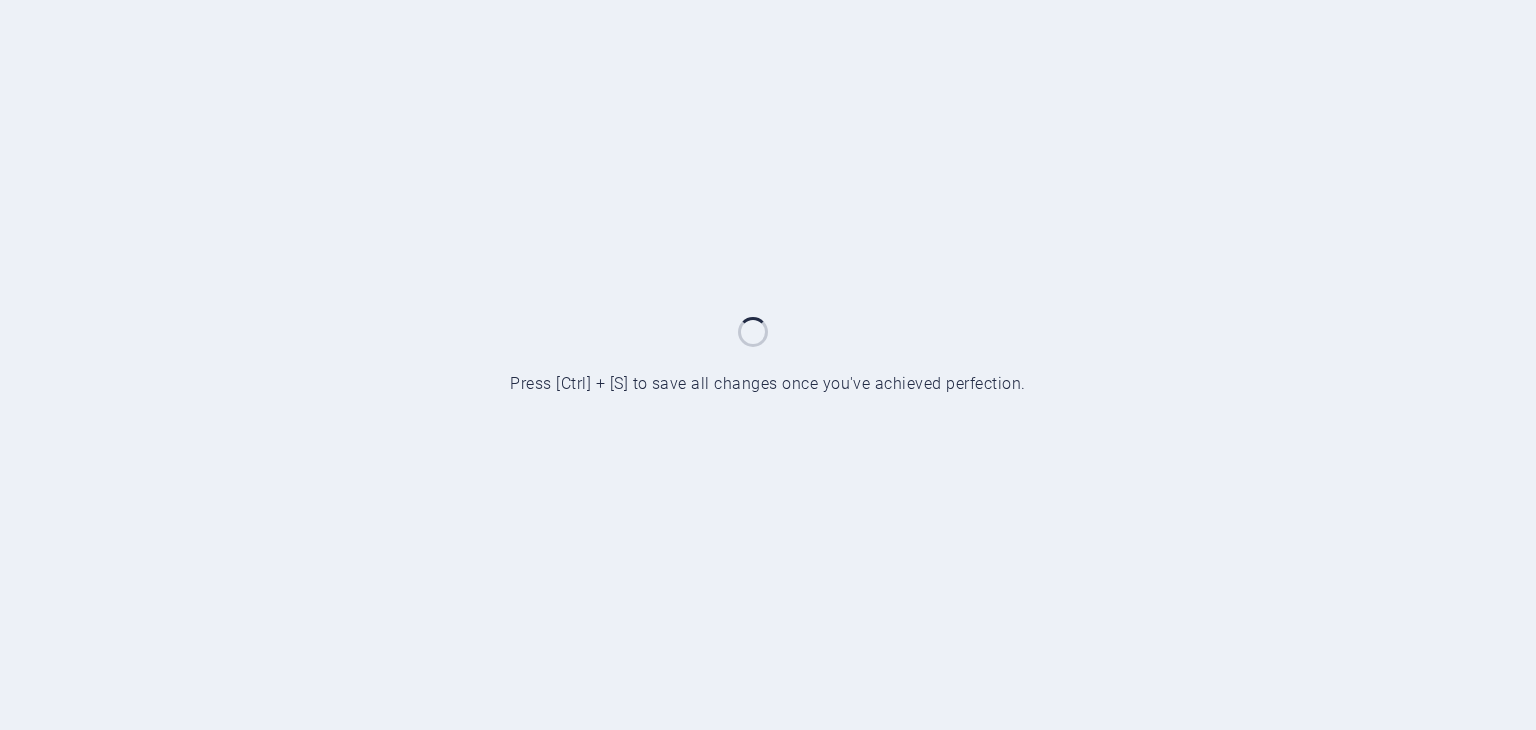 scroll, scrollTop: 0, scrollLeft: 0, axis: both 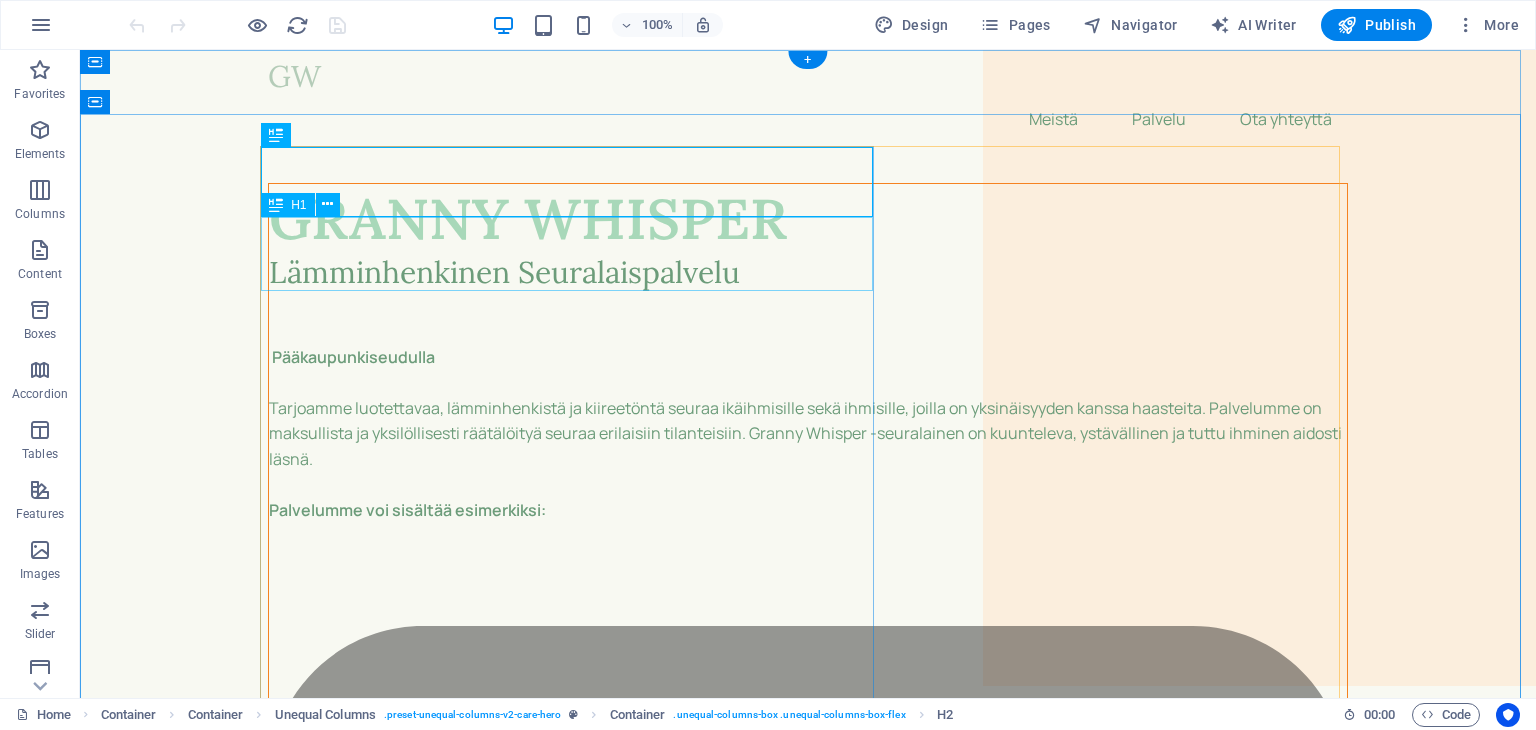 click on "Lämminhenkinen Seuralaispalvelu" at bounding box center [808, 291] 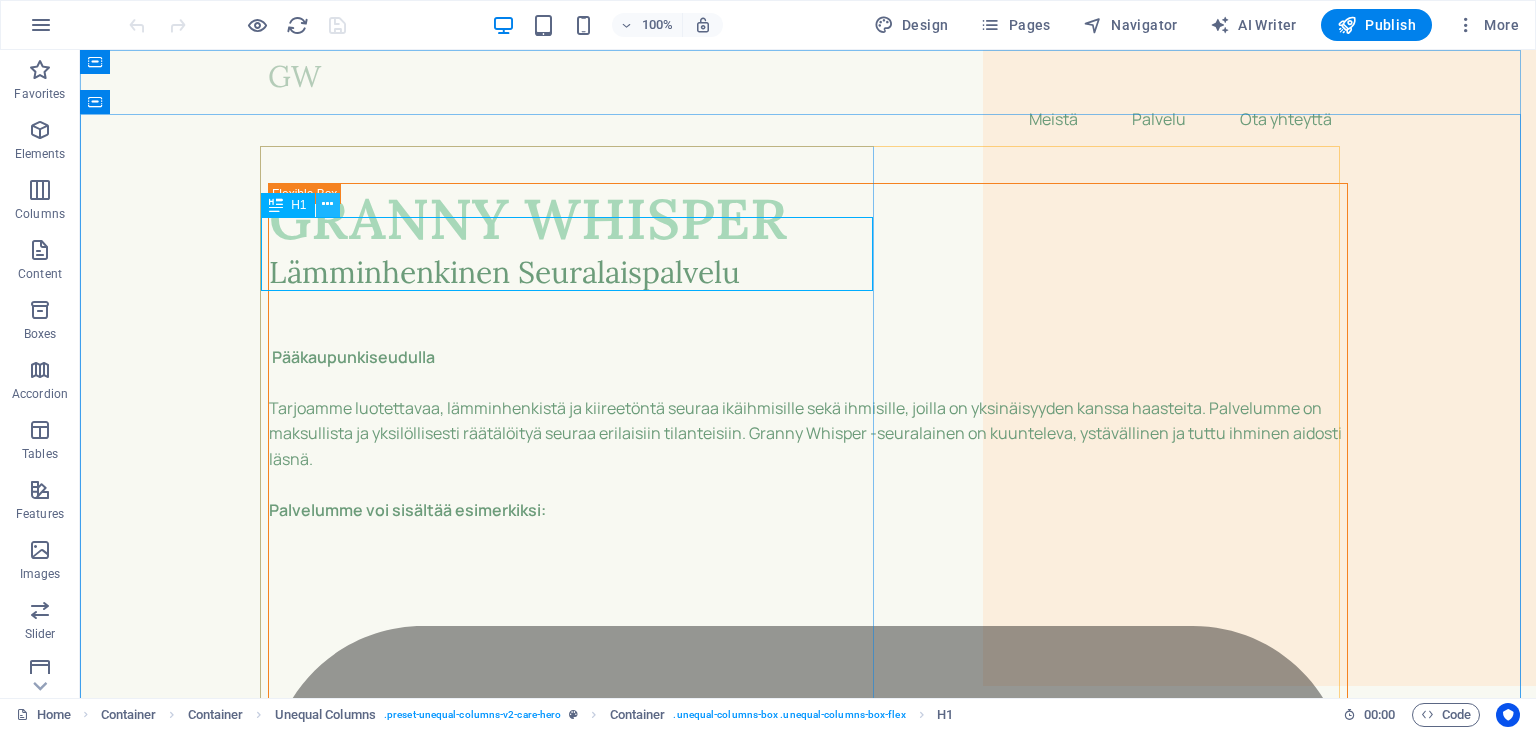 click at bounding box center [327, 204] 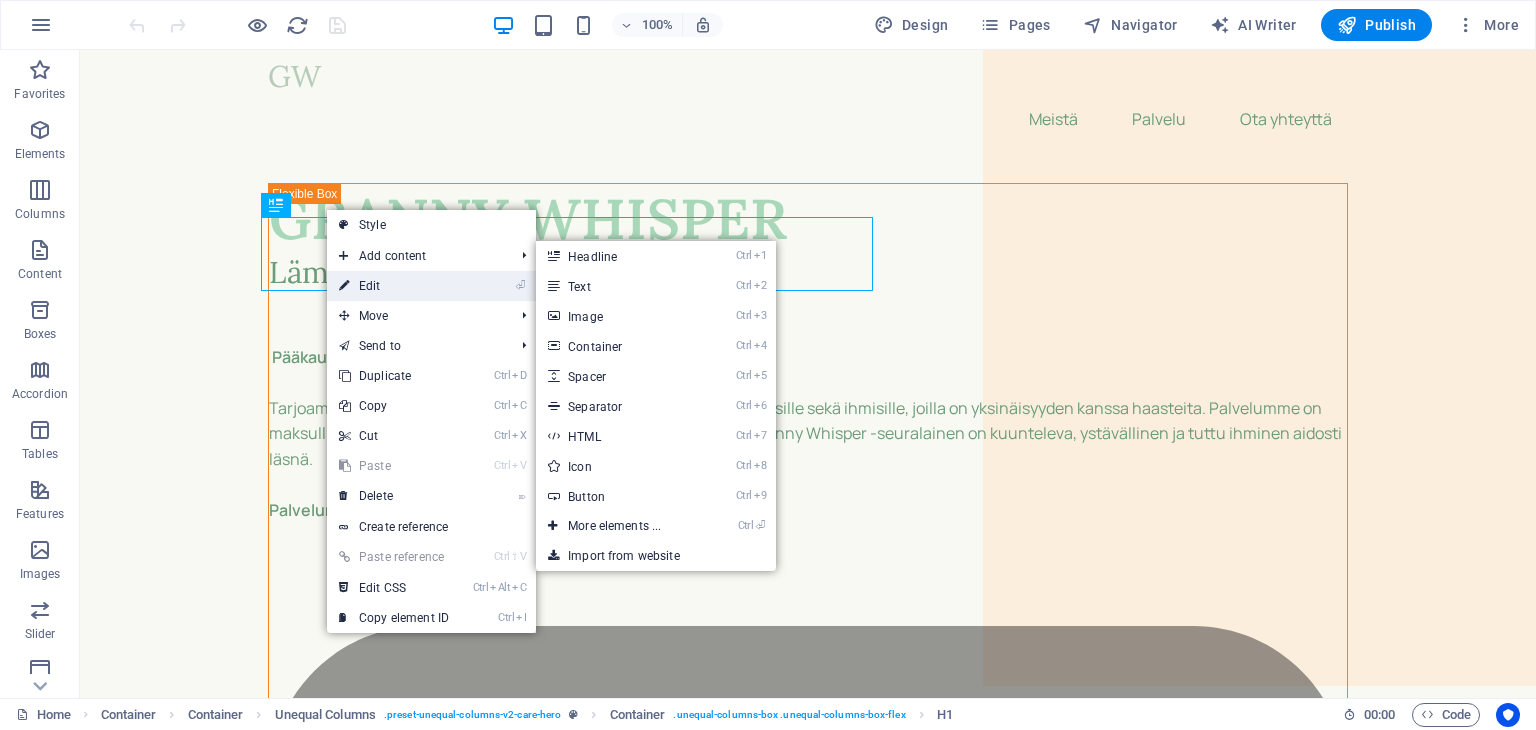 click on "⏎  Edit" at bounding box center (394, 286) 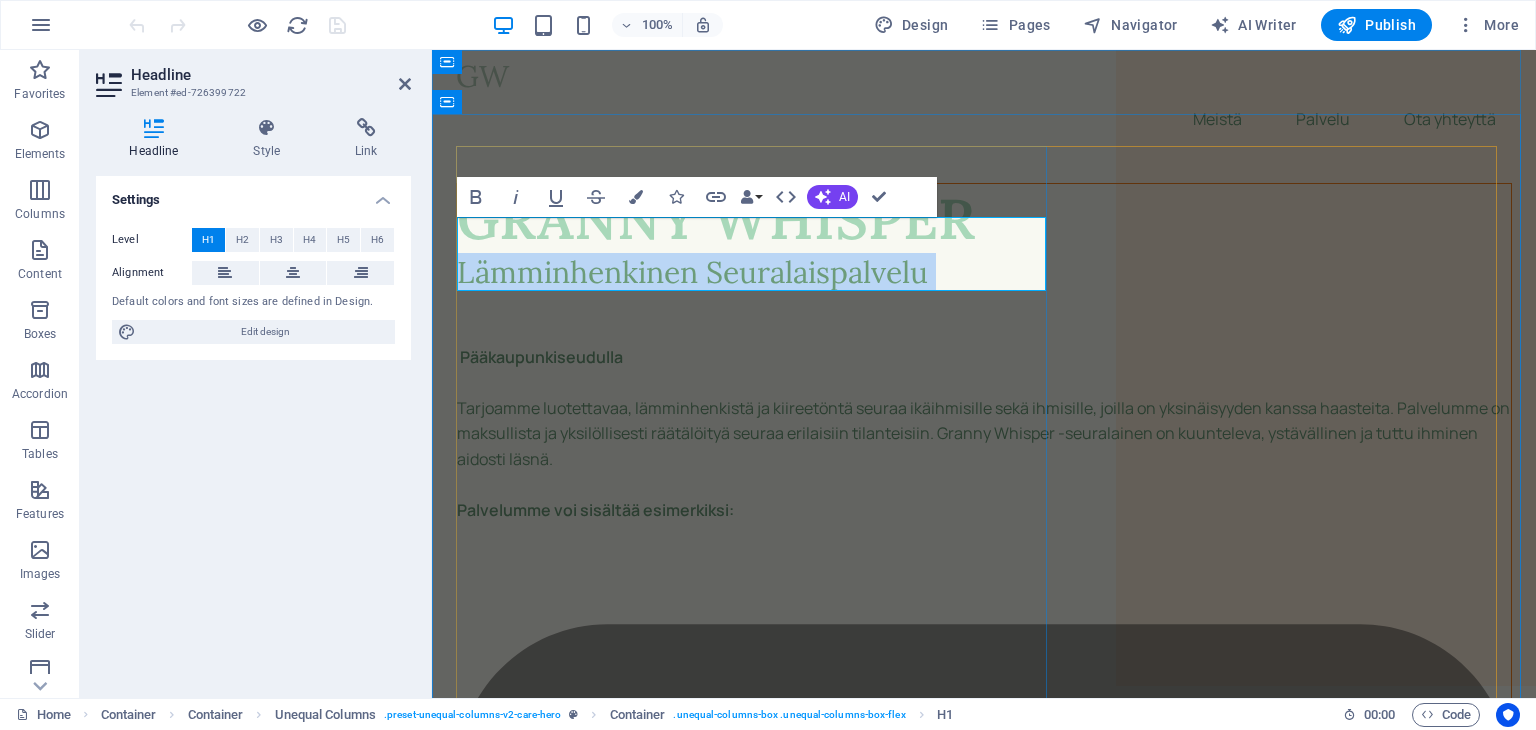 click on "Lämminhenkinen Seuralaispalvelu" at bounding box center [984, 291] 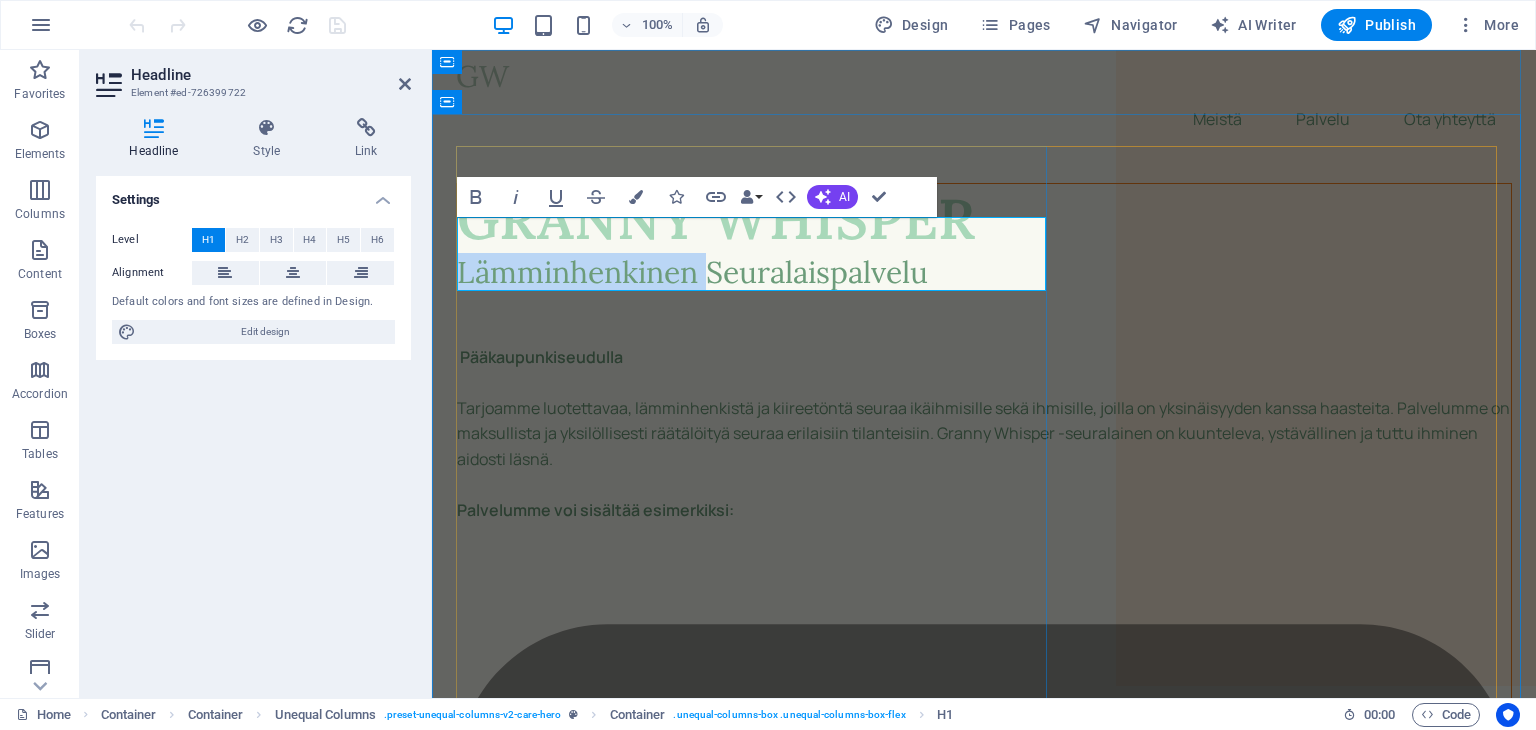 drag, startPoint x: 708, startPoint y: 240, endPoint x: 457, endPoint y: 239, distance: 251.002 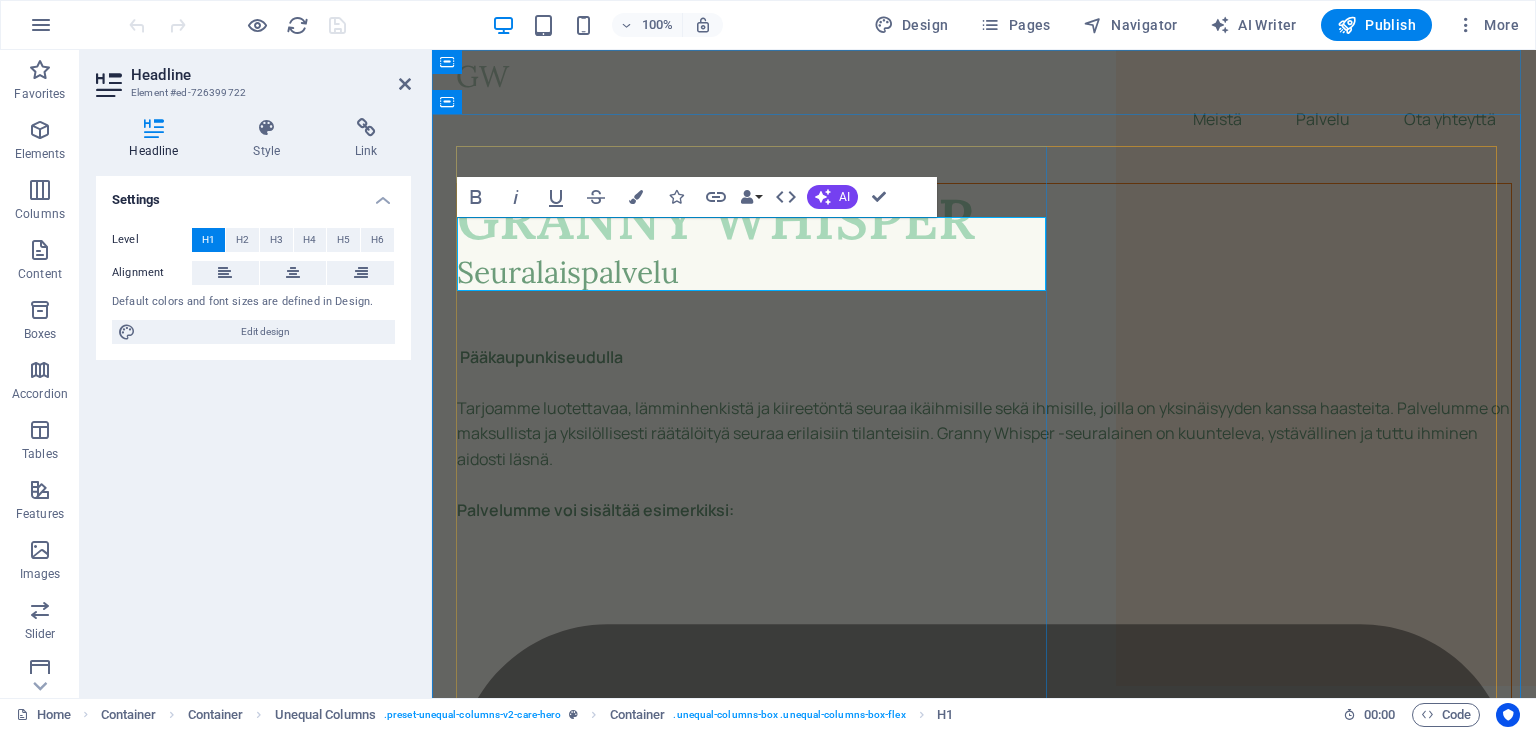 click on "Seuralaispalvelu" at bounding box center (984, 291) 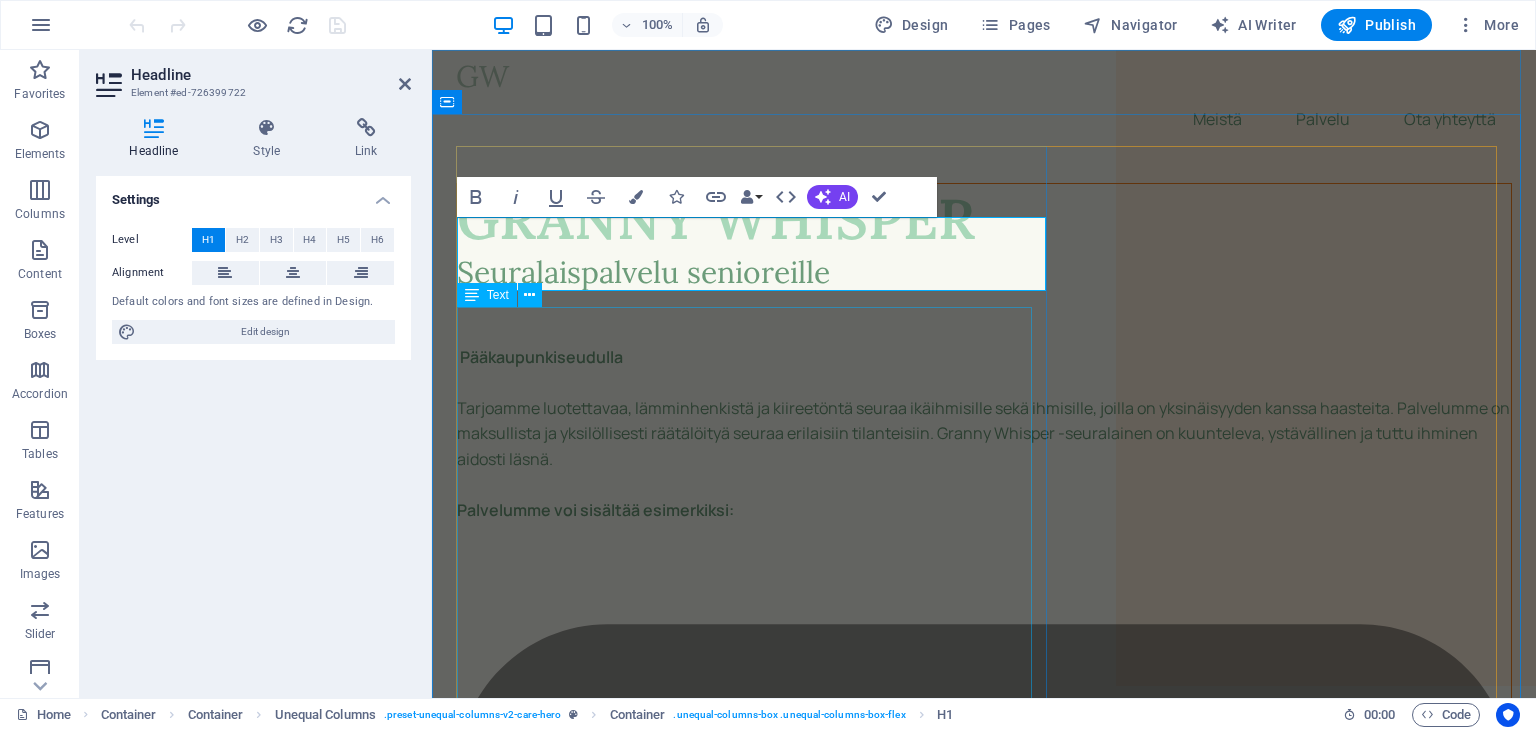 click on "GRANNY WHISPER Seuralaispalvelu senioreille   Pääkaupunkiseudulla Tarjoamme luotettavaa, lämminhenkistä ja kiireetöntä seuraa ikäihmisille sekä ihmisille, joilla on yksinäisyyden kanssa haasteita. Palvelumme on maksullista ja yksilöllisesti räätälöityä seuraa erilaisiin tilanteisiin. Granny Whisper -seuralainen on kuunteleva, ystävällinen ja tuttu ihminen aidosti läsnä.  Palvelumme voi sisältää esimerkiksi:      Juttuseuraa kotiin tai ulkoilun ajaksi      Saattajapalvelua lääkärikäynnille tai kauppareissulle      Kahvitteluhetkiä, korttipelejä tai yhdessä lukemista      Apua pieniin arjen askareisiin      Mukaan teatteriin tai taidenäyttelyyn      Läsnäoloa – juuri sen verran kuin tarvitaan     Palvelumme räätälöidään aina asiakkaan toiveiden ja tarpeiden mukaan.       Palvelumme  täydentää kunnan tai kaupungin kotihoitoa ja/tai -palvelua.   Voit saada palvelullemme kotitalousvähennyksen verottajan ehtojen mukaisesti." at bounding box center [984, 7136] 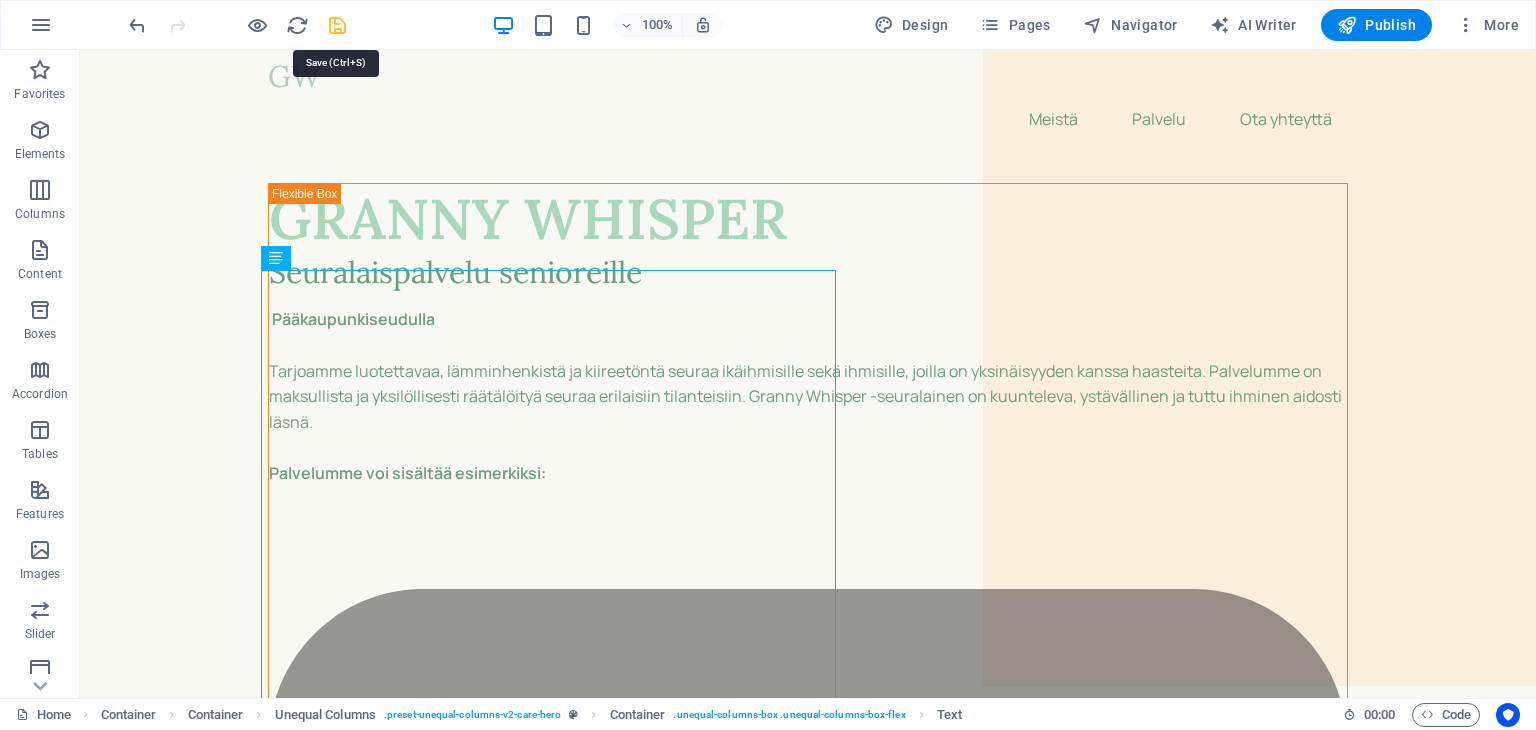 click at bounding box center (337, 25) 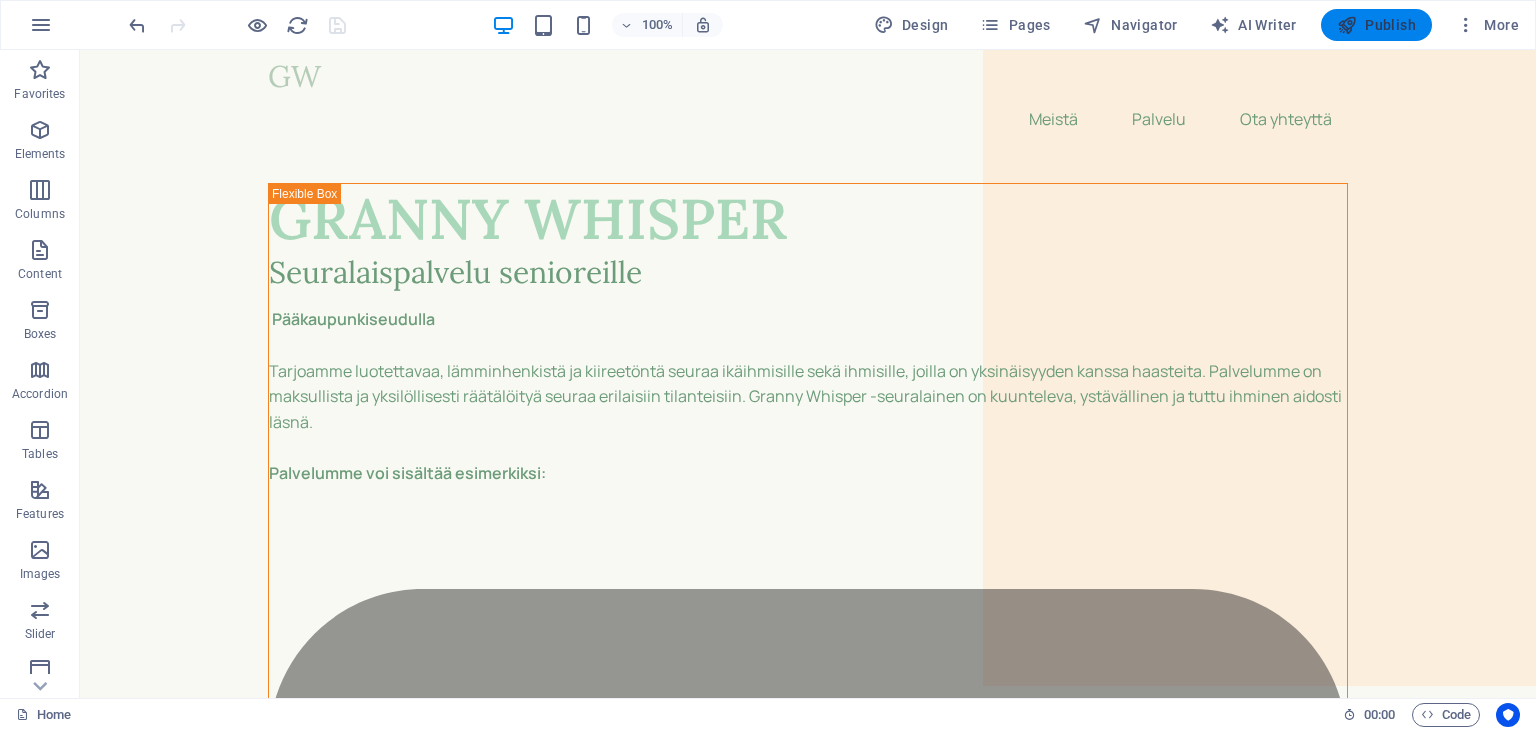 click on "Publish" at bounding box center (1376, 25) 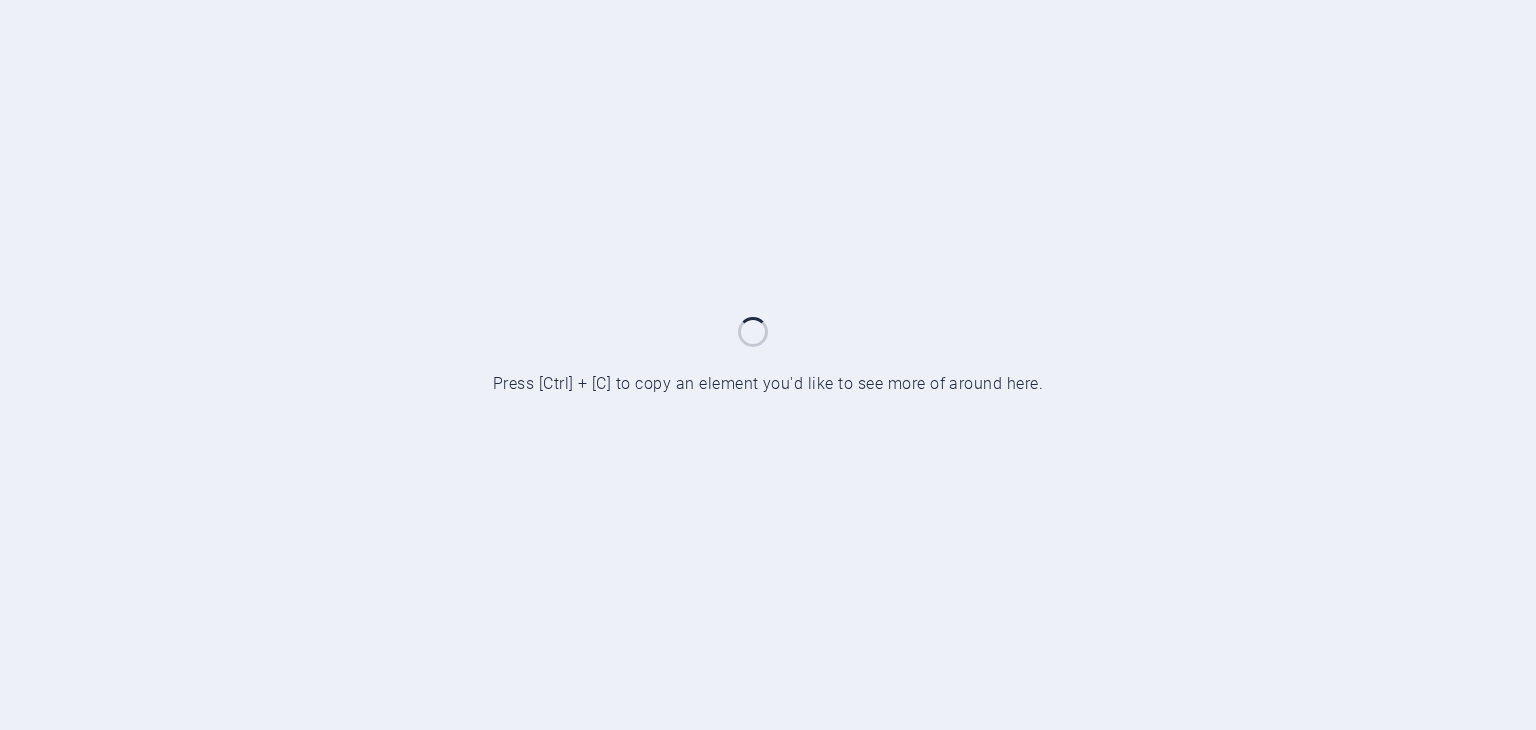 scroll, scrollTop: 0, scrollLeft: 0, axis: both 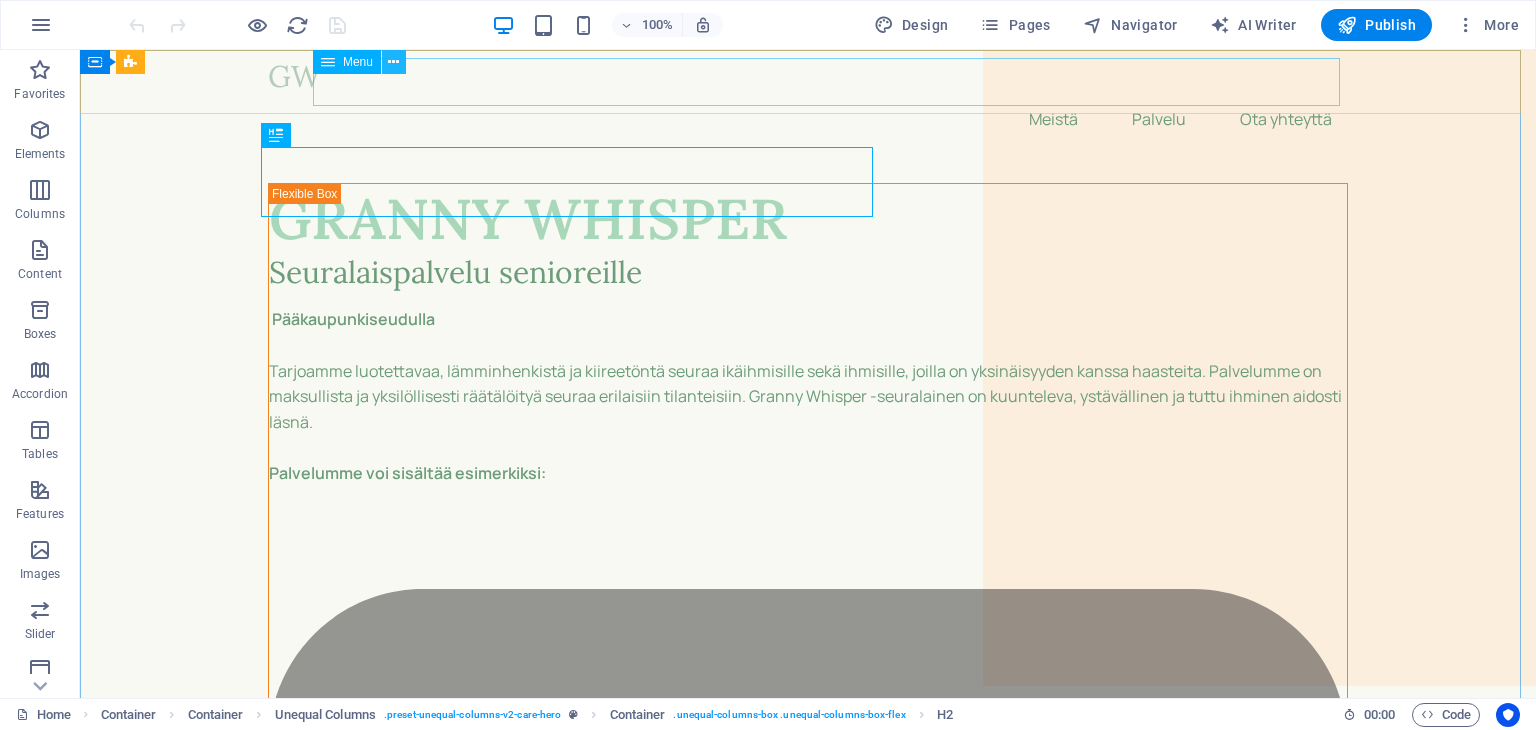 click at bounding box center (393, 62) 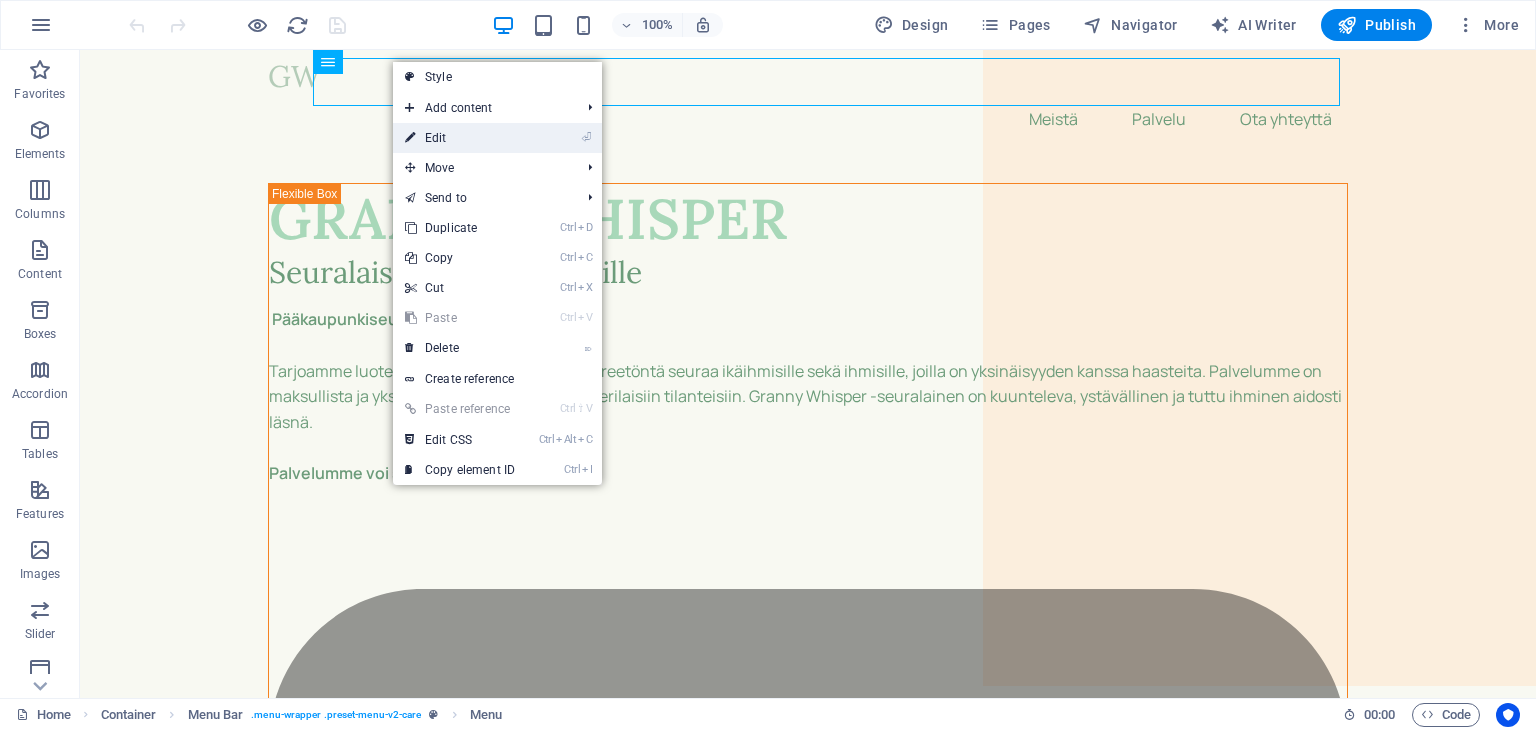 click on "⏎  Edit" at bounding box center [460, 138] 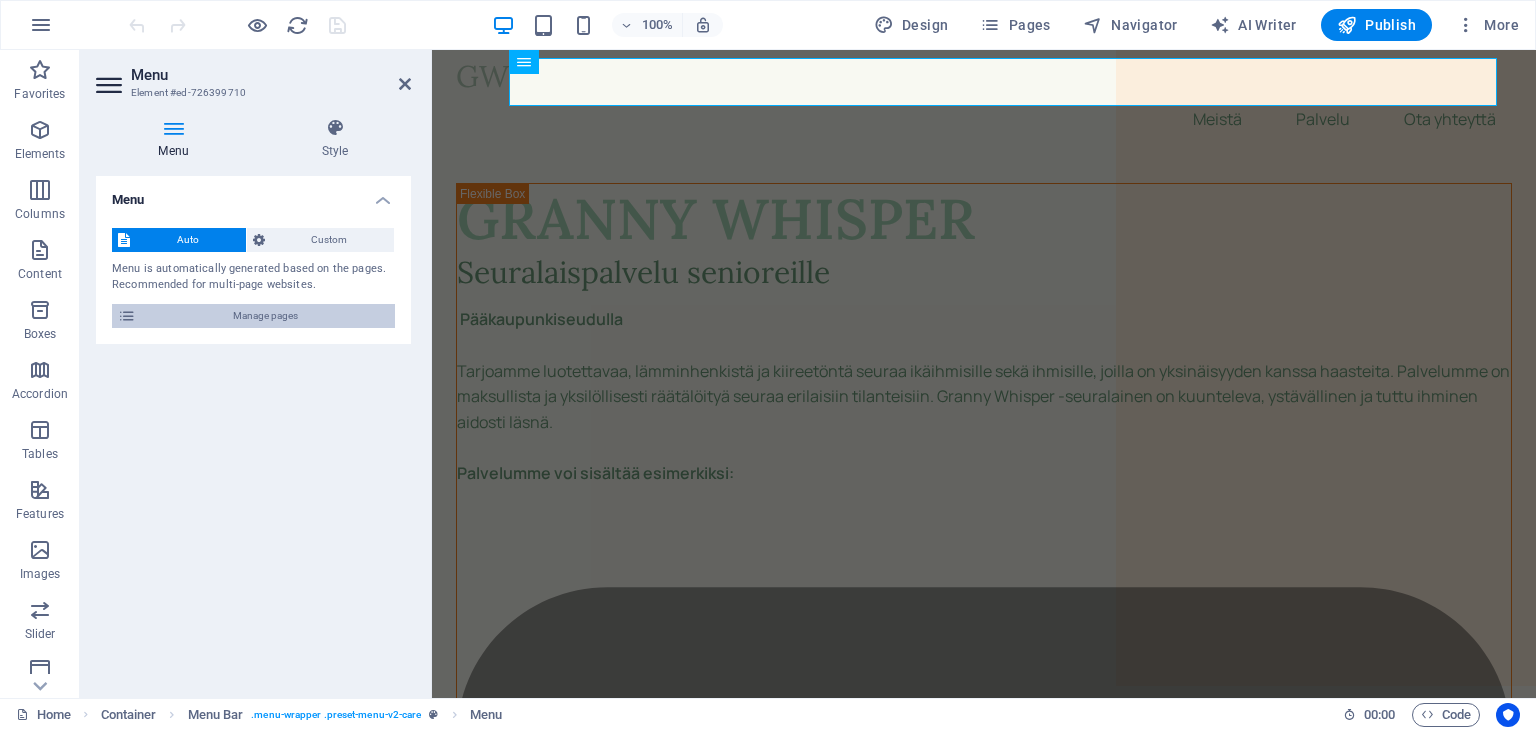 click on "Manage pages" at bounding box center [265, 316] 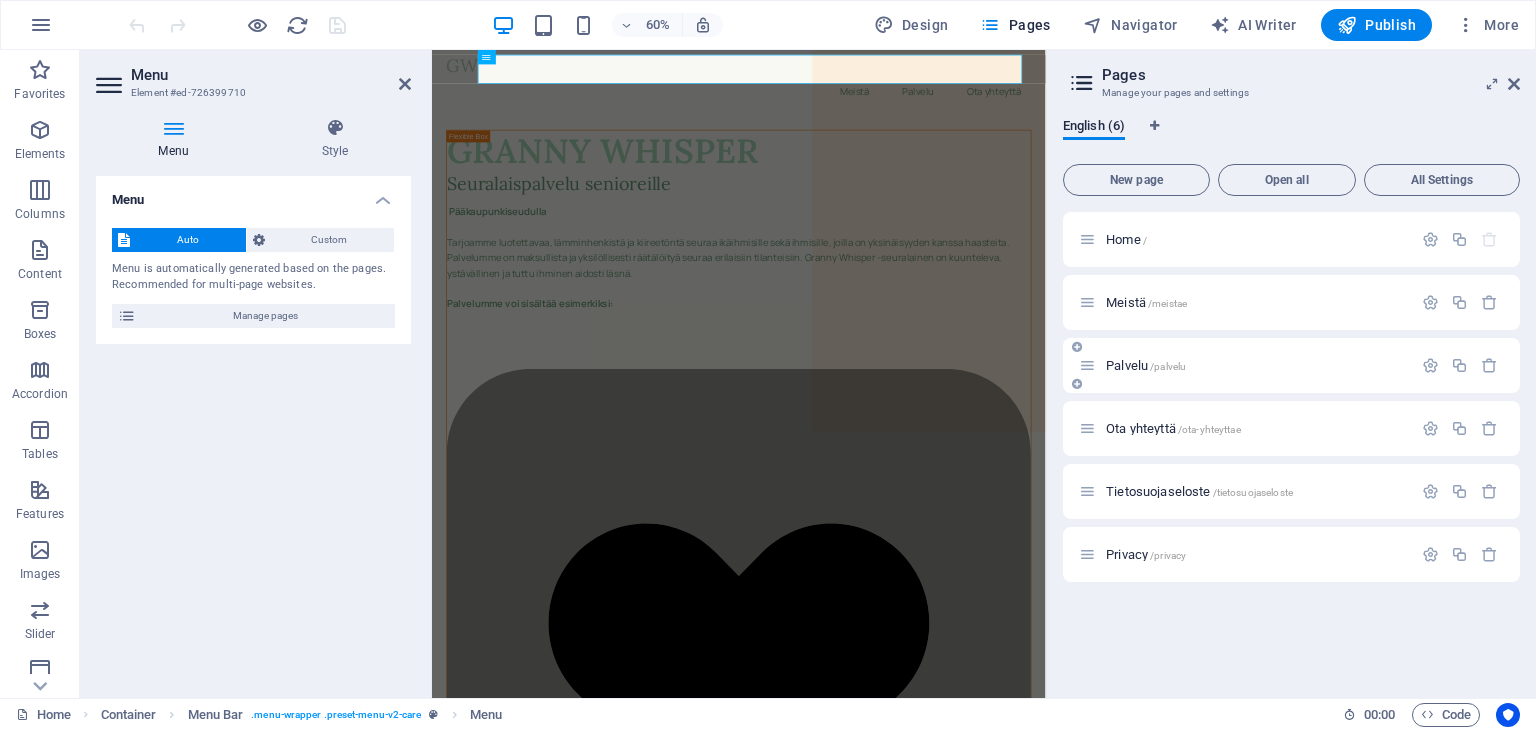 click on "Palvelu /palvelu" at bounding box center (1146, 365) 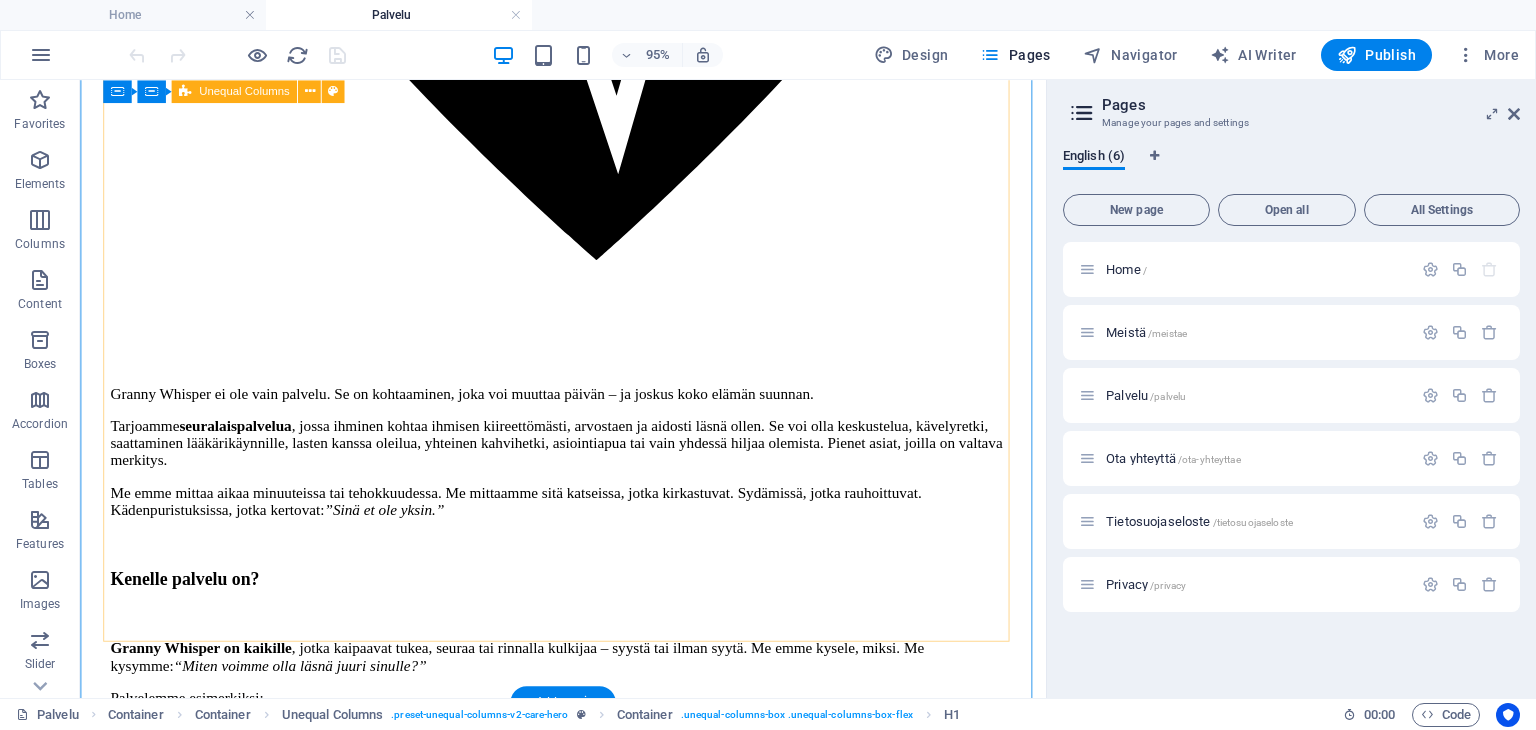 scroll, scrollTop: 1000, scrollLeft: 0, axis: vertical 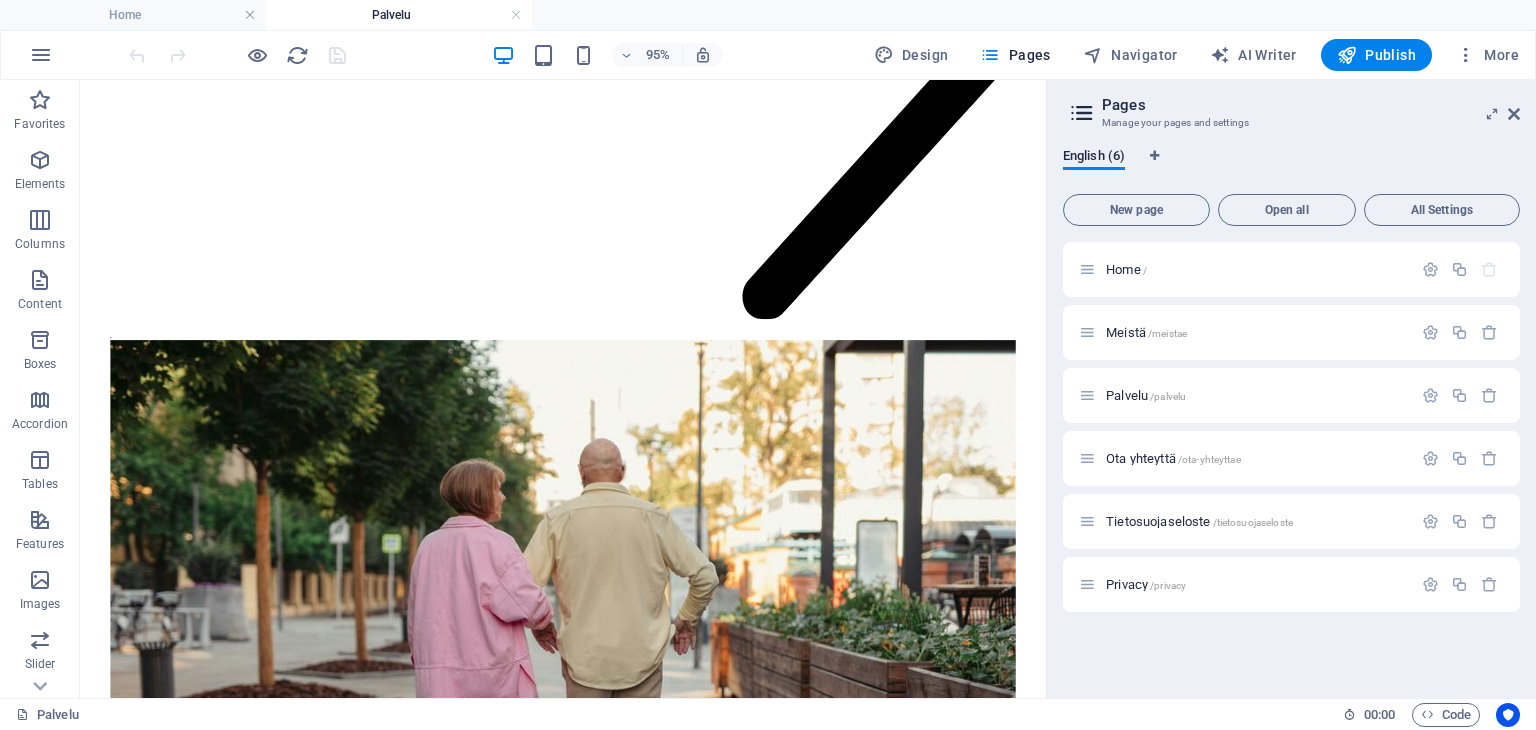 drag, startPoint x: 1088, startPoint y: 181, endPoint x: 1188, endPoint y: 653, distance: 482.47693 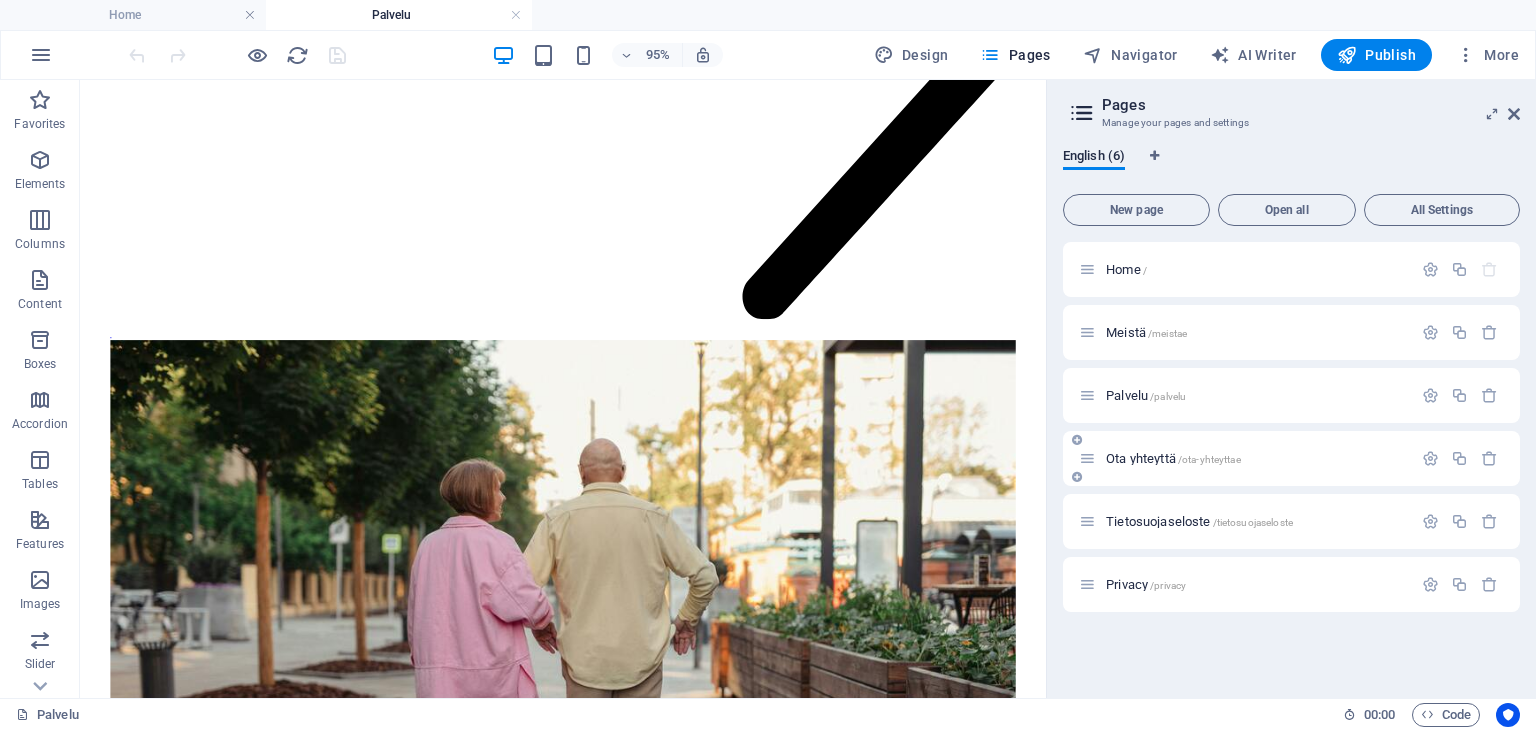 click on "Ota yhteyttä /ota-yhteyttae" at bounding box center (1173, 458) 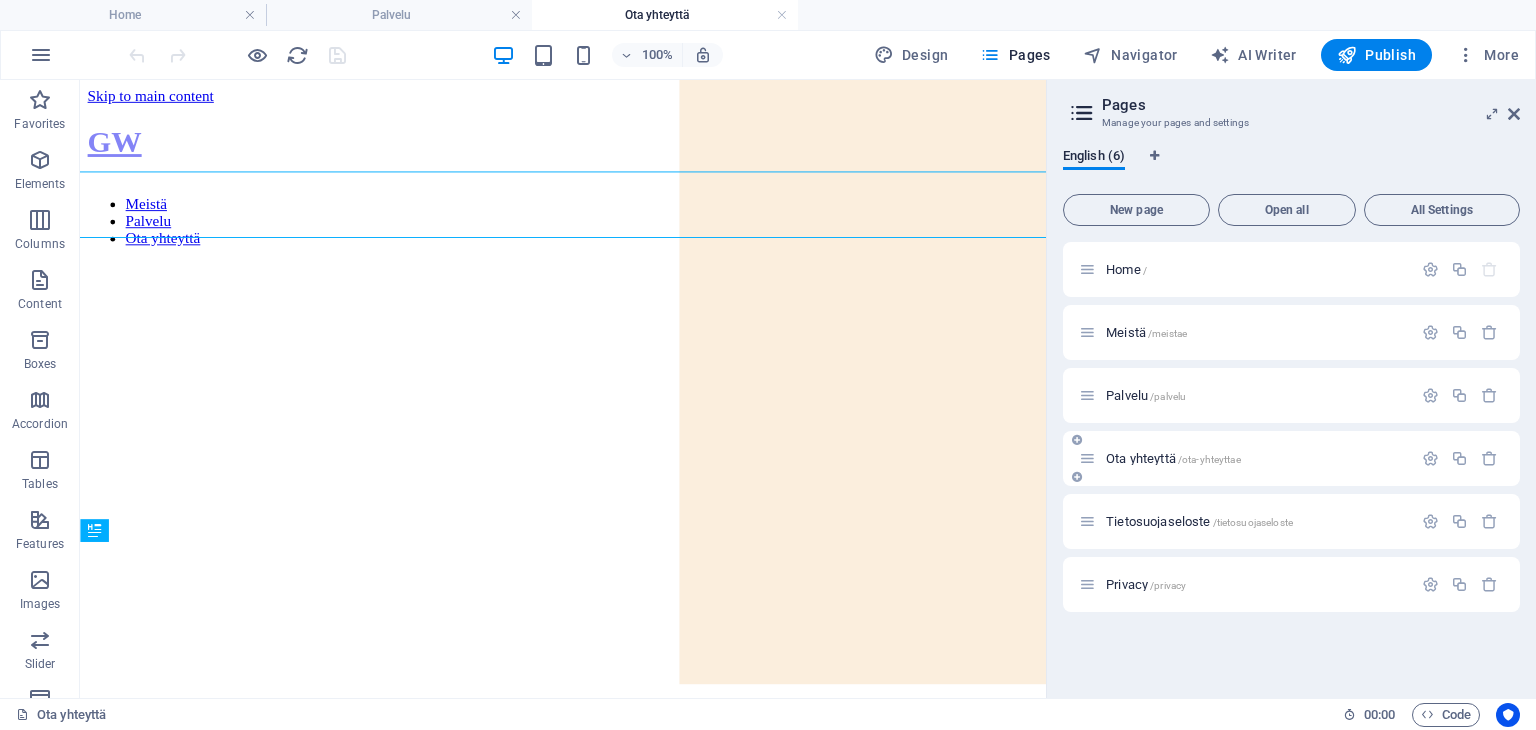scroll, scrollTop: 0, scrollLeft: 0, axis: both 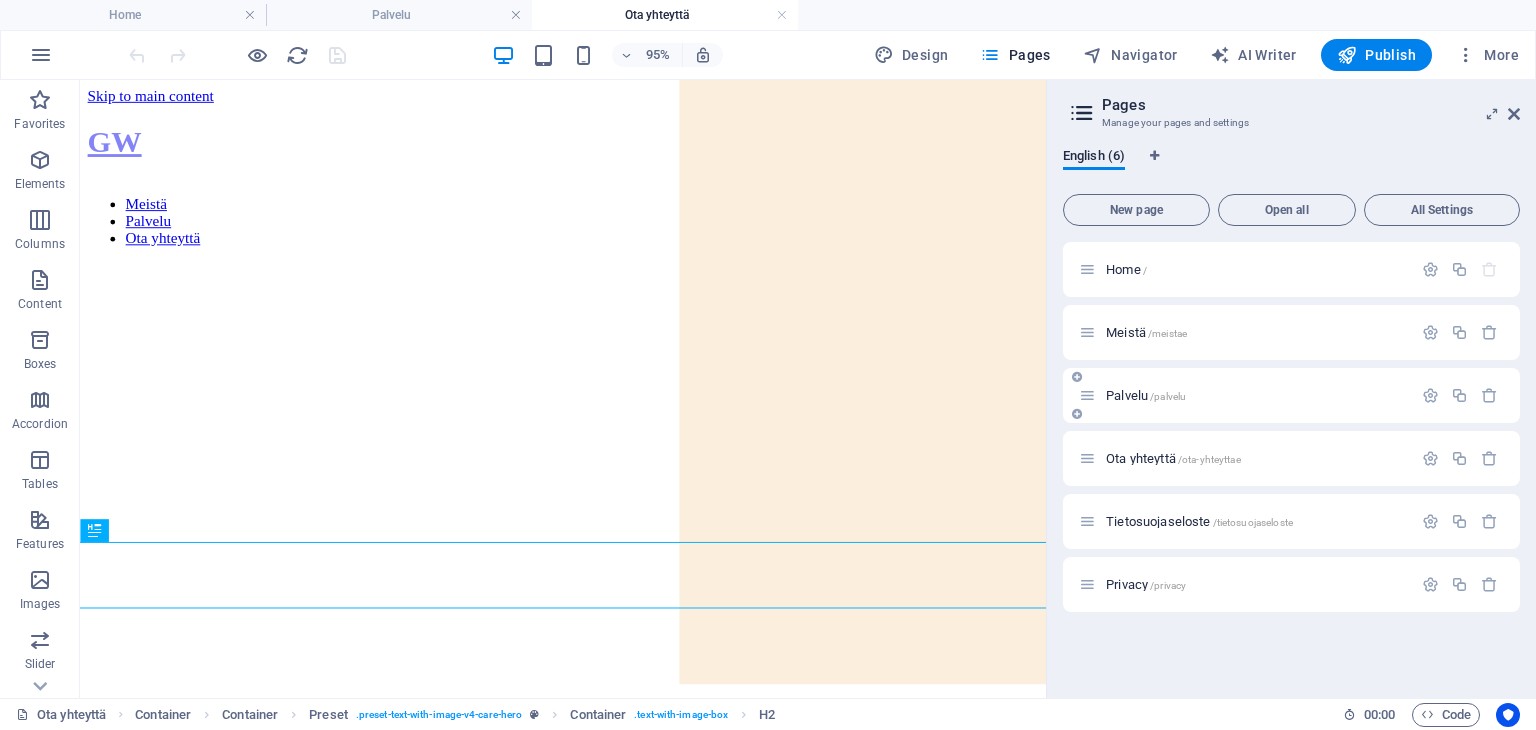 click on "Palvelu /palvelu" at bounding box center (1146, 395) 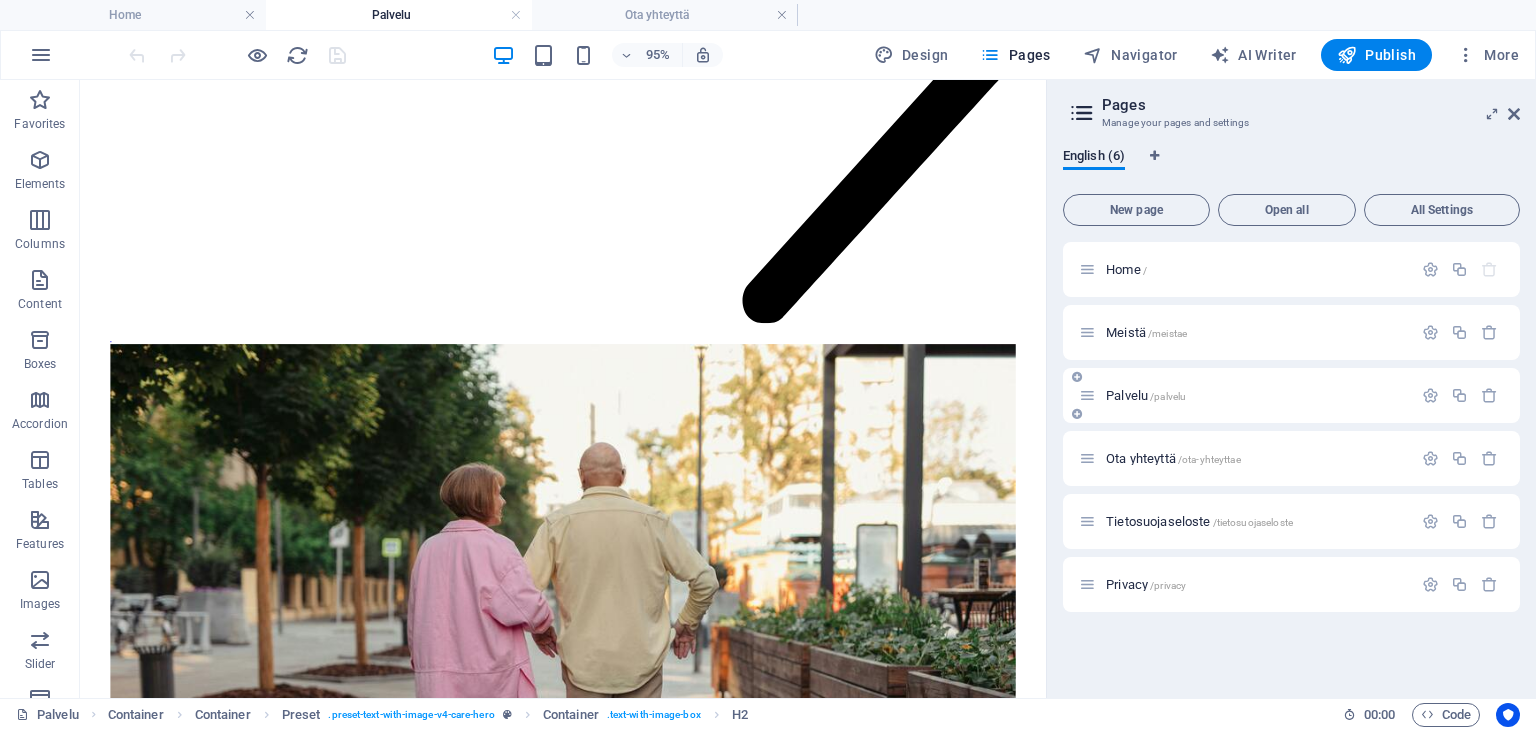 scroll, scrollTop: 7356, scrollLeft: 0, axis: vertical 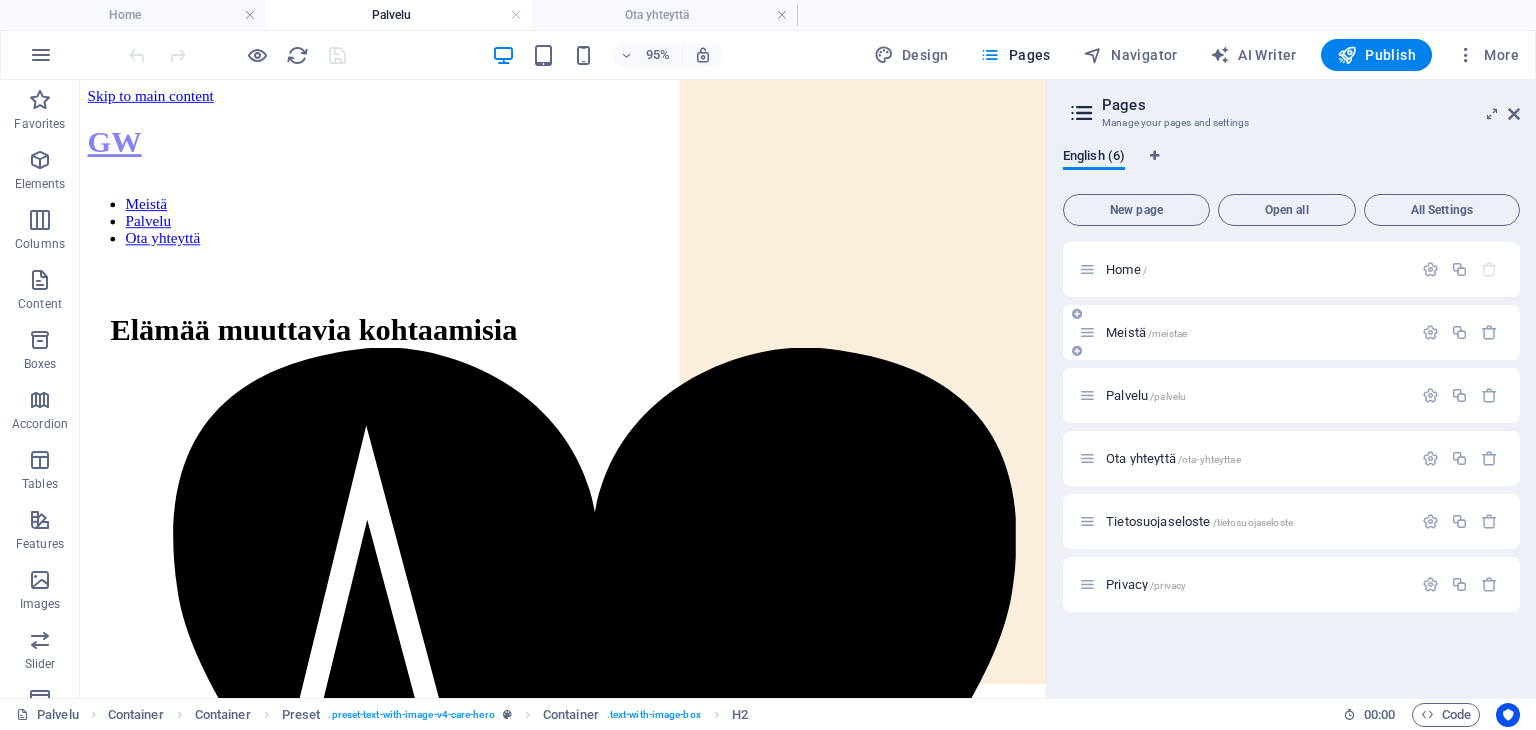 click on "Meistä /meistae" at bounding box center [1146, 332] 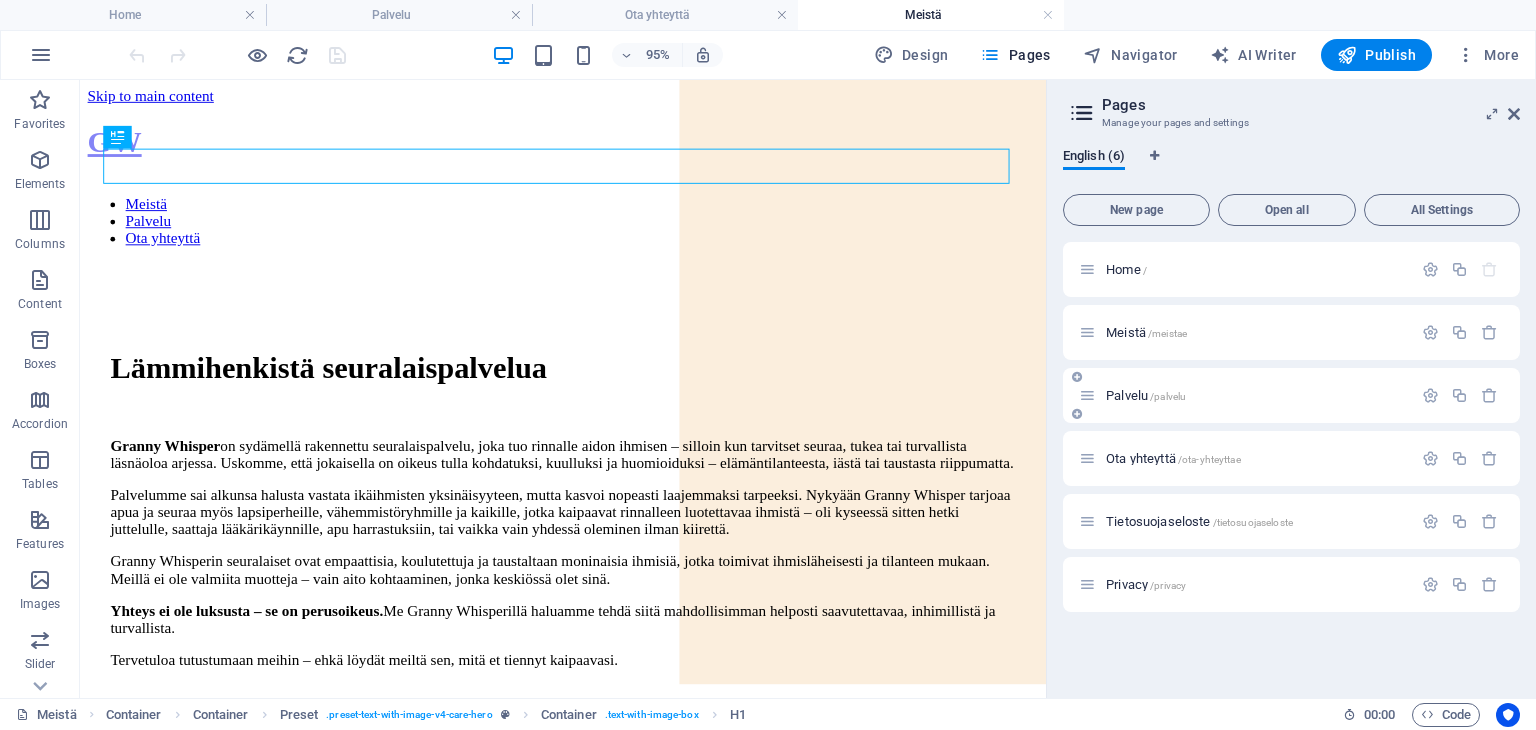 scroll, scrollTop: 0, scrollLeft: 0, axis: both 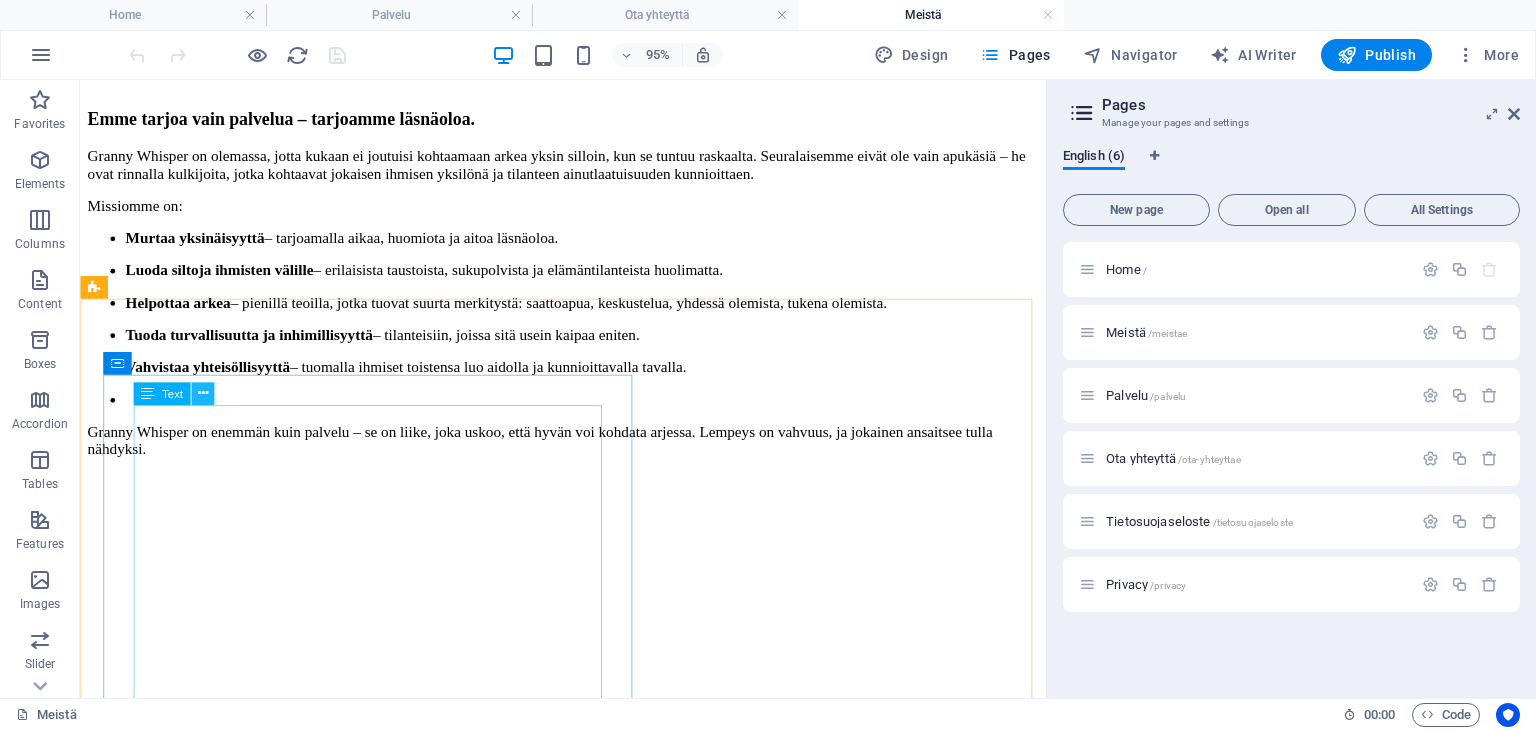 click at bounding box center [202, 393] 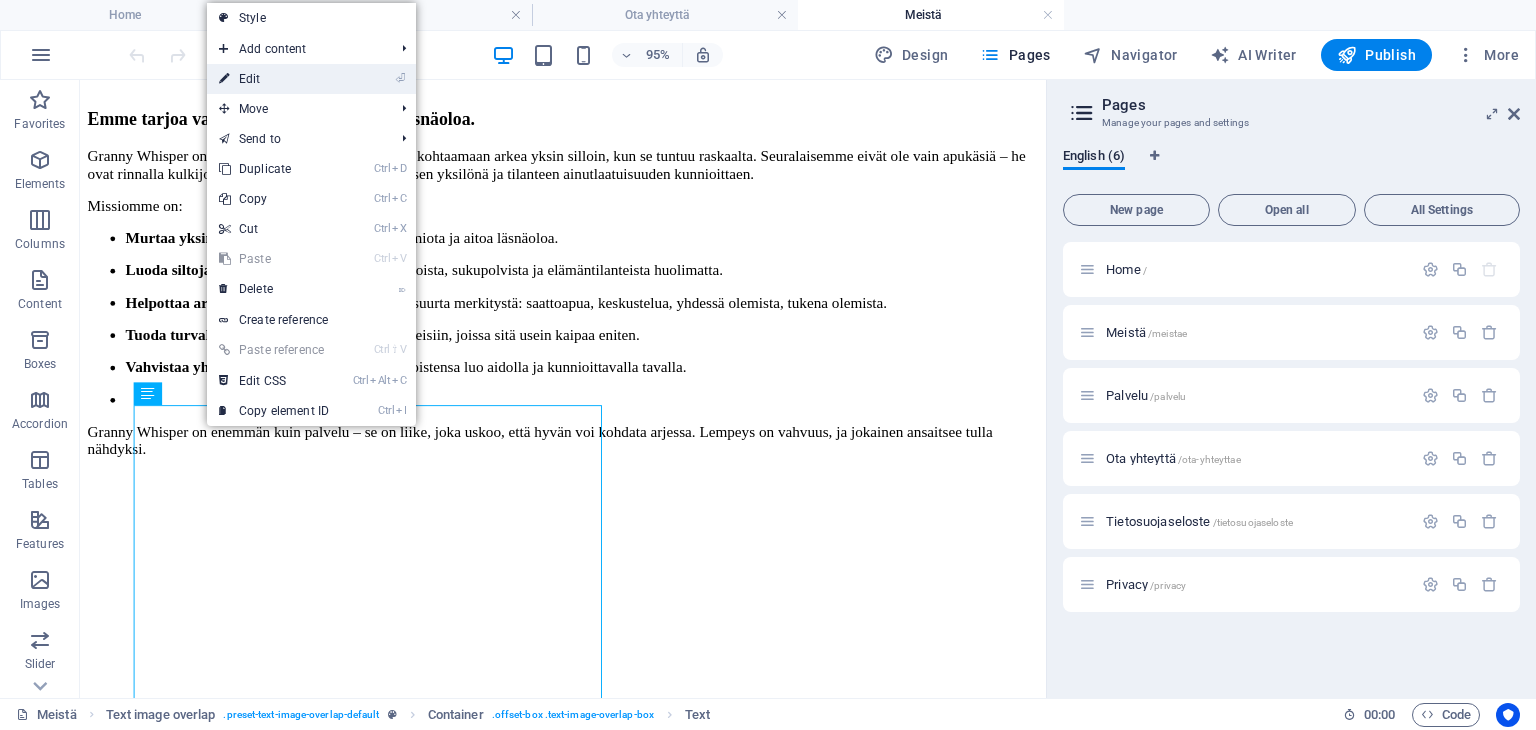 click on "⏎  Edit" at bounding box center (274, 79) 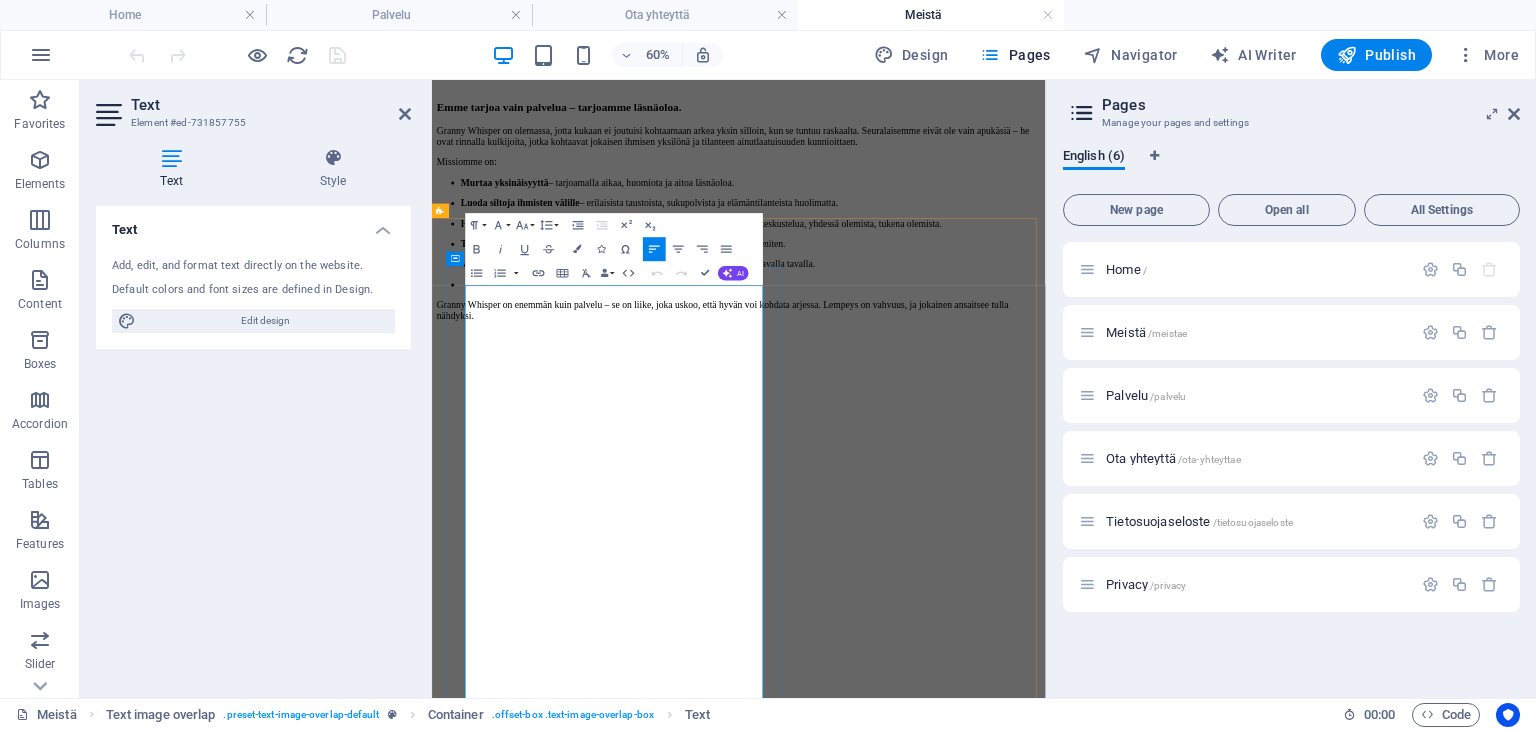 click on "Ajatus Granny Whisperistä sai alkunsa yksittäisistä kohtaamisista: ikäihmisistä, joiden viikot kuluivat ilman yhtäkään keskustelua; vanhemmista, jotka kaipasivat hengähdystaukoa arjen keskelle; ja ihmisistä, joiden elämäntilanne – sairaus, muutto, suru tai muu muutos – teki yksinolosta raskasta. Näissä hetkissä näkyi selkeä viesti: rinnalle tarvittiin joku. Ei hoitaja, ei viranomainen – vaan ihminen ihmiselle." at bounding box center (943, 5339) 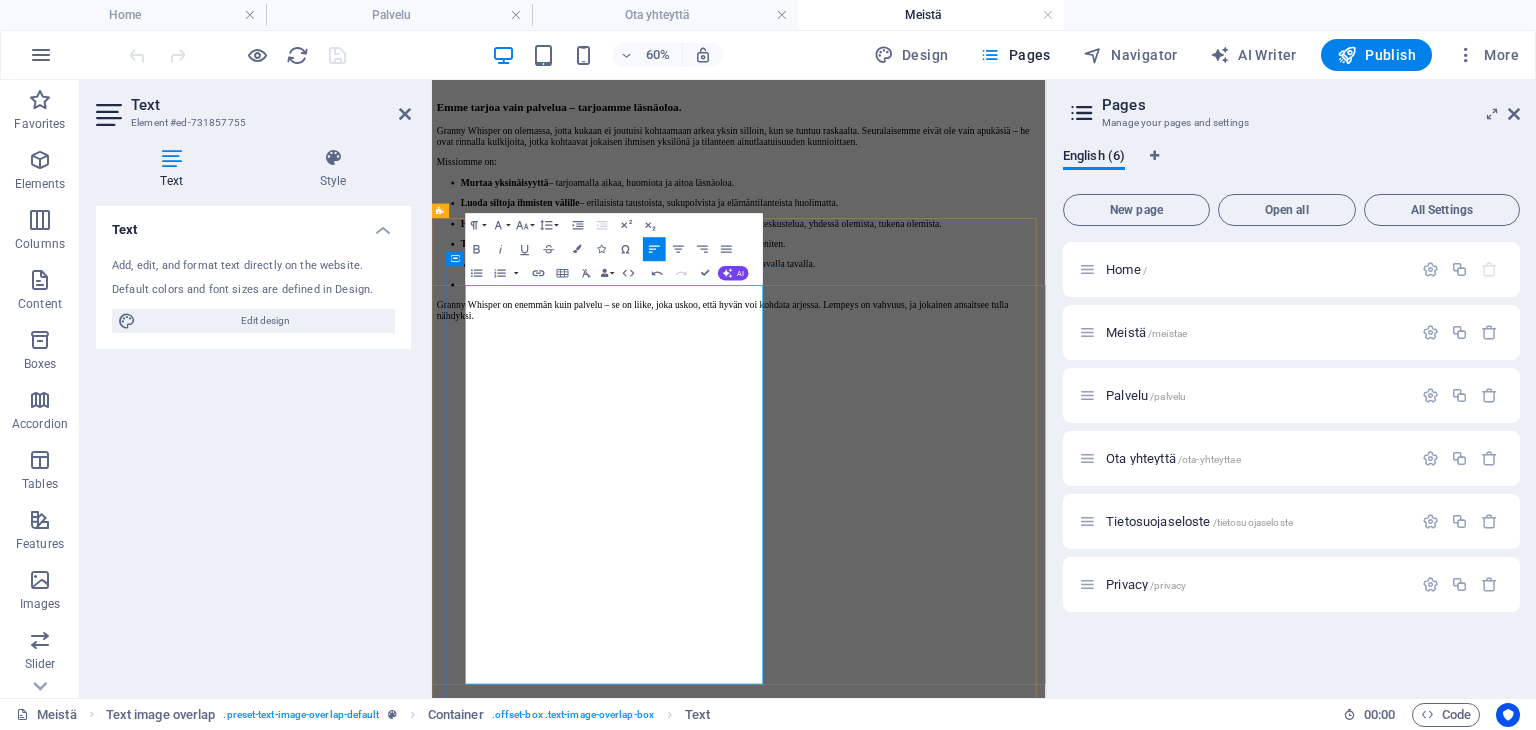 type 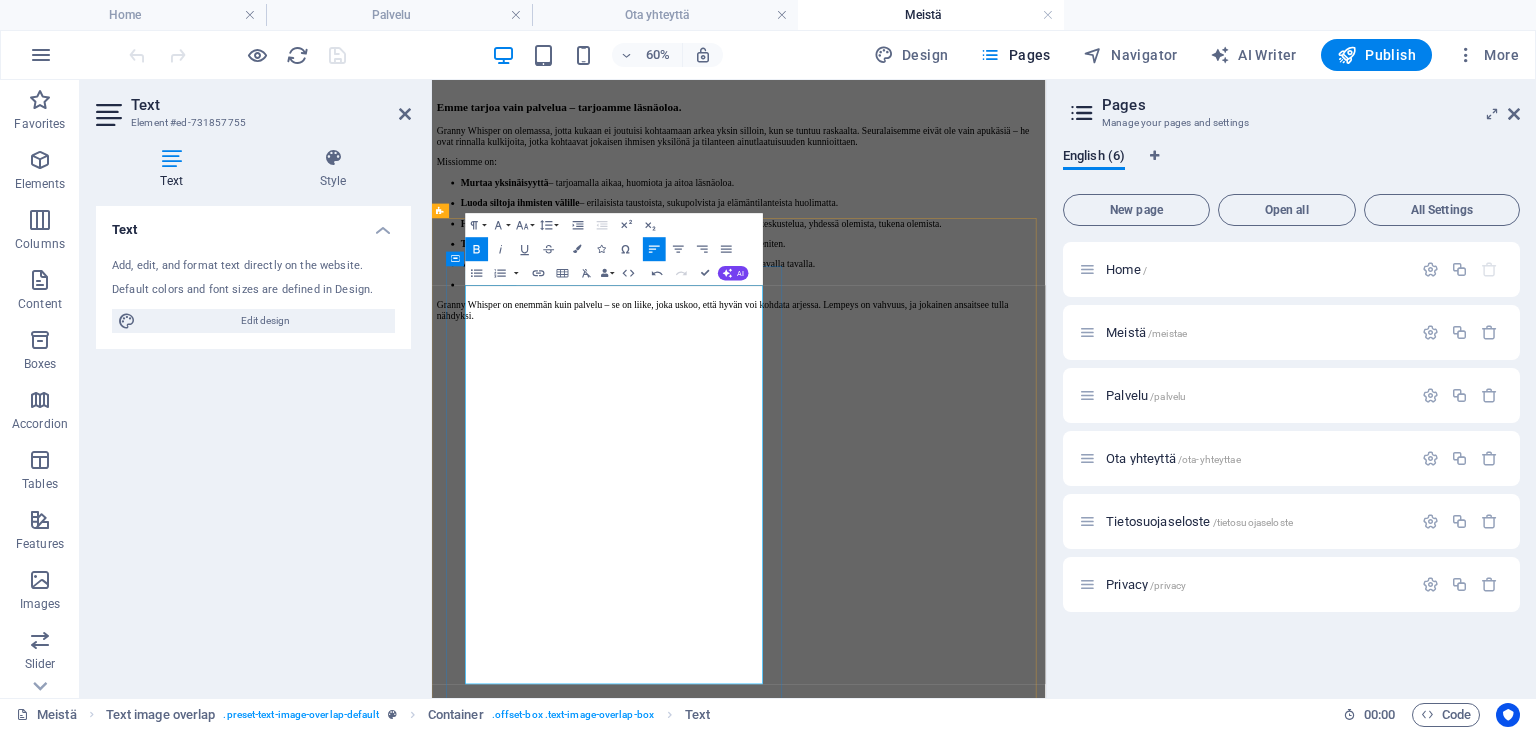 drag, startPoint x: 841, startPoint y: 817, endPoint x: 745, endPoint y: 817, distance: 96 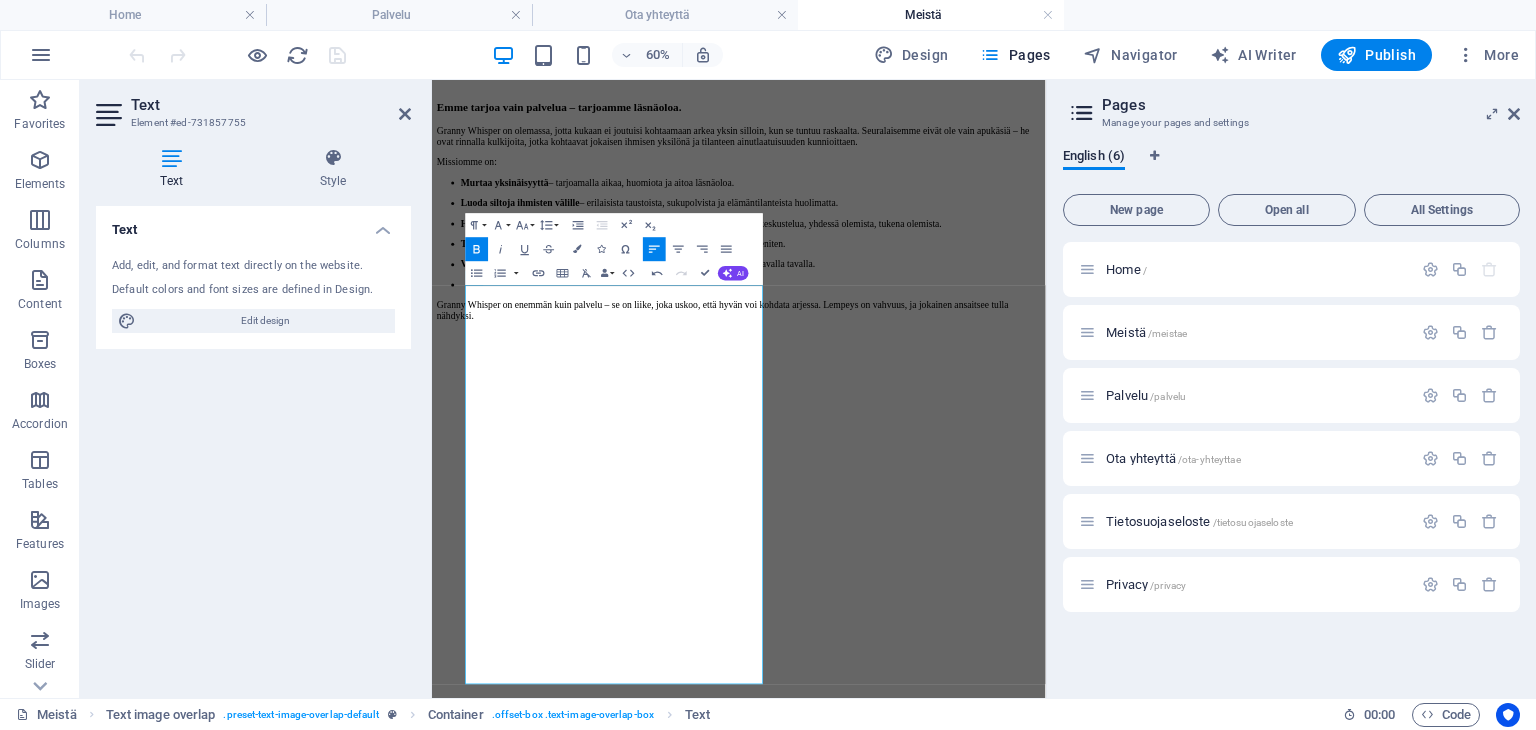 click 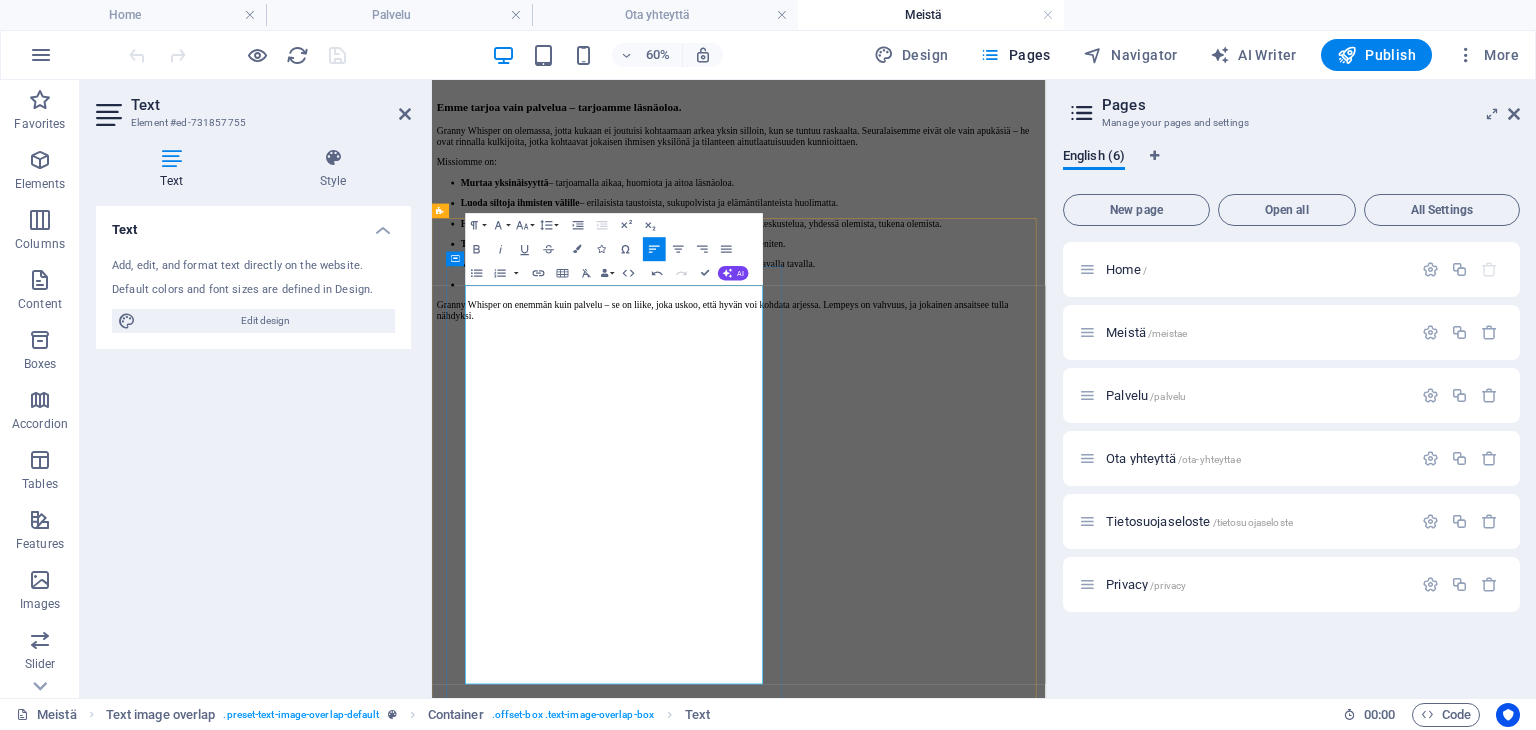click on "Nimeksi valikoitui  Granny Whisper,  mikä on kuin lempeä kuiskaus, joka tuo turvaa, muistuttaa läsnäolosta ja kantaa sukupolvien välistä viisautta. Vaikka nimi syntyi alun perin ajatuksesta auttaa ikäihmisiä, se on sittemmin laajentunut kuvaamaan kaikkea sitä, mitä tarjoamme: ymmärrystä, rauhaa, huolenpitoa ja yhdessäoloa kaikenikäisille." at bounding box center [943, 5461] 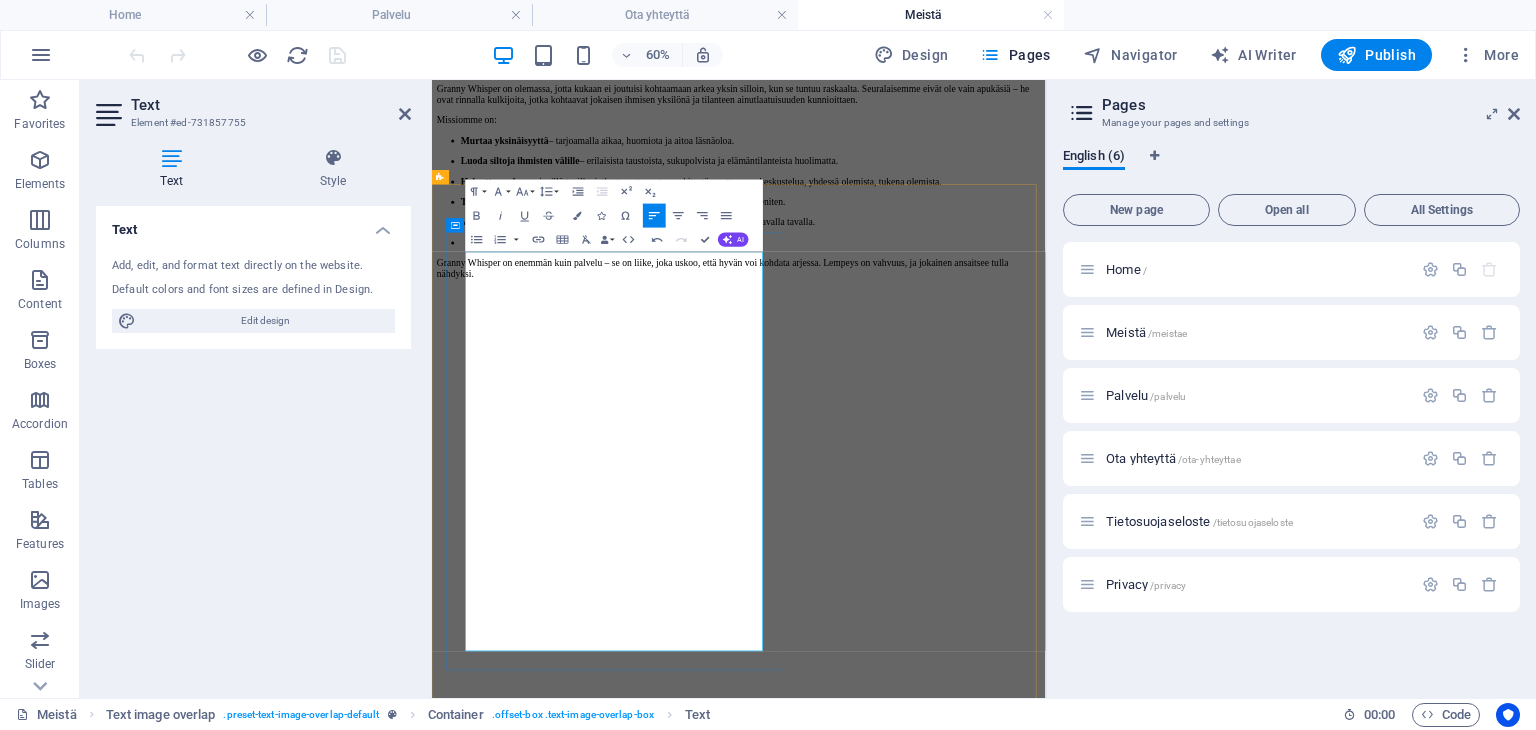 scroll, scrollTop: 2027, scrollLeft: 0, axis: vertical 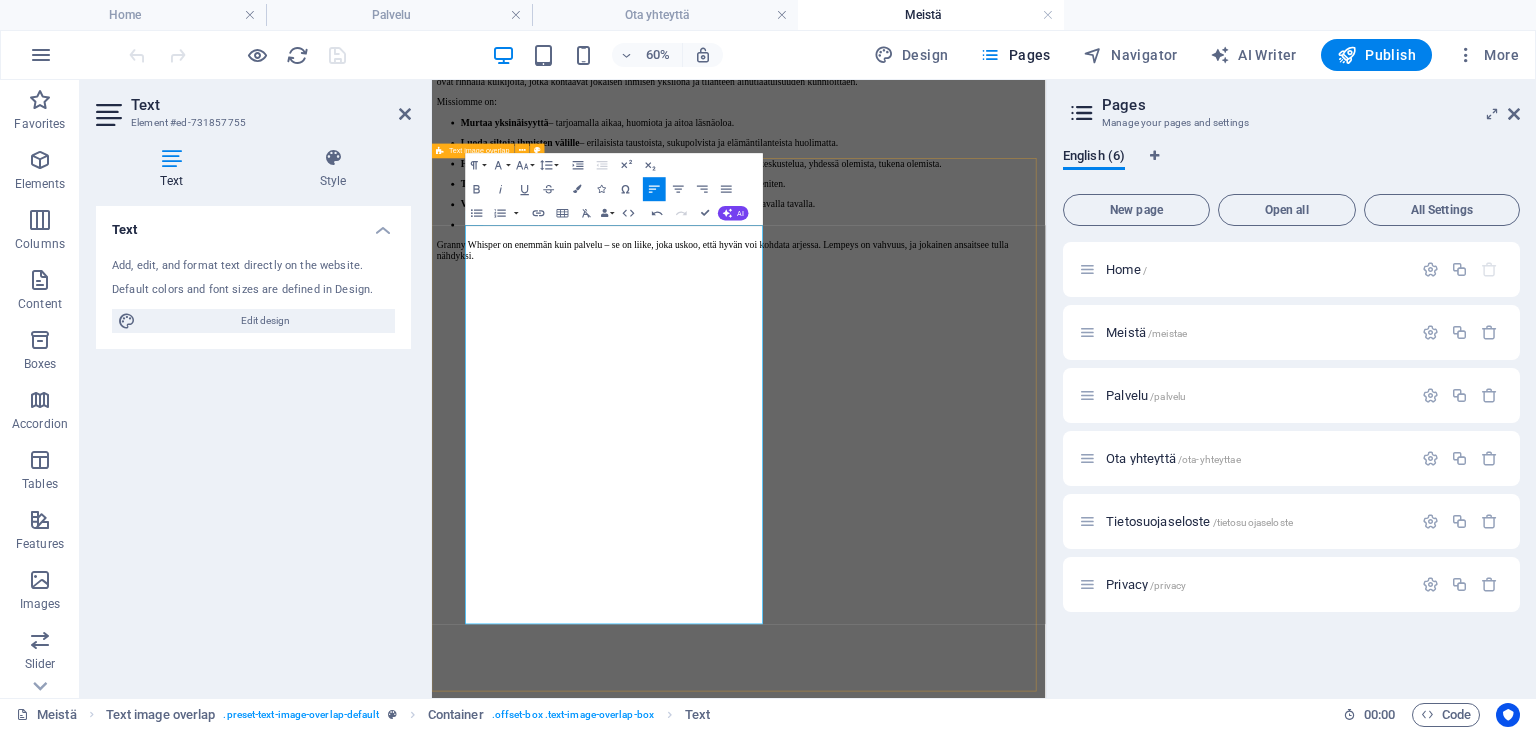 click on "Granny Whisper syntyi hiljaisesta havainnosta ja voimakkaasta tunteesta. Havainnosta siitä, että aivan liian moni ihminen jää tänä päivänä yksin – ei siksi, ettei ympärillä olisi ihmisiä, vaan siksi, että aika, yhteys ja aito läsnäolo ovat käyneet harvinaisiksi. Ja tunteesta, että tälle voisi tehdä jotain. Ajatus Granny Whisperistä sai alkunsa yksittäisistä kohtaamisista: ikäihmisistä, joiden viikot kuluivat ilman yhtäkään keskustelua; vanhemmista, jotka kaipasivat hengähdystaukoa arjen keskelle; ja ihmisistä, joiden elämäntilanne – sairaus, muutto, suru tai muu muutos – teki yksinolosta raskasta. Näissä hetkissä näkyi selkeä viesti: rinnalle tarvittiin ihminen ihmiselle. Yrityksen perustajalla on taustalla henkilökohtaisia kokemuksia kohtaamisen voimasta. Näistä kasvoi vakaumus: meidän on mahdollista rakentaa palvelu, joka on lämmin, turvallinen ja inhimillinen. Palvelu, jossa viivytään hetkessä. Nimeksi valikoitui  Granny Whisper,  ”En jaksa yksin.”" at bounding box center (943, 5638) 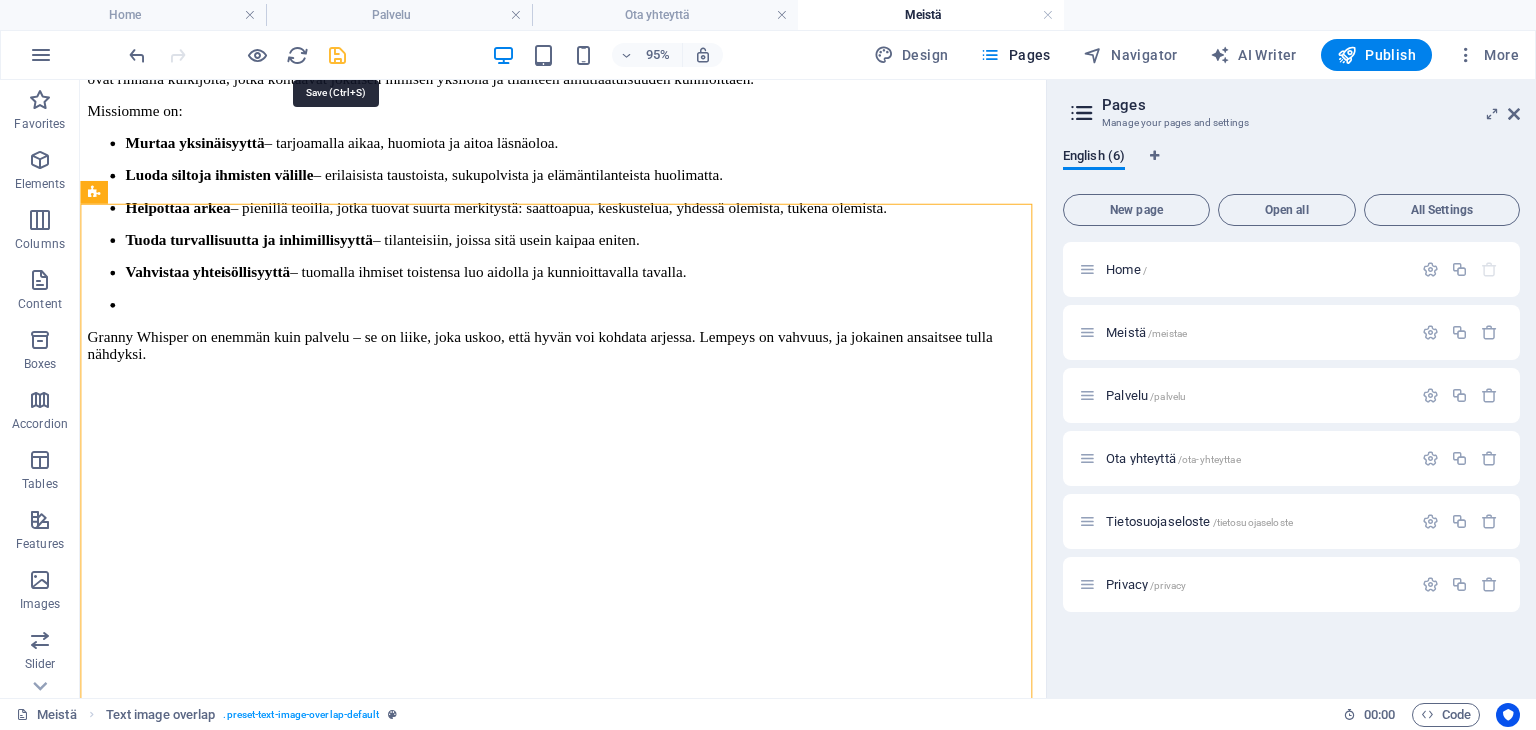 click at bounding box center (337, 55) 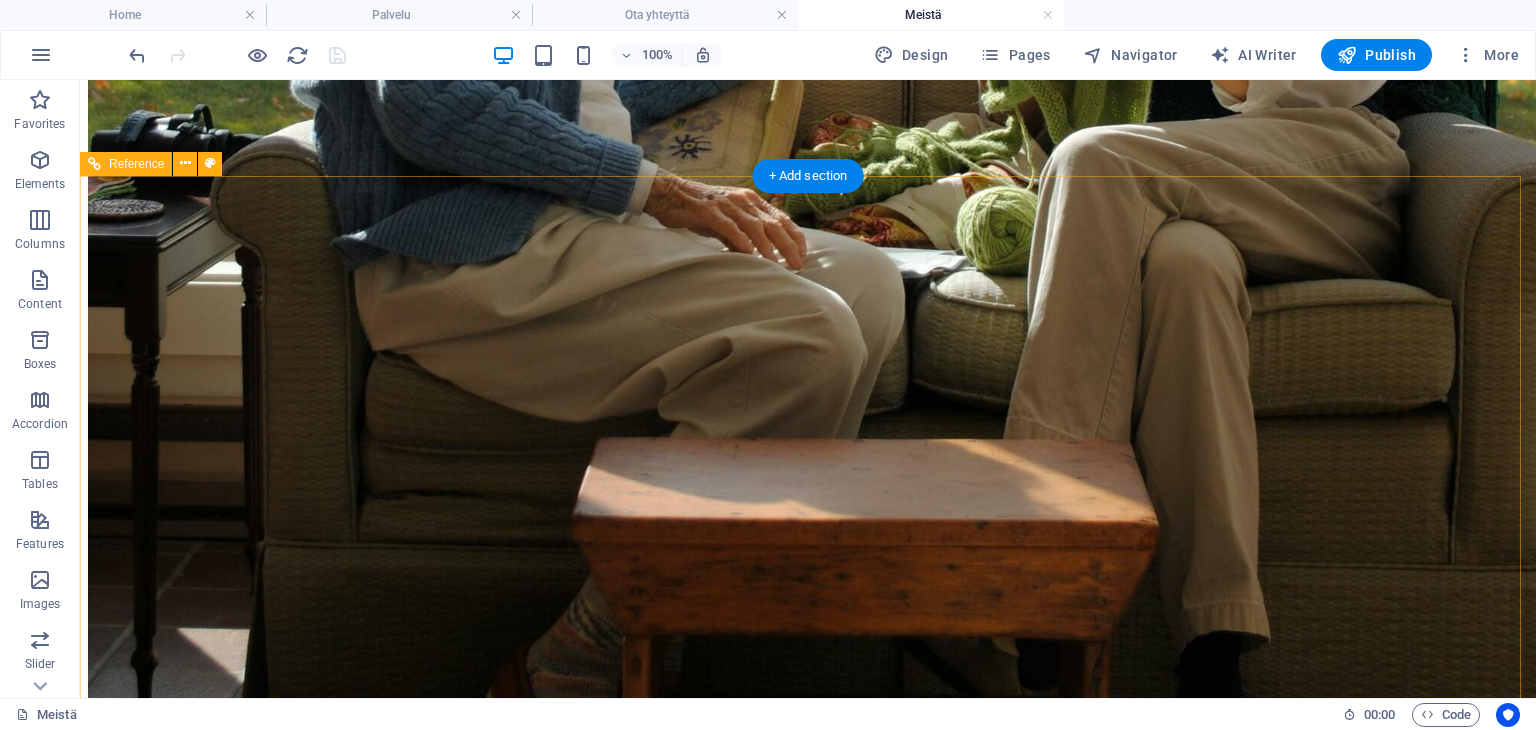 scroll, scrollTop: 5227, scrollLeft: 0, axis: vertical 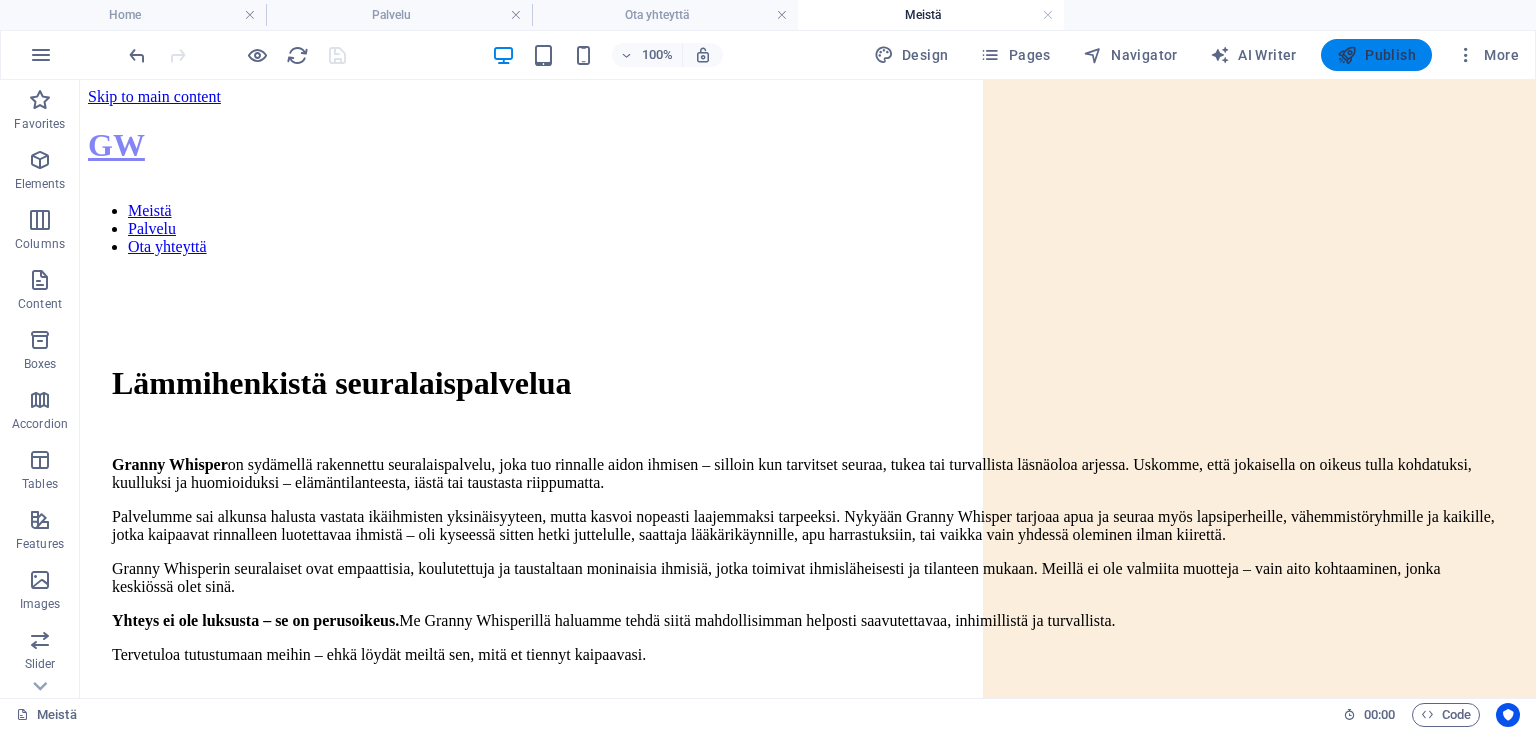 click on "Publish" at bounding box center [1376, 55] 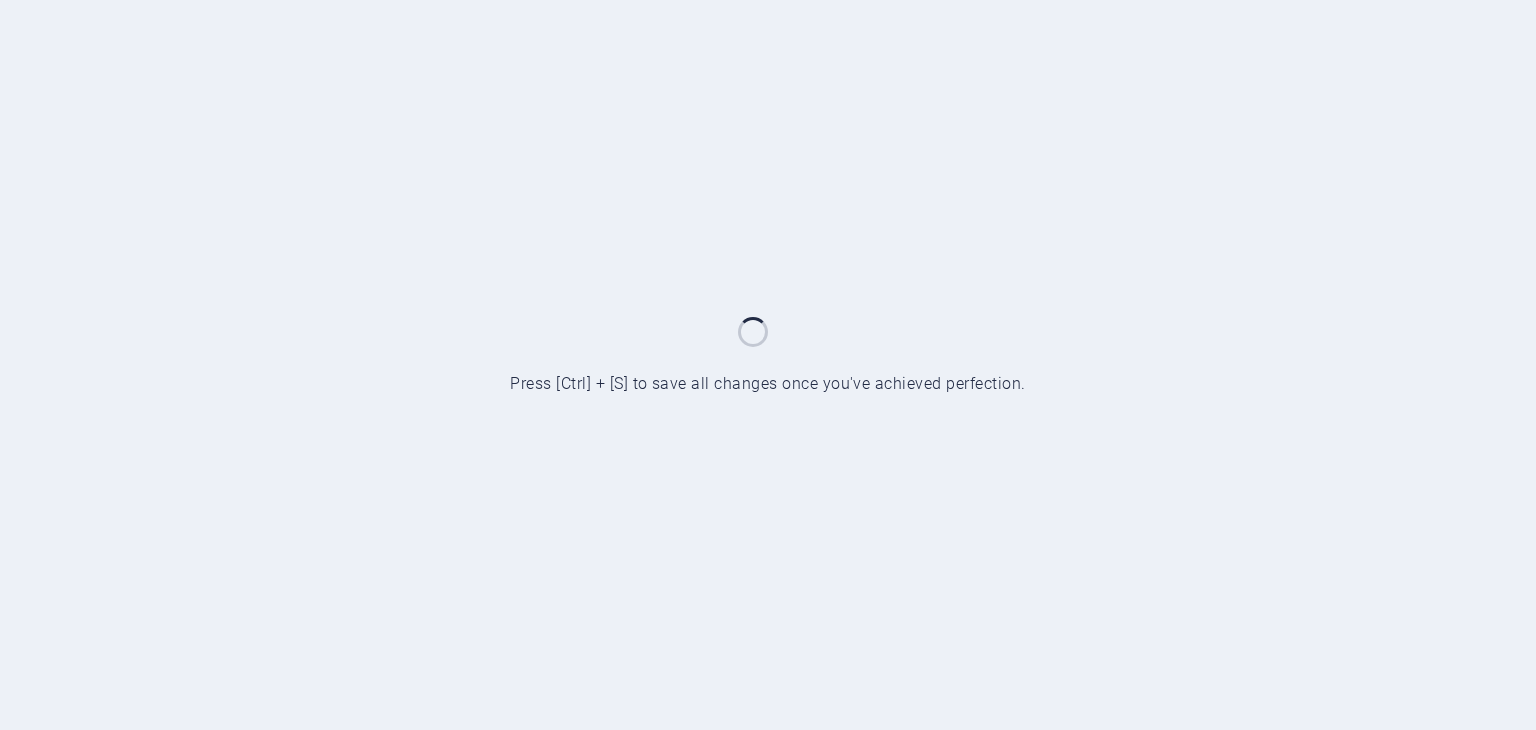 scroll, scrollTop: 0, scrollLeft: 0, axis: both 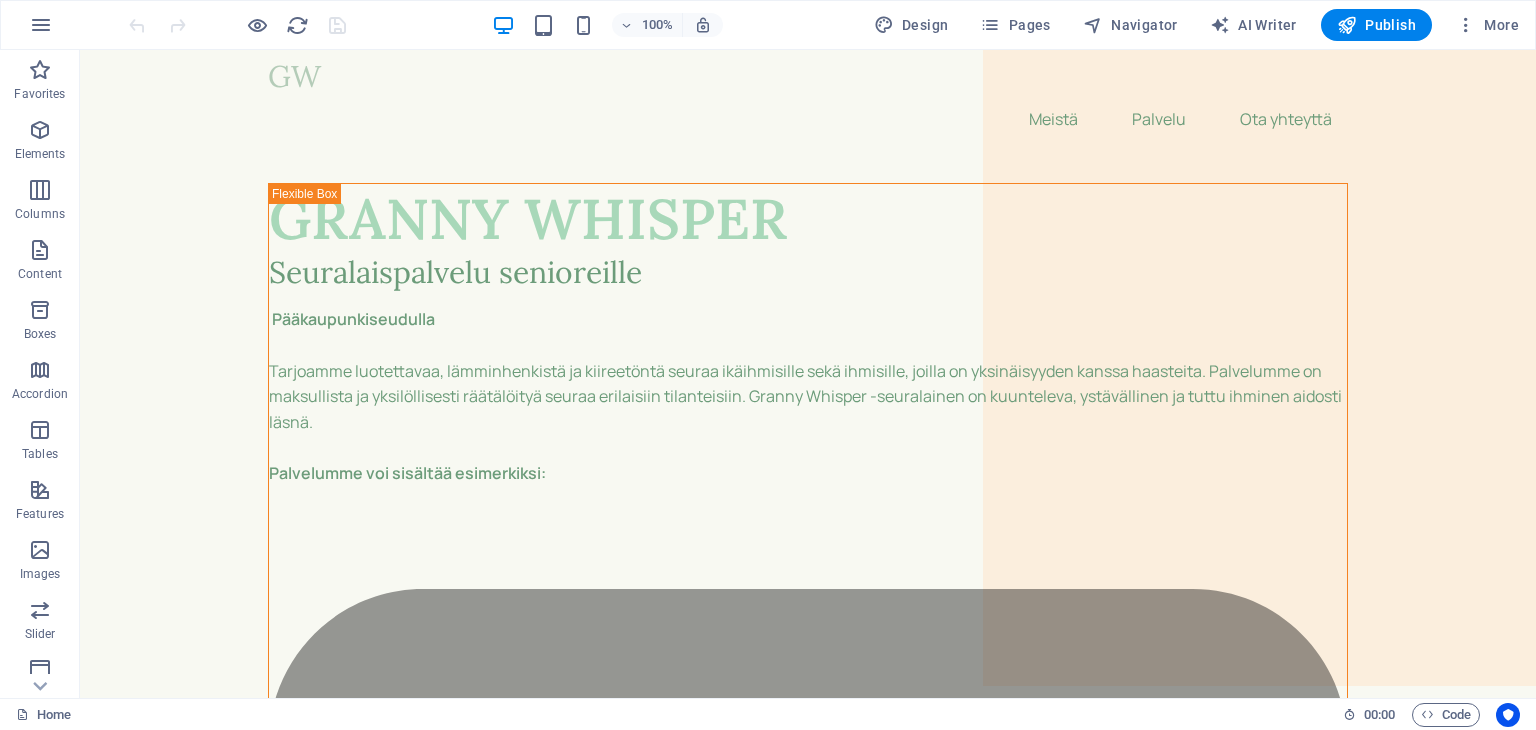 drag, startPoint x: 1526, startPoint y: 348, endPoint x: 1584, endPoint y: 88, distance: 266.3907 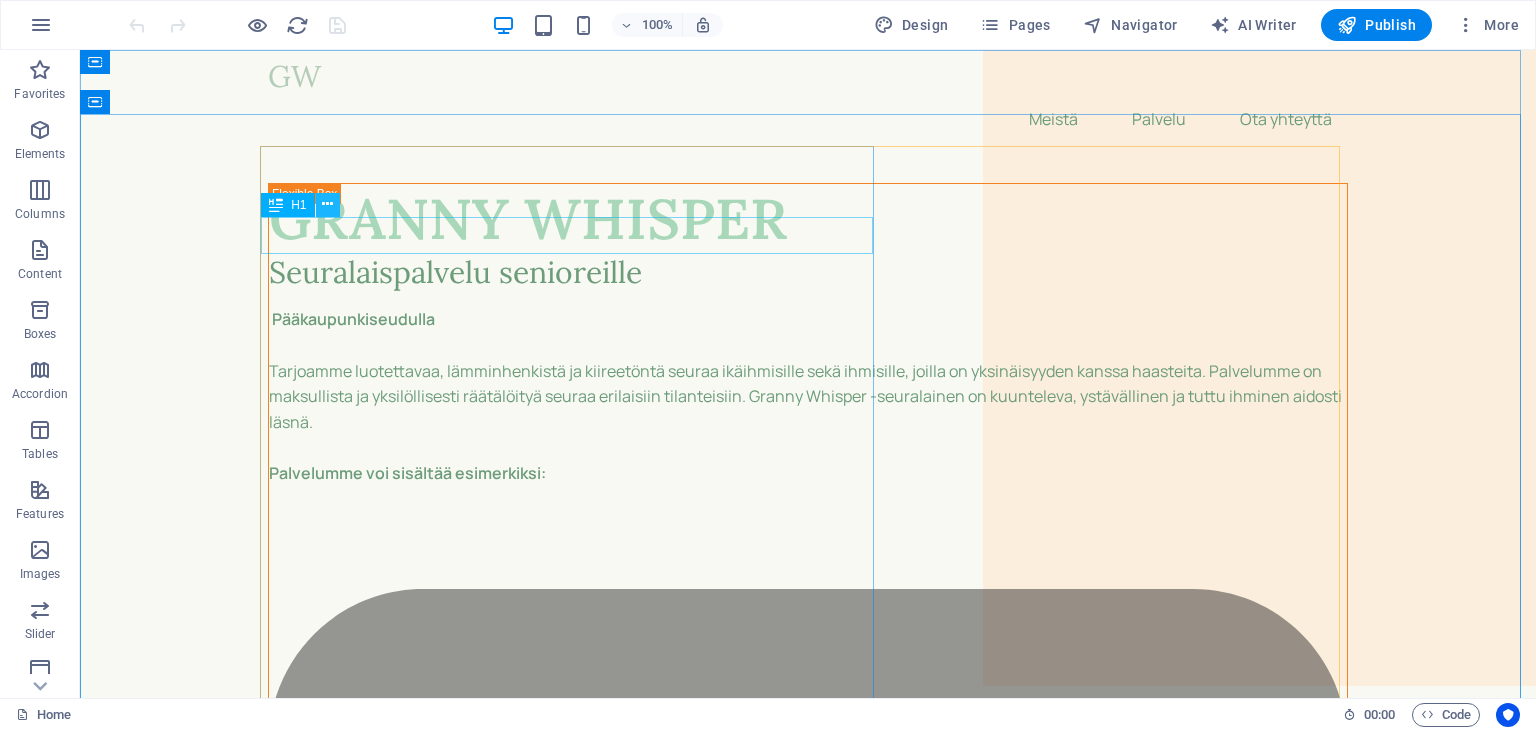 click at bounding box center [327, 204] 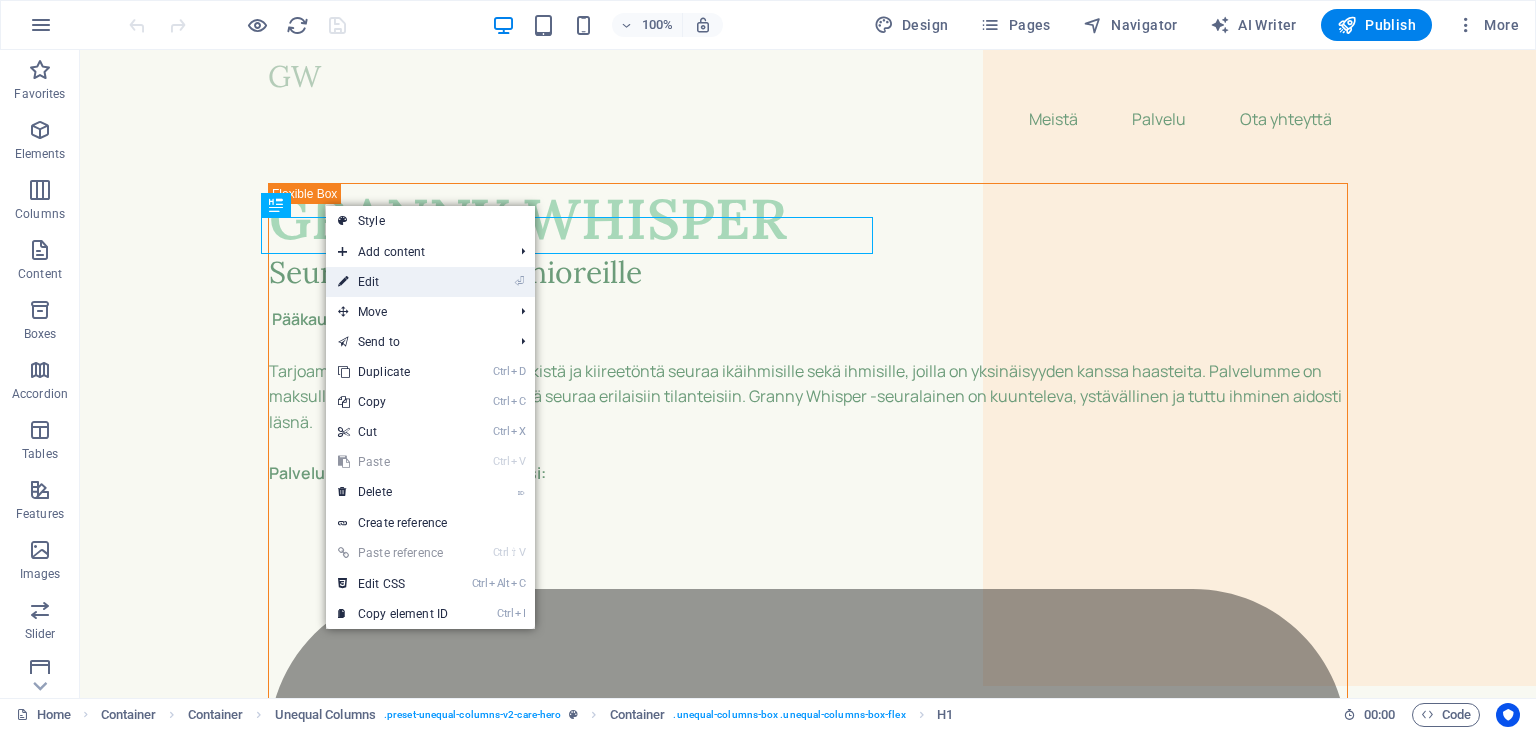 click on "⏎  Edit" at bounding box center (393, 282) 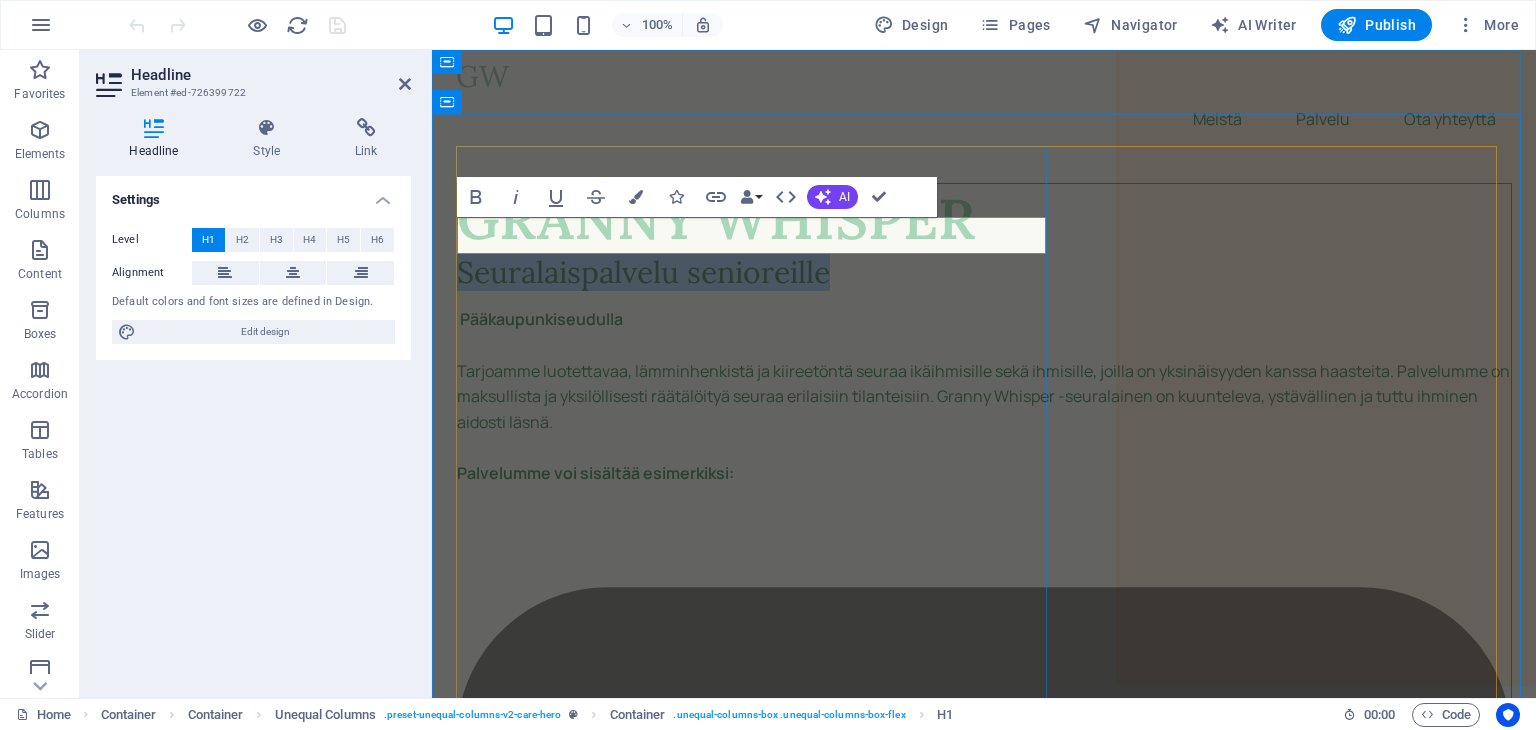 click on "Seuralaispalvelu senioreille" at bounding box center (984, 272) 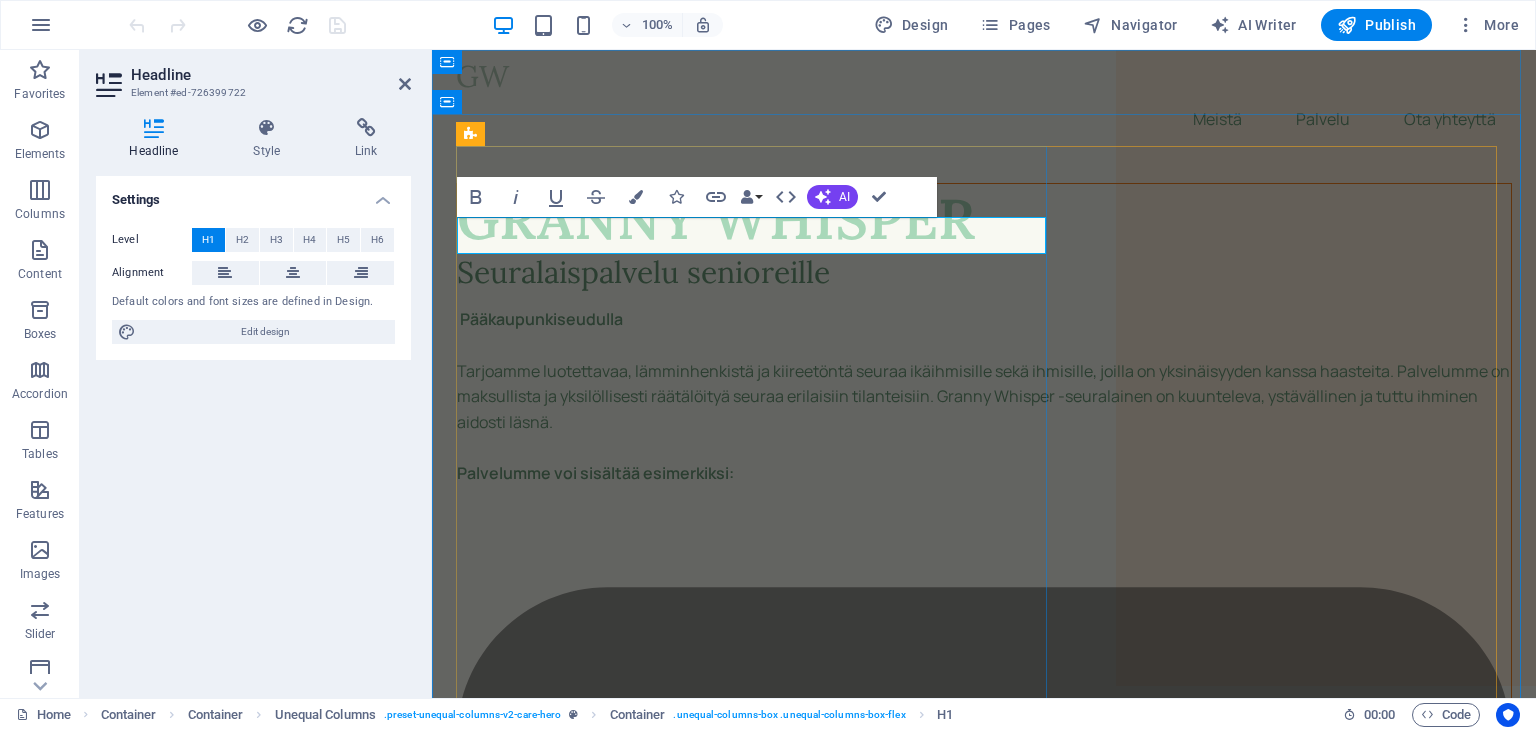 type 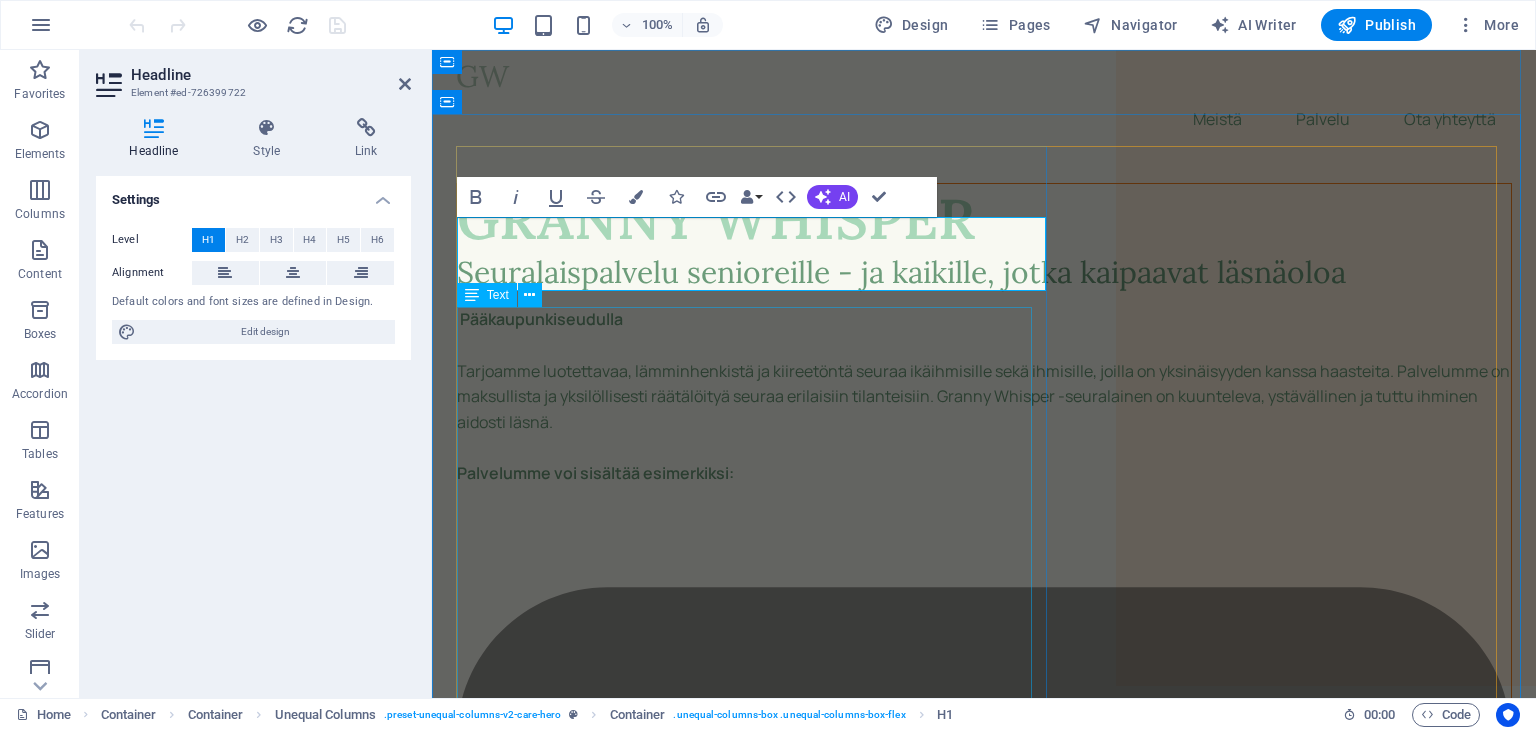 click on "Pääkaupunkiseudulla Tarjoamme luotettavaa, lämminhenkistä ja kiireetöntä seuraa ikäihmisille sekä ihmisille, joilla on yksinäisyyden kanssa haasteita. Palvelumme on maksullista ja yksilöllisesti räätälöityä seuraa erilaisiin tilanteisiin. Granny Whisper -seuralainen on kuunteleva, ystävällinen ja tuttu ihminen aidosti läsnä.  Palvelumme voi sisältää esimerkiksi:      Juttuseuraa kotiin tai ulkoilun ajaksi      Saattajapalvelua lääkärikäynnille tai kauppareissulle      Kahvitteluhetkiä, korttipelejä tai yhdessä lukemista      Apua pieniin arjen askareisiin      Mukaan teatteriin tai taidenäyttelyyn      Läsnäoloa – juuri sen verran kuin tarvitaan     Palvelumme räätälöidään aina asiakkaan toiveiden ja tarpeiden mukaan.       Palvelumme  täydentää kunnan tai kaupungin kotihoitoa ja/tai -palvelua.   Voit saada palvelullemme kotitalousvähennyksen verottajan ehtojen mukaisesti." at bounding box center (984, 5169) 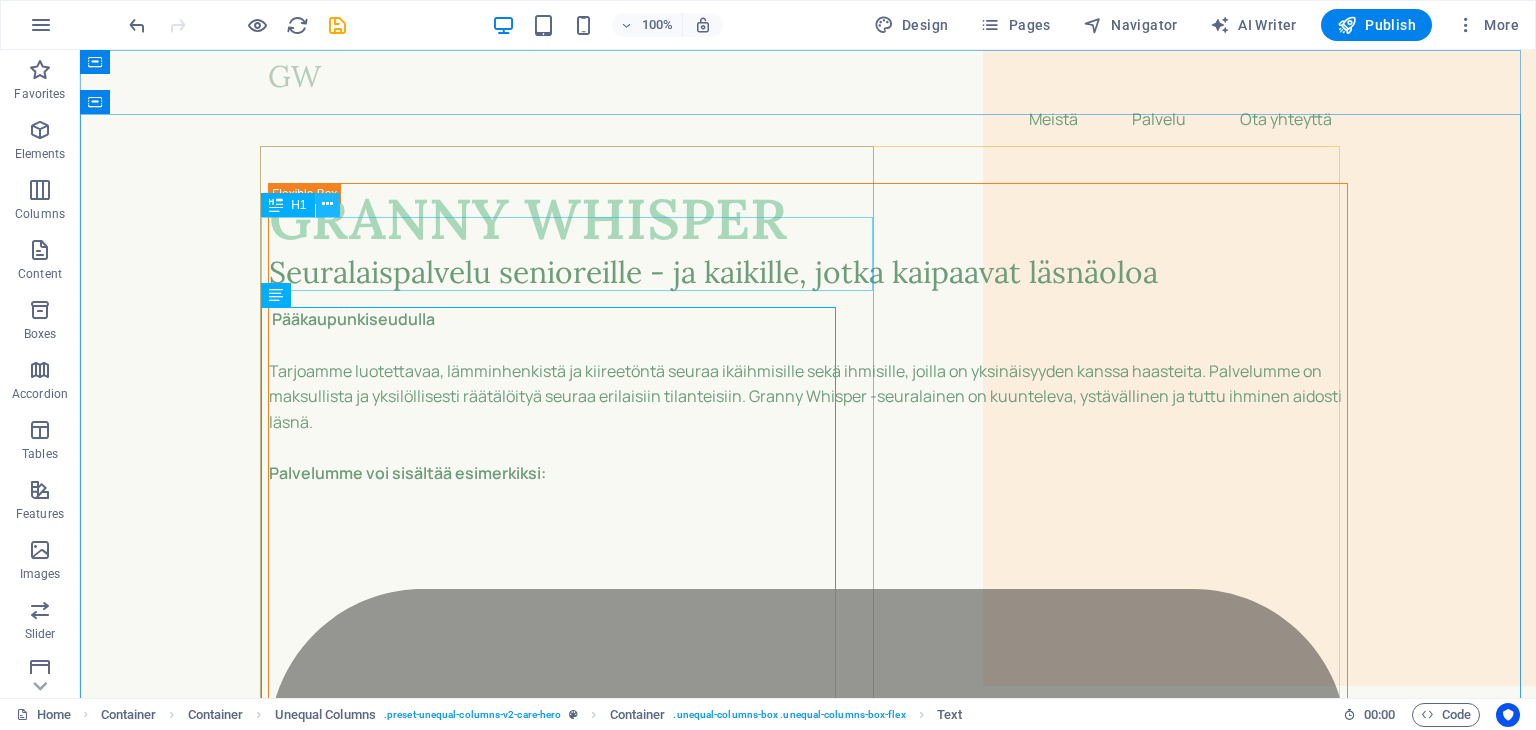 click at bounding box center (327, 204) 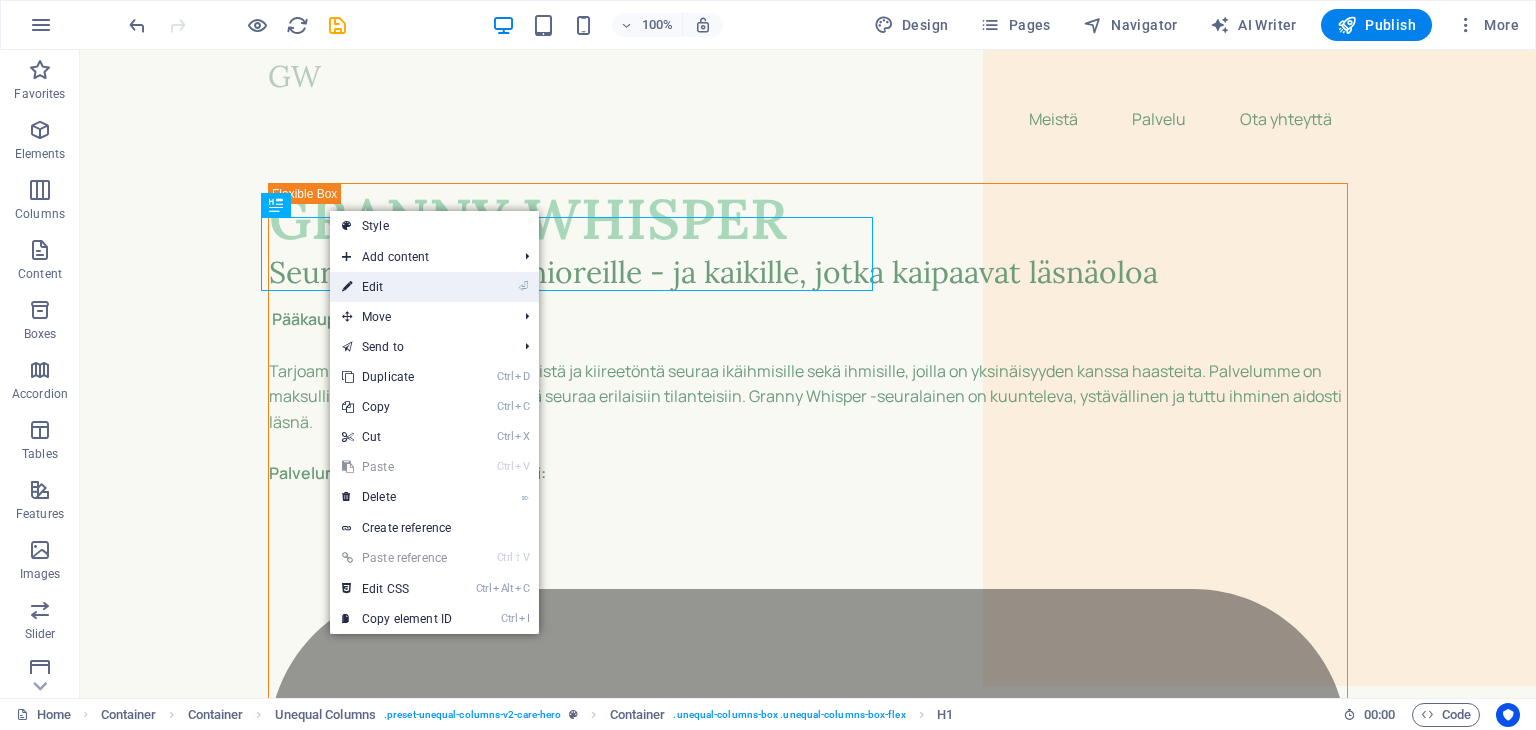 click on "⏎  Edit" at bounding box center (397, 287) 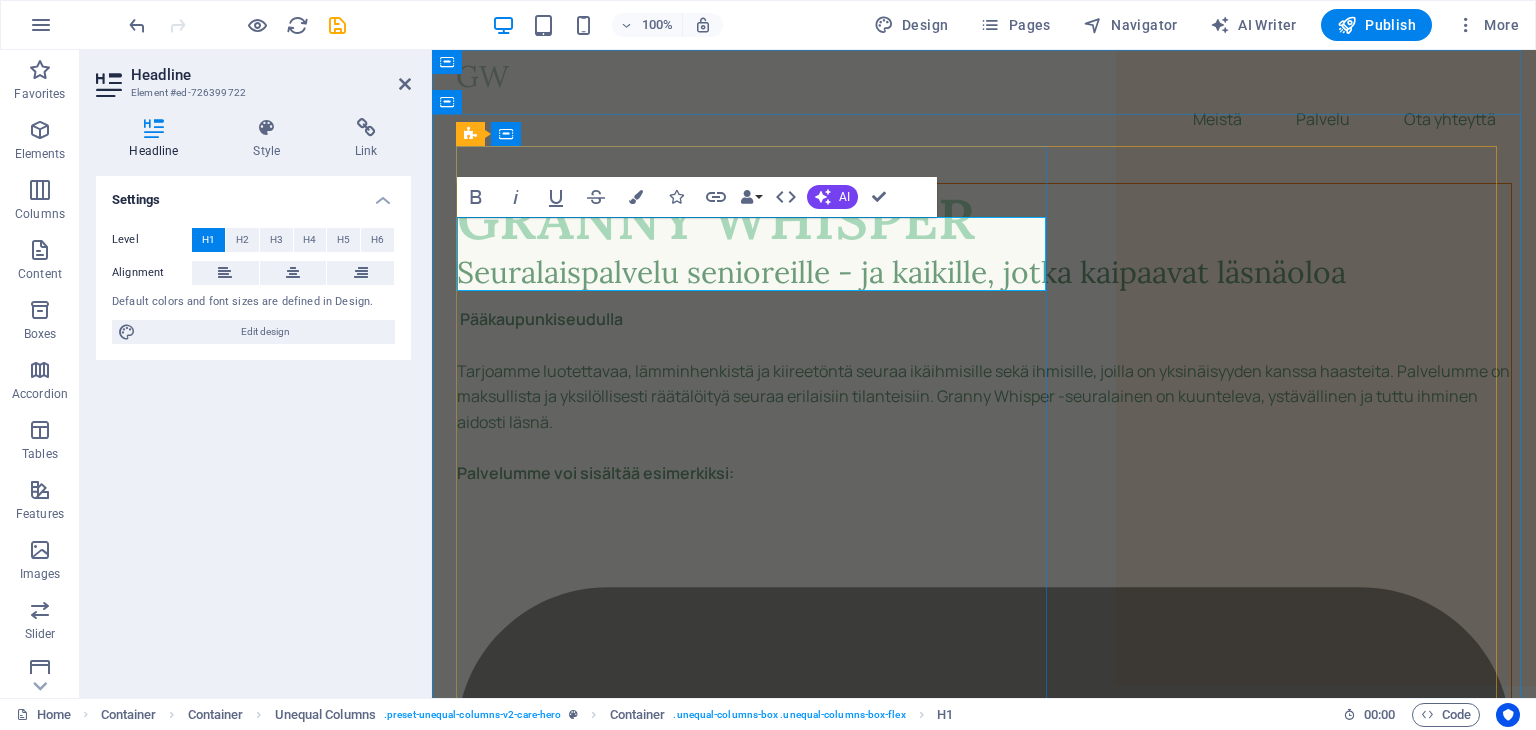click on "Seuralaispalvelu senioreille - ja kaikille, jotka kaipaavat läsnäoloa" at bounding box center [984, 272] 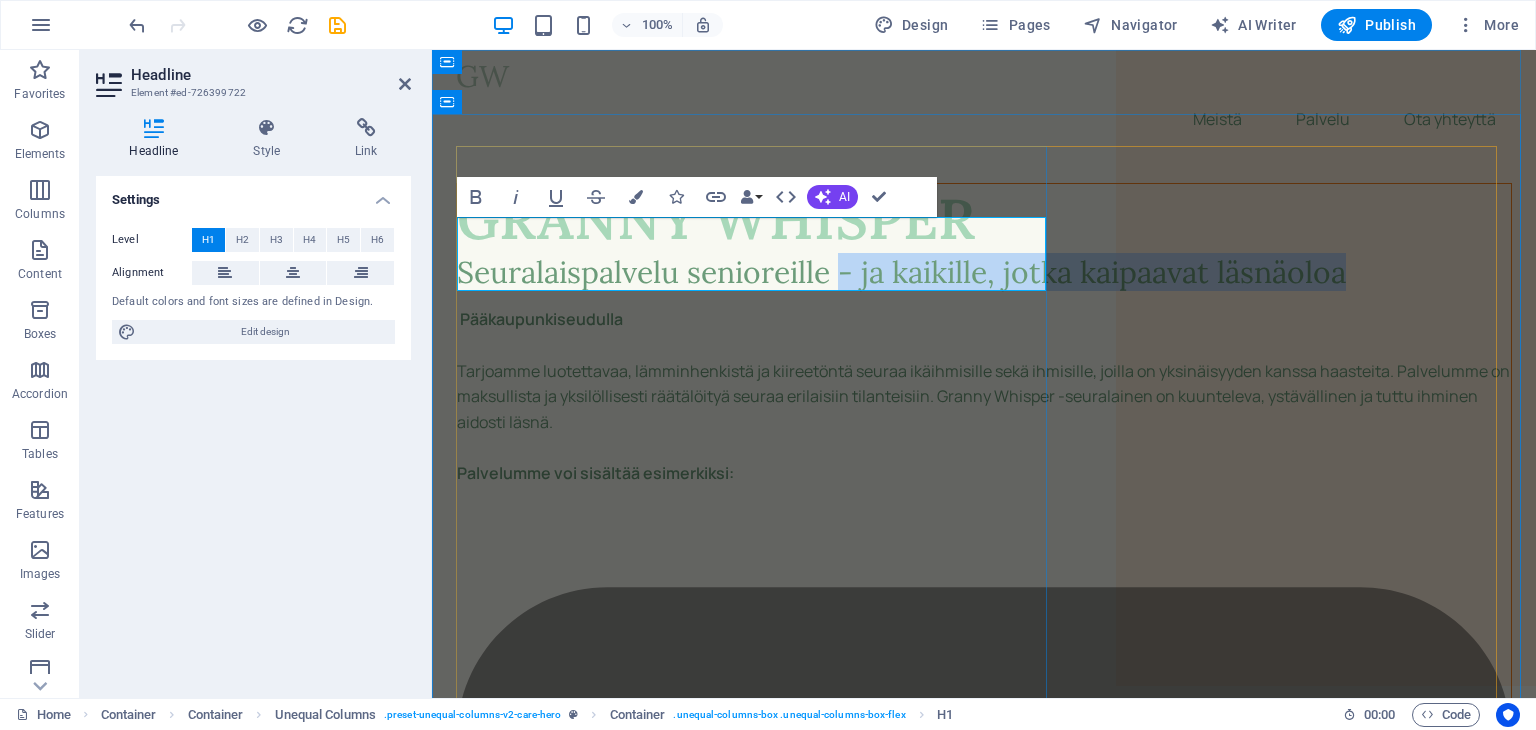 drag, startPoint x: 817, startPoint y: 285, endPoint x: 845, endPoint y: 241, distance: 52.153618 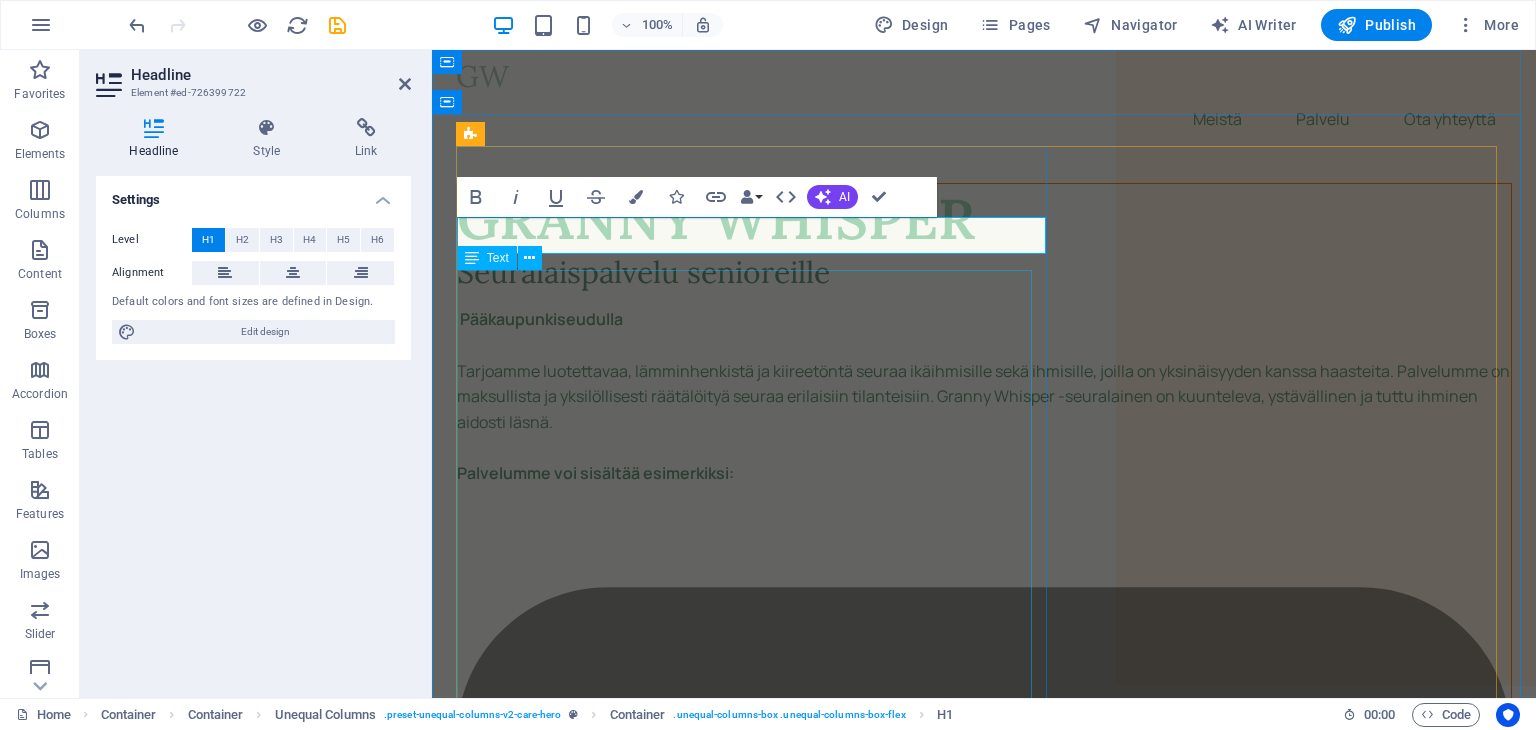 click on "Pääkaupunkiseudulla Tarjoamme luotettavaa, lämminhenkistä ja kiireetöntä seuraa ikäihmisille sekä ihmisille, joilla on yksinäisyyden kanssa haasteita. Palvelumme on maksullista ja yksilöllisesti räätälöityä seuraa erilaisiin tilanteisiin. Granny Whisper -seuralainen on kuunteleva, ystävällinen ja tuttu ihminen aidosti läsnä.  Palvelumme voi sisältää esimerkiksi:      Juttuseuraa kotiin tai ulkoilun ajaksi      Saattajapalvelua lääkärikäynnille tai kauppareissulle      Kahvitteluhetkiä, korttipelejä tai yhdessä lukemista      Apua pieniin arjen askareisiin      Mukaan teatteriin tai taidenäyttelyyn      Läsnäoloa – juuri sen verran kuin tarvitaan     Palvelumme räätälöidään aina asiakkaan toiveiden ja tarpeiden mukaan.       Palvelumme  täydentää kunnan tai kaupungin kotihoitoa ja/tai -palvelua.   Voit saada palvelullemme kotitalousvähennyksen verottajan ehtojen mukaisesti." at bounding box center [984, 5169] 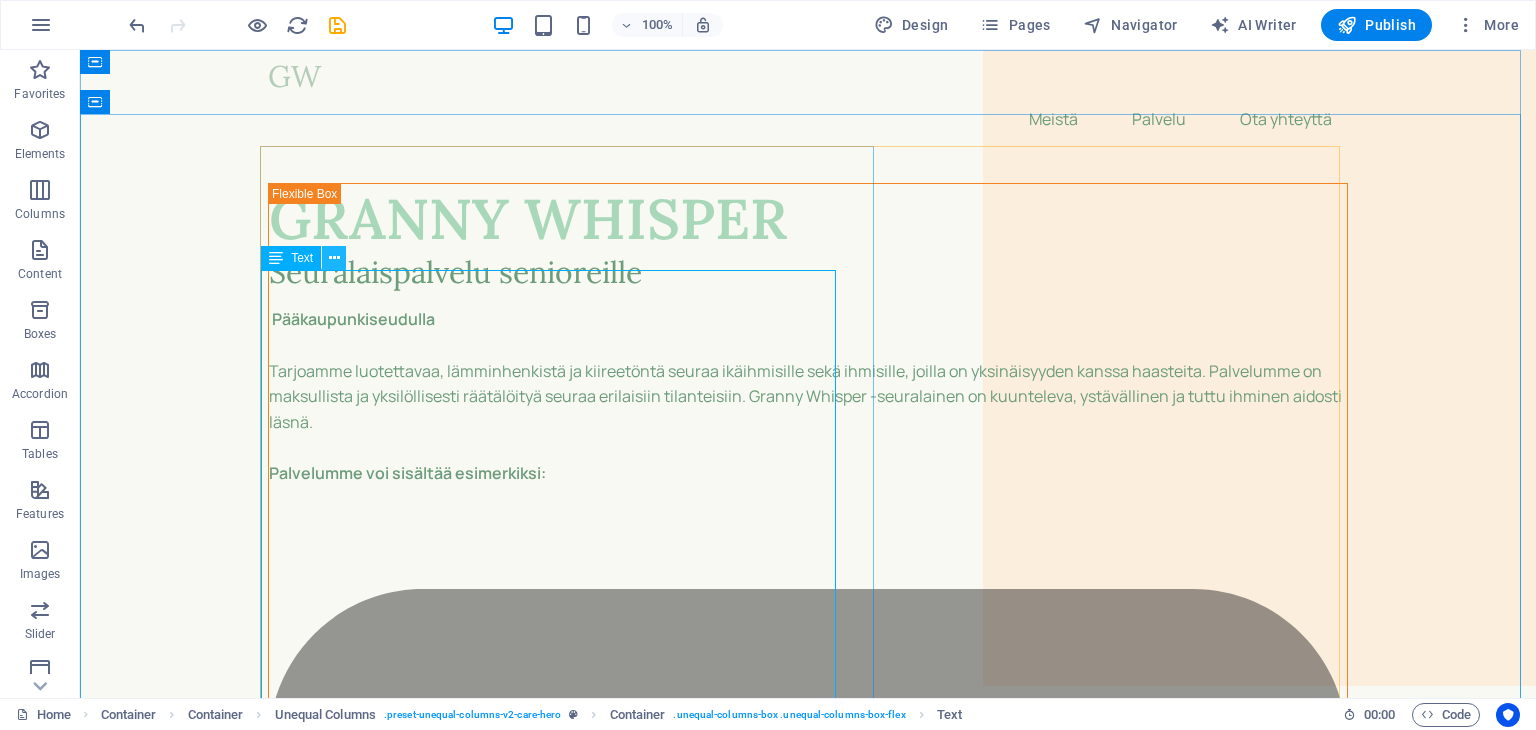 click at bounding box center [334, 258] 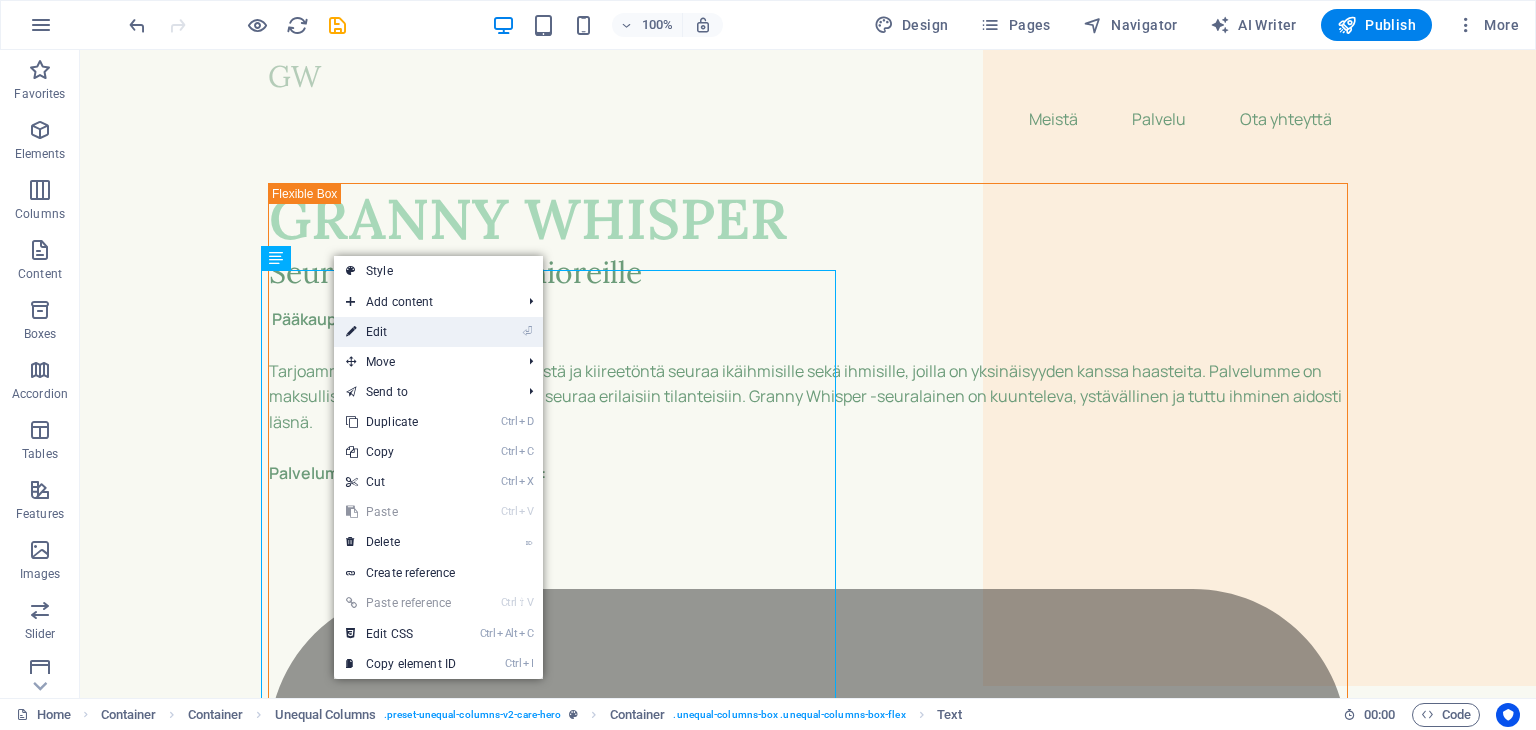 click on "⏎  Edit" at bounding box center [401, 332] 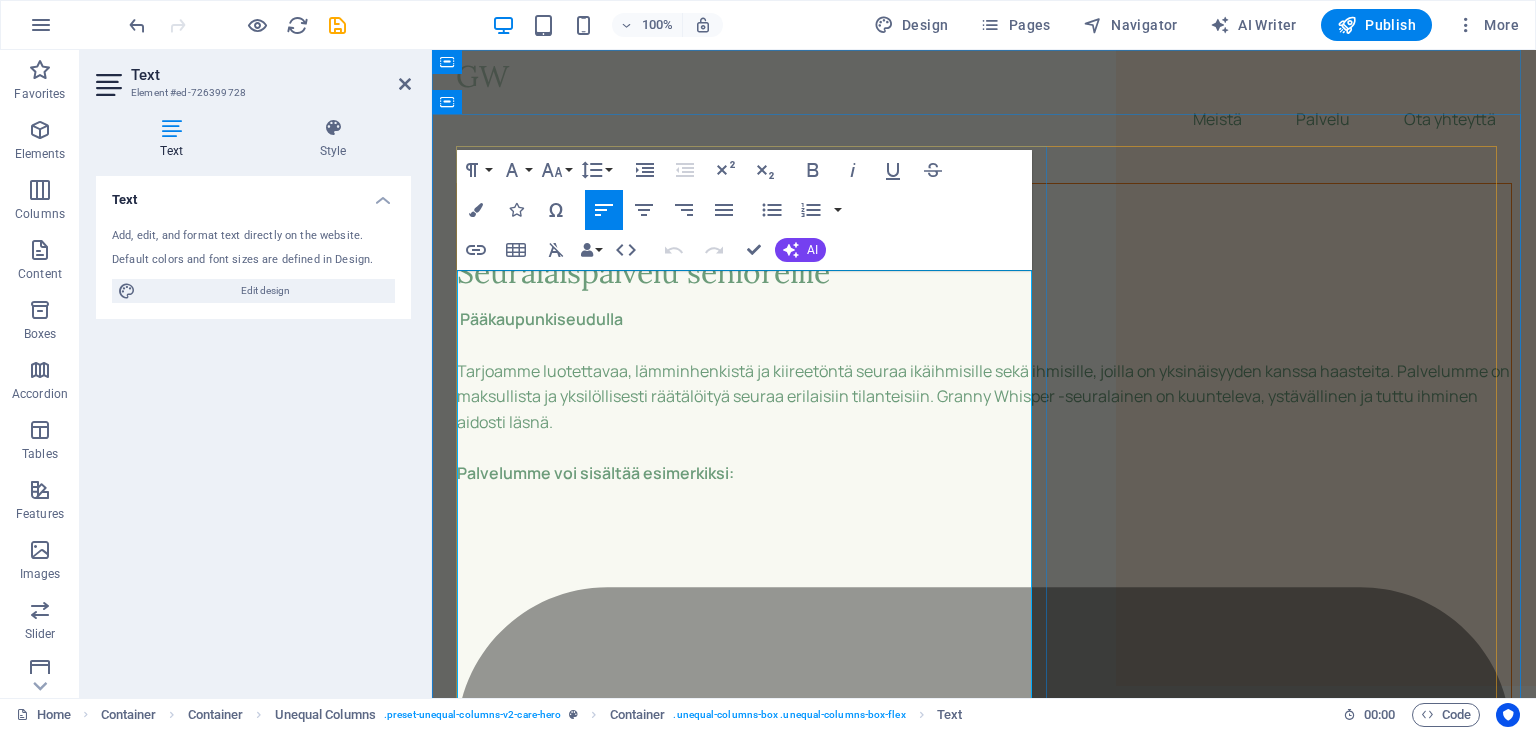 click on "Pääkaupunkiseudulla" 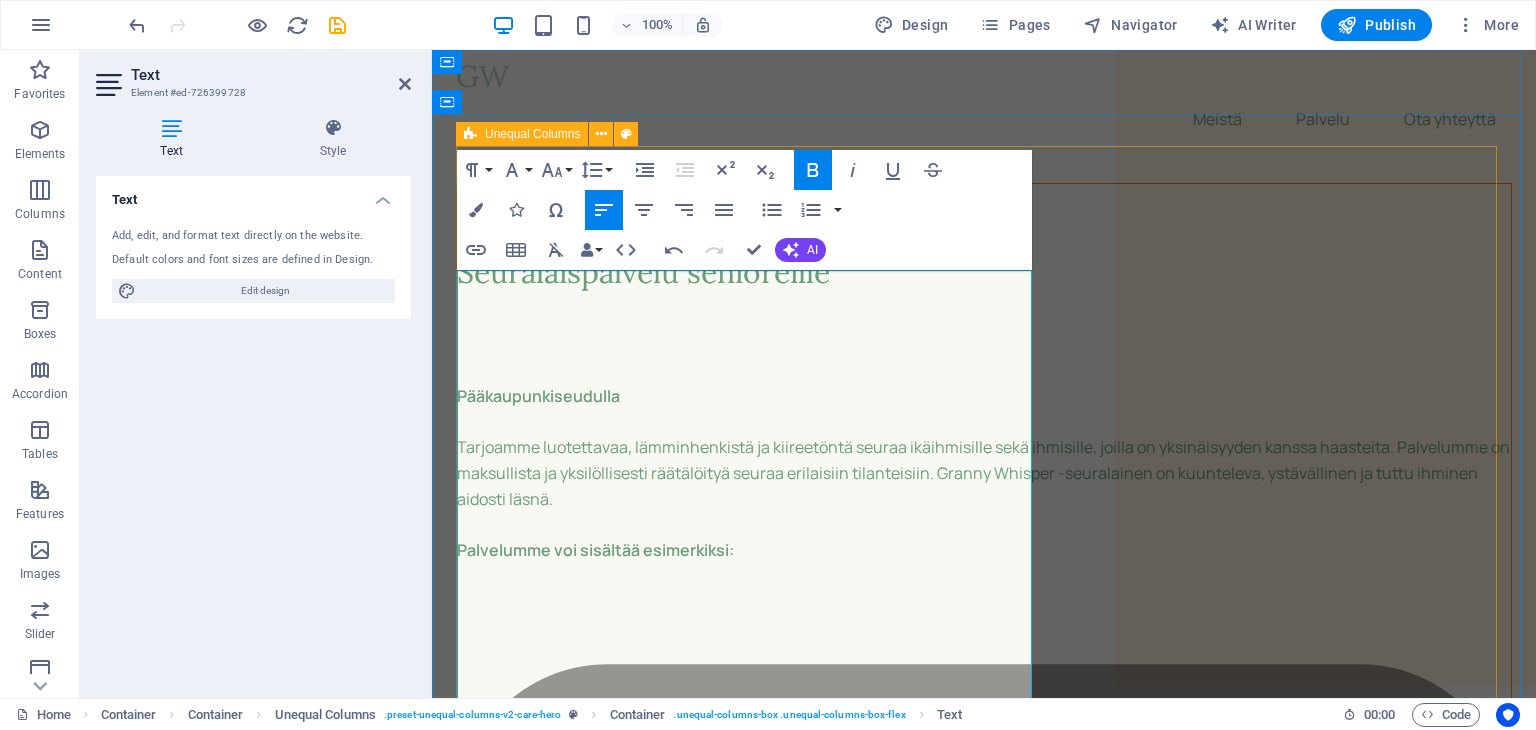 click on "GRANNY WHISPER Seuralaispalvelu senioreille   Pääkaupunkiseudulla Tarjoamme luotettavaa, lämminhenkistä ja kiireetöntä seuraa ikäihmisille sekä ihmisille, joilla on yksinäisyyden kanssa haasteita. Palvelumme on maksullista ja yksilöllisesti räätälöityä seuraa erilaisiin tilanteisiin. Granny Whisper -seuralainen on kuunteleva, ystävällinen ja tuttu ihminen aidosti läsnä.  Palvelumme voi sisältää esimerkiksi:      Juttuseuraa kotiin tai ulkoilun ajaksi      Saattajapalvelua lääkärikäynnille tai kauppareissulle      Kahvitteluhetkiä, korttipelejä tai yhdessä lukemista      Apua pieniin arjen askareisiin      Mukaan teatteriin tai taidenäyttelyyn      Läsnäoloa – juuri sen verran kuin tarvitaan     Palvelumme räätälöidään aina asiakkaan toiveiden ja tarpeiden mukaan.       Palvelumme  täydentää kunnan tai kaupungin kotihoitoa ja/tai -palvelua.   Voit saada palvelullemme kotitalousvähennyksen verottajan ehtojen mukaisesti." at bounding box center [984, 7155] 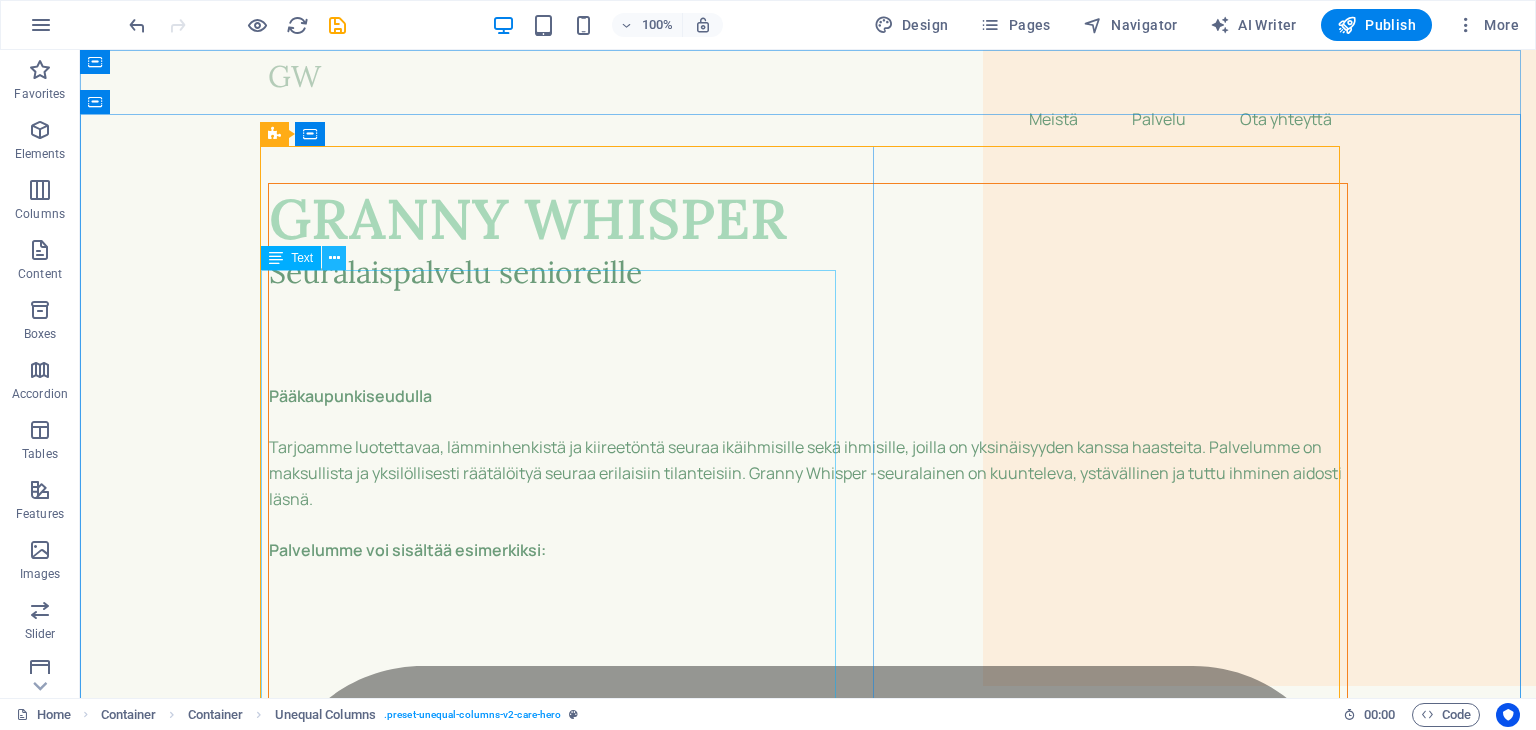 click at bounding box center [334, 258] 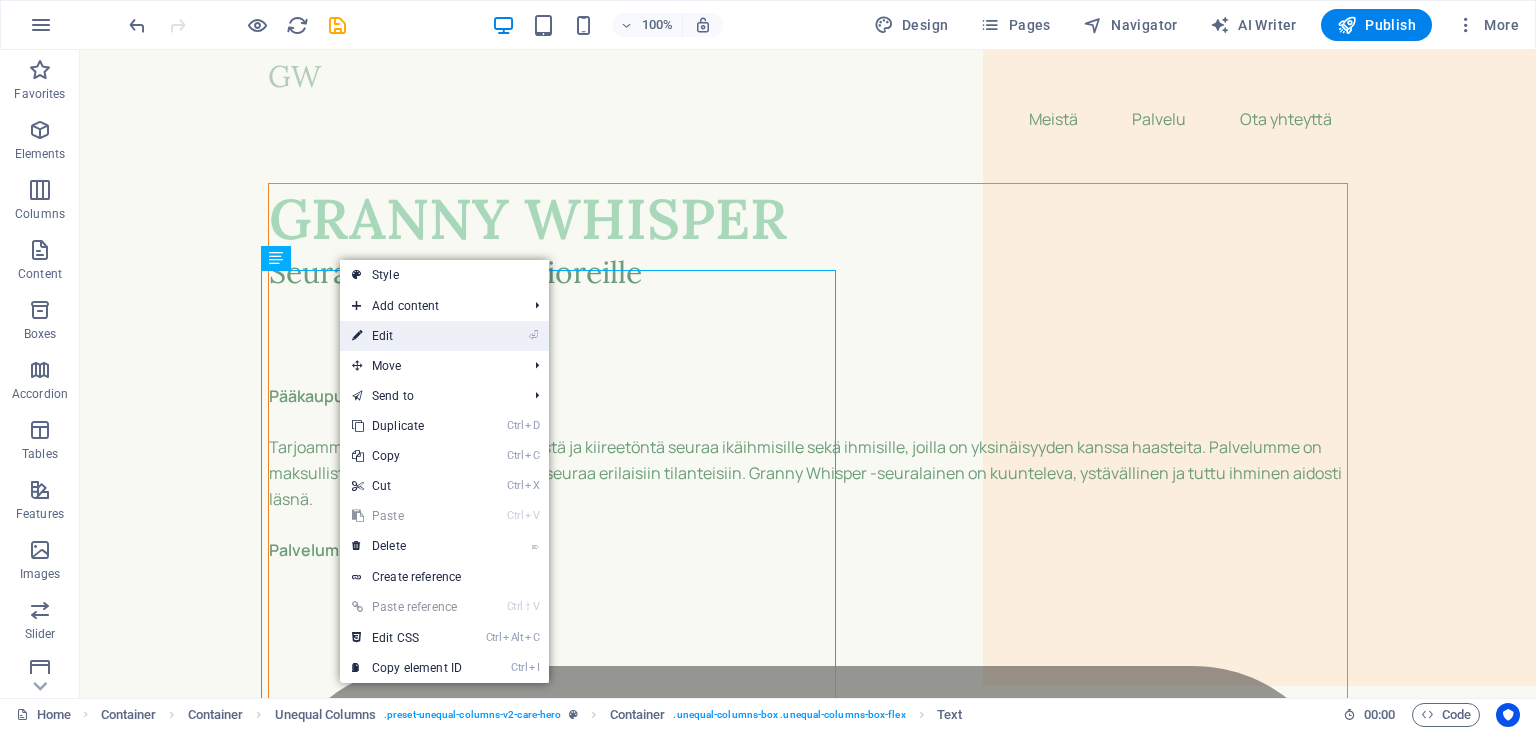 click at bounding box center (357, 336) 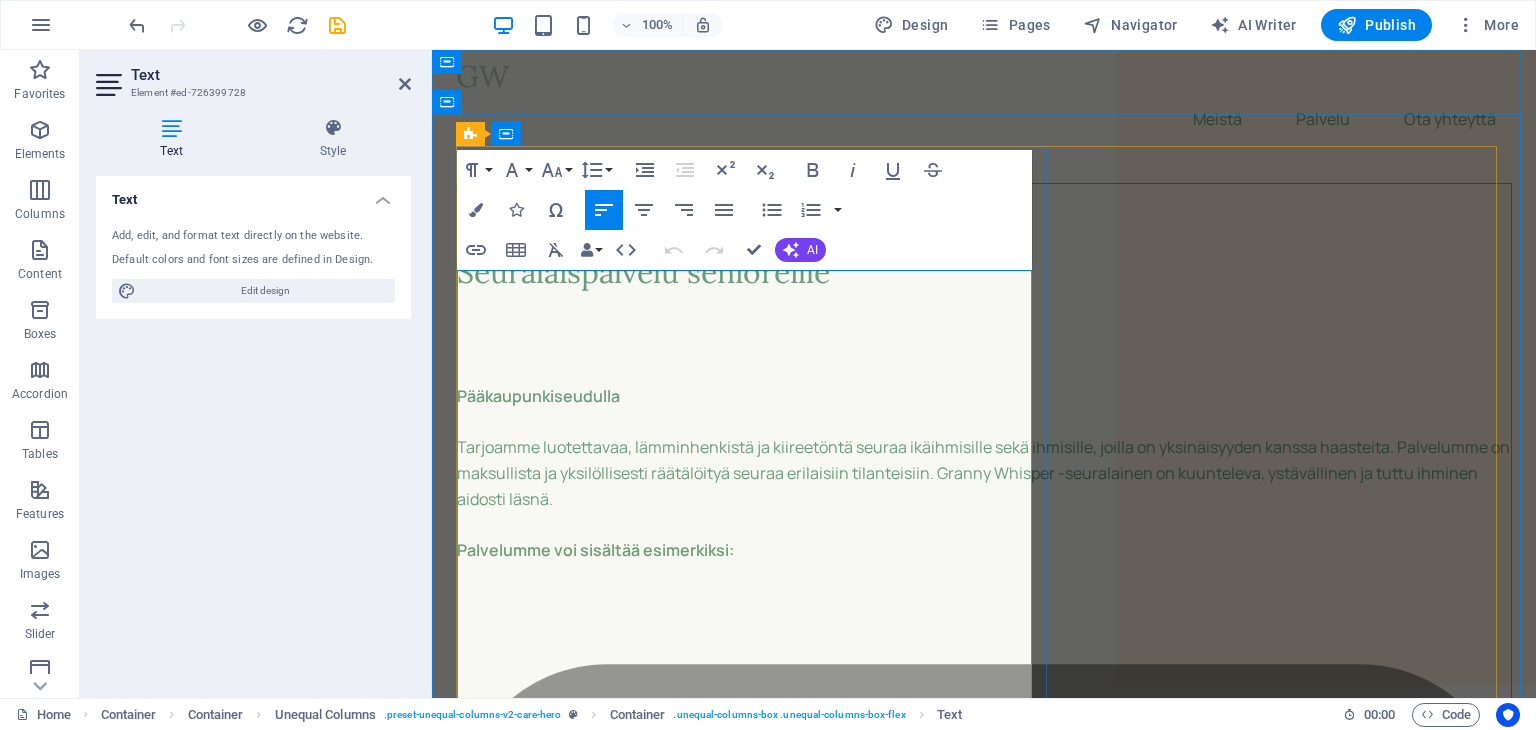 click at bounding box center [984, 372] 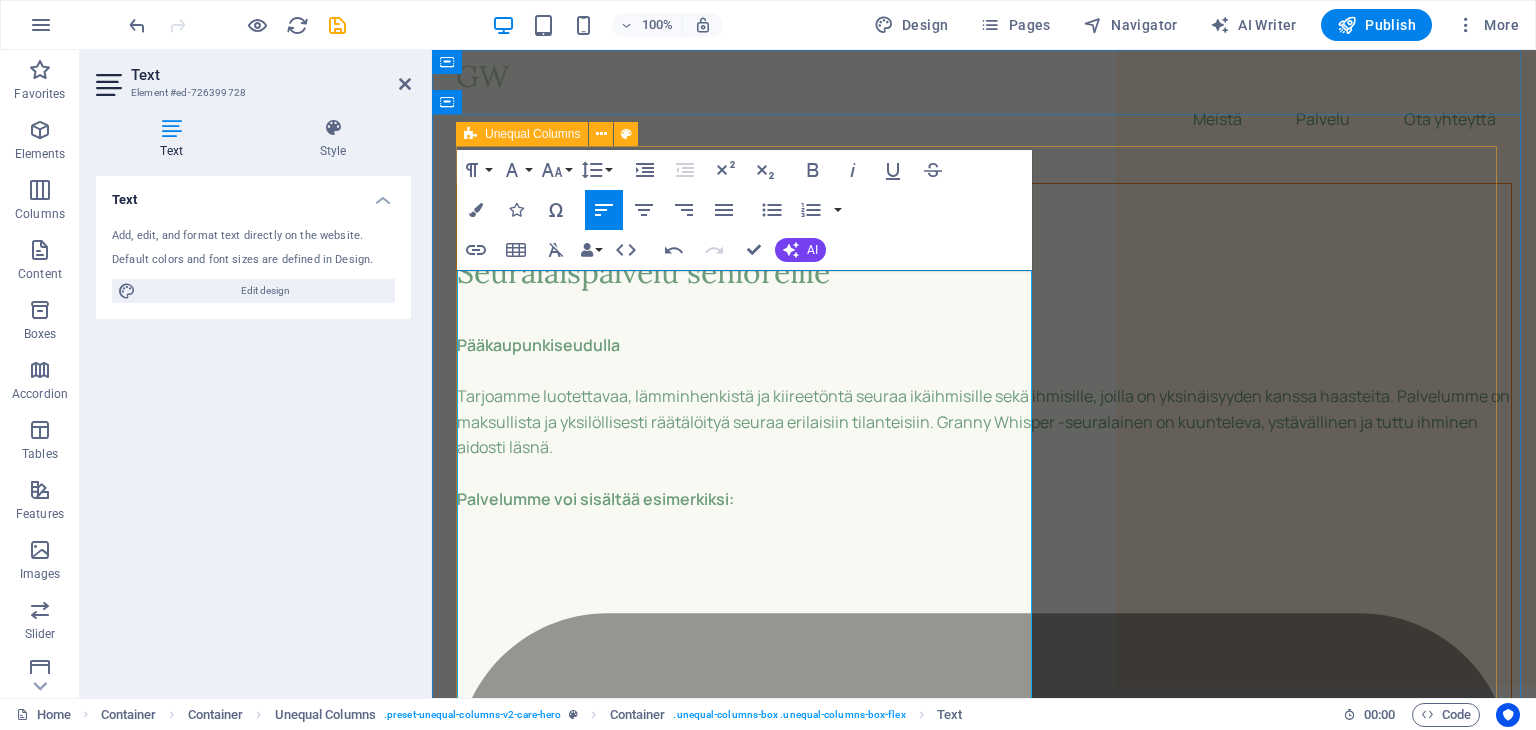 click on "GRANNY WHISPER Seuralaispalvelu senioreille   Pääkaupunkiseudulla Tarjoamme luotettavaa, lämminhenkistä ja kiireetöntä seuraa ikäihmisille sekä ihmisille, joilla on yksinäisyyden kanssa haasteita. Palvelumme on maksullista ja yksilöllisesti räätälöityä seuraa erilaisiin tilanteisiin. Granny Whisper -seuralainen on kuunteleva, ystävällinen ja tuttu ihminen aidosti läsnä.  Palvelumme voi sisältää esimerkiksi:      Juttuseuraa kotiin tai ulkoilun ajaksi      Saattajapalvelua lääkärikäynnille tai kauppareissulle      Kahvitteluhetkiä, korttipelejä tai yhdessä lukemista      Apua pieniin arjen askareisiin      Mukaan teatteriin tai taidenäyttelyyn      Läsnäoloa – juuri sen verran kuin tarvitaan     Palvelumme räätälöidään aina asiakkaan toiveiden ja tarpeiden mukaan.       Palvelumme  täydentää kunnan tai kaupungin kotihoitoa ja/tai -palvelua.   Voit saada palvelullemme kotitalousvähennyksen verottajan ehtojen mukaisesti." at bounding box center (984, 7130) 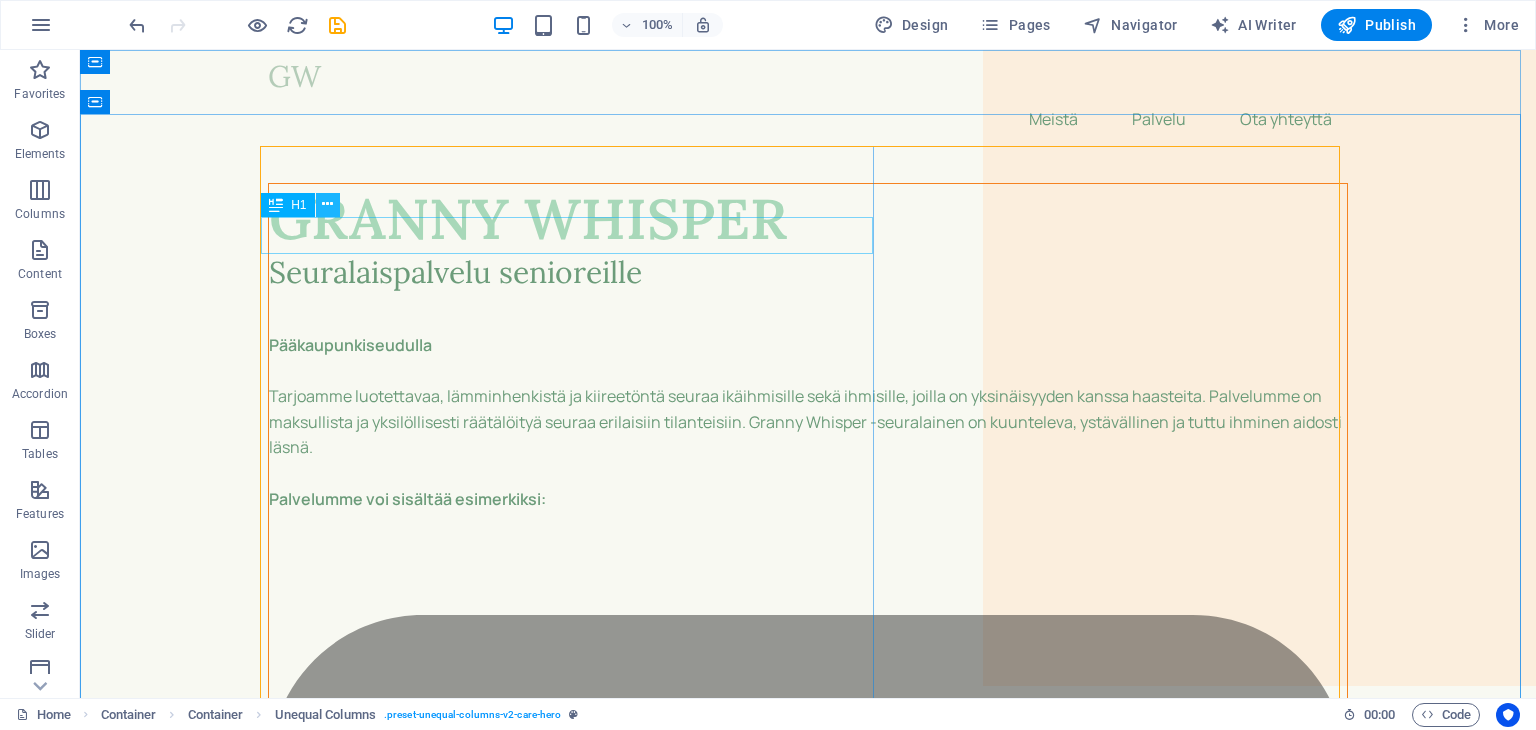 click at bounding box center [327, 204] 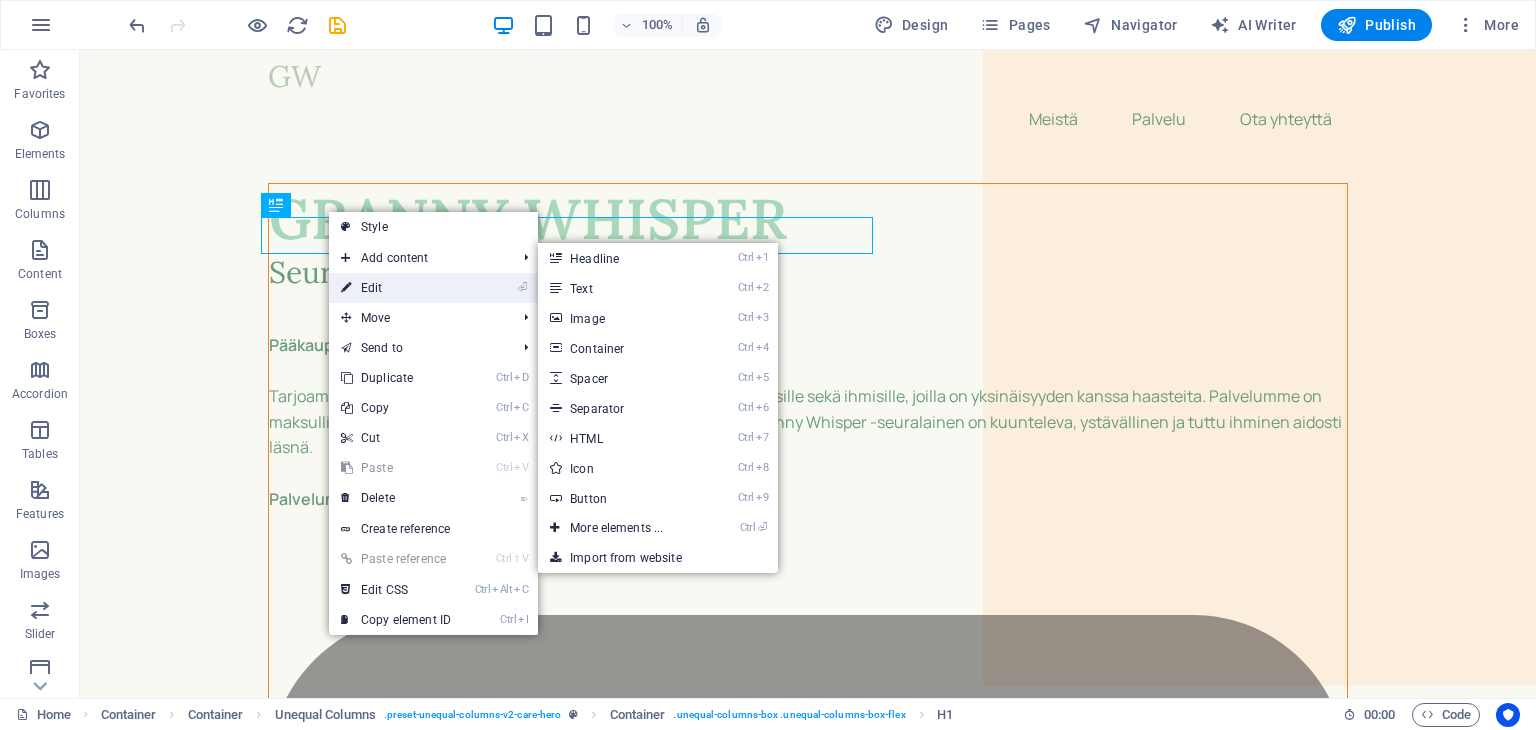 click on "⏎  Edit" at bounding box center (396, 288) 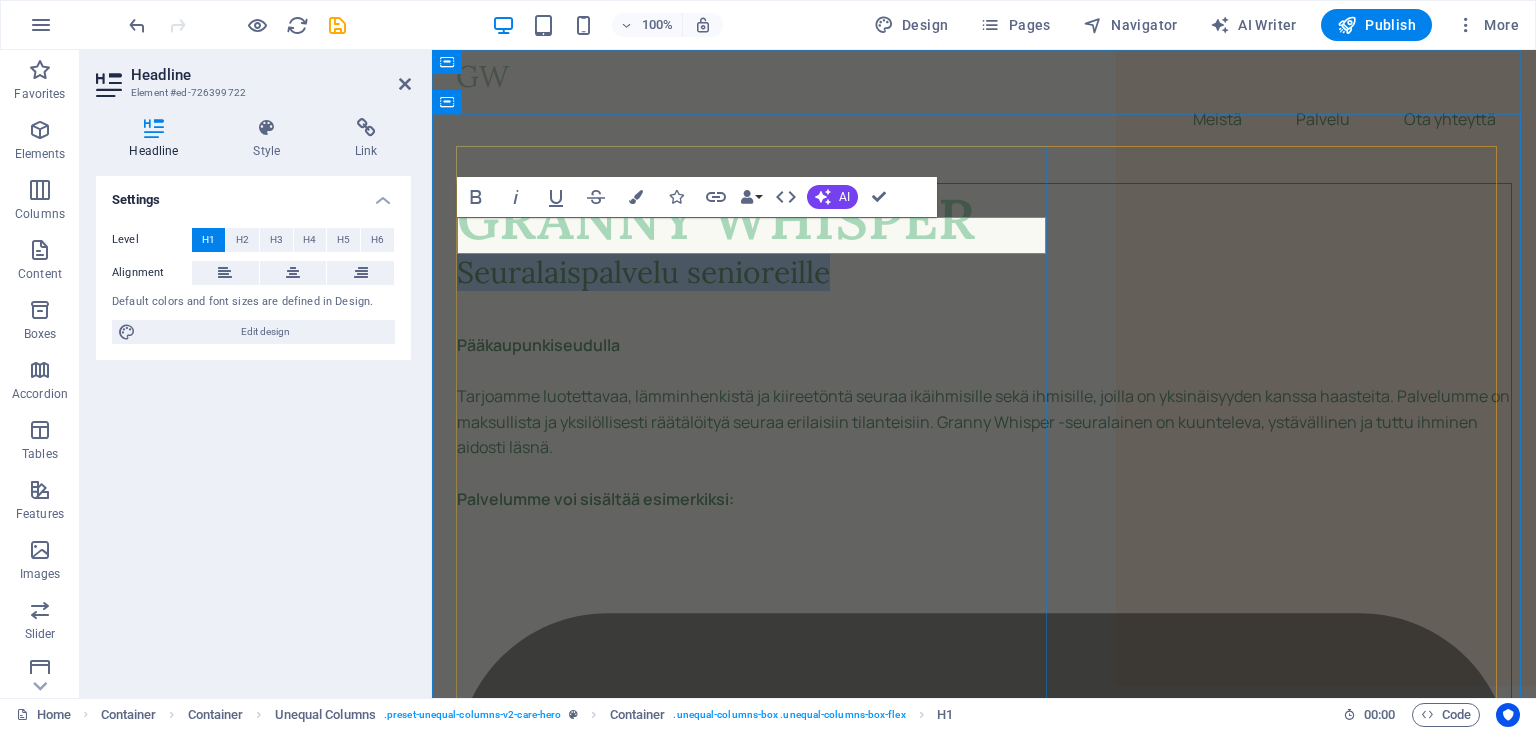 click on "Seuralaispalvelu senioreille" at bounding box center [984, 272] 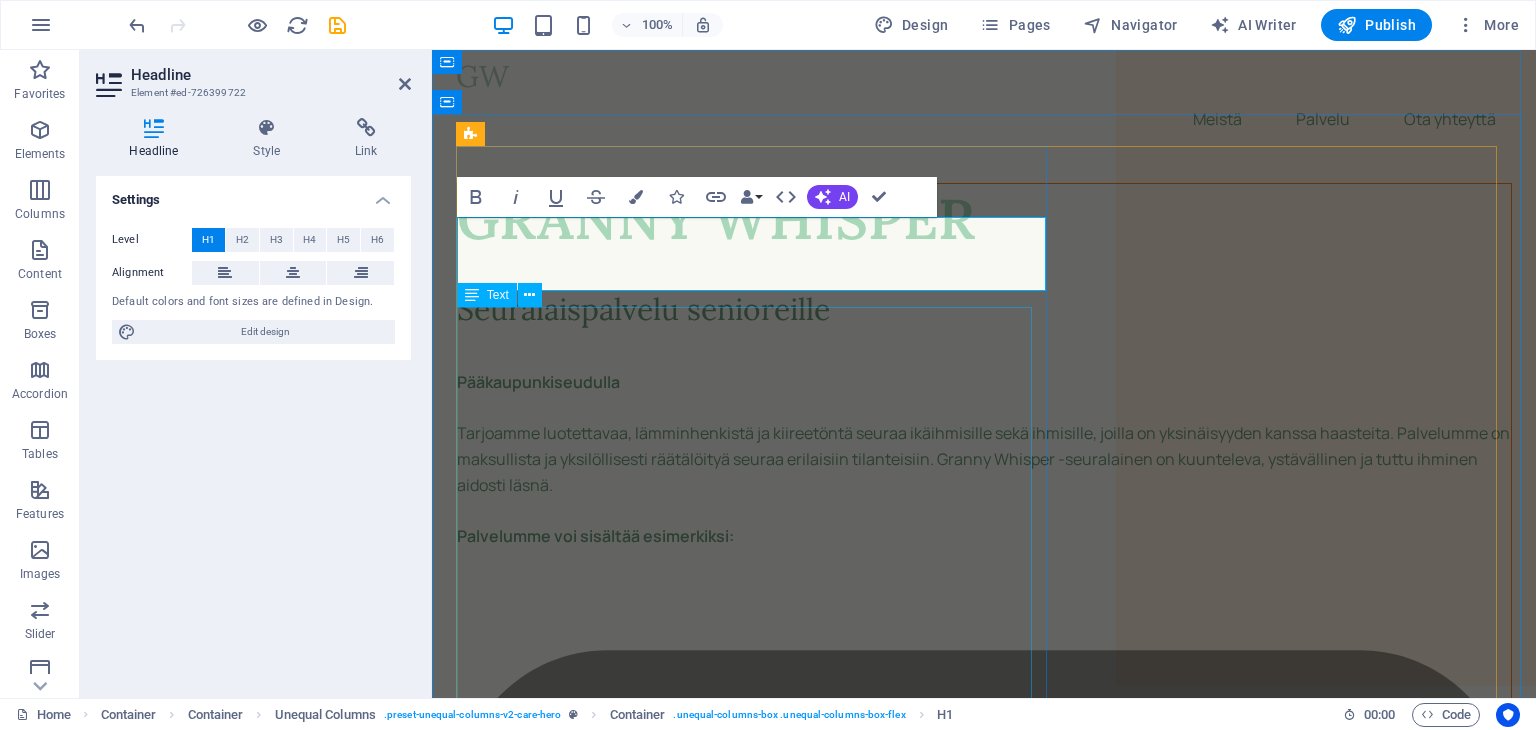 click on "Pääkaupunkiseudulla Tarjoamme luotettavaa, lämminhenkistä ja kiireetöntä seuraa ikäihmisille sekä ihmisille, joilla on yksinäisyyden kanssa haasteita. Palvelumme on maksullista ja yksilöllisesti räätälöityä seuraa erilaisiin tilanteisiin. Granny Whisper -seuralainen on kuunteleva, ystävällinen ja tuttu ihminen aidosti läsnä.  Palvelumme voi sisältää esimerkiksi:      Juttuseuraa kotiin tai ulkoilun ajaksi      Saattajapalvelua lääkärikäynnille tai kauppareissulle      Kahvitteluhetkiä, korttipelejä tai yhdessä lukemista      Apua pieniin arjen askareisiin      Mukaan teatteriin tai taidenäyttelyyn      Läsnäoloa – juuri sen verran kuin tarvitaan     Palvelumme räätälöidään aina asiakkaan toiveiden ja tarpeiden mukaan.       Palvelumme  täydentää kunnan tai kaupungin kotihoitoa ja/tai -palvelua.   Voit saada palvelullemme kotitalousvähennyksen verottajan ehtojen mukaisesti." at bounding box center [984, 5219] 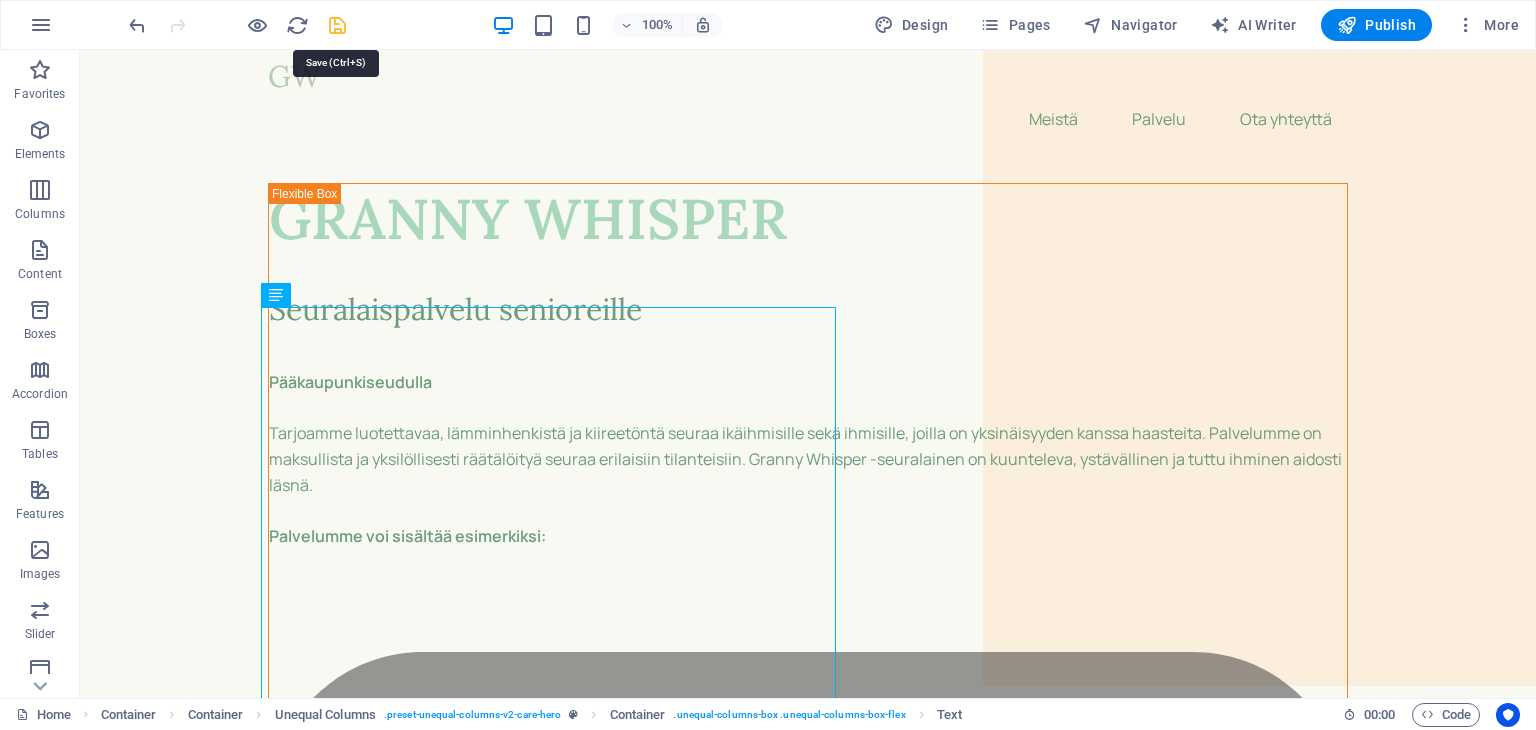 click at bounding box center [337, 25] 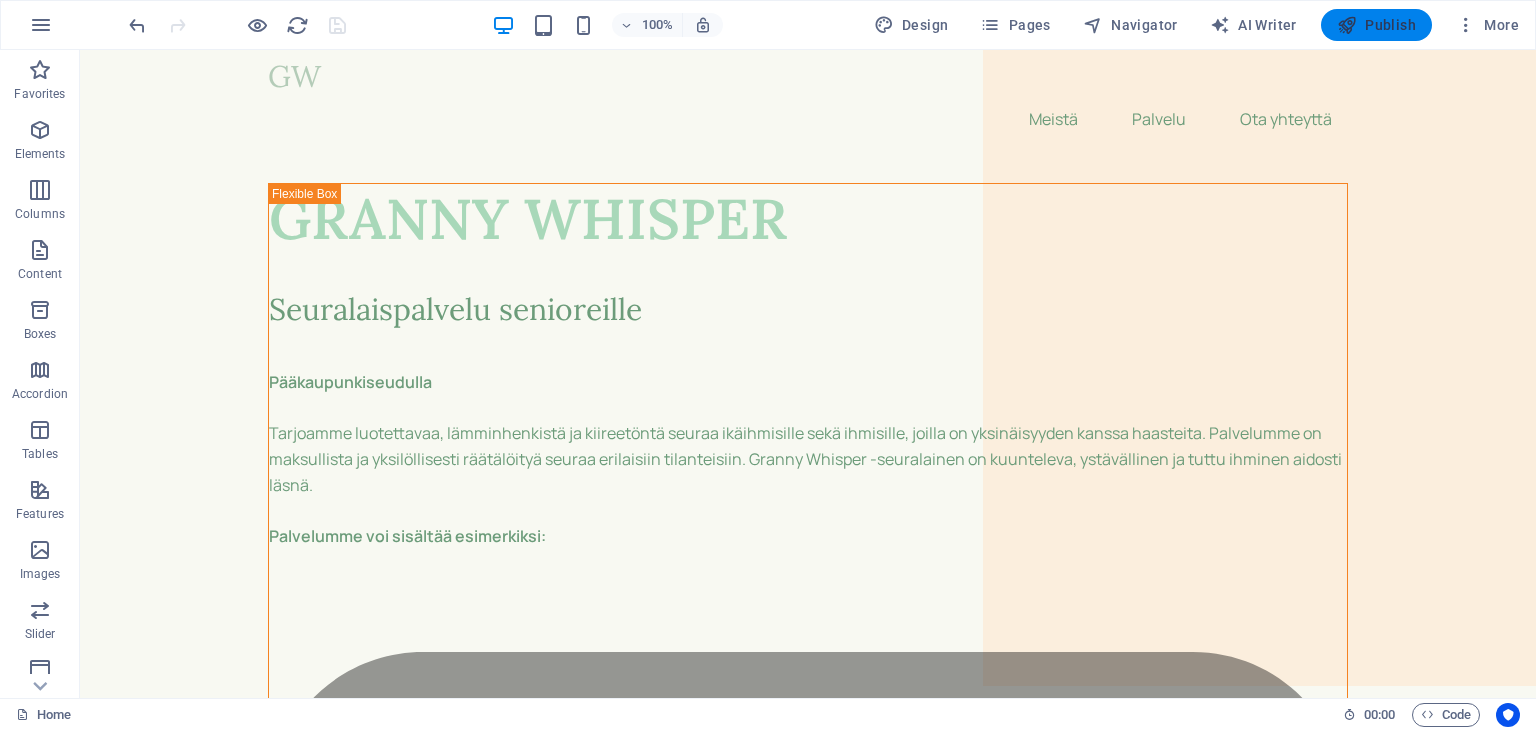 click on "Publish" at bounding box center (1376, 25) 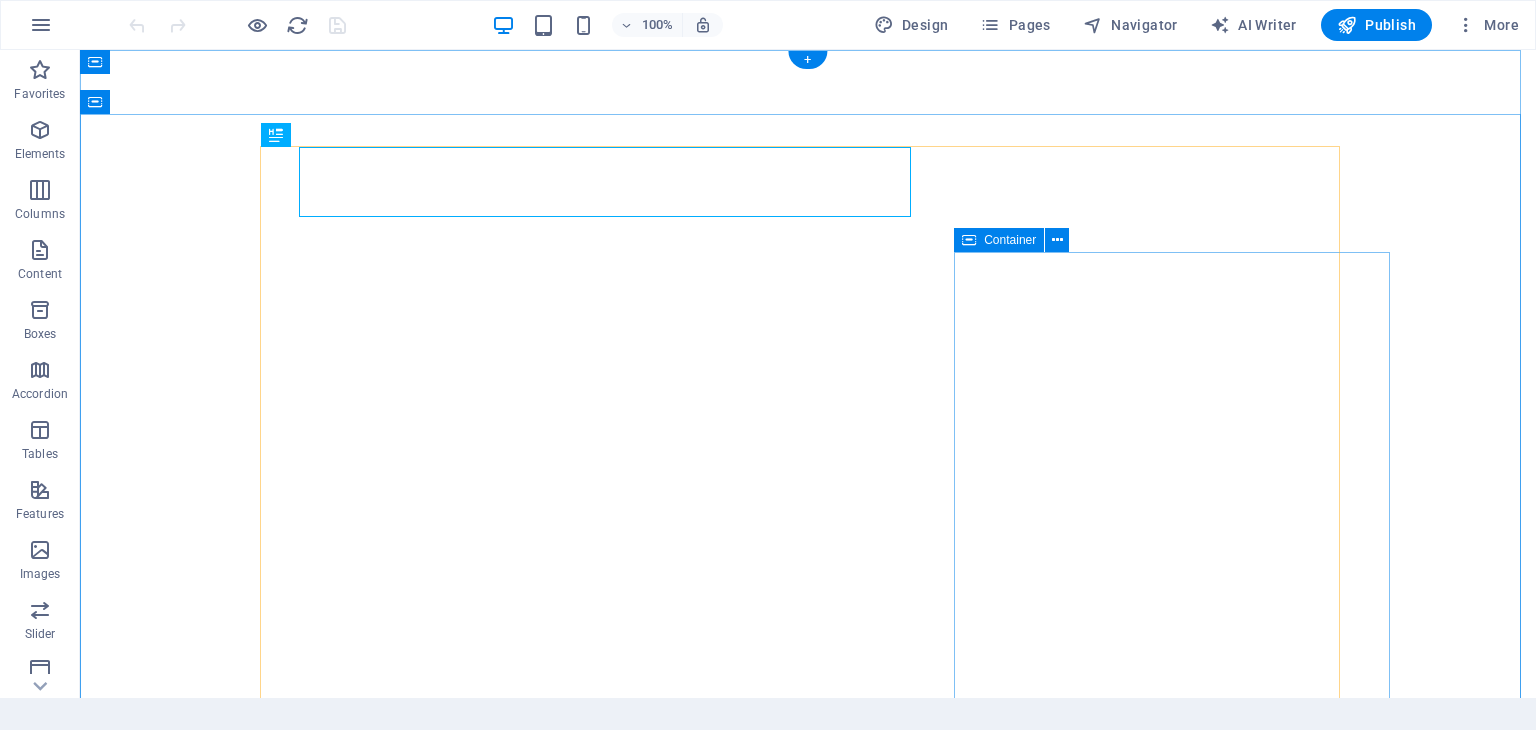 scroll, scrollTop: 0, scrollLeft: 0, axis: both 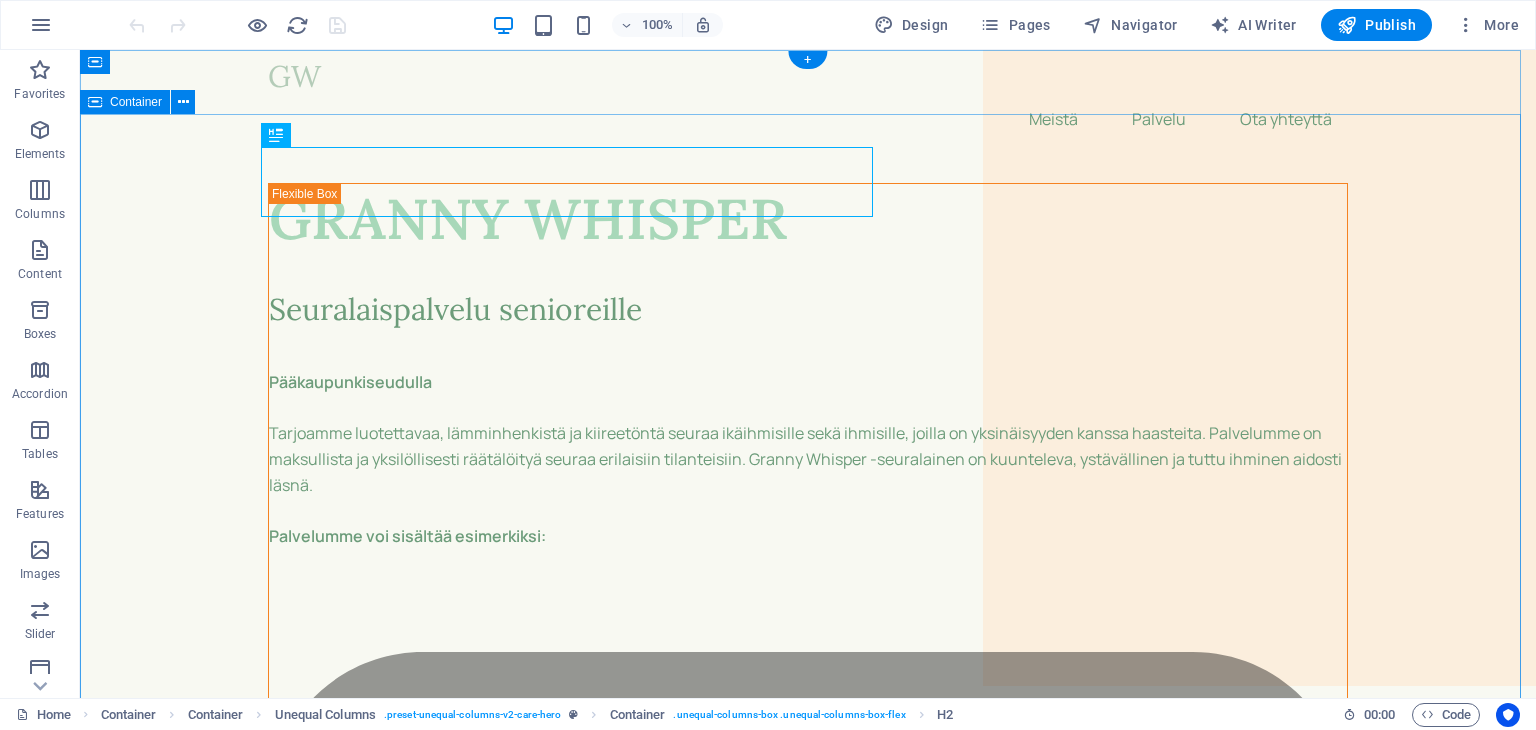 click on "GRANNY WHISPER ‌Seuralaispalvelu senioreille   Pääkaupunkiseudulla Tarjoamme luotettavaa, lämminhenkistä ja kiireetöntä seuraa ikäihmisille sekä ihmisille, joilla on yksinäisyyden kanssa haasteita. Palvelumme on maksullista ja yksilöllisesti räätälöityä seuraa erilaisiin tilanteisiin. Granny Whisper -seuralainen on kuunteleva, ystävällinen ja tuttu ihminen aidosti läsnä.  Palvelumme voi sisältää esimerkiksi:      Juttuseuraa kotiin tai ulkoilun ajaksi      Saattajapalvelua lääkärikäynnille tai kauppareissulle      Kahvitteluhetkiä, korttipelejä tai yhdessä lukemista      Apua pieniin arjen askareisiin      Mukaan teatteriin tai taidenäyttelyyn      Läsnäoloa – juuri sen verran kuin tarvitaan     Palvelumme räätälöidään aina asiakkaan toiveiden ja tarpeiden mukaan.       Palvelumme  täydentää kunnan tai kaupungin kotihoitoa ja/tai -palvelua.   Voit saada palvelullemme kotitalousvähennyksen verottajan ehtojen mukaisesti." at bounding box center [808, 7905] 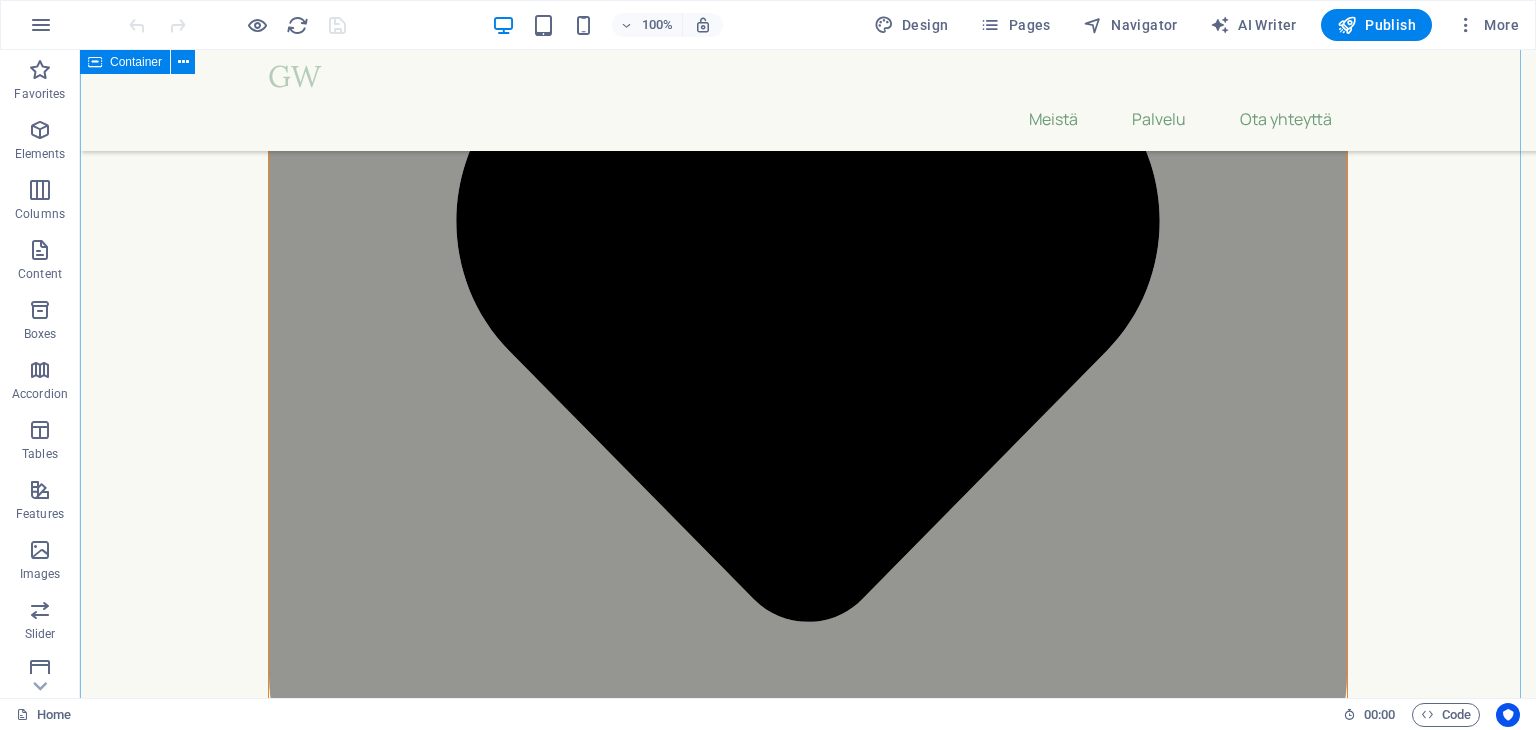 scroll, scrollTop: 3400, scrollLeft: 0, axis: vertical 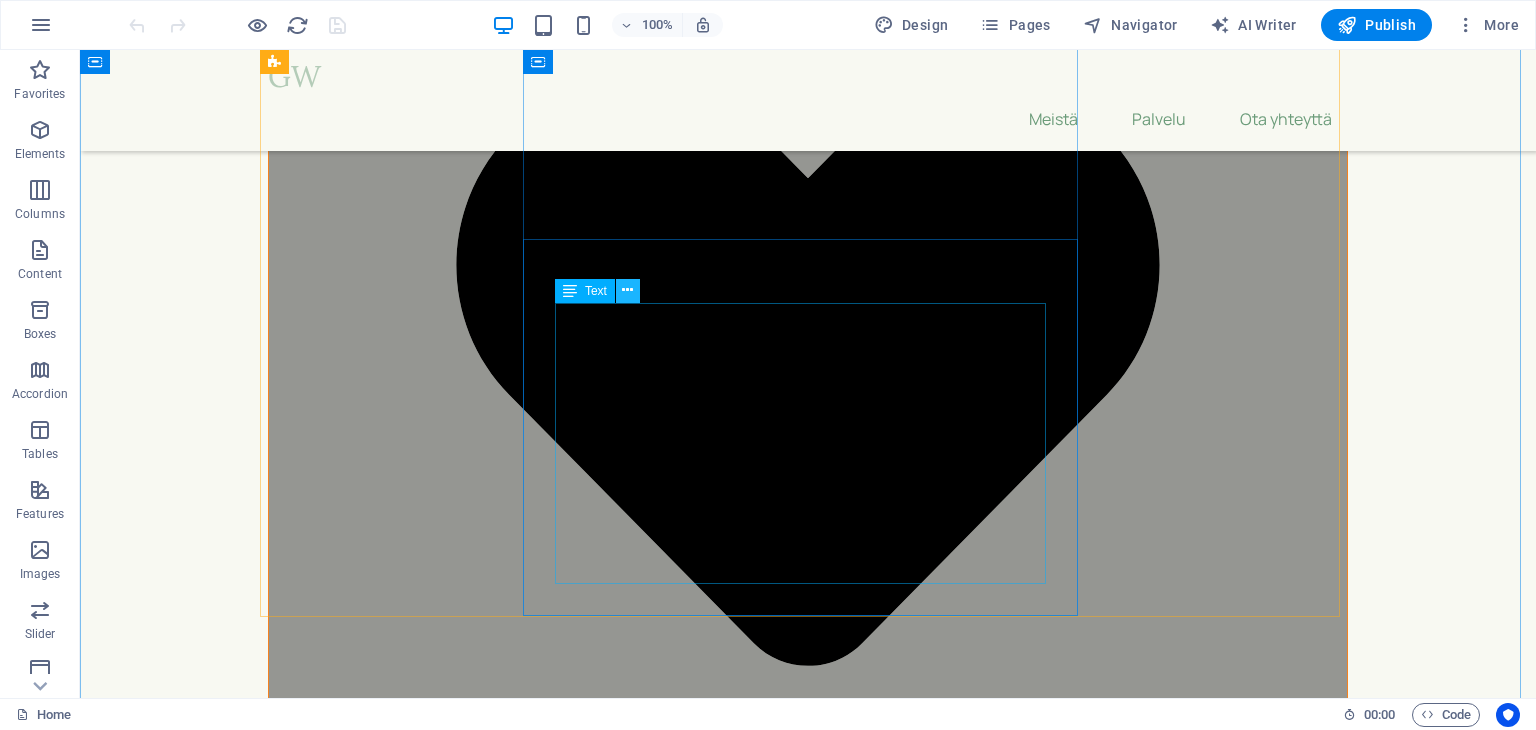 click at bounding box center [628, 291] 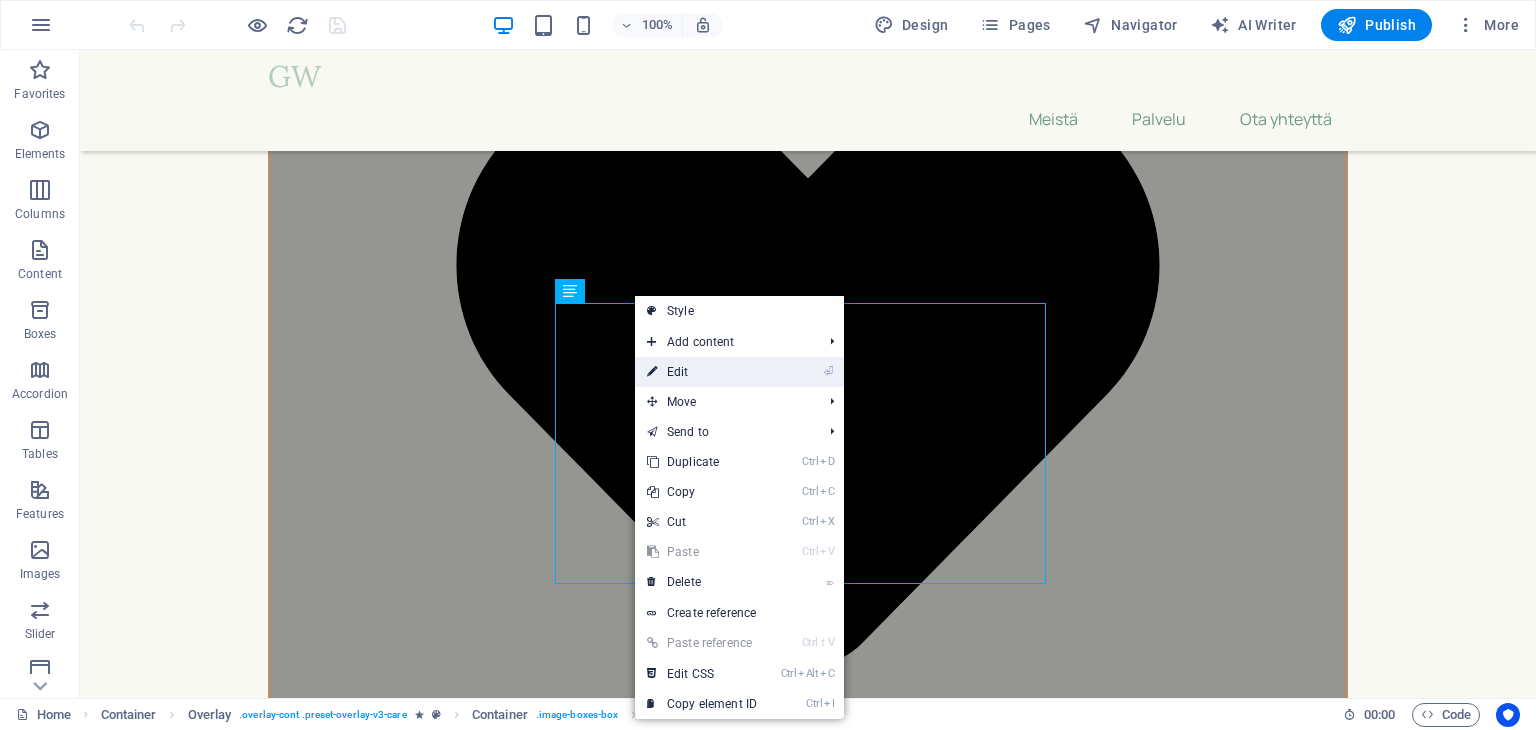 click on "⏎  Edit" at bounding box center (702, 372) 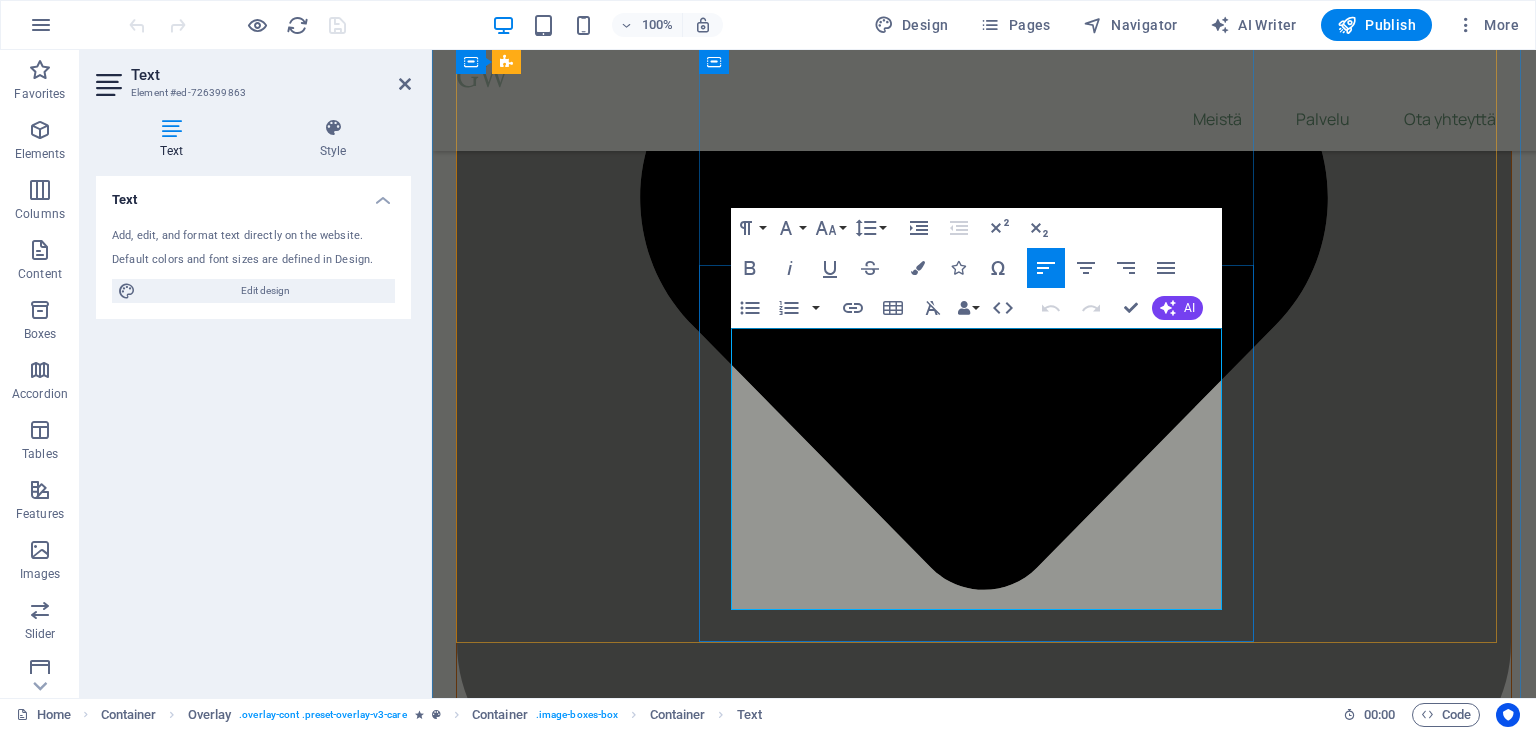 click on "Olemme täällä ihmisiä varten. Olemme läsnä, kun kaipaat juttuseuraa tai yksin lähteminen tuntuu haasteelliselta. Hetkiin, kun haluat jakaa arjen pienet hetket toisen ihmisen kanssa. Granny Whisper tarjoaa sydämellistä seuralaispalvelua ihmisiltä ihmisille. Jokainen kohtaaminen on meille tärkeä. Räätälöidään yhdessä juuri sinun läheisellesi sopiva palvelu muistellen menneitä, jutustella päivän tapahtumista, järjestellen kirjahyllyä tai tarpeiden mukaan. Järjestämme ihmisen kokoisia kohtaamisia." at bounding box center (984, 17629) 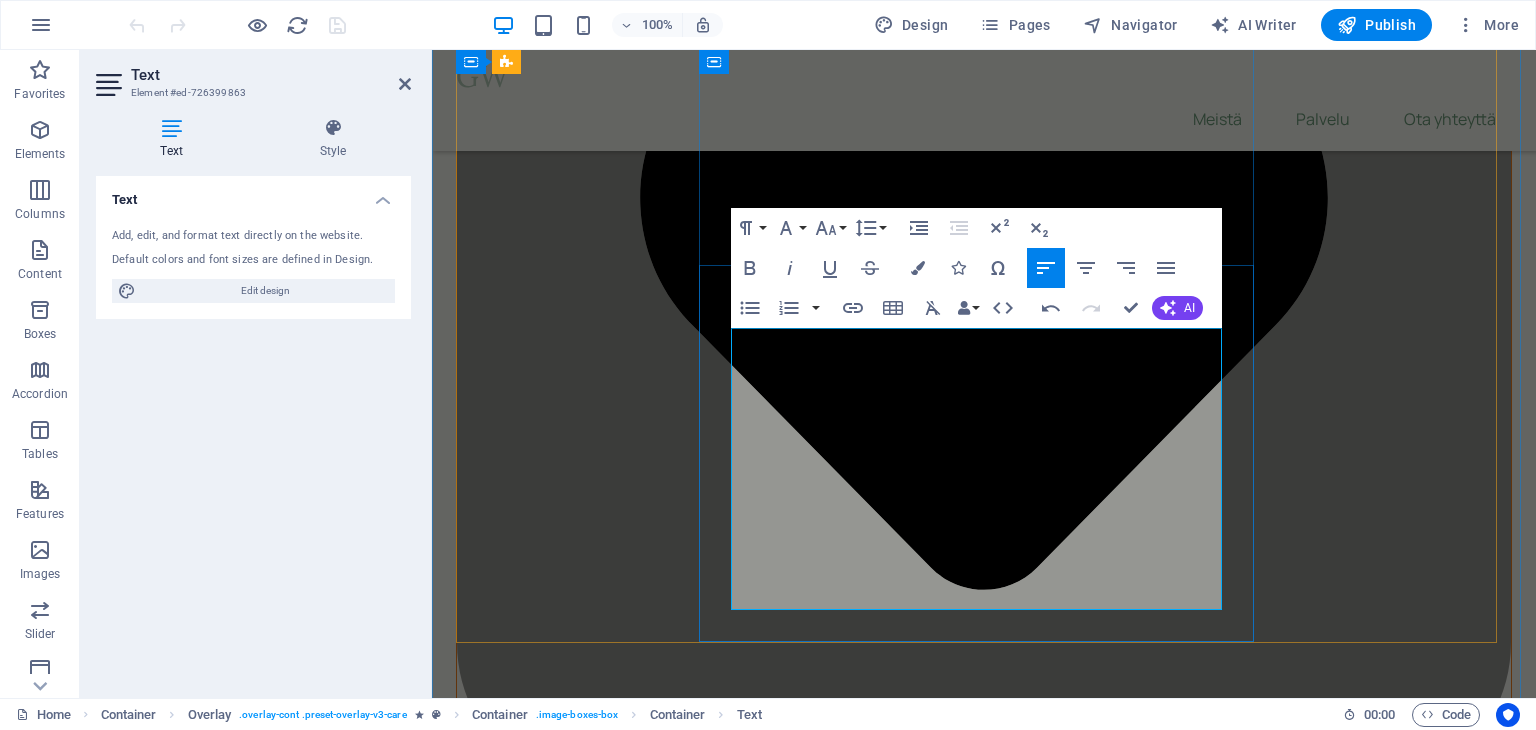type 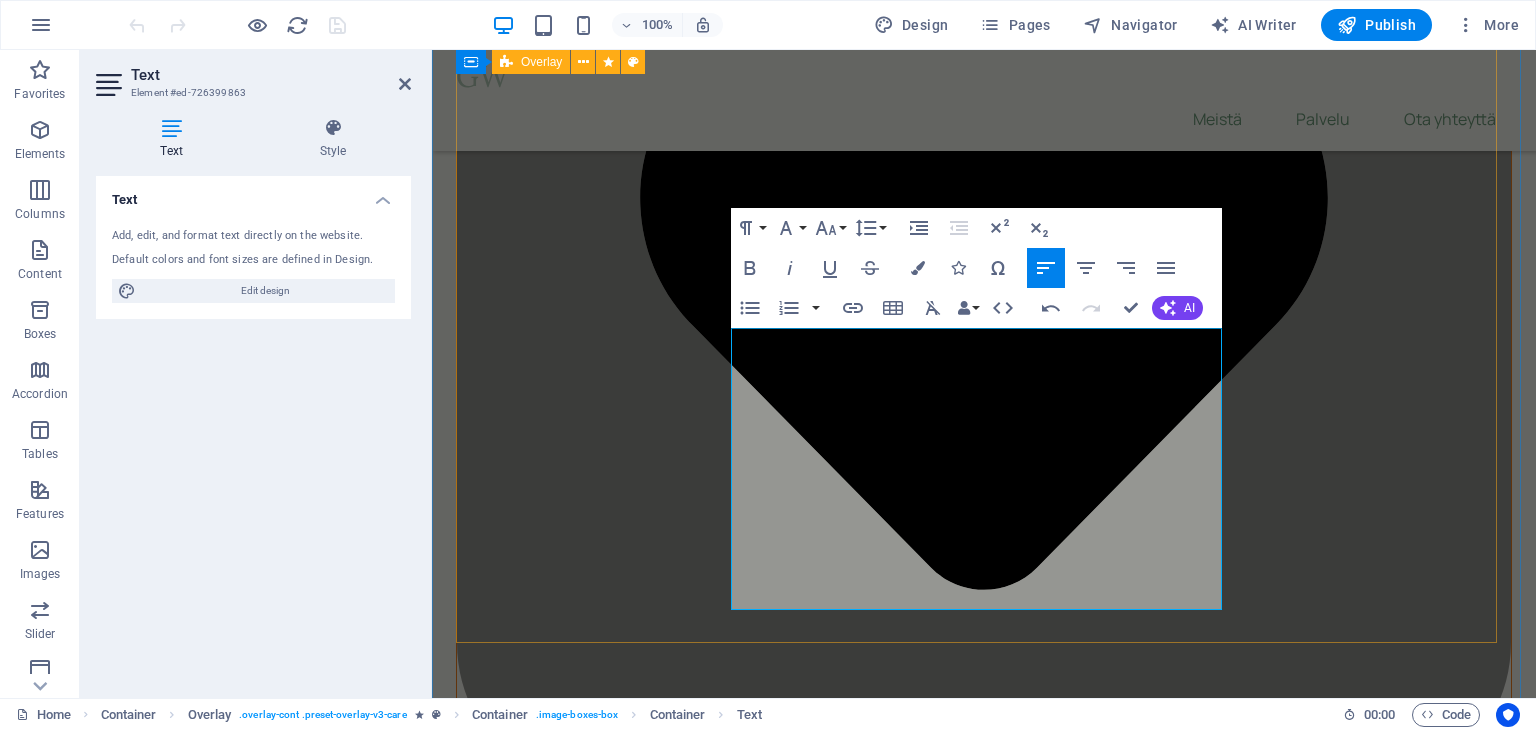 click on "Kiireetöntä yhdessäoloa Kiireetöntä seuraa ja lämmintä yhdessäoloa. Muistellaan menneitä tai jutellaan päivän tapahtumista. Olemme täällä  ihmisiä varten. Olemme läsnä, kun kaipaat juttuseuraa tai yksin lähteminen tuntuu haasteelliselta. Hetkiin, kun haluat jakaa arjen pienet hetket toisen ihmisen kanssa. Granny Whisper tarjoaa sydämellistä seuralaispalvelua ihmisiltä ihmisille. Jokainen kohtaaminen on meille tärkeä. Räätälöidään yhdessä juuri sinun läheisellesi sopiva palvelu muistellen menneitä, jutustella päivän tapahtumista, järjestellen kirjahyllyä tai tarpeiden mukaan. Järjestämme ihmisen kokoisia kohtaamisia." at bounding box center [984, 17206] 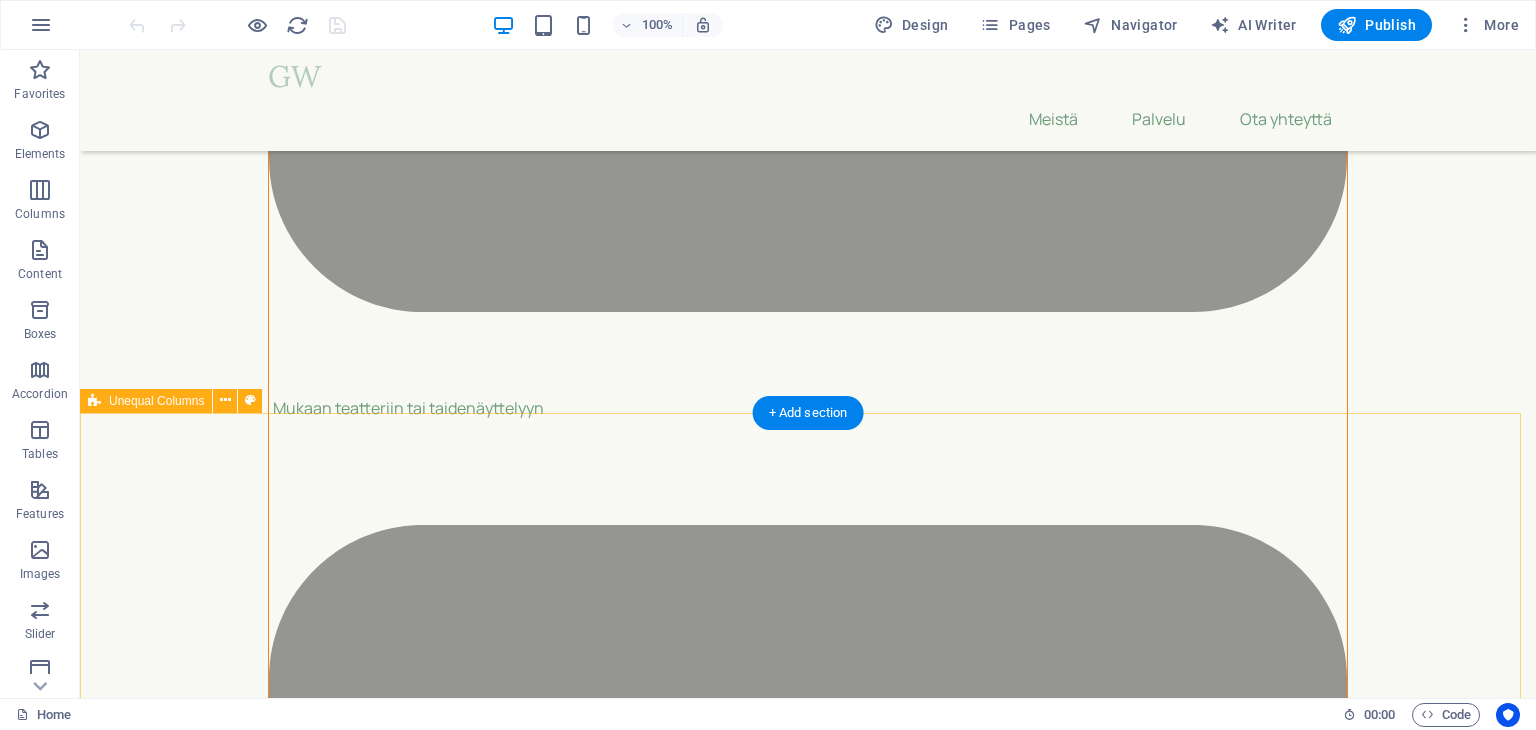 scroll, scrollTop: 6400, scrollLeft: 0, axis: vertical 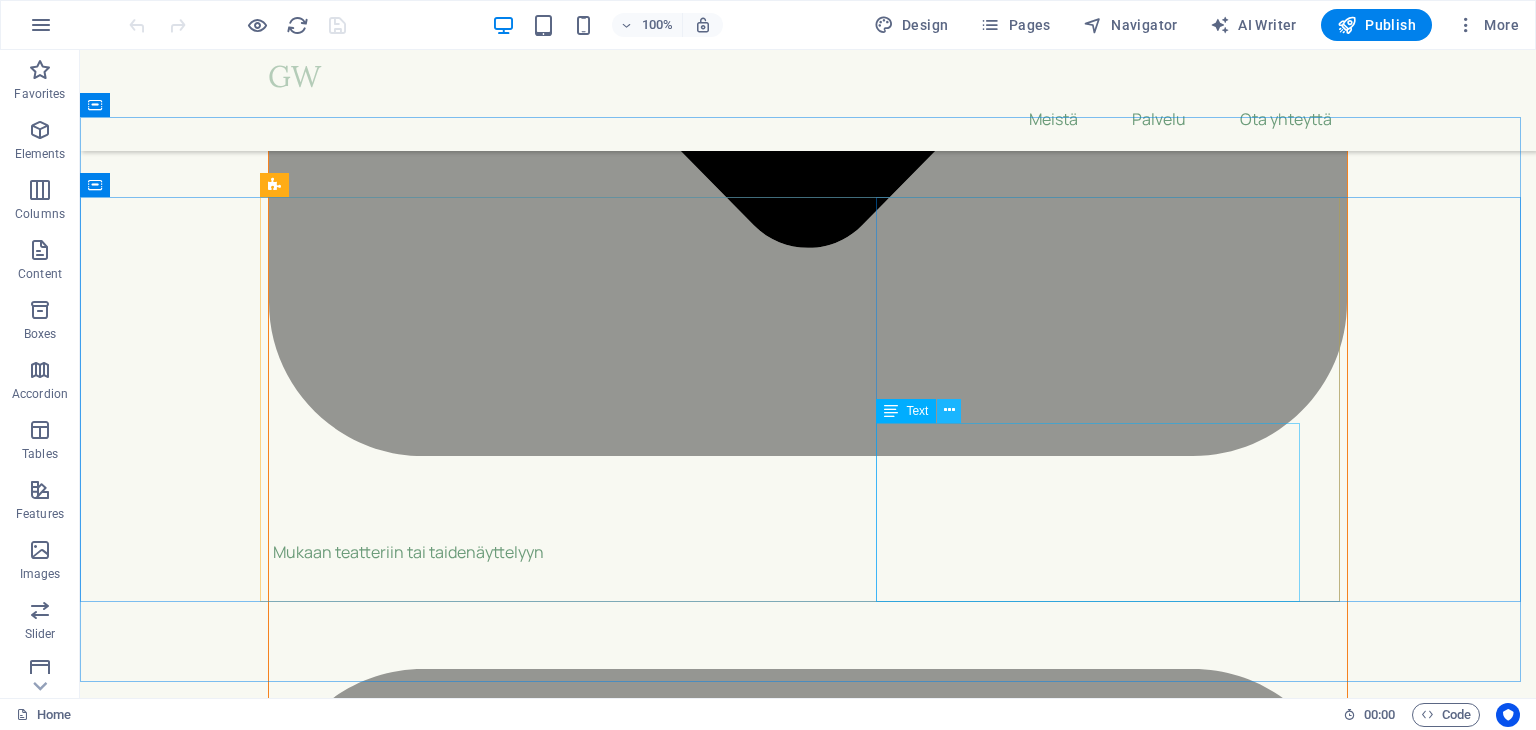 click at bounding box center (949, 410) 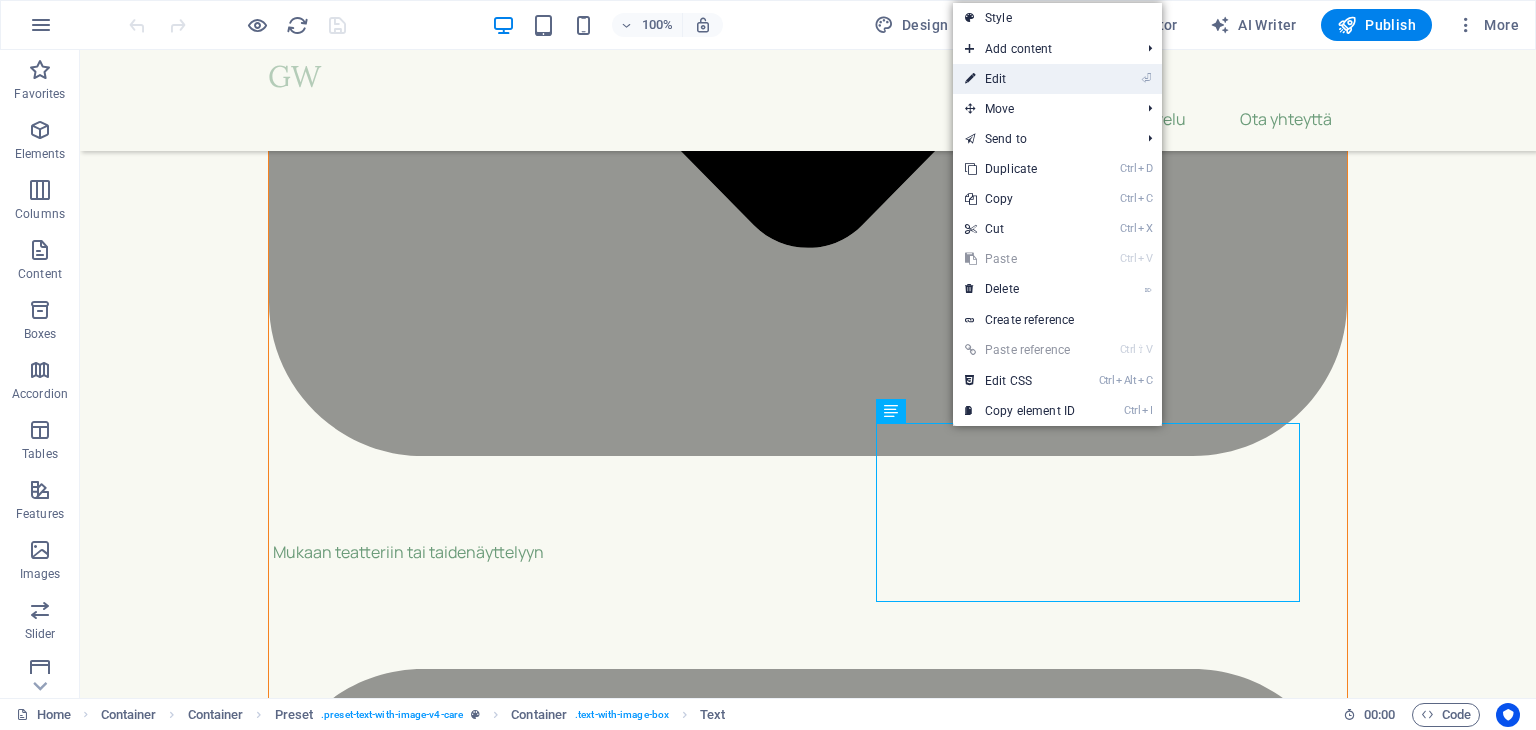 drag, startPoint x: 1028, startPoint y: 89, endPoint x: 617, endPoint y: 59, distance: 412.09344 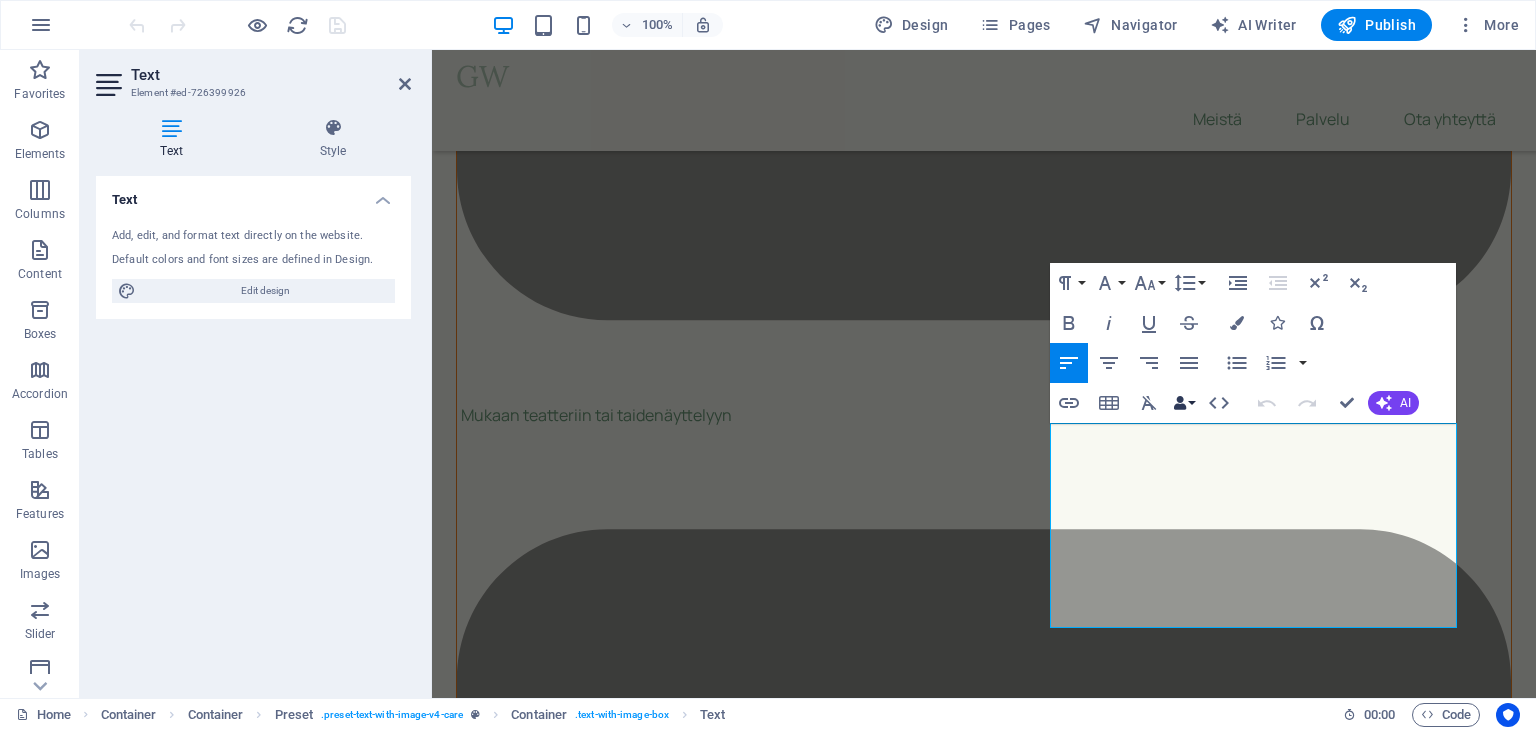 scroll, scrollTop: 6425, scrollLeft: 0, axis: vertical 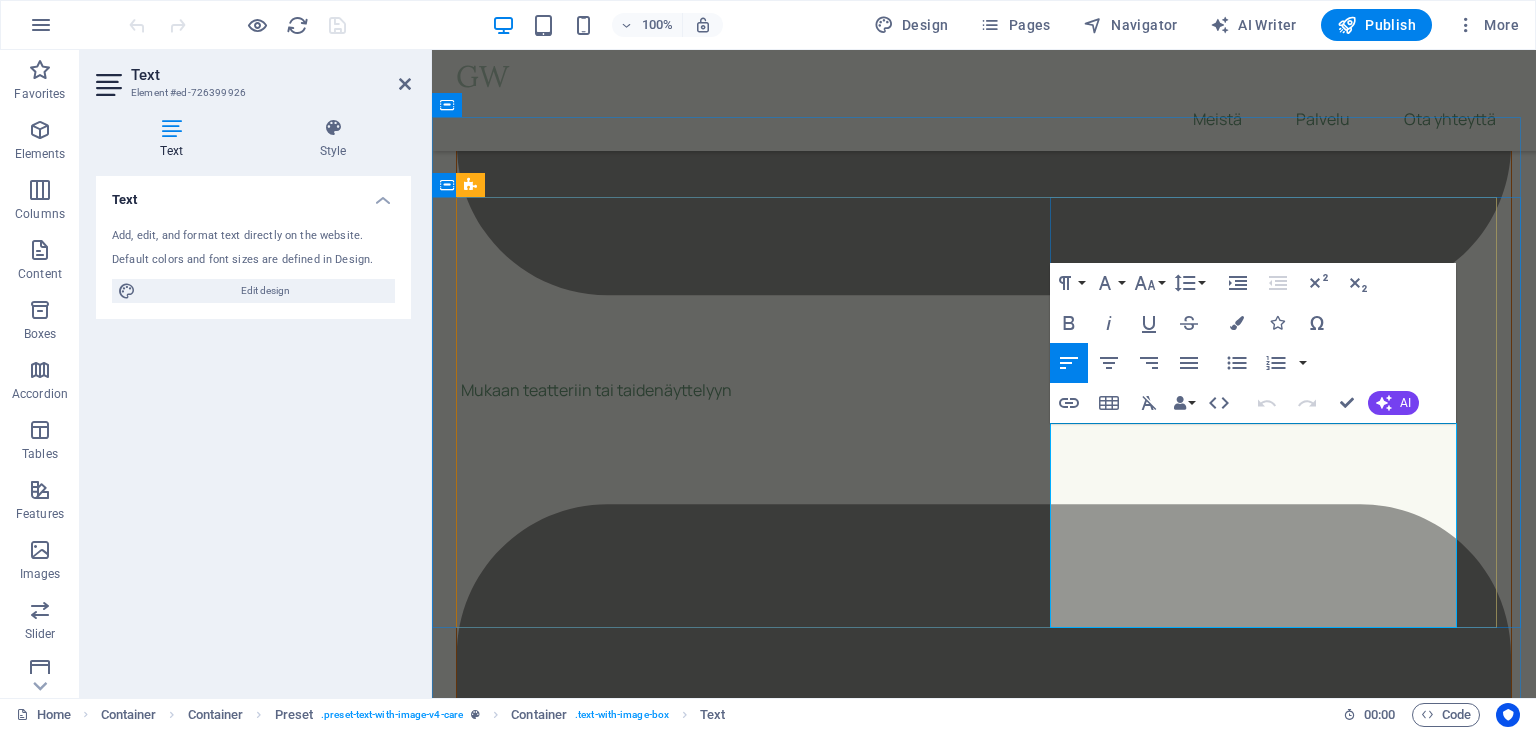 click on "Olemme täällä muistuttamassa, että yksin ei tarvitse olla." at bounding box center (964, 19351) 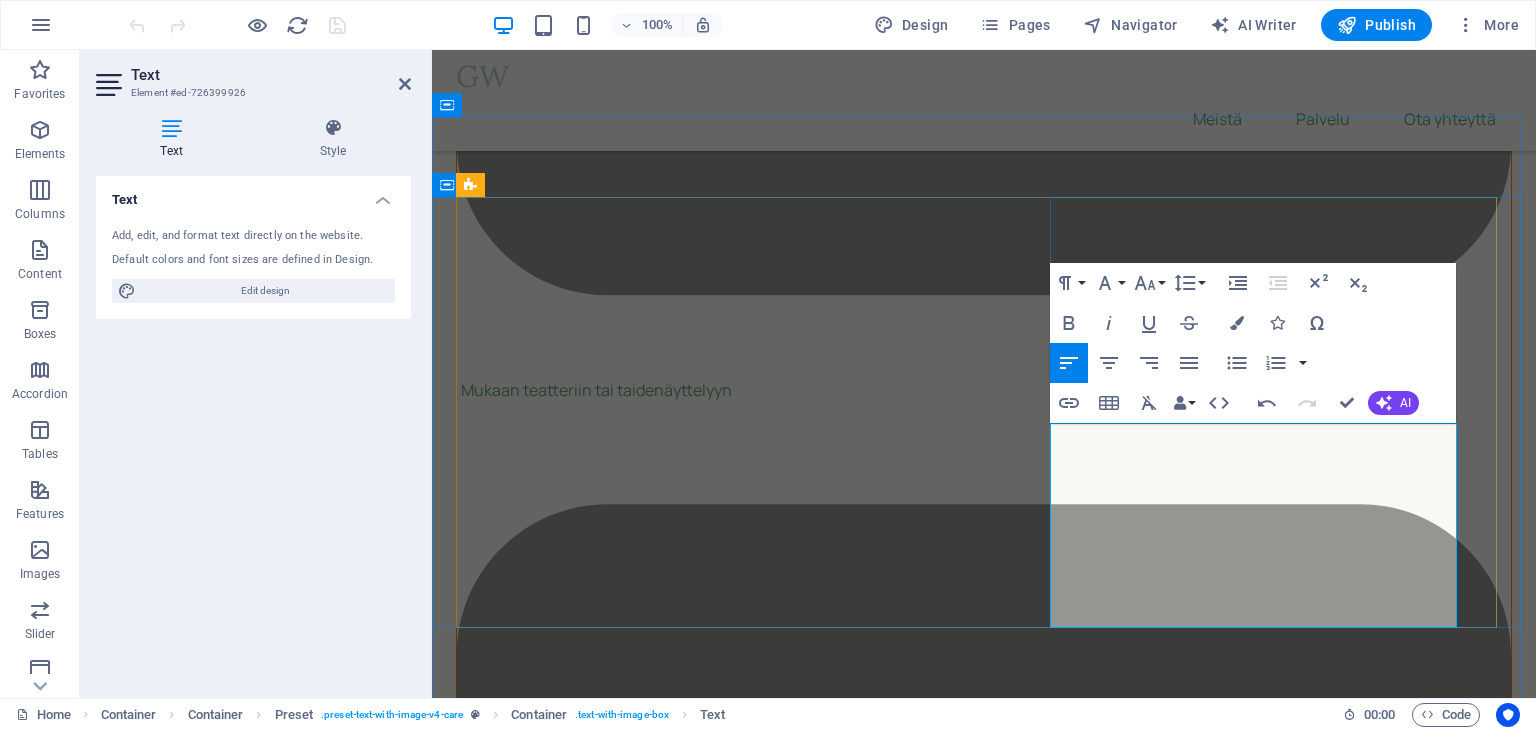 type 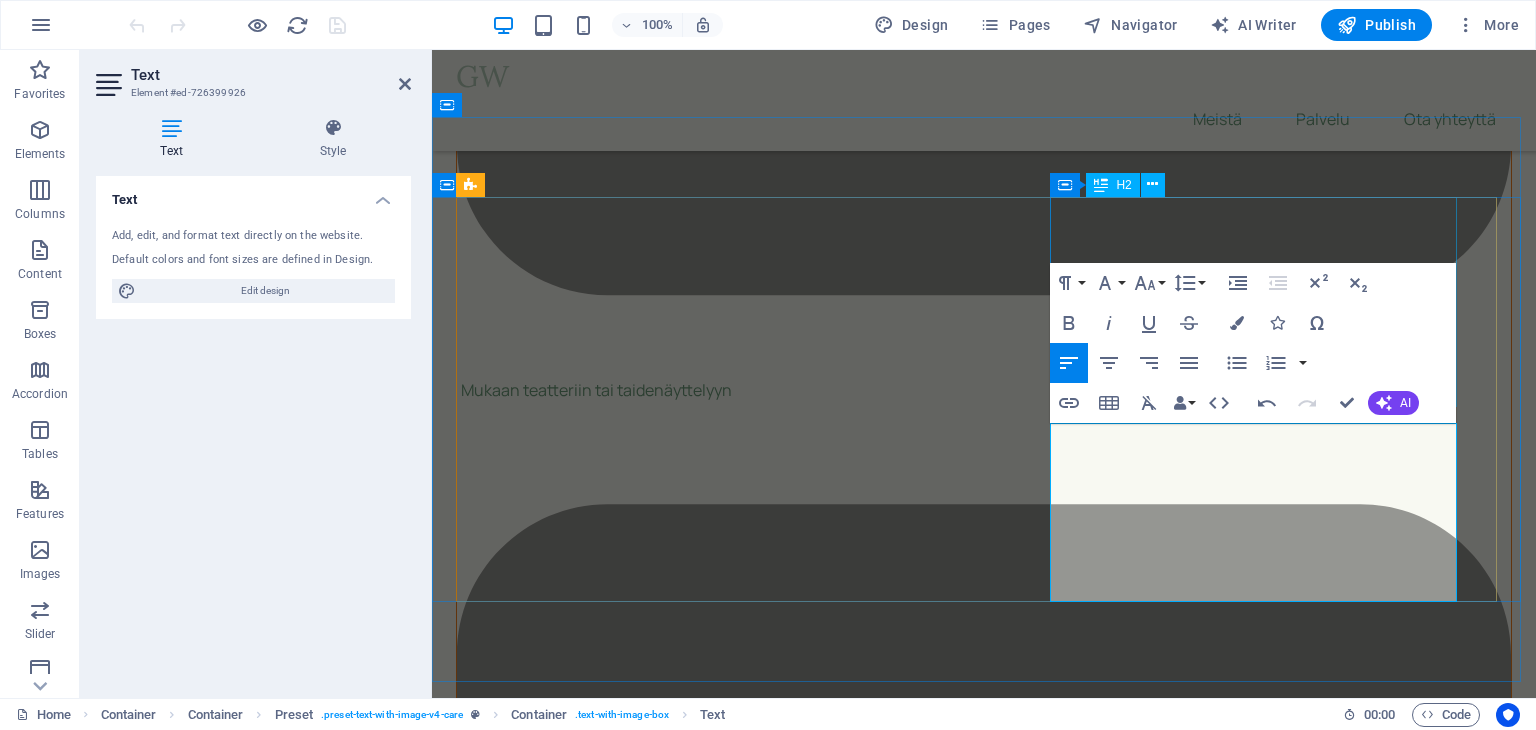 click on "Missio" at bounding box center [964, 18672] 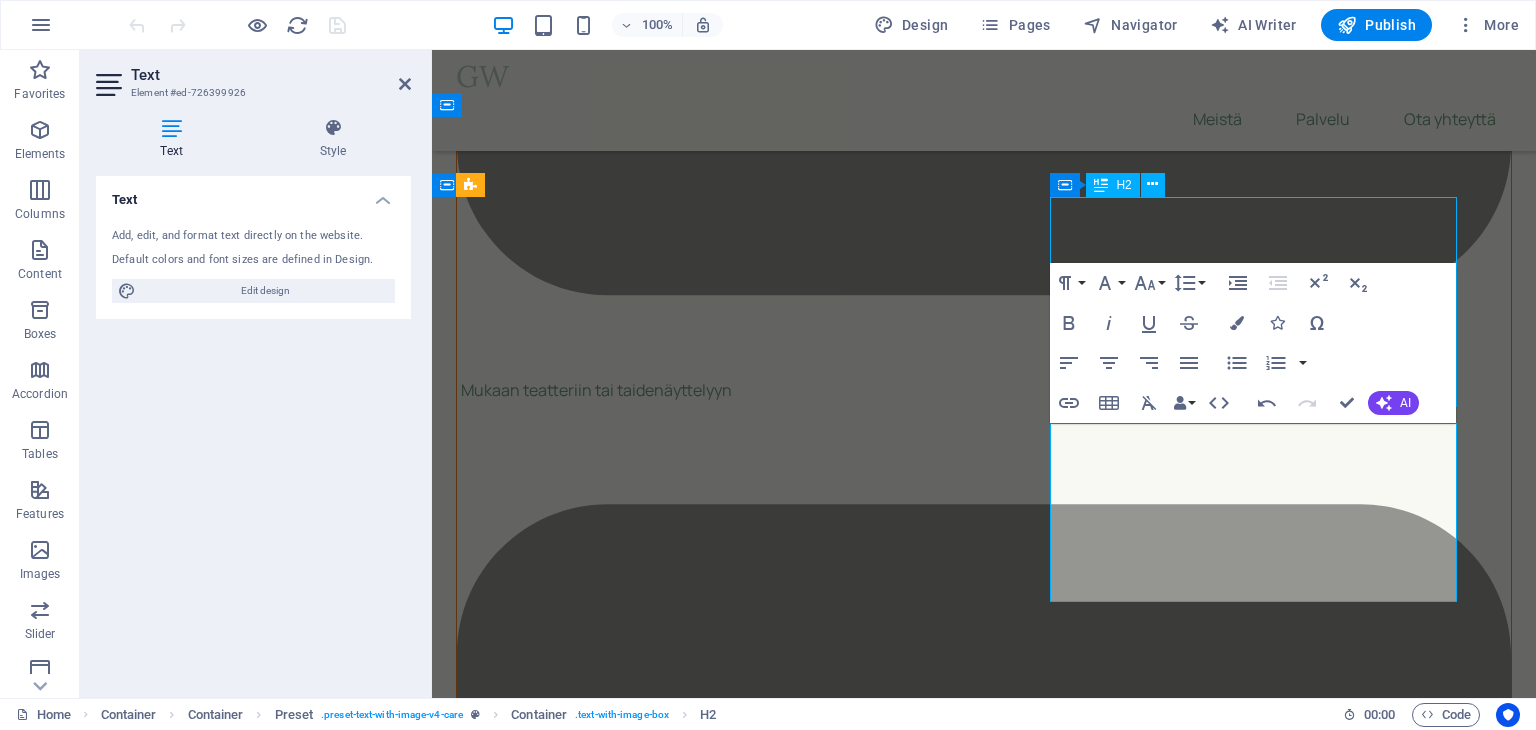 scroll, scrollTop: 6400, scrollLeft: 0, axis: vertical 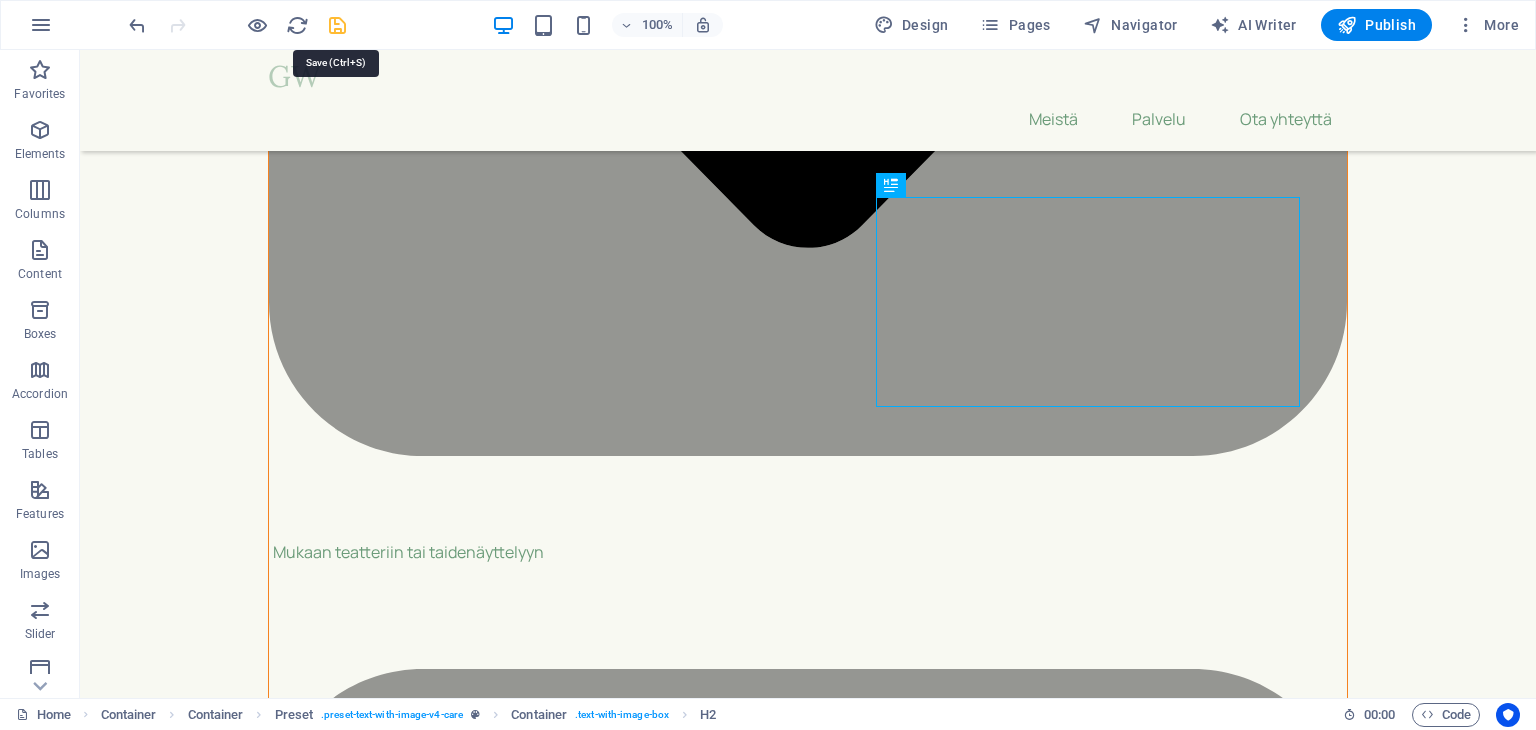 click at bounding box center (337, 25) 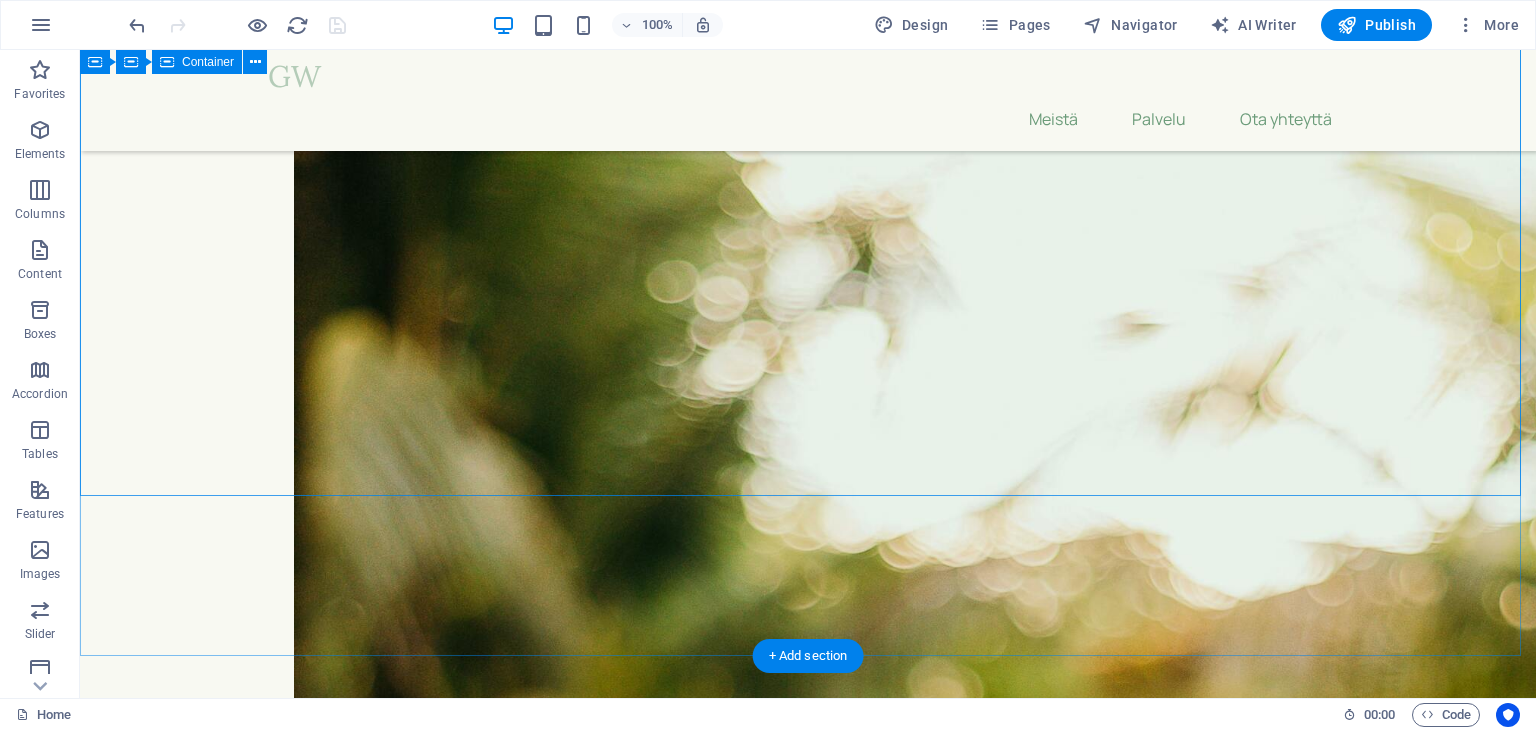 scroll, scrollTop: 10100, scrollLeft: 0, axis: vertical 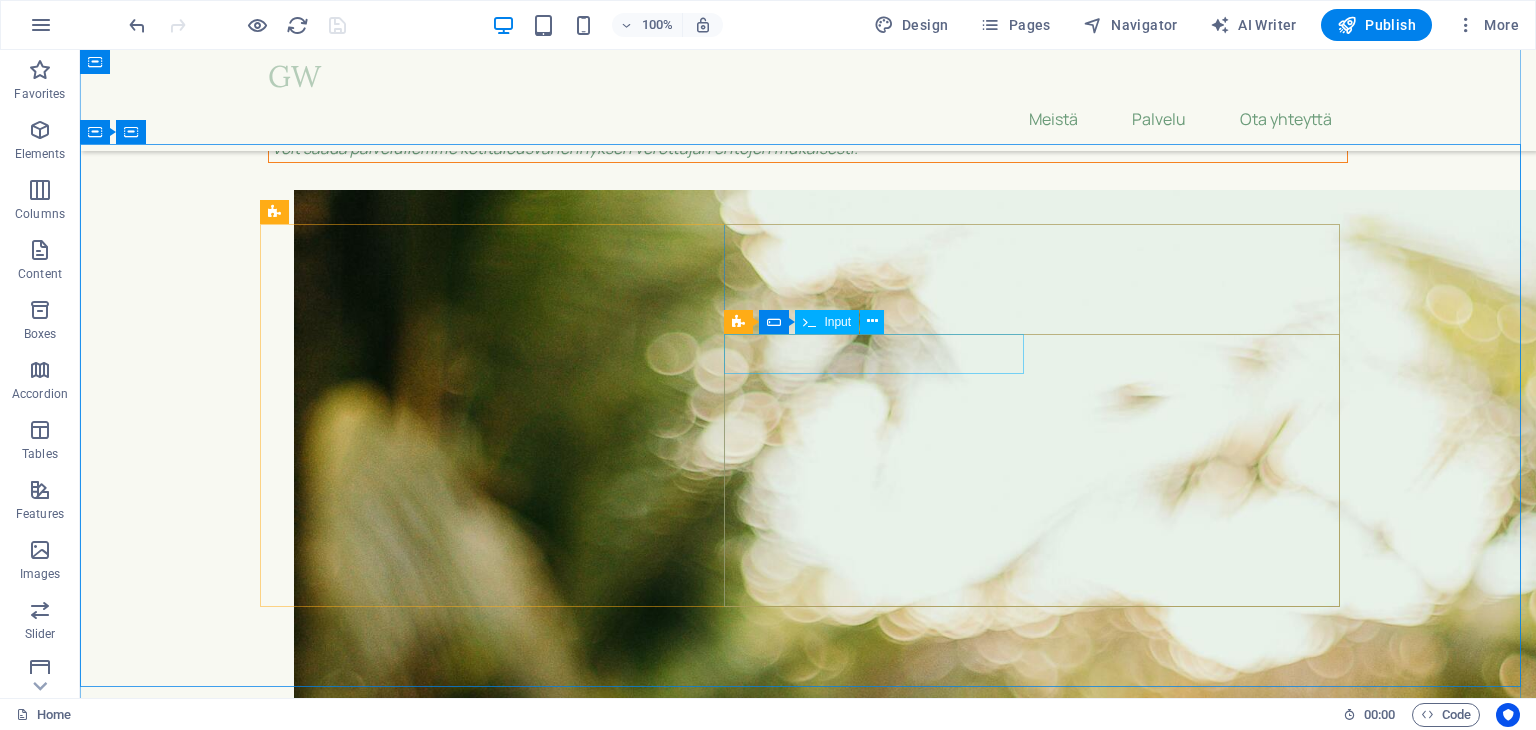 click on "Nimi" at bounding box center (534, 27420) 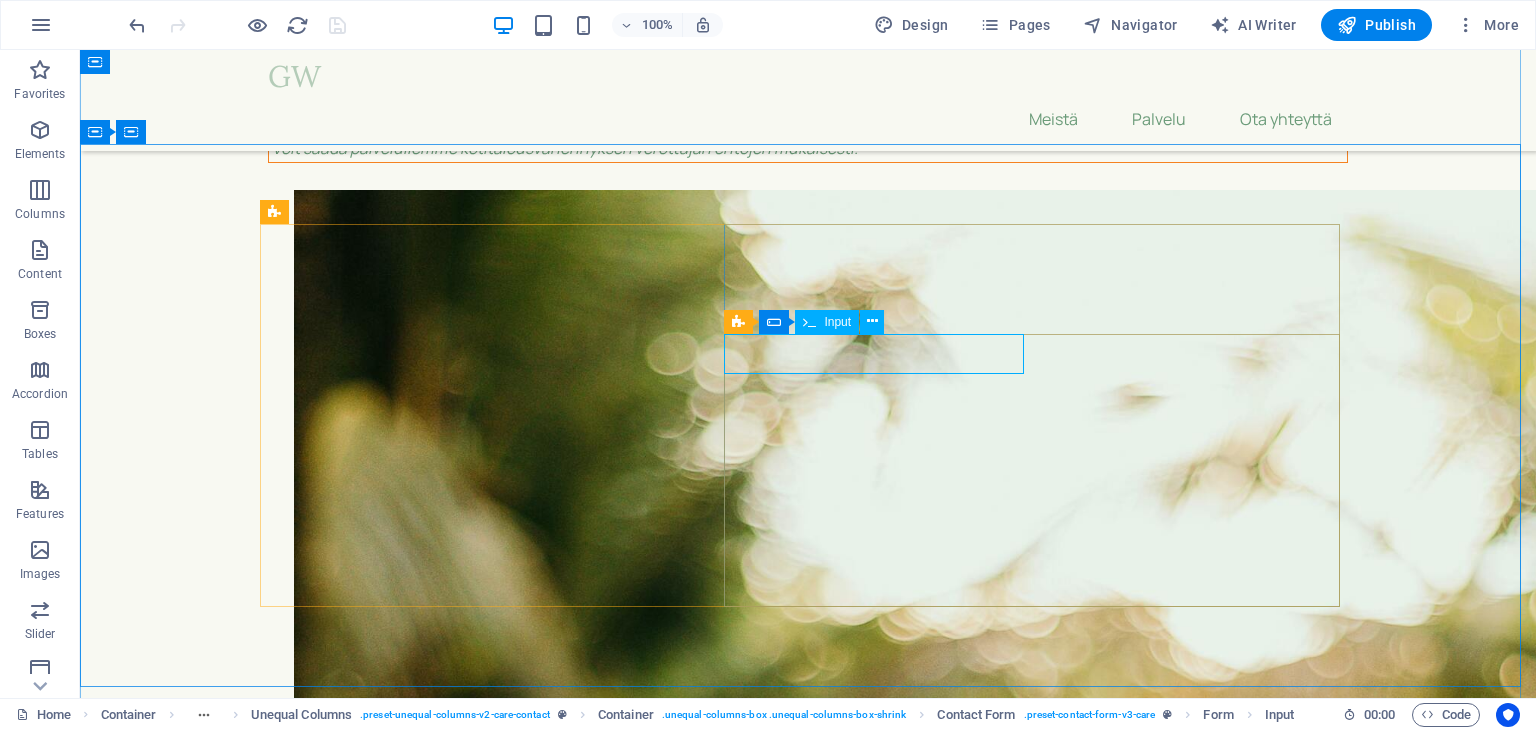 click on "Nimi" at bounding box center (534, 27420) 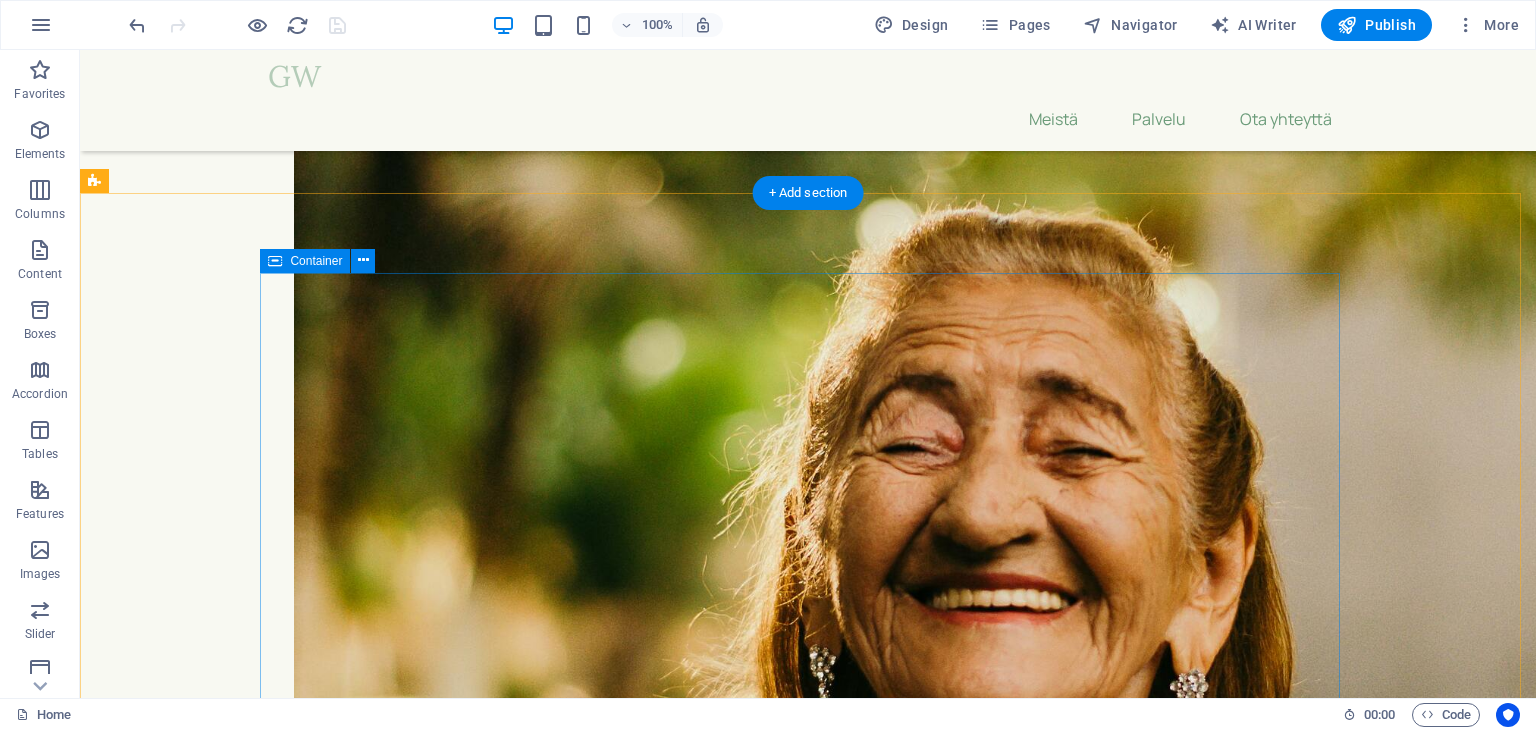 scroll, scrollTop: 10251, scrollLeft: 0, axis: vertical 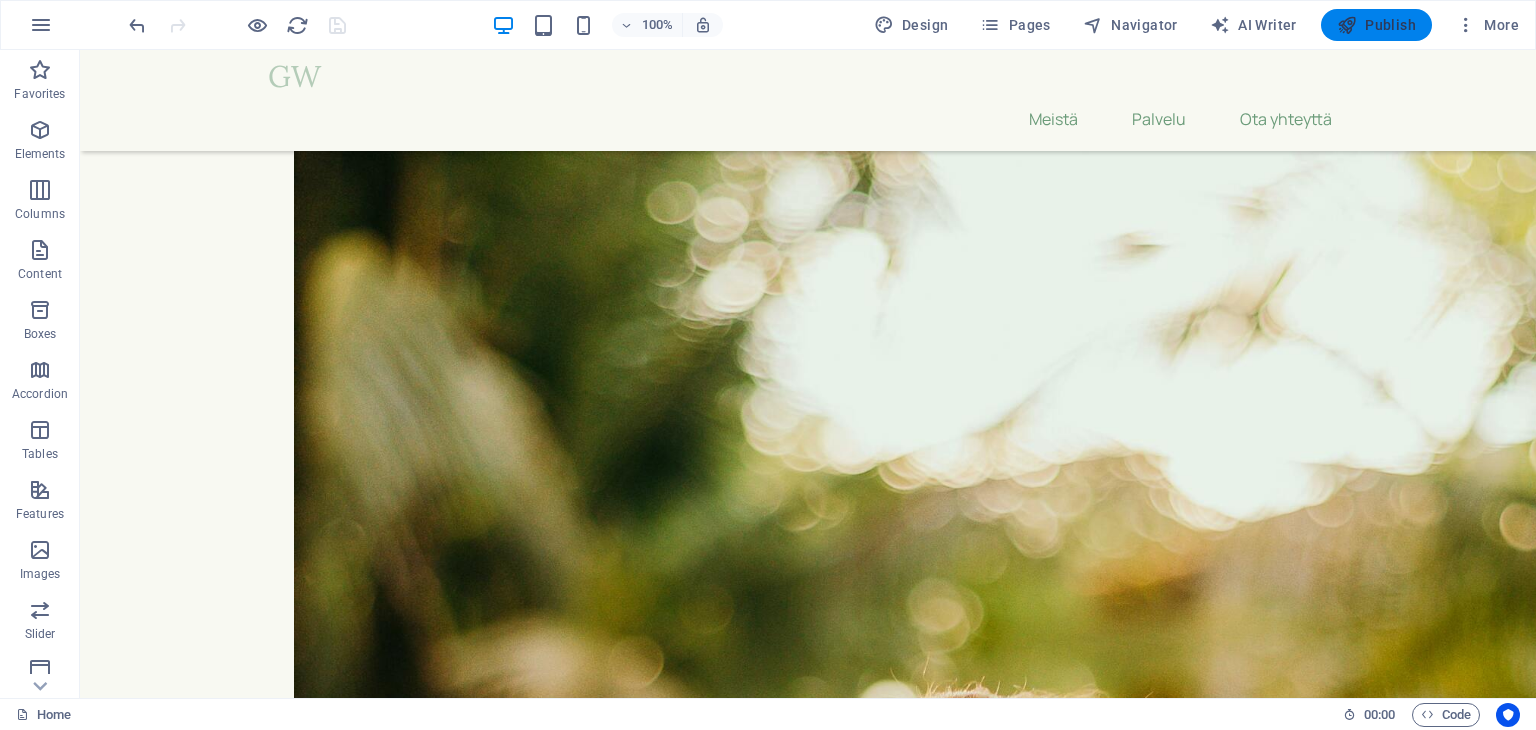click on "Publish" at bounding box center [1376, 25] 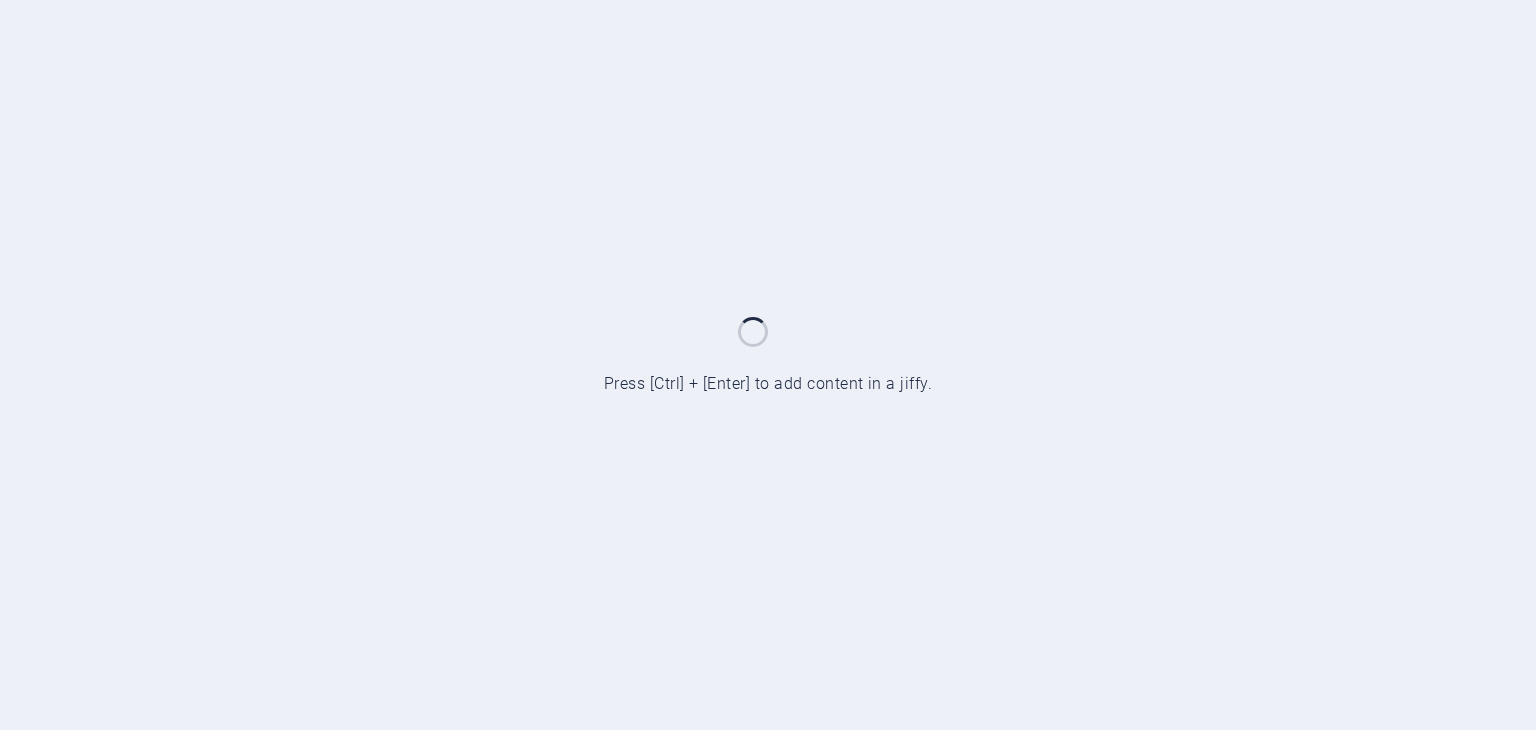 scroll, scrollTop: 0, scrollLeft: 0, axis: both 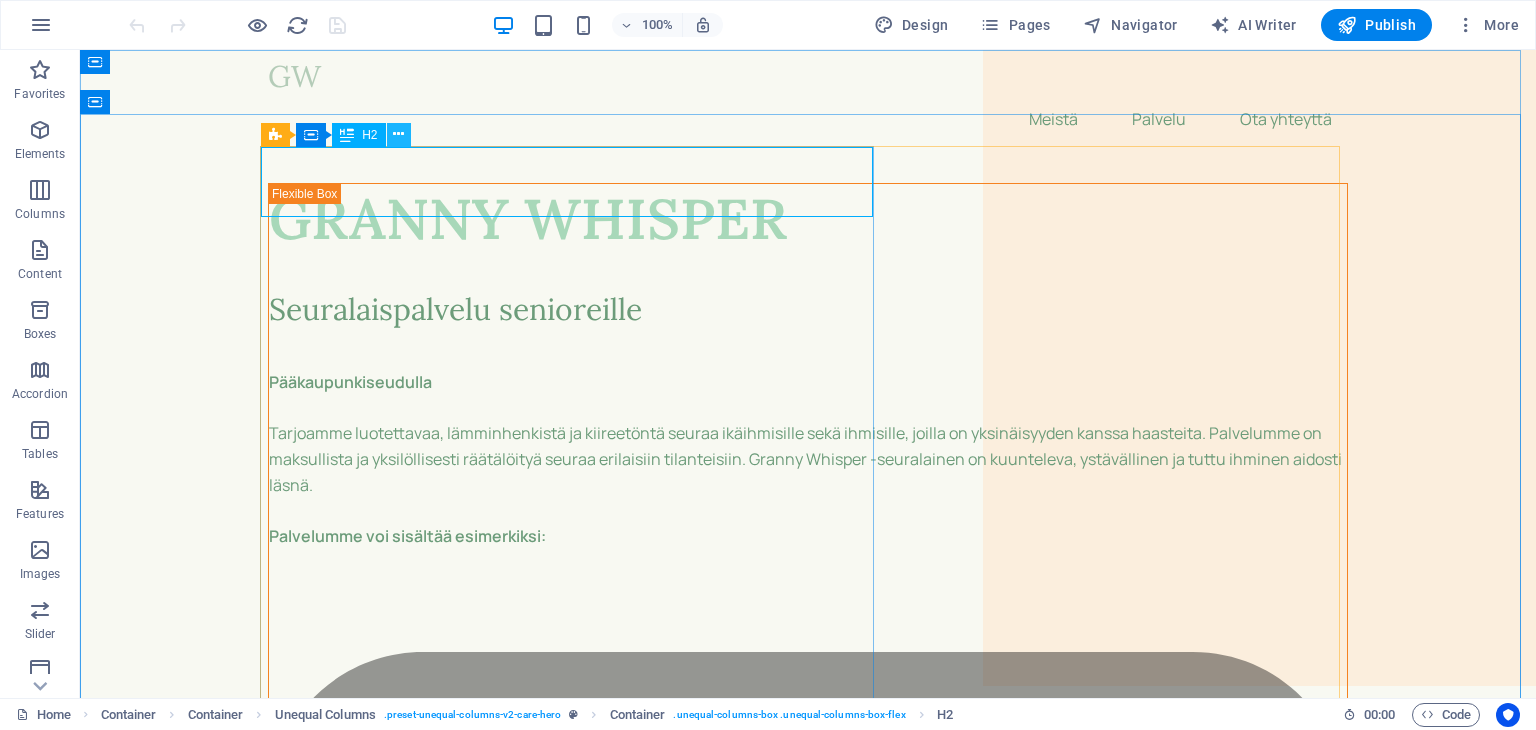 click at bounding box center (398, 134) 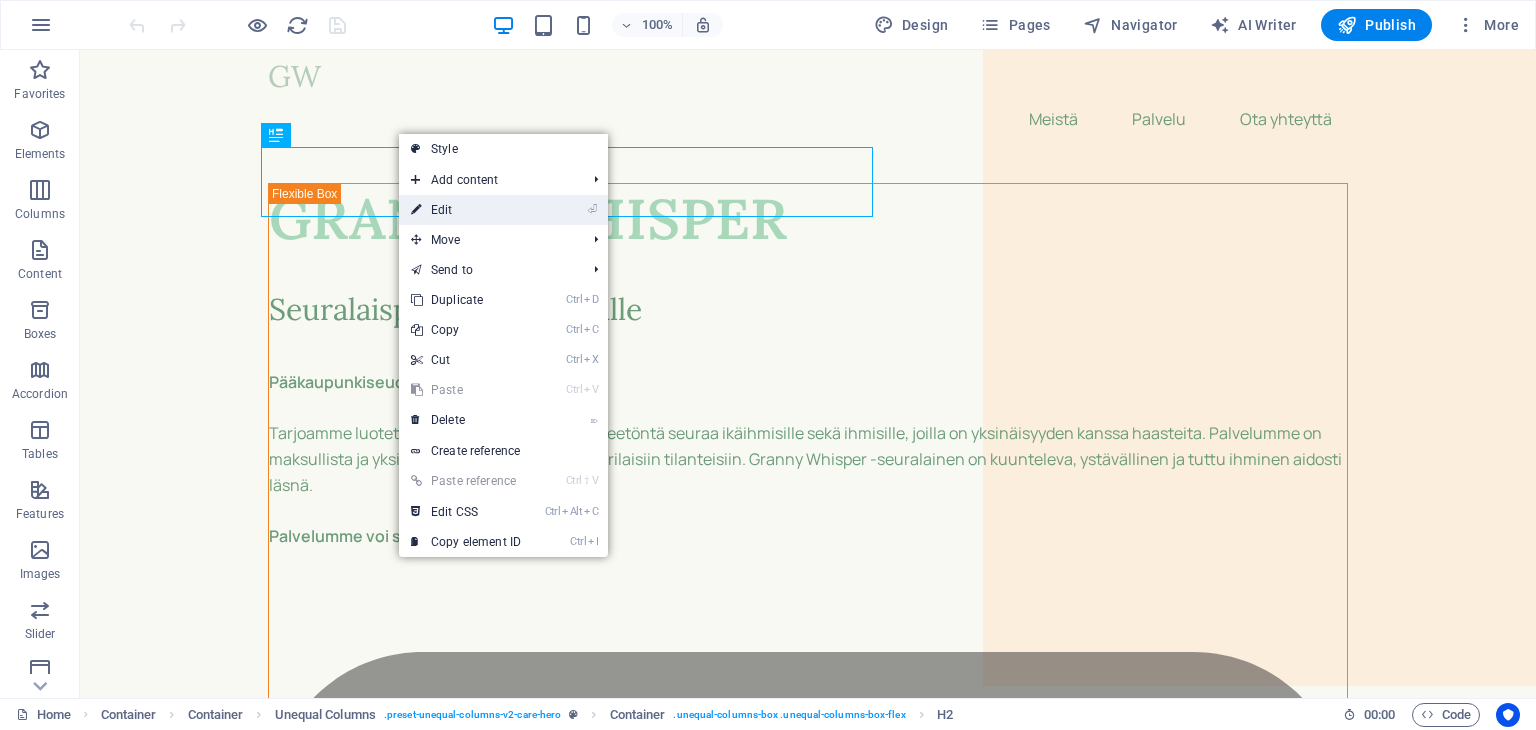 click on "⏎  Edit" at bounding box center (466, 210) 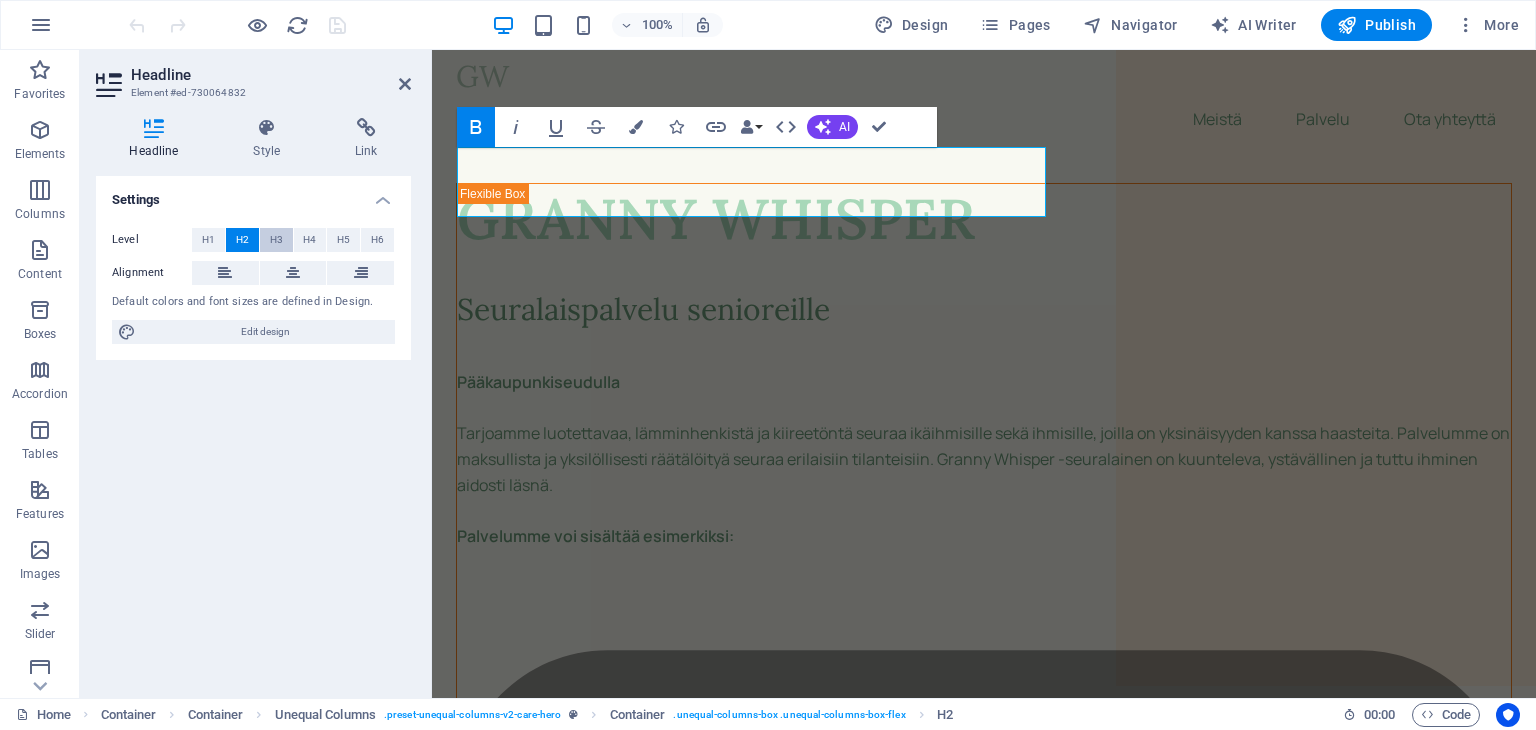 click on "H3" at bounding box center (276, 240) 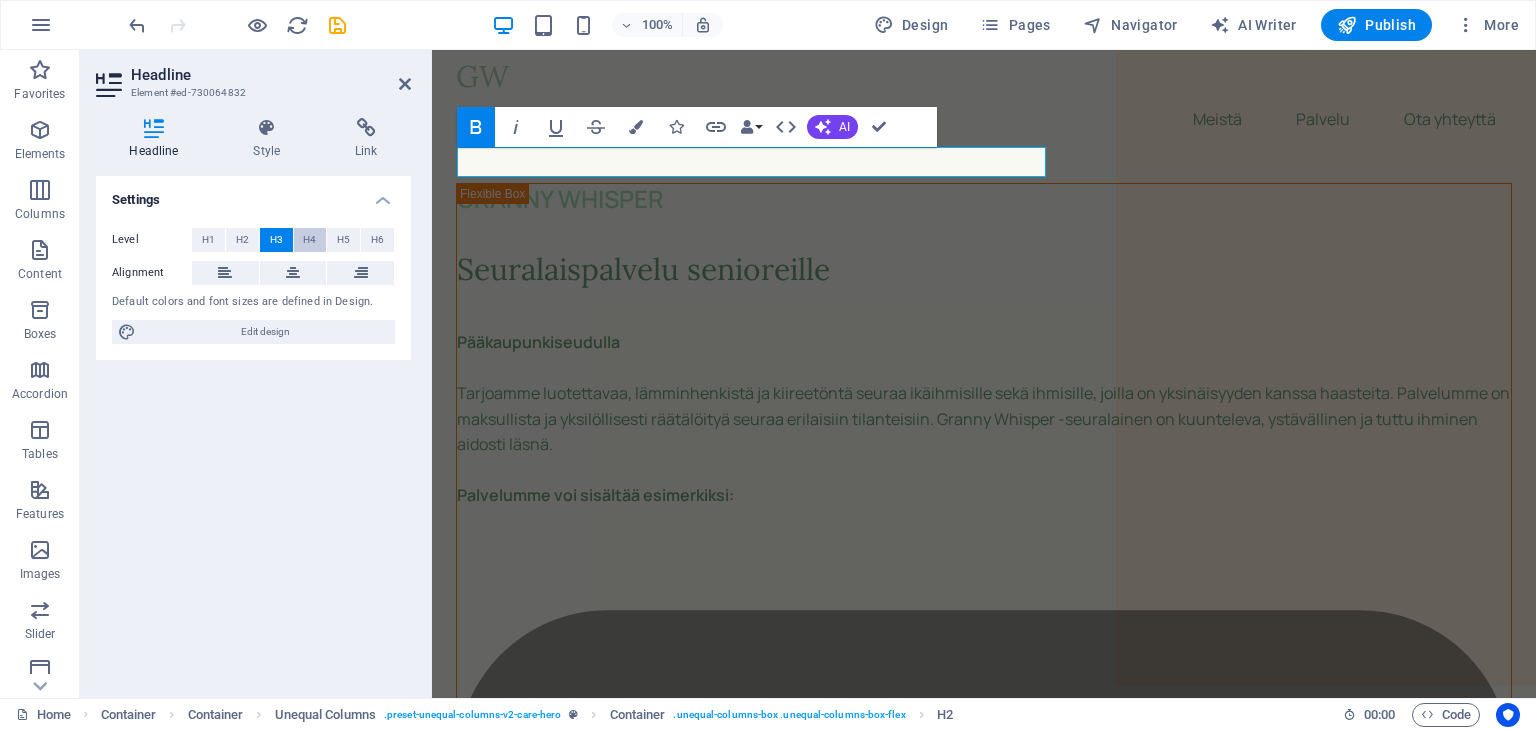 click on "H4" at bounding box center (310, 240) 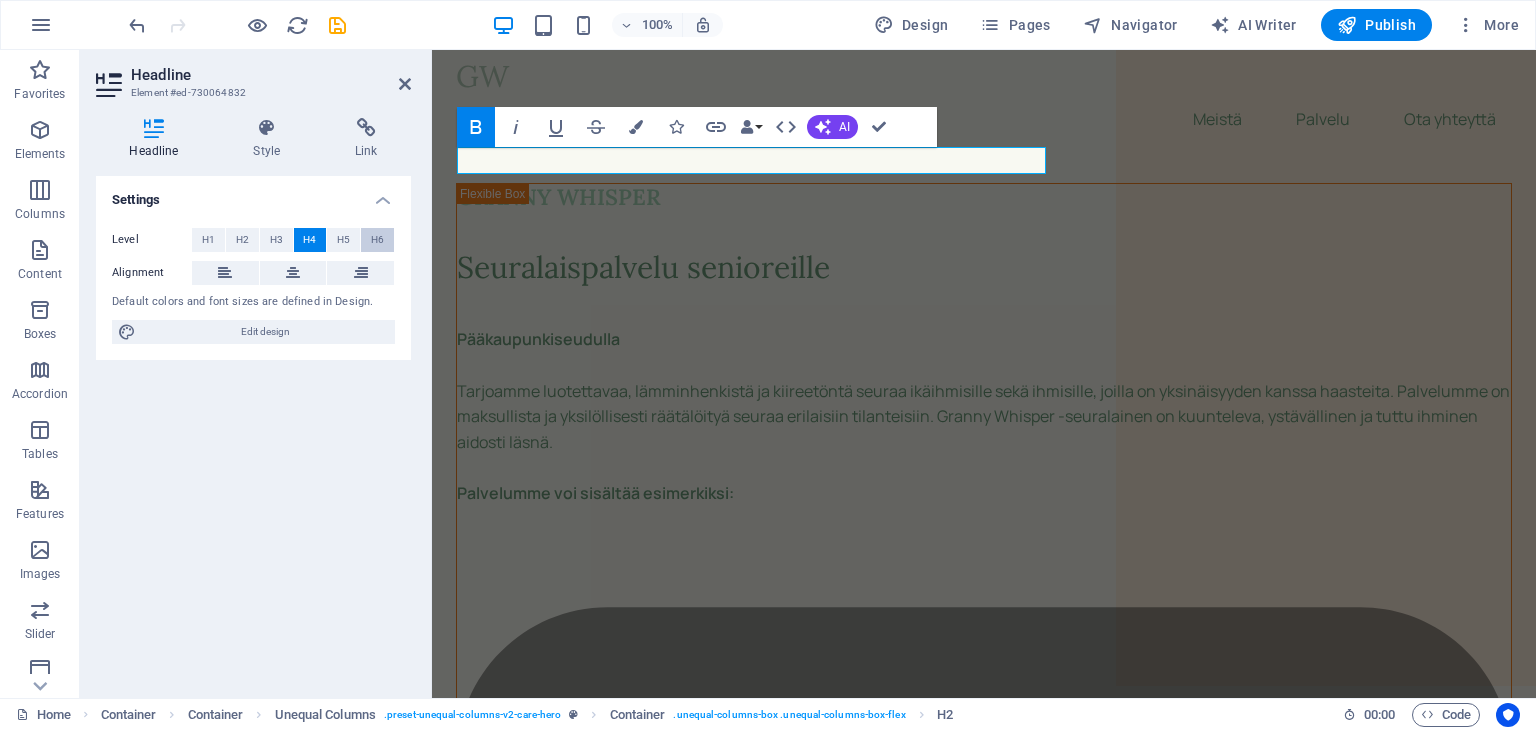 click on "H6" at bounding box center [377, 240] 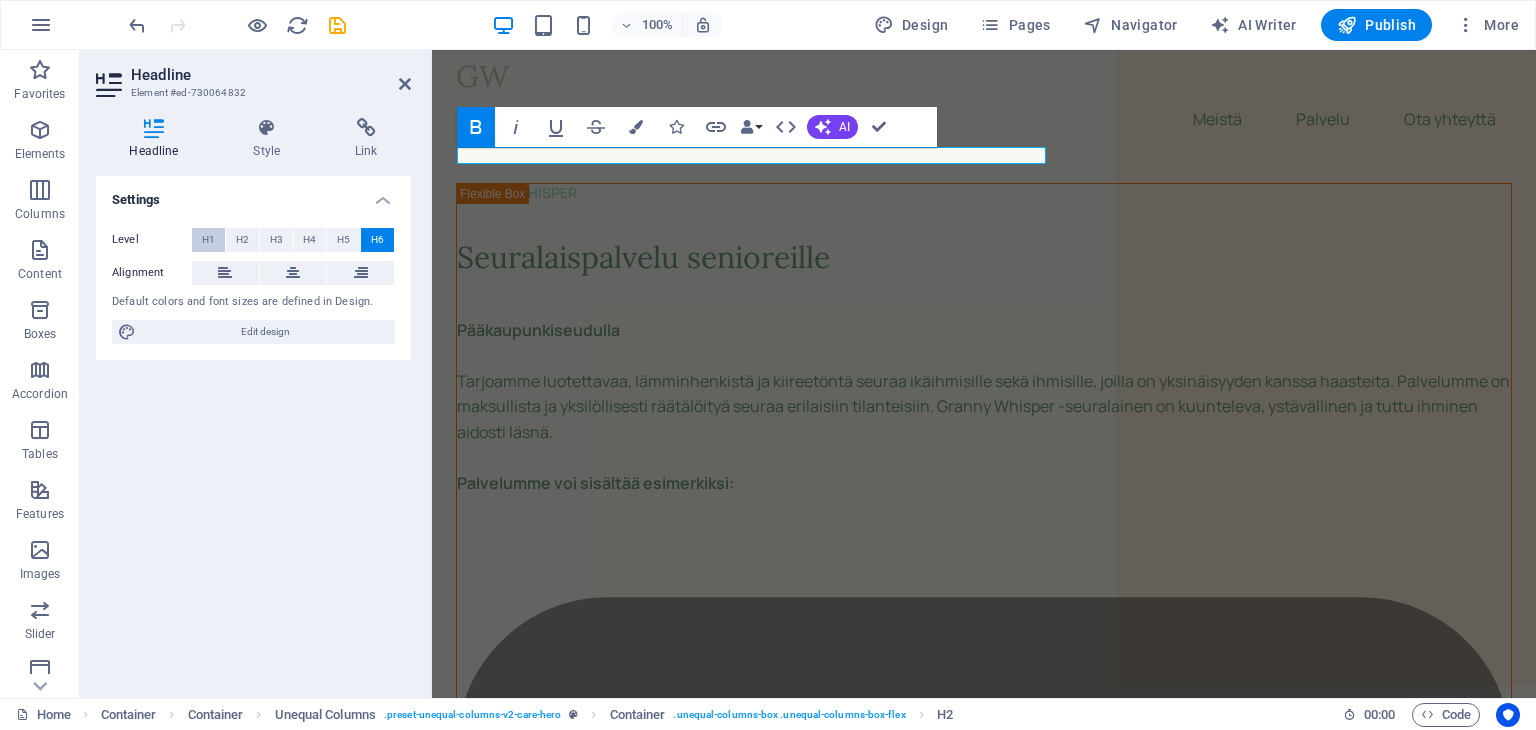 click on "H1" at bounding box center (208, 240) 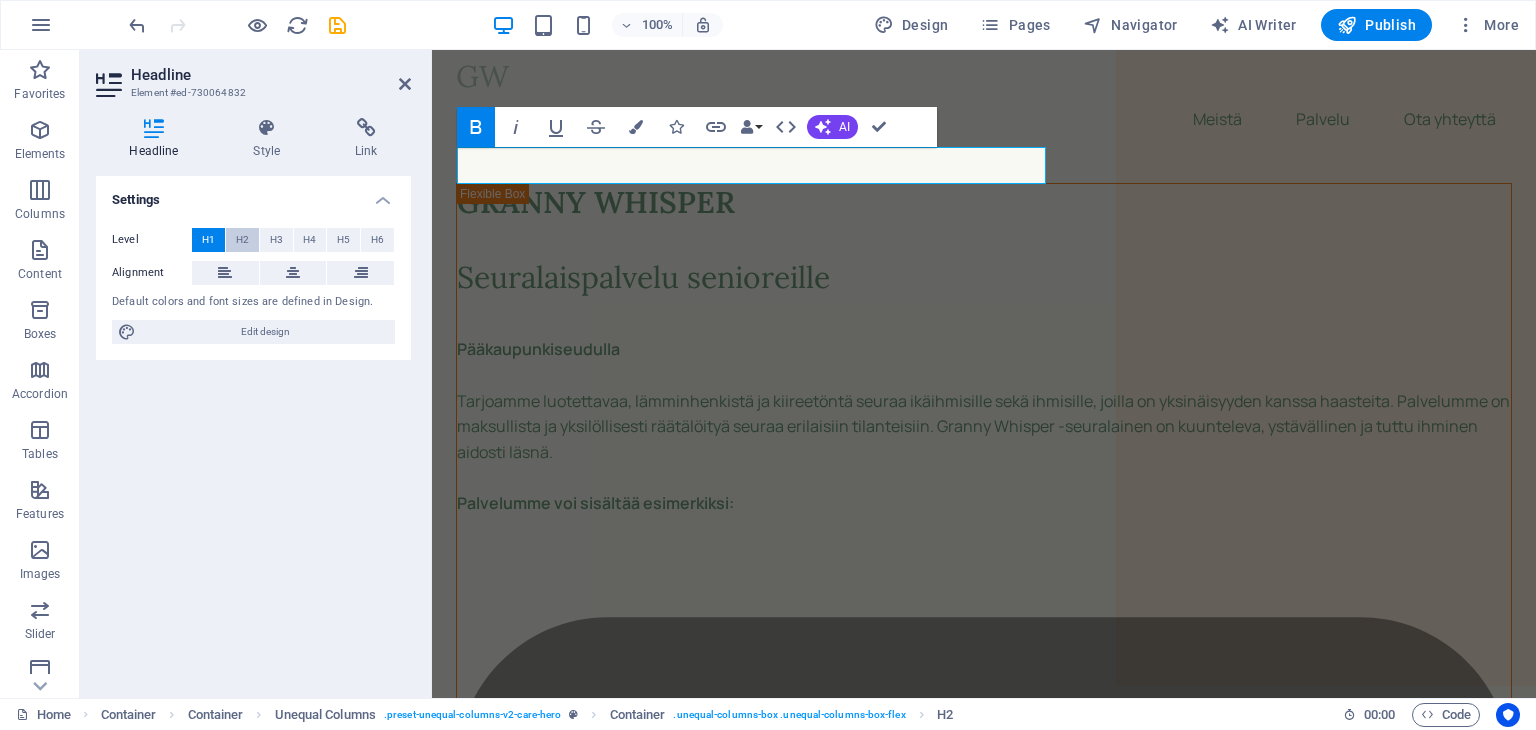 click on "H2" at bounding box center [242, 240] 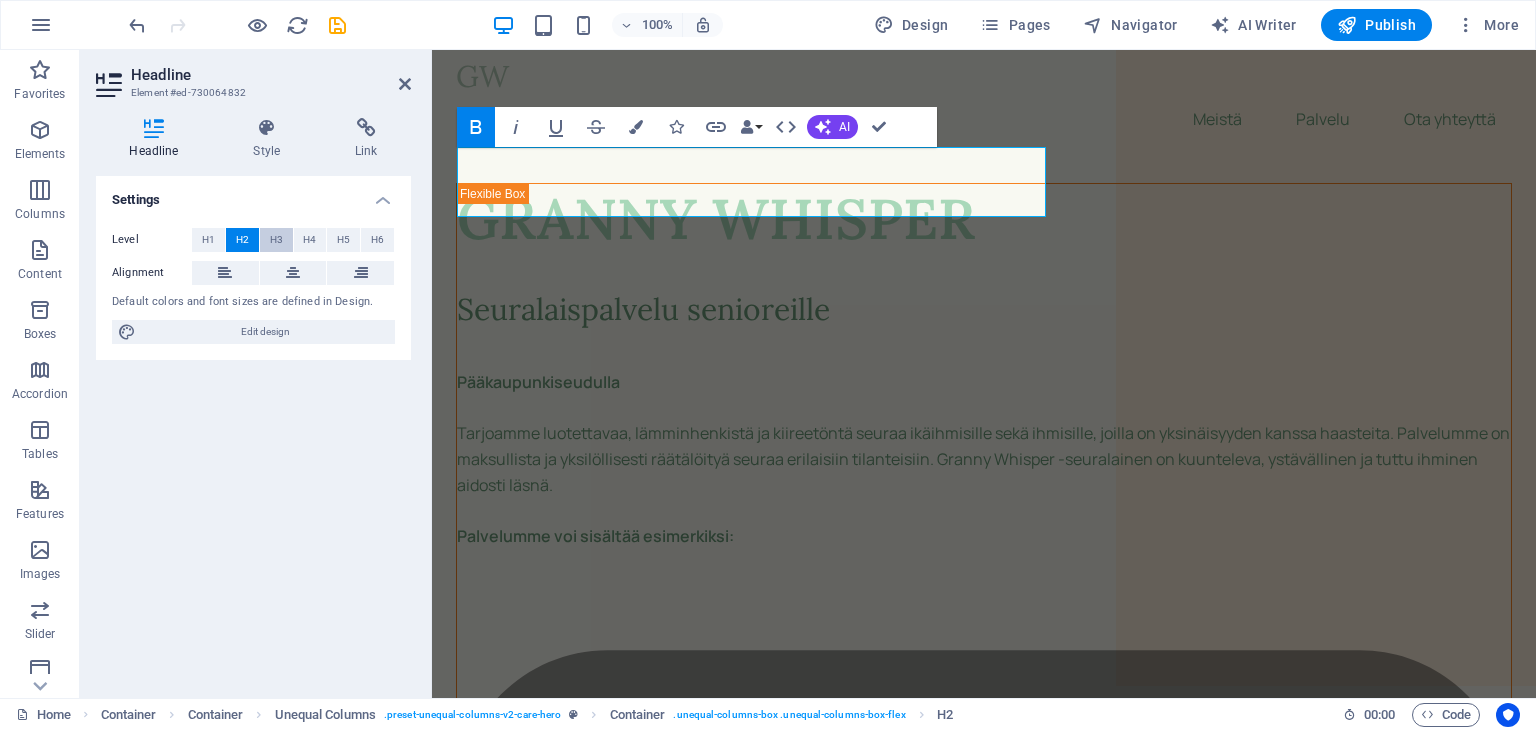 click on "H3" at bounding box center [276, 240] 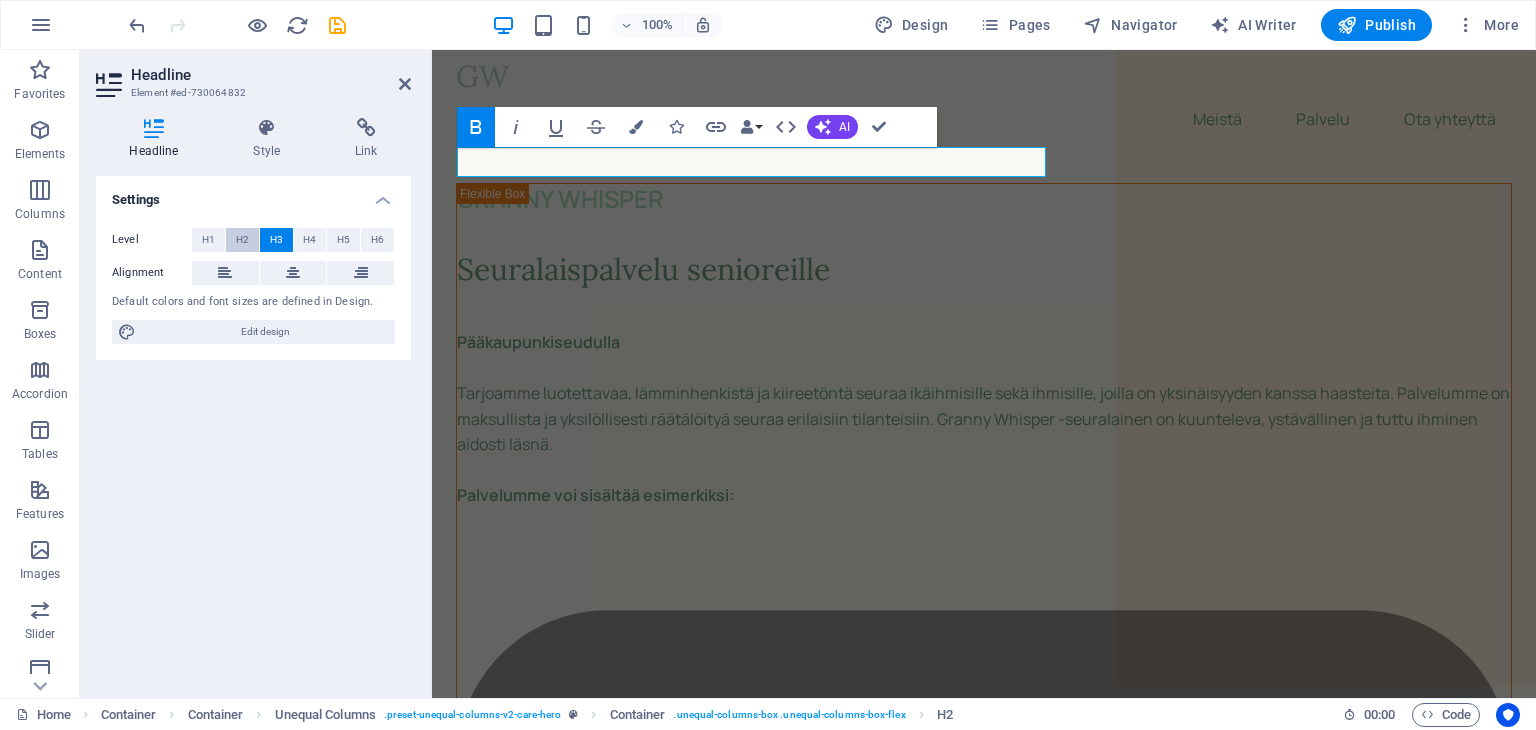 click on "H2" at bounding box center (242, 240) 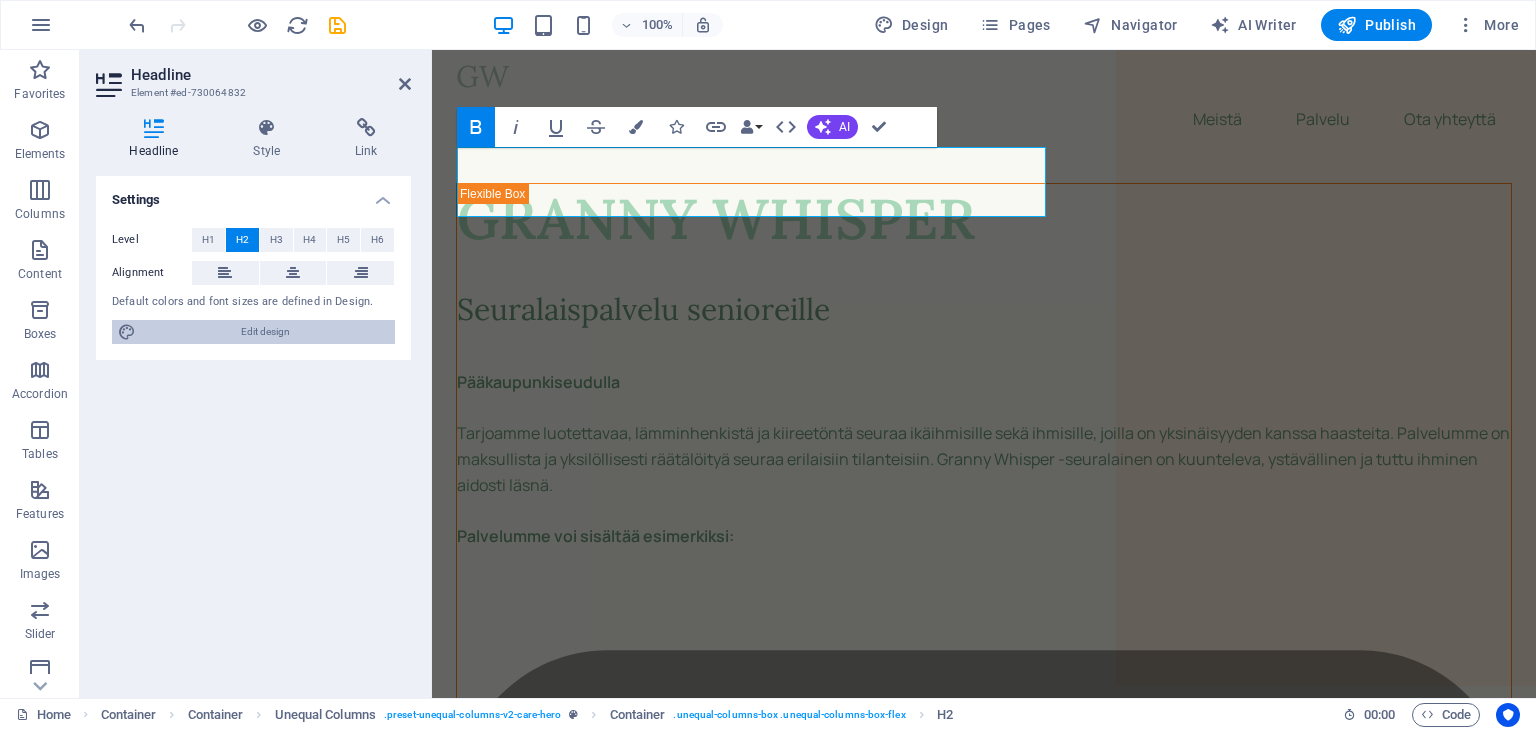 drag, startPoint x: 310, startPoint y: 323, endPoint x: 249, endPoint y: 540, distance: 225.41074 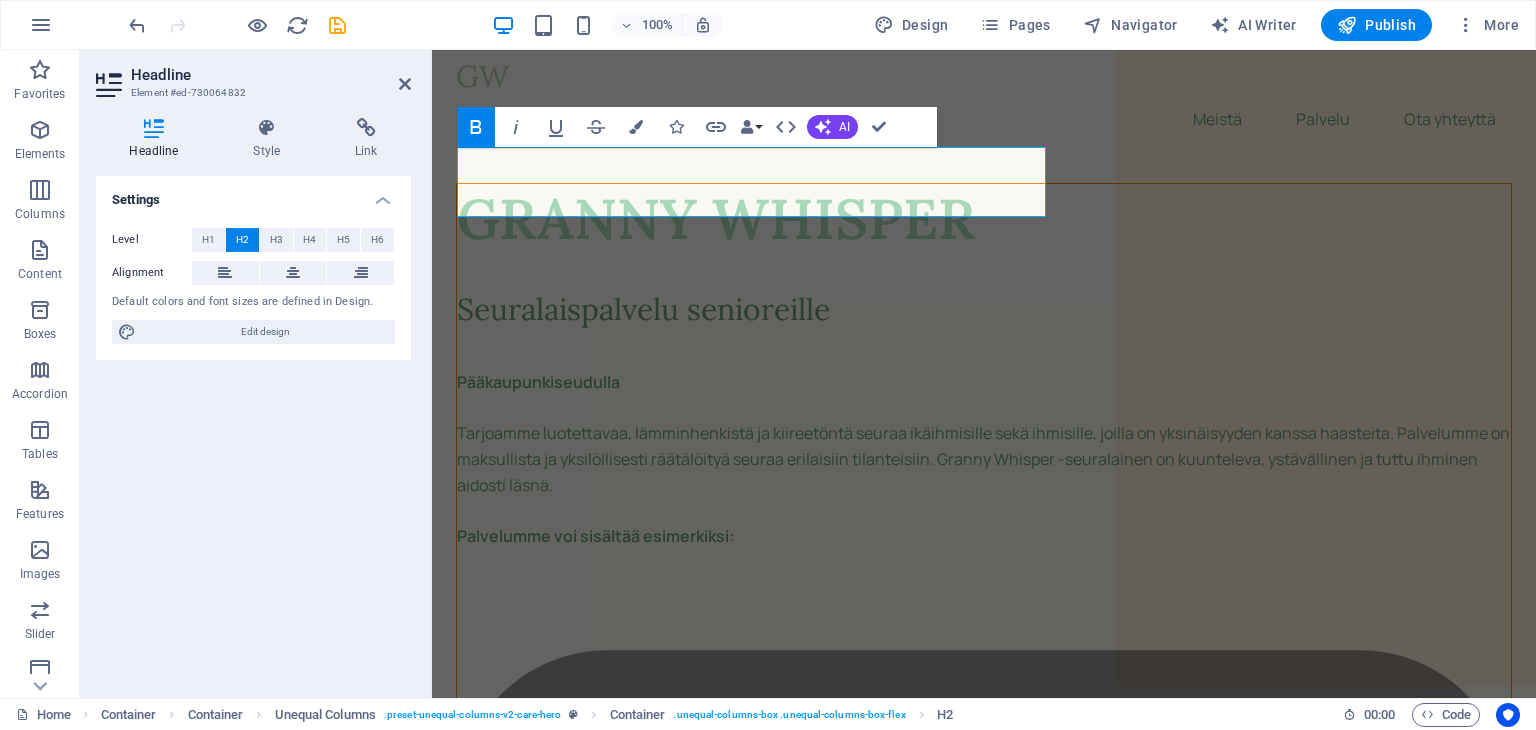 select on "px" 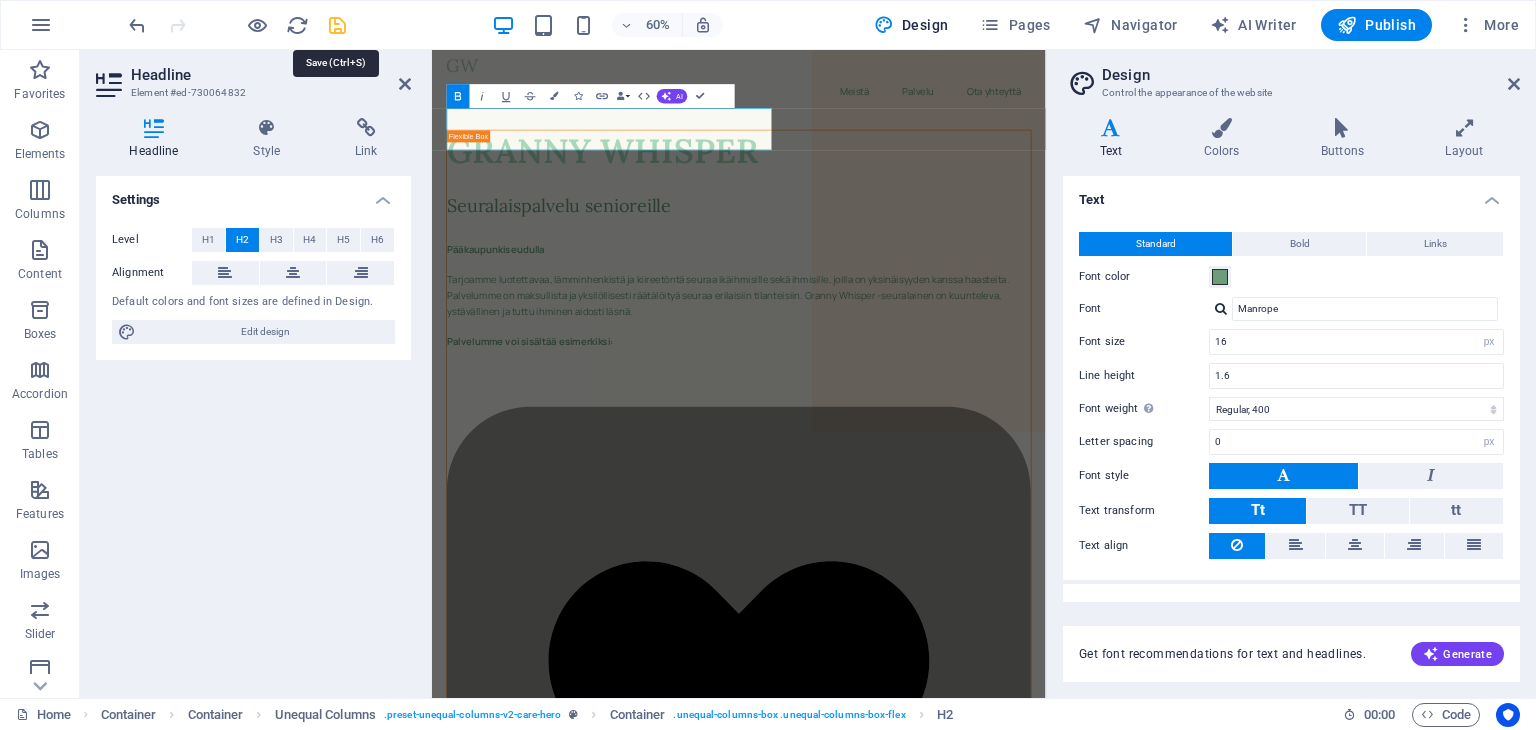 click at bounding box center [337, 25] 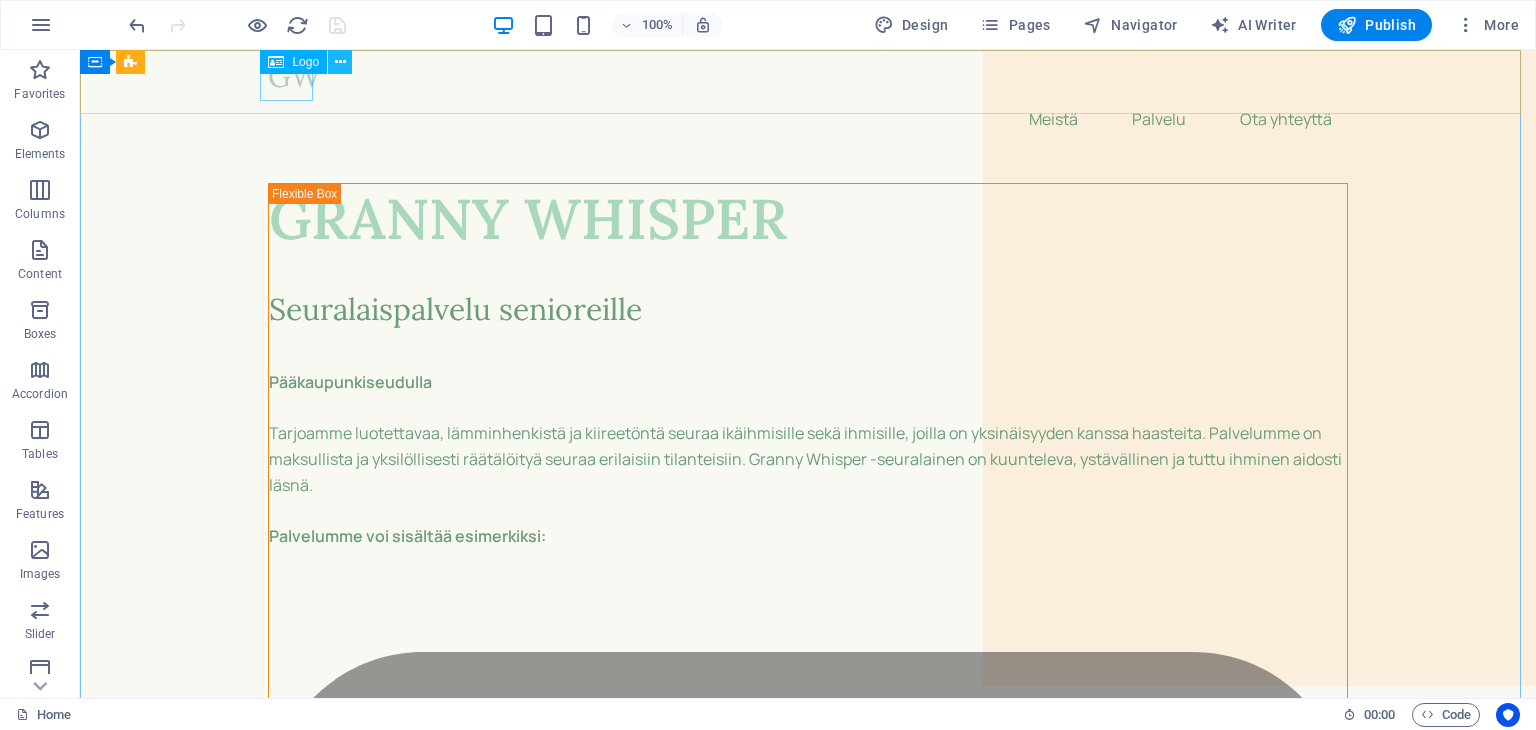 click at bounding box center (340, 62) 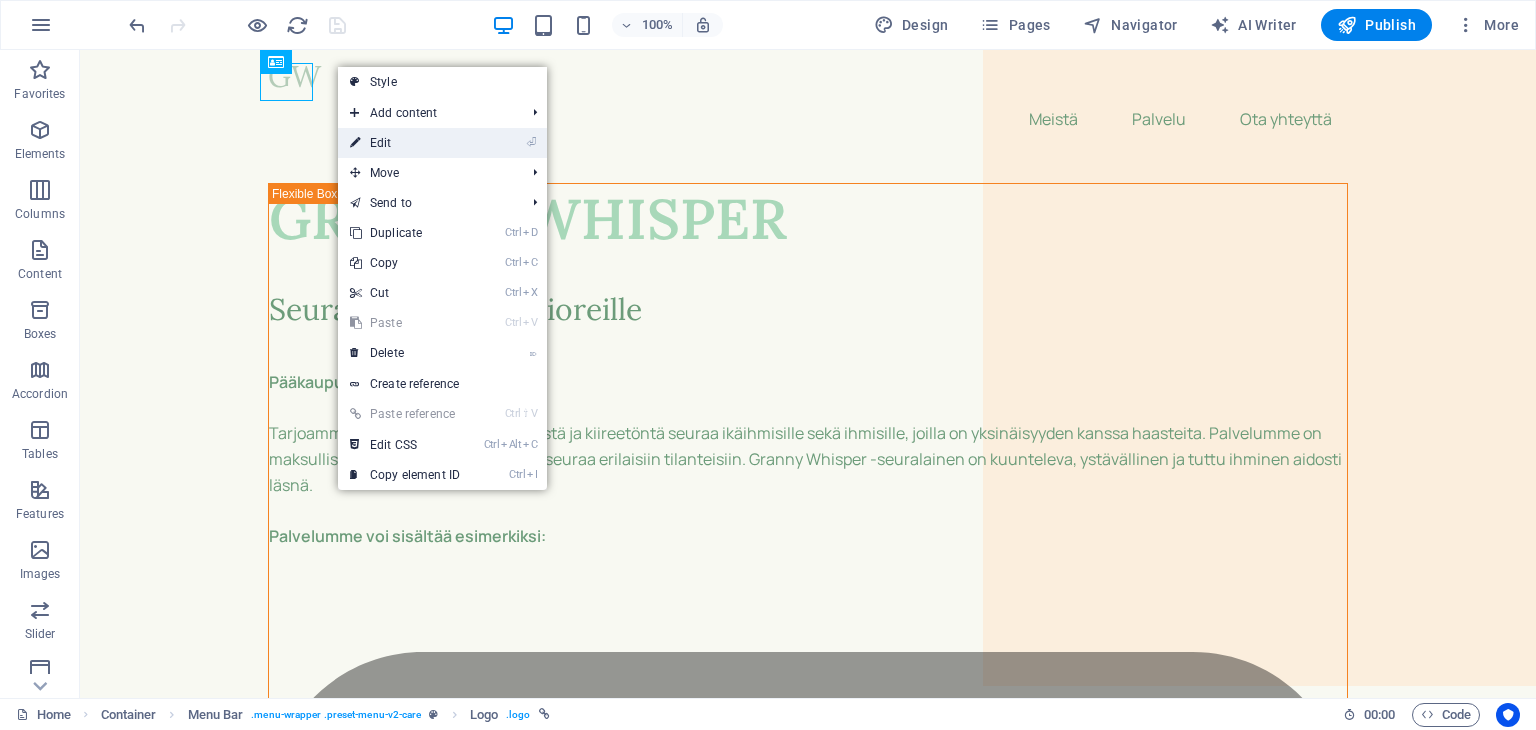 click on "⏎  Edit" at bounding box center (405, 143) 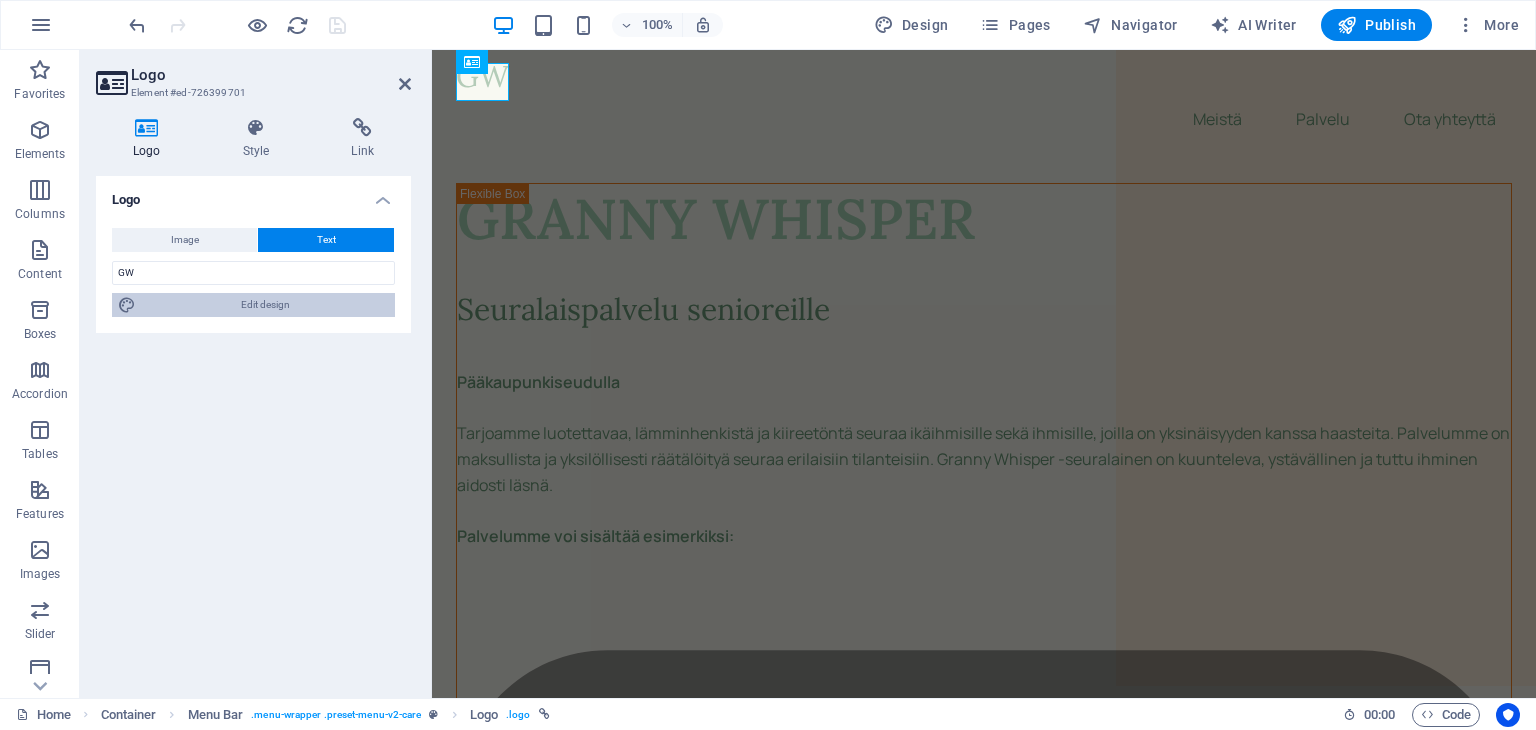 click on "Edit design" at bounding box center [265, 305] 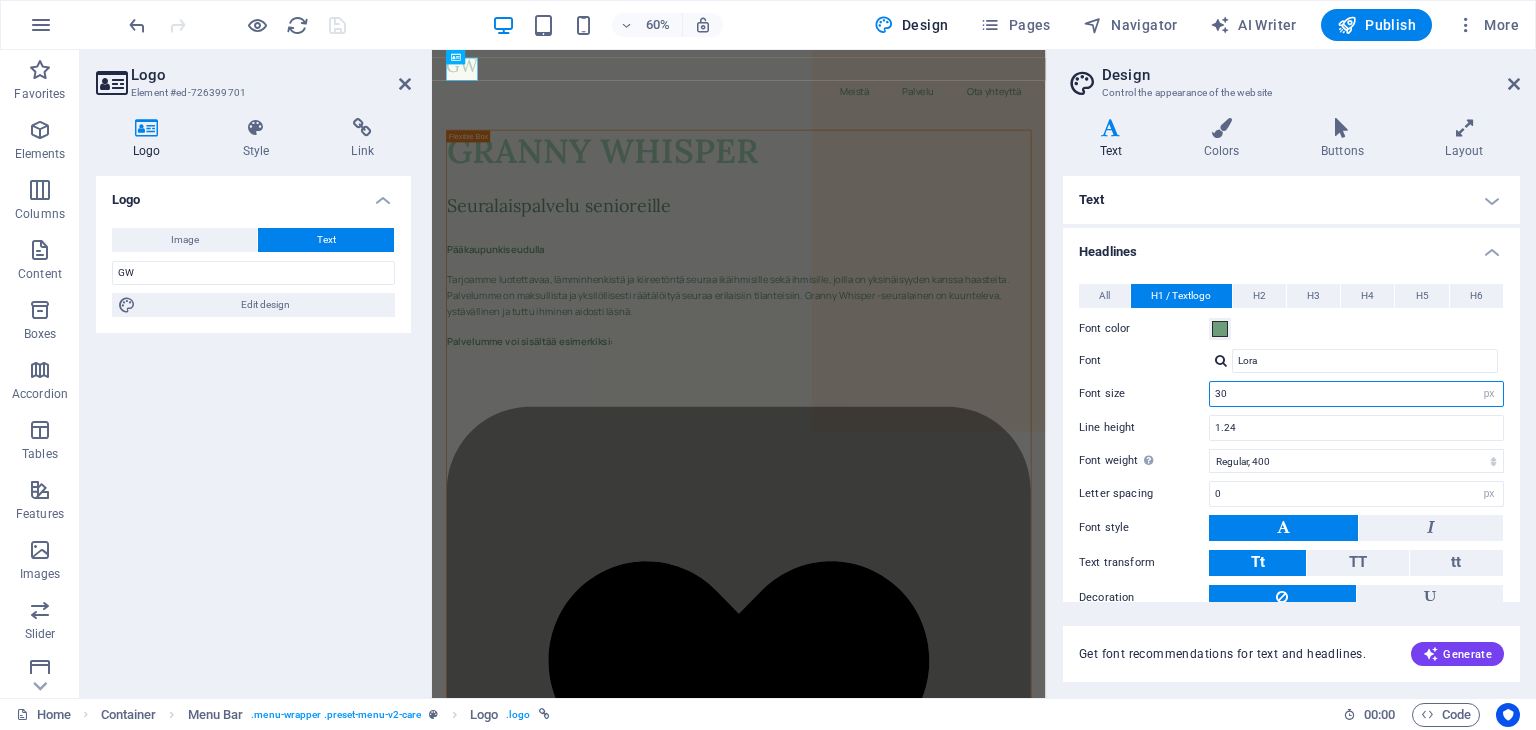 drag, startPoint x: 1239, startPoint y: 397, endPoint x: 1192, endPoint y: 394, distance: 47.095646 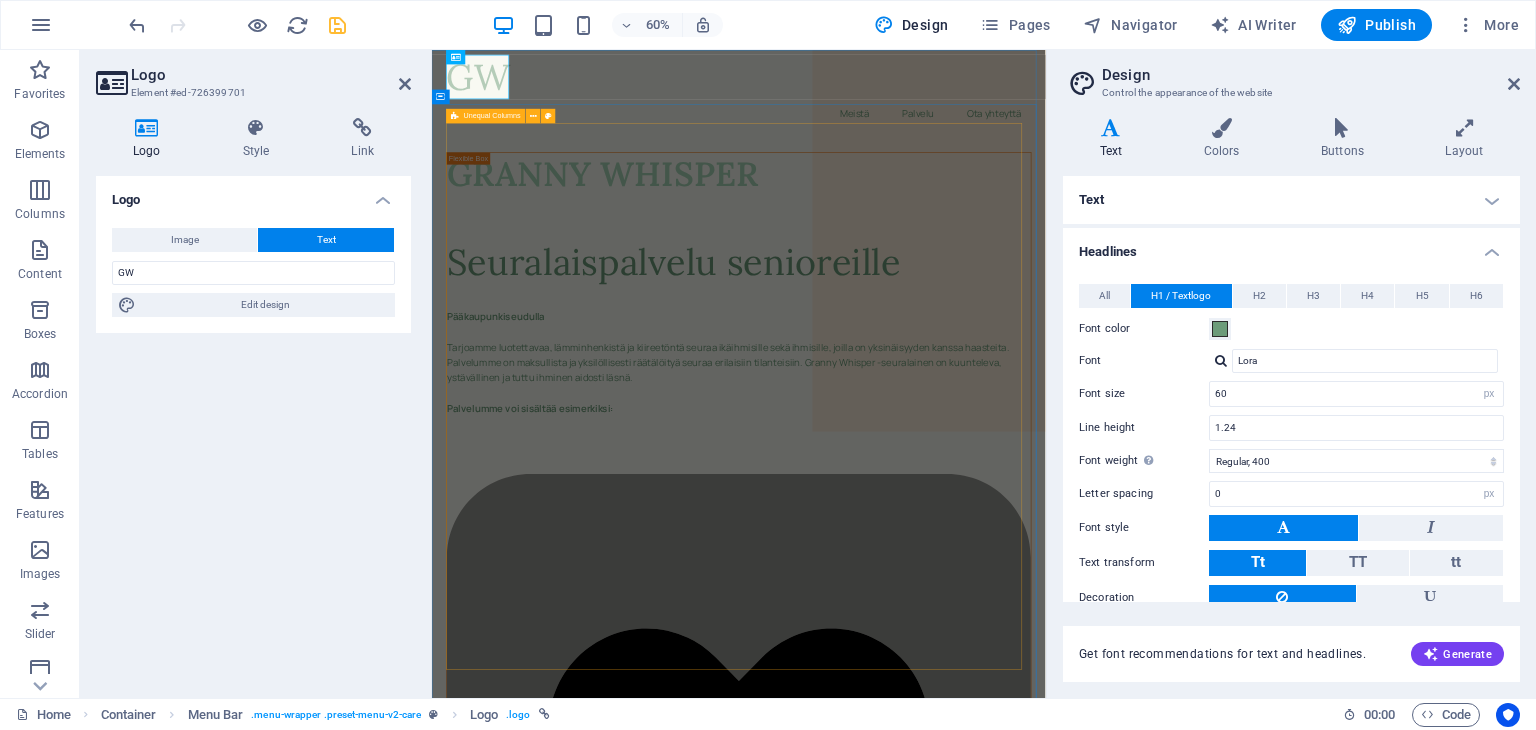 click on "GRANNY WHISPER ‌Seuralaispalvelu senioreille   Pääkaupunkiseudulla Tarjoamme luotettavaa, lämminhenkistä ja kiireetöntä seuraa ikäihmisille sekä ihmisille, joilla on yksinäisyyden kanssa haasteita. Palvelumme on maksullista ja yksilöllisesti räätälöityä seuraa erilaisiin tilanteisiin. Granny Whisper -seuralainen on kuunteleva, ystävällinen ja tuttu ihminen aidosti läsnä.  Palvelumme voi sisältää esimerkiksi:      Juttuseuraa kotiin tai ulkoilun ajaksi      Saattajapalvelua lääkärikäynnille tai kauppareissulle      Kahvitteluhetkiä, korttipelejä tai yhdessä lukemista      Apua pieniin arjen askareisiin      Mukaan teatteriin tai taidenäyttelyyn      Läsnäoloa – juuri sen verran kuin tarvitaan     Palvelumme räätälöidään aina asiakkaan toiveiden ja tarpeiden mukaan.       Palvelumme  täydentää kunnan tai kaupungin kotihoitoa ja/tai -palvelua.   Voit saada palvelullemme kotitalousvähennyksen verottajan ehtojen mukaisesti." at bounding box center (943, 6730) 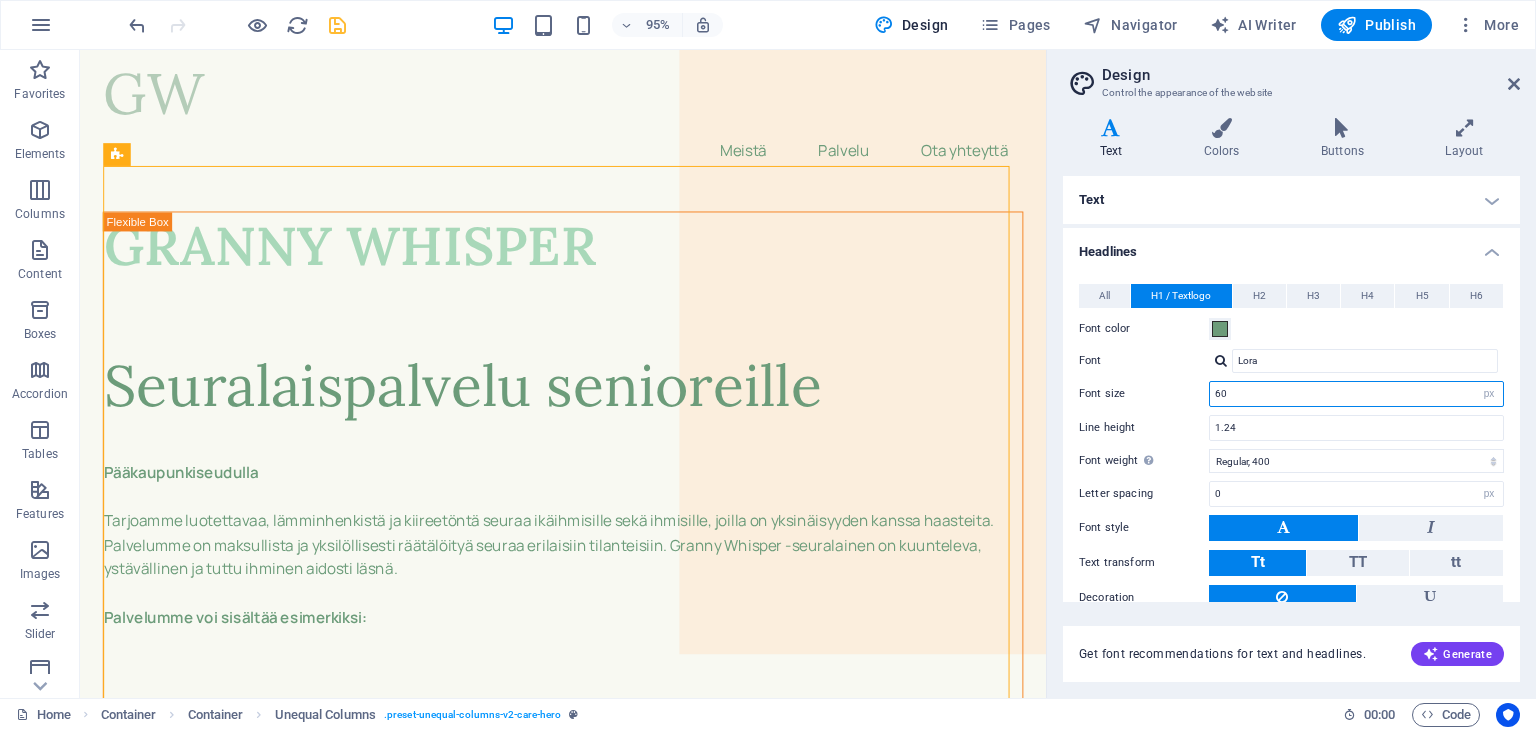 drag, startPoint x: 1229, startPoint y: 390, endPoint x: 1196, endPoint y: 386, distance: 33.24154 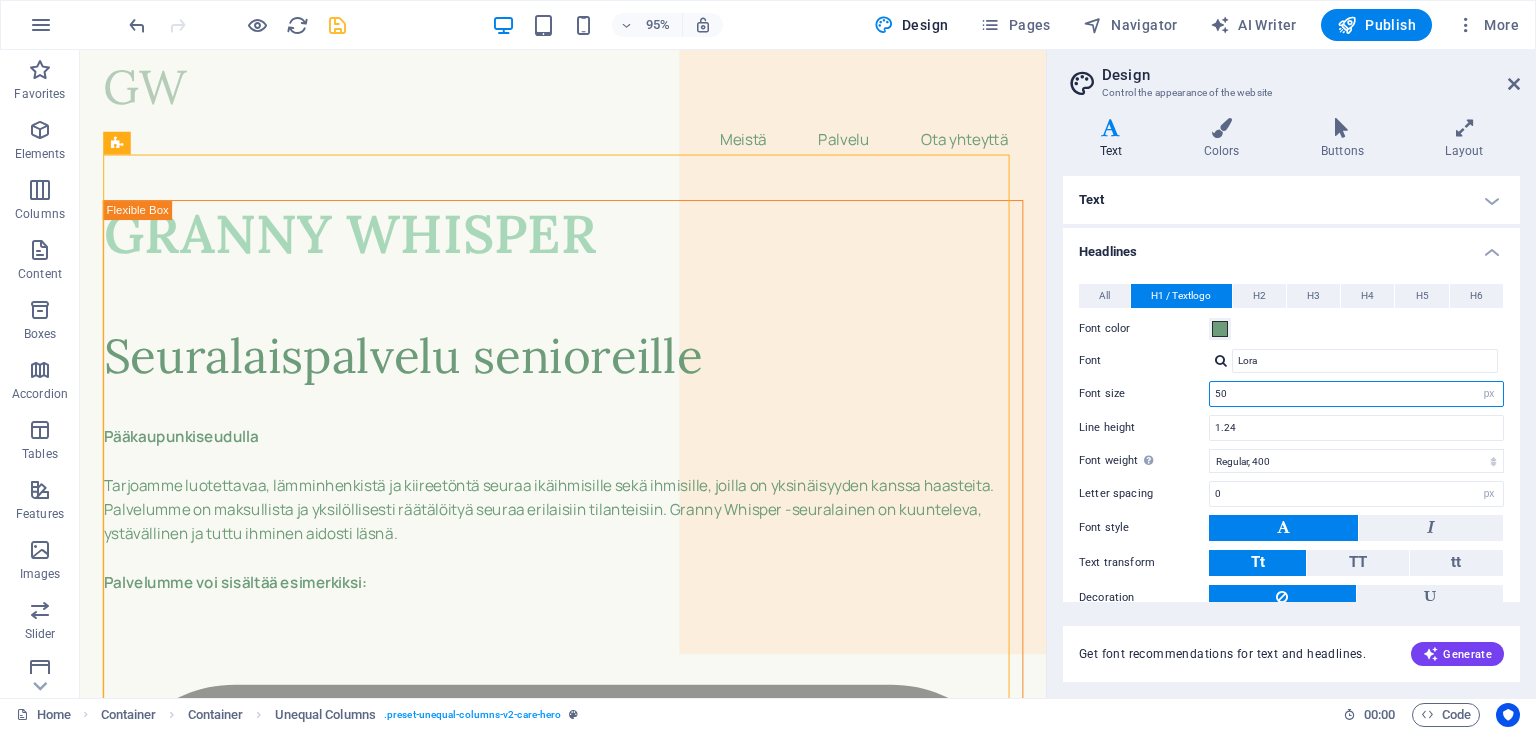 type on "50" 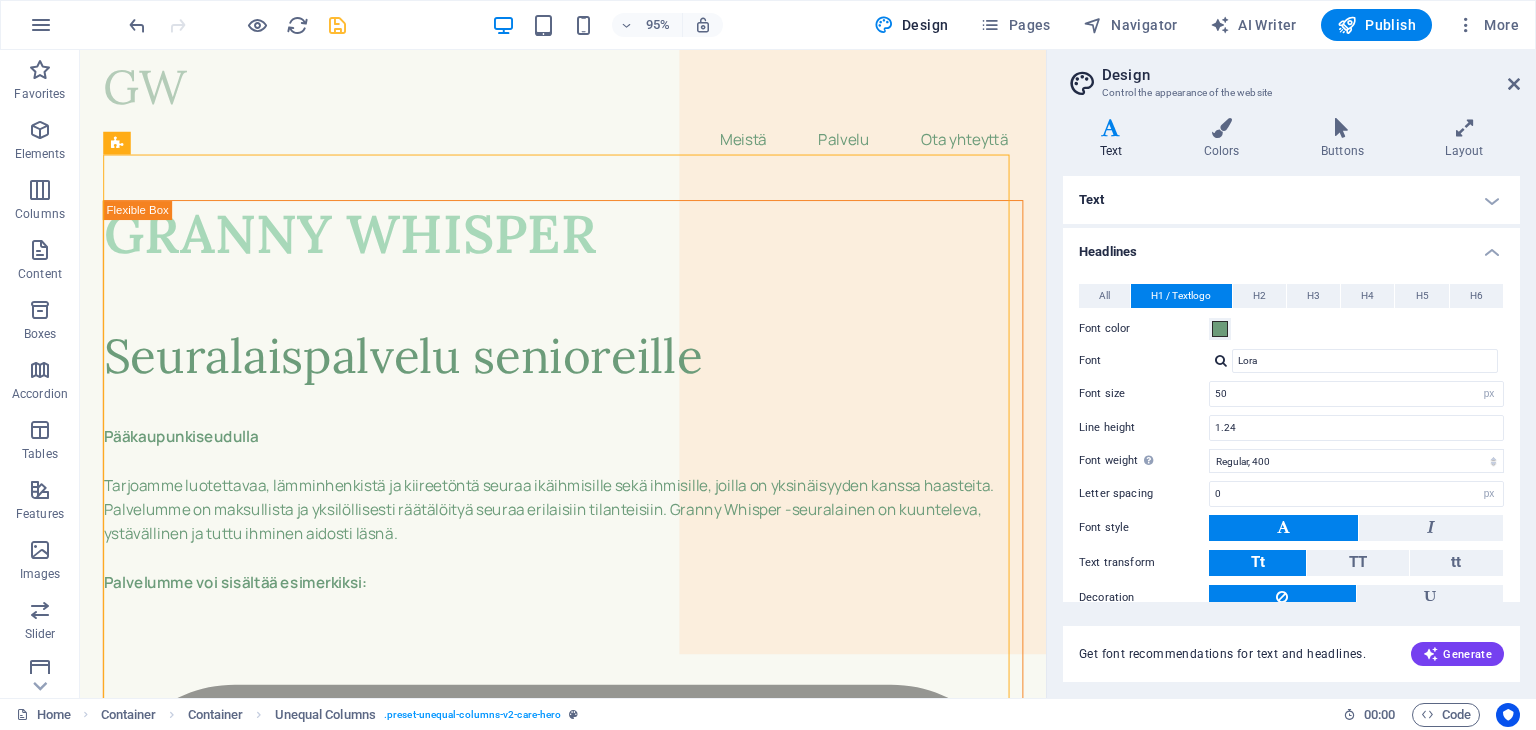 click on "Text" at bounding box center [1291, 200] 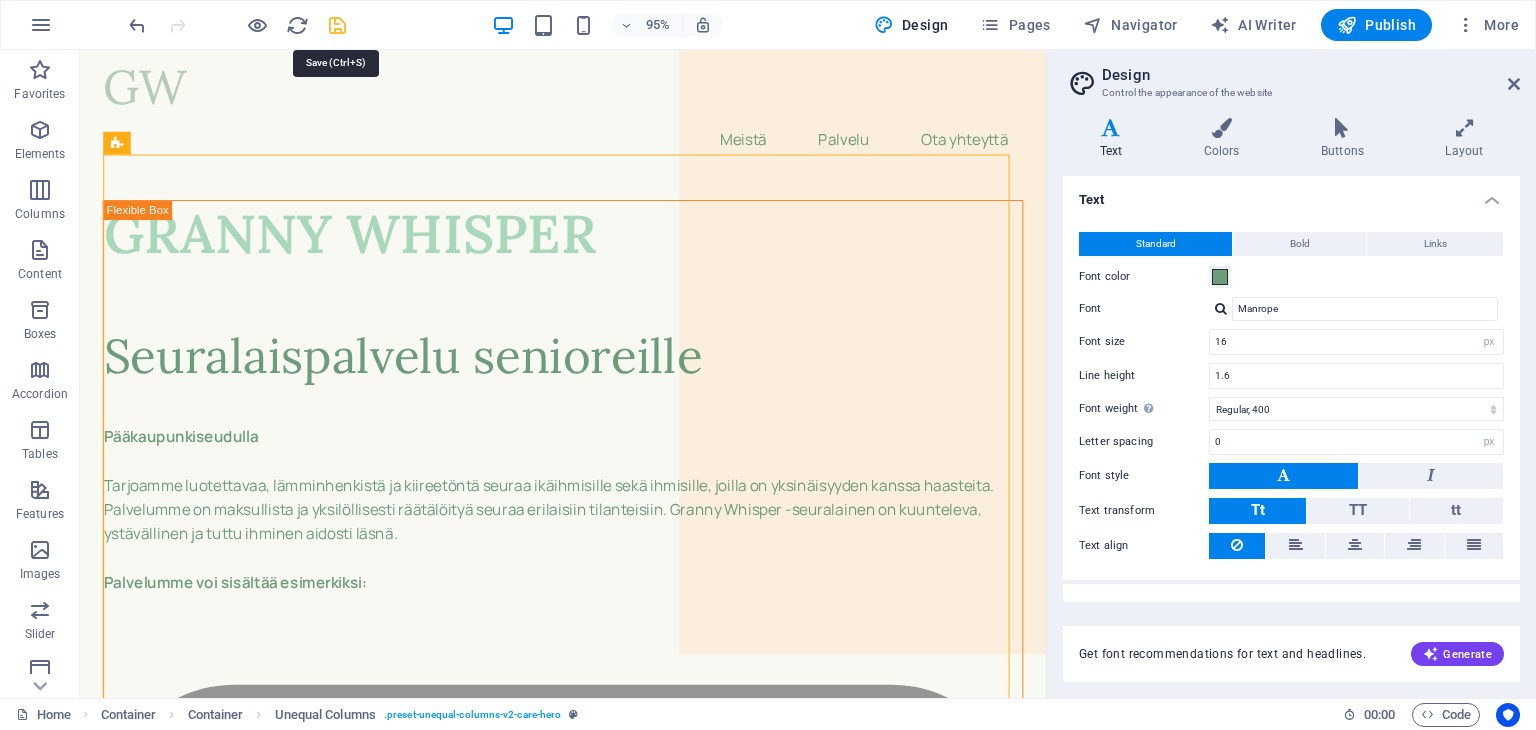 click at bounding box center (337, 25) 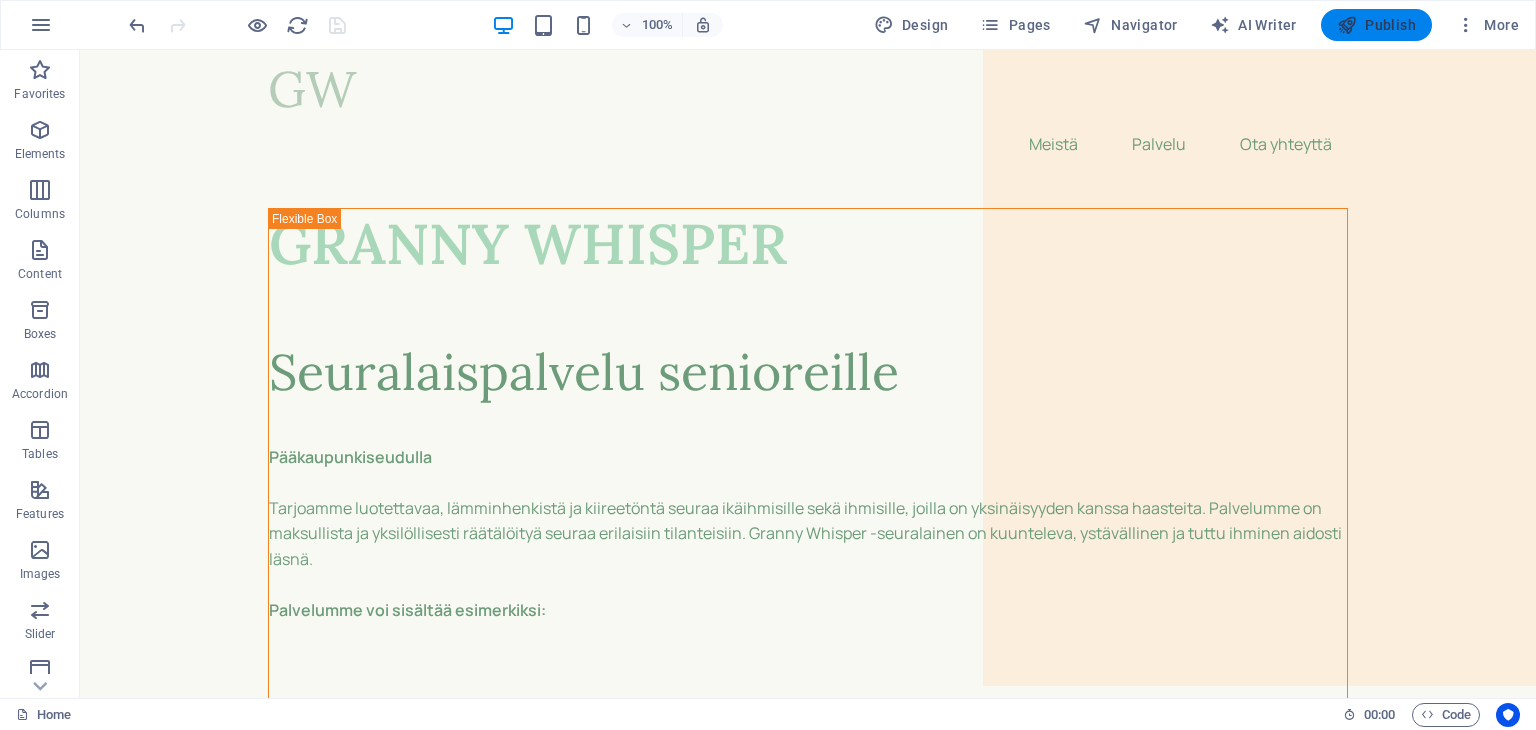 click on "Publish" at bounding box center (1376, 25) 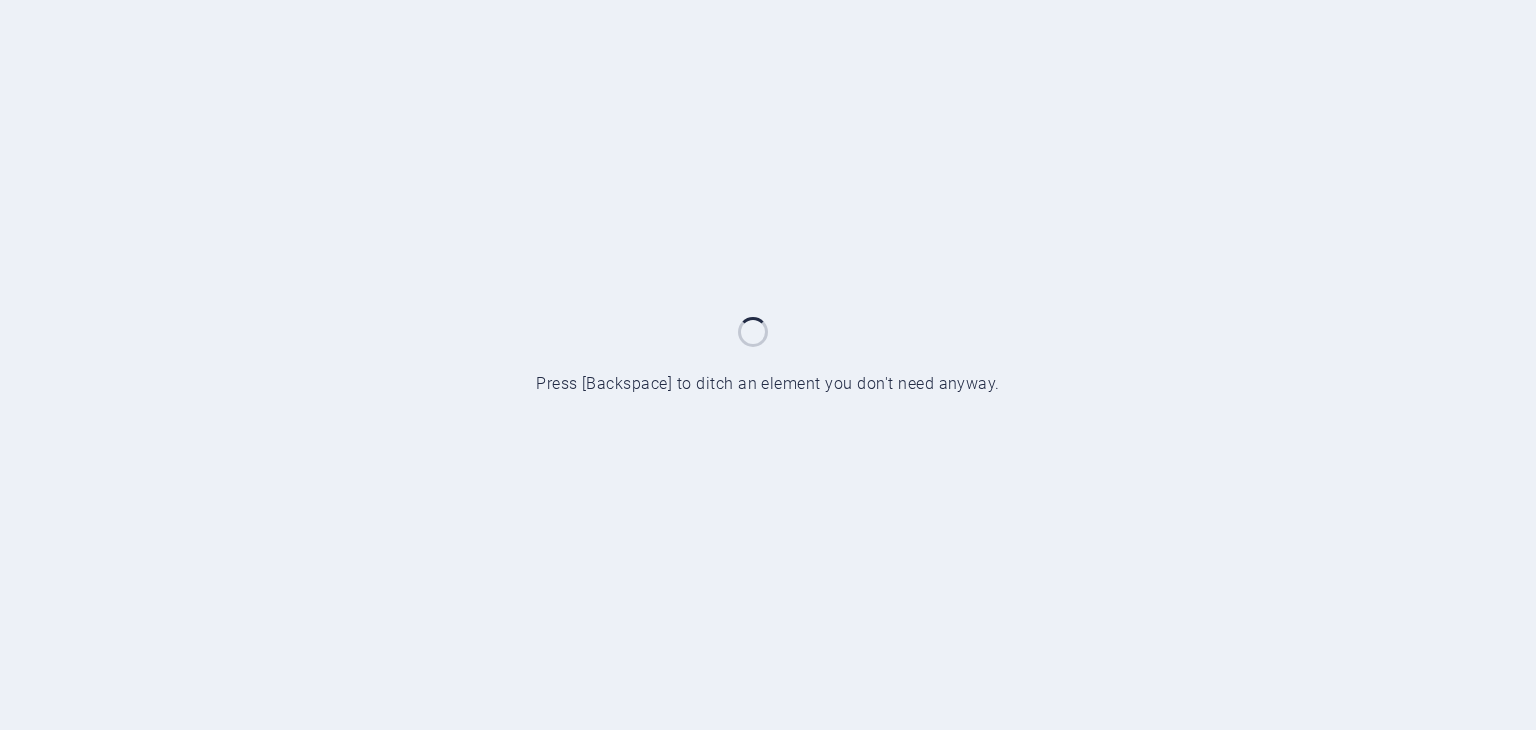 scroll, scrollTop: 0, scrollLeft: 0, axis: both 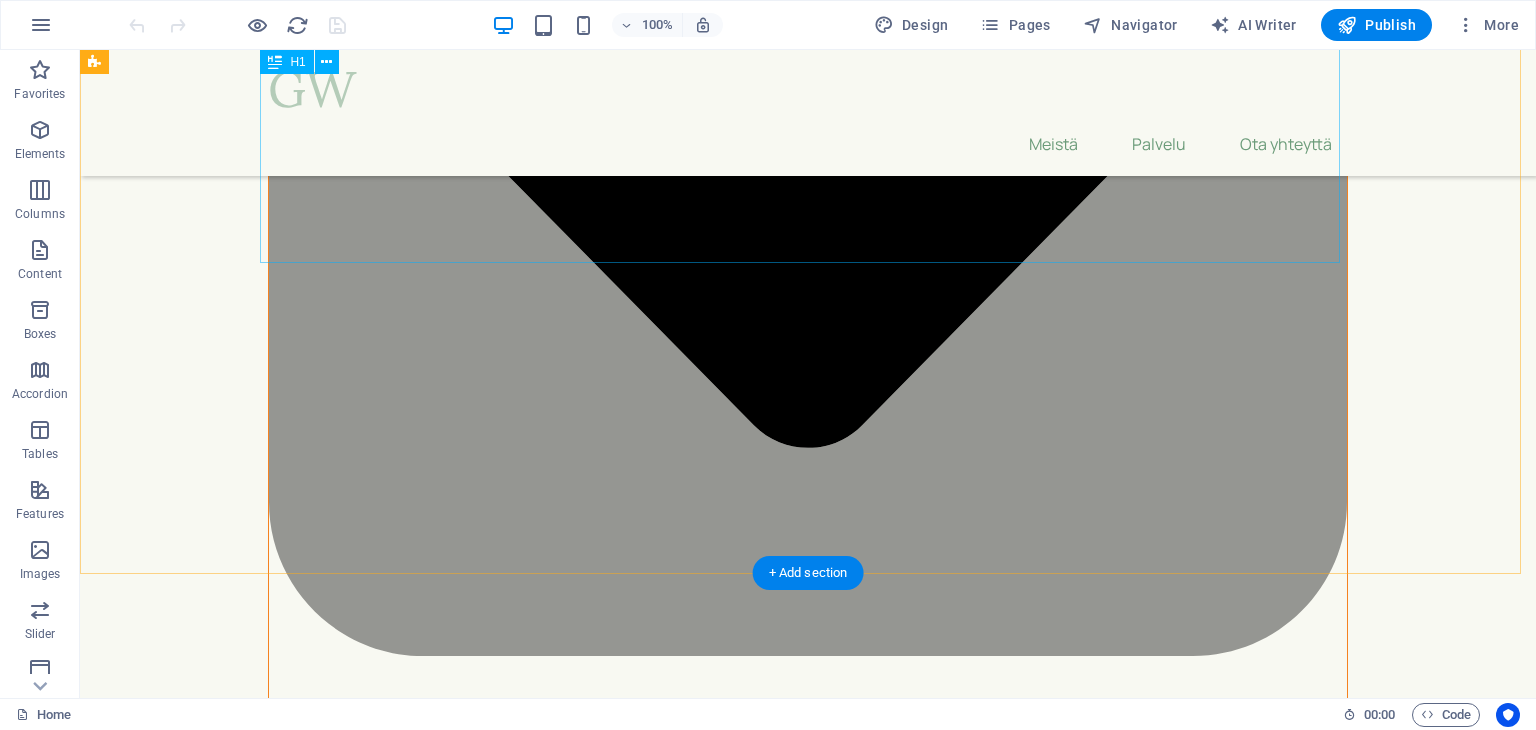 click on "Varaa veloitukseton tutustumiskäynti!  Soita - [PHONE] Tiedustelut - [EMAIL]" at bounding box center (808, 14790) 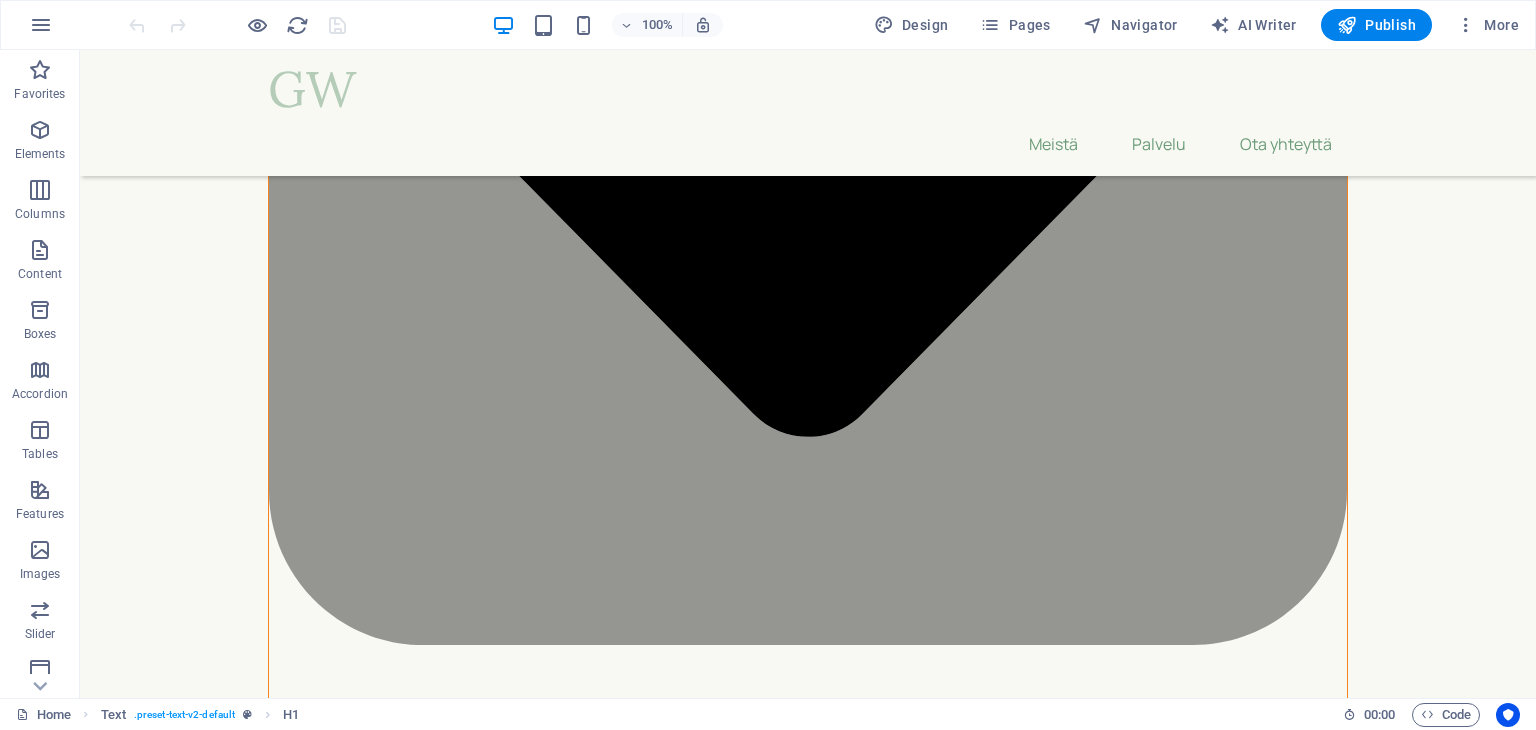 scroll, scrollTop: 6836, scrollLeft: 0, axis: vertical 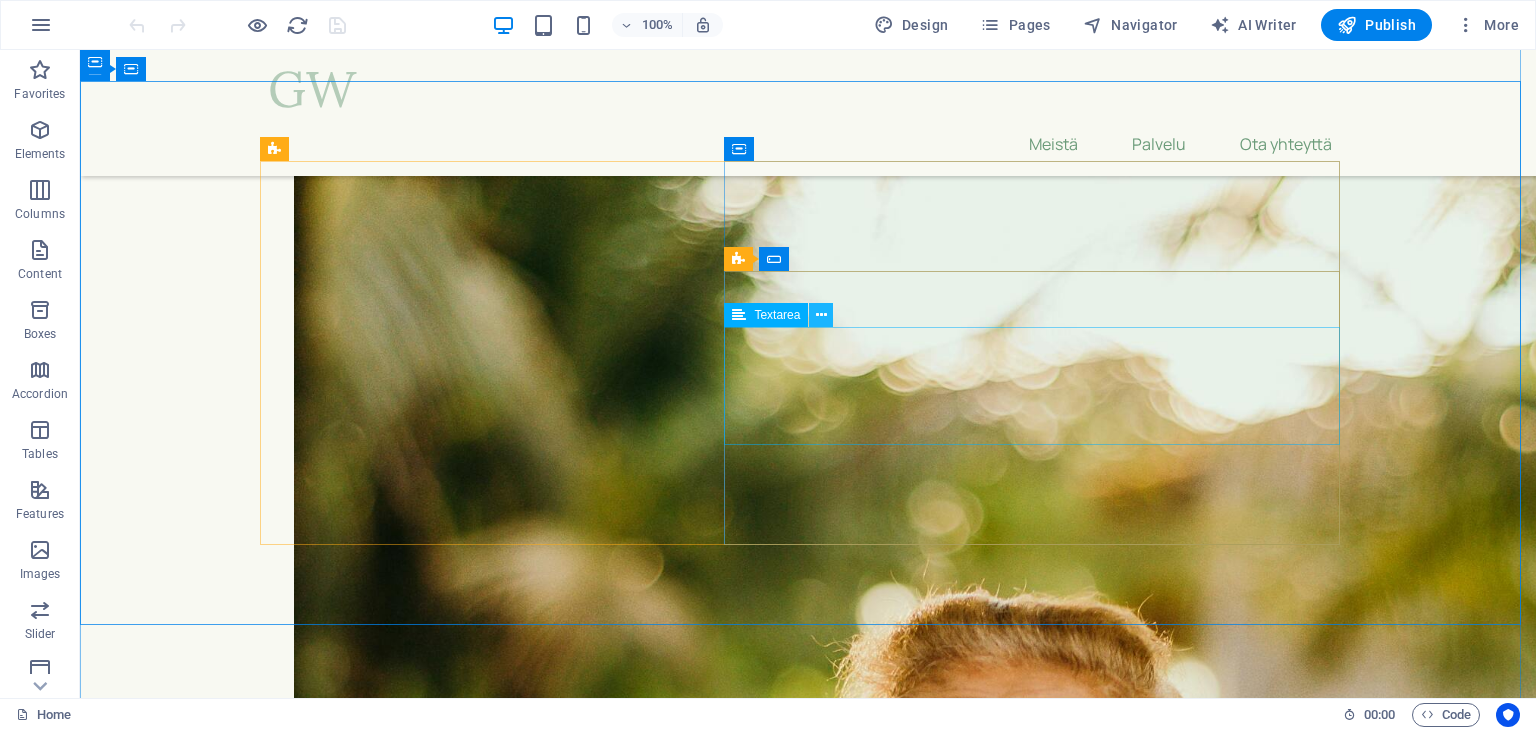 click at bounding box center (821, 315) 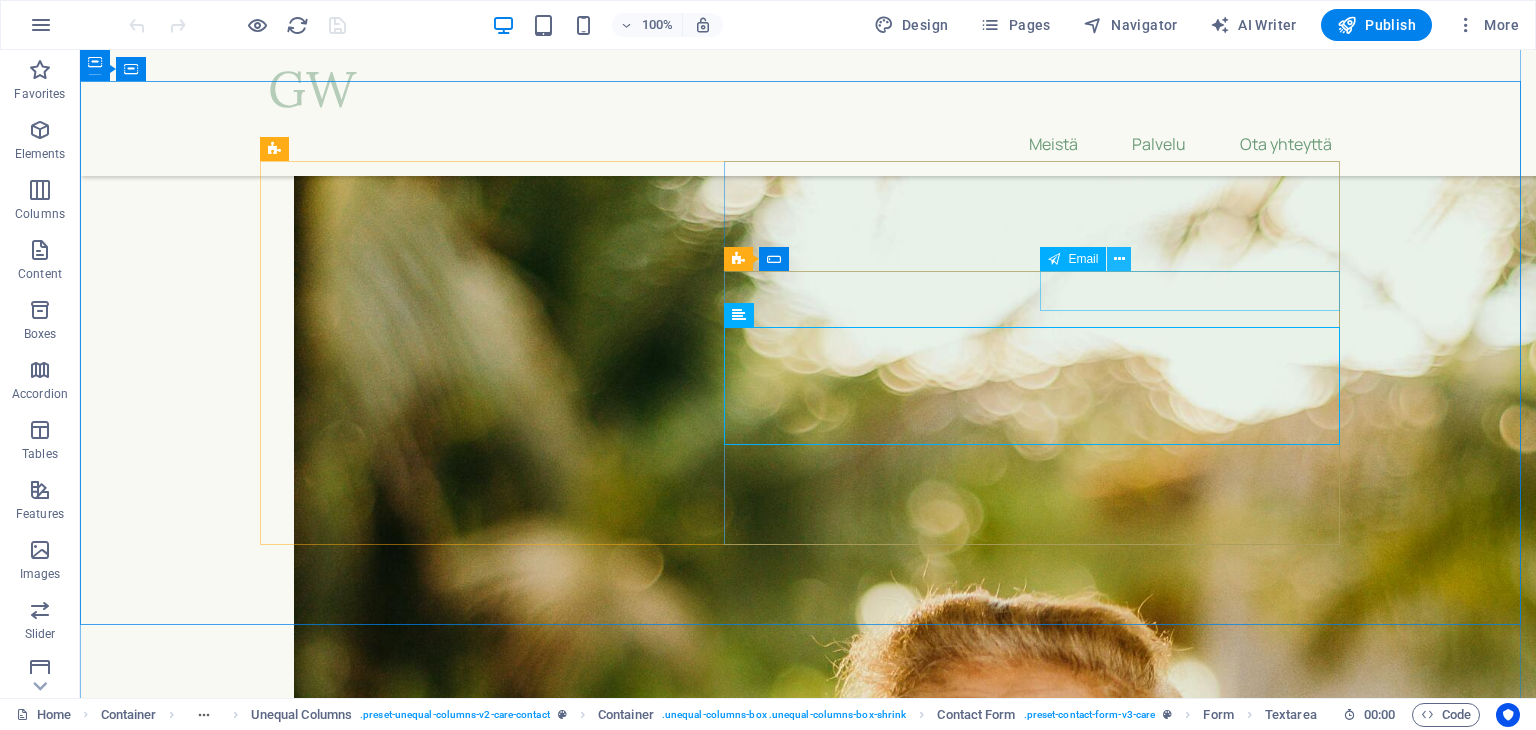 click at bounding box center (1119, 259) 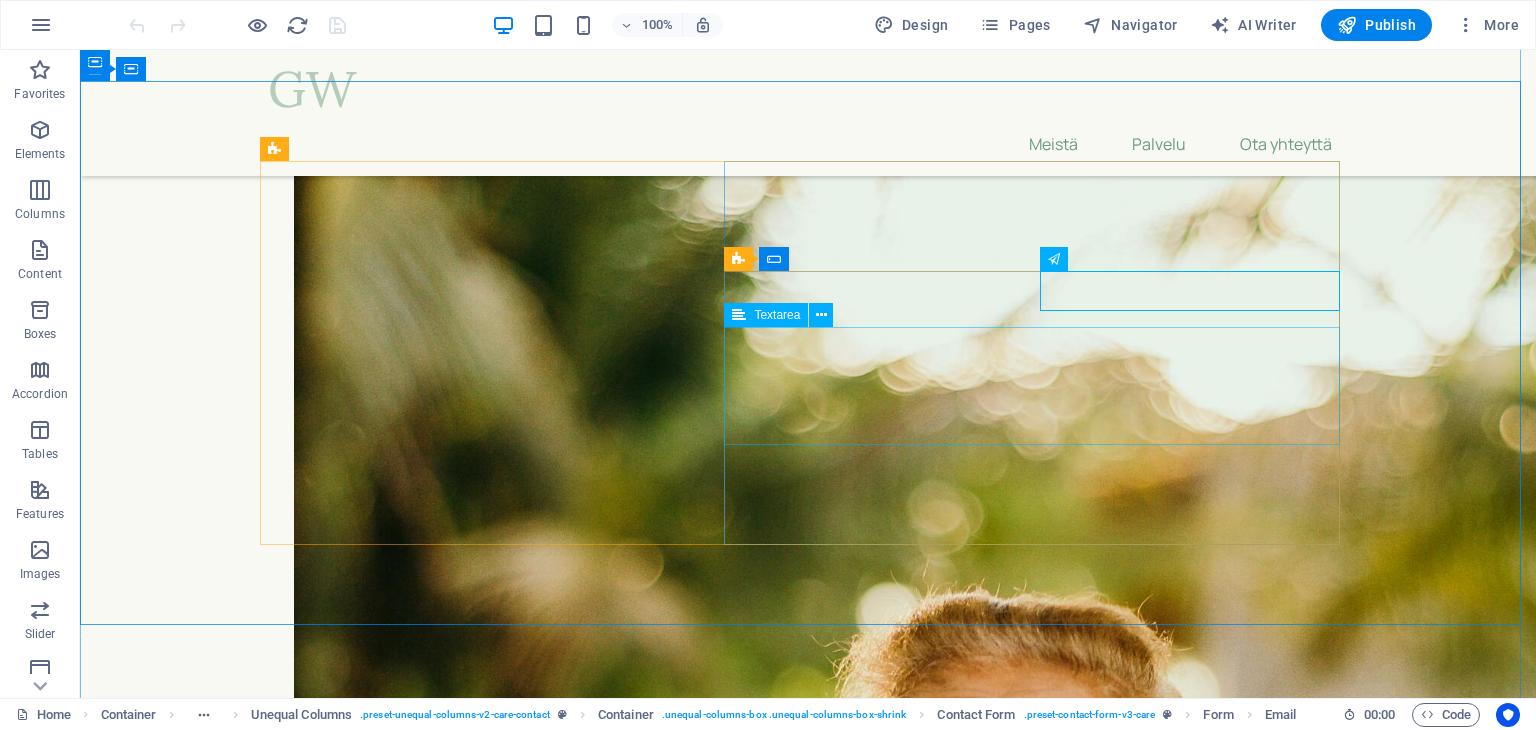 click at bounding box center (808, 27396) 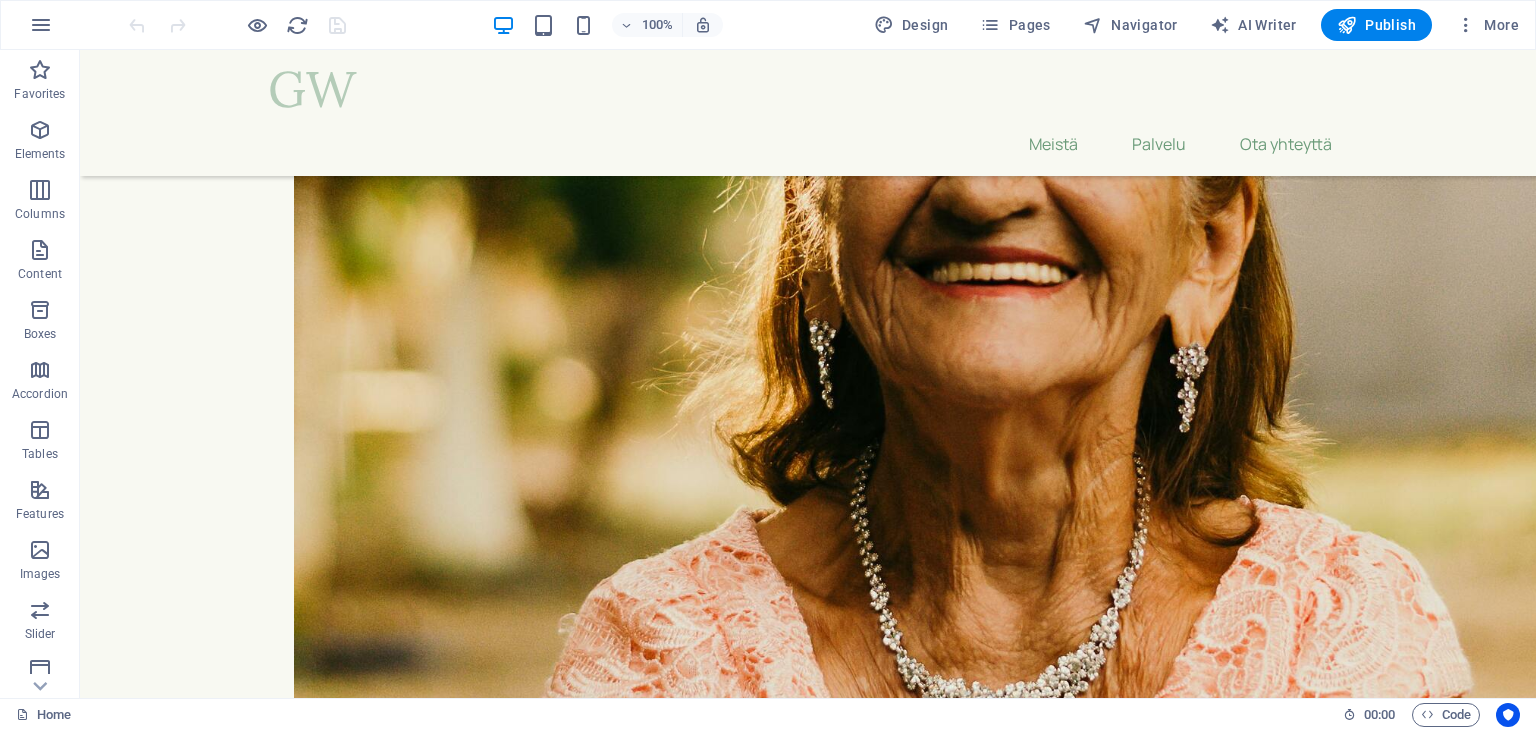 scroll, scrollTop: 11200, scrollLeft: 0, axis: vertical 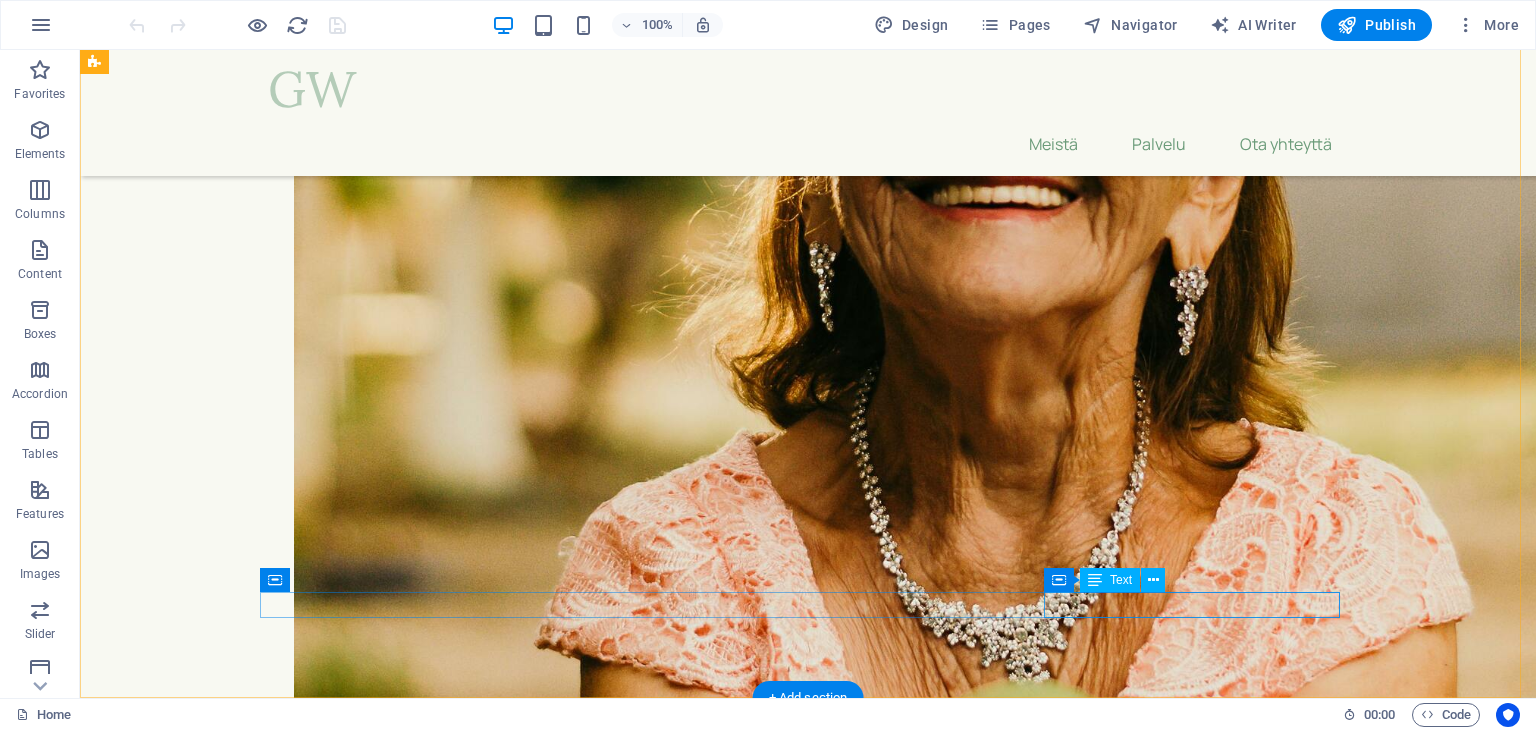 click on "Tietosuojaseloste Yrityksen tiedot" at bounding box center [808, 27987] 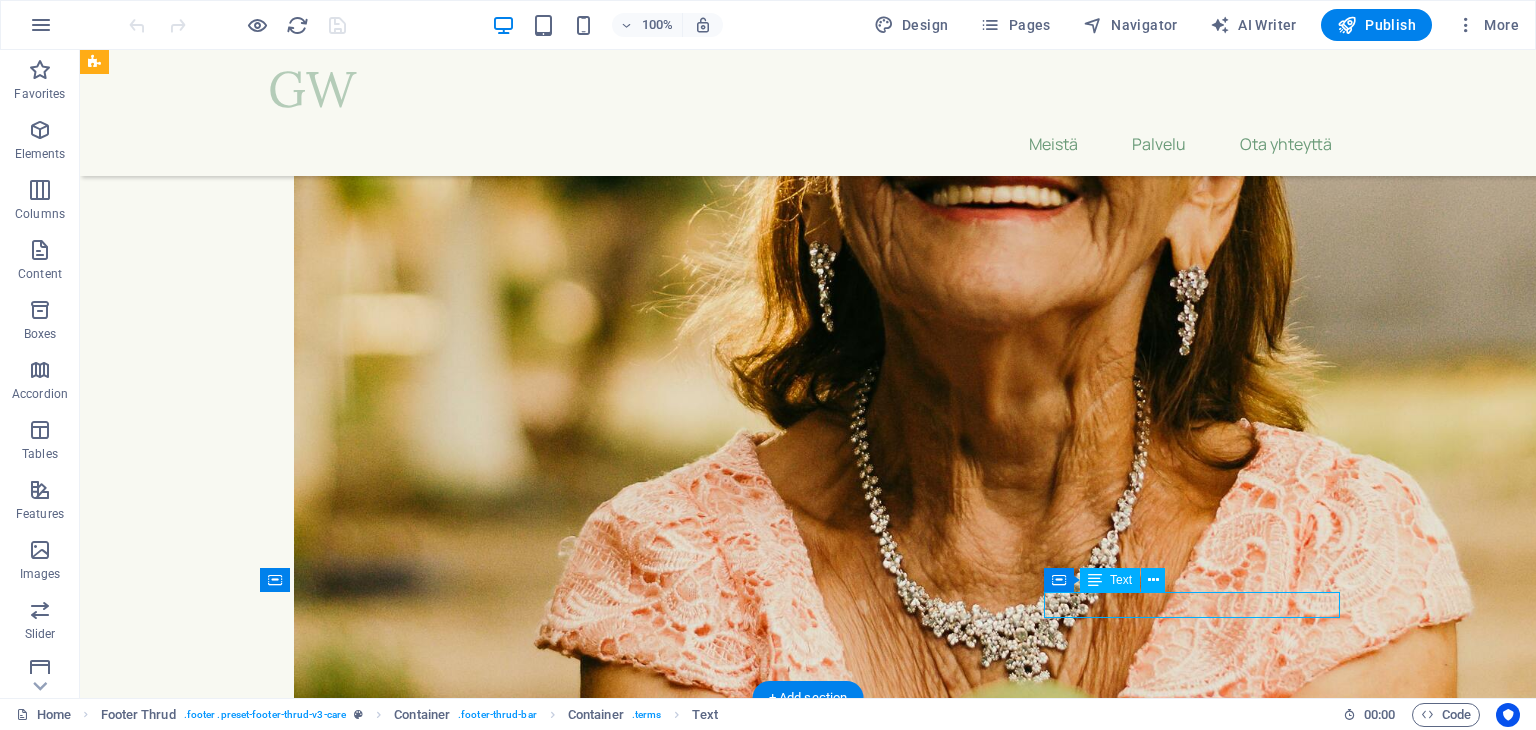 click on "Tietosuojaseloste Yrityksen tiedot" at bounding box center (808, 27987) 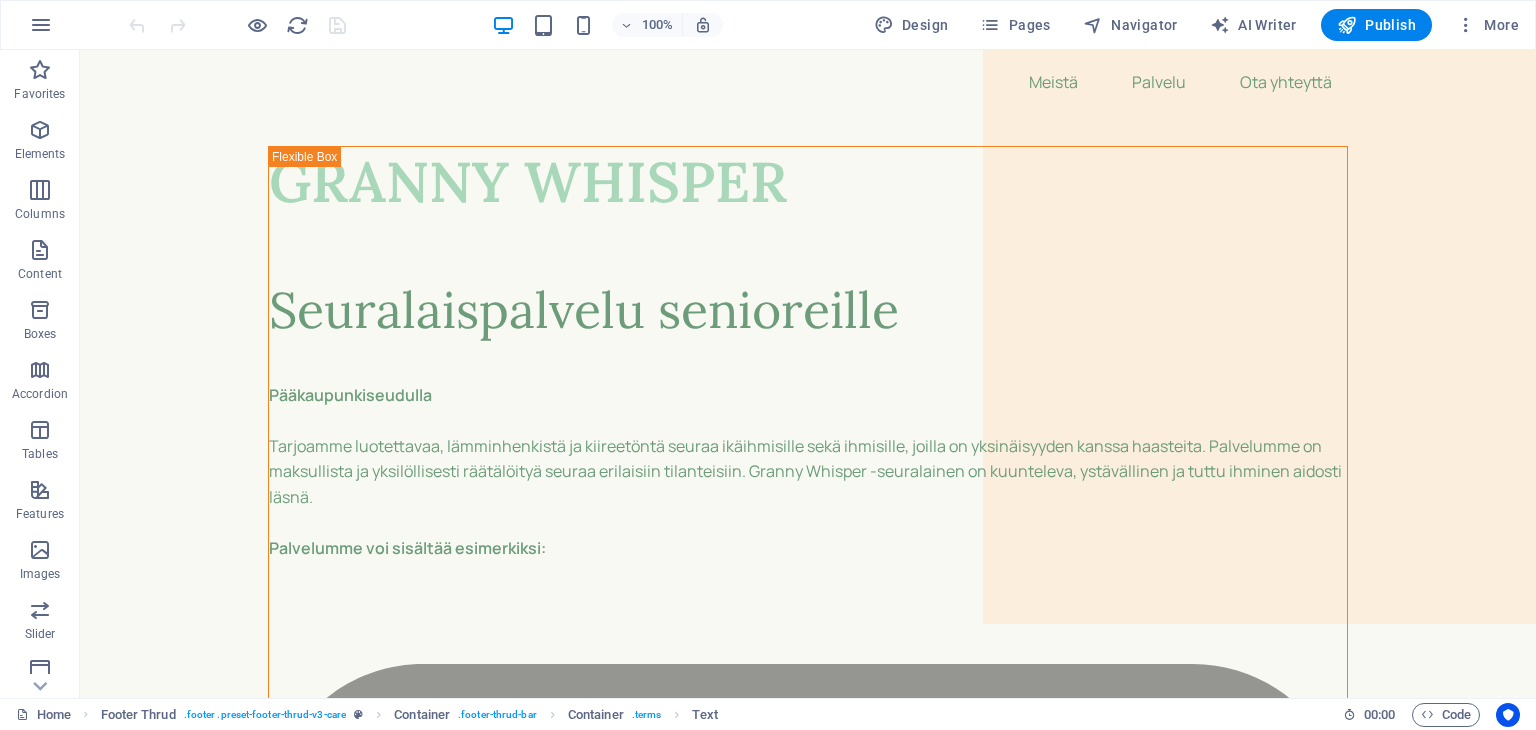scroll, scrollTop: 0, scrollLeft: 0, axis: both 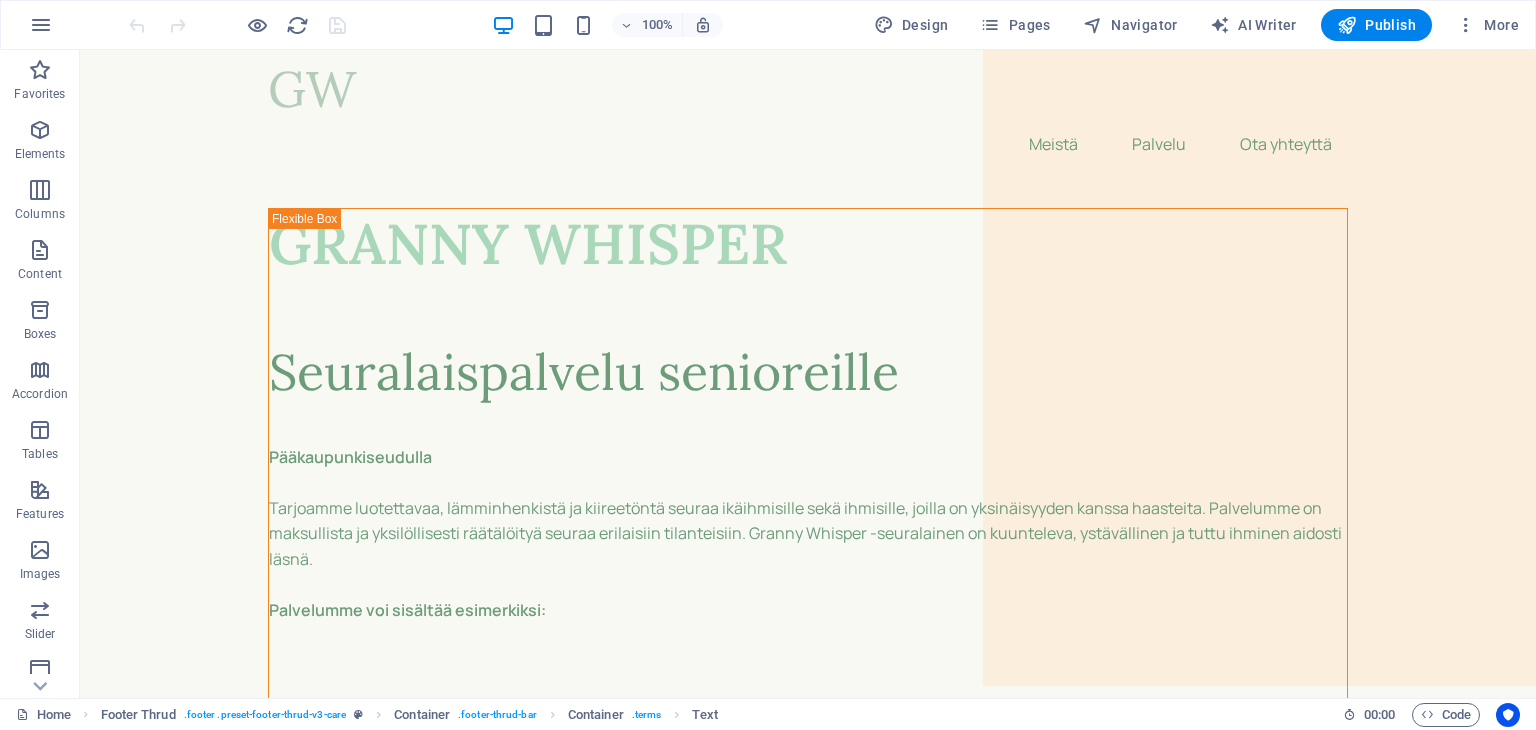 drag, startPoint x: 1528, startPoint y: 661, endPoint x: 1610, endPoint y: 65, distance: 601.6145 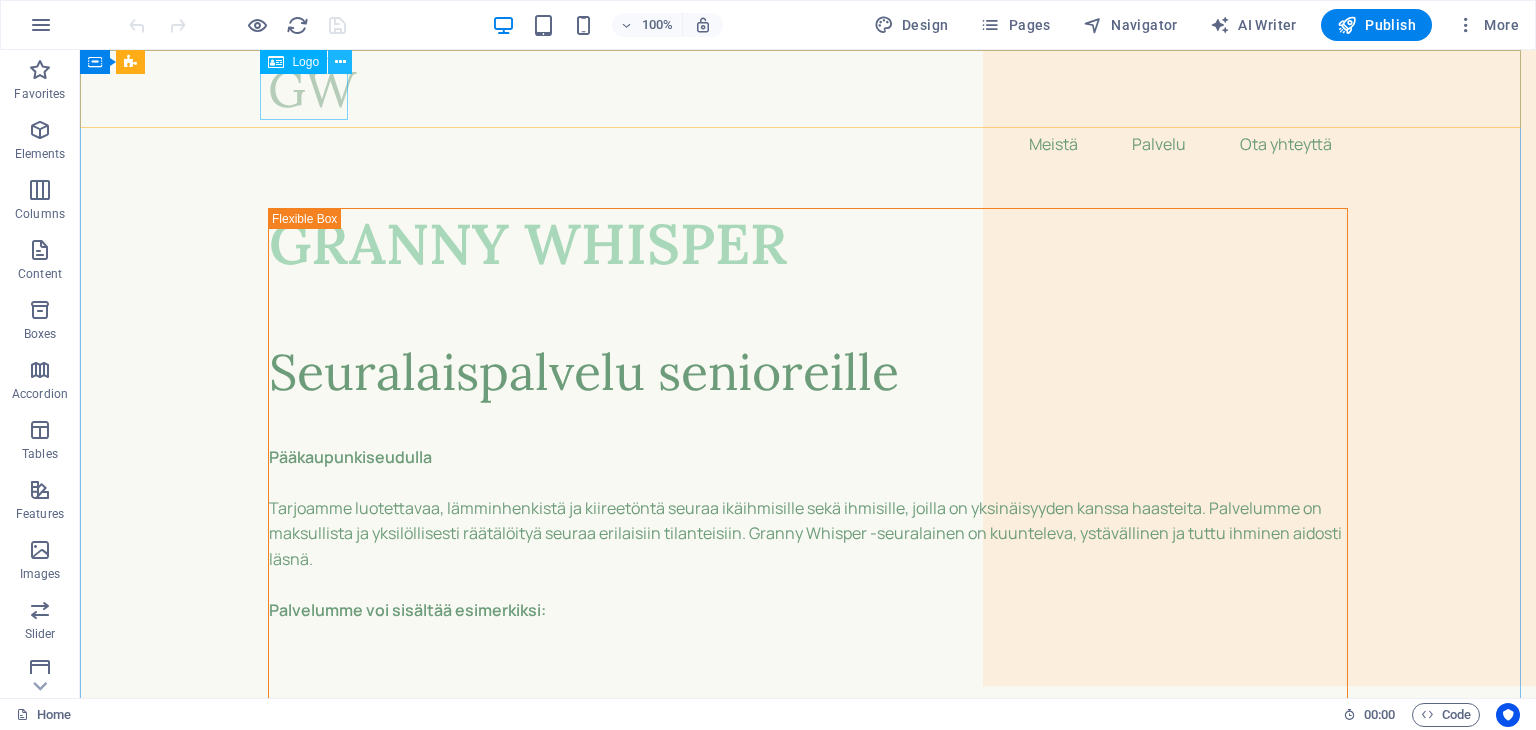 click at bounding box center [340, 62] 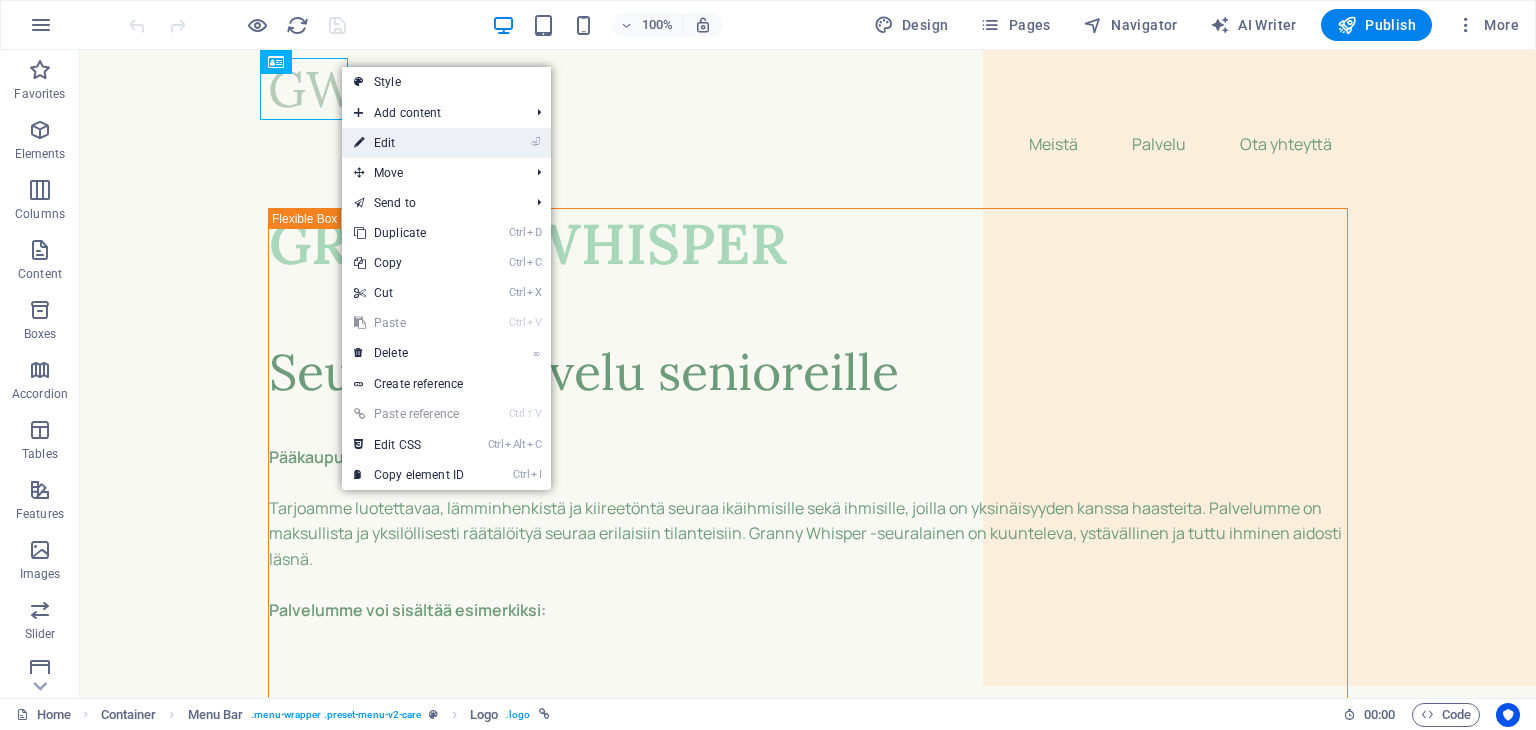 drag, startPoint x: 403, startPoint y: 141, endPoint x: 12, endPoint y: 107, distance: 392.47546 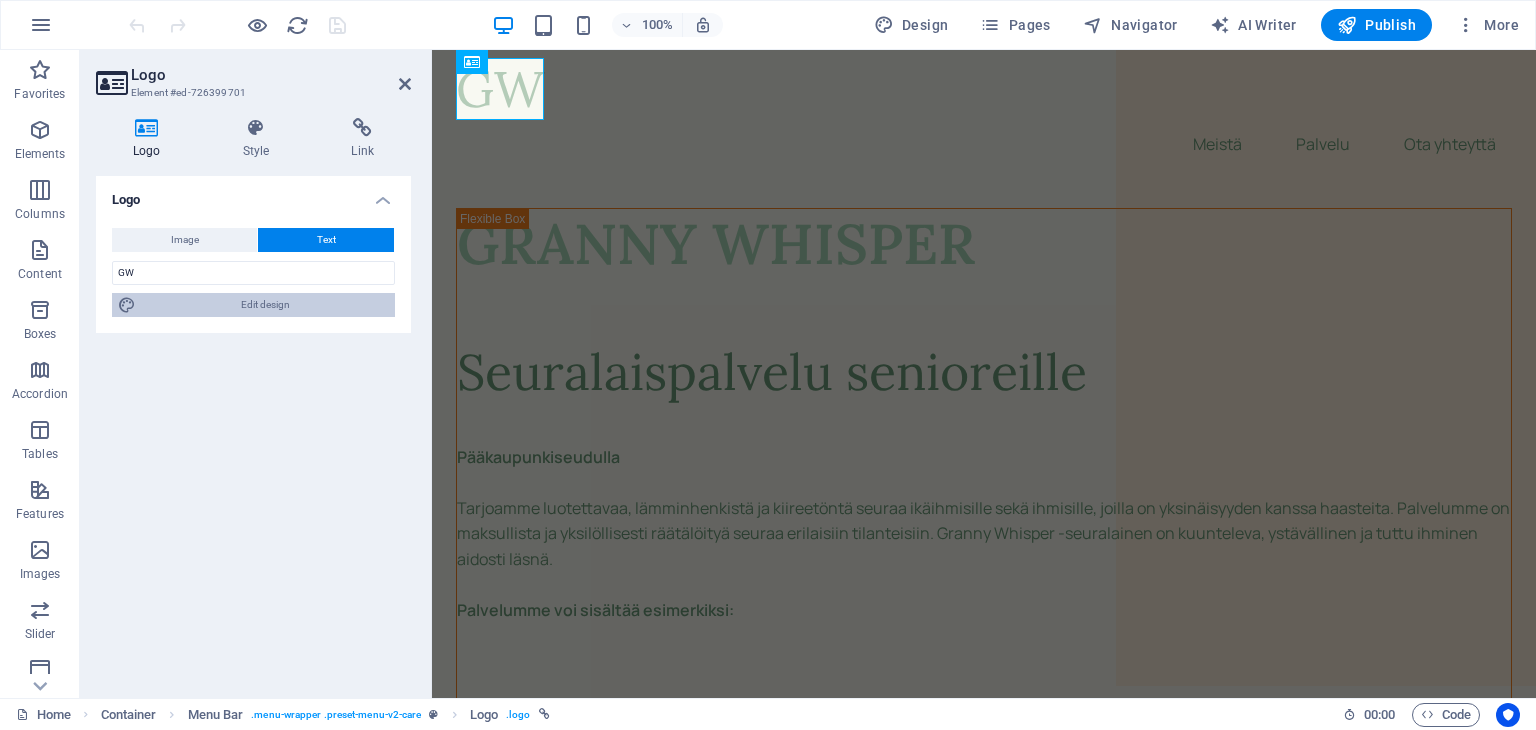 click on "Edit design" at bounding box center [265, 305] 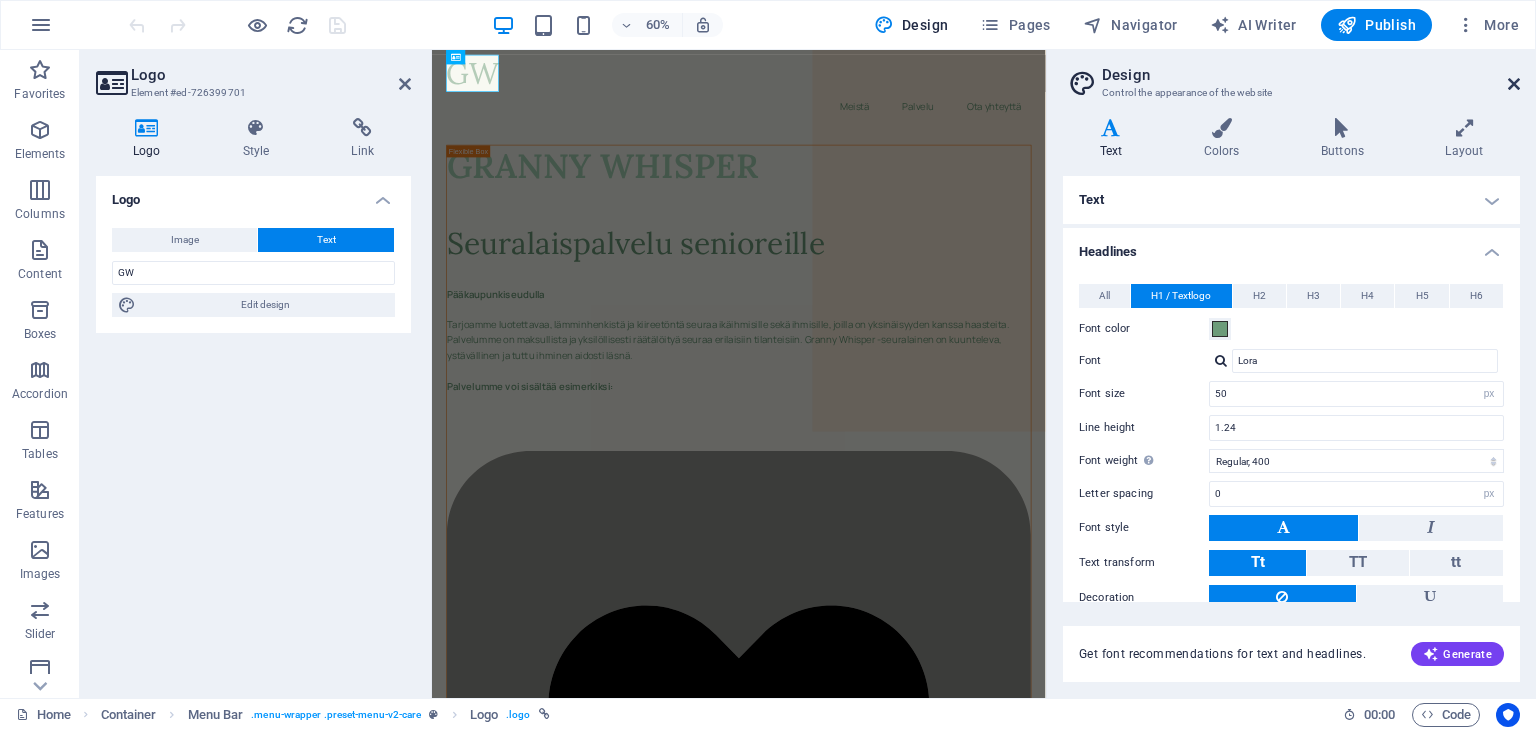 click at bounding box center (1514, 84) 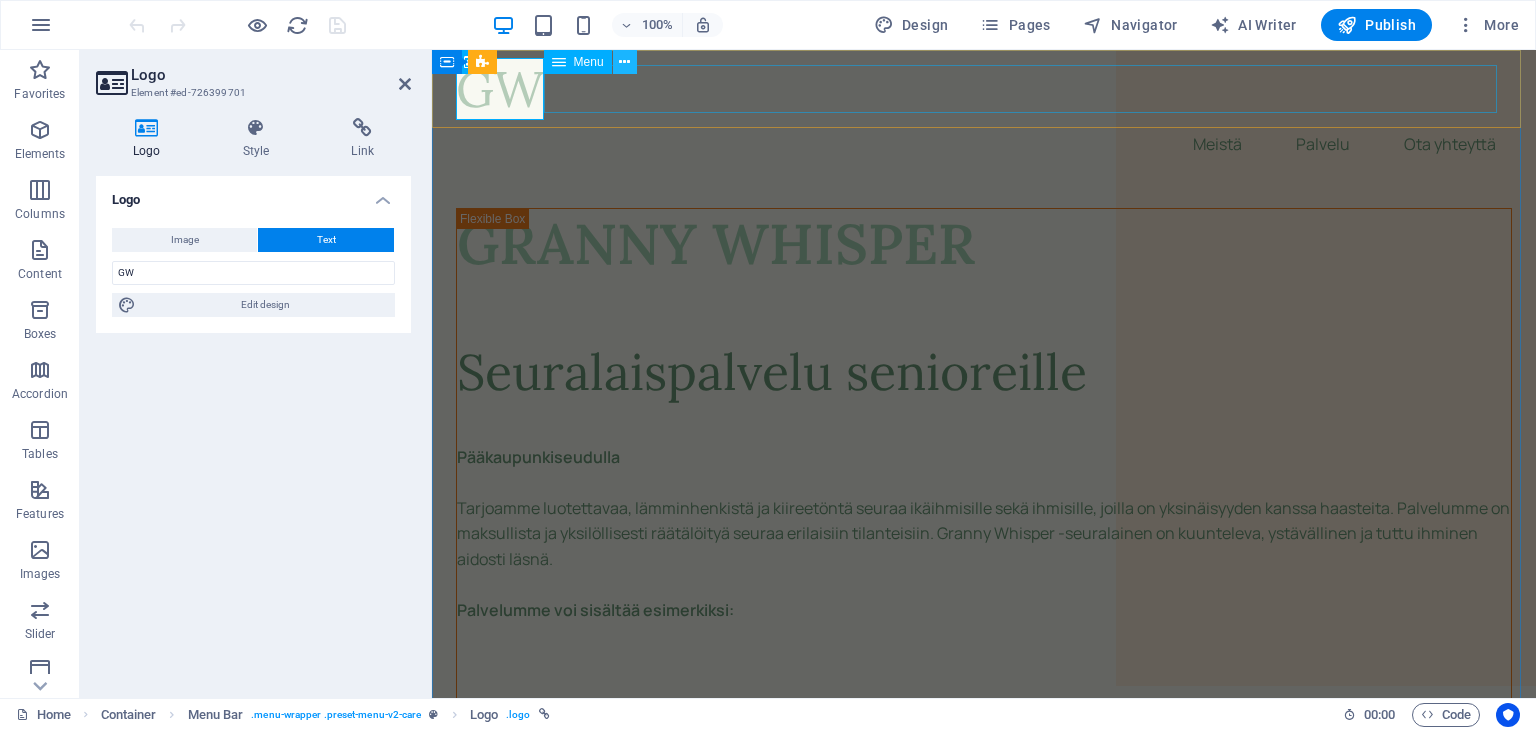 click at bounding box center [624, 62] 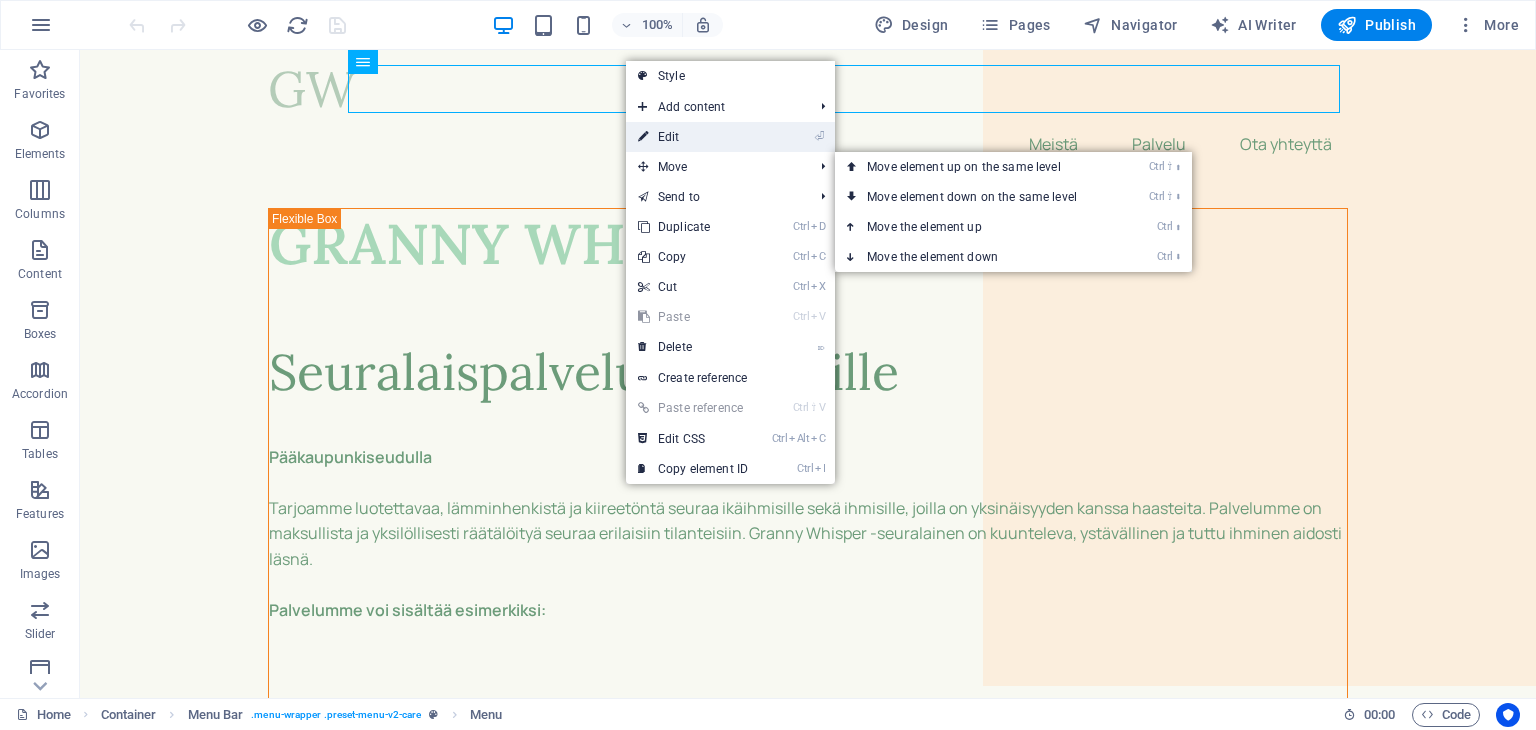 click on "⏎  Edit" at bounding box center (693, 137) 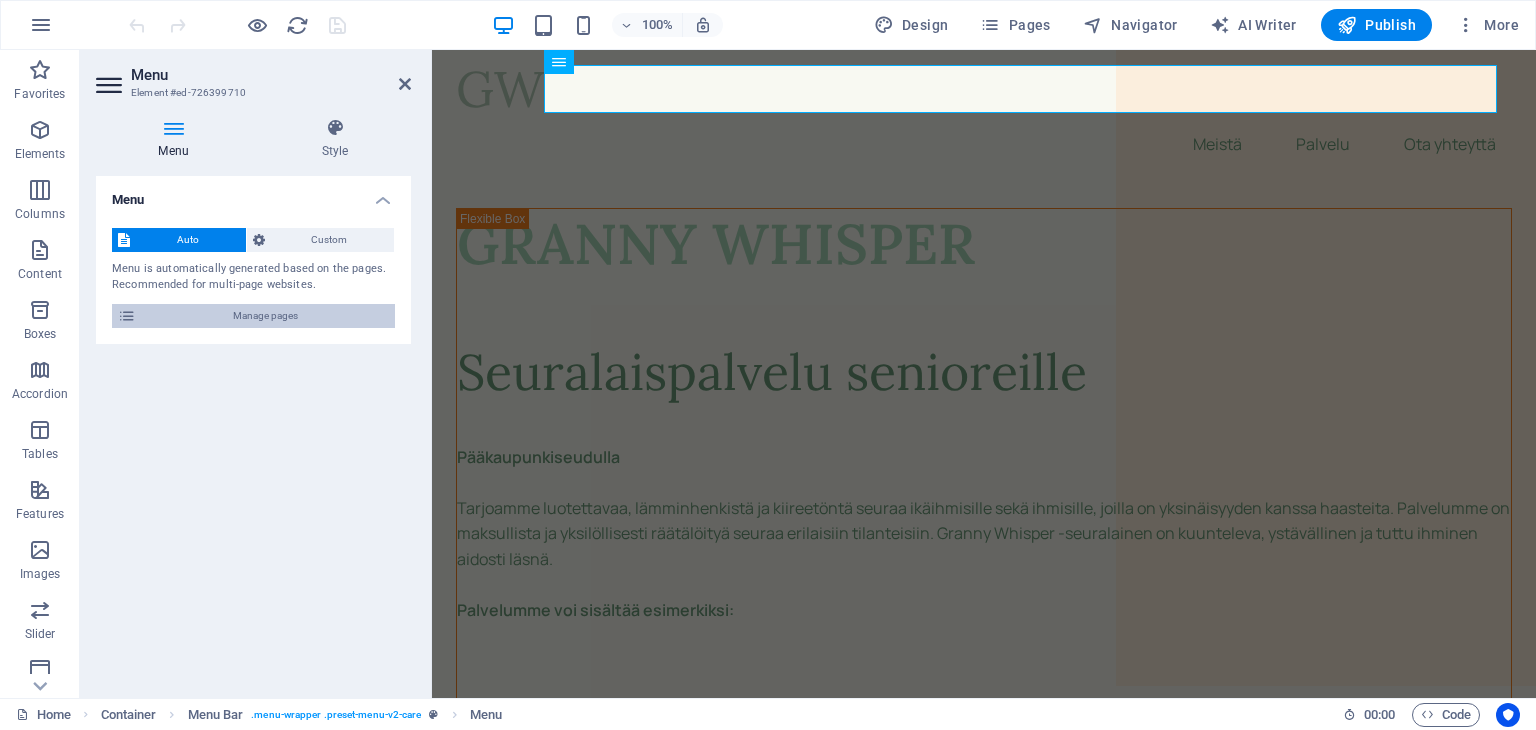 click on "Manage pages" at bounding box center [265, 316] 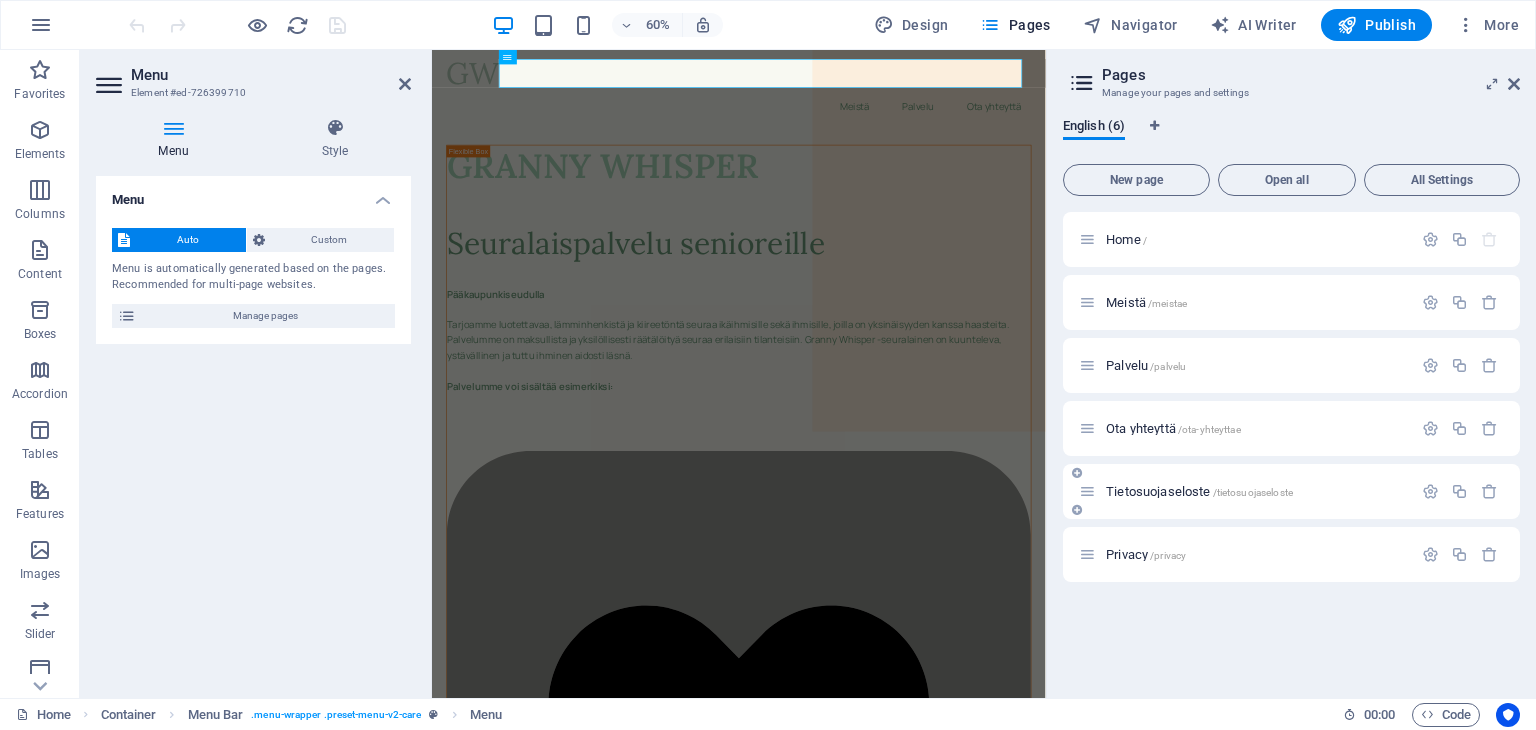 click on "Tietosuojaseloste /tietosuojaseloste" at bounding box center [1199, 491] 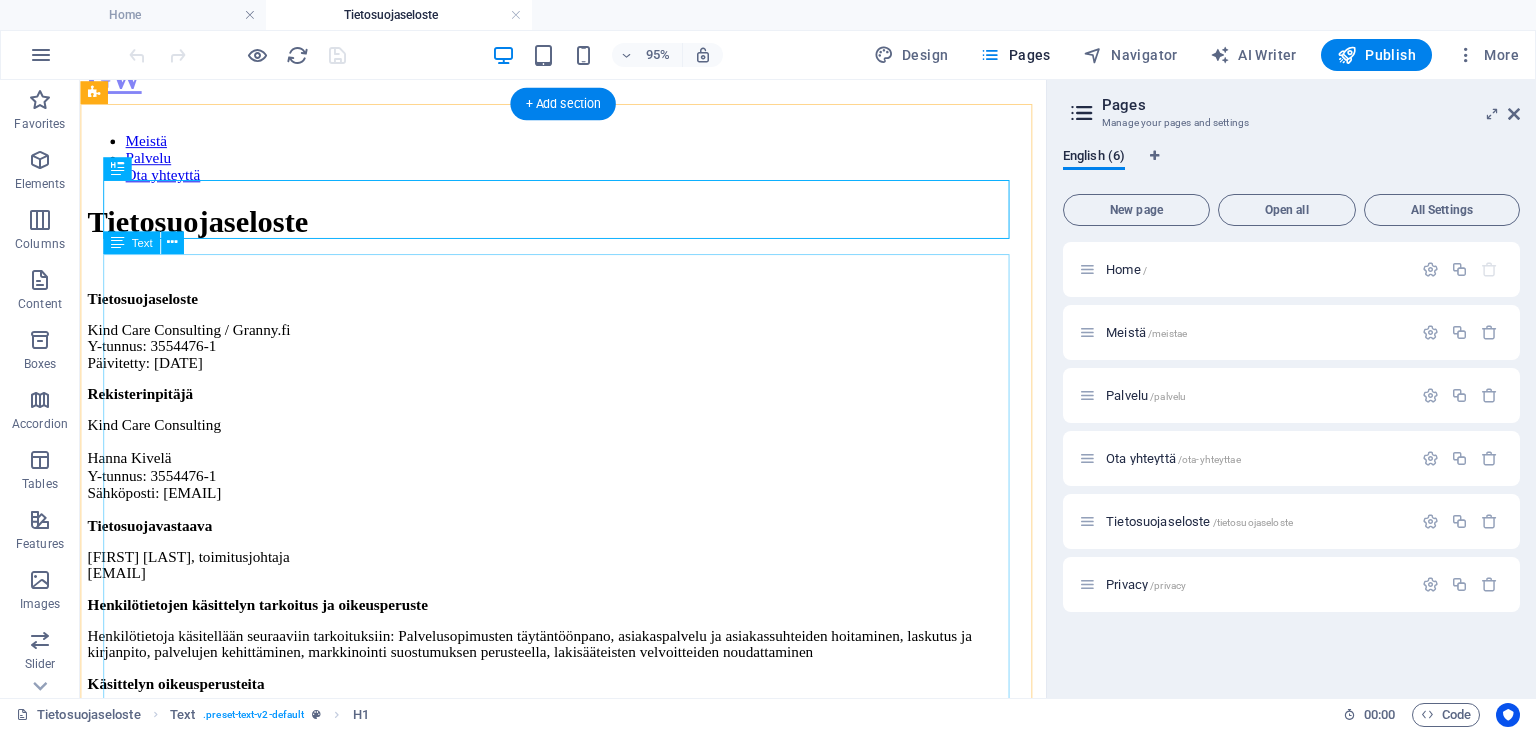scroll, scrollTop: 100, scrollLeft: 0, axis: vertical 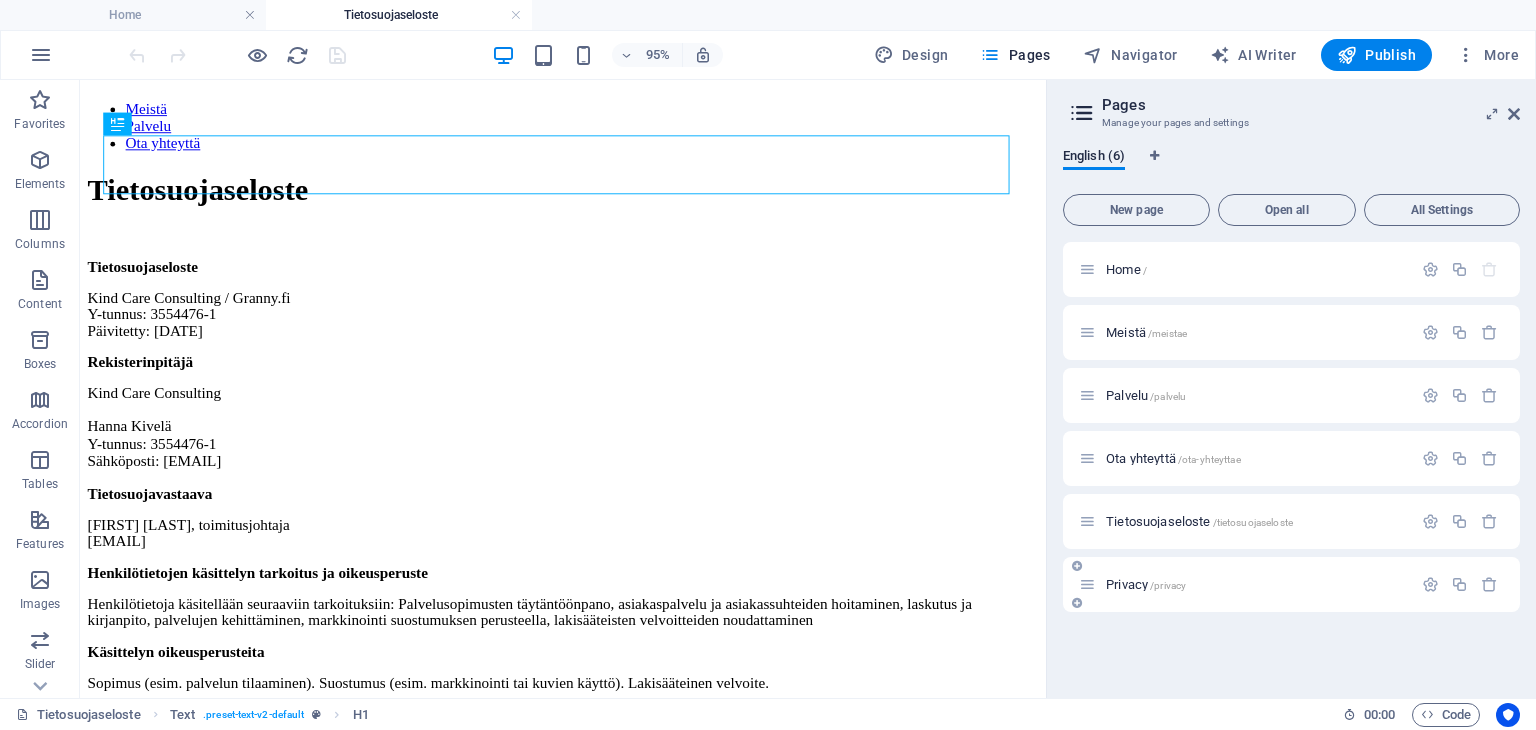click on "Privacy /privacy" at bounding box center [1146, 584] 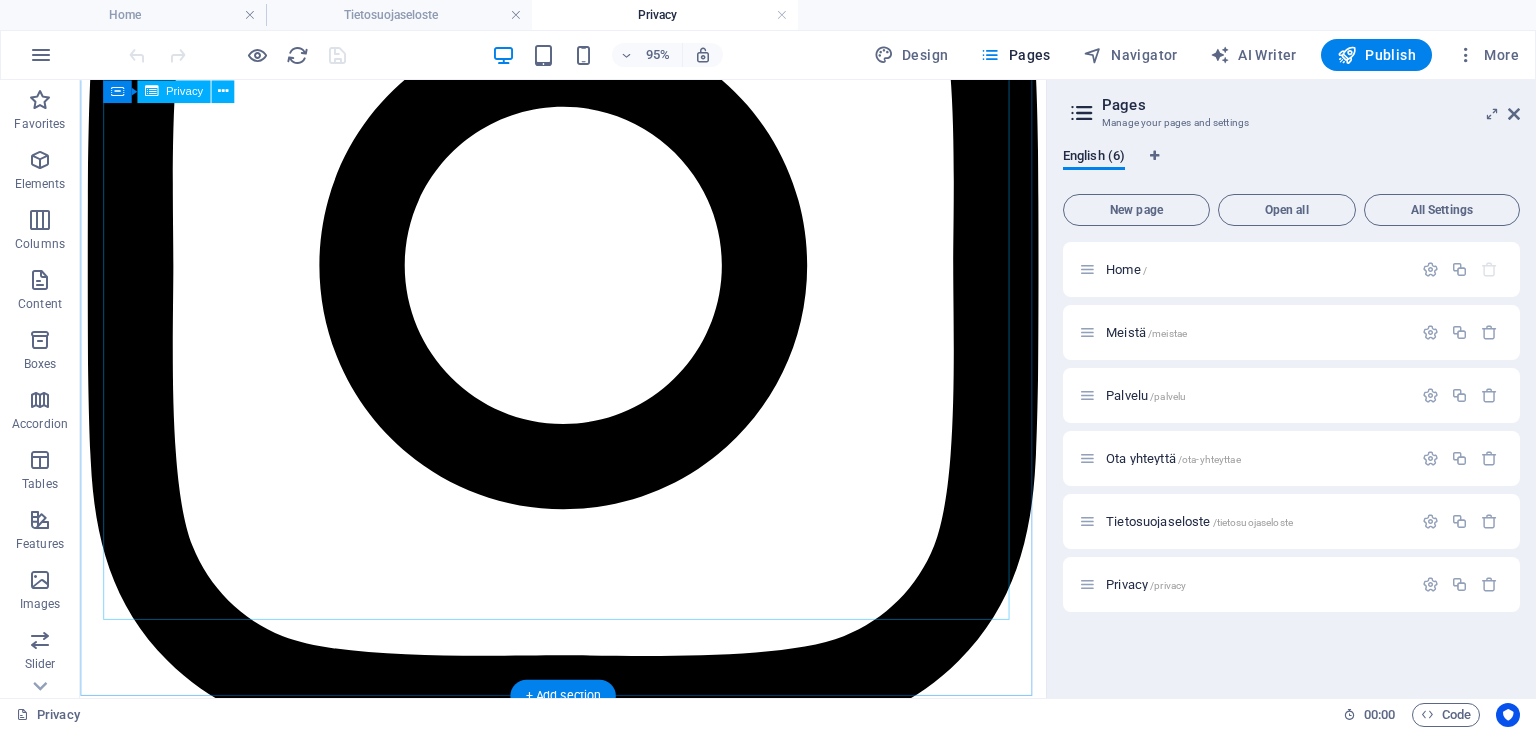 scroll, scrollTop: 5100, scrollLeft: 0, axis: vertical 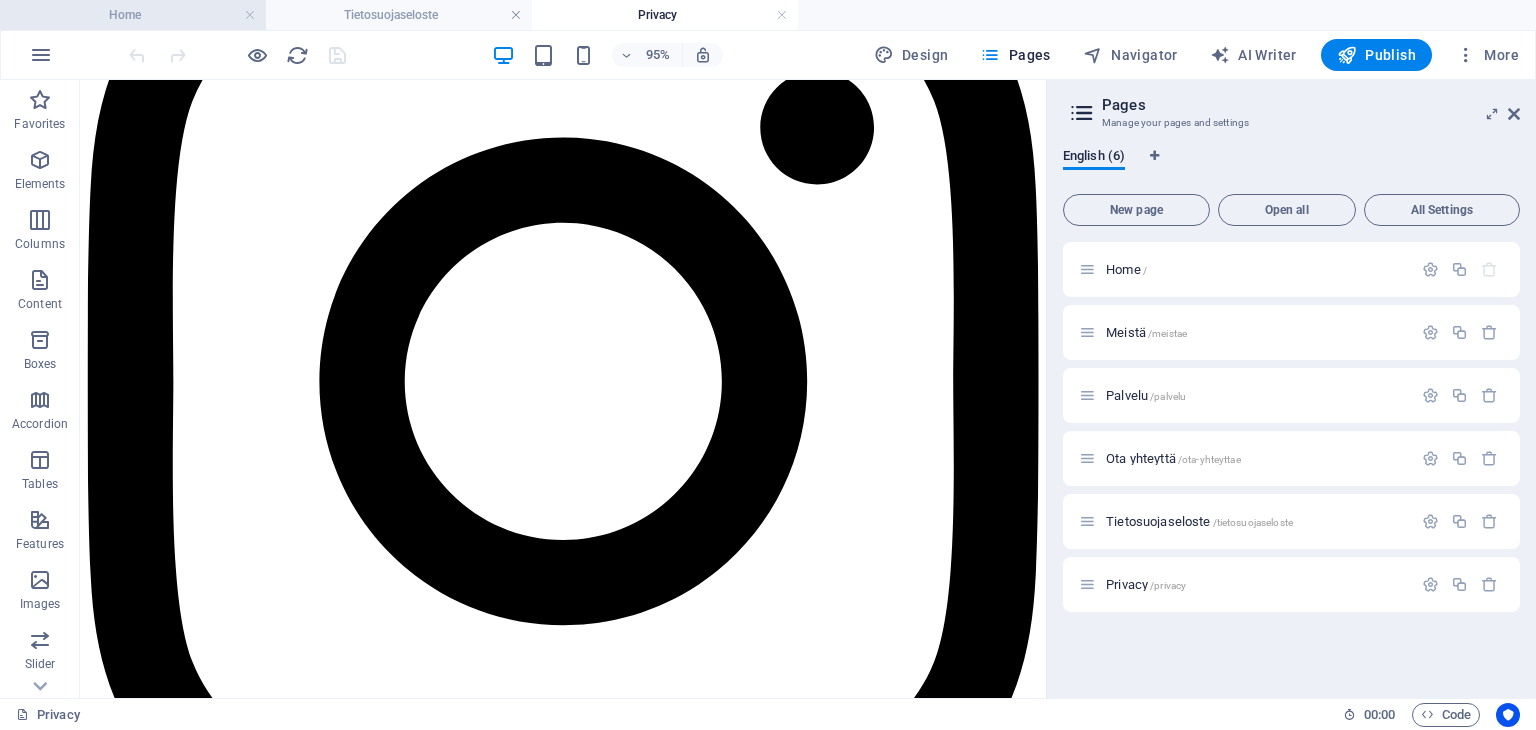 click on "Home" at bounding box center (133, 15) 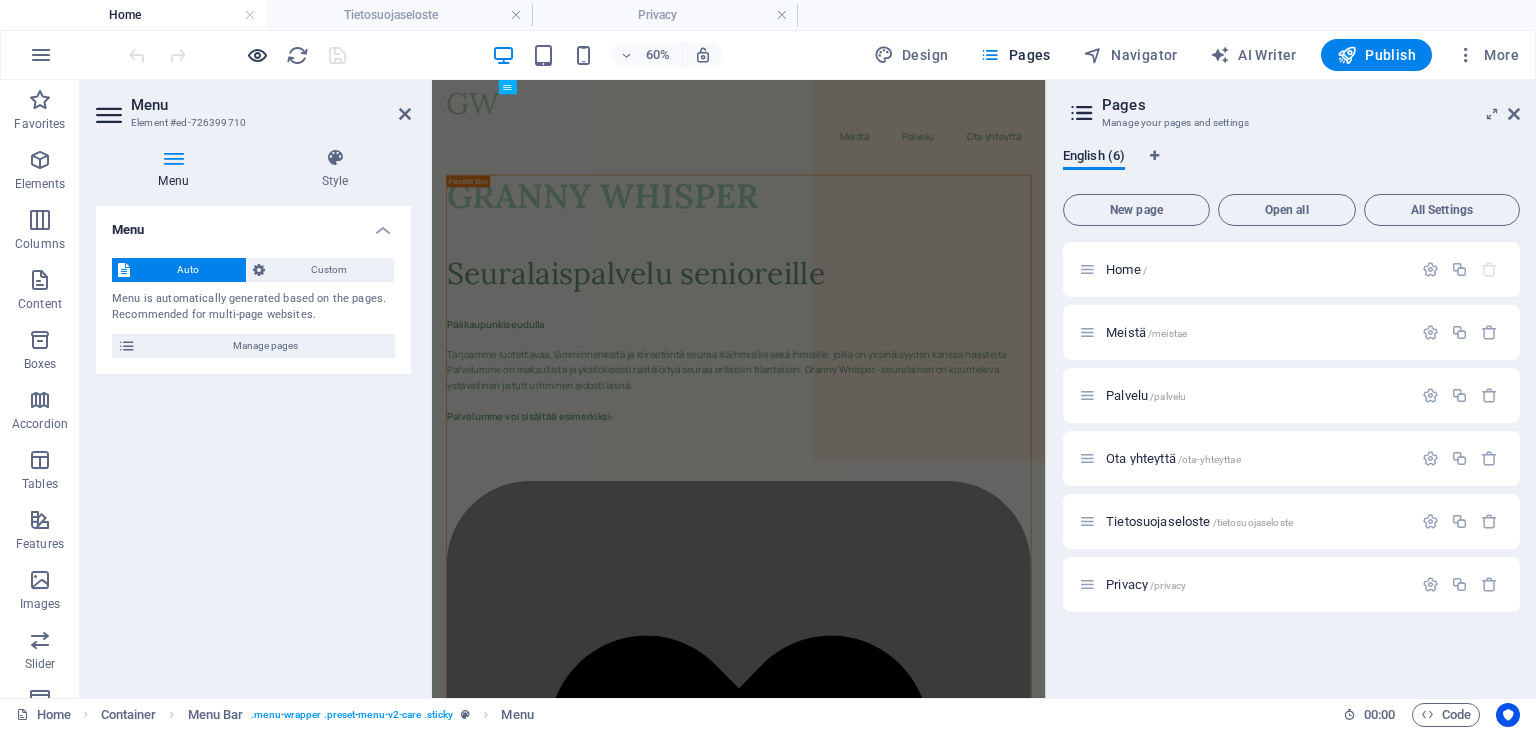 scroll, scrollTop: 0, scrollLeft: 0, axis: both 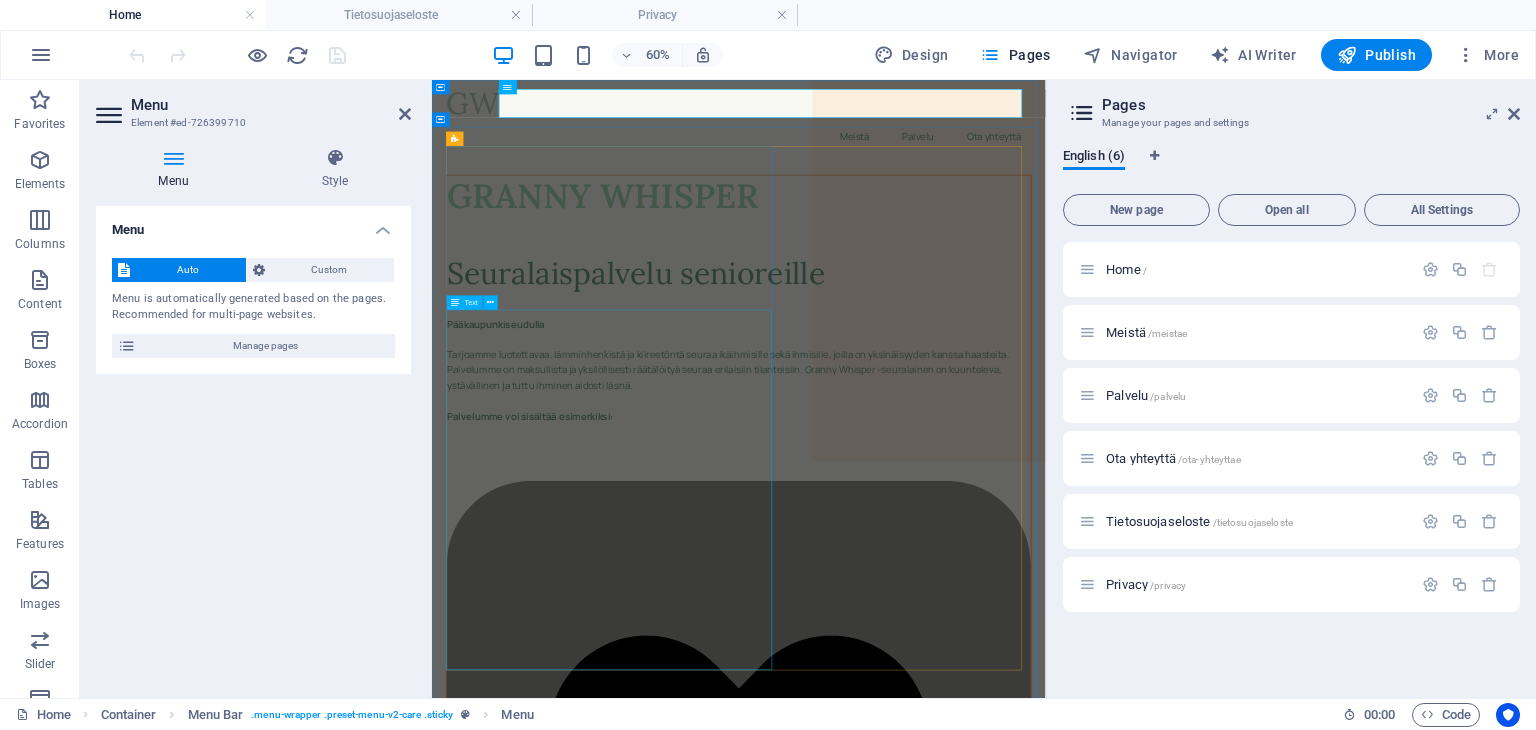 click on "Pääkaupunkiseudulla Tarjoamme luotettavaa, lämminhenkistä ja kiireetöntä seuraa ikäihmisille sekä ihmisille, joilla on yksinäisyyden kanssa haasteita. Palvelumme on maksullista ja yksilöllisesti räätälöityä seuraa erilaisiin tilanteisiin. Granny Whisper -seuralainen on kuunteleva, ystävällinen ja tuttu ihminen aidosti läsnä.  Palvelumme voi sisältää esimerkiksi:      Juttuseuraa kotiin tai ulkoilun ajaksi      Saattajapalvelua lääkärikäynnille tai kauppareissulle      Kahvitteluhetkiä, korttipelejä tai yhdessä lukemista      Apua pieniin arjen askareisiin      Mukaan teatteriin tai taidenäyttelyyn      Läsnäoloa – juuri sen verran kuin tarvitaan     Palvelumme räätälöidään aina asiakkaan toiveiden ja tarpeiden mukaan.       Palvelumme  täydentää kunnan tai kaupungin kotihoitoa ja/tai -palvelua.   Voit saada palvelullemme kotitalousvähennyksen verottajan ehtojen mukaisesti." at bounding box center (943, 4978) 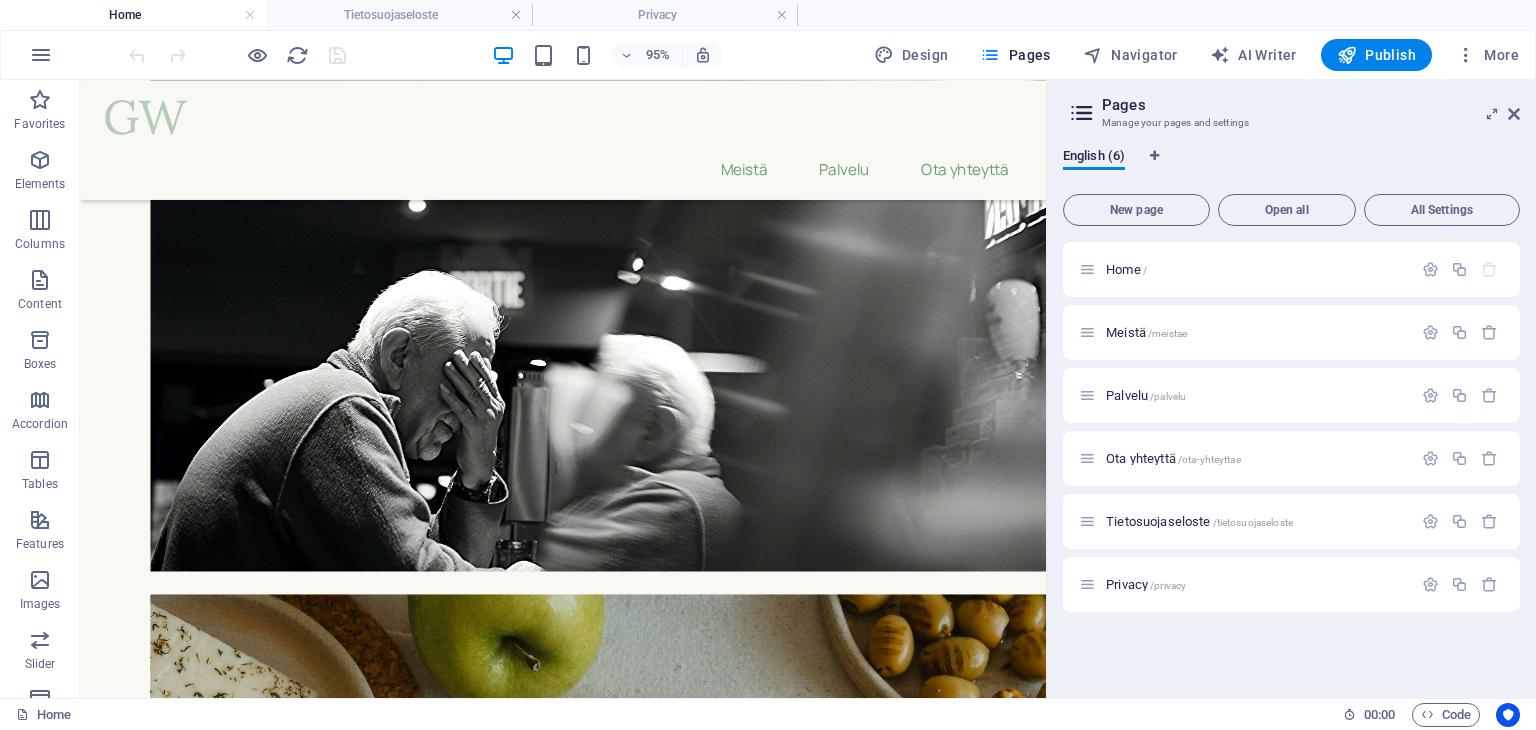 scroll, scrollTop: 10548, scrollLeft: 0, axis: vertical 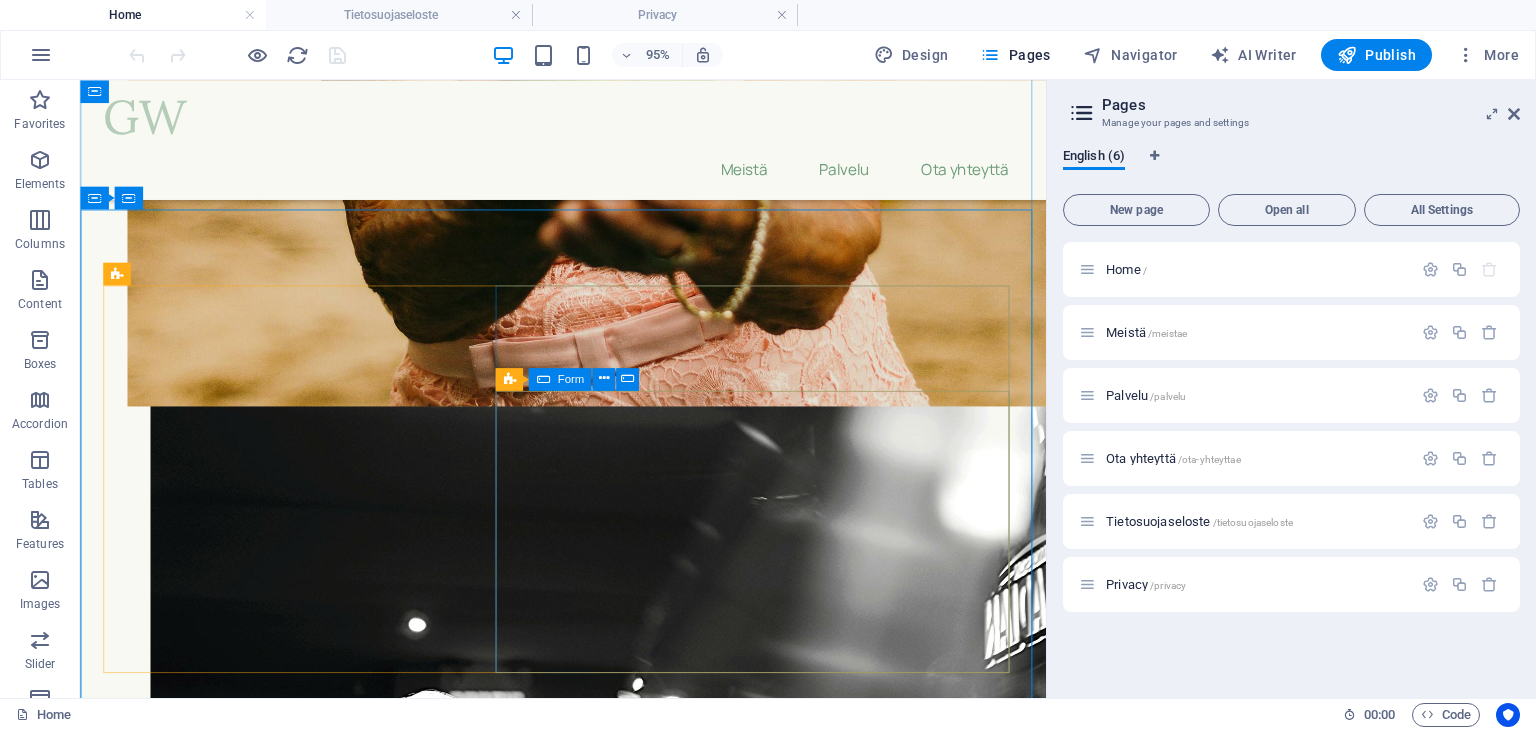 click at bounding box center [542, 378] 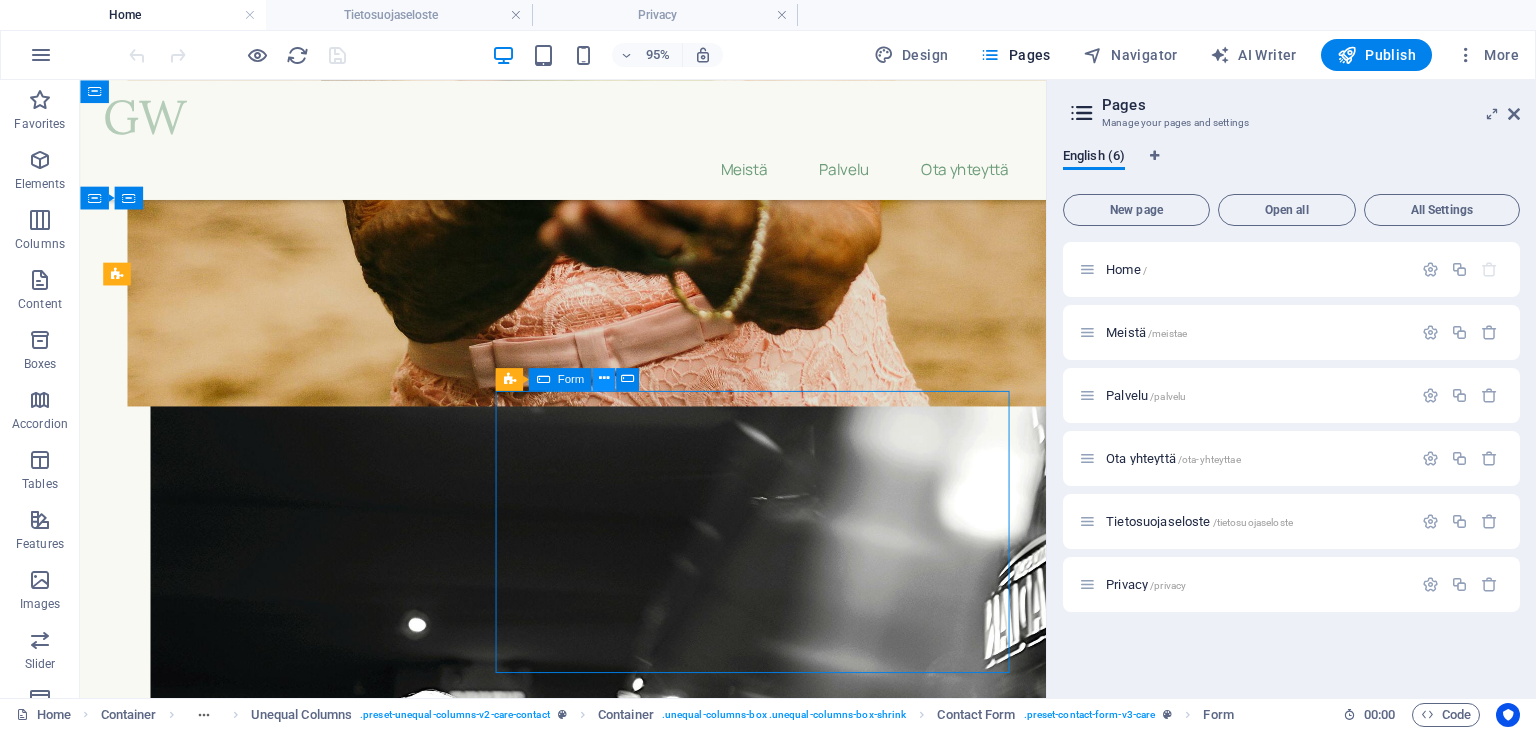 click at bounding box center (604, 379) 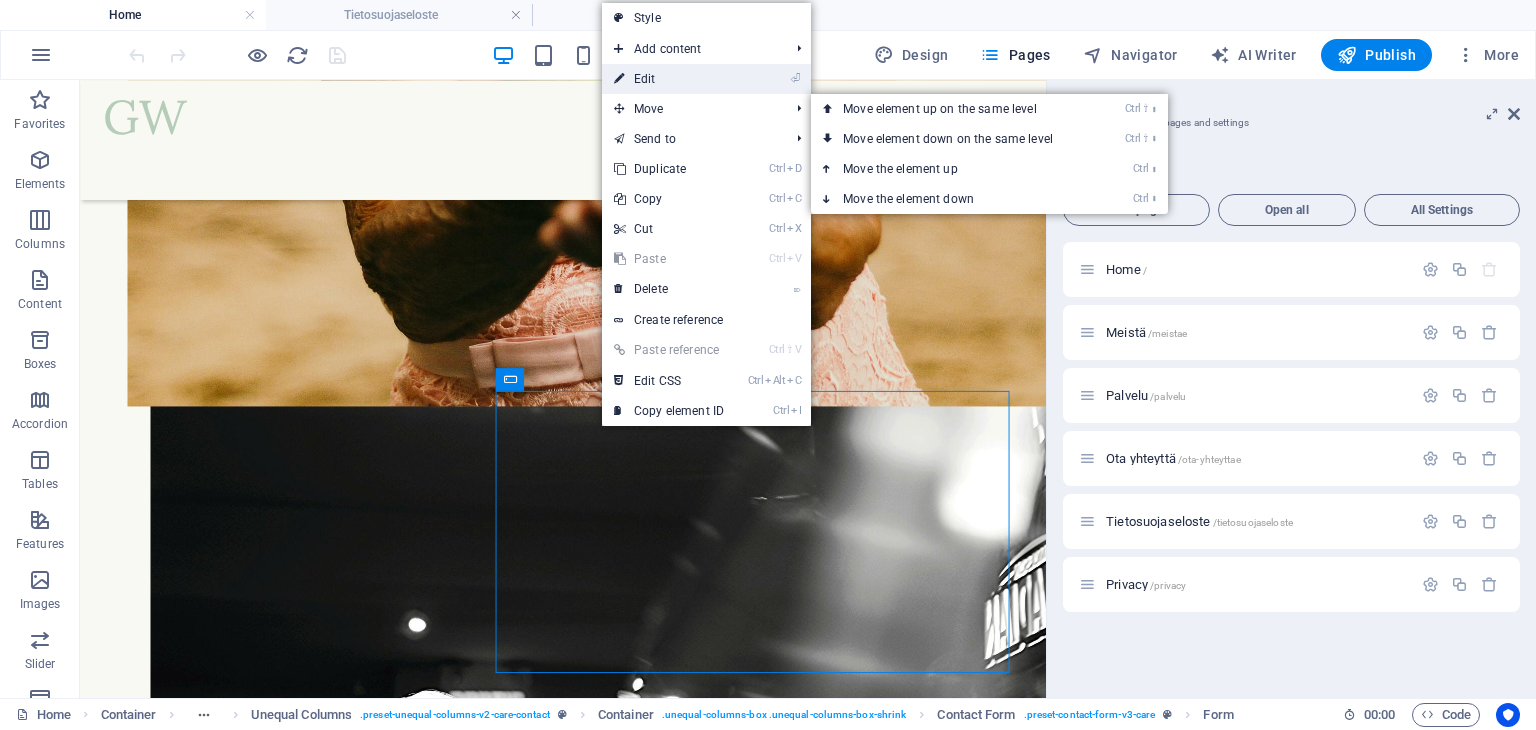 click on "⏎  Edit" at bounding box center (669, 79) 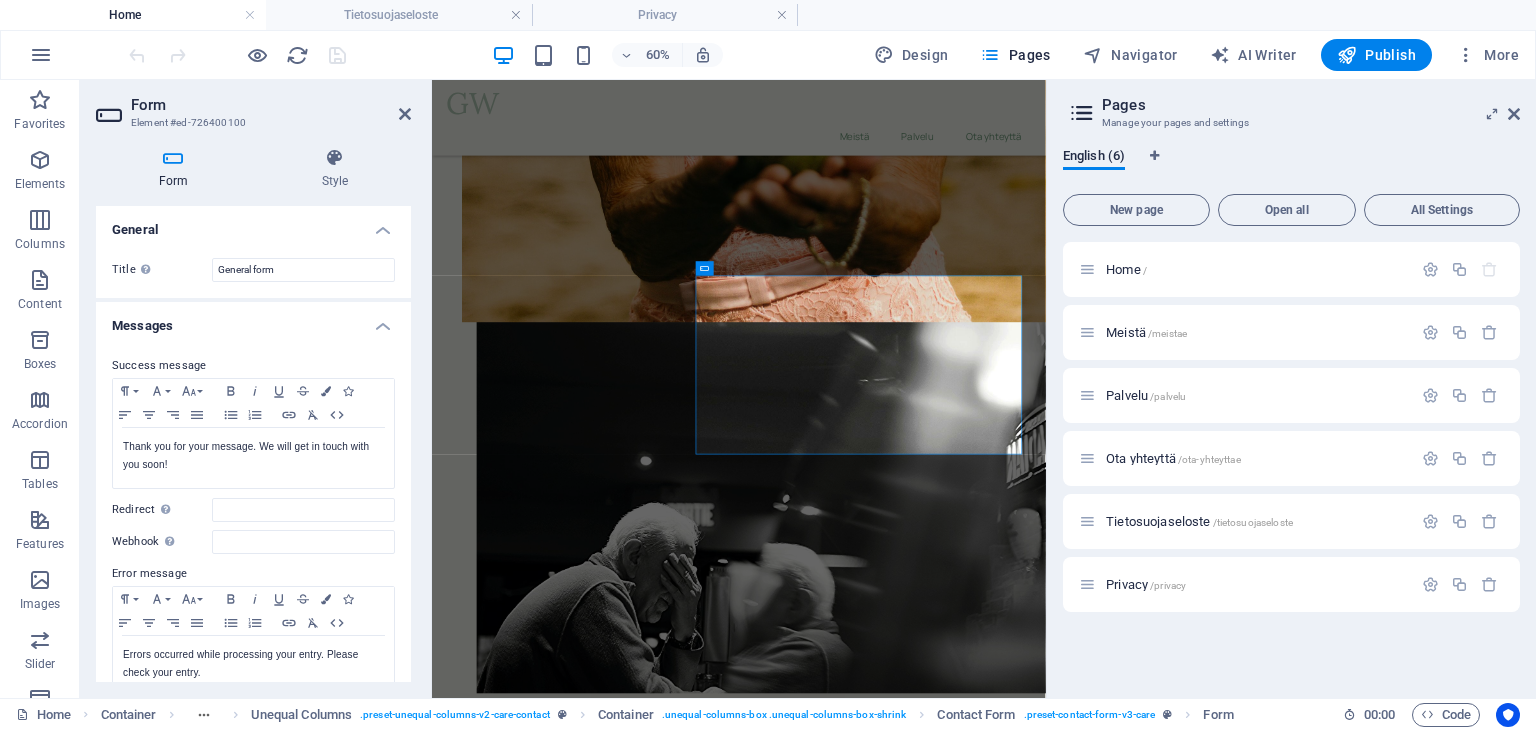 scroll, scrollTop: 10488, scrollLeft: 0, axis: vertical 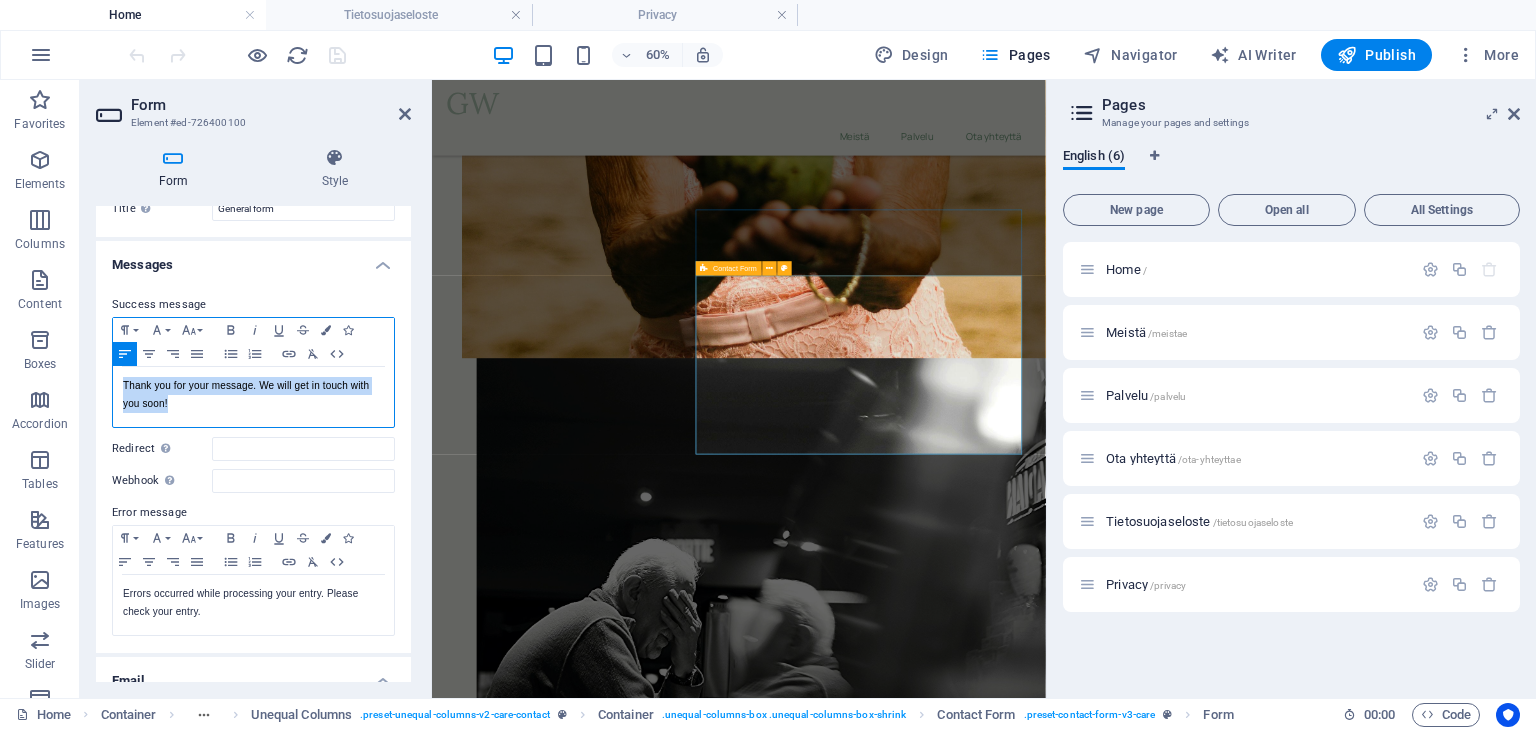 drag, startPoint x: 180, startPoint y: 401, endPoint x: 161, endPoint y: 409, distance: 20.615528 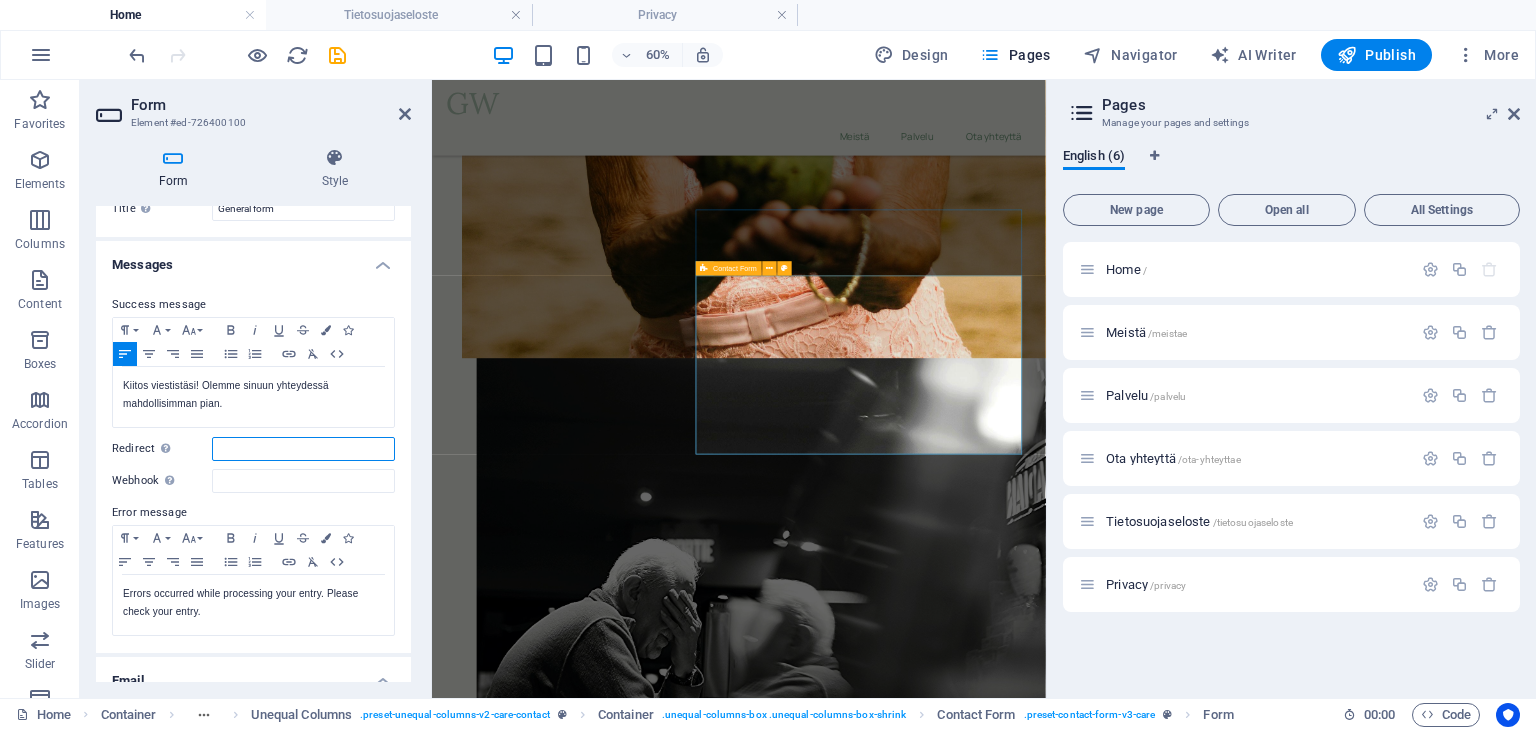 click on "Redirect Define a redirect target upon successful form submission; for example, a success page." at bounding box center [303, 449] 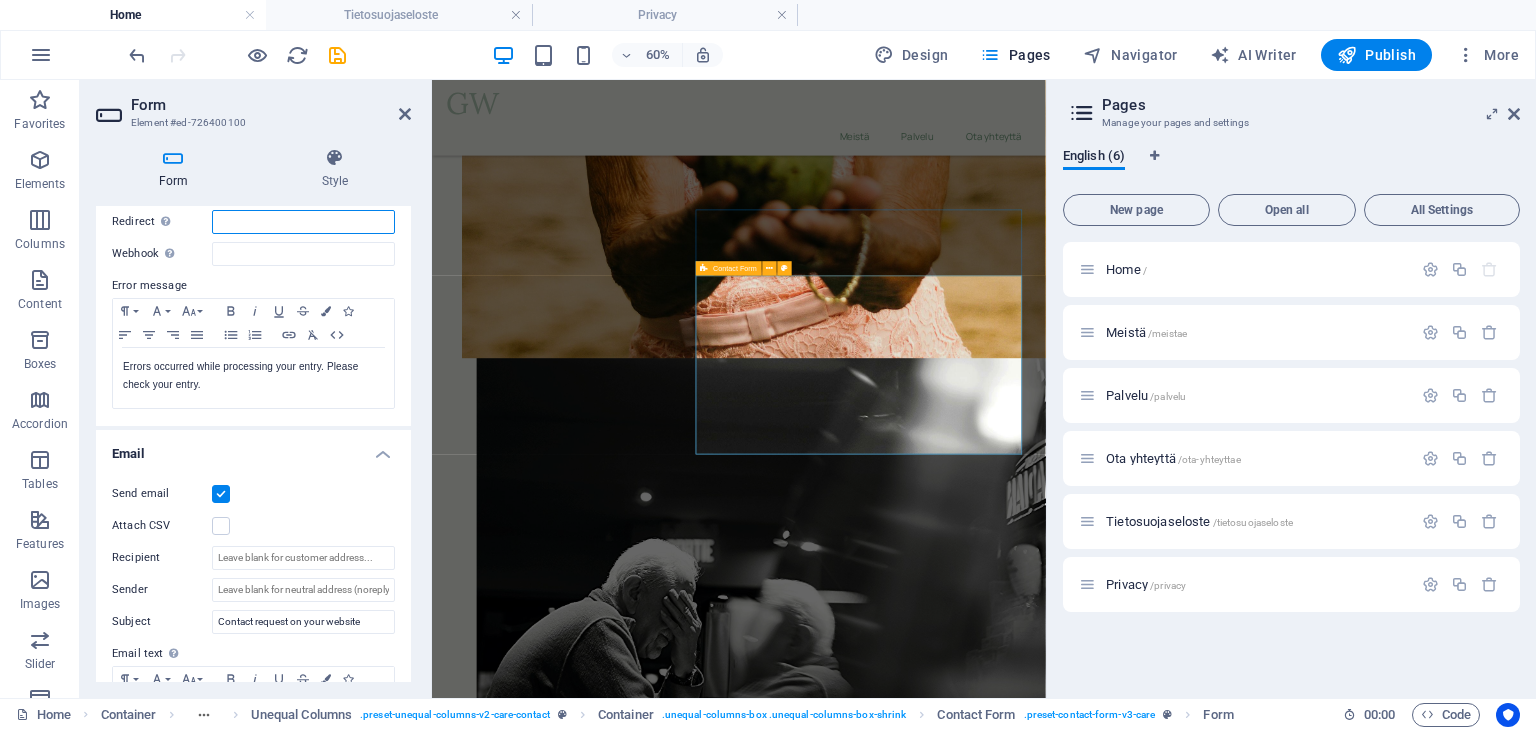 scroll, scrollTop: 261, scrollLeft: 0, axis: vertical 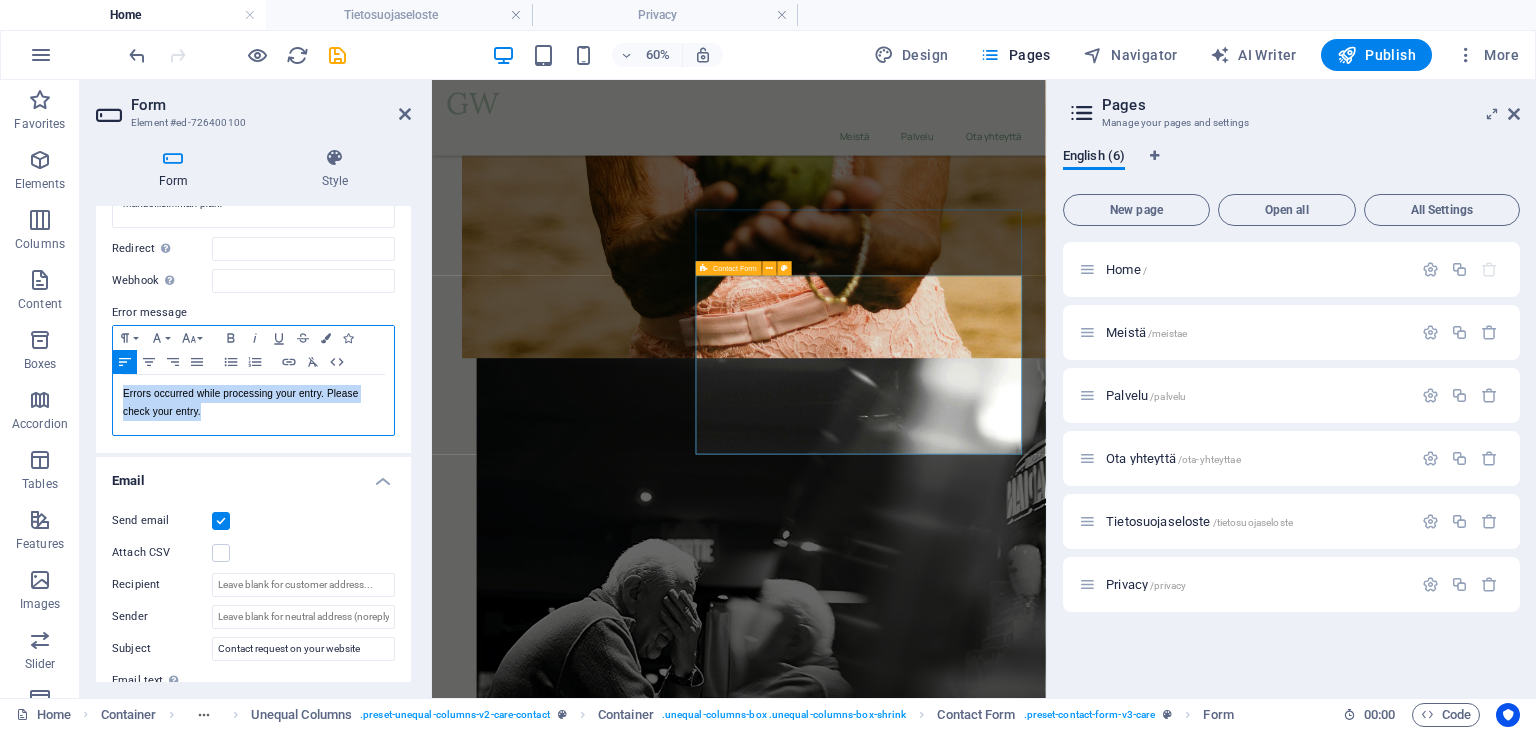 drag, startPoint x: 205, startPoint y: 411, endPoint x: 122, endPoint y: 394, distance: 84.723076 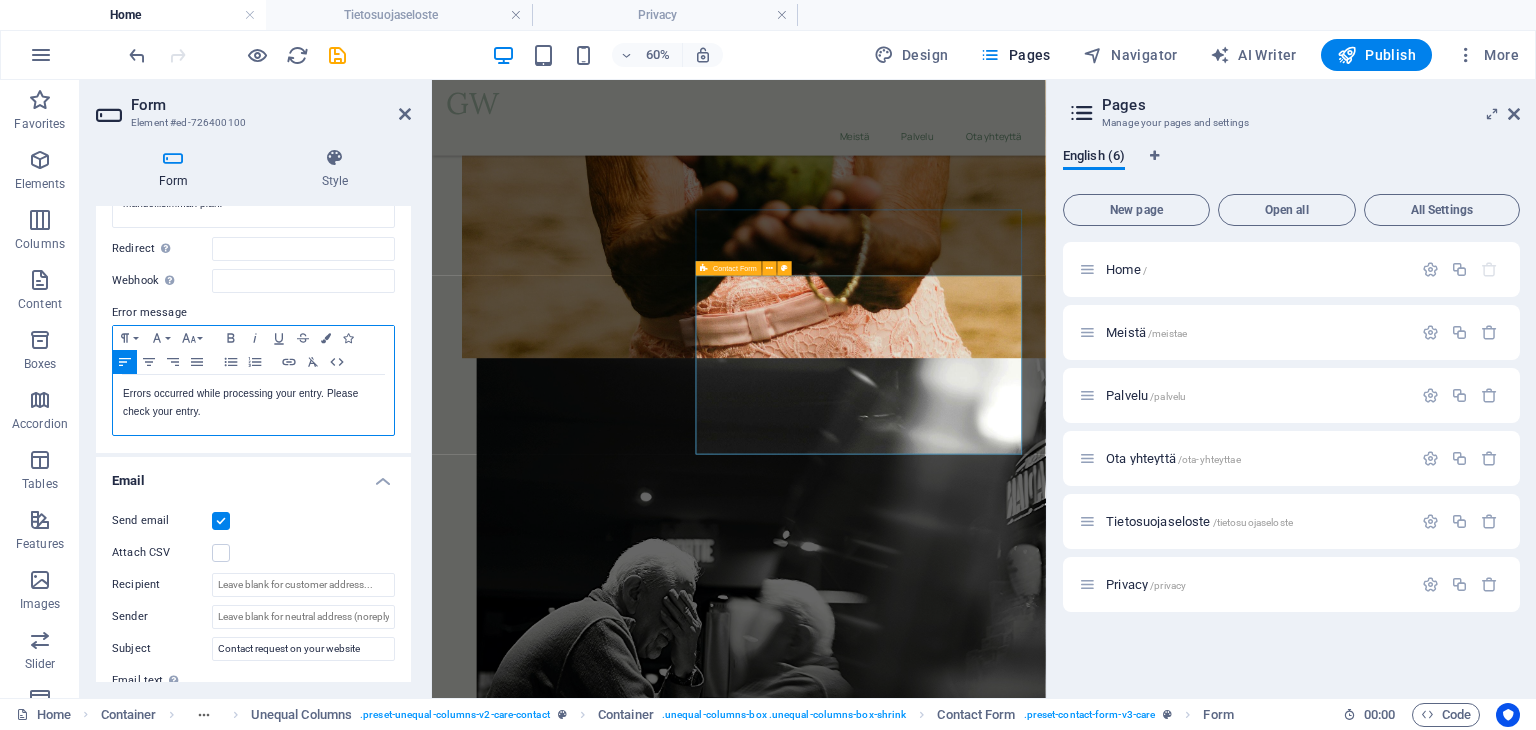 click on "Errors occurred while processing your entry. Please check your entry." at bounding box center [253, 403] 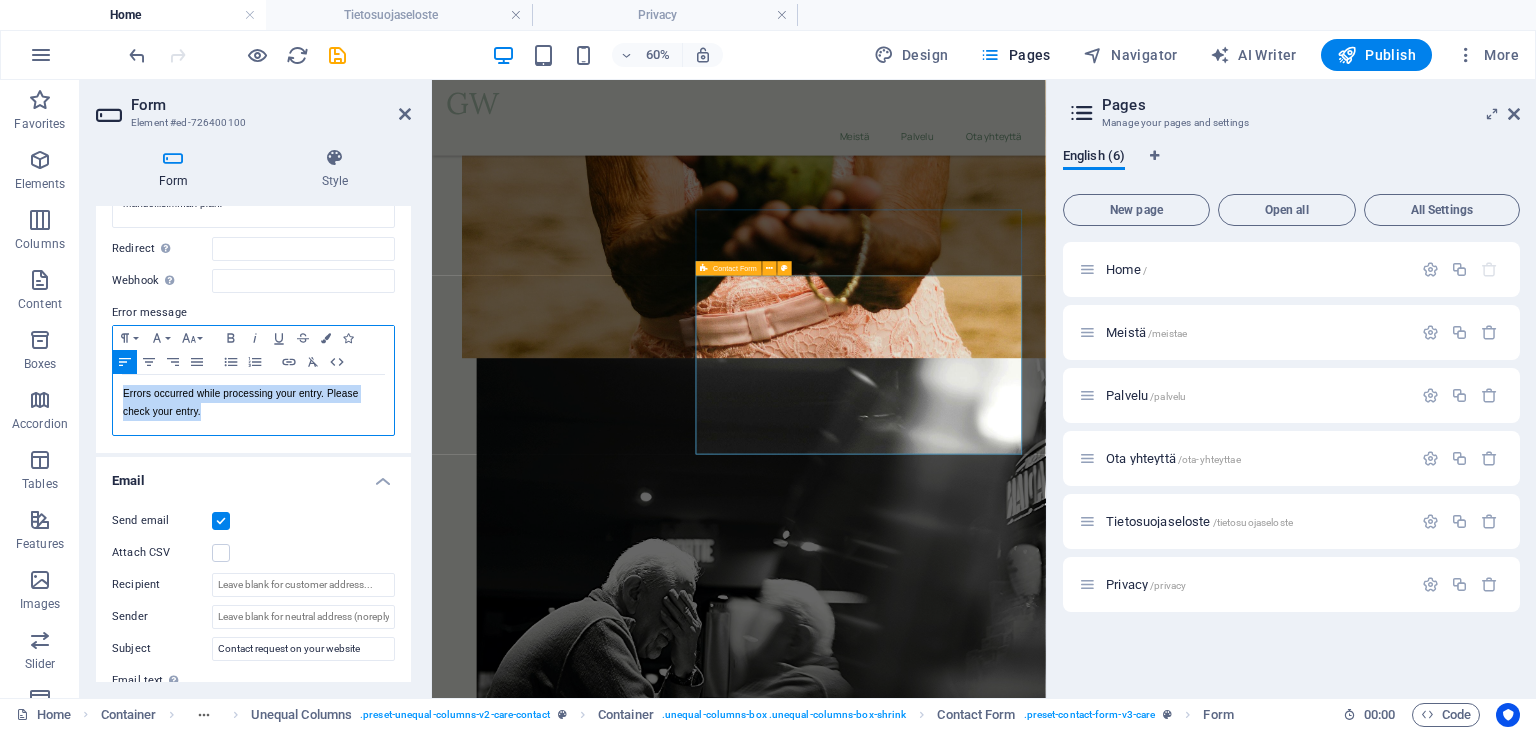 drag, startPoint x: 210, startPoint y: 409, endPoint x: 122, endPoint y: 390, distance: 90.02777 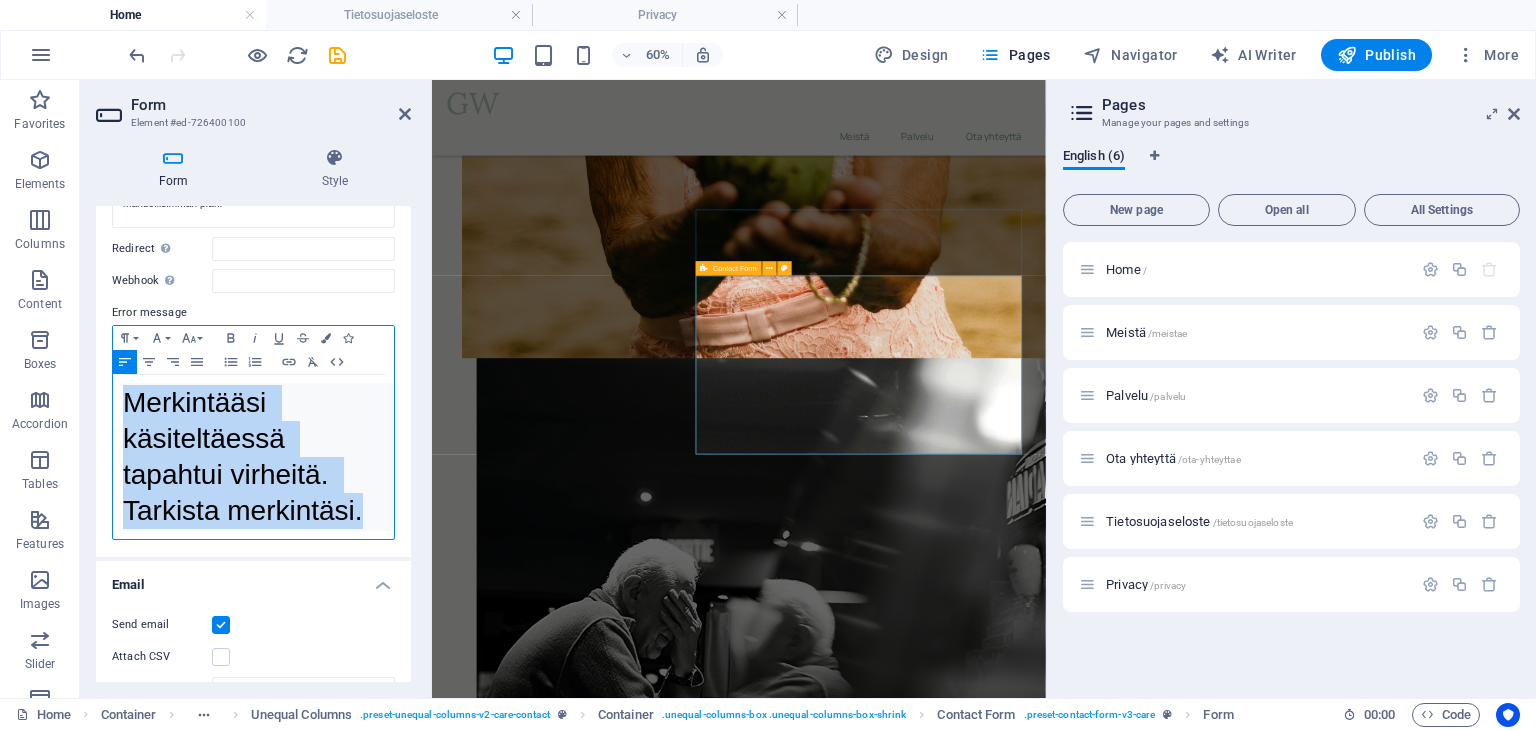 drag, startPoint x: 359, startPoint y: 510, endPoint x: 130, endPoint y: 399, distance: 254.4838 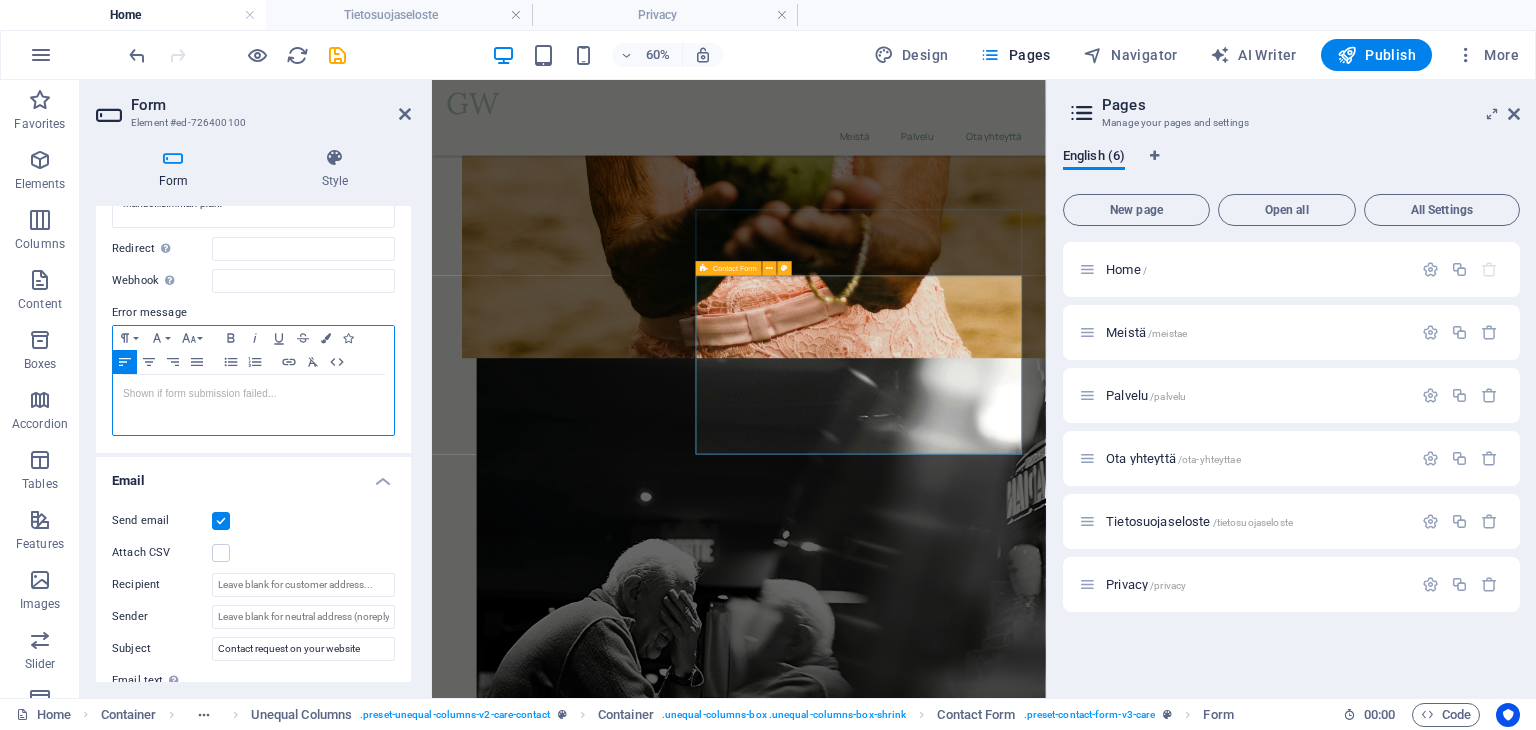 type 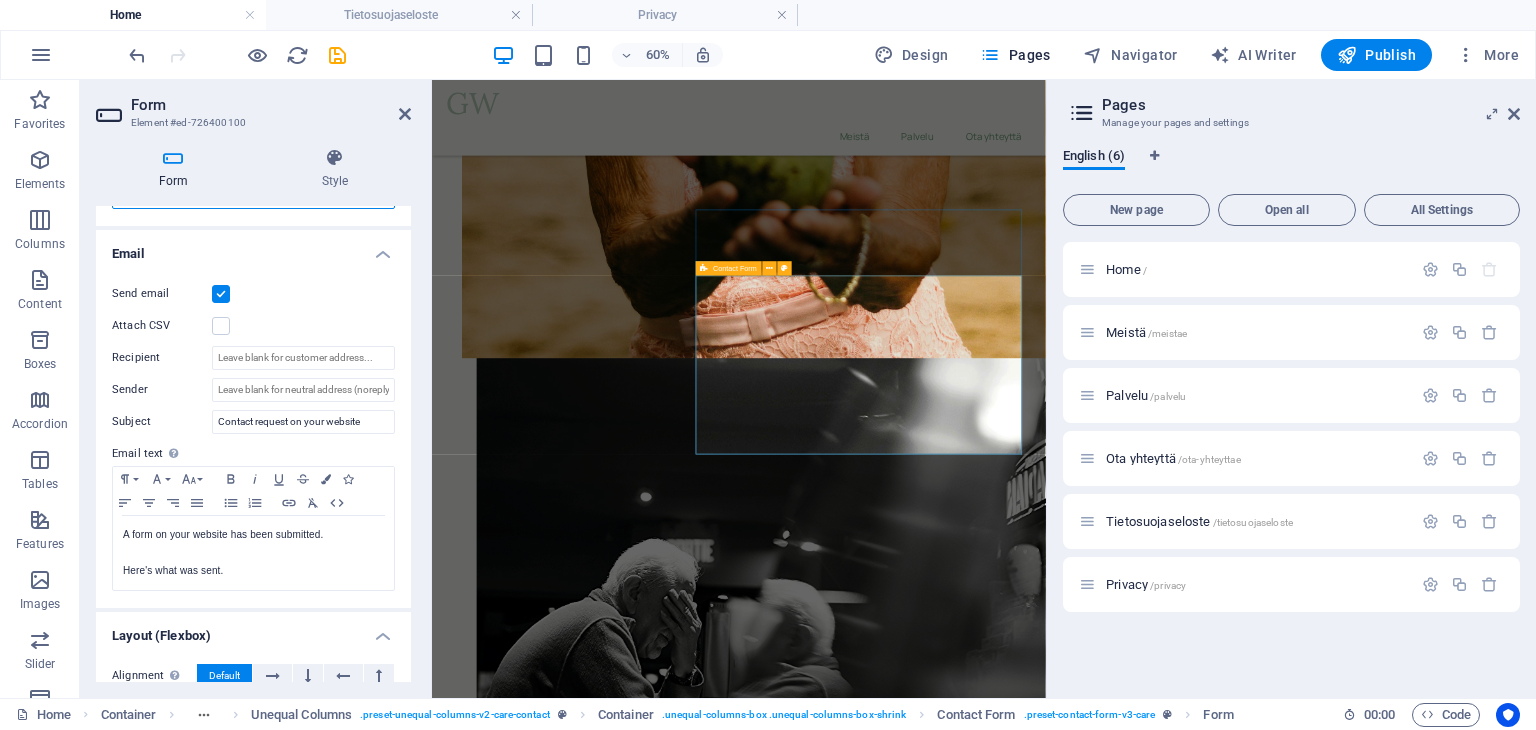 scroll, scrollTop: 489, scrollLeft: 0, axis: vertical 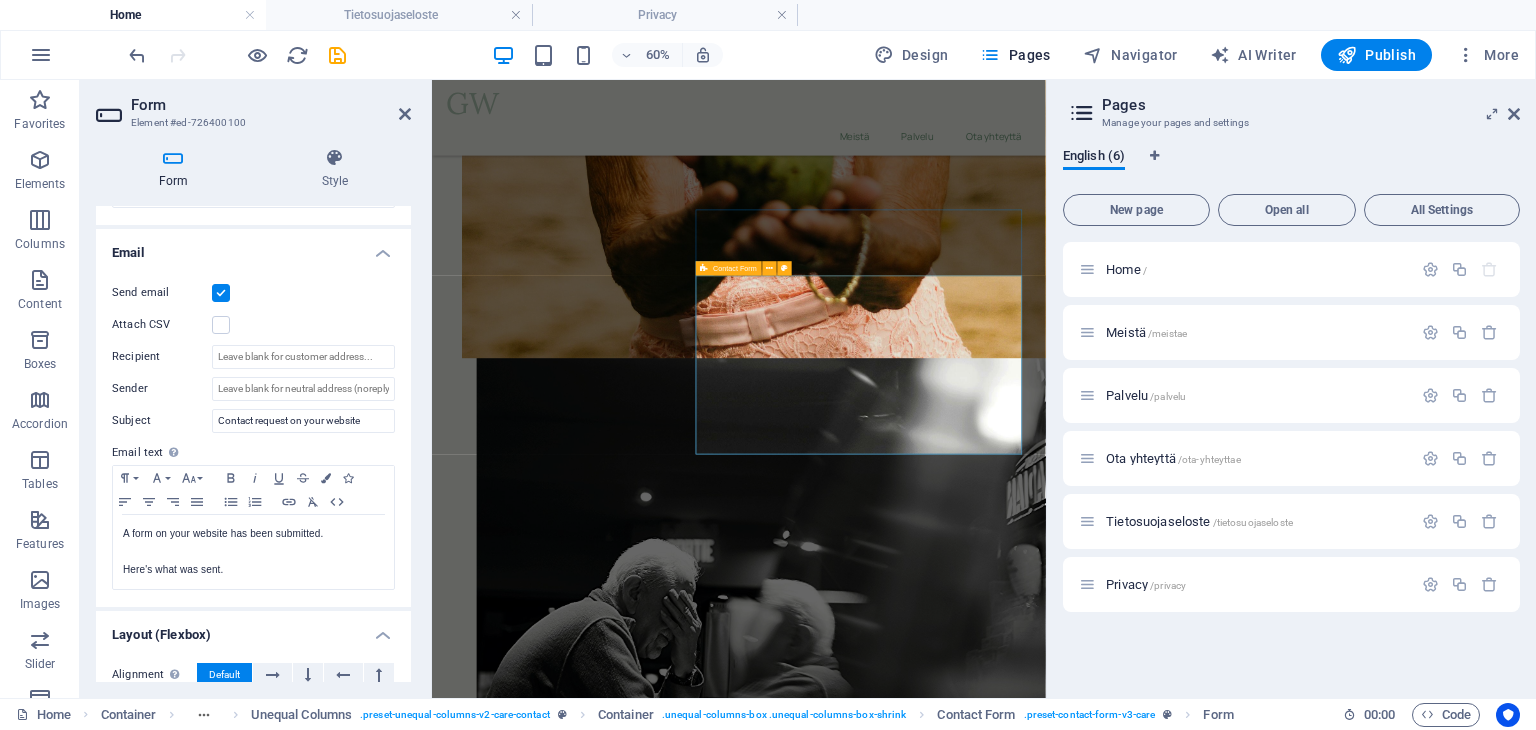 drag, startPoint x: 406, startPoint y: 447, endPoint x: 408, endPoint y: 487, distance: 40.04997 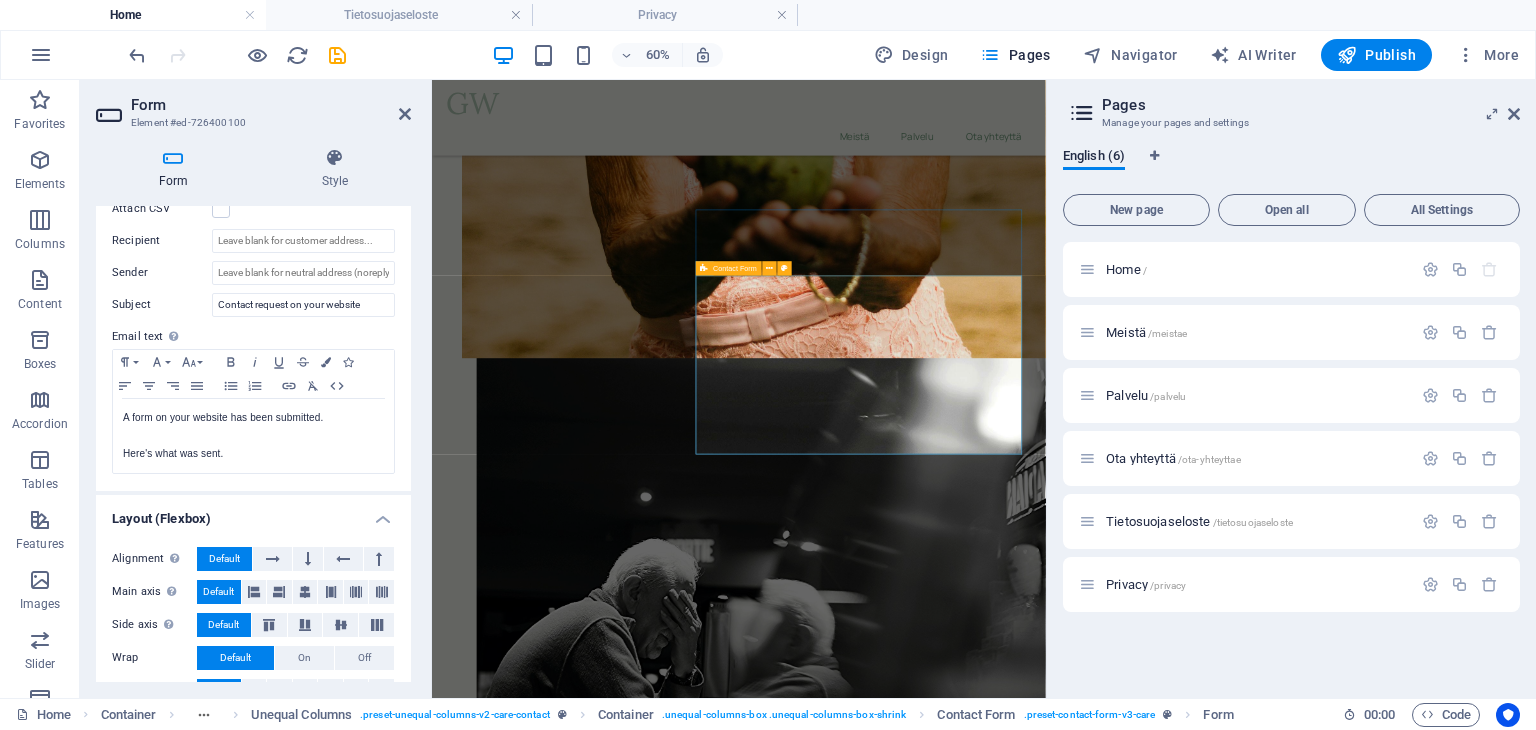 scroll, scrollTop: 602, scrollLeft: 0, axis: vertical 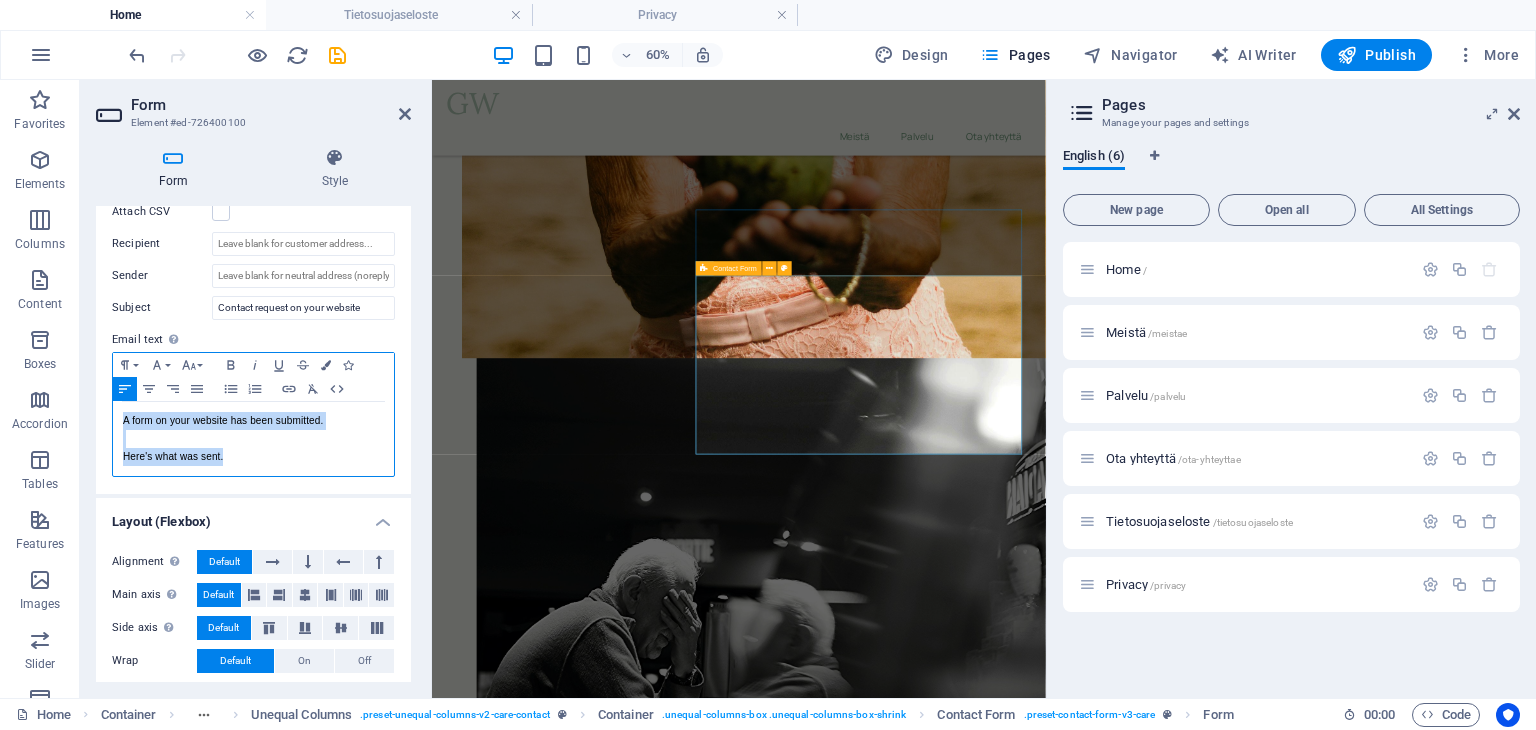 drag, startPoint x: 244, startPoint y: 459, endPoint x: 107, endPoint y: 402, distance: 148.38463 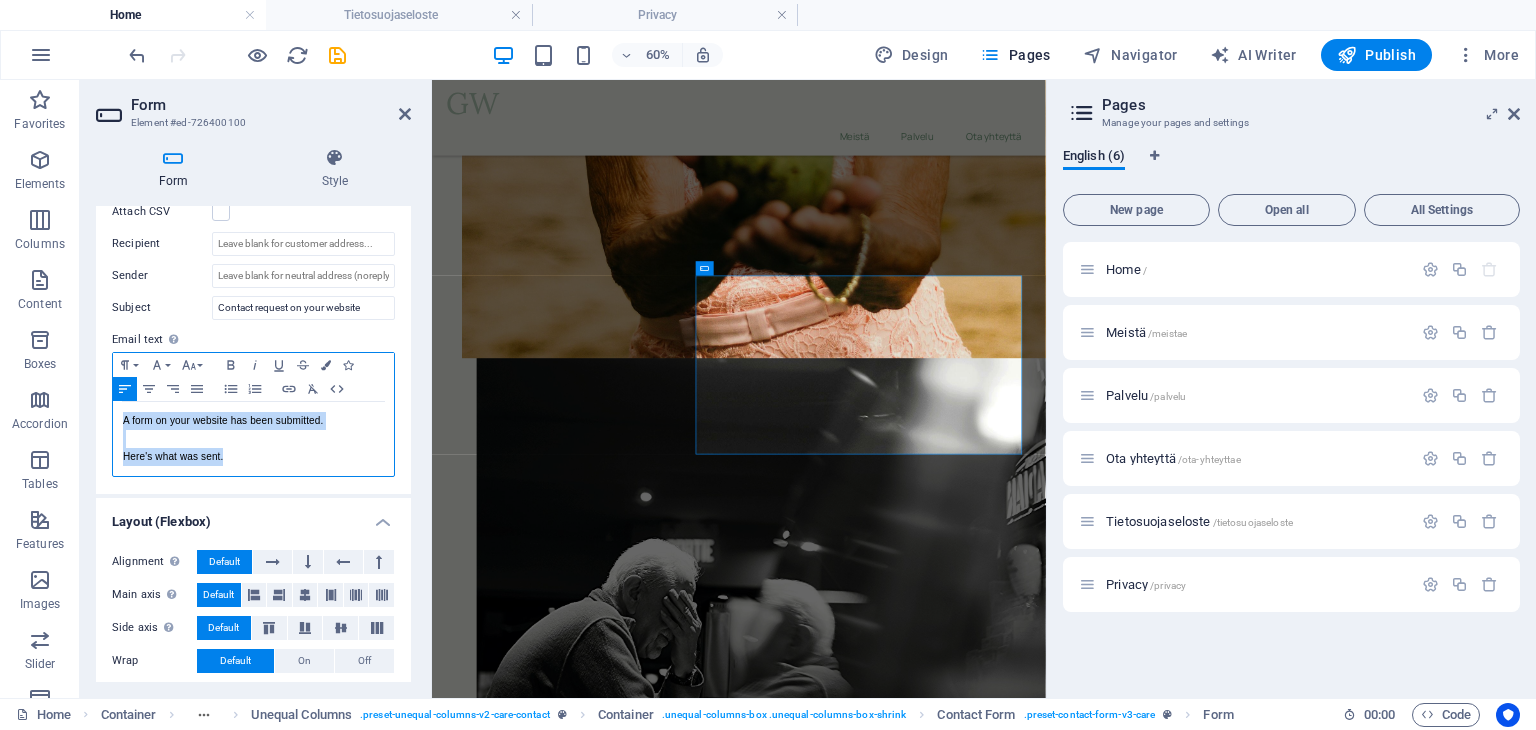 click on "A form on your website has been submitted." at bounding box center (253, 421) 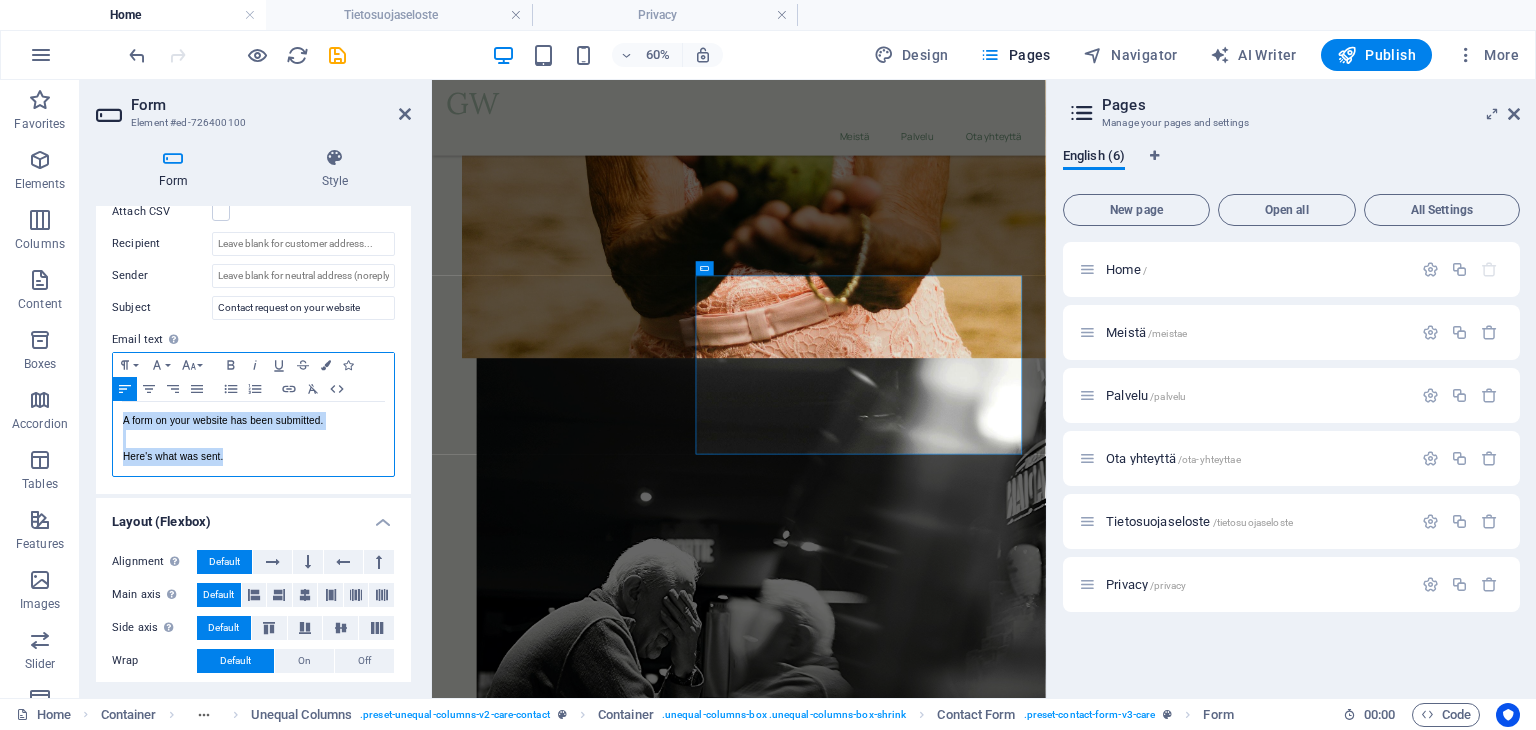 drag, startPoint x: 234, startPoint y: 456, endPoint x: 121, endPoint y: 416, distance: 119.870766 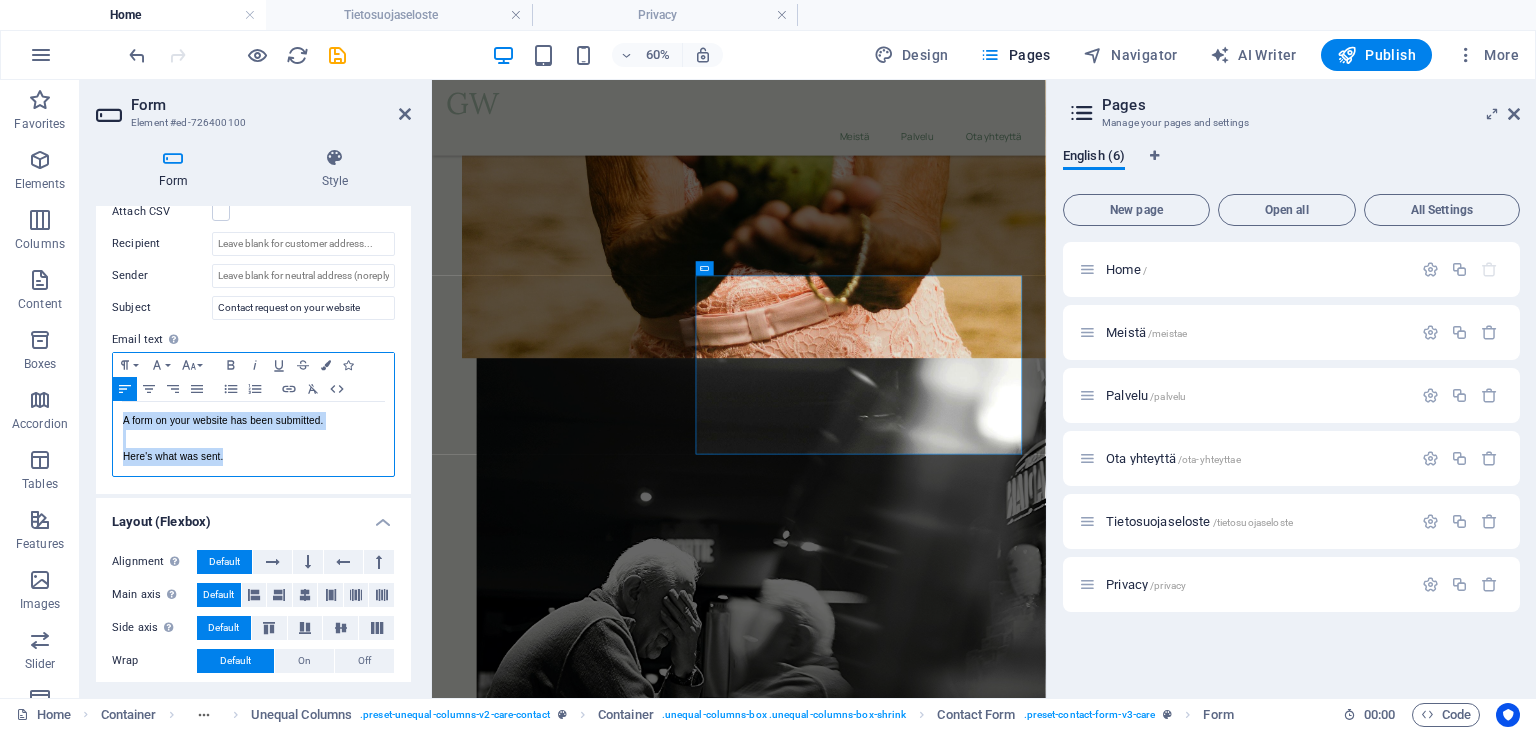 type 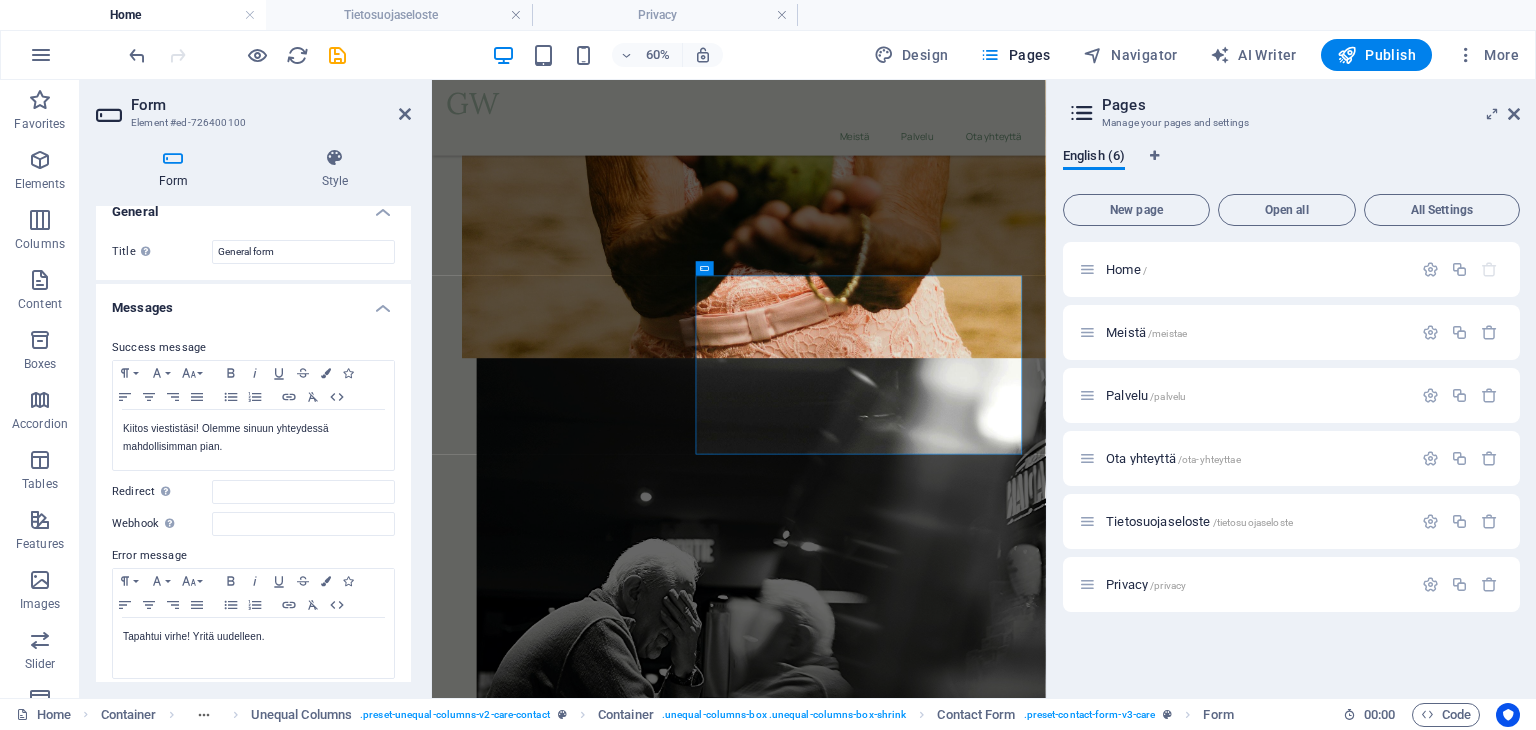 scroll, scrollTop: 0, scrollLeft: 0, axis: both 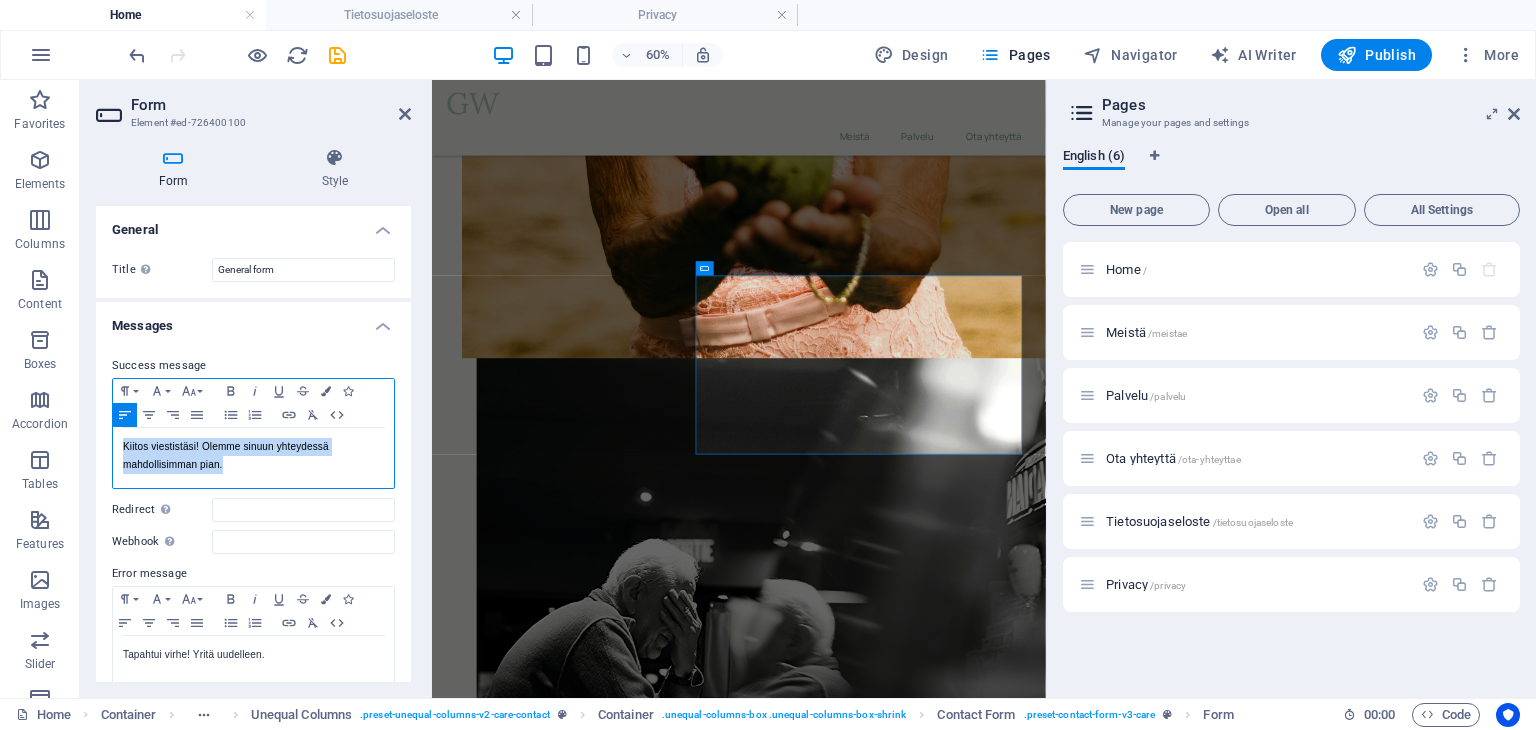 drag, startPoint x: 248, startPoint y: 458, endPoint x: 93, endPoint y: 450, distance: 155.20631 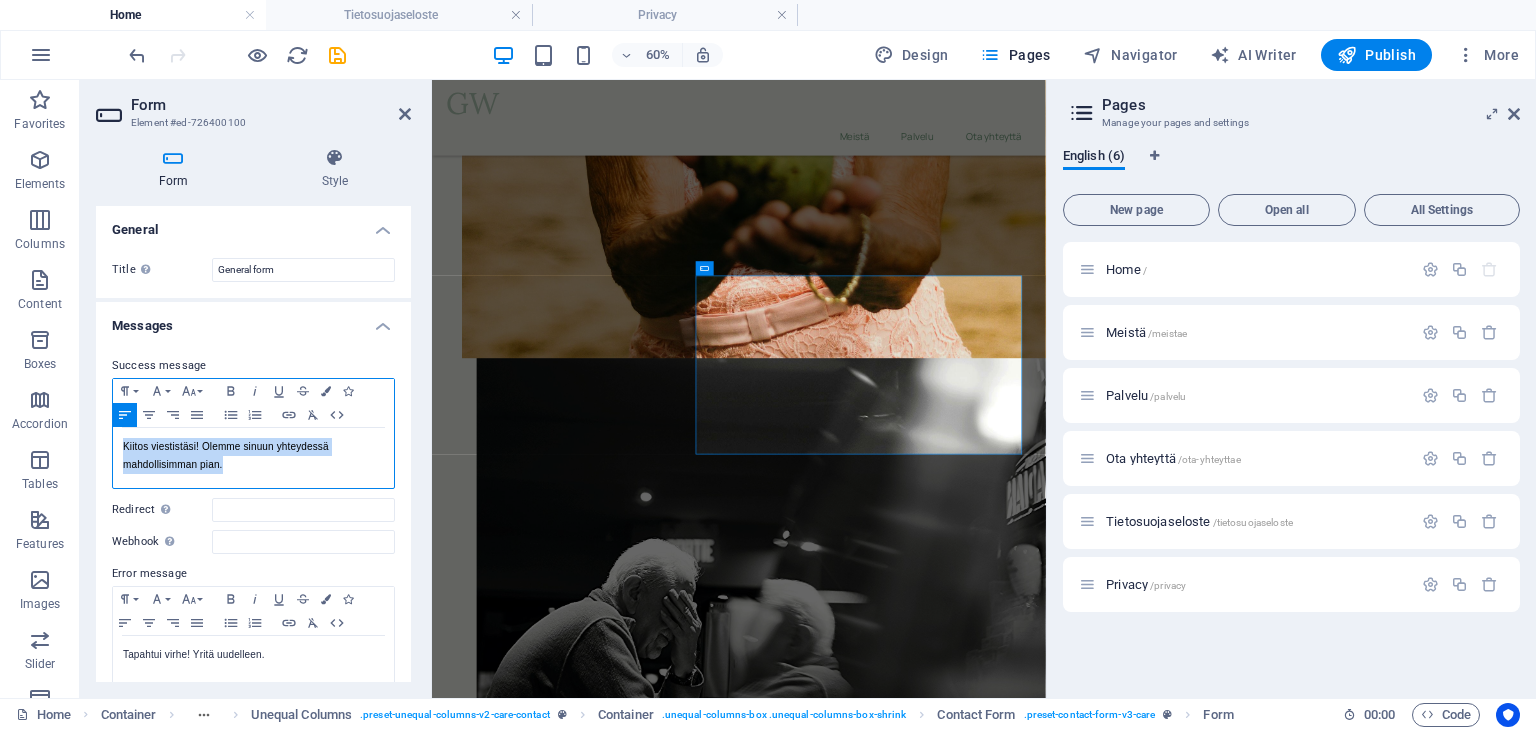 copy on "Kiitos viestistäsi! Olemme sinuun yhteydessä mahdollisimman pian." 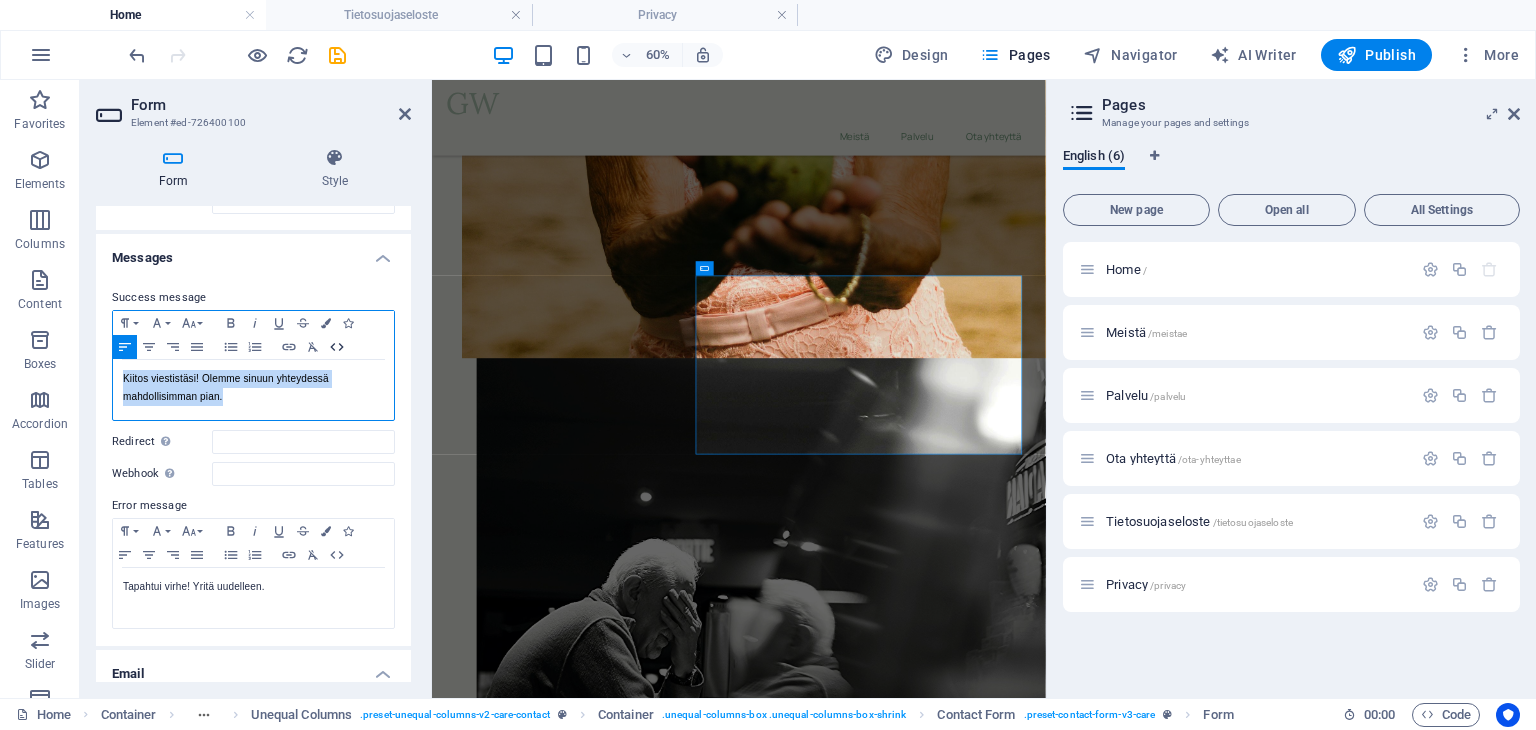 scroll, scrollTop: 100, scrollLeft: 0, axis: vertical 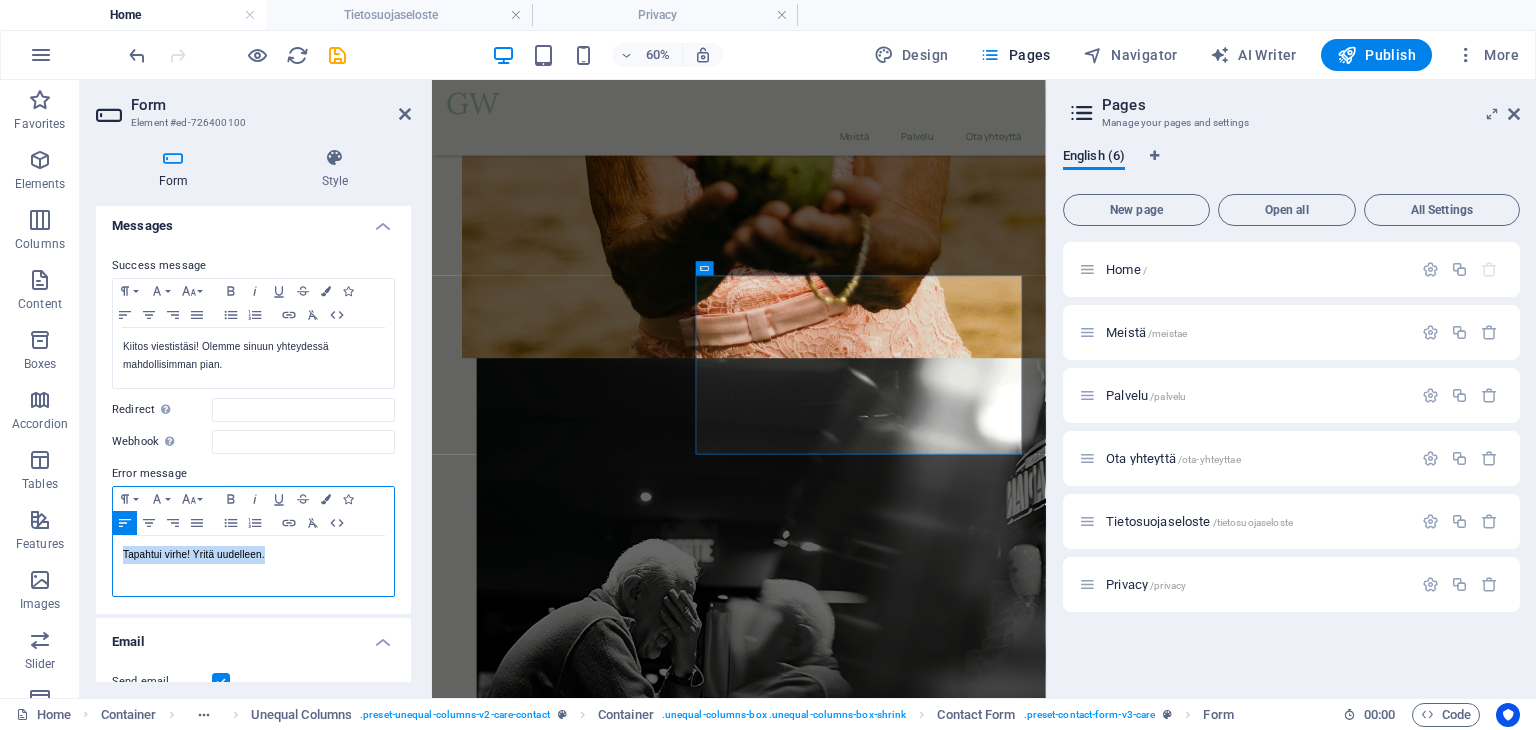 drag, startPoint x: 276, startPoint y: 553, endPoint x: 116, endPoint y: 550, distance: 160.02812 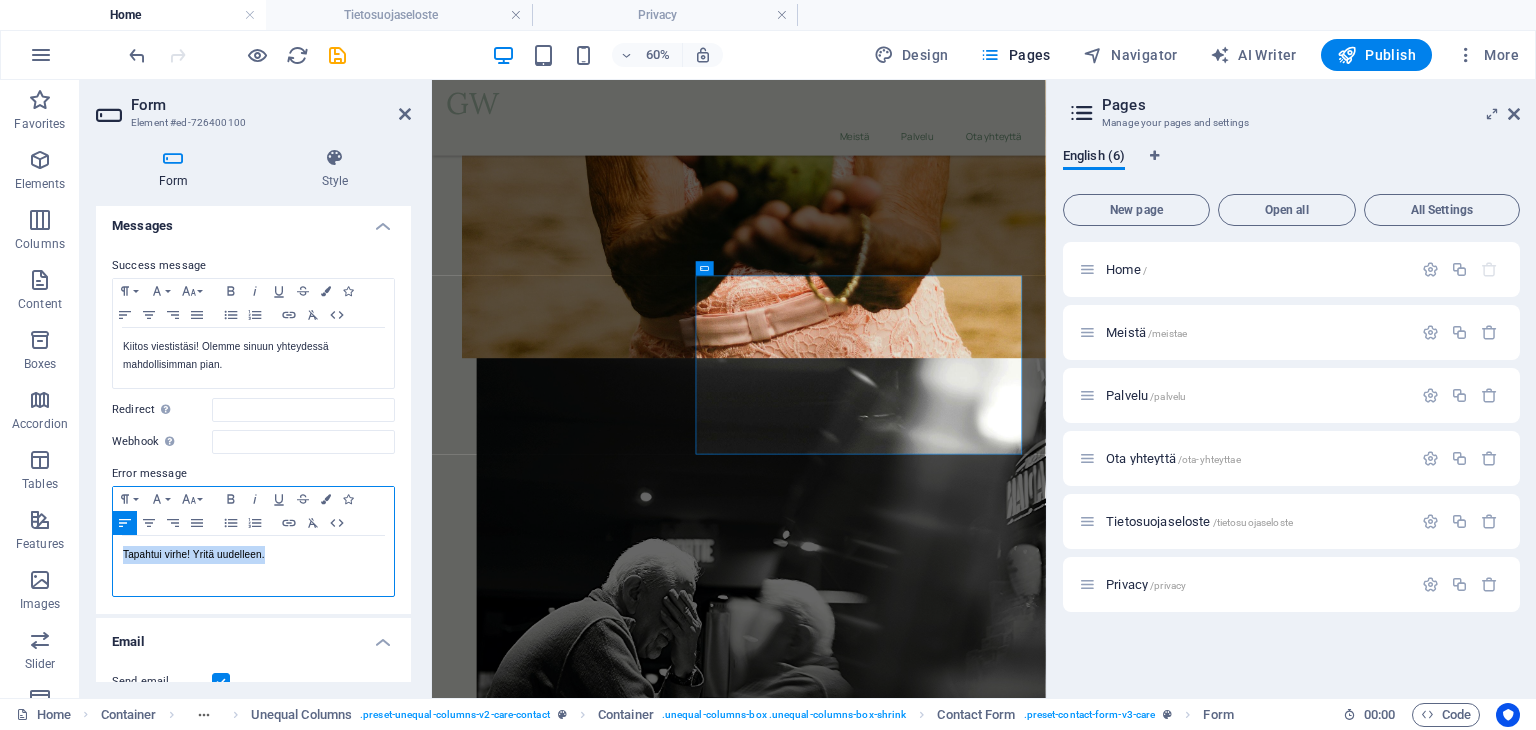 copy on "Tapahtui virhe! Yritä uudelleen." 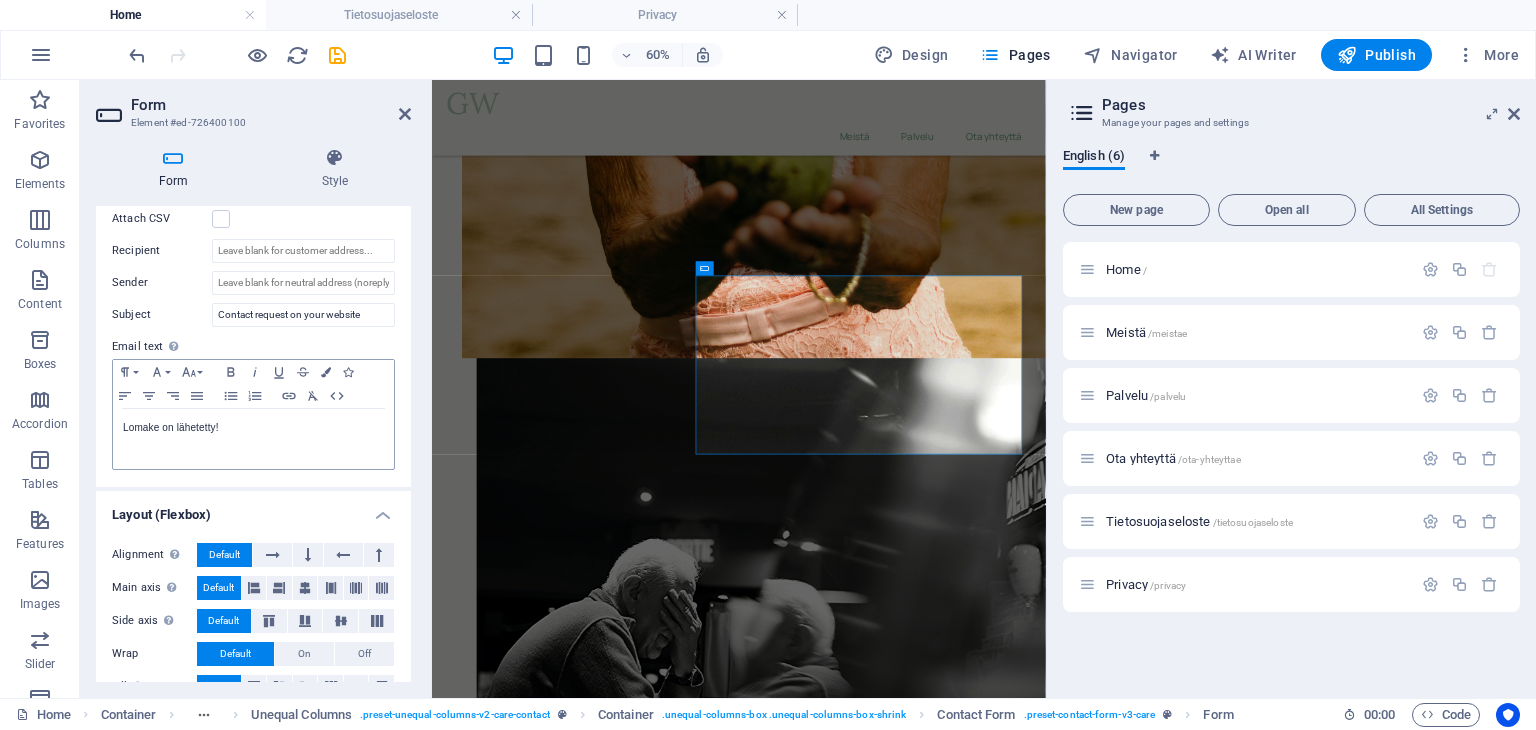scroll, scrollTop: 600, scrollLeft: 0, axis: vertical 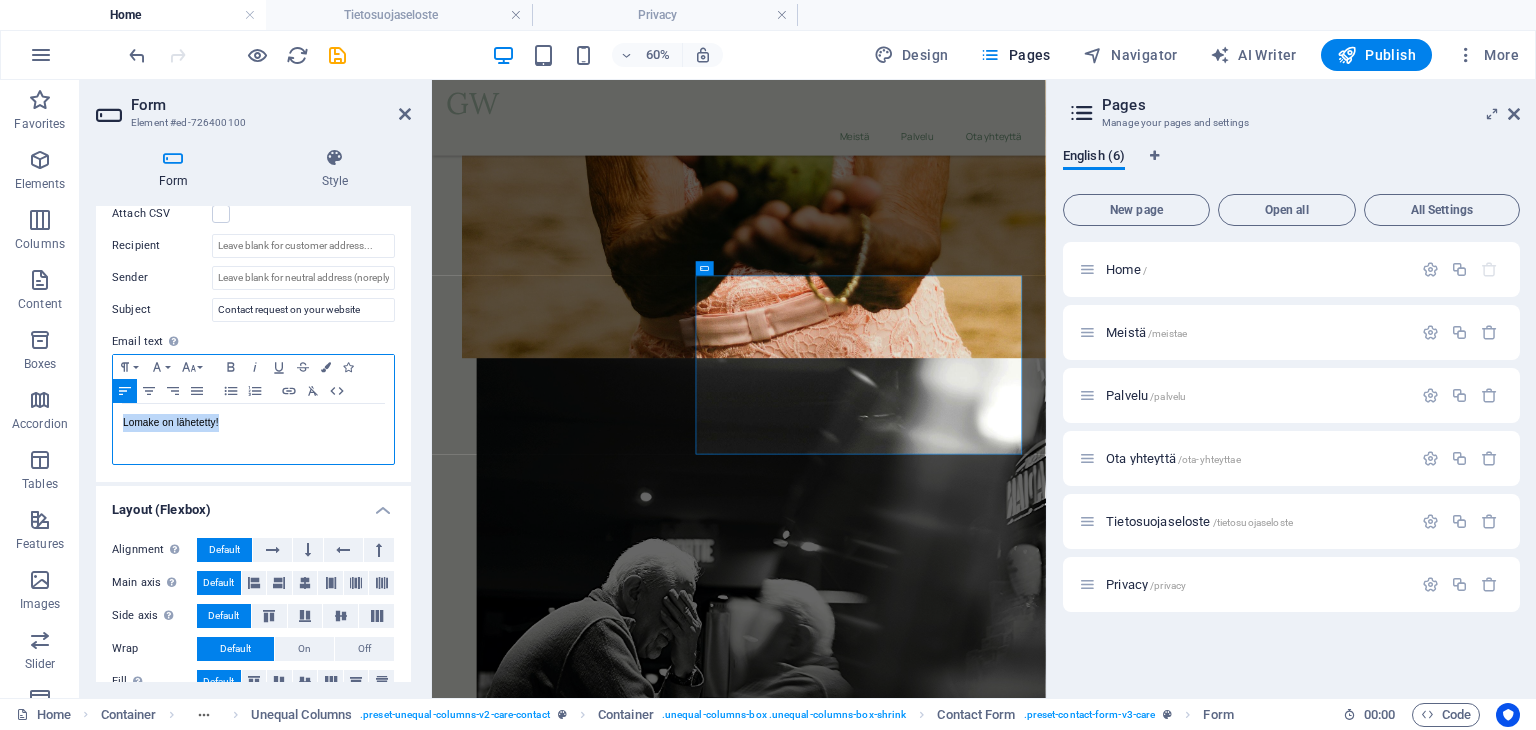 drag, startPoint x: 228, startPoint y: 423, endPoint x: 111, endPoint y: 425, distance: 117.01709 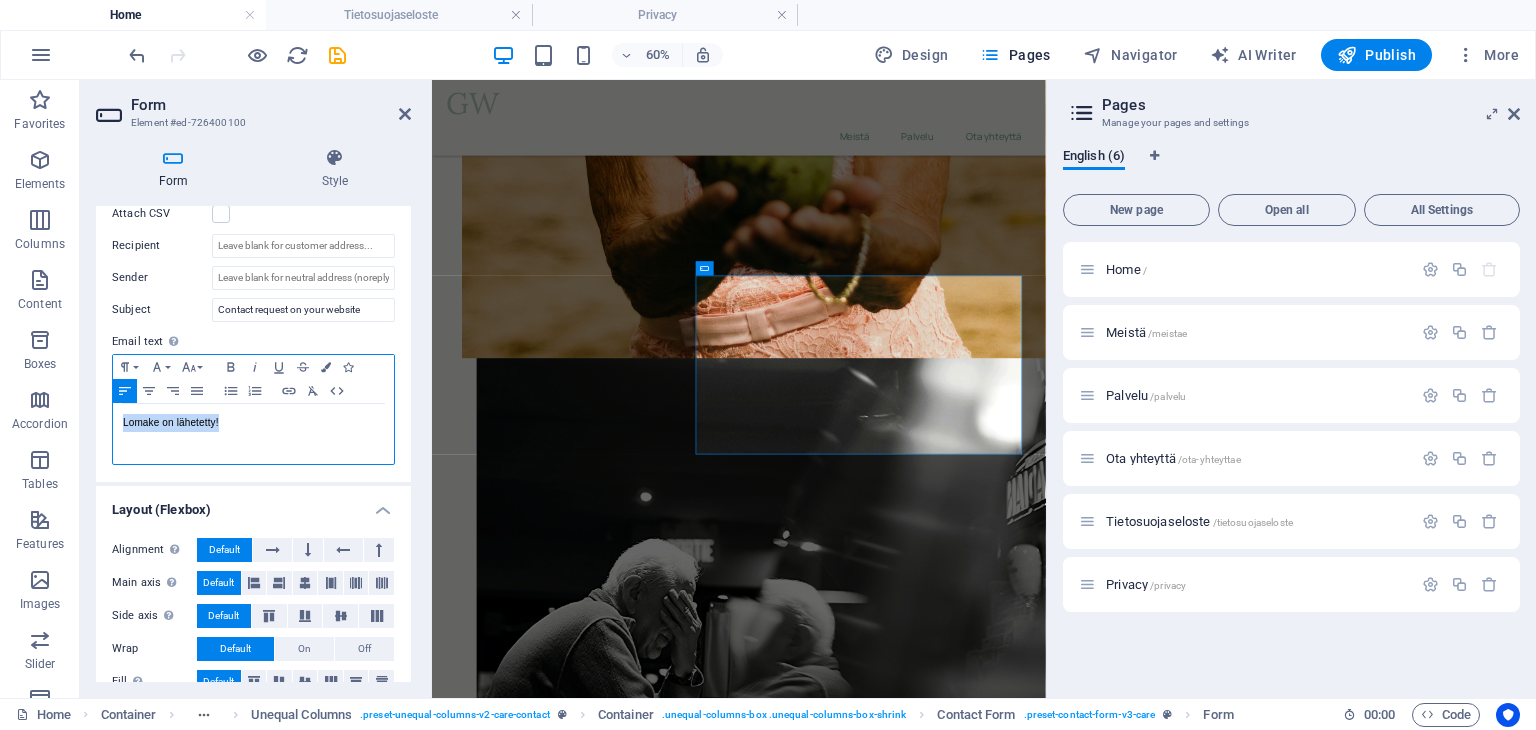 copy on "Lomake on lähetetty!" 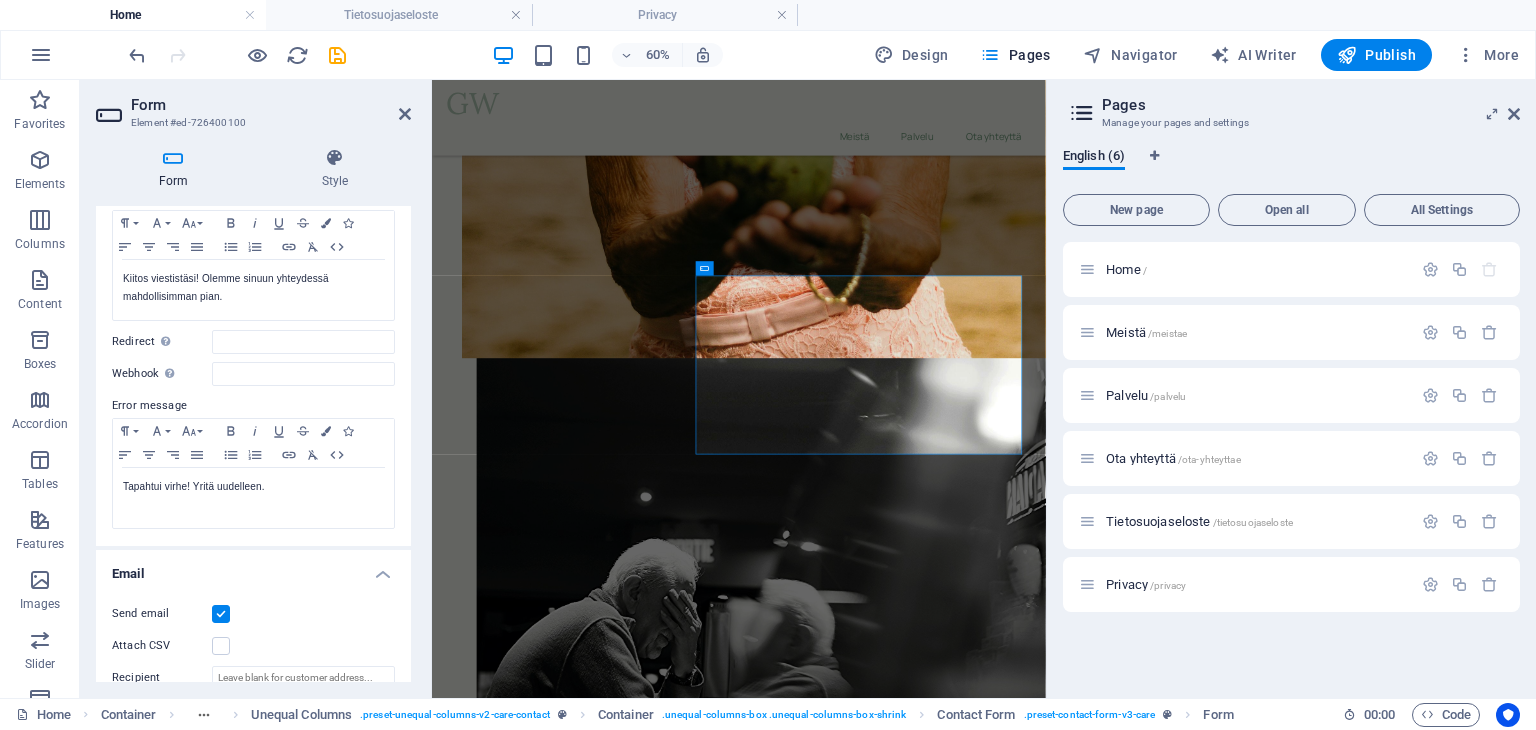 scroll, scrollTop: 0, scrollLeft: 0, axis: both 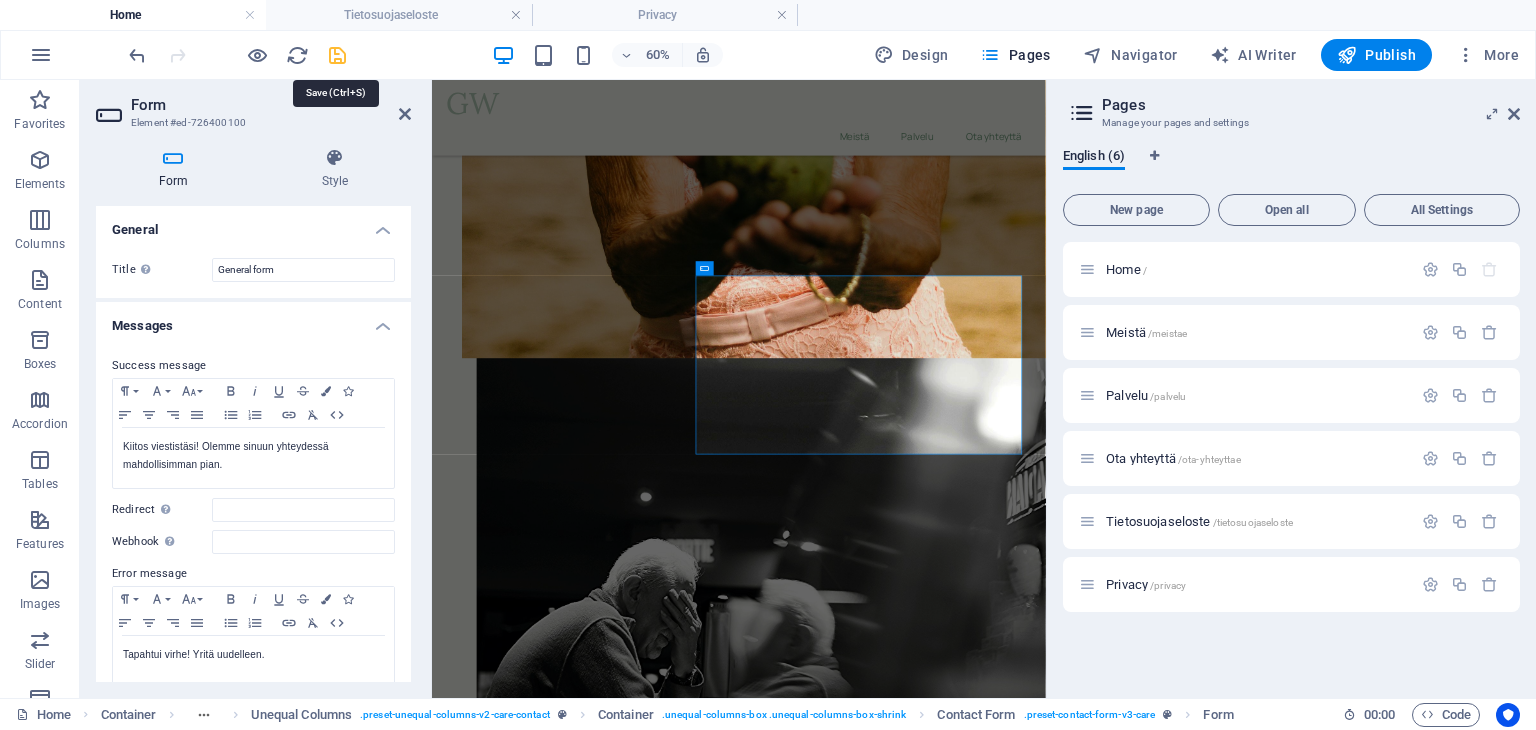 click at bounding box center (337, 55) 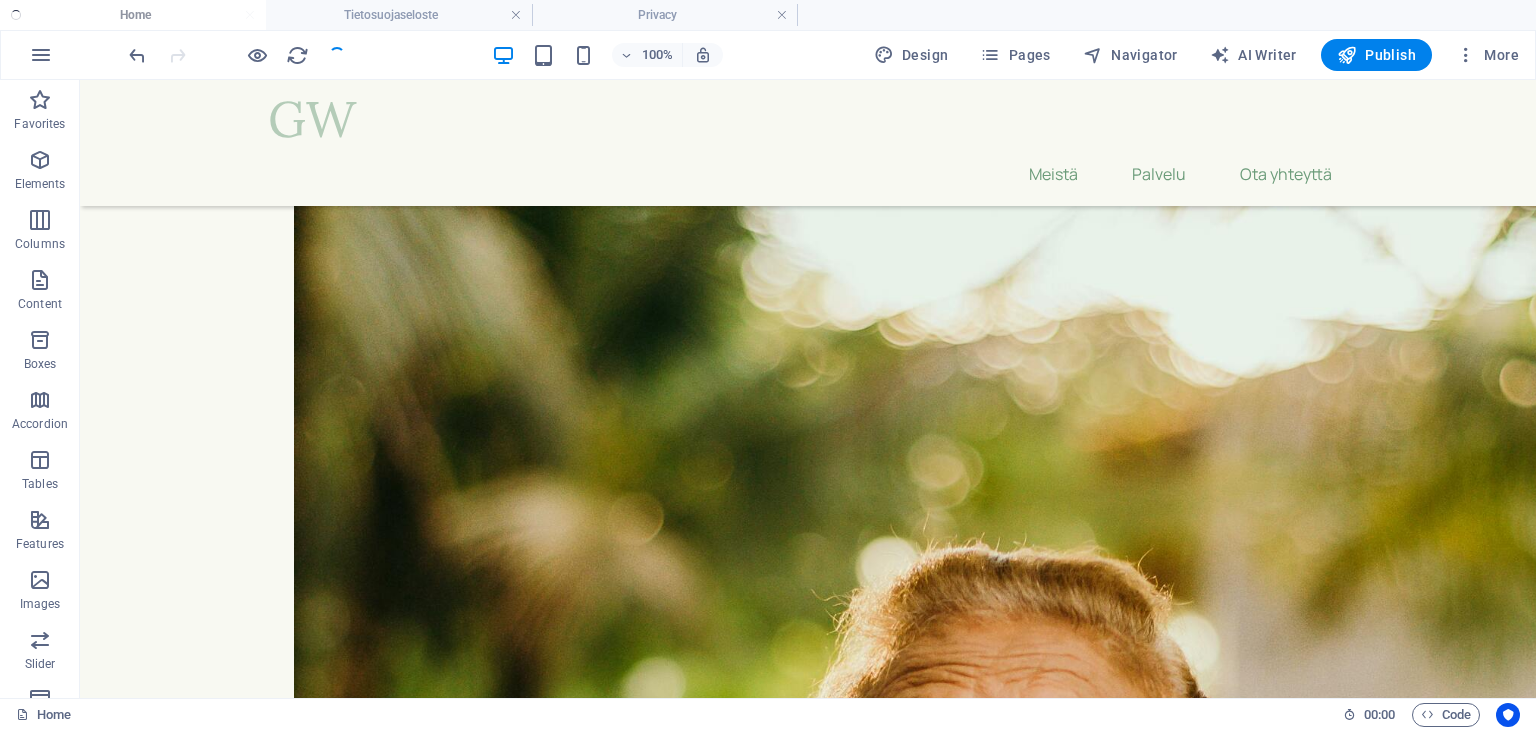 scroll, scrollTop: 10306, scrollLeft: 0, axis: vertical 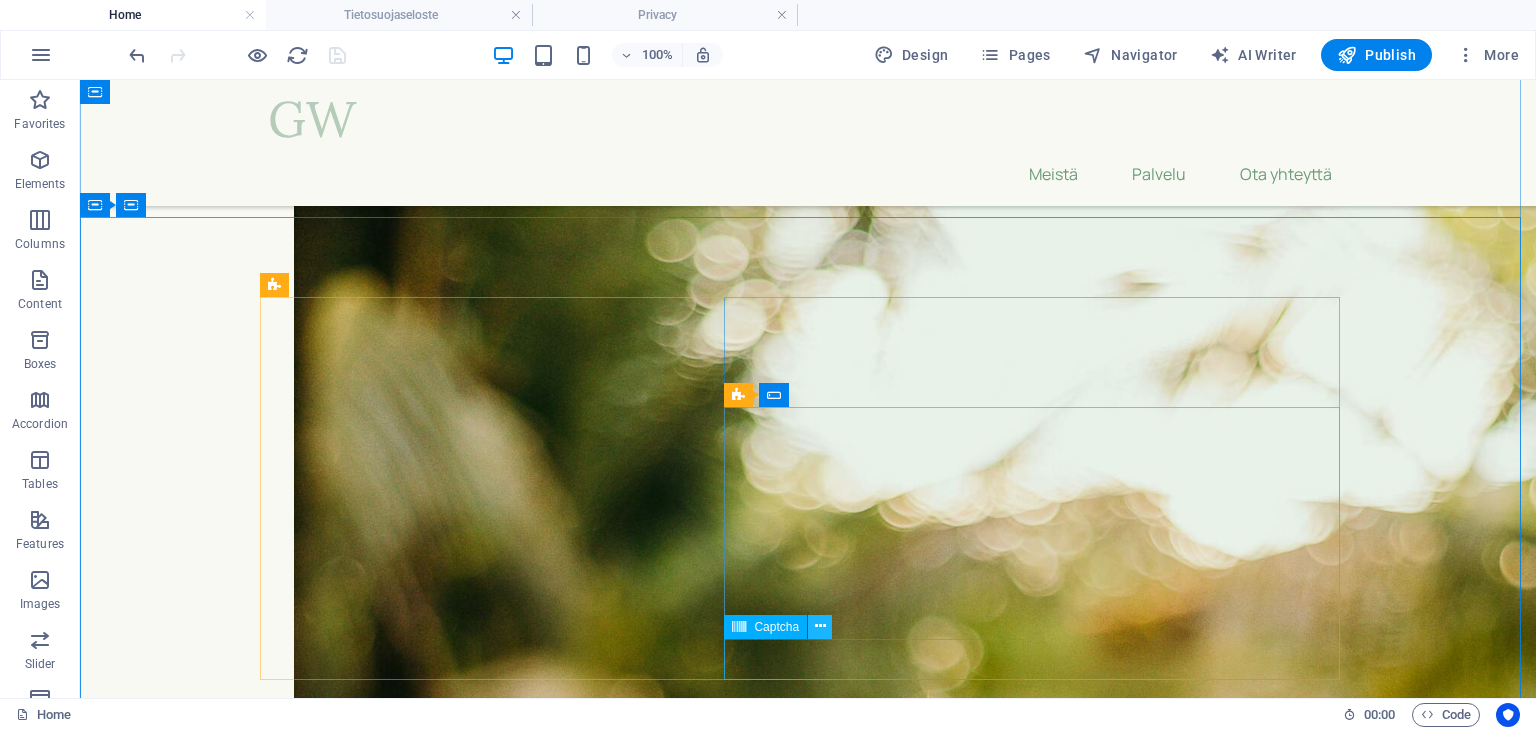 click at bounding box center [820, 626] 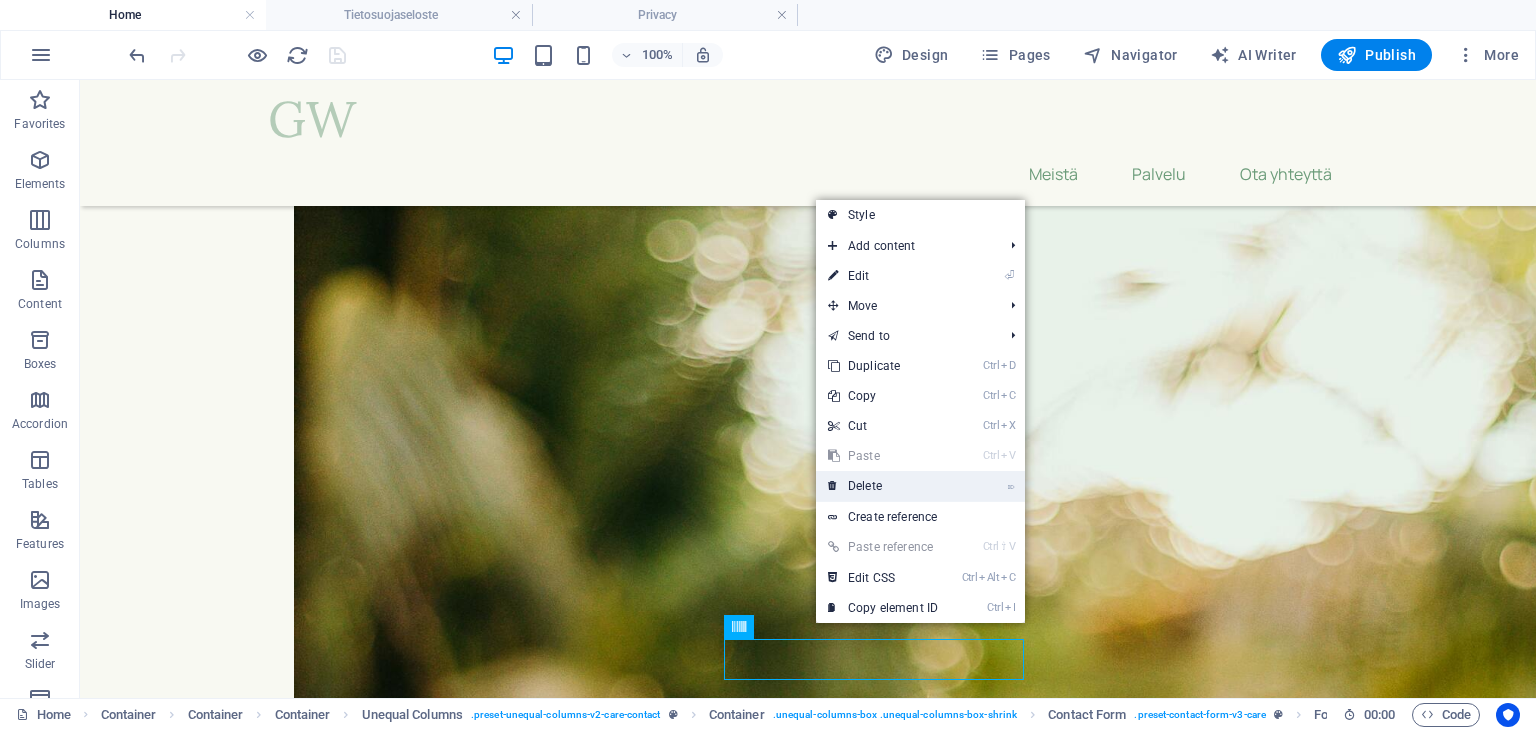 click on "⌦  Delete" at bounding box center (883, 486) 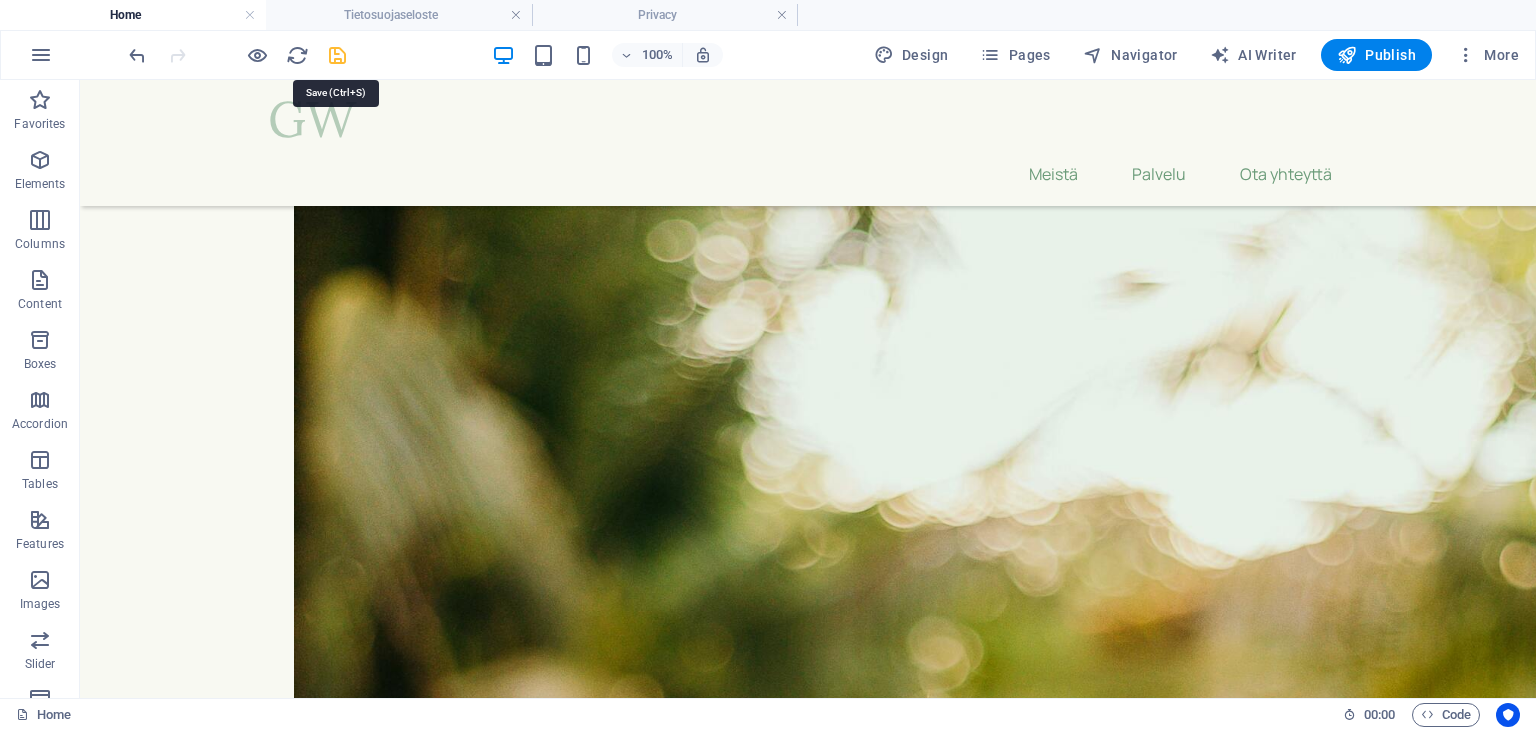 click at bounding box center (337, 55) 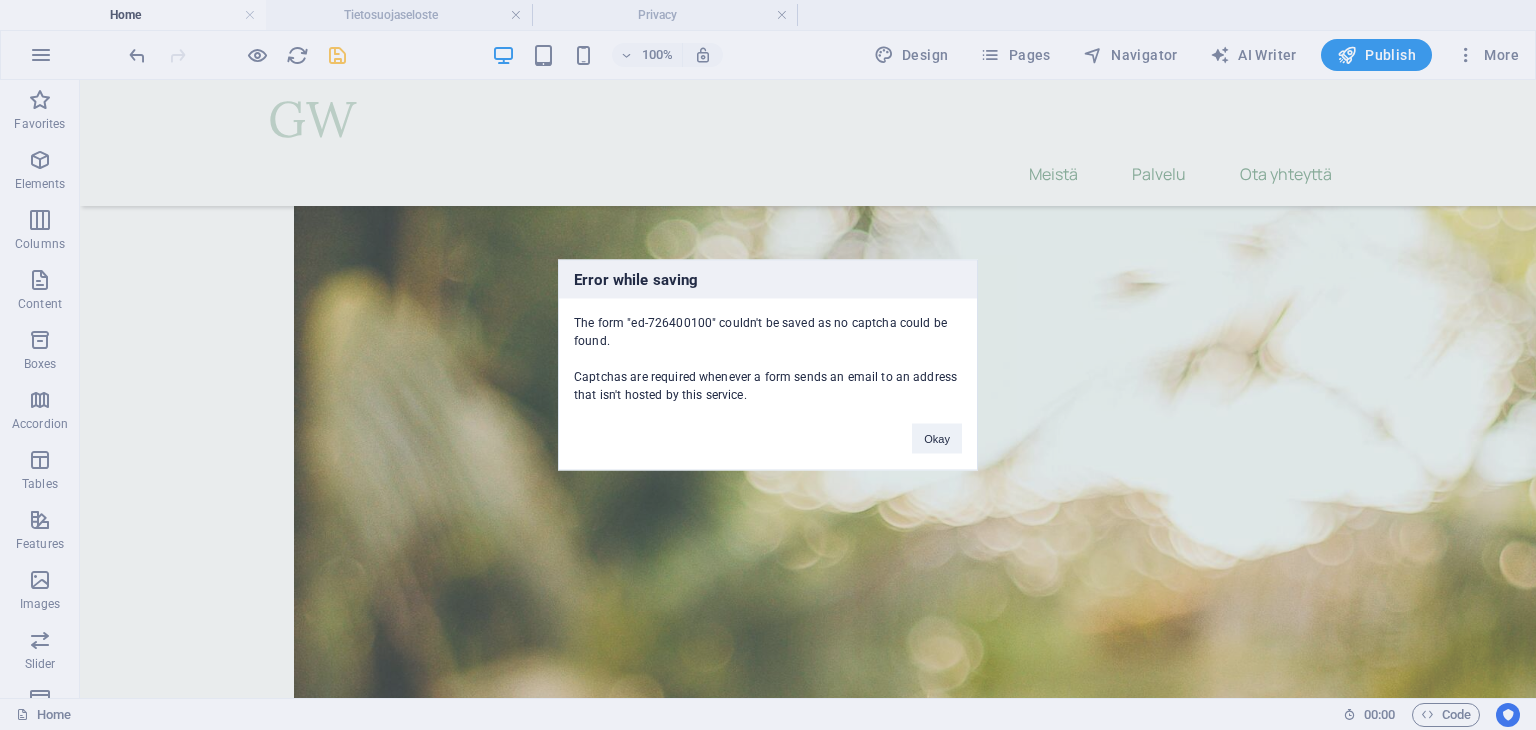 scroll, scrollTop: 10624, scrollLeft: 0, axis: vertical 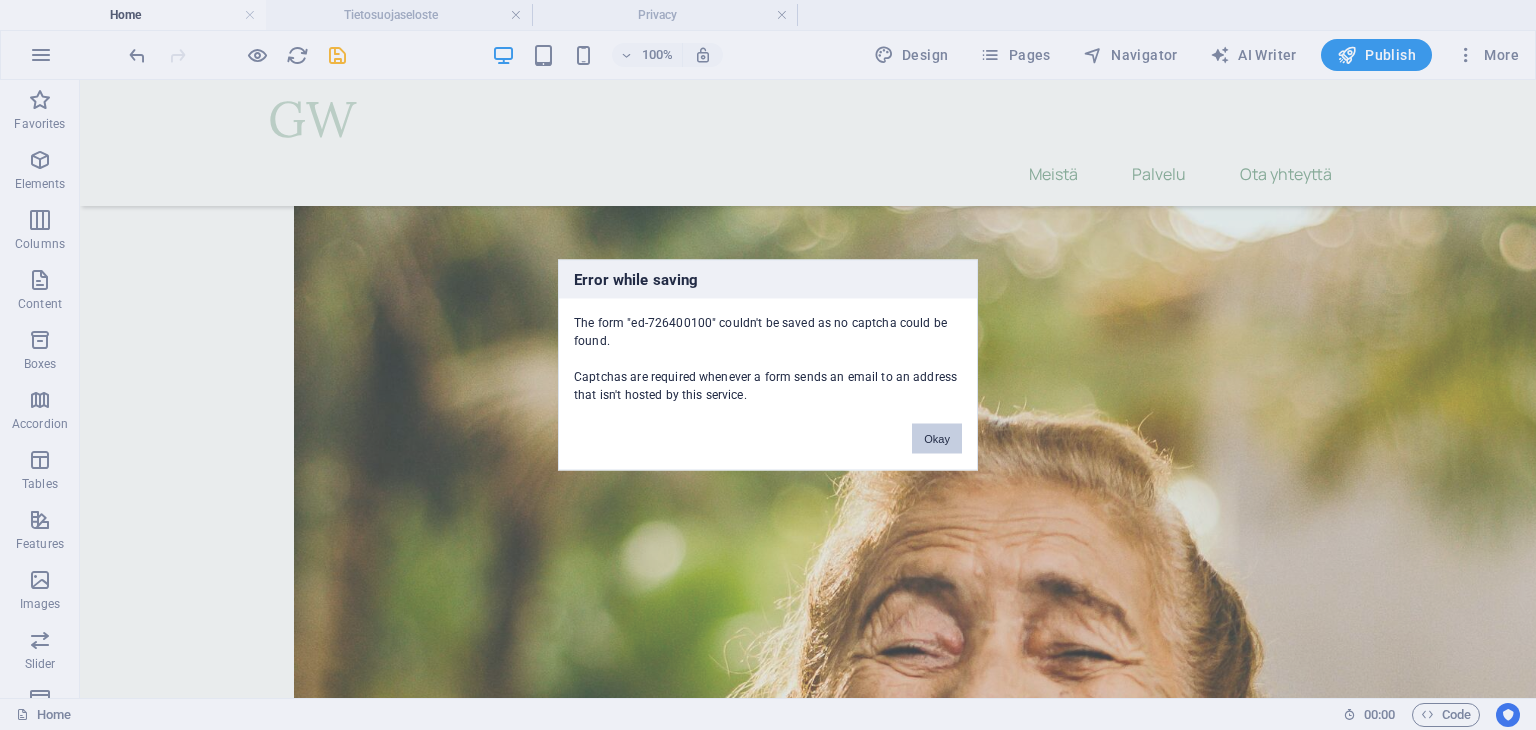 click on "Okay" at bounding box center [937, 439] 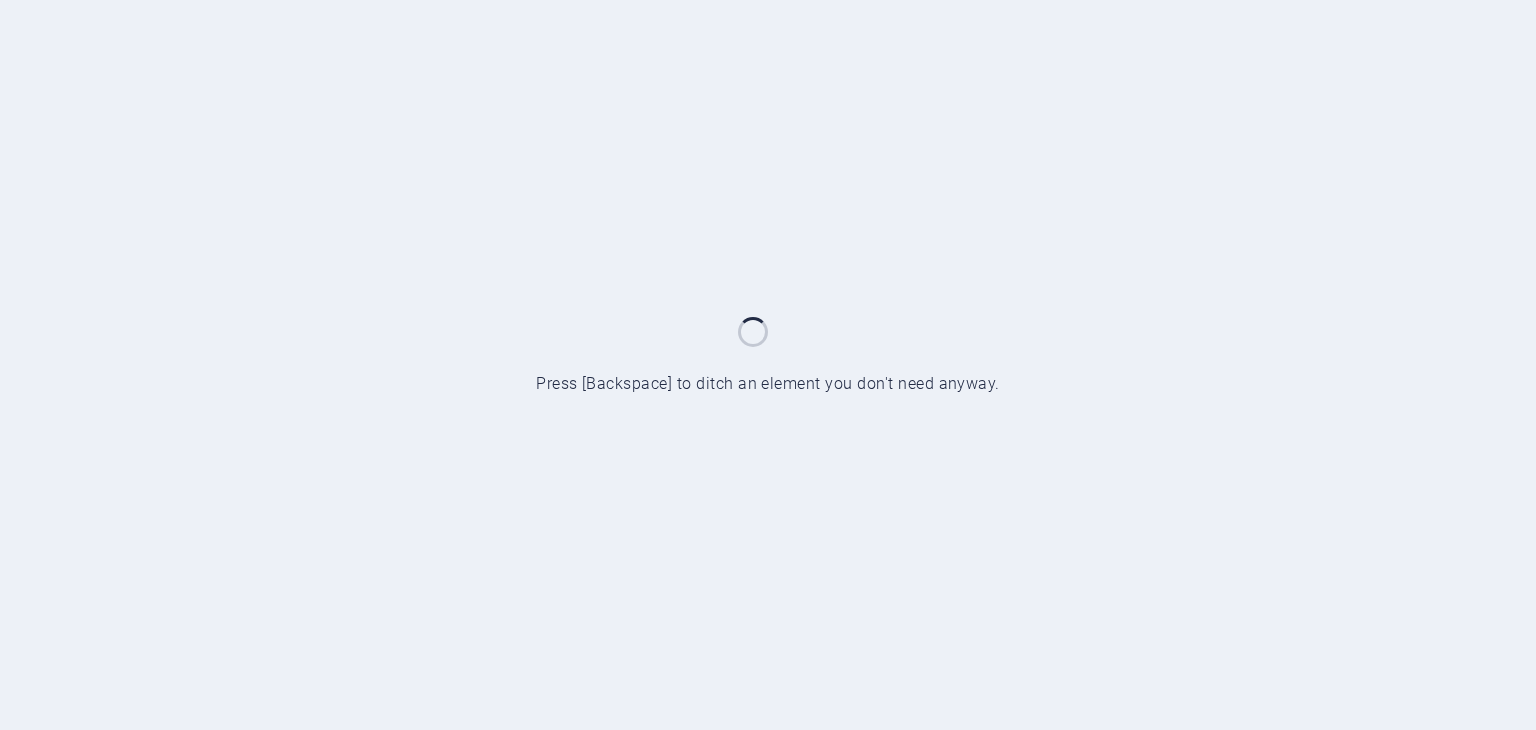 scroll, scrollTop: 0, scrollLeft: 0, axis: both 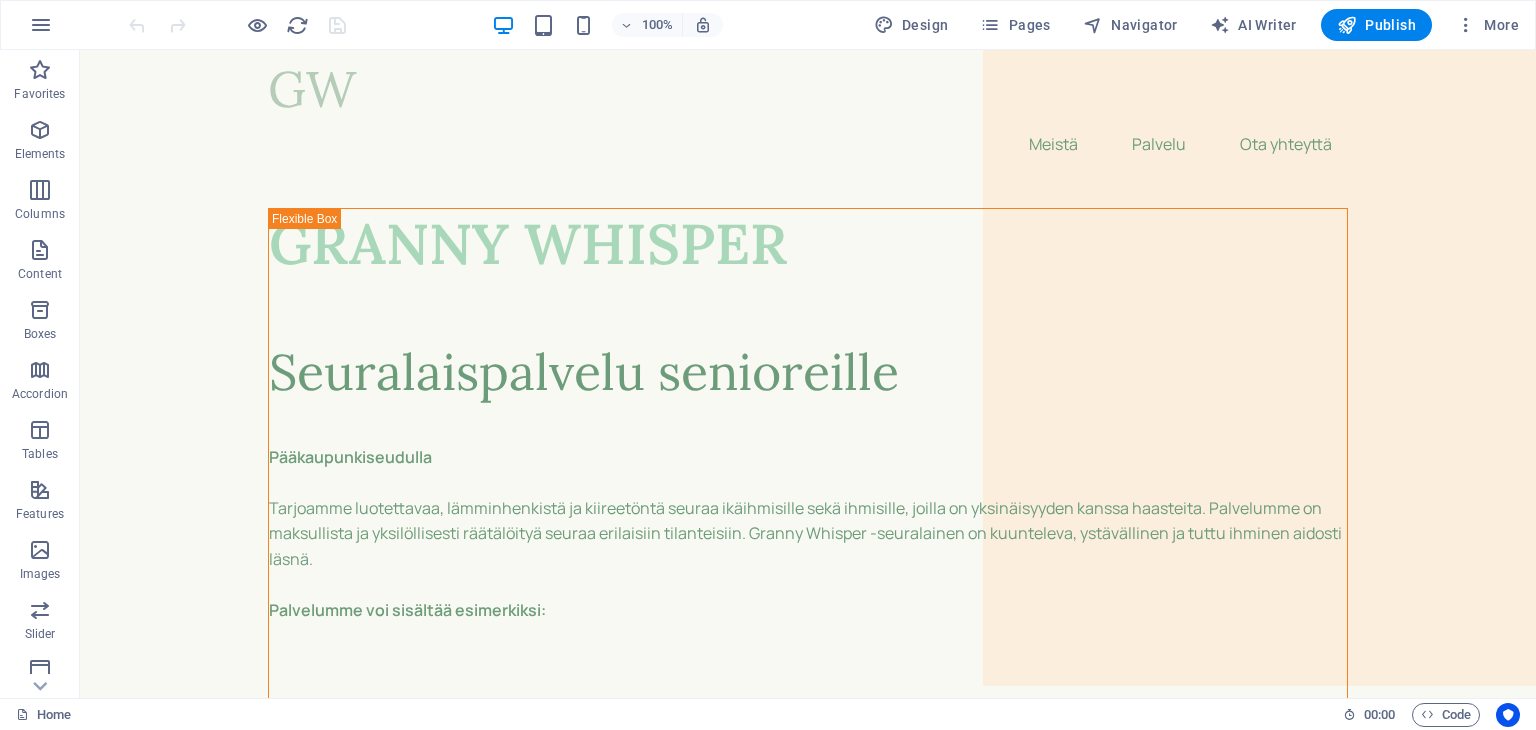 drag, startPoint x: 1528, startPoint y: 117, endPoint x: 1603, endPoint y: 95, distance: 78.160095 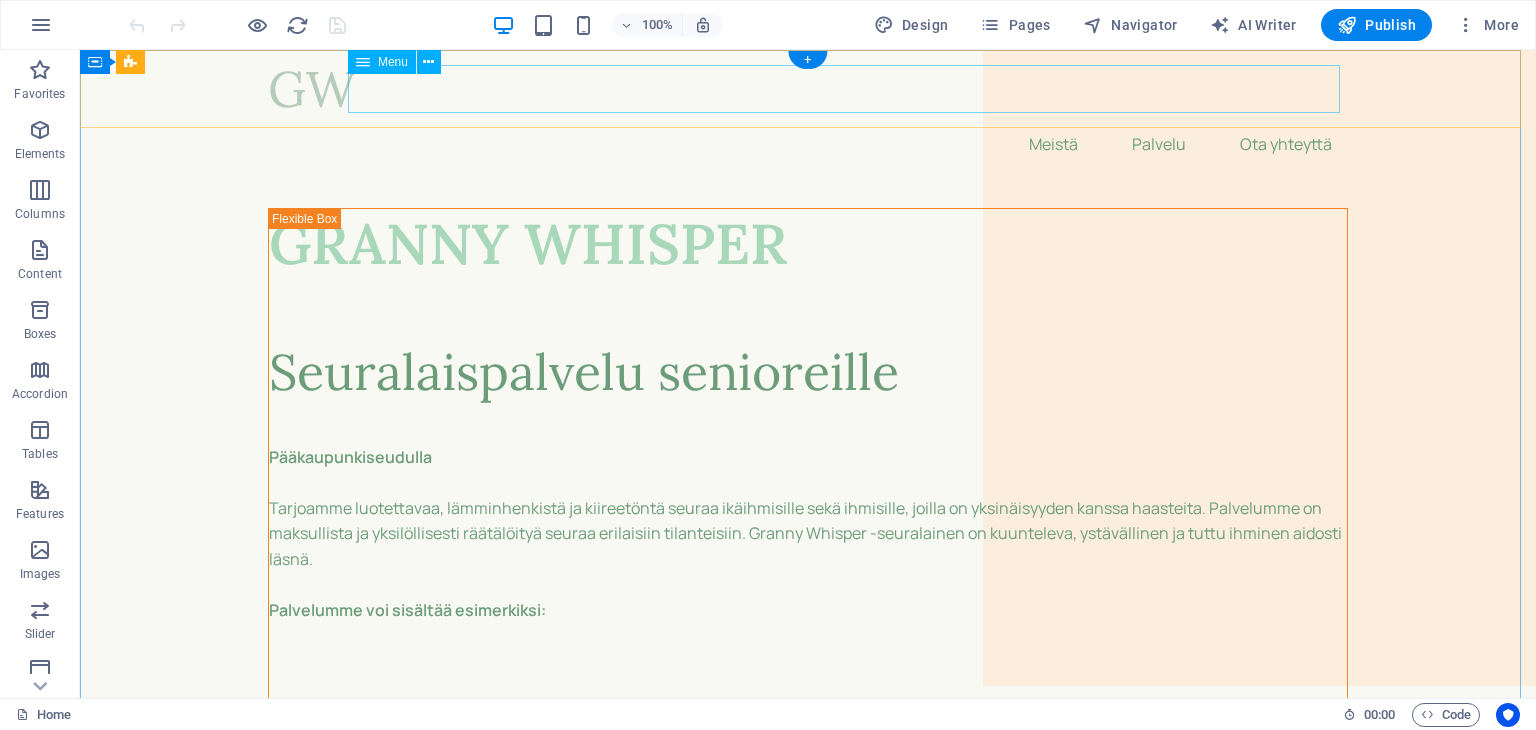 click on "Meistä Palvelu Ota yhteyttä" at bounding box center (808, 144) 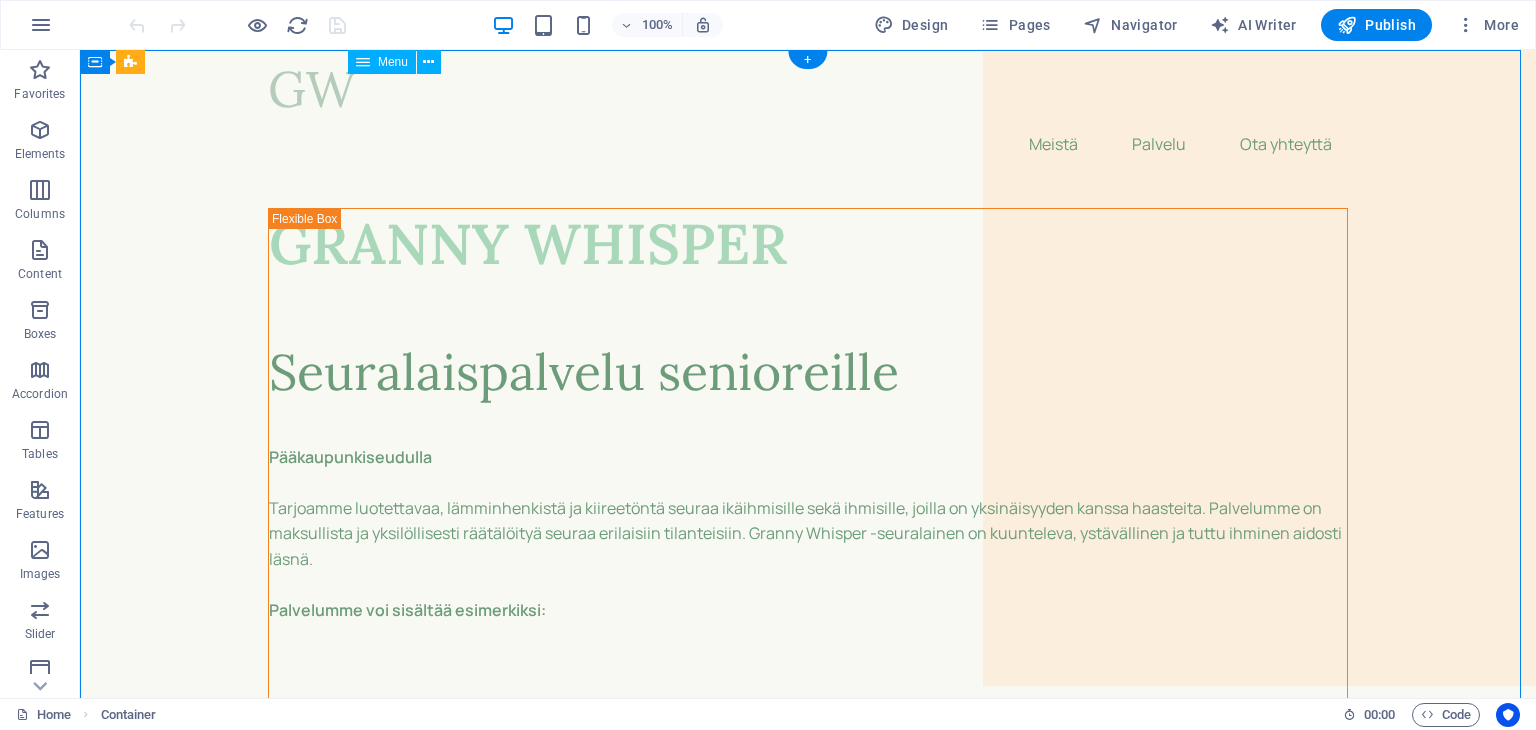 click on "Meistä Palvelu Ota yhteyttä" at bounding box center [808, 144] 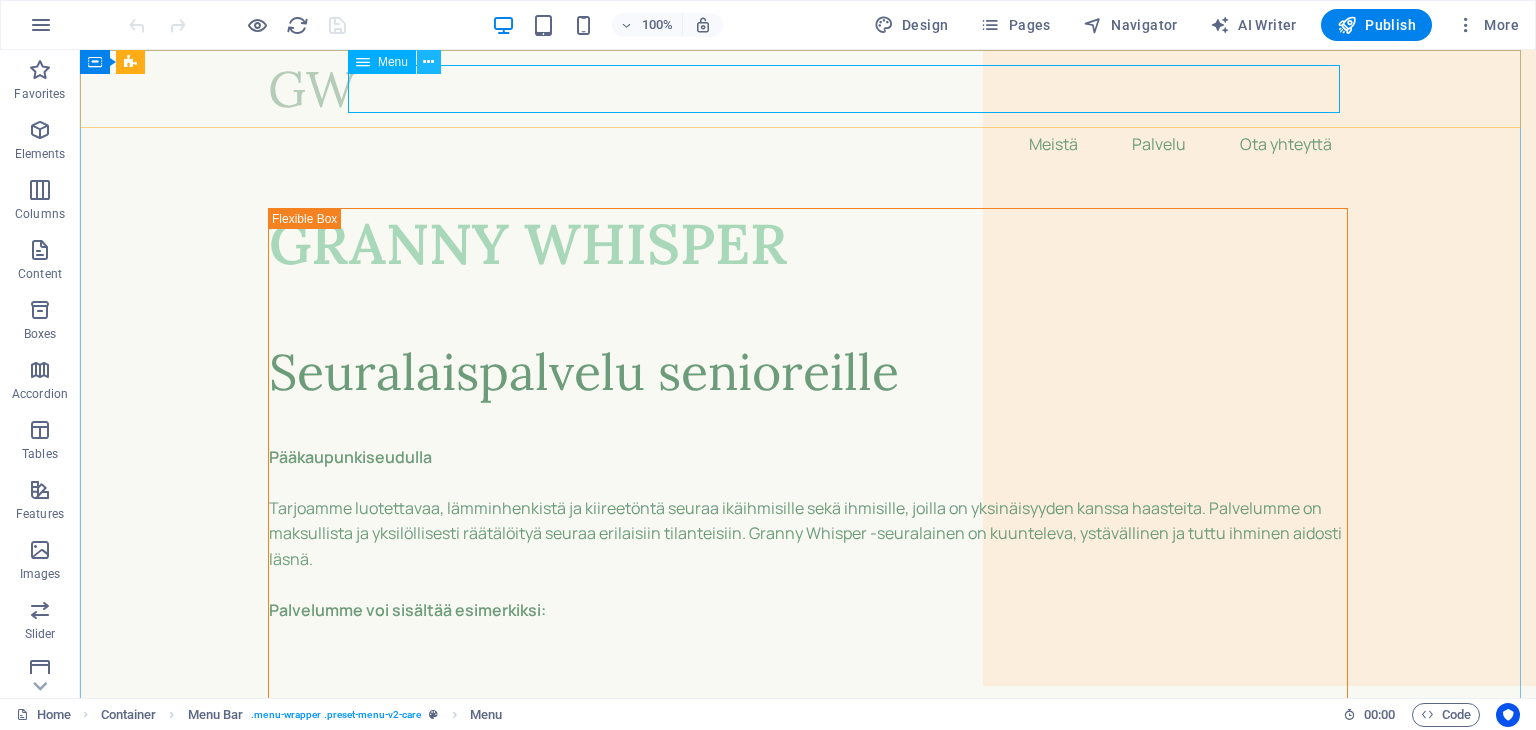 click at bounding box center [428, 62] 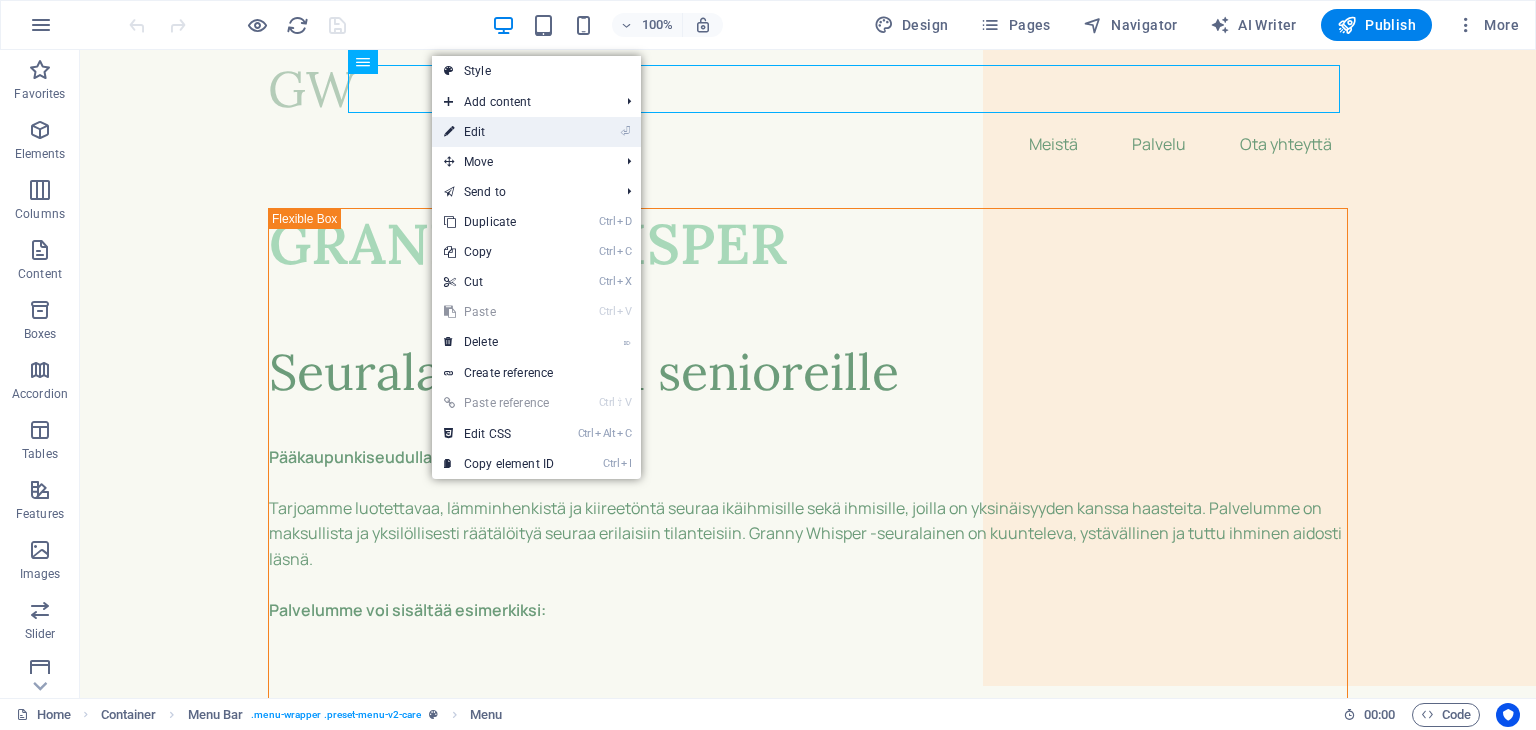 click on "⏎  Edit" at bounding box center [499, 132] 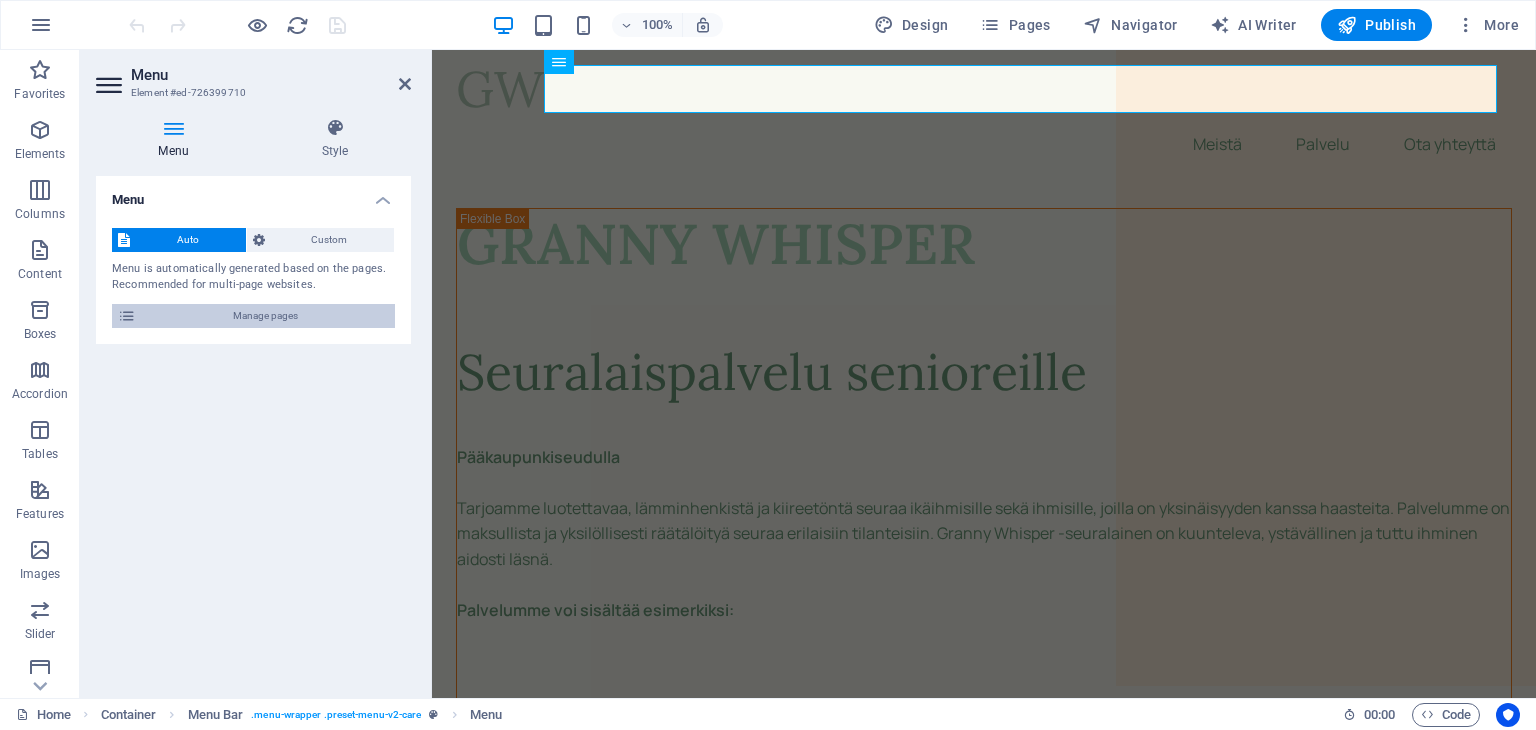 click on "Manage pages" at bounding box center (265, 316) 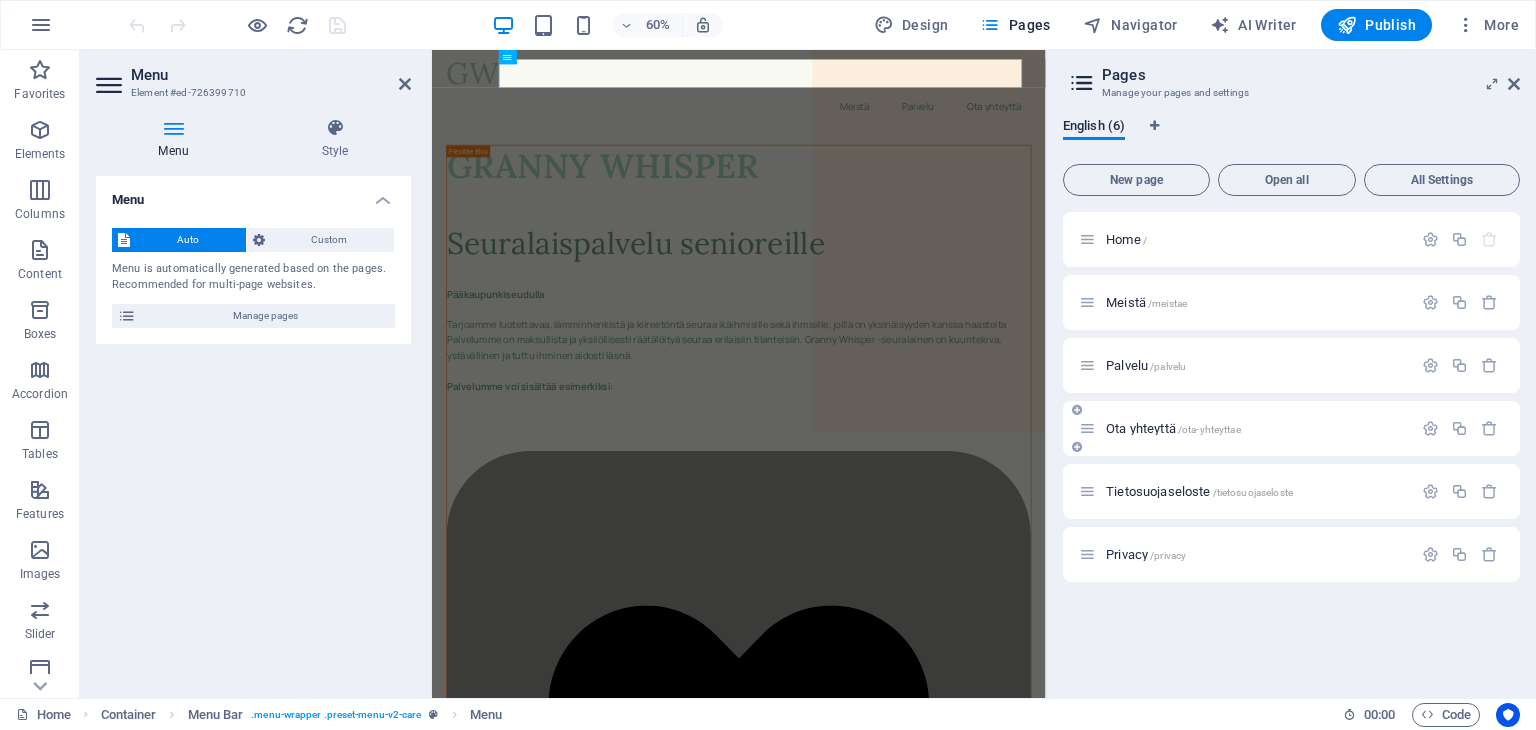 click on "Ota yhteyttä /ota-yhteyttae" at bounding box center (1173, 428) 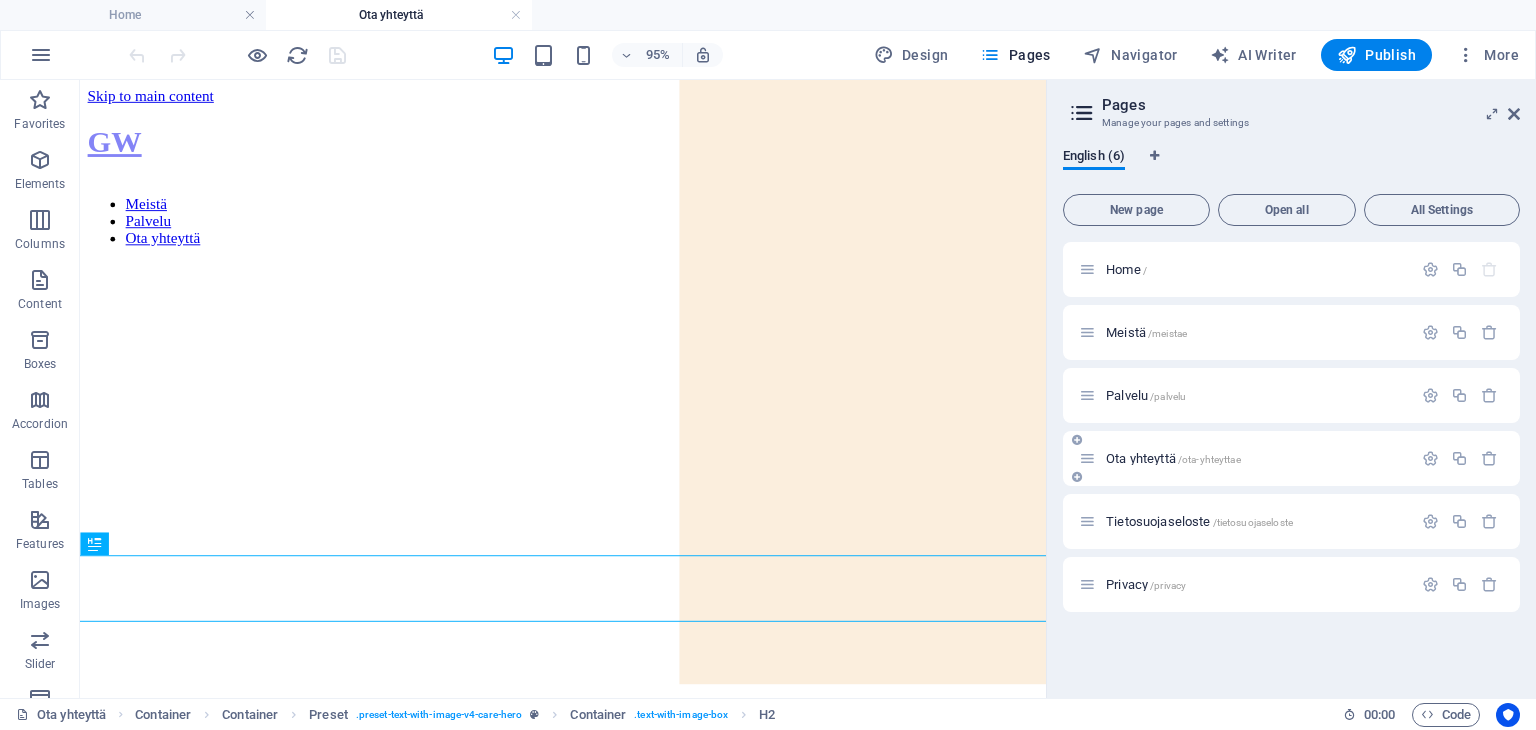 scroll, scrollTop: 0, scrollLeft: 0, axis: both 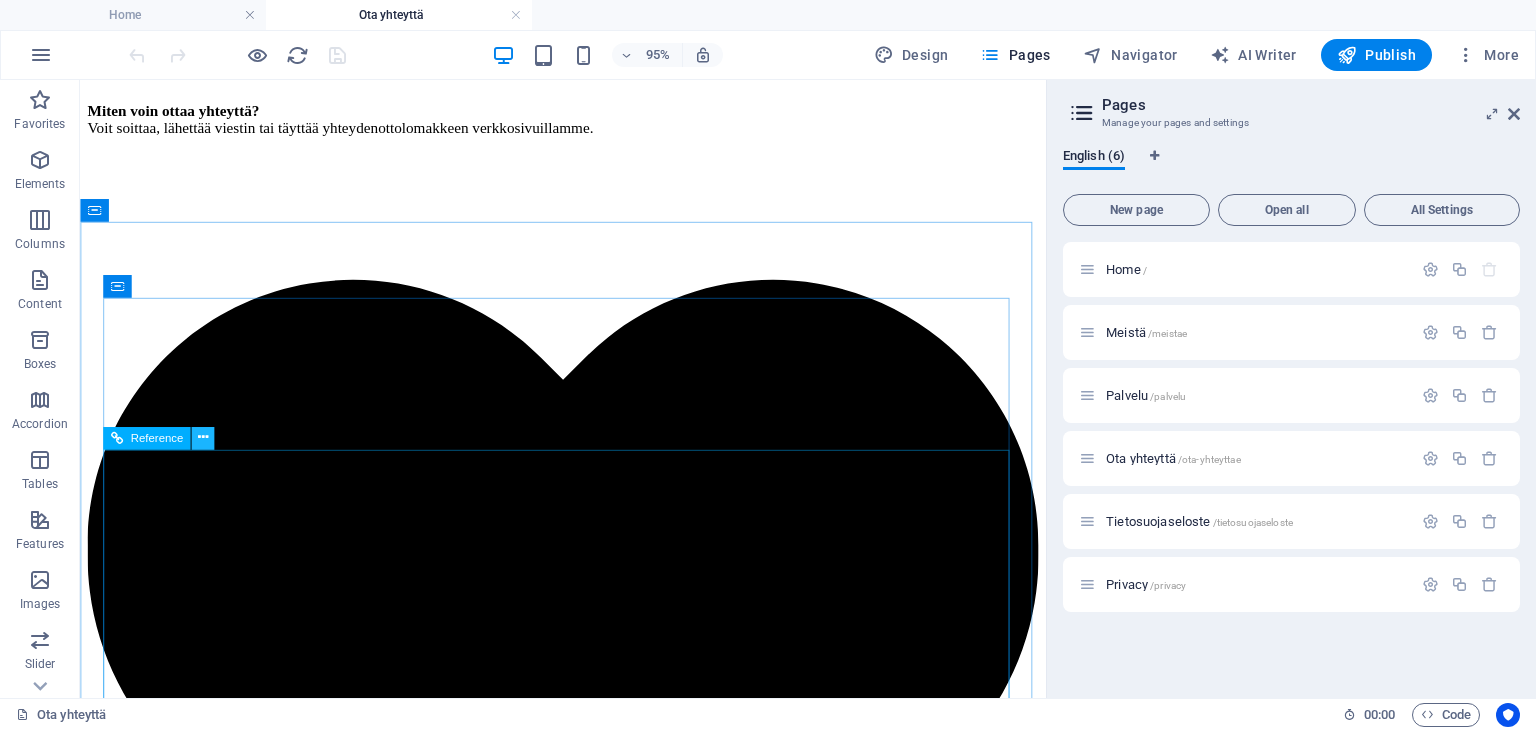 click at bounding box center [203, 438] 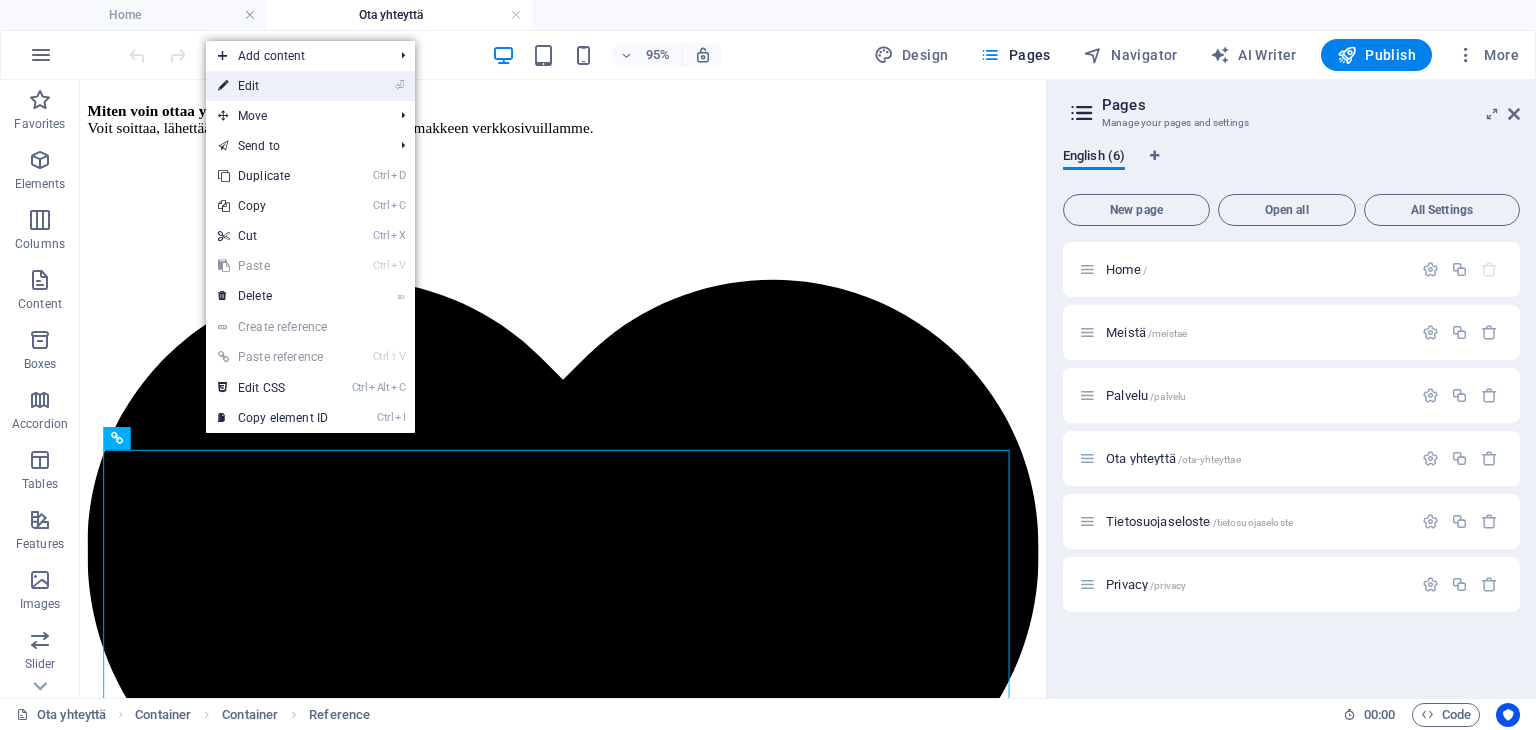 click on "⏎  Edit" at bounding box center (273, 86) 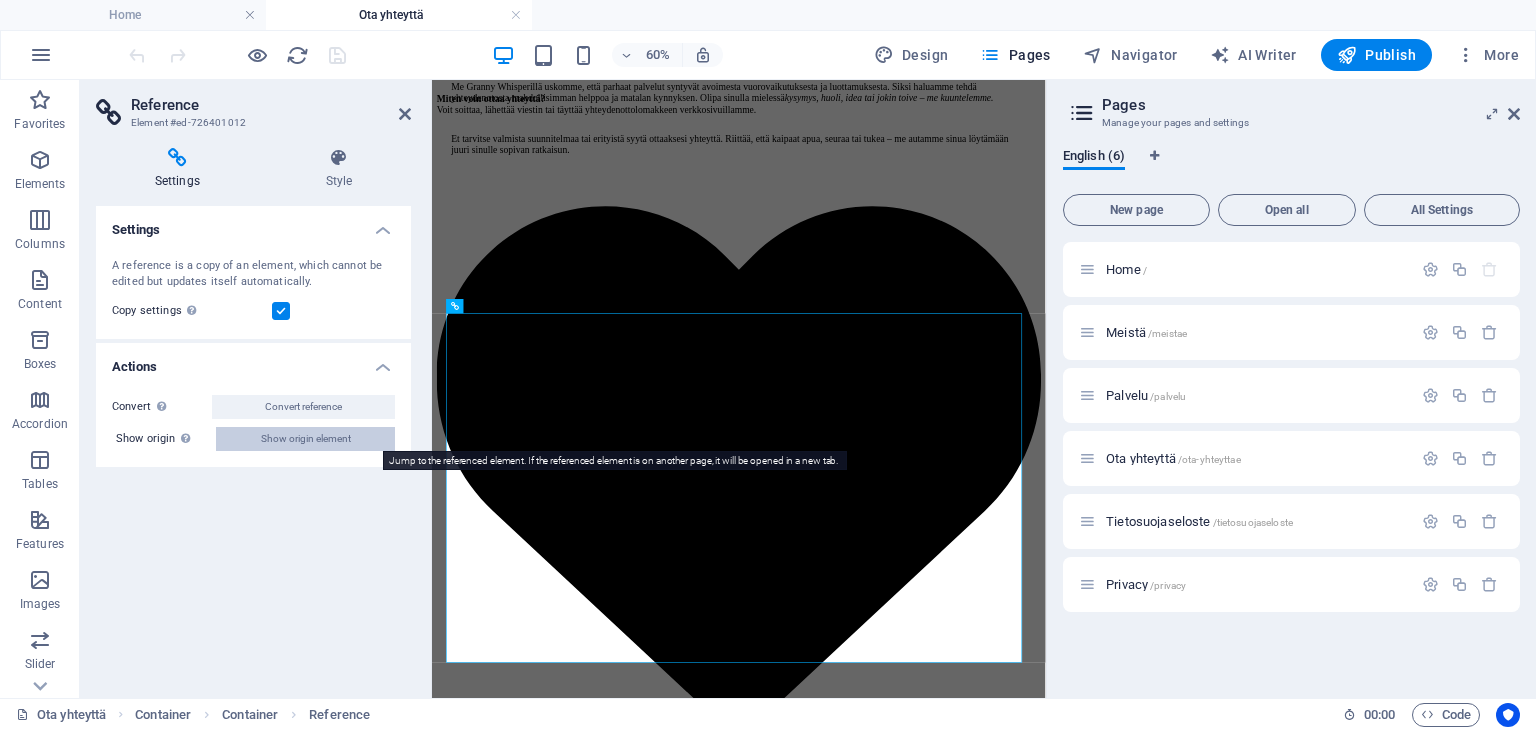 click on "Show origin element" at bounding box center (306, 439) 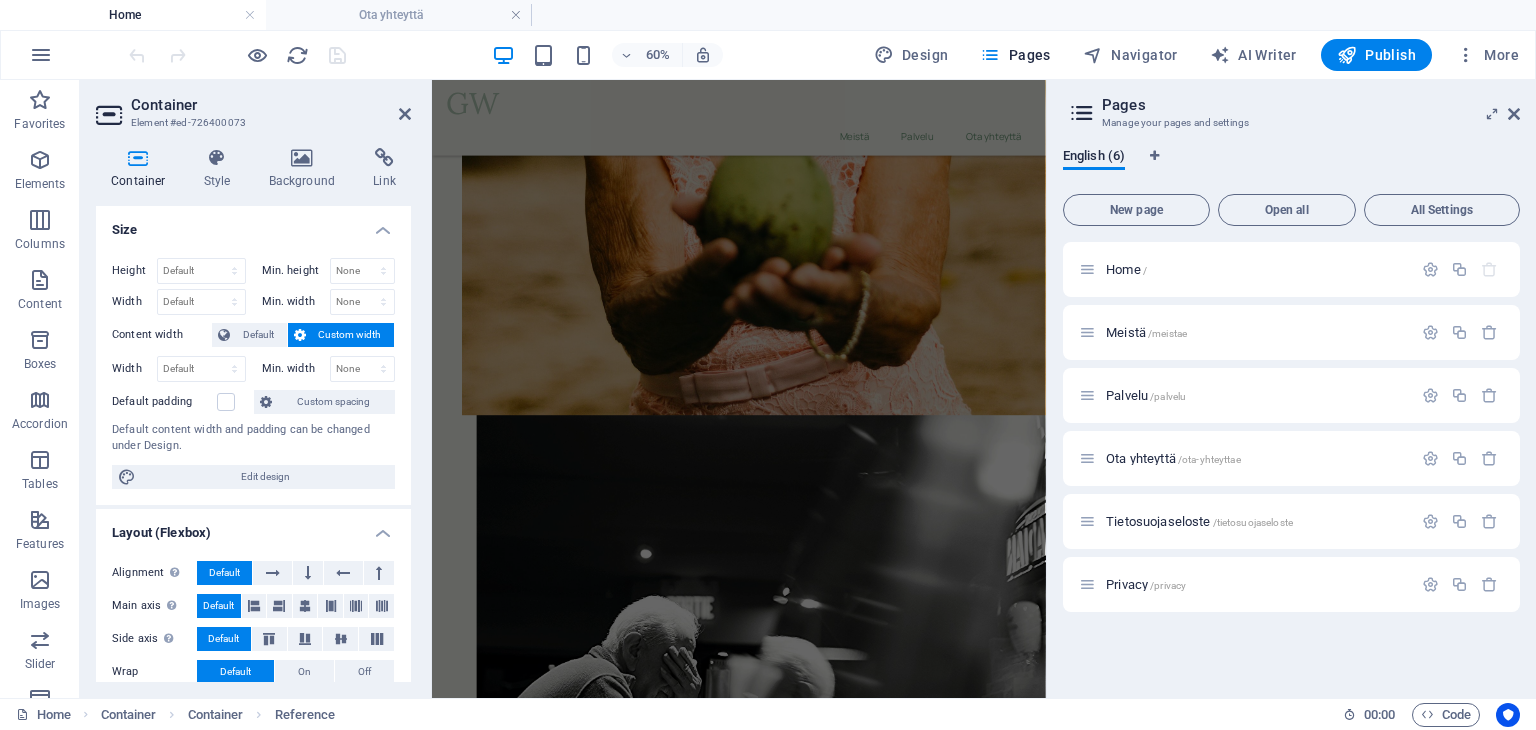 scroll, scrollTop: 0, scrollLeft: 0, axis: both 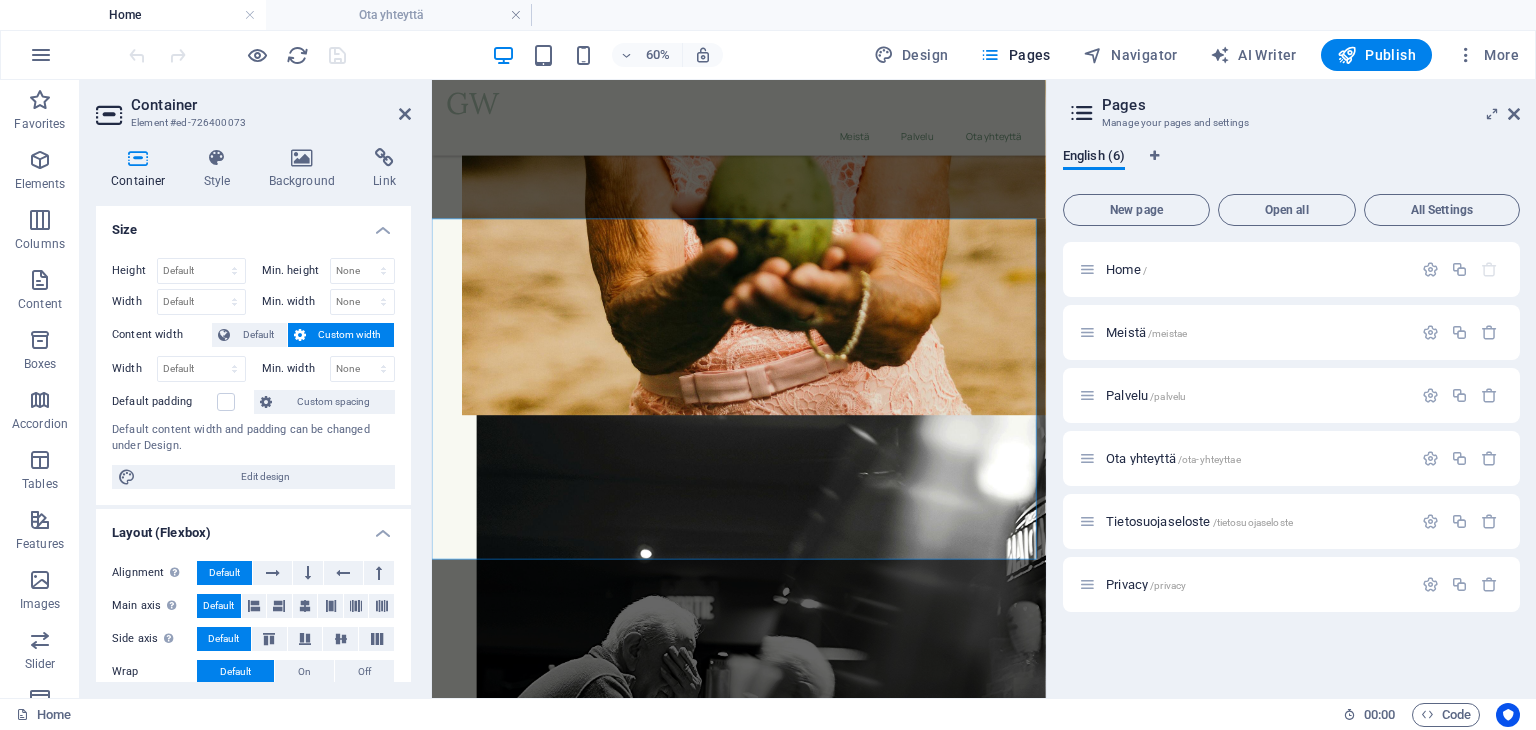 drag, startPoint x: 404, startPoint y: 368, endPoint x: 422, endPoint y: 506, distance: 139.16896 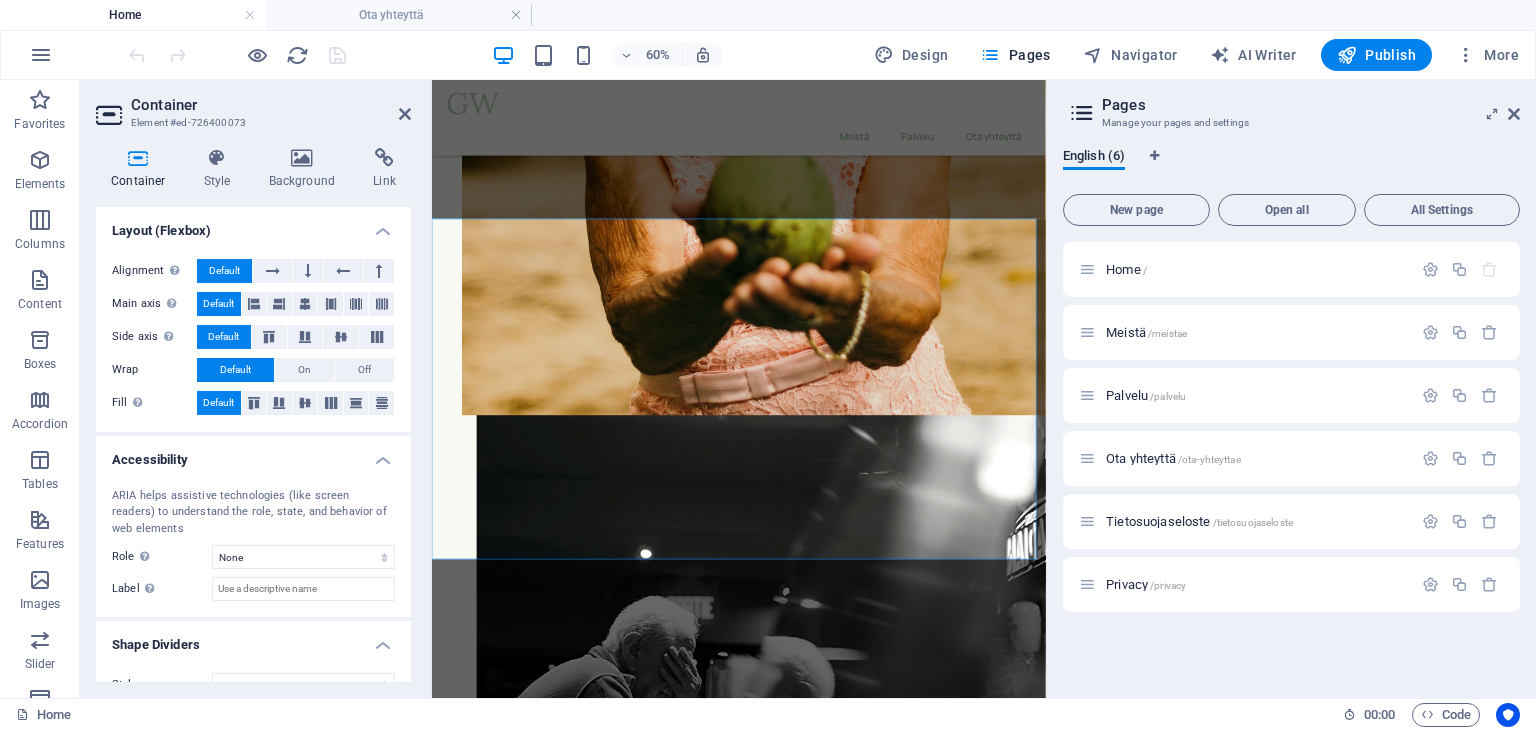 scroll, scrollTop: 332, scrollLeft: 0, axis: vertical 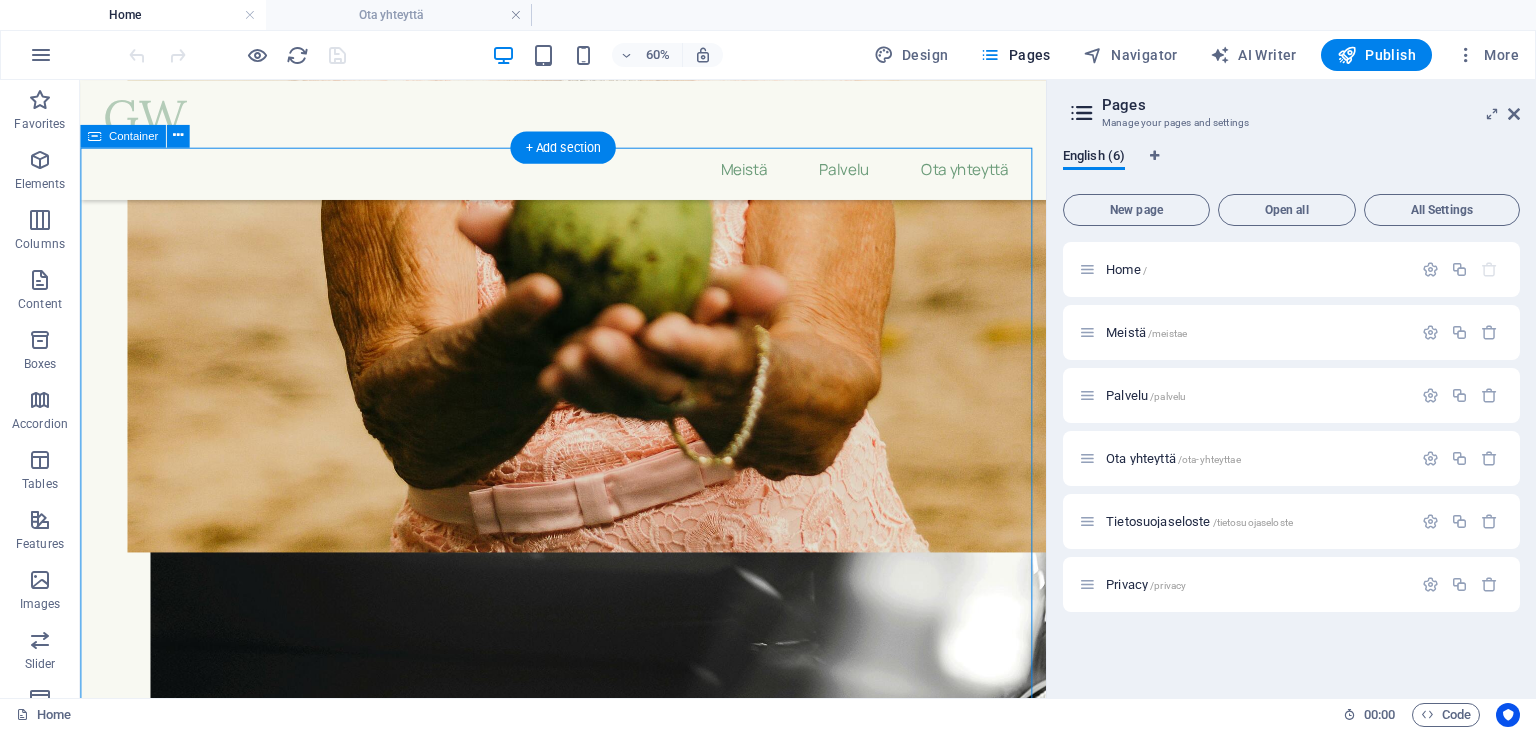 click on "Yhteydenottolomake Nimi Sähköposti   Olen lukenut ja ymmärtänyt tietosuojakäytännön. Unreadable? Load new Lähetä" at bounding box center (588, 22123) 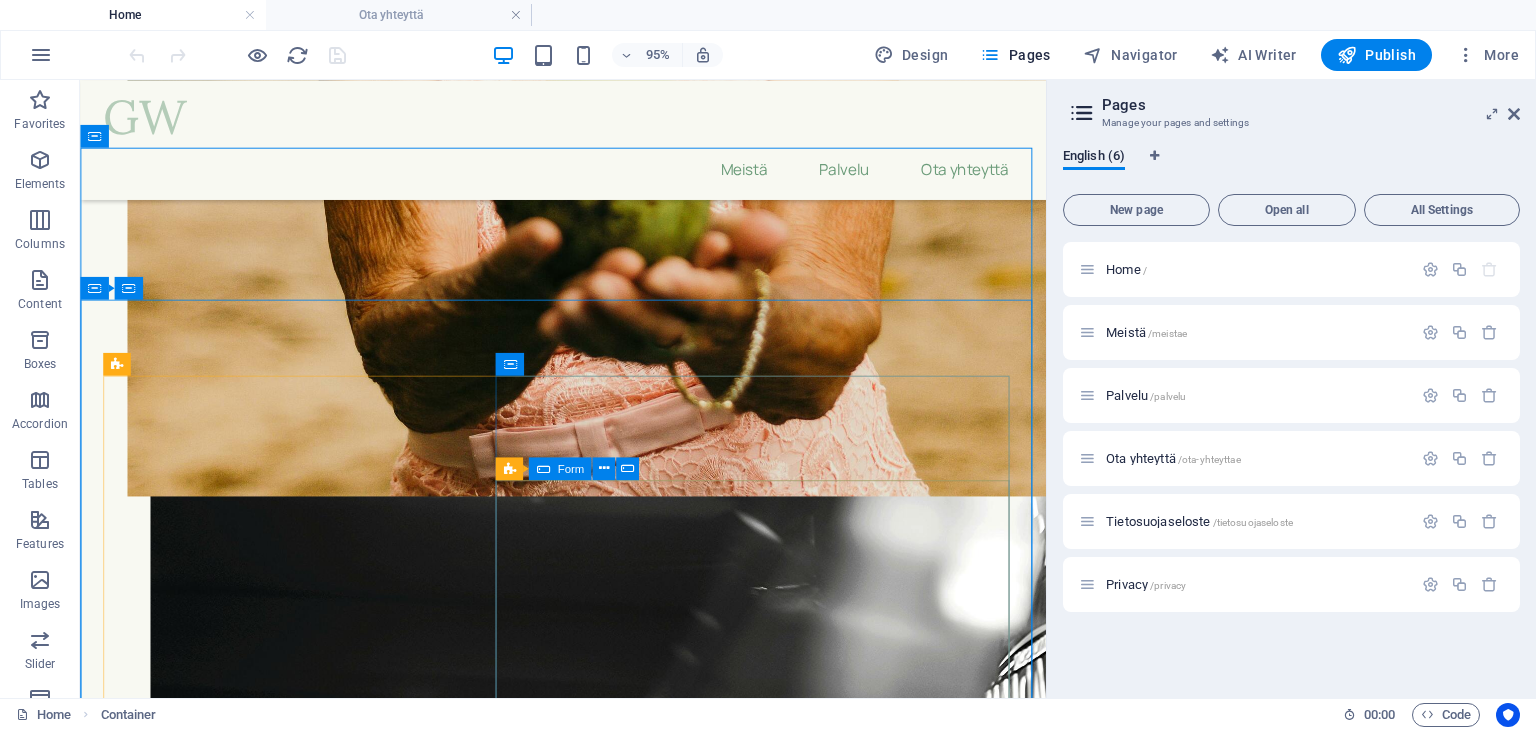 click at bounding box center (542, 468) 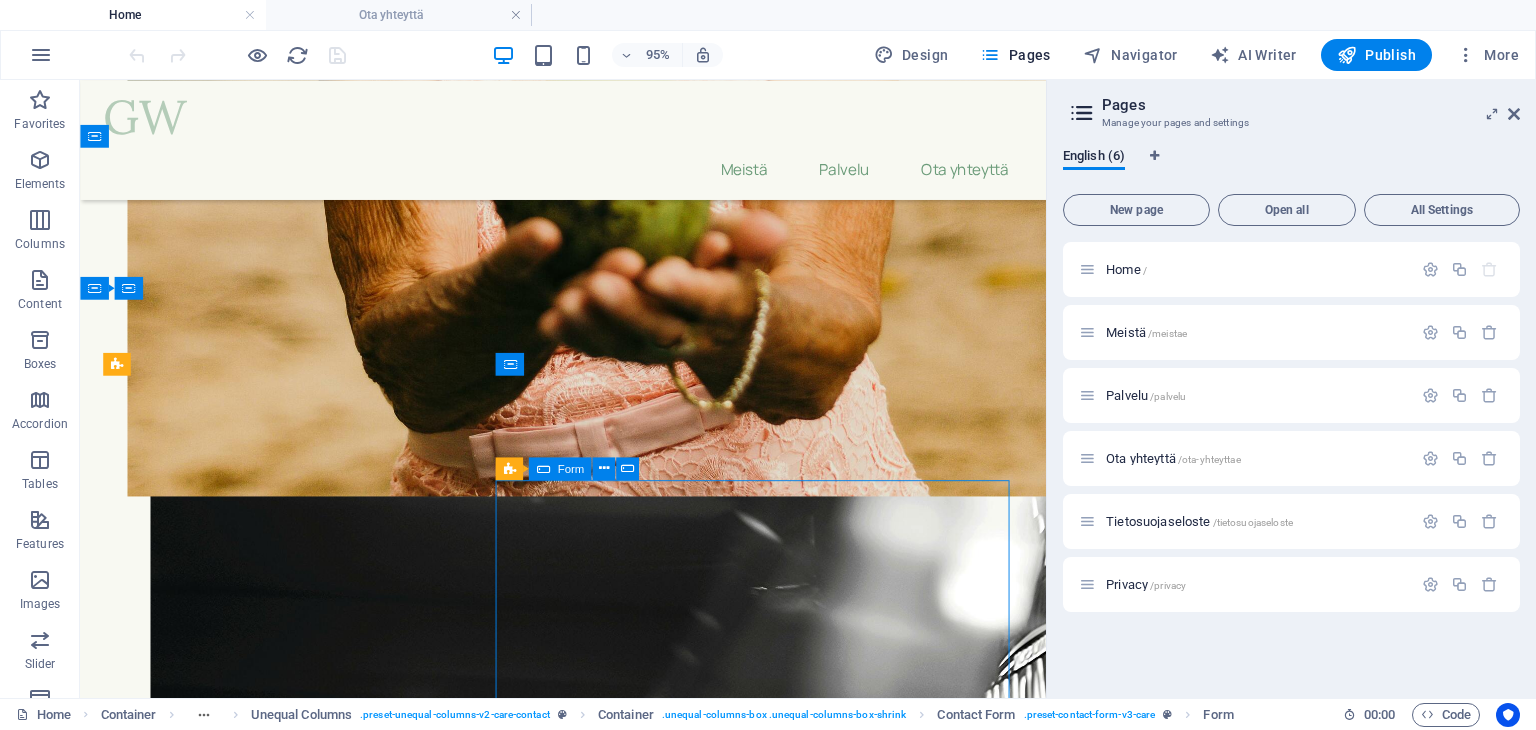 click on "Form" at bounding box center [570, 468] 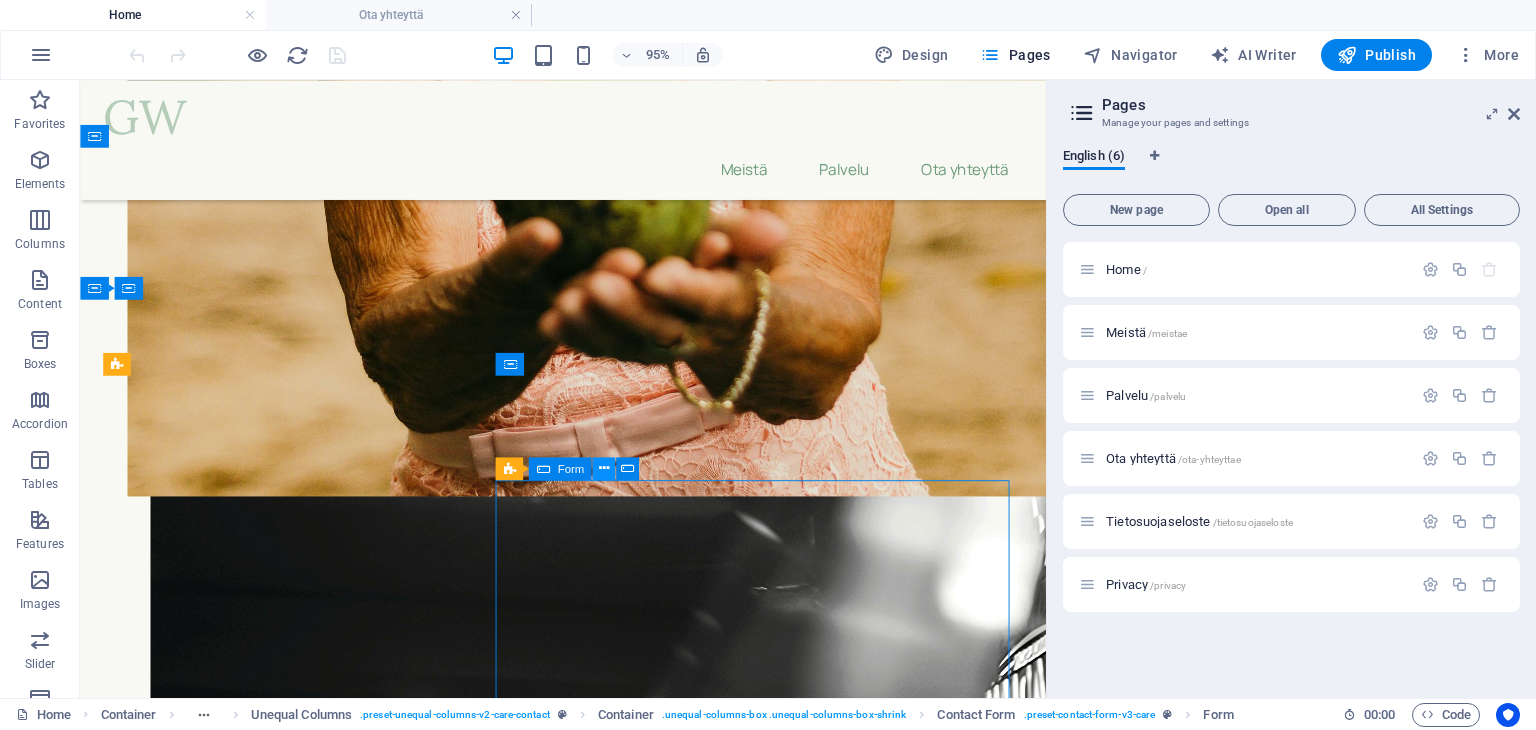 click at bounding box center (604, 468) 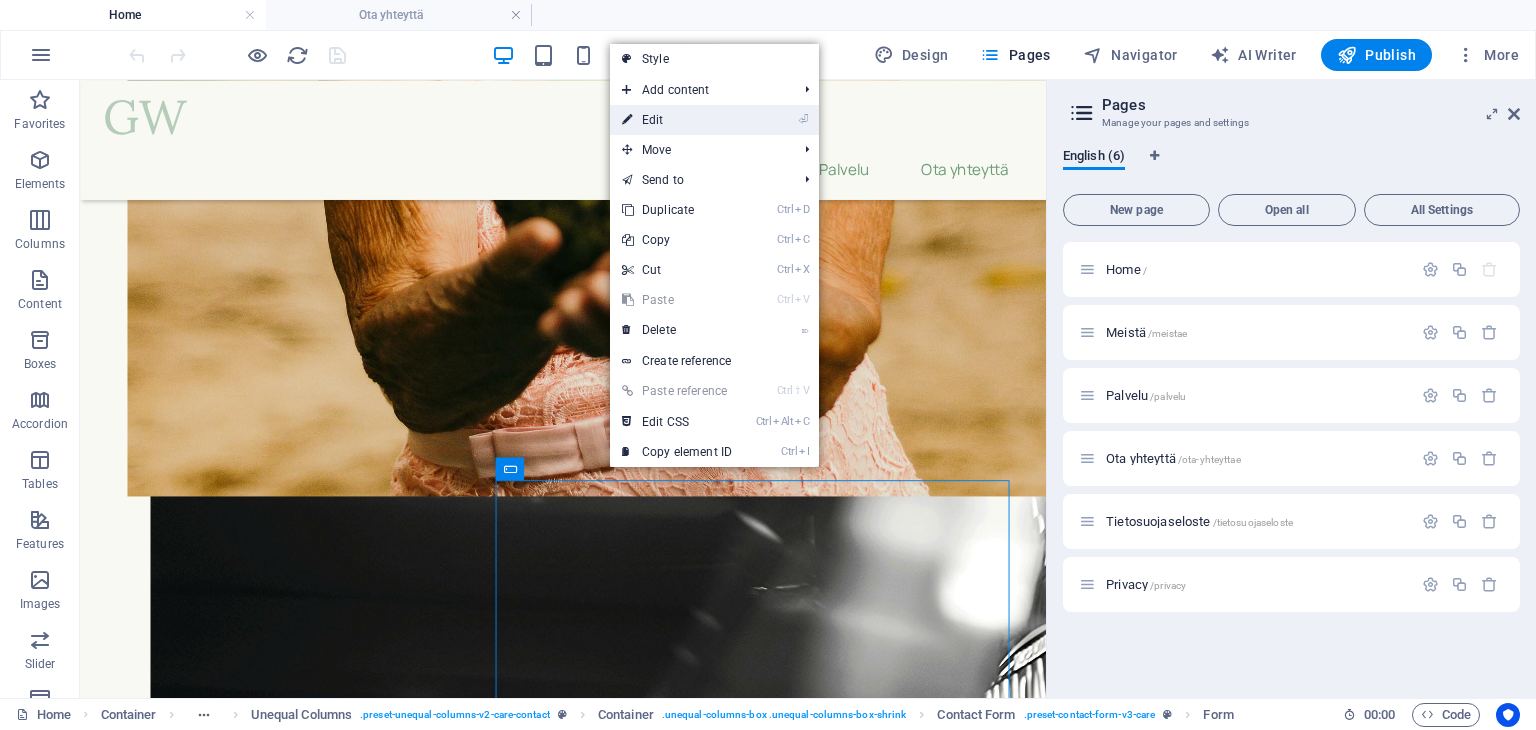 click on "⏎  Edit" at bounding box center [677, 120] 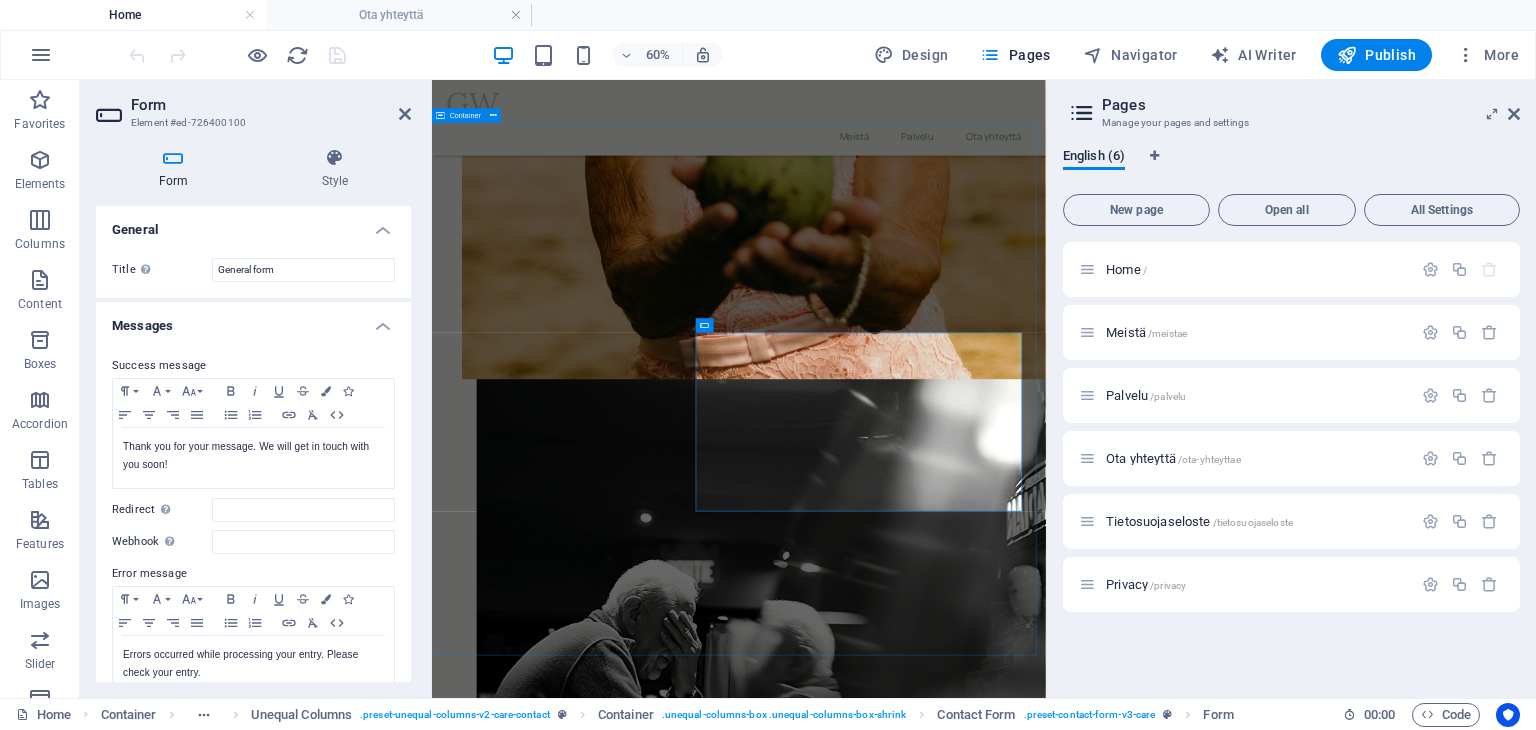 scroll, scrollTop: 10394, scrollLeft: 0, axis: vertical 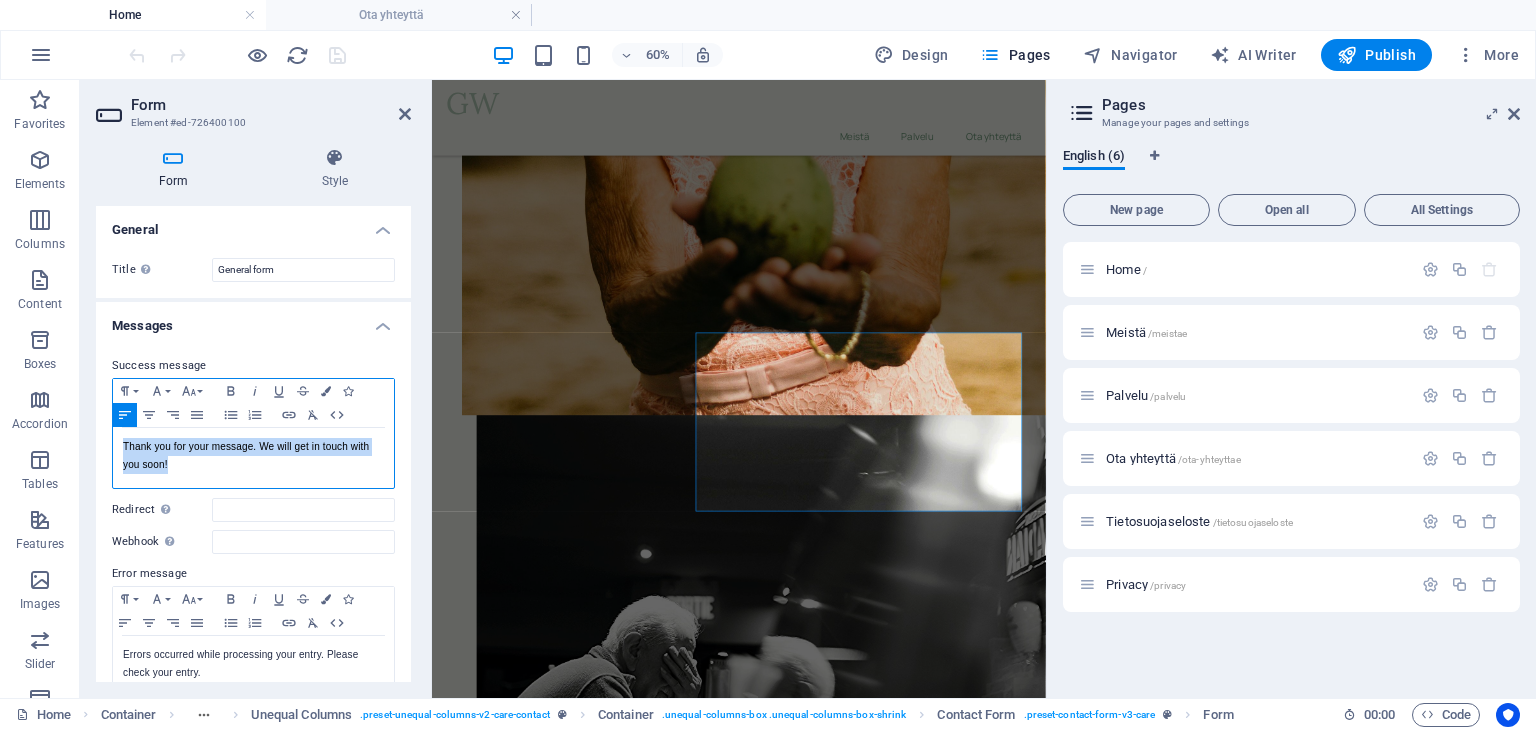 drag, startPoint x: 191, startPoint y: 460, endPoint x: 111, endPoint y: 450, distance: 80.622574 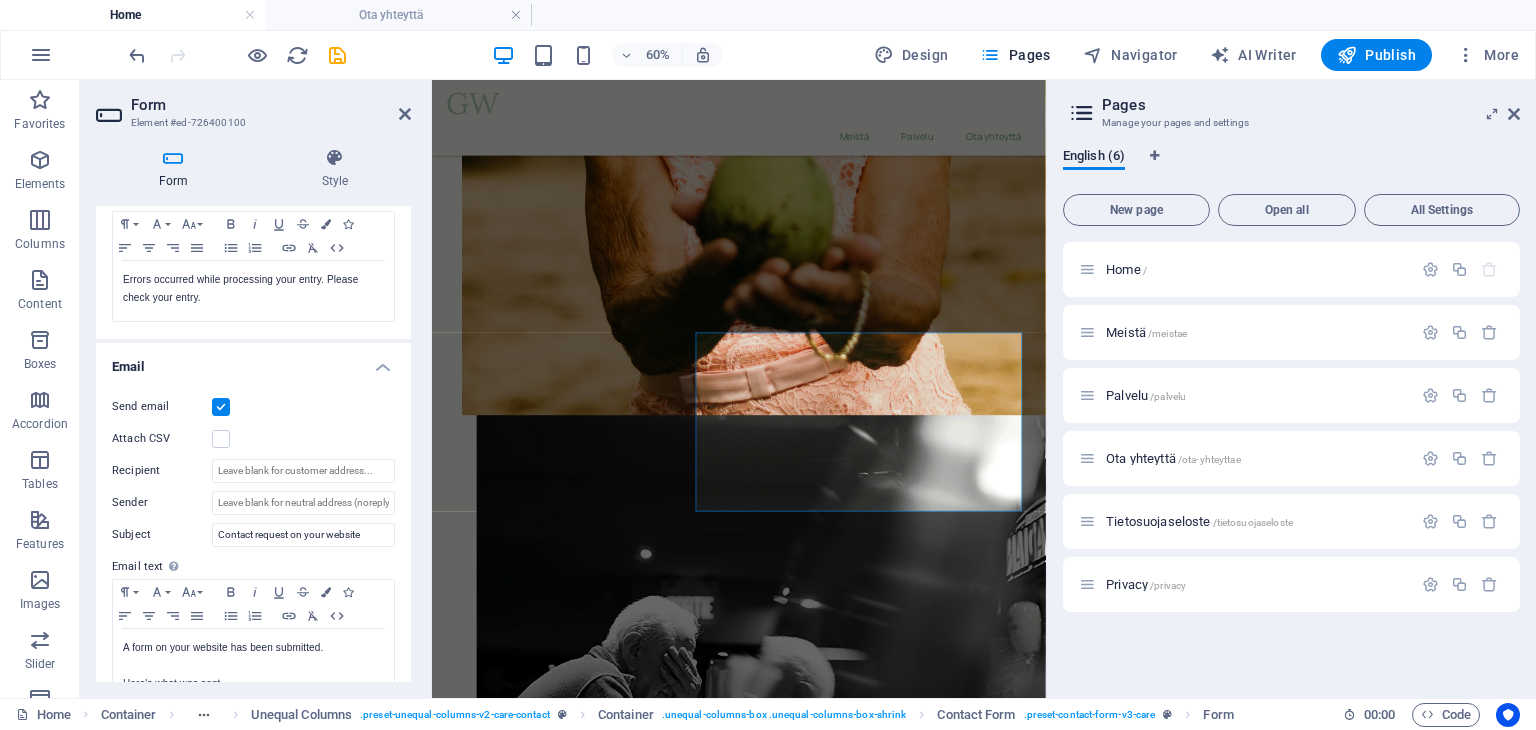 scroll, scrollTop: 400, scrollLeft: 0, axis: vertical 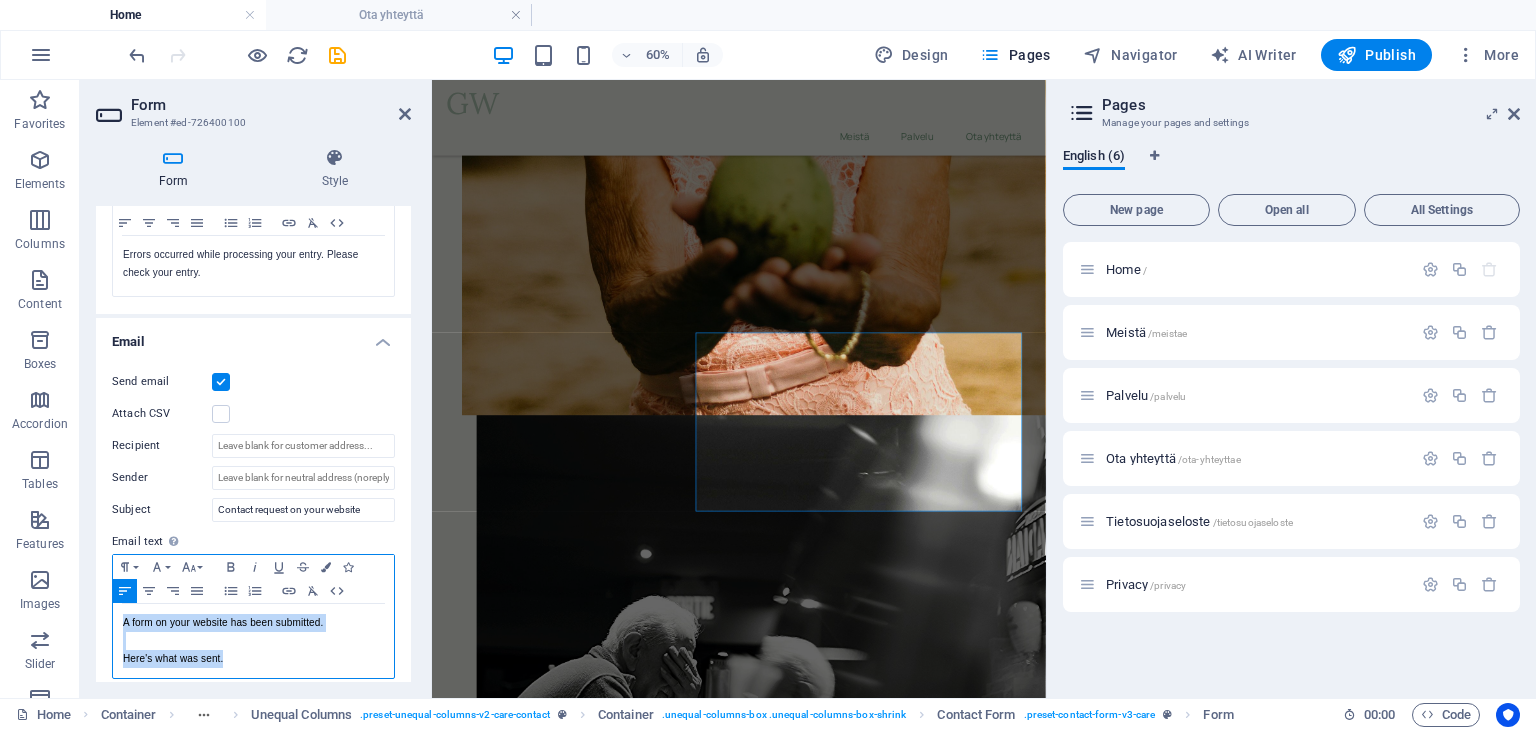 drag, startPoint x: 228, startPoint y: 655, endPoint x: 88, endPoint y: 614, distance: 145.88008 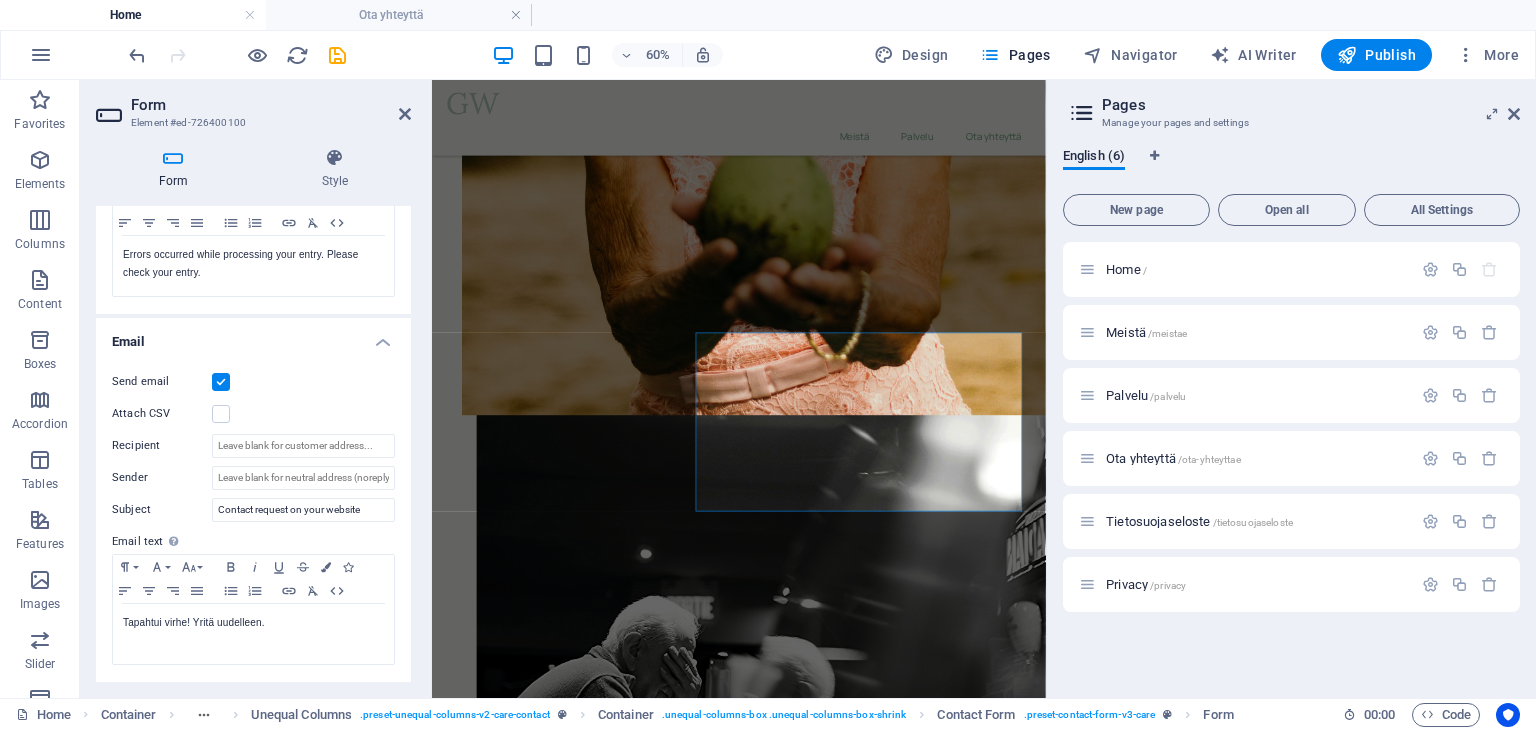 drag, startPoint x: 404, startPoint y: 517, endPoint x: 423, endPoint y: 600, distance: 85.146935 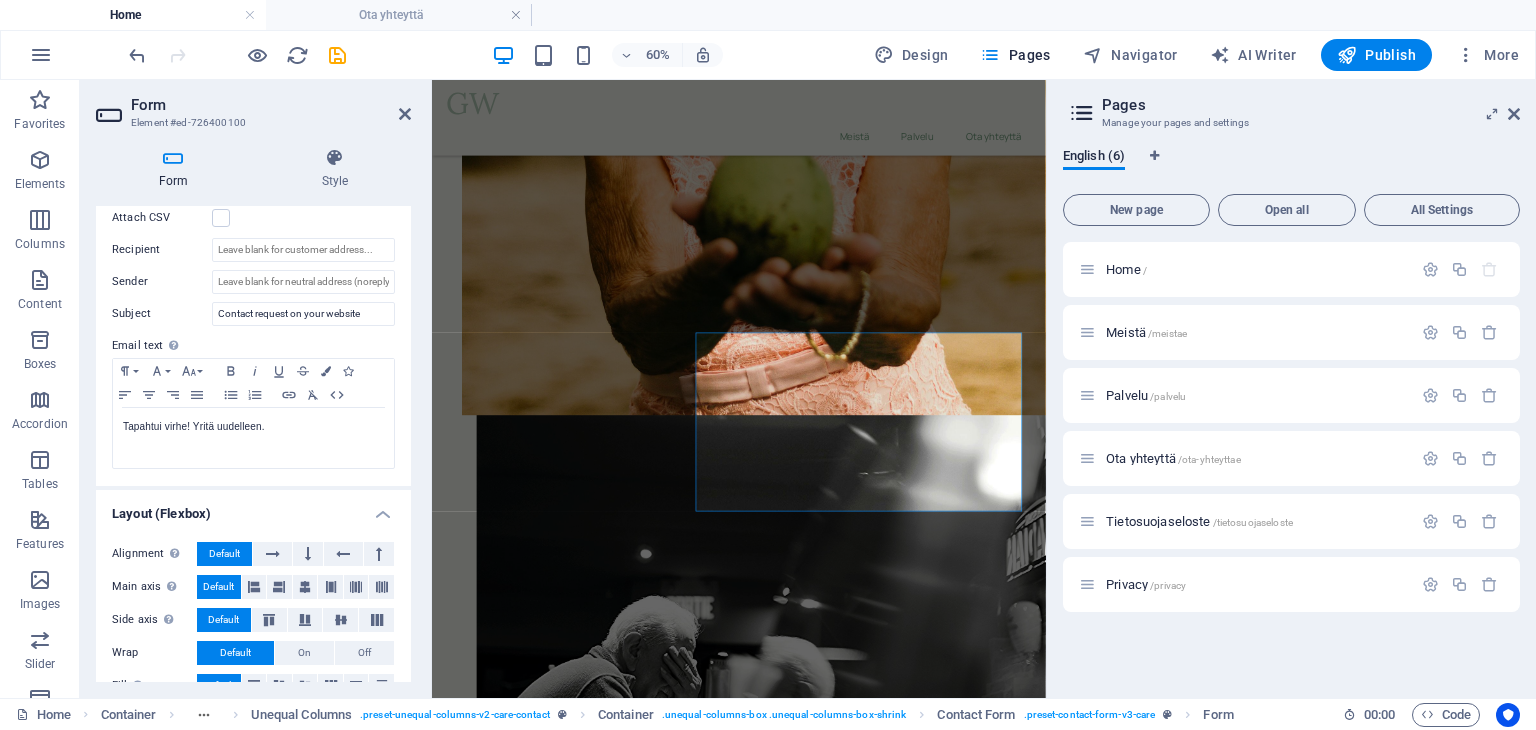 scroll, scrollTop: 628, scrollLeft: 0, axis: vertical 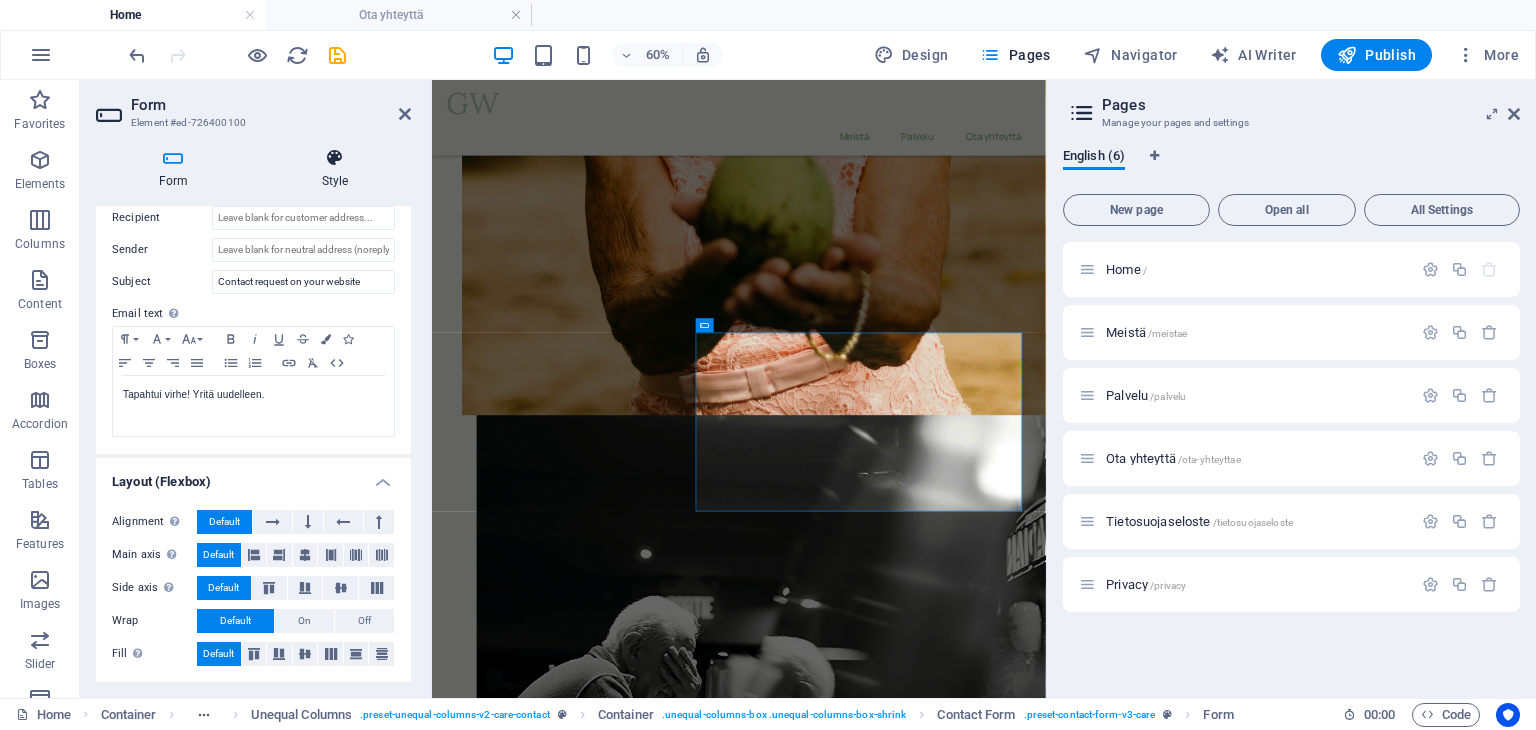 click on "Style" at bounding box center (335, 169) 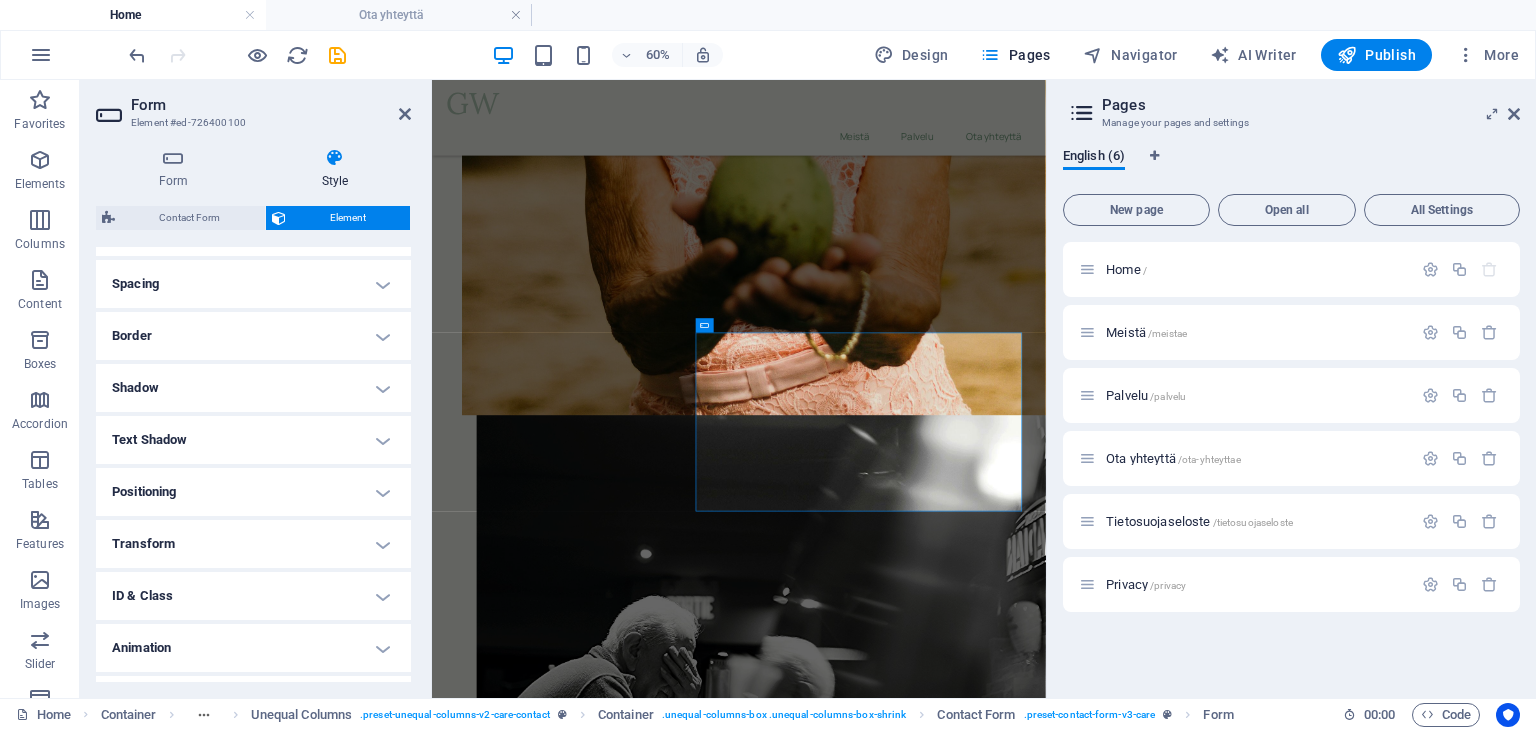 scroll, scrollTop: 409, scrollLeft: 0, axis: vertical 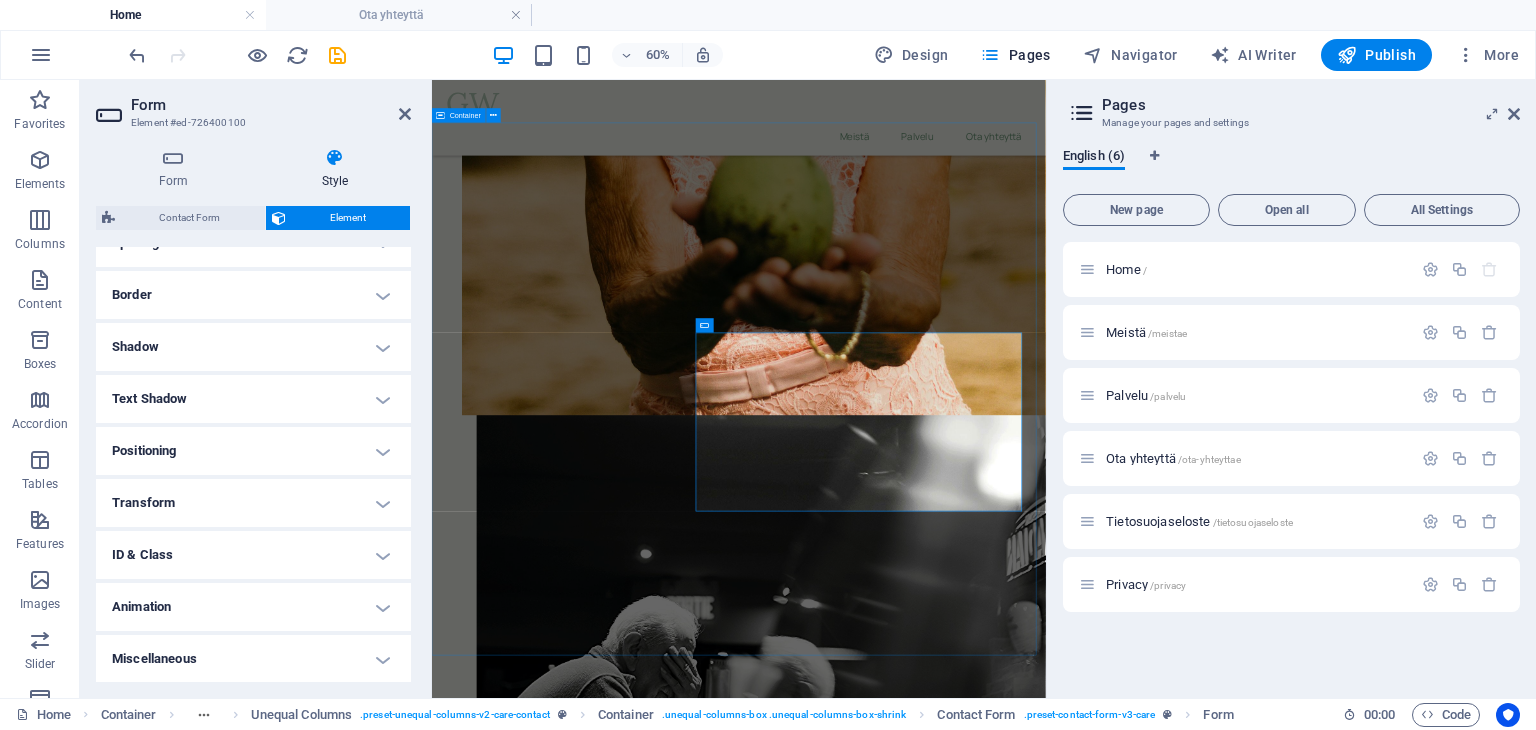 click on "Yhteydenottolomake Nimi Sähköposti   Olen lukenut ja ymmärtänyt tietosuojakäytännön. Unreadable? Load new Lähetä" at bounding box center (943, 22180) 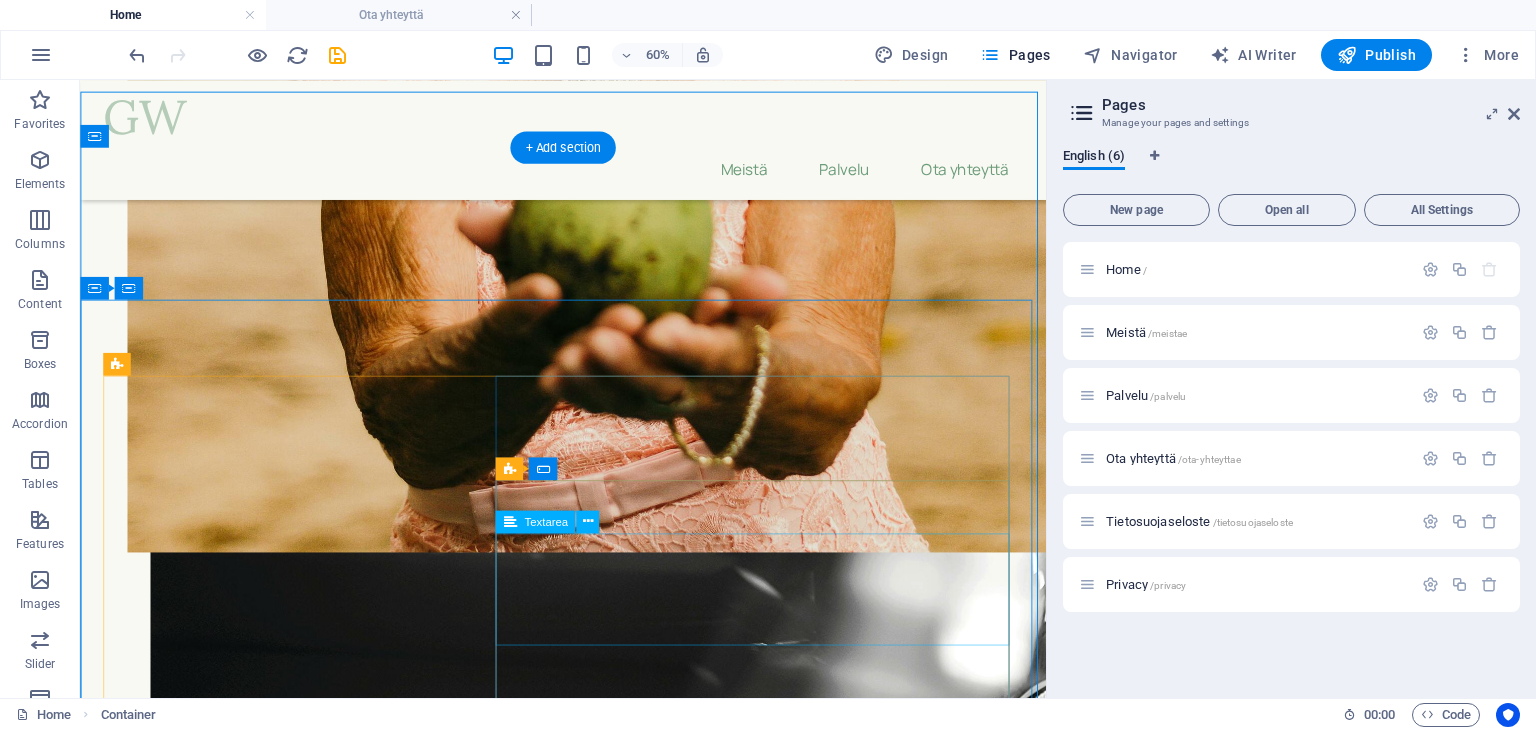 scroll, scrollTop: 10453, scrollLeft: 0, axis: vertical 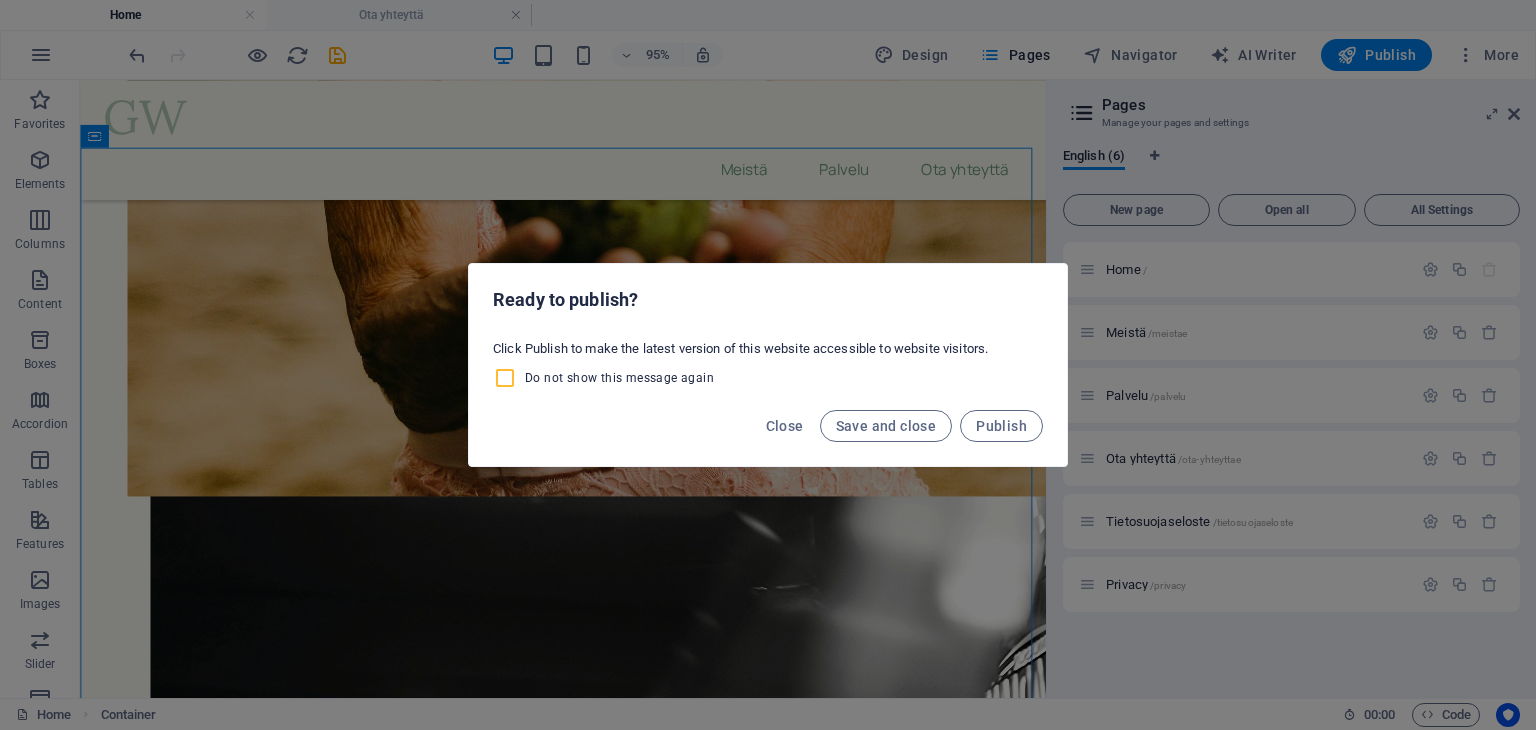 click on "Do not show this message again" at bounding box center [509, 378] 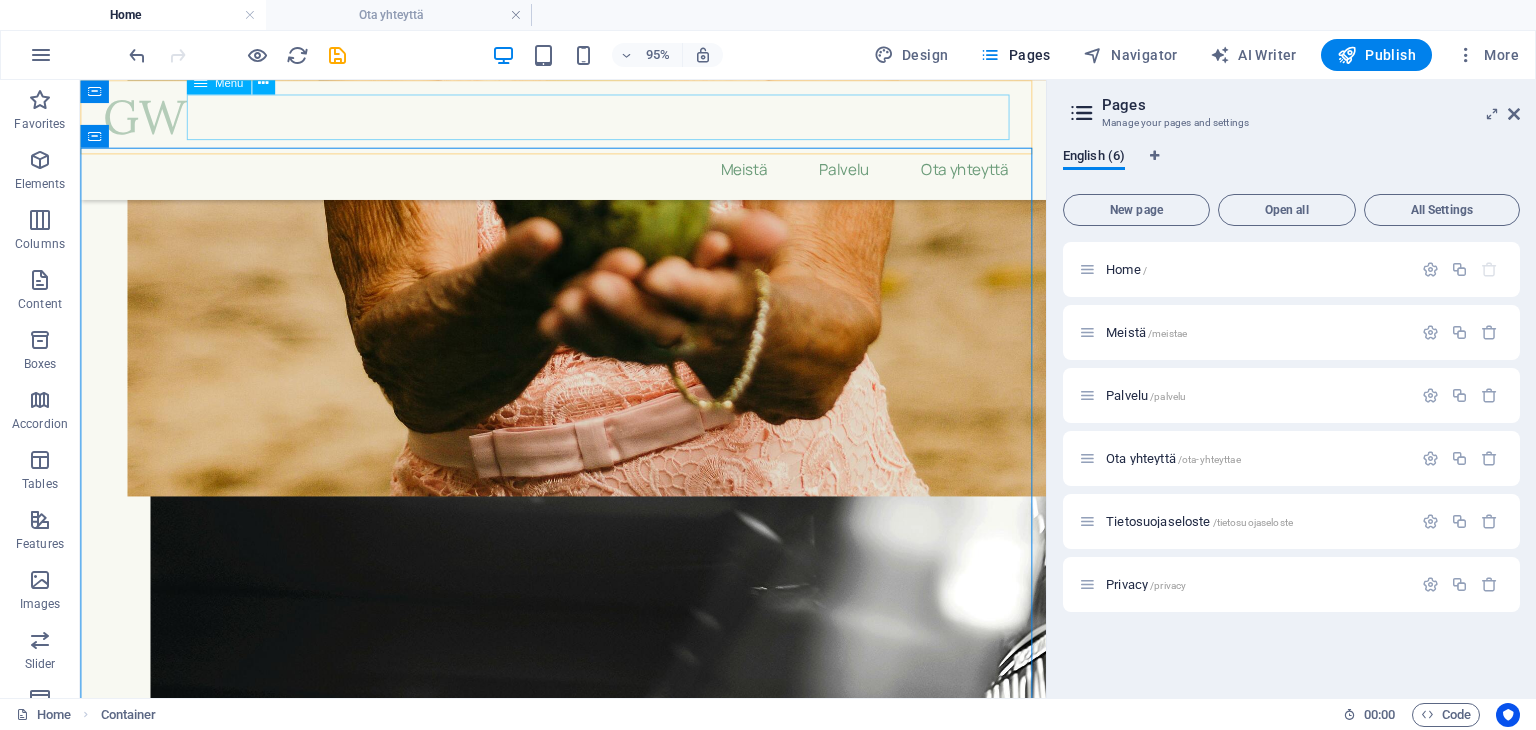 click on "Meistä Palvelu Ota yhteyttä" at bounding box center (588, 174) 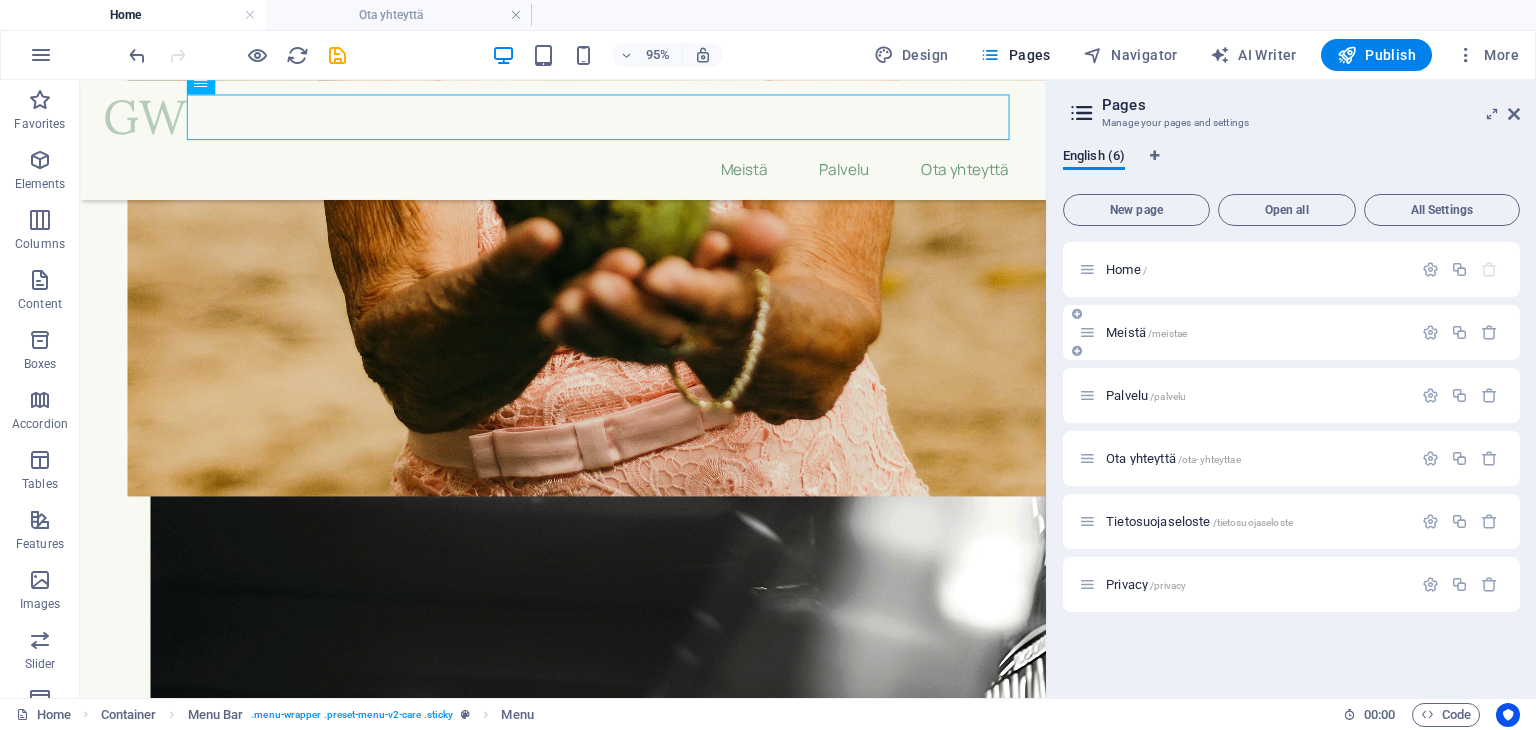 click on "Meistä /meistae" at bounding box center (1146, 332) 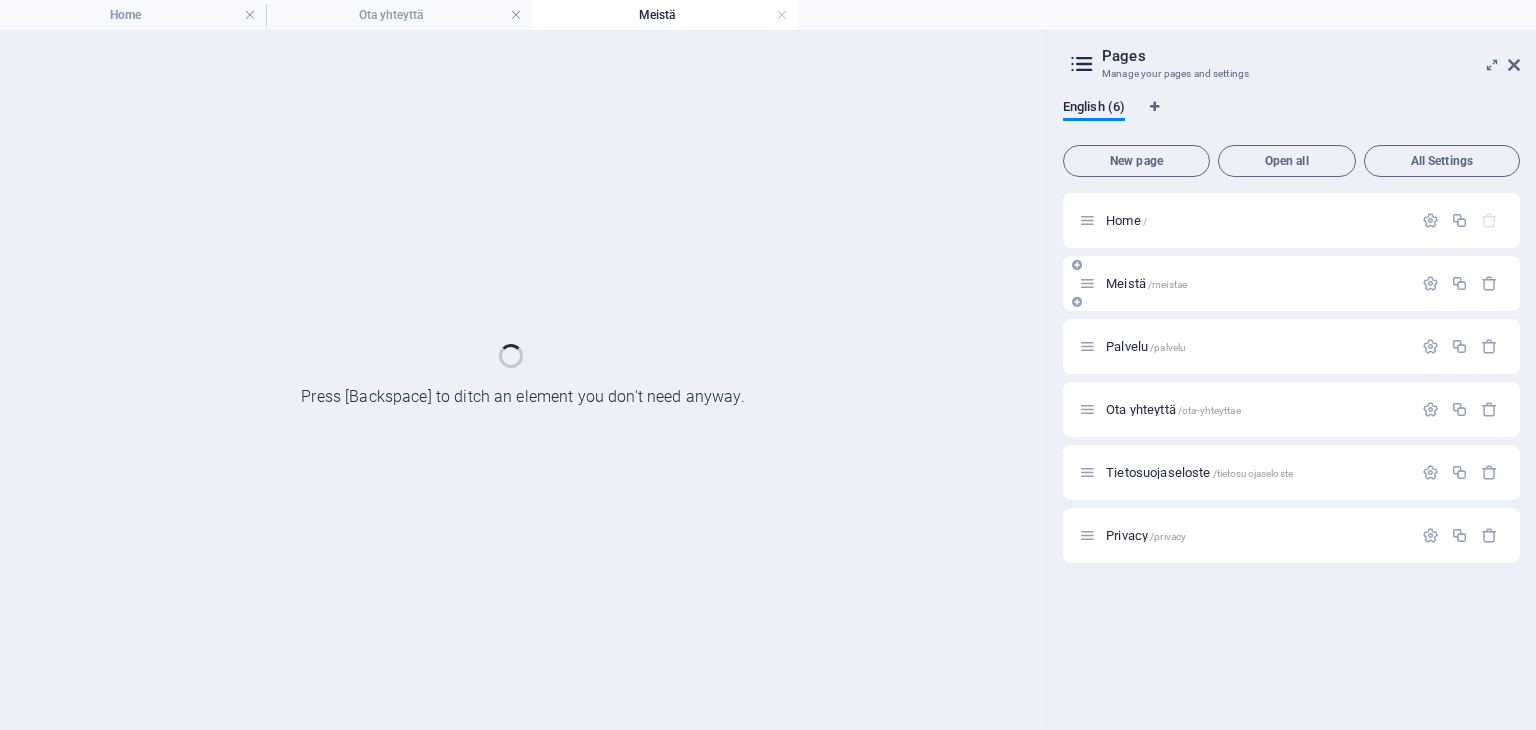 scroll, scrollTop: 0, scrollLeft: 0, axis: both 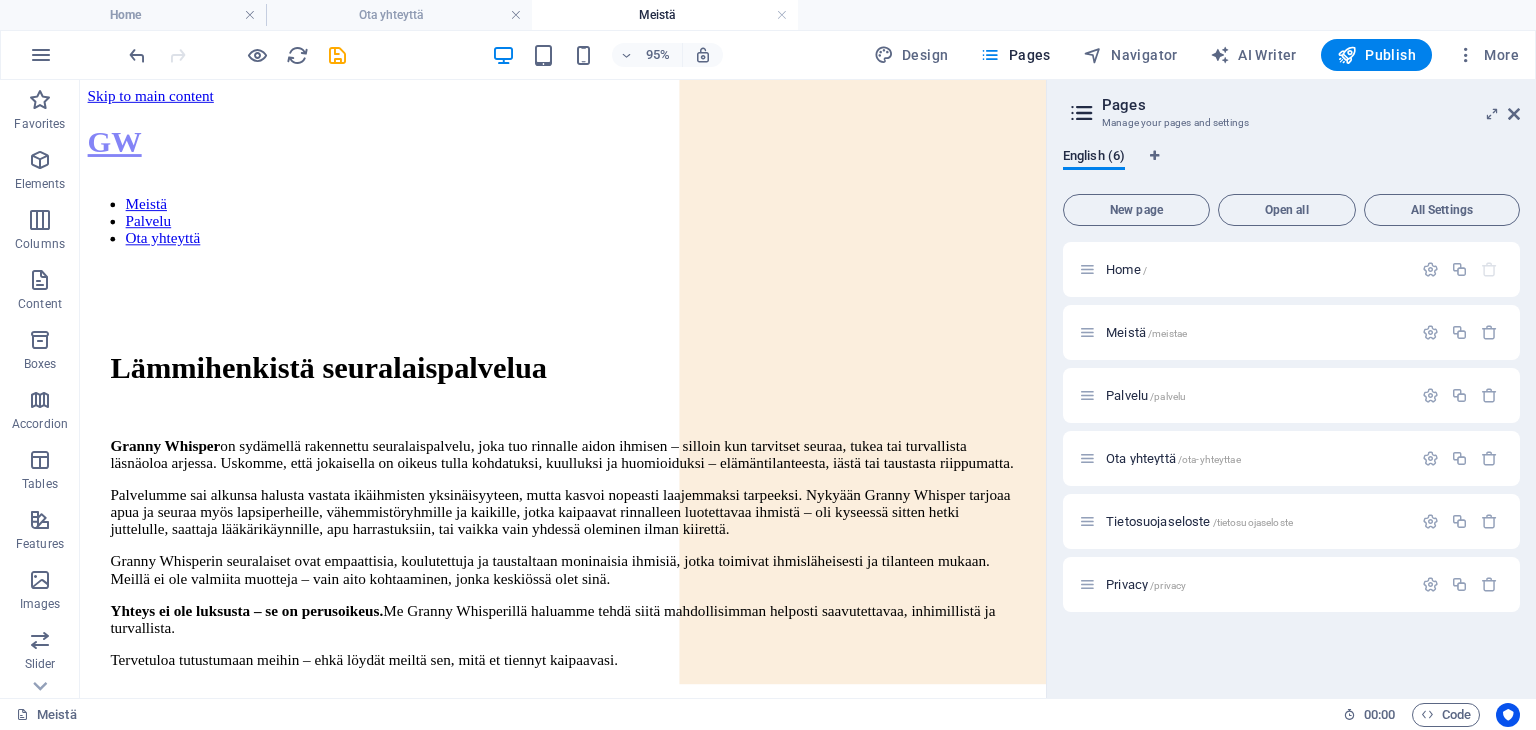 drag, startPoint x: 1091, startPoint y: 145, endPoint x: 1147, endPoint y: 145, distance: 56 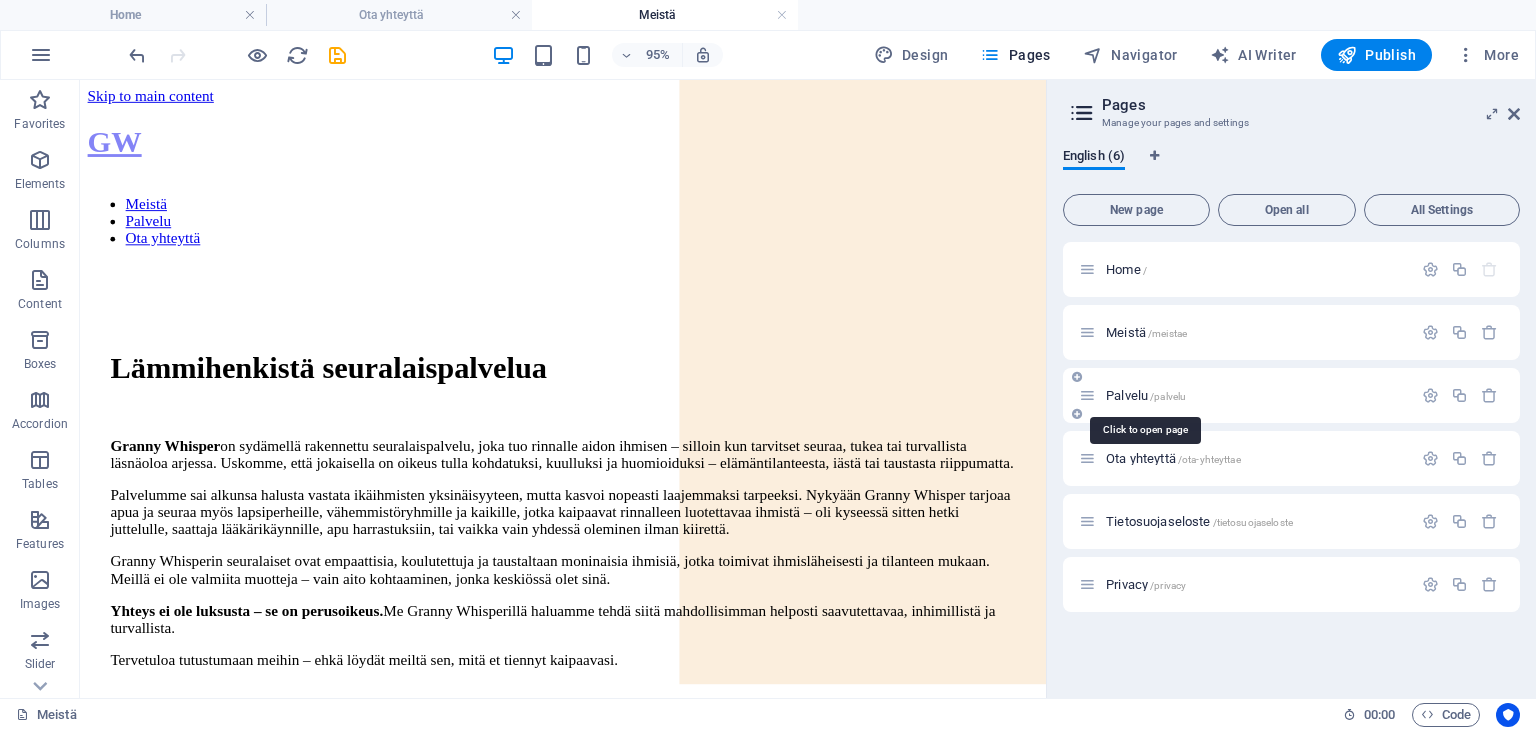 click on "Palvelu /palvelu" at bounding box center (1146, 395) 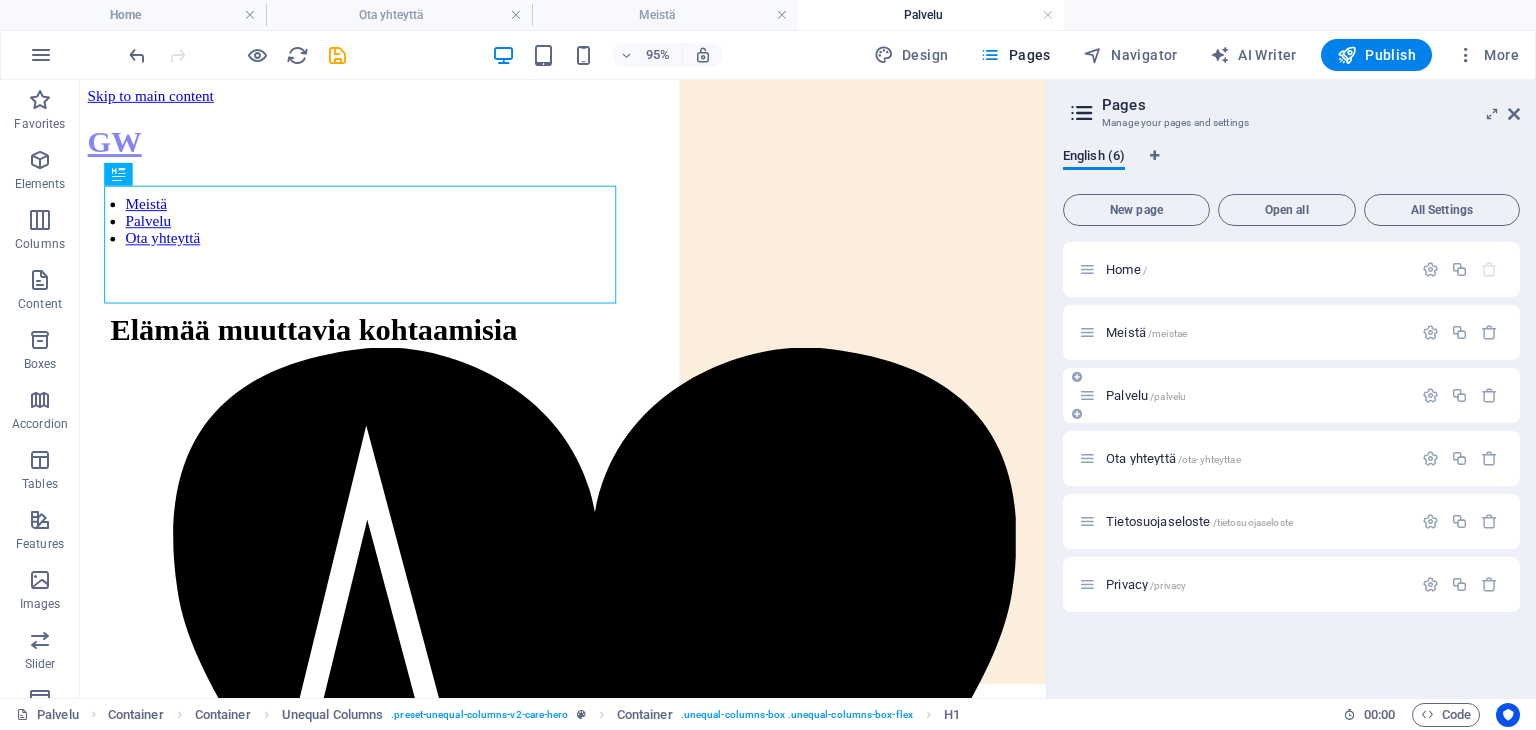 scroll, scrollTop: 0, scrollLeft: 0, axis: both 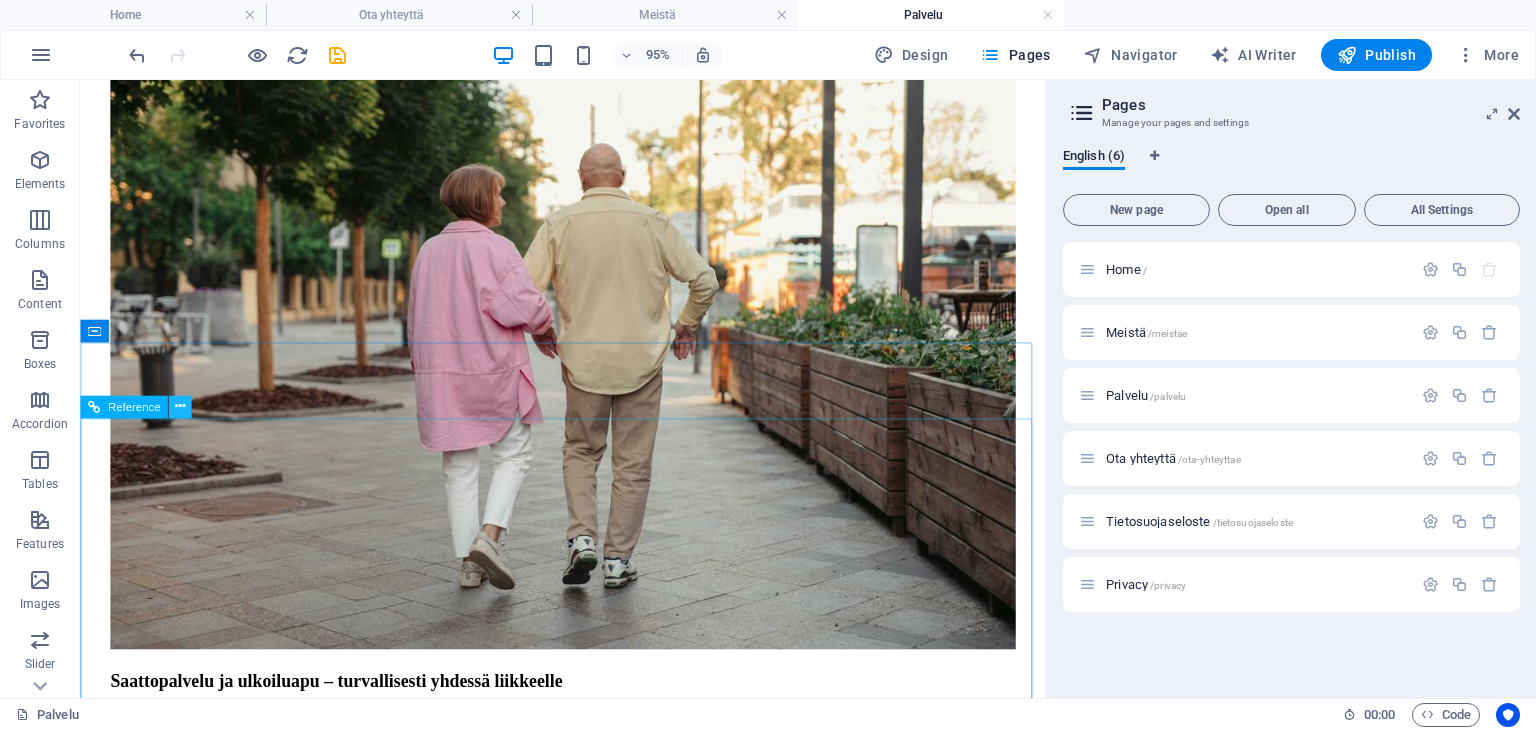 click at bounding box center (180, 407) 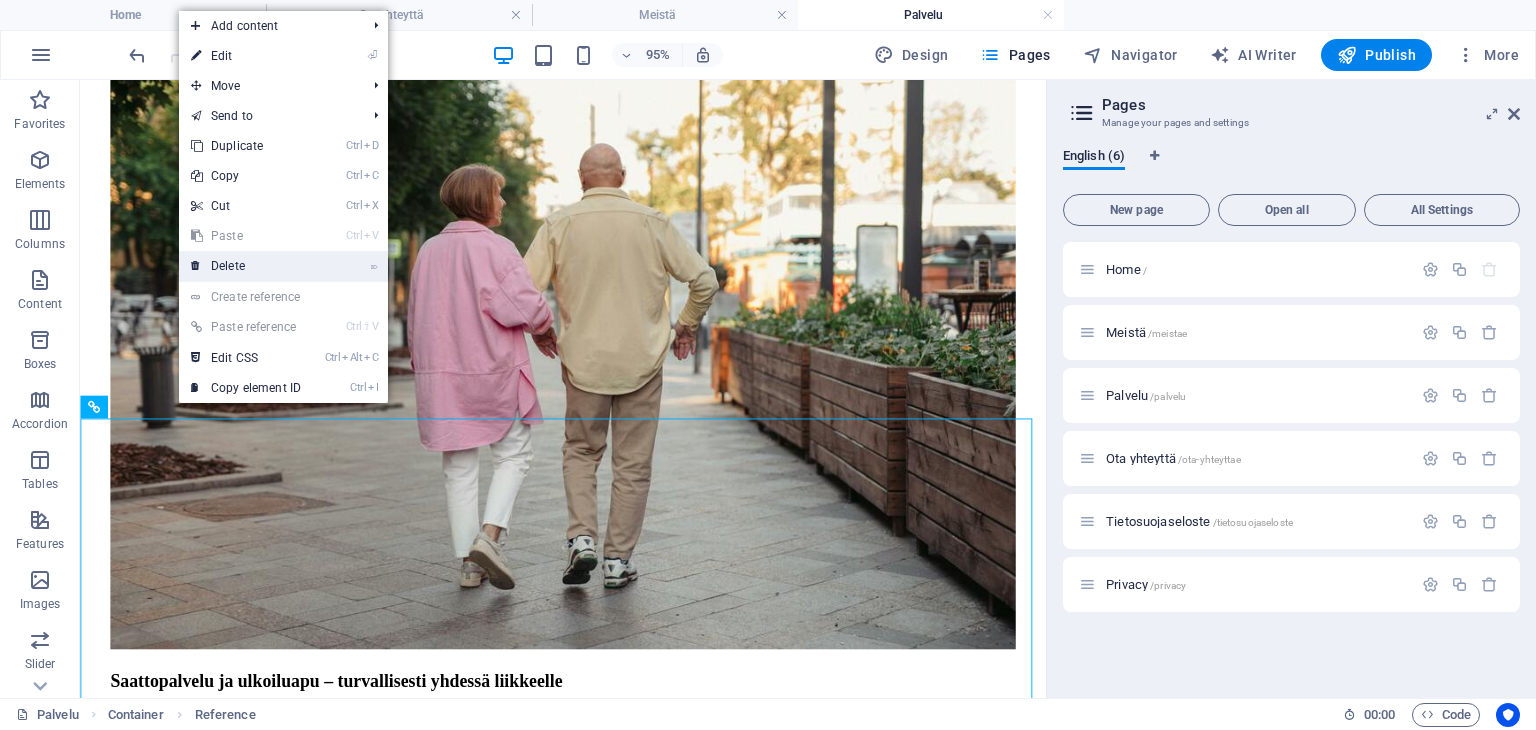 click on "⌦  Delete" at bounding box center (246, 266) 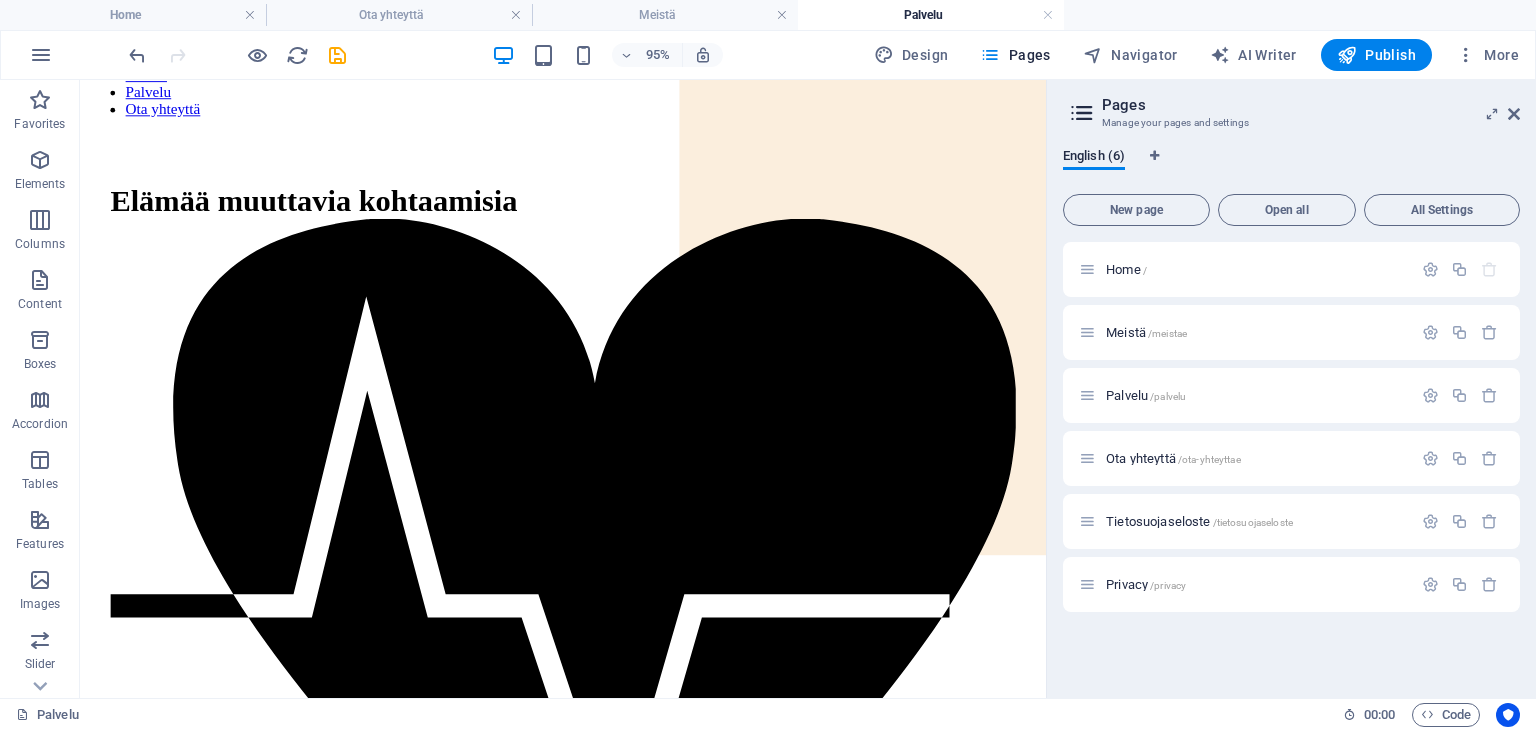 scroll, scrollTop: 0, scrollLeft: 0, axis: both 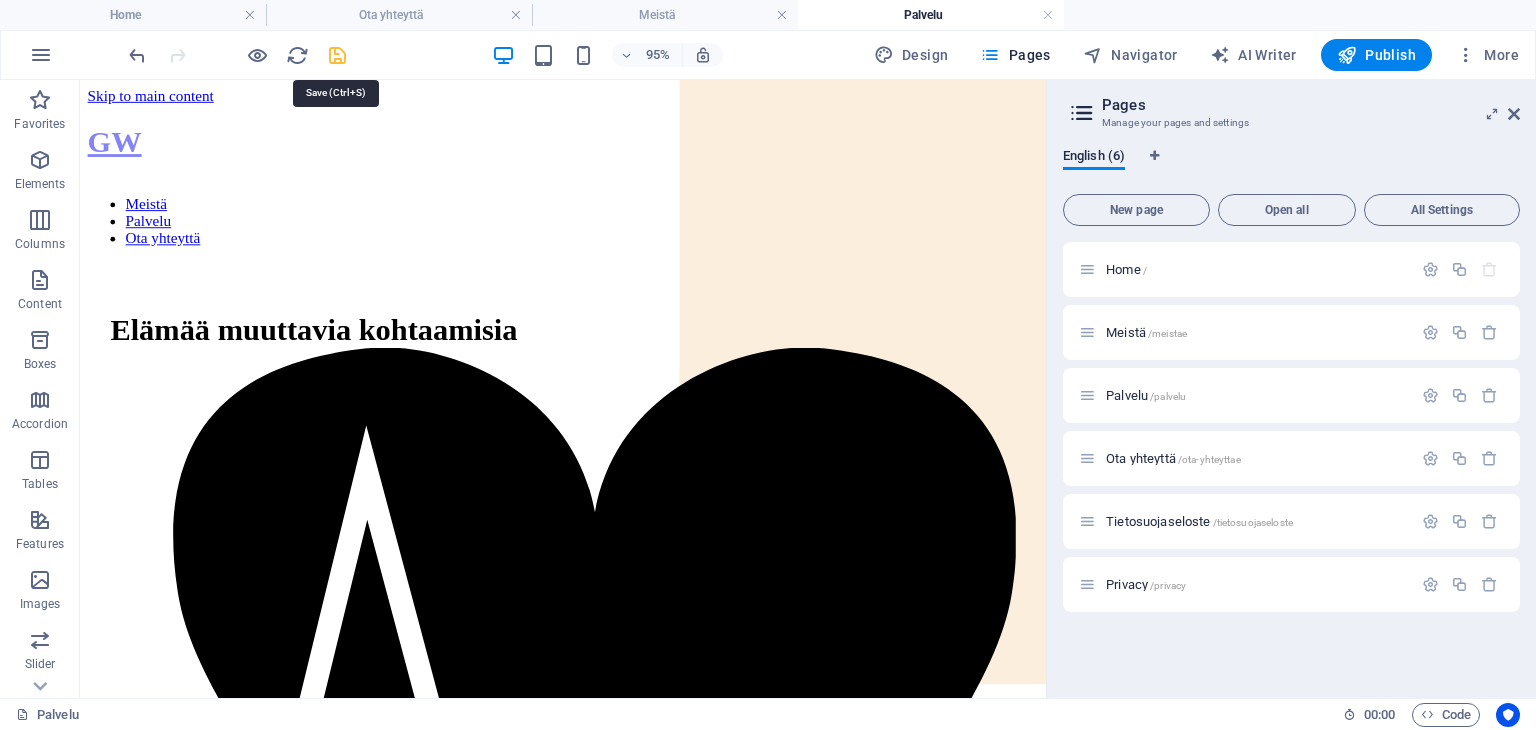 click at bounding box center [337, 55] 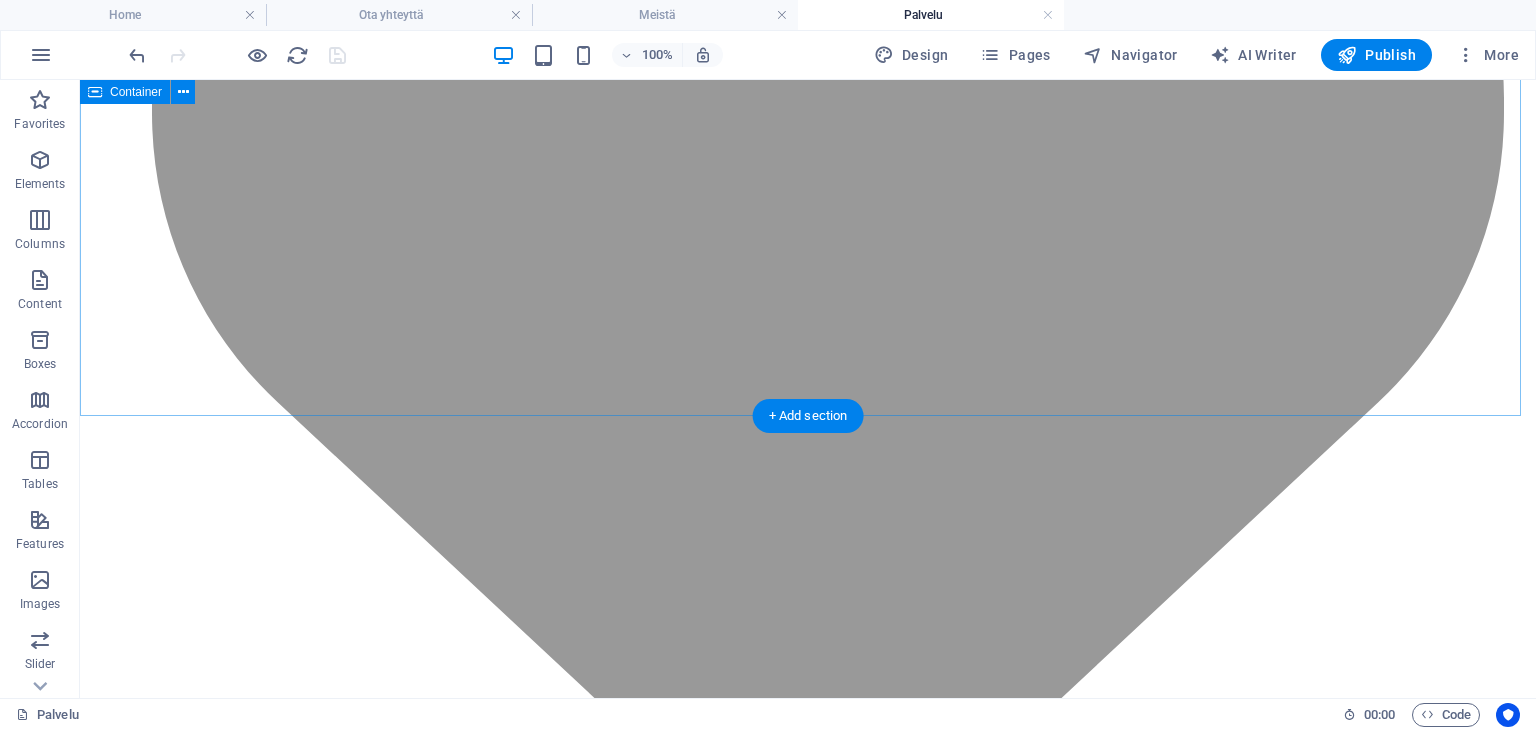 scroll, scrollTop: 2700, scrollLeft: 0, axis: vertical 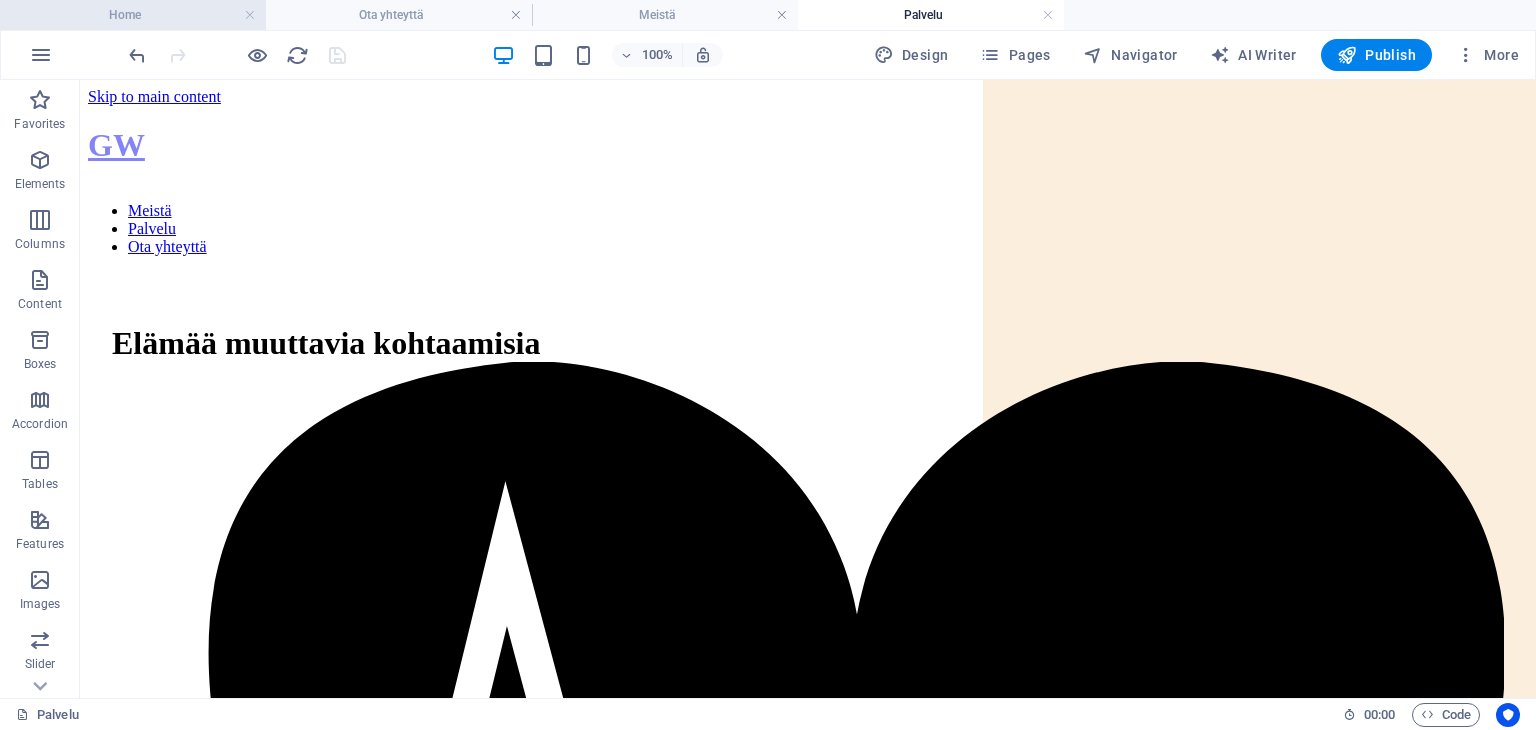 click on "Home" at bounding box center (133, 15) 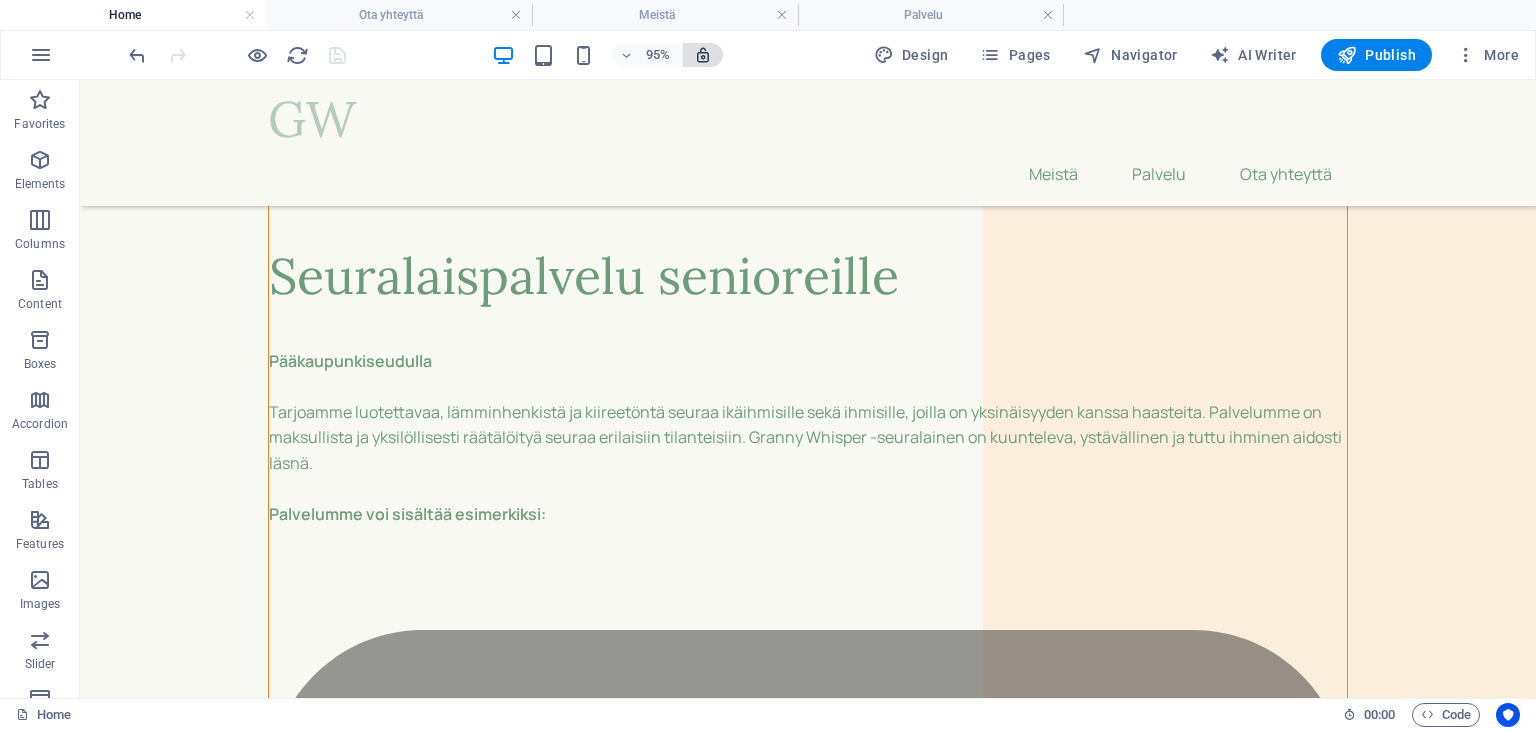 scroll, scrollTop: 10305, scrollLeft: 0, axis: vertical 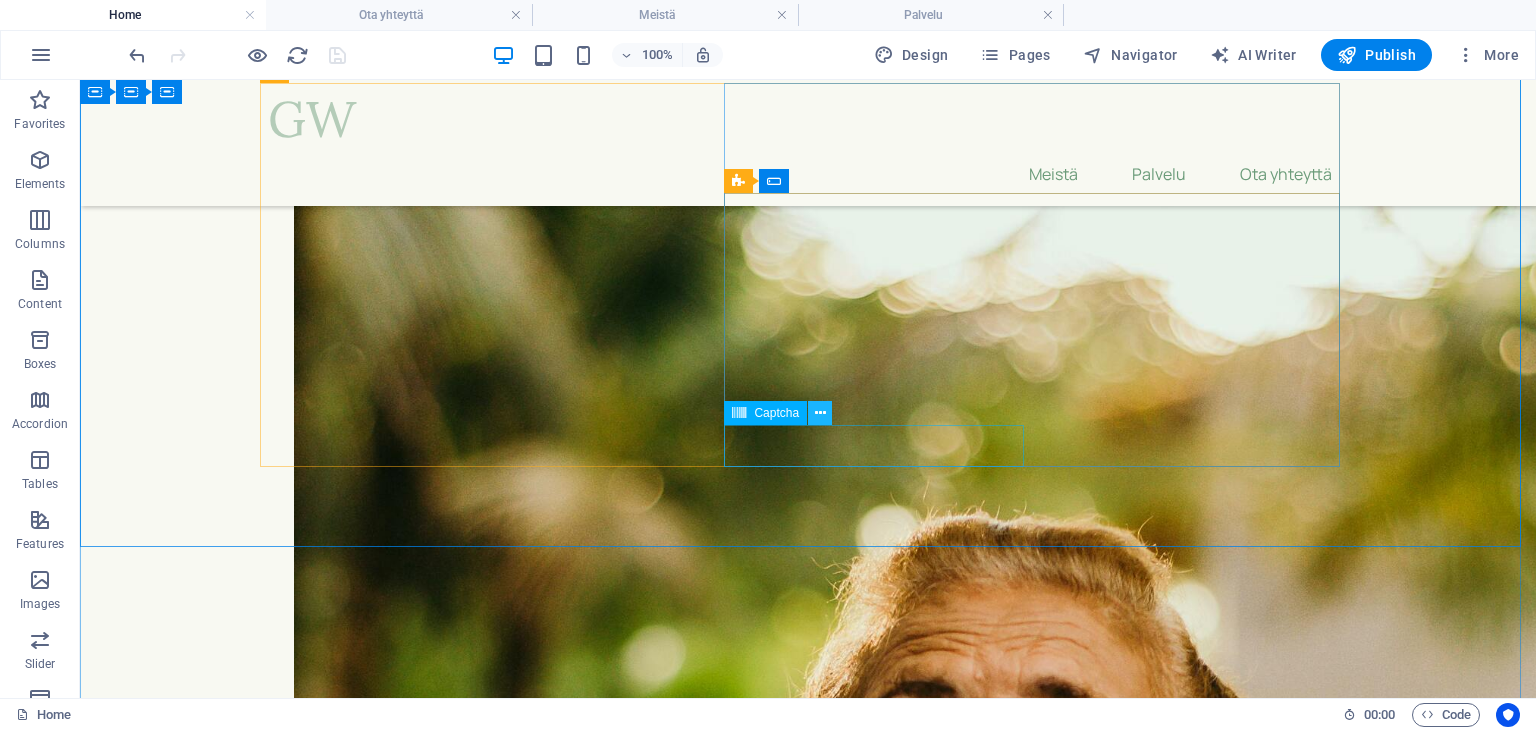 click at bounding box center [820, 413] 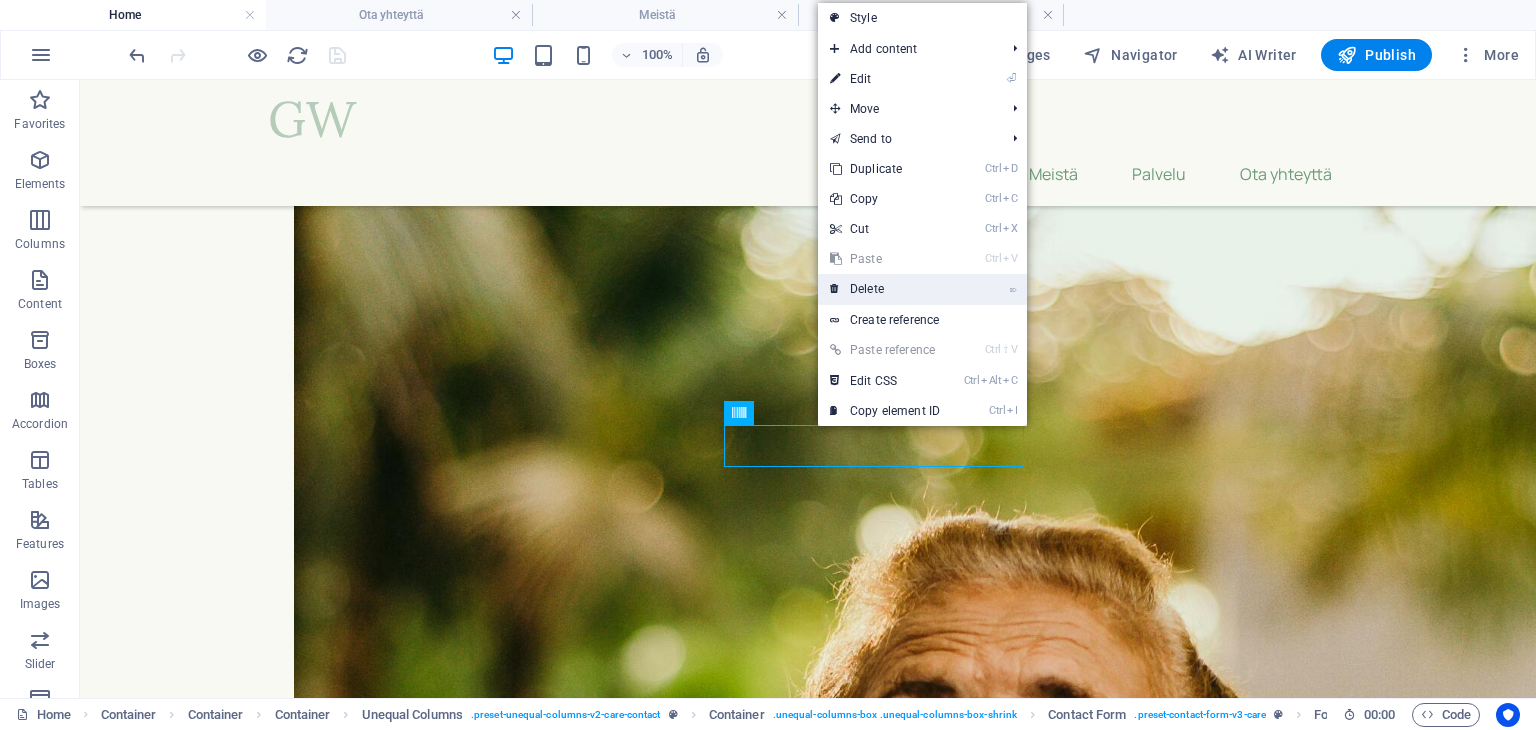 click on "⌦  Delete" at bounding box center [885, 289] 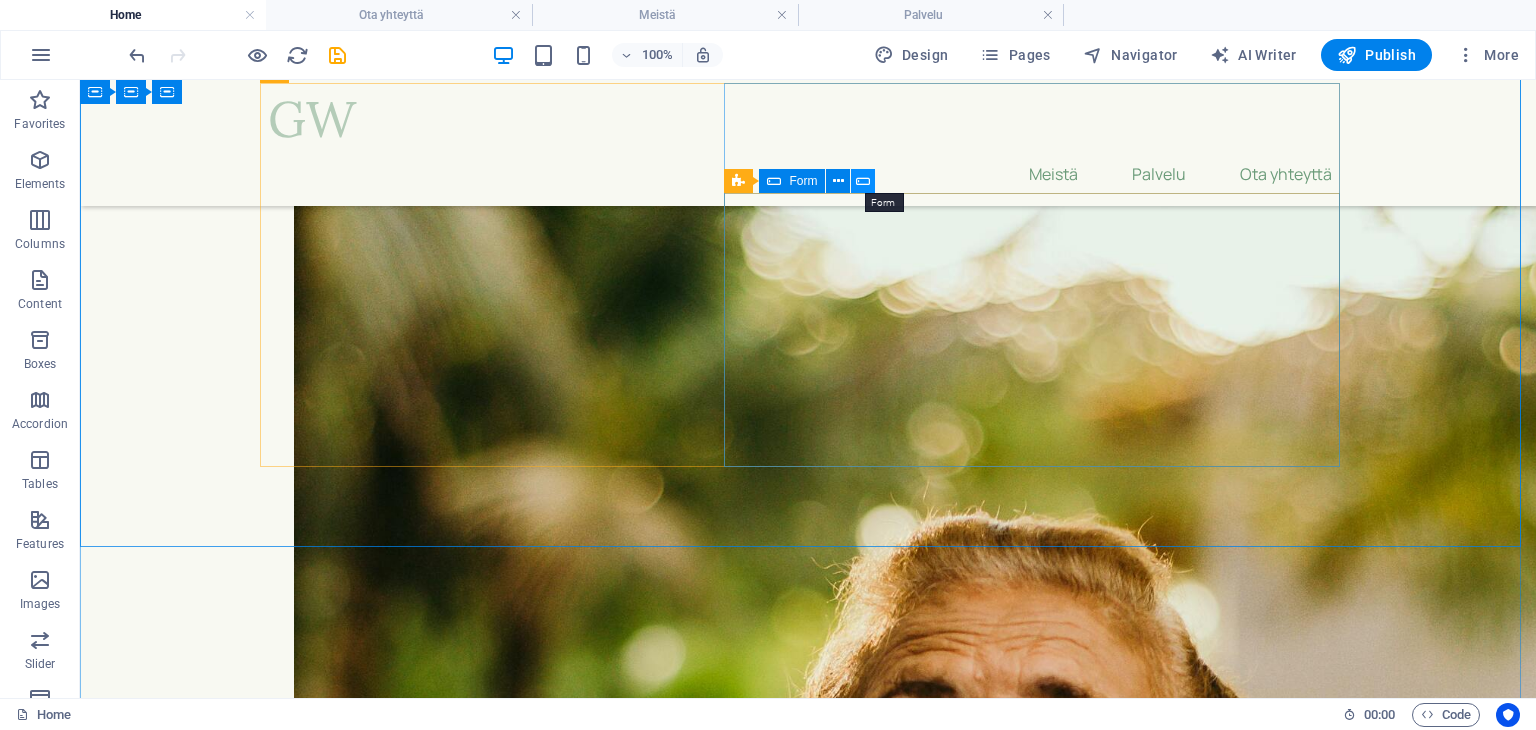 click at bounding box center (863, 181) 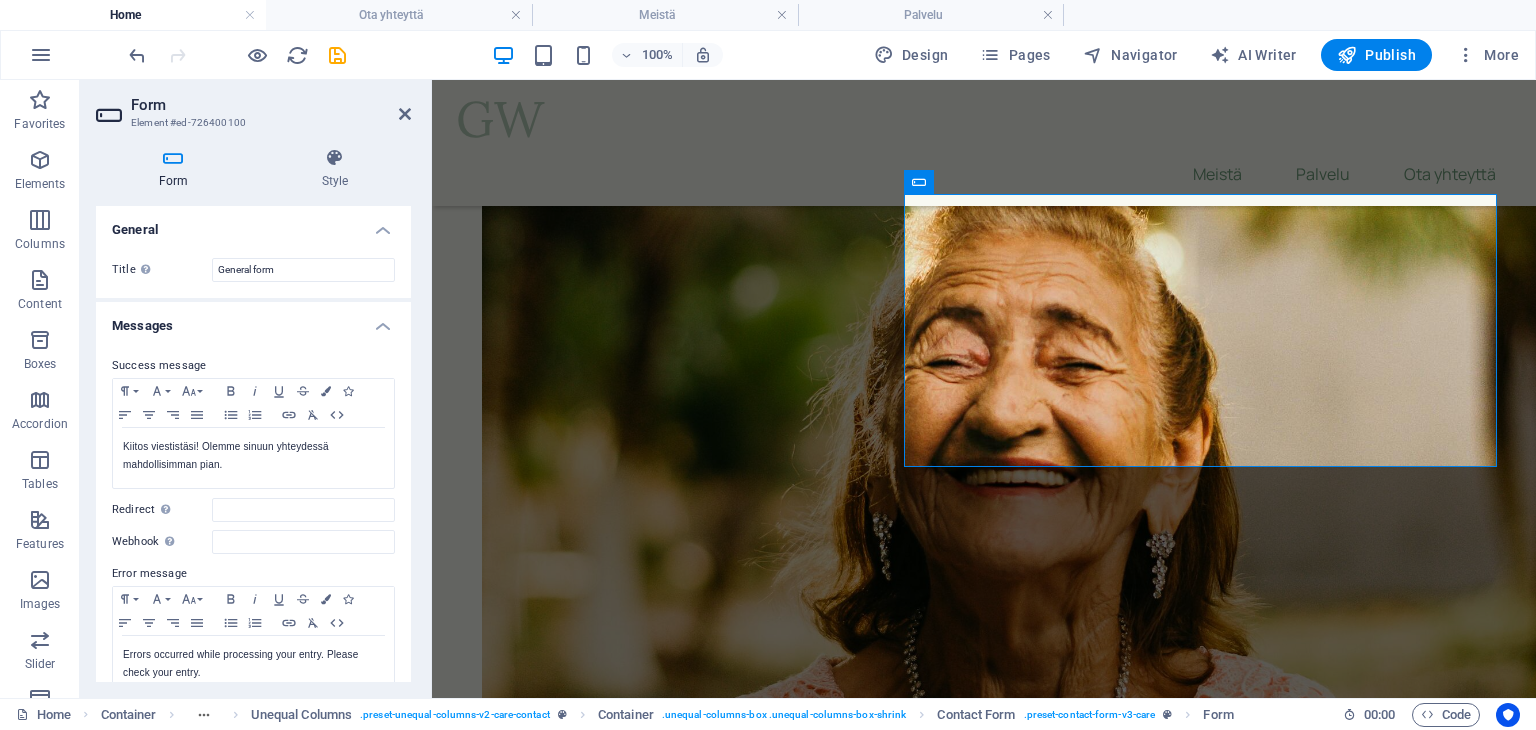 drag, startPoint x: 406, startPoint y: 322, endPoint x: 412, endPoint y: 357, distance: 35.510563 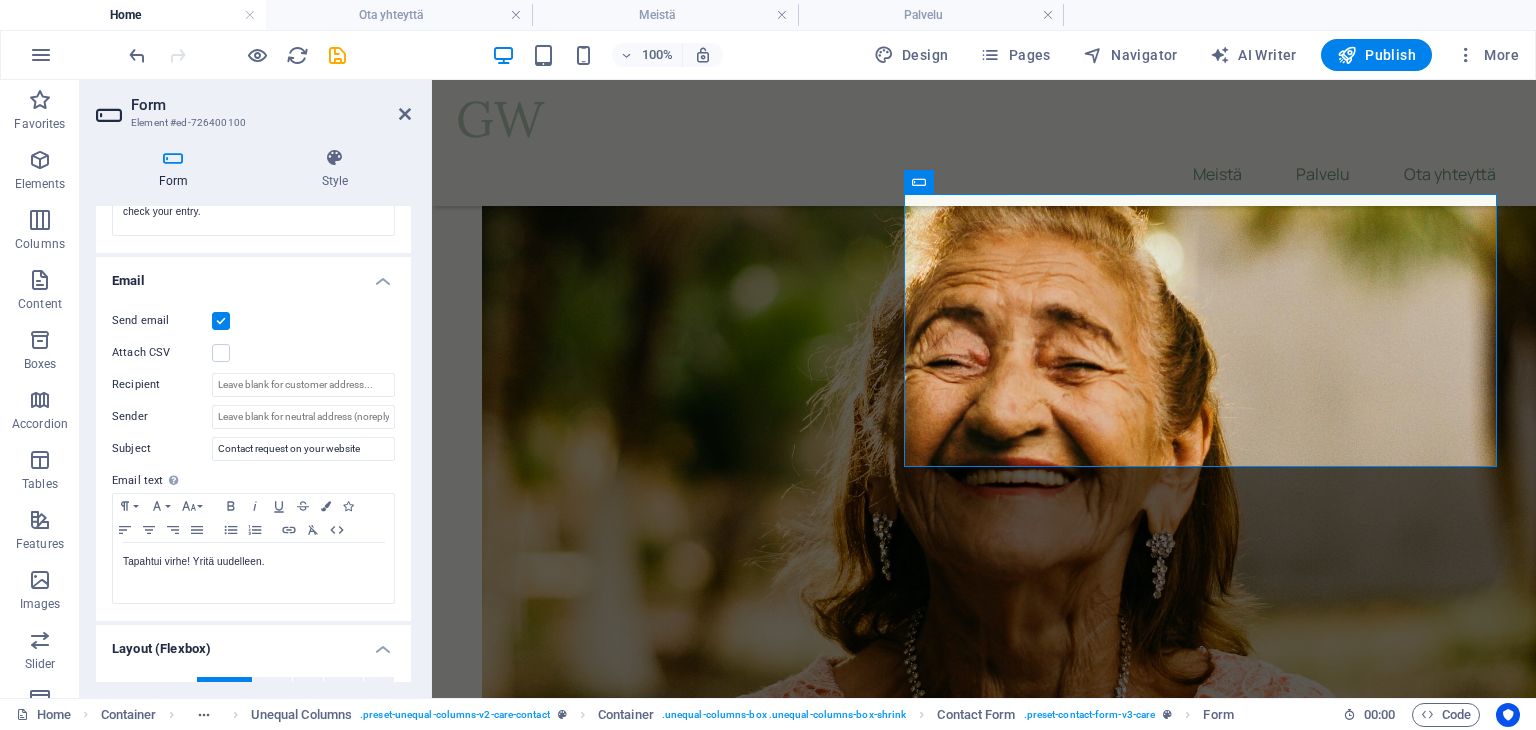 scroll, scrollTop: 428, scrollLeft: 0, axis: vertical 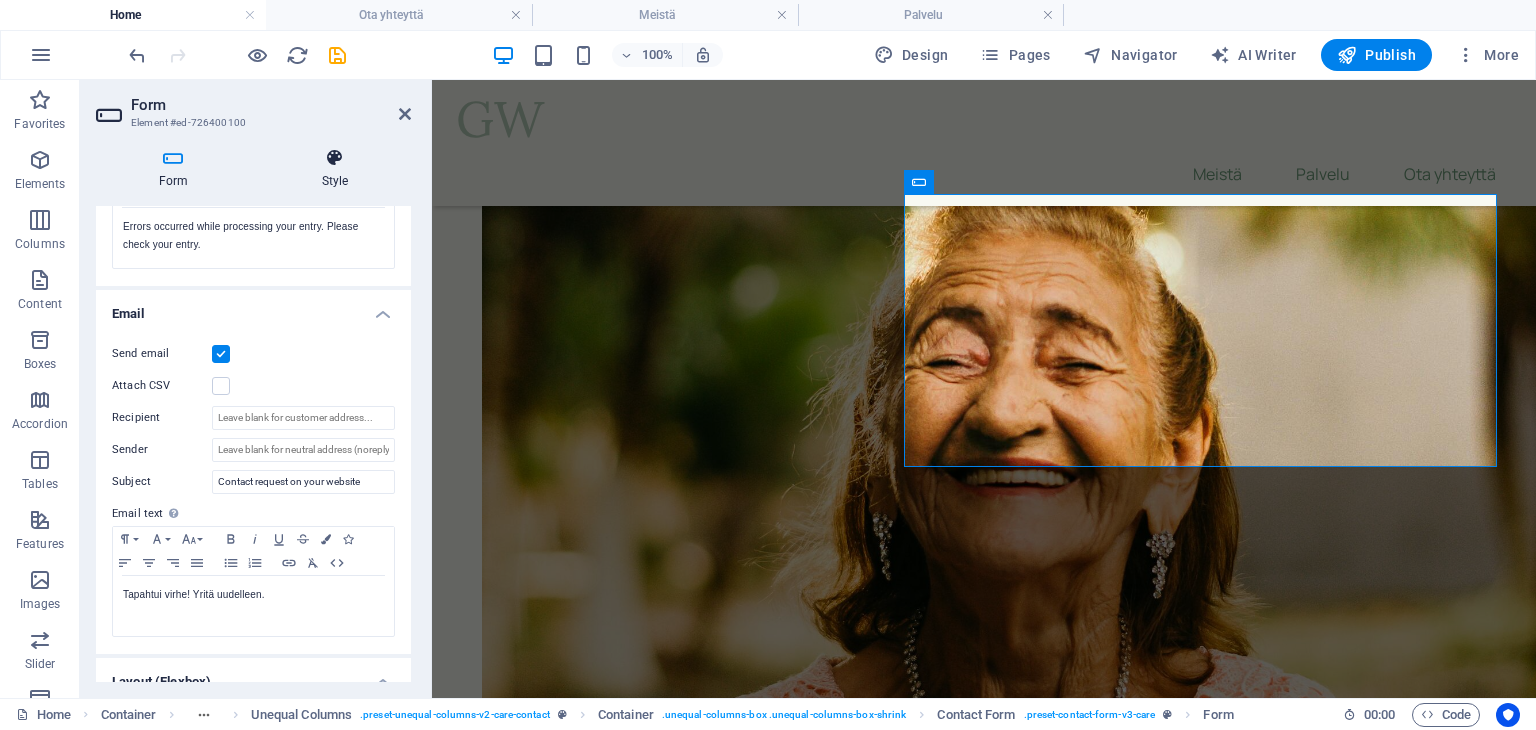 click on "Style" at bounding box center [335, 169] 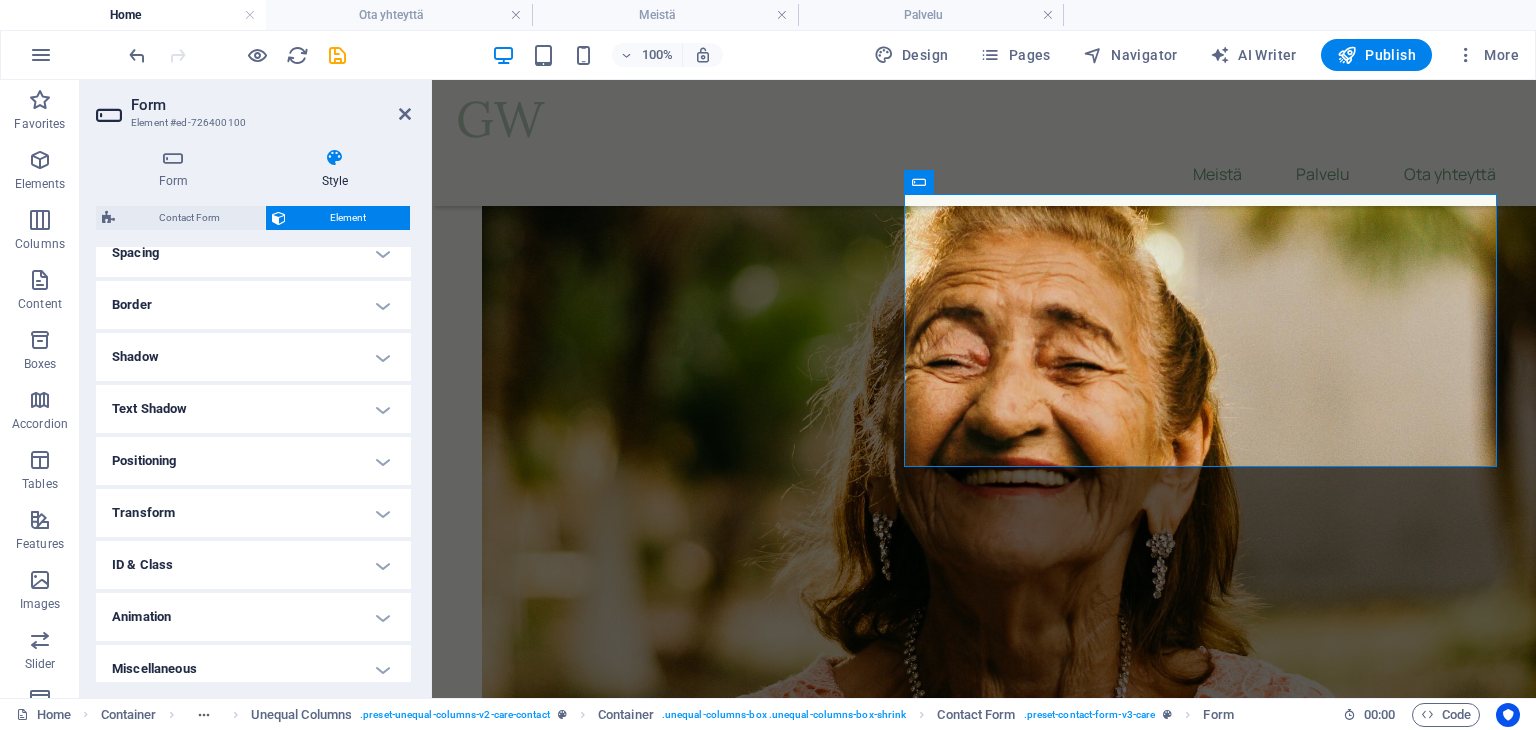 scroll, scrollTop: 409, scrollLeft: 0, axis: vertical 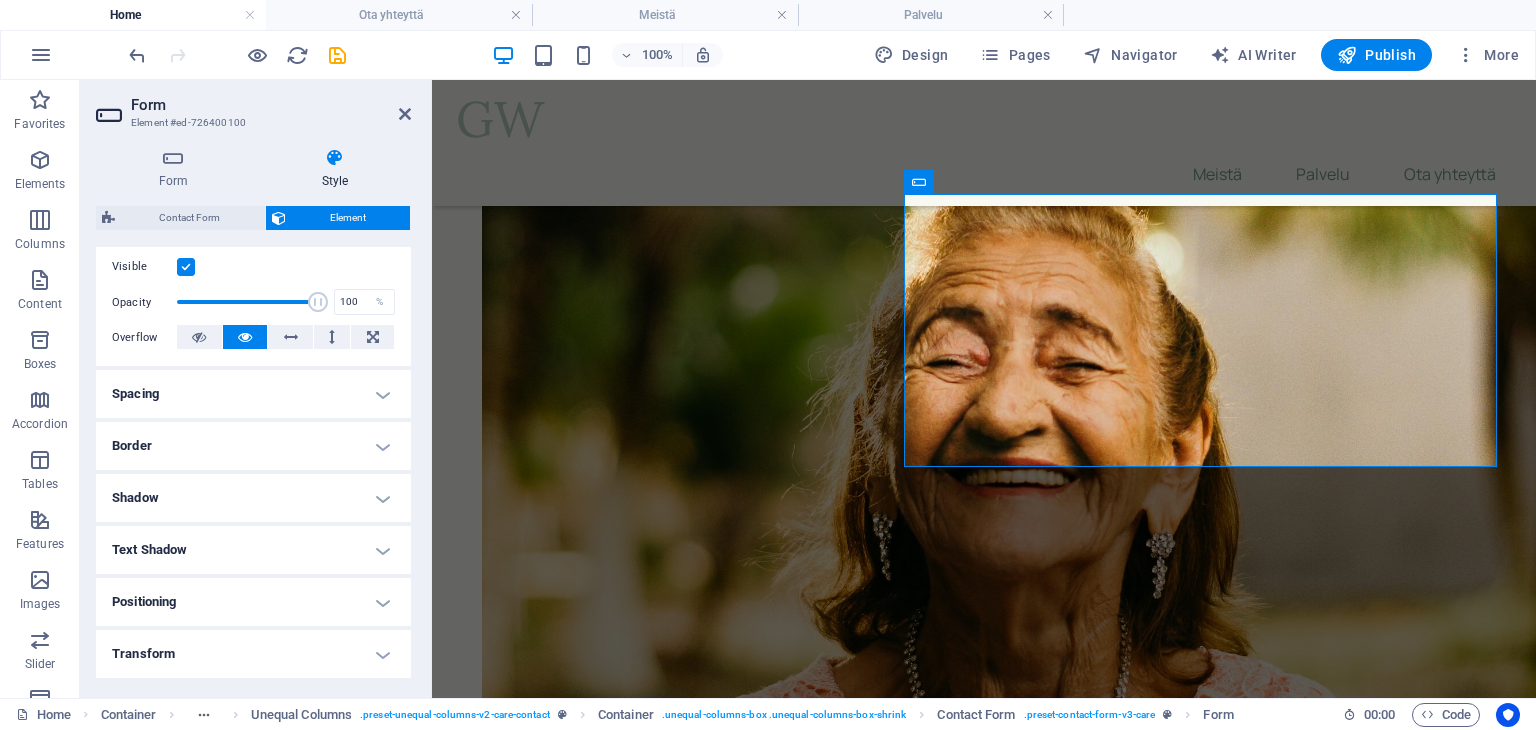 click on "Text Shadow" at bounding box center (253, 550) 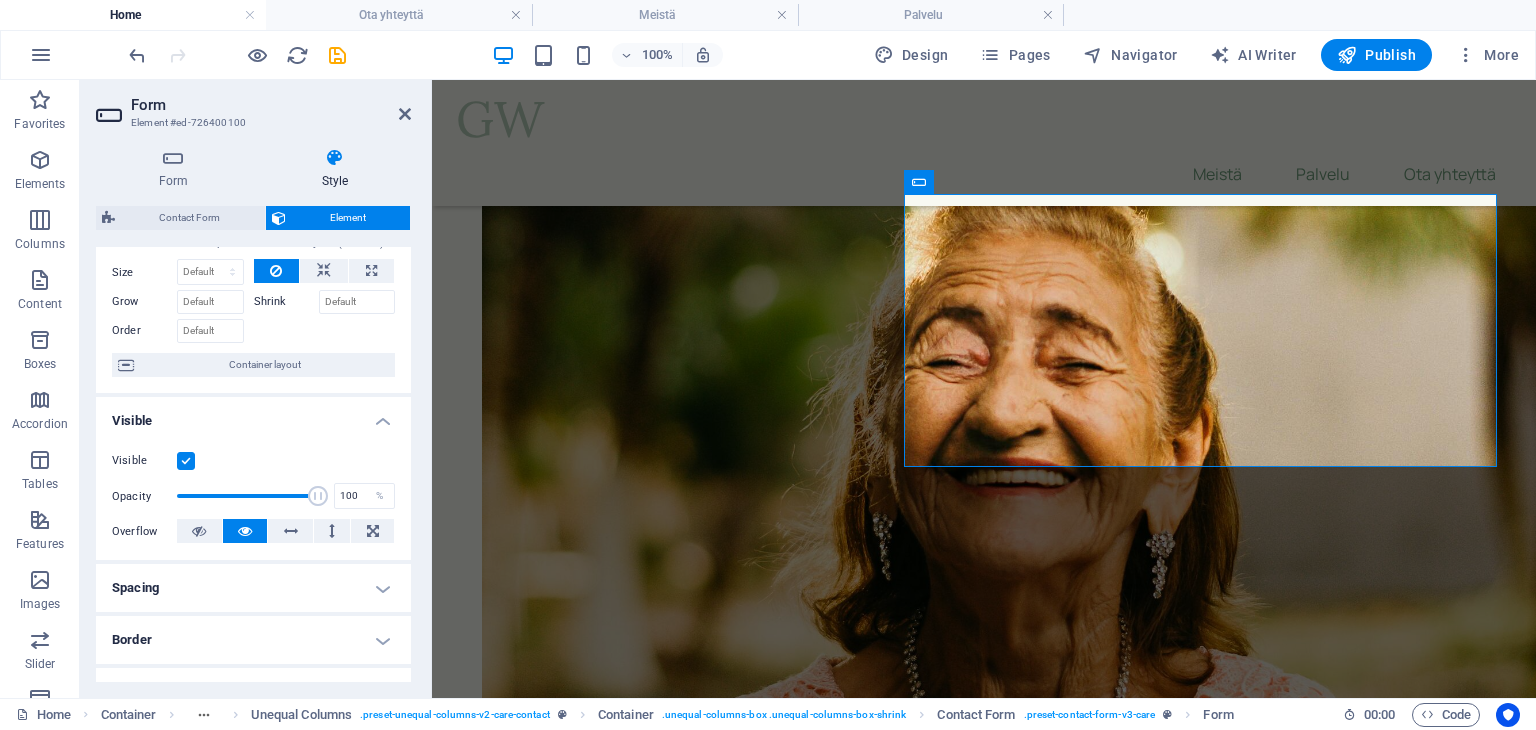 scroll, scrollTop: 60, scrollLeft: 0, axis: vertical 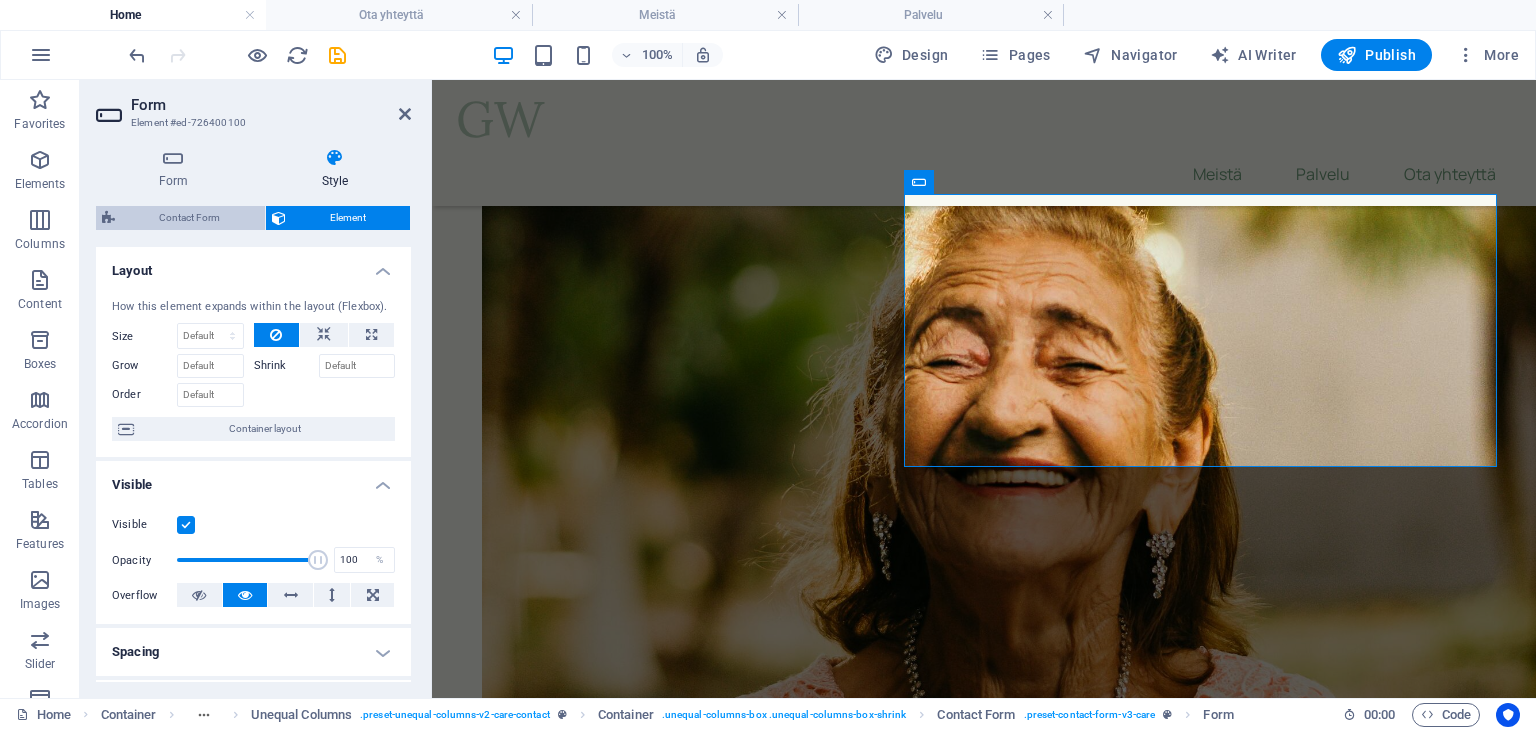 click on "Contact Form" at bounding box center (190, 218) 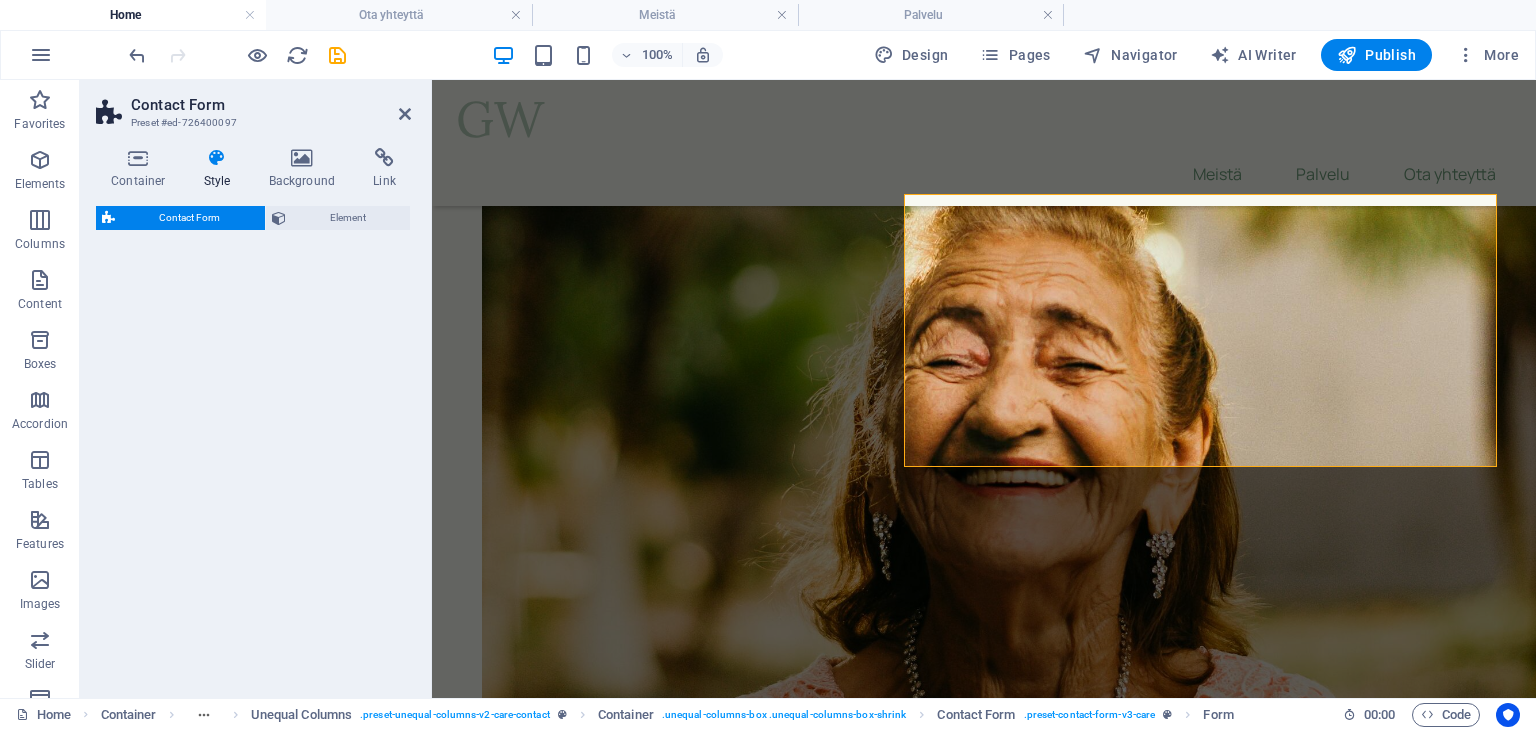 select on "rem" 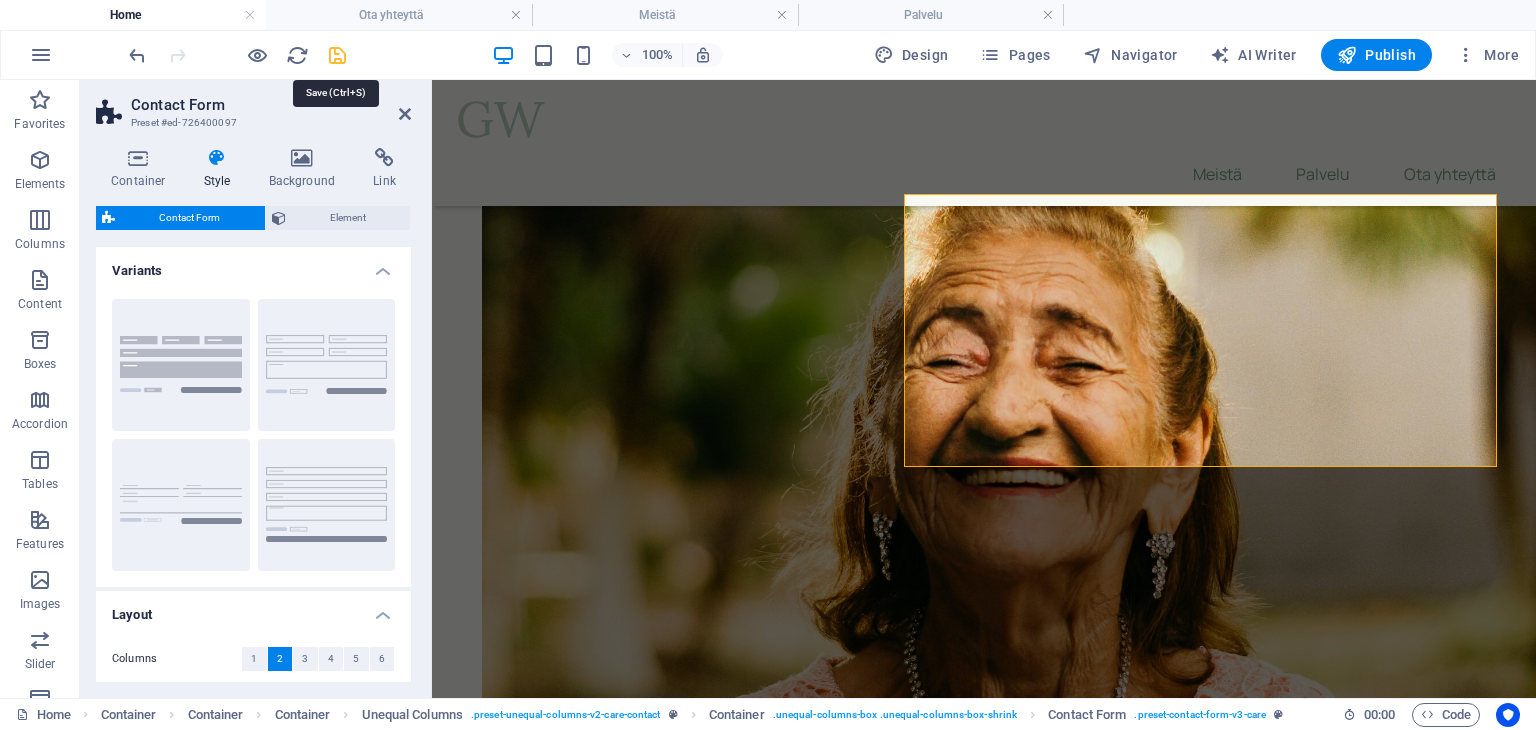click at bounding box center [337, 55] 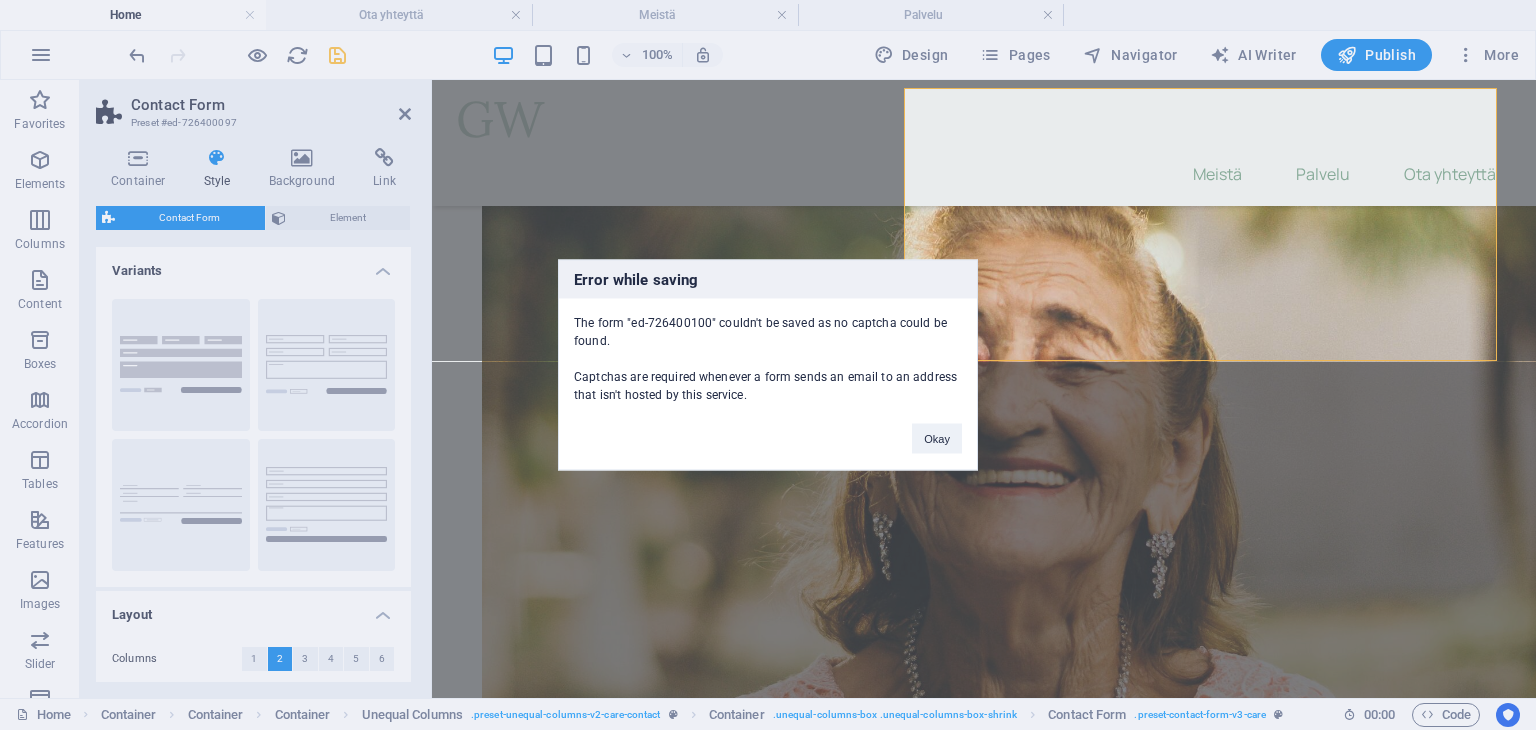scroll, scrollTop: 10596, scrollLeft: 0, axis: vertical 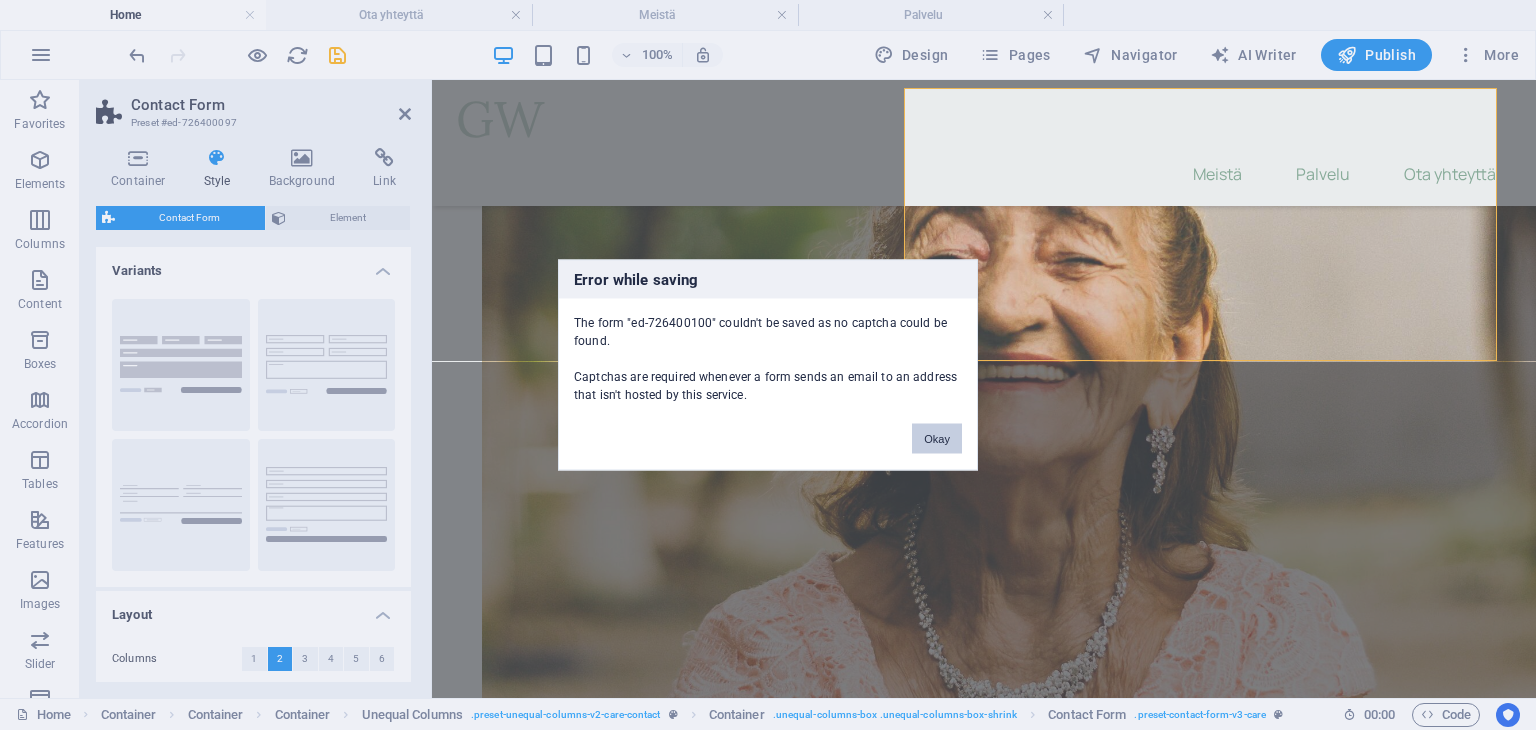 click on "Okay" at bounding box center [937, 439] 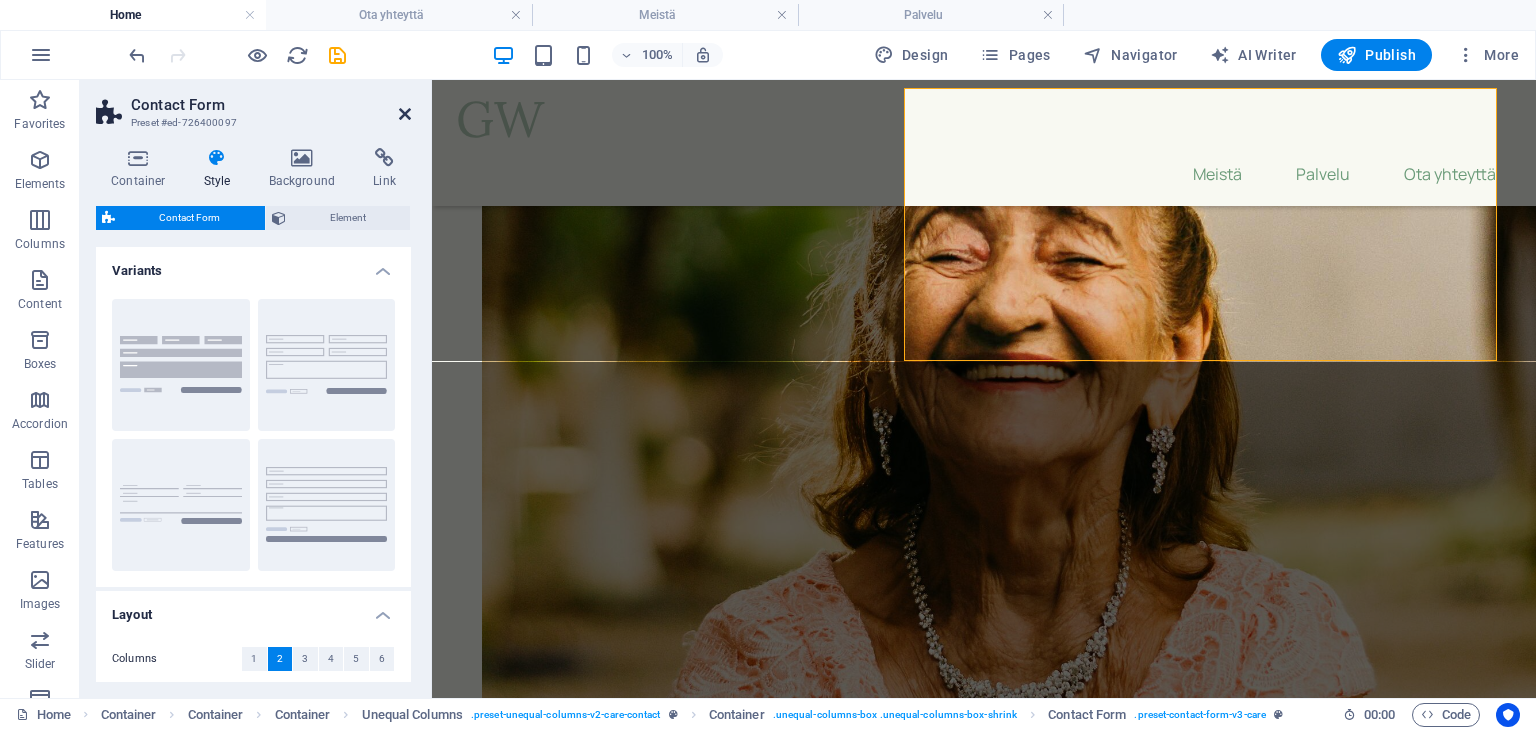 click at bounding box center (405, 114) 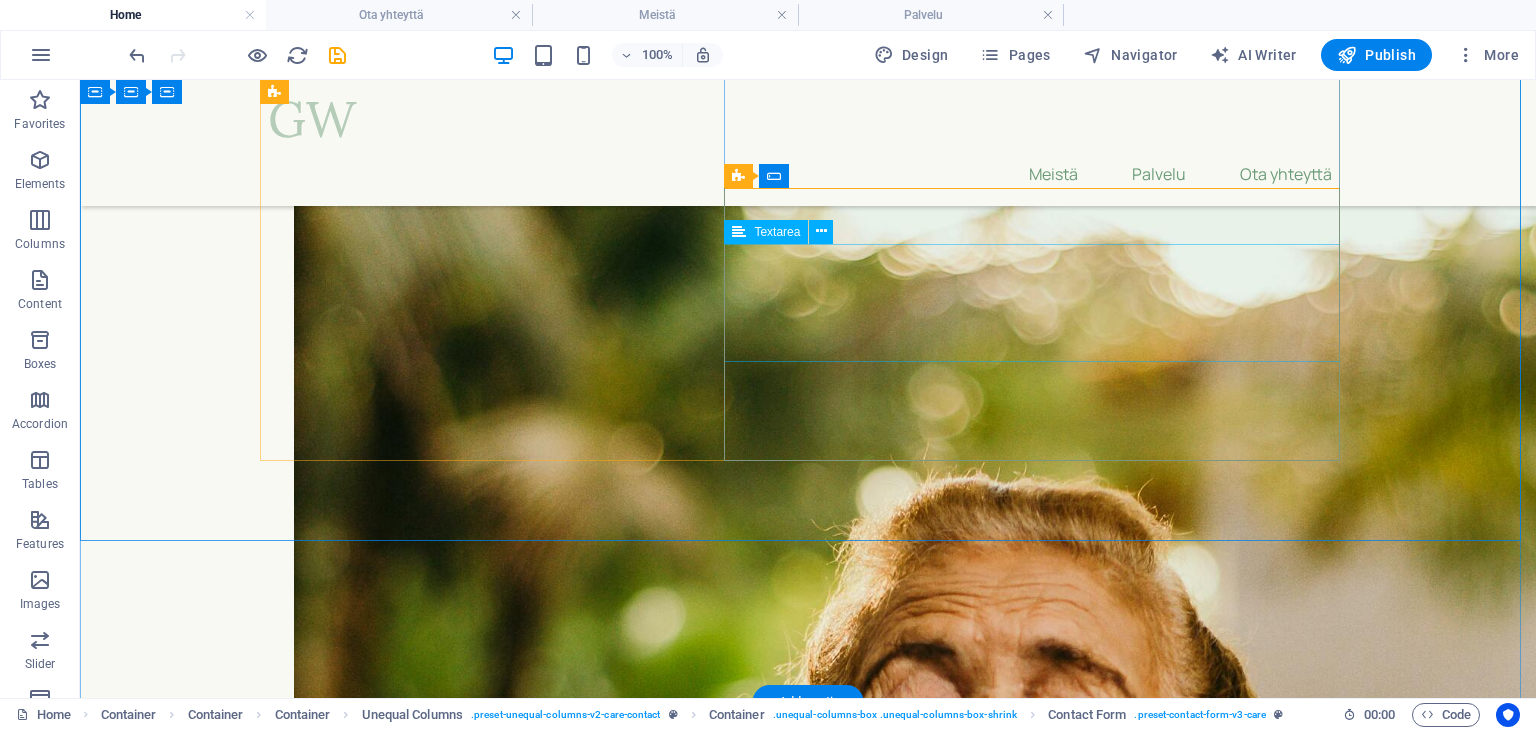 scroll, scrollTop: 10525, scrollLeft: 0, axis: vertical 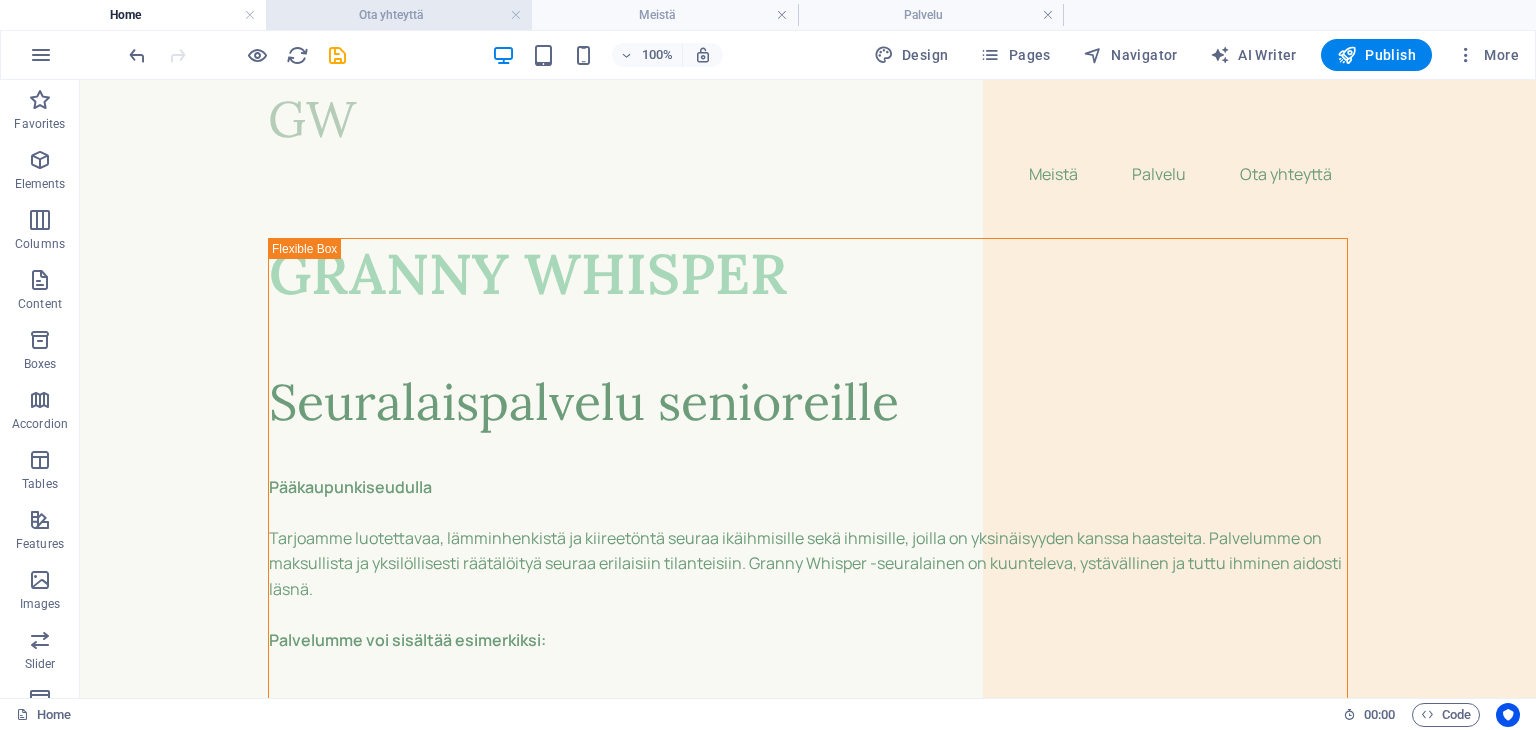 click on "Ota yhteyttä" at bounding box center [399, 15] 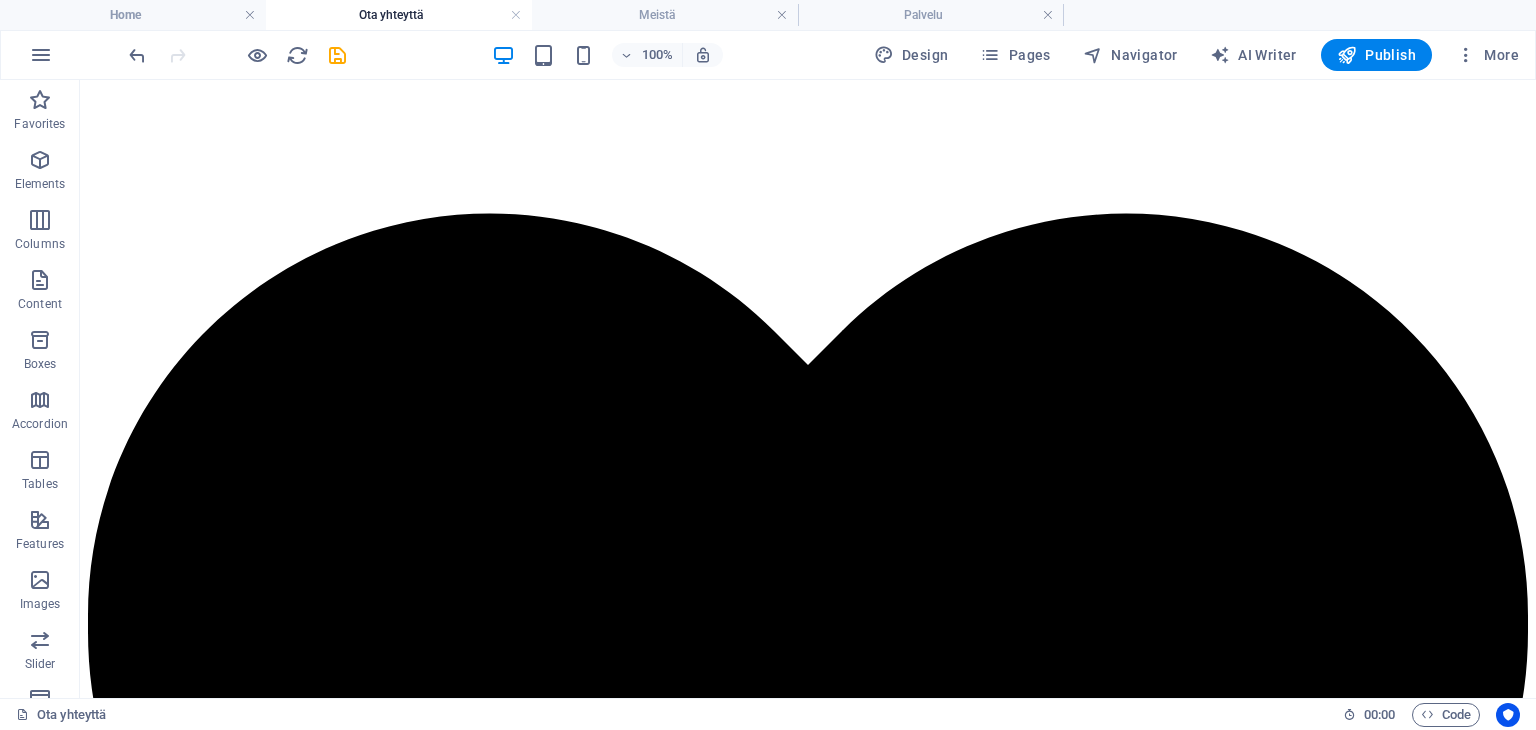 scroll, scrollTop: 1520, scrollLeft: 0, axis: vertical 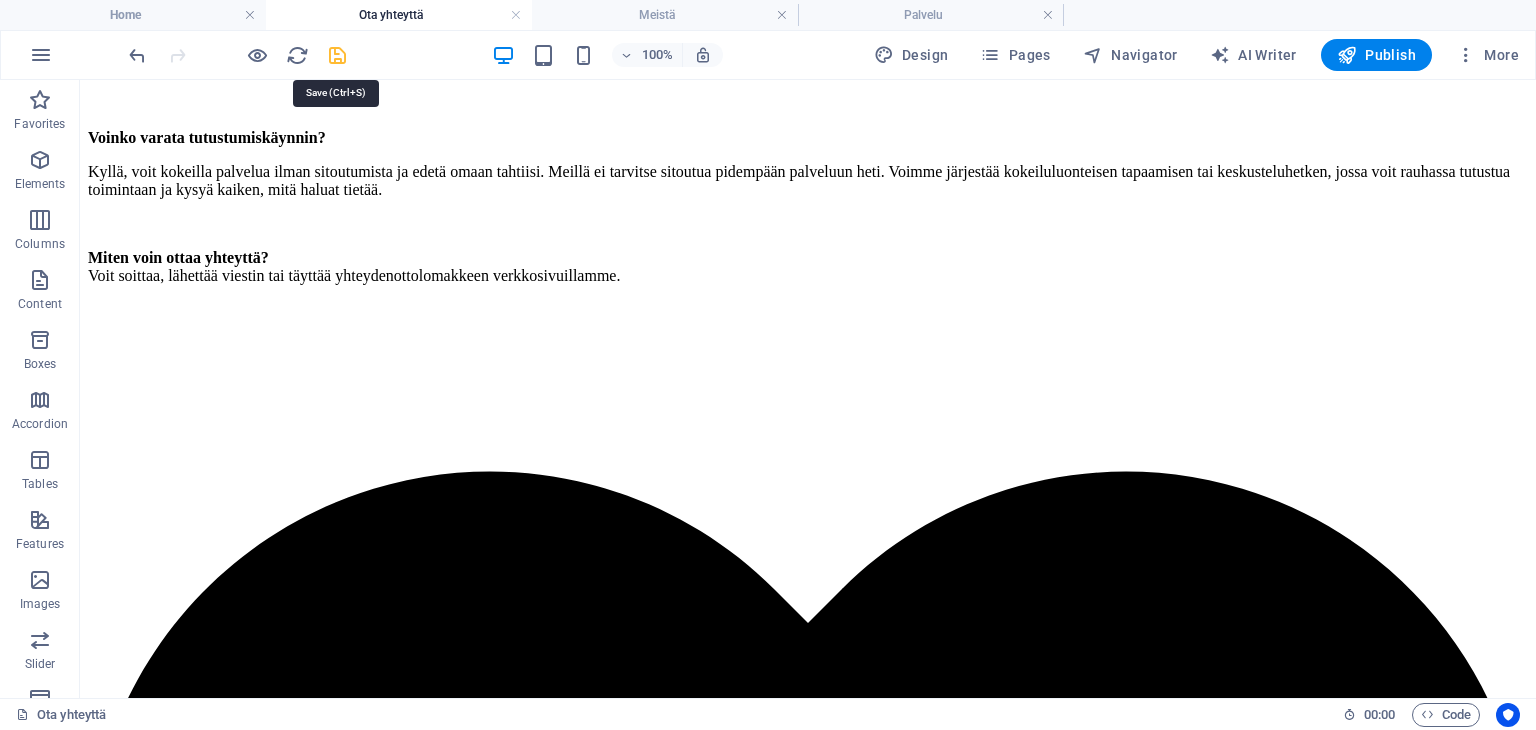click at bounding box center [337, 55] 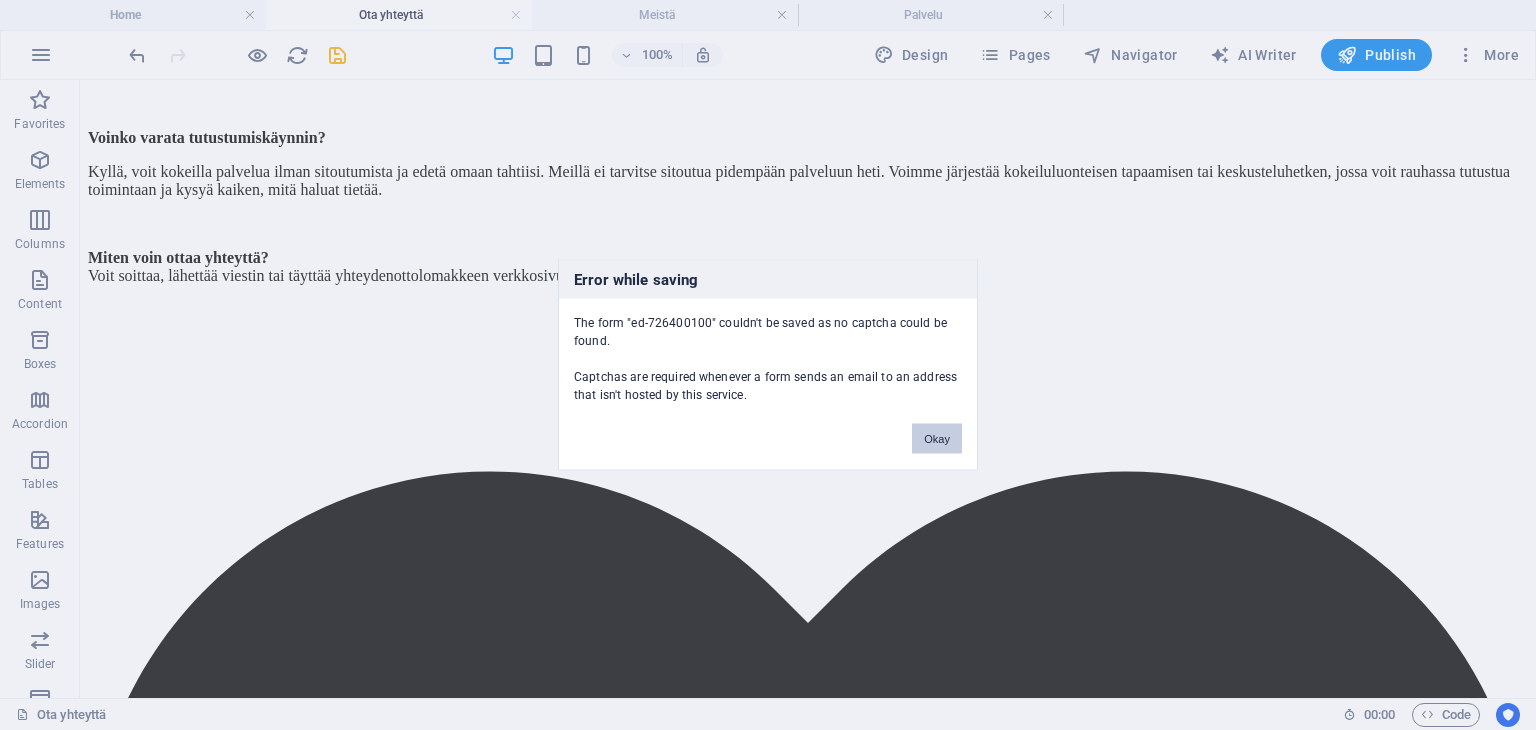 click on "Okay" at bounding box center (937, 439) 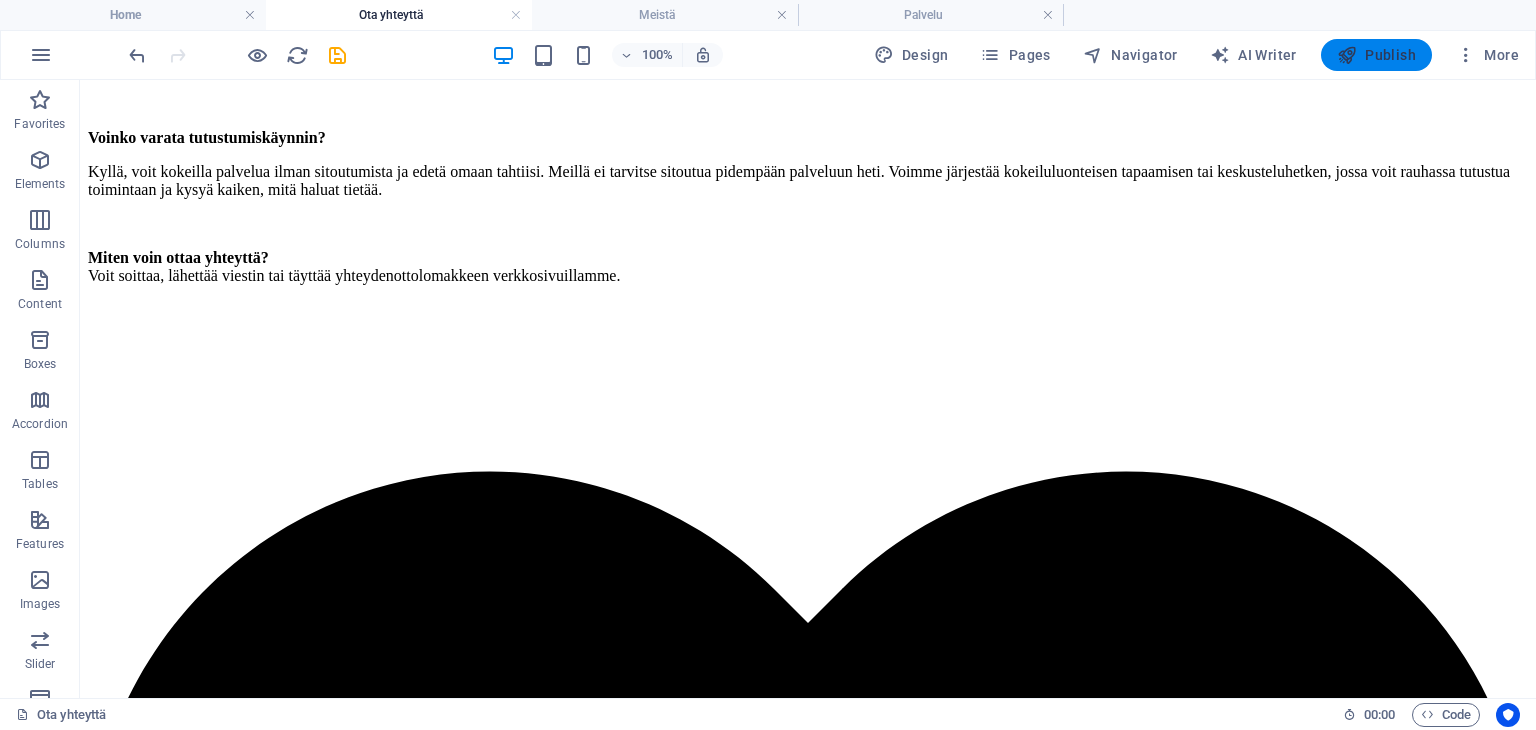 click on "Publish" at bounding box center [1376, 55] 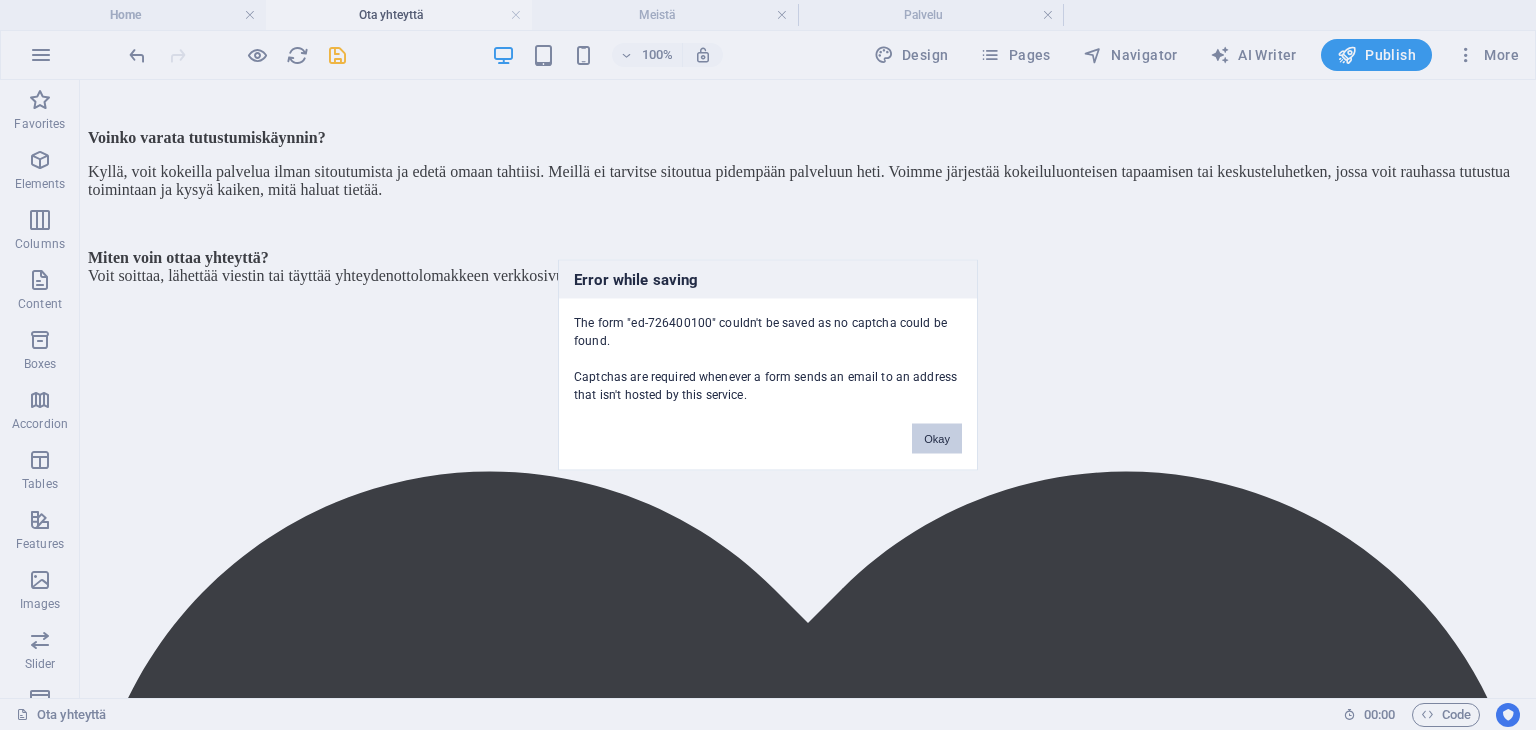 drag, startPoint x: 938, startPoint y: 429, endPoint x: 860, endPoint y: 349, distance: 111.73182 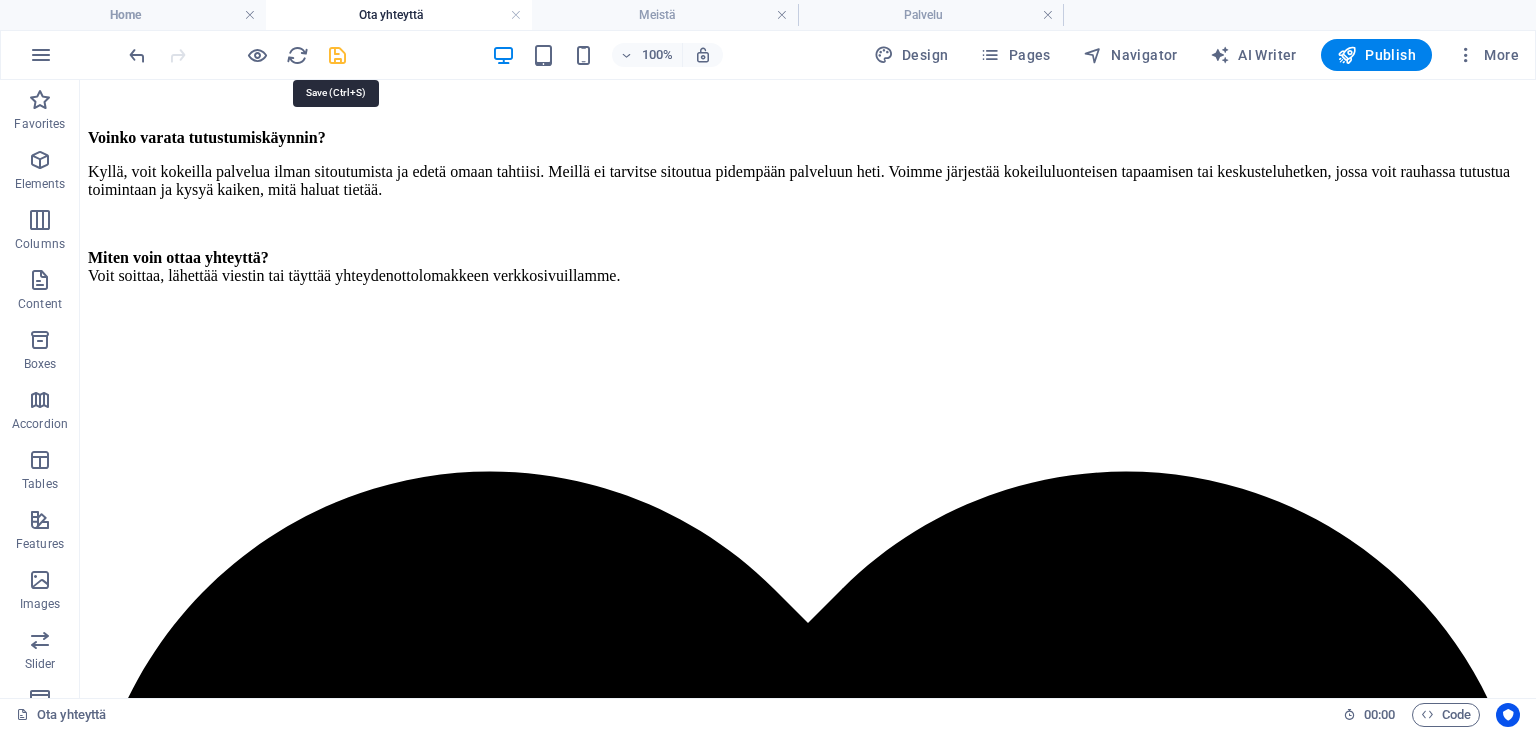 click at bounding box center [337, 55] 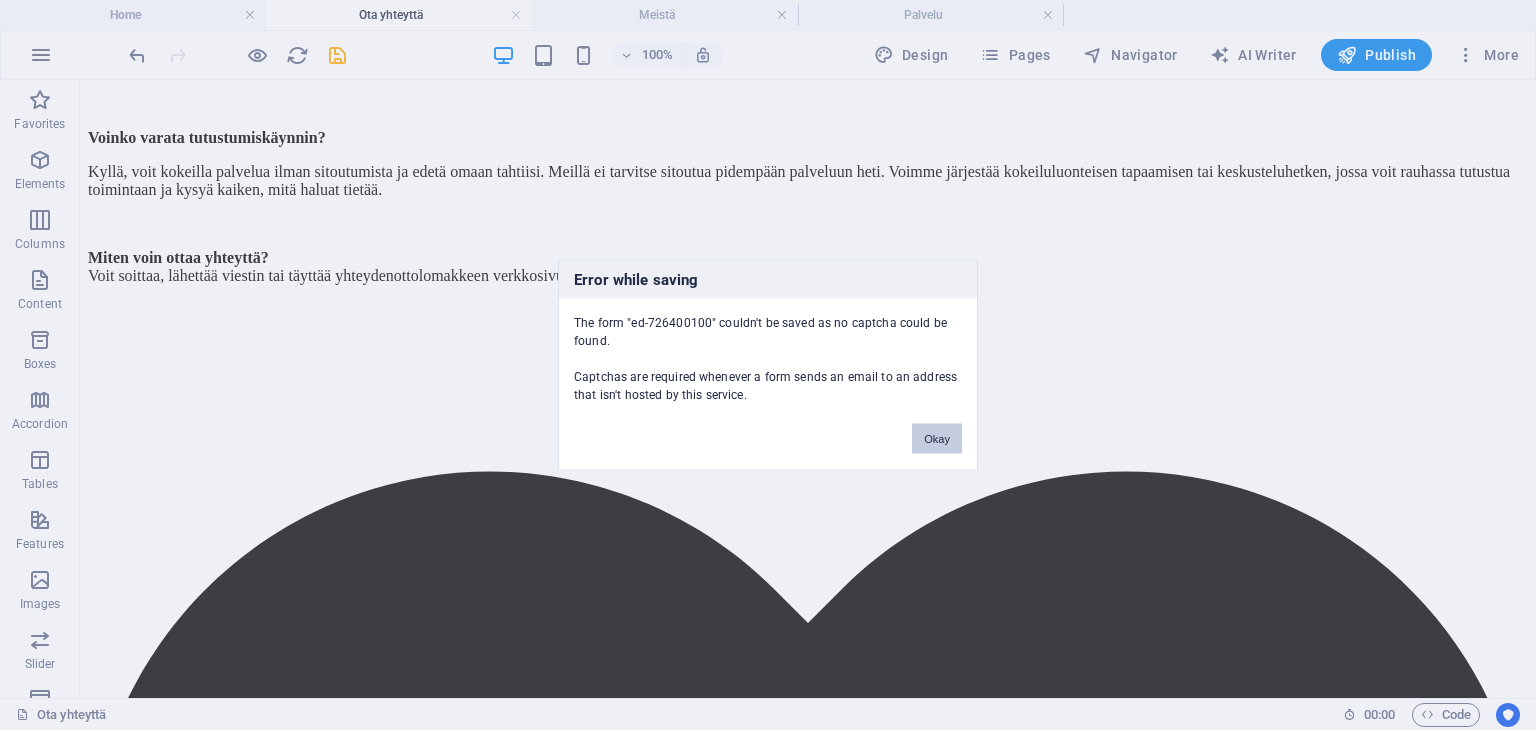 click on "Okay" at bounding box center (937, 439) 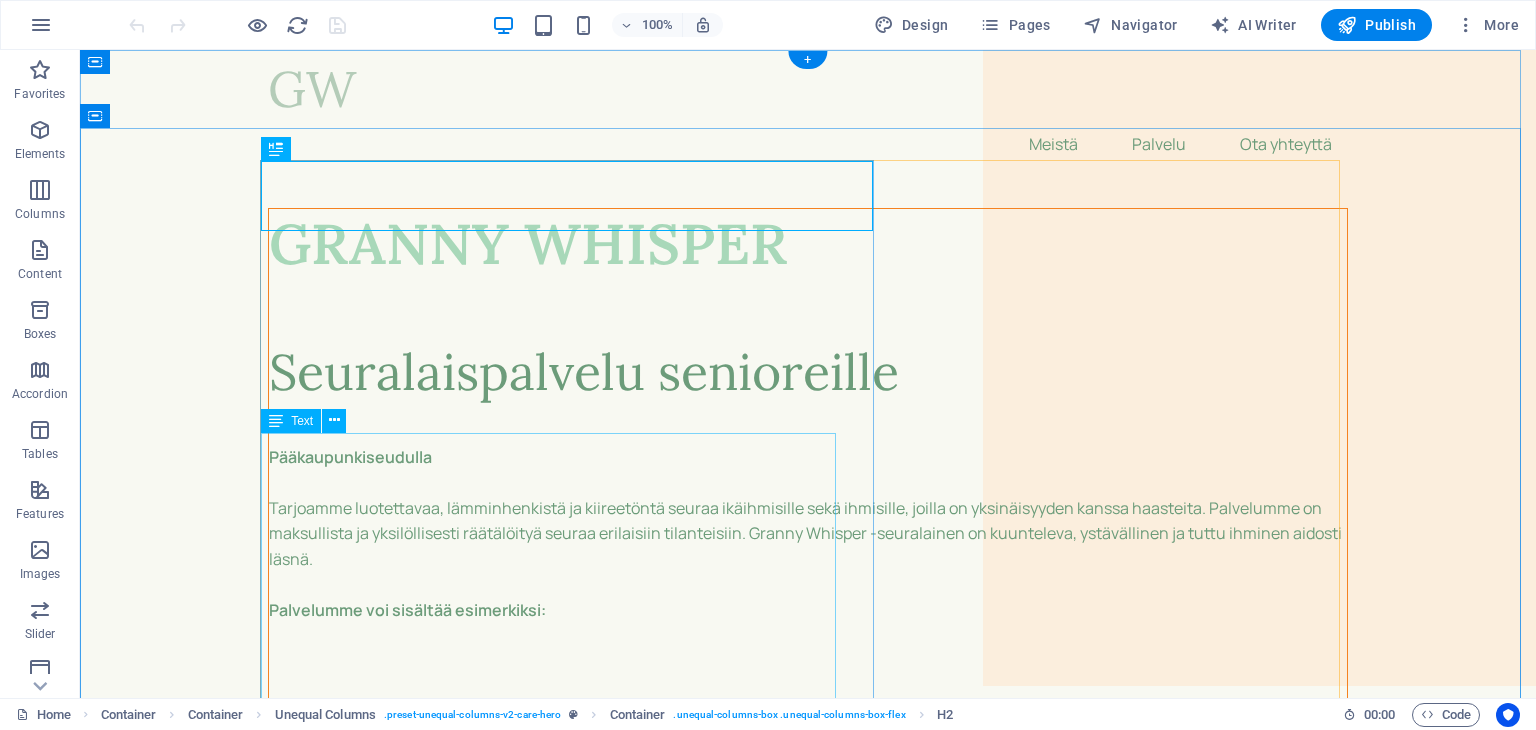 scroll, scrollTop: 0, scrollLeft: 0, axis: both 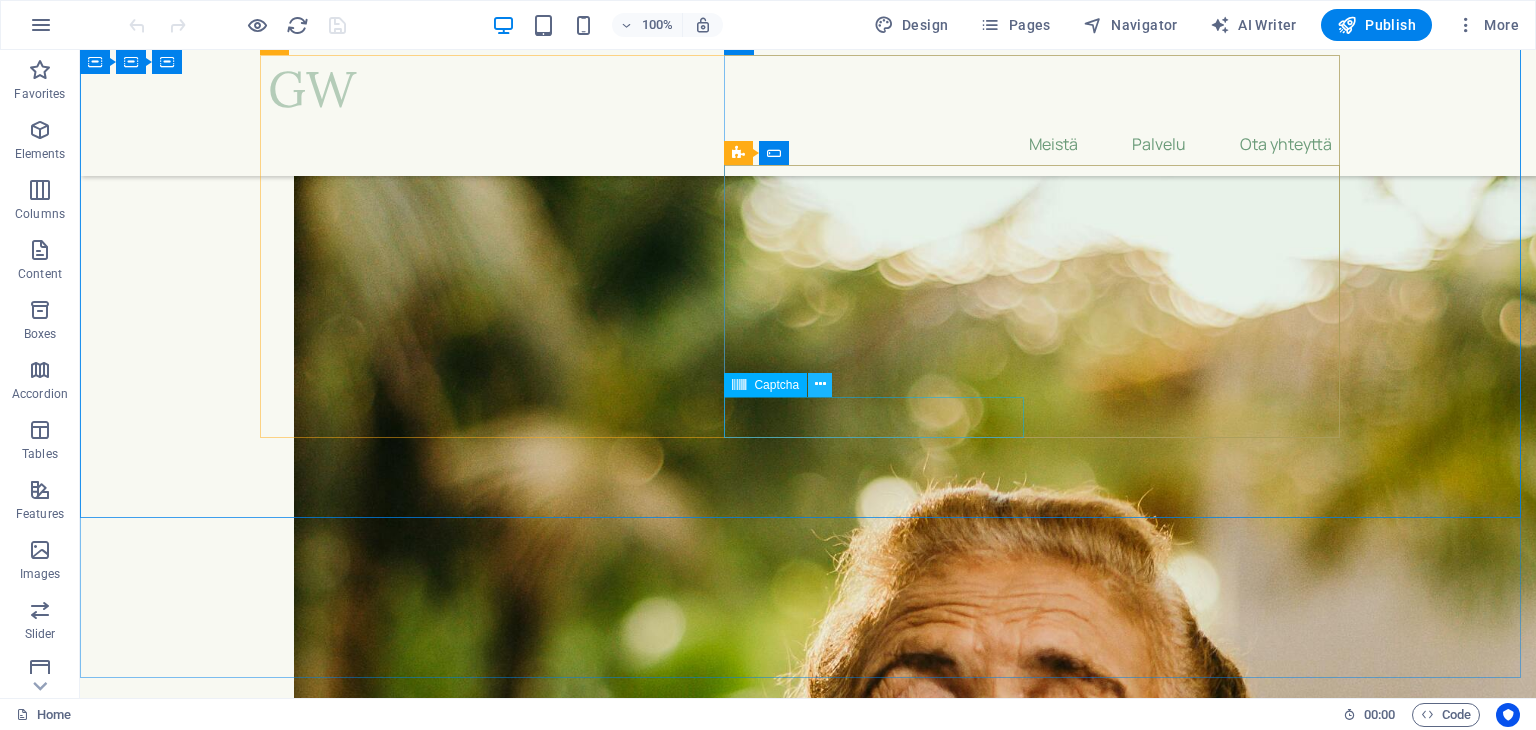 click at bounding box center [820, 384] 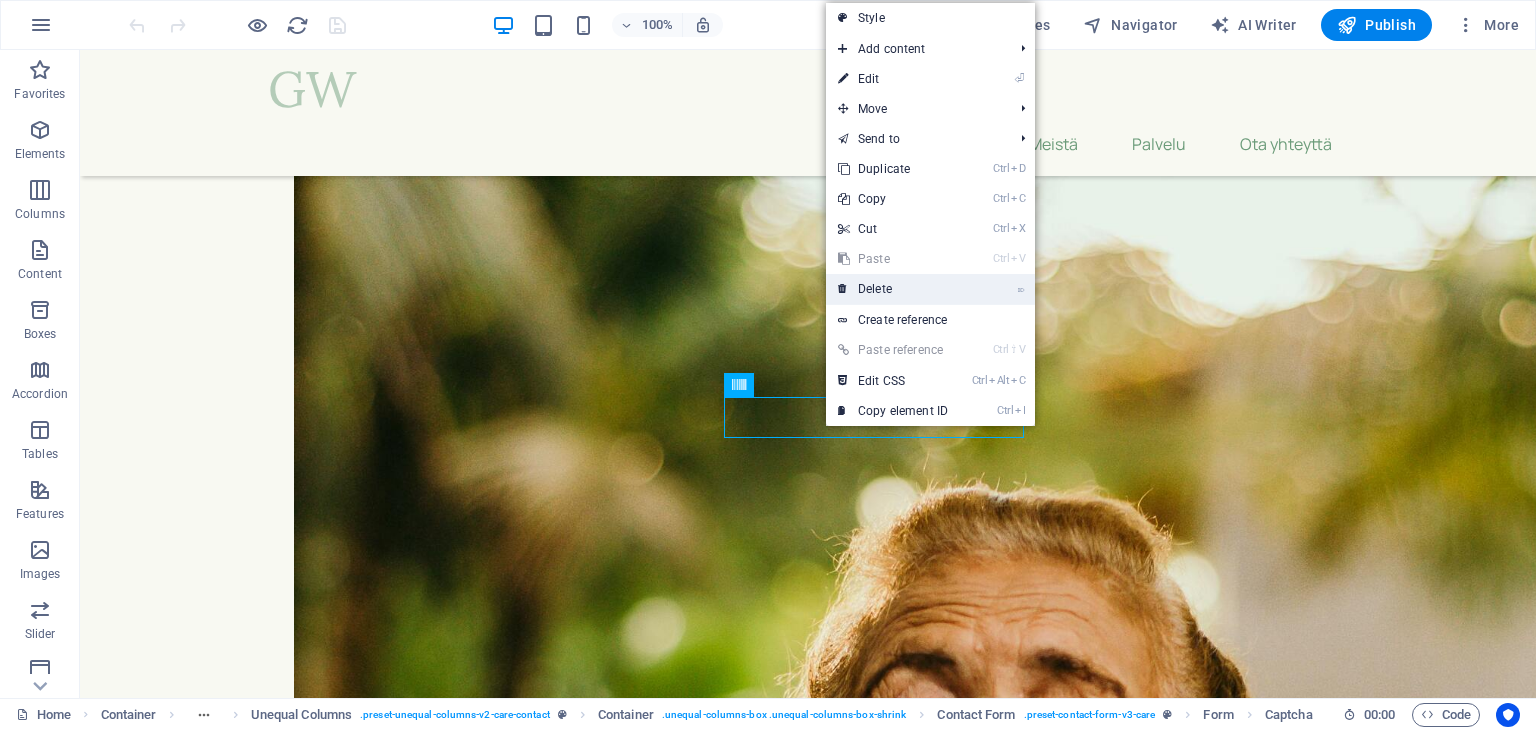 click on "⌦  Delete" at bounding box center [893, 289] 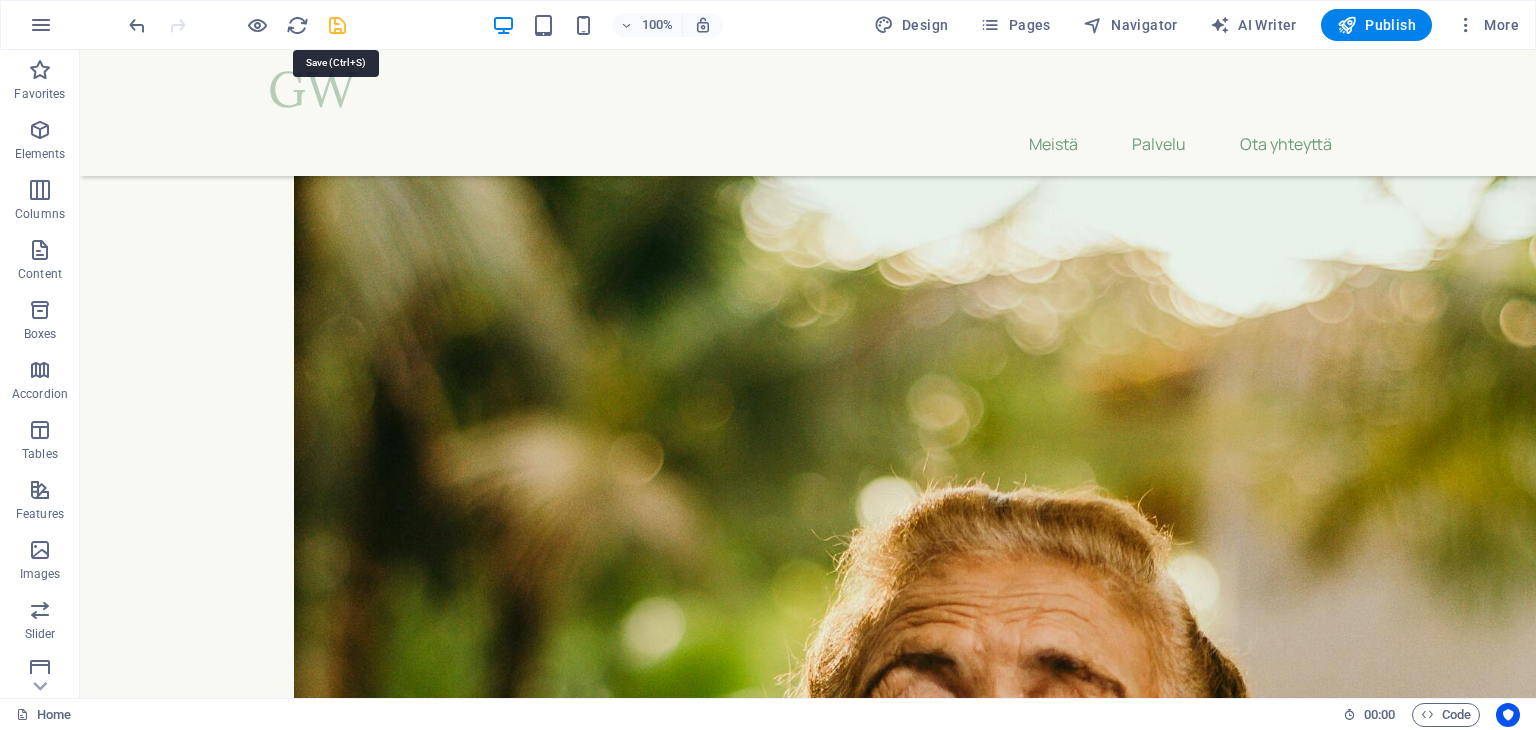 click at bounding box center [337, 25] 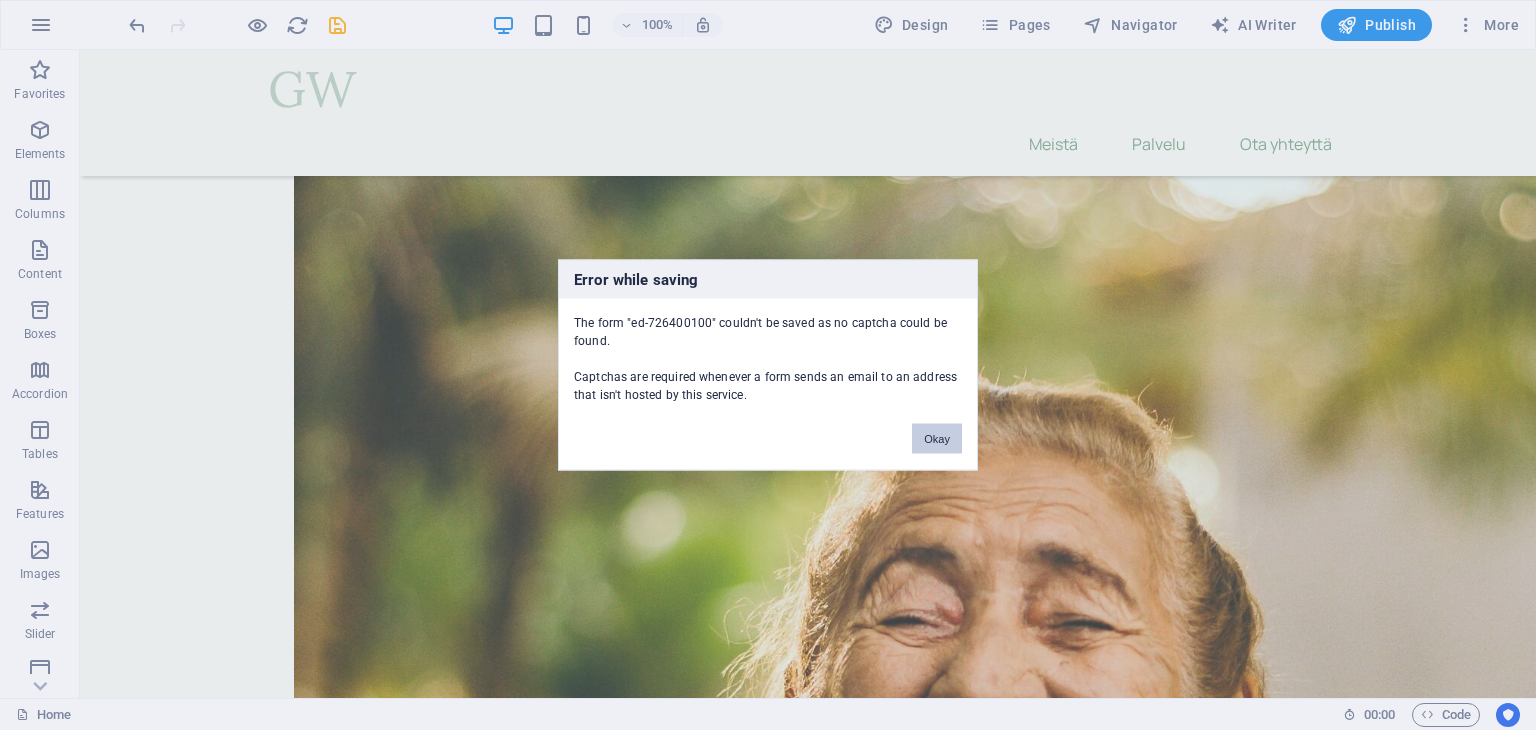 click on "Okay" at bounding box center [937, 439] 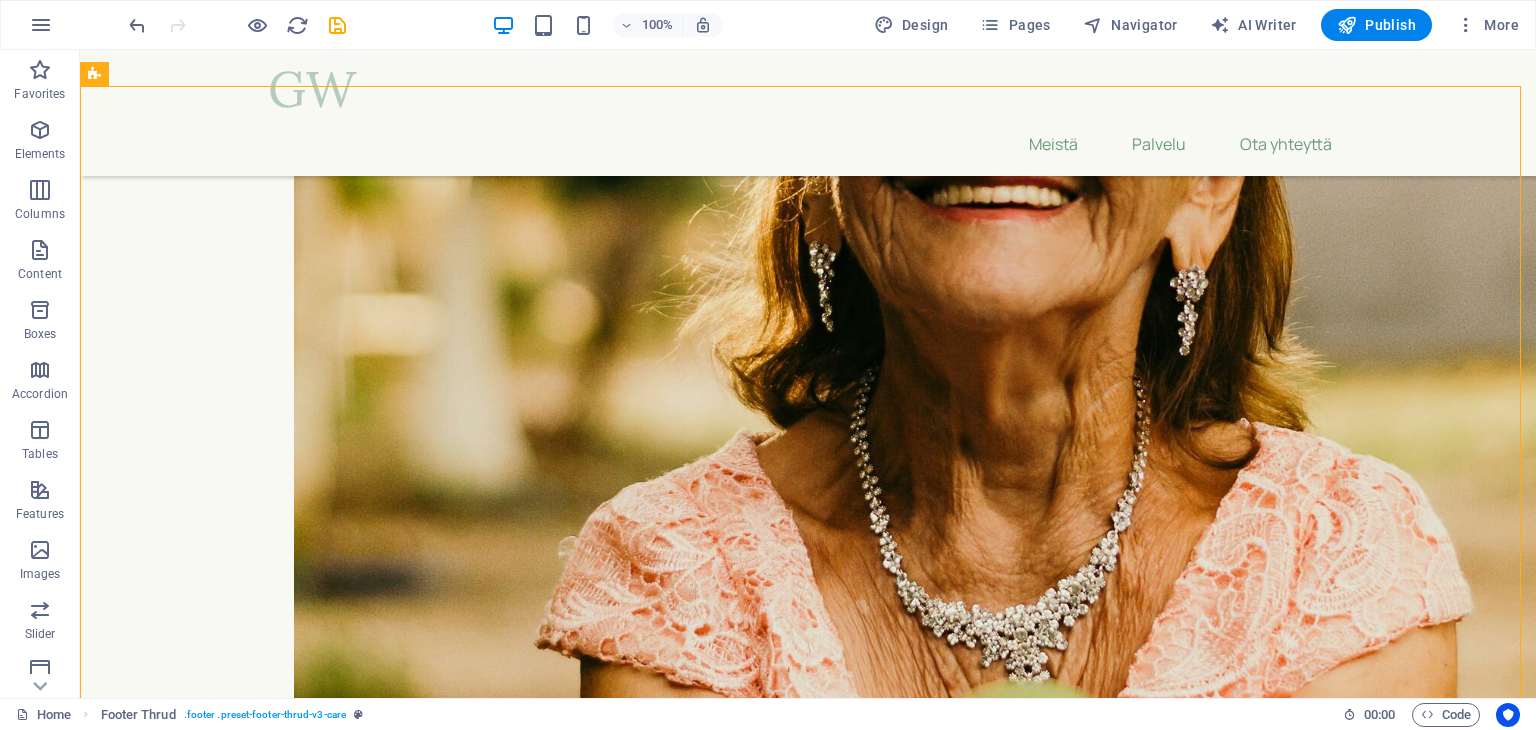 scroll, scrollTop: 11200, scrollLeft: 0, axis: vertical 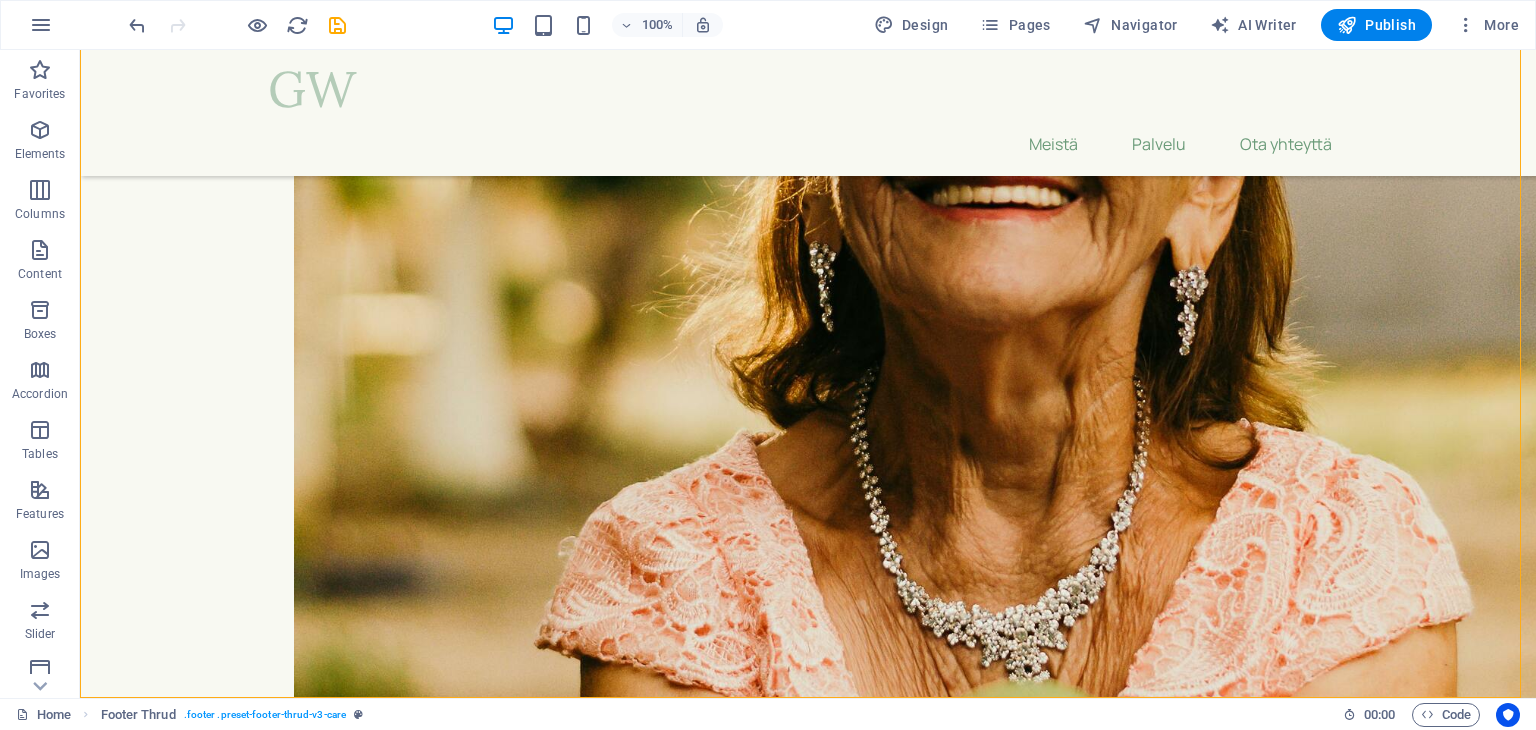 drag, startPoint x: 1518, startPoint y: 621, endPoint x: 1535, endPoint y: -8, distance: 629.2297 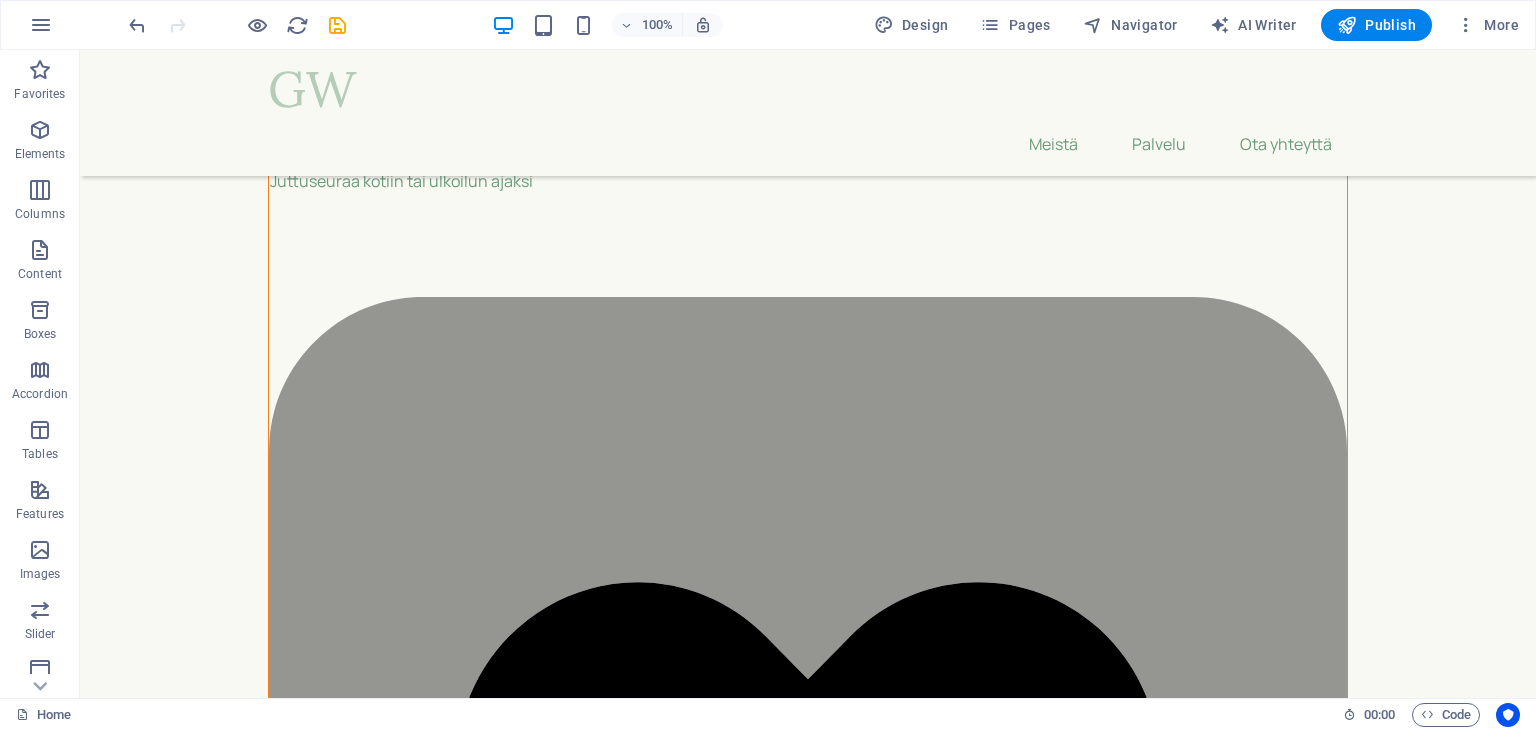 scroll, scrollTop: 1857, scrollLeft: 0, axis: vertical 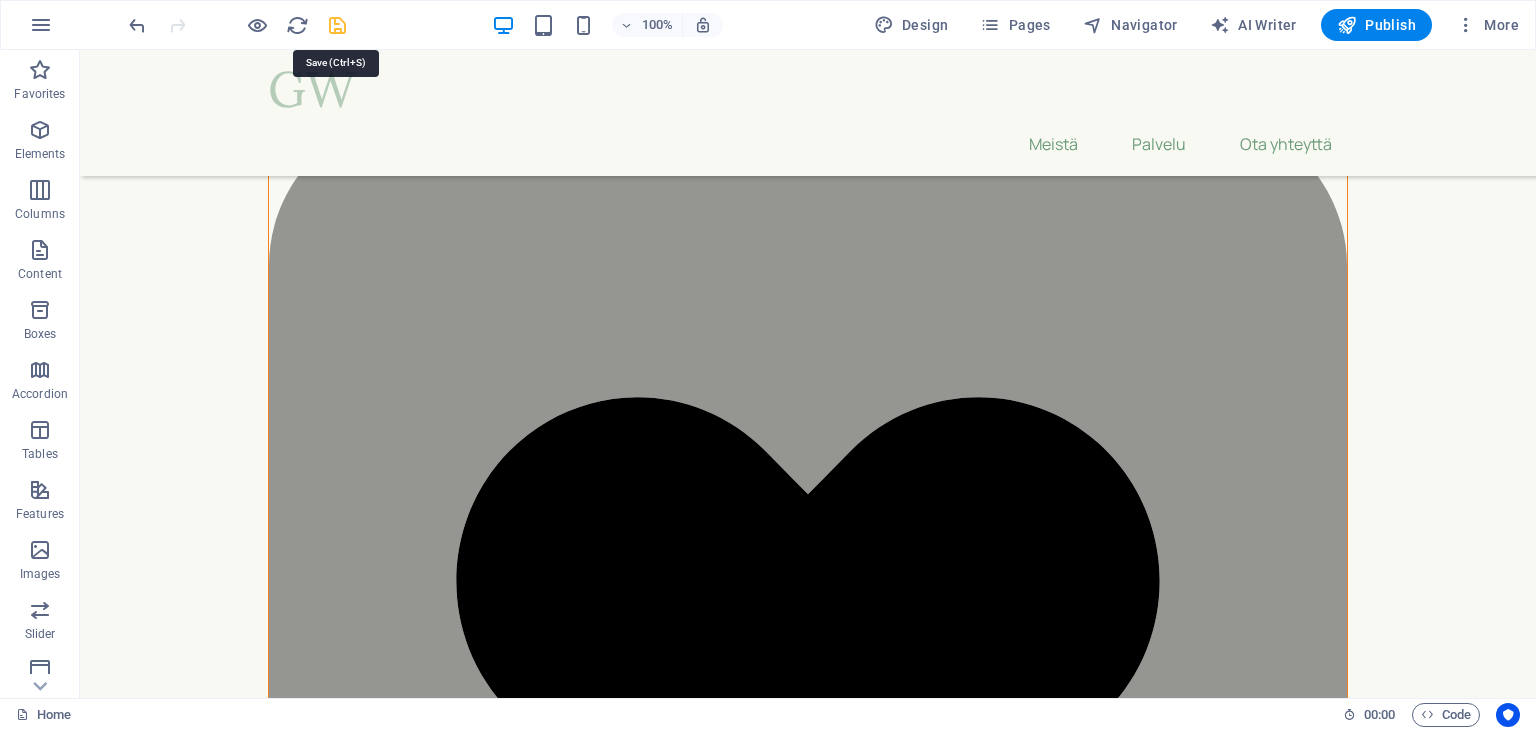 click at bounding box center (337, 25) 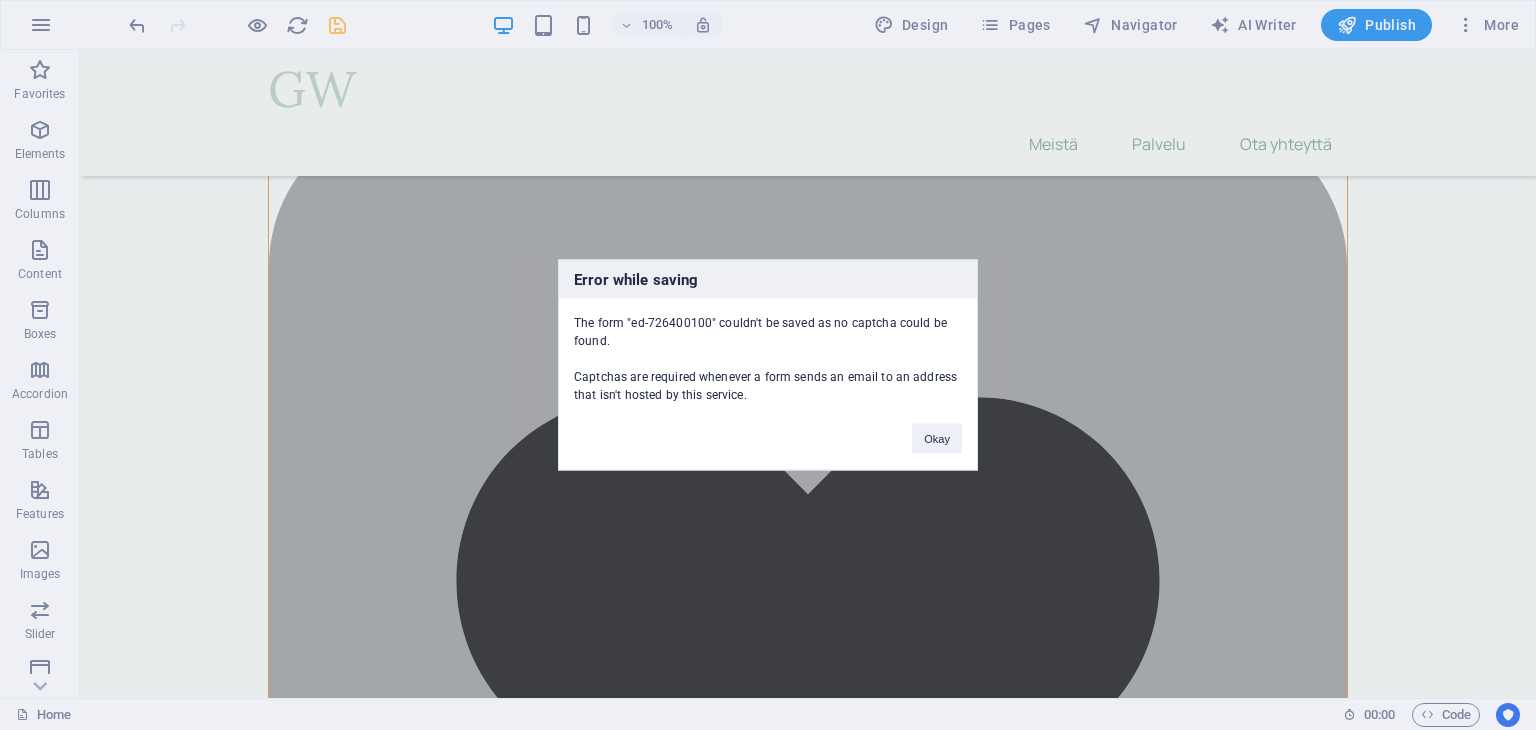 scroll, scrollTop: 10624, scrollLeft: 0, axis: vertical 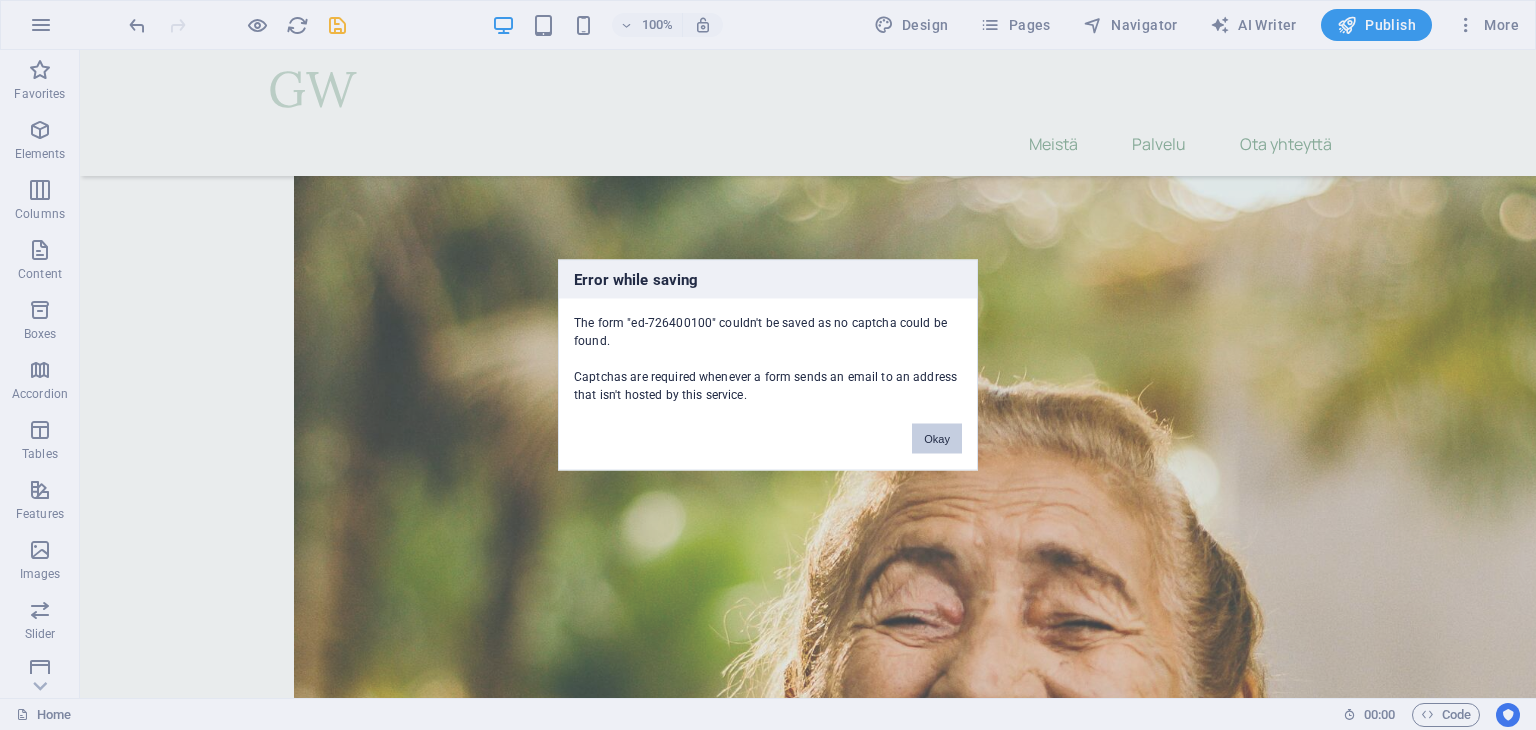 click on "Okay" at bounding box center (937, 439) 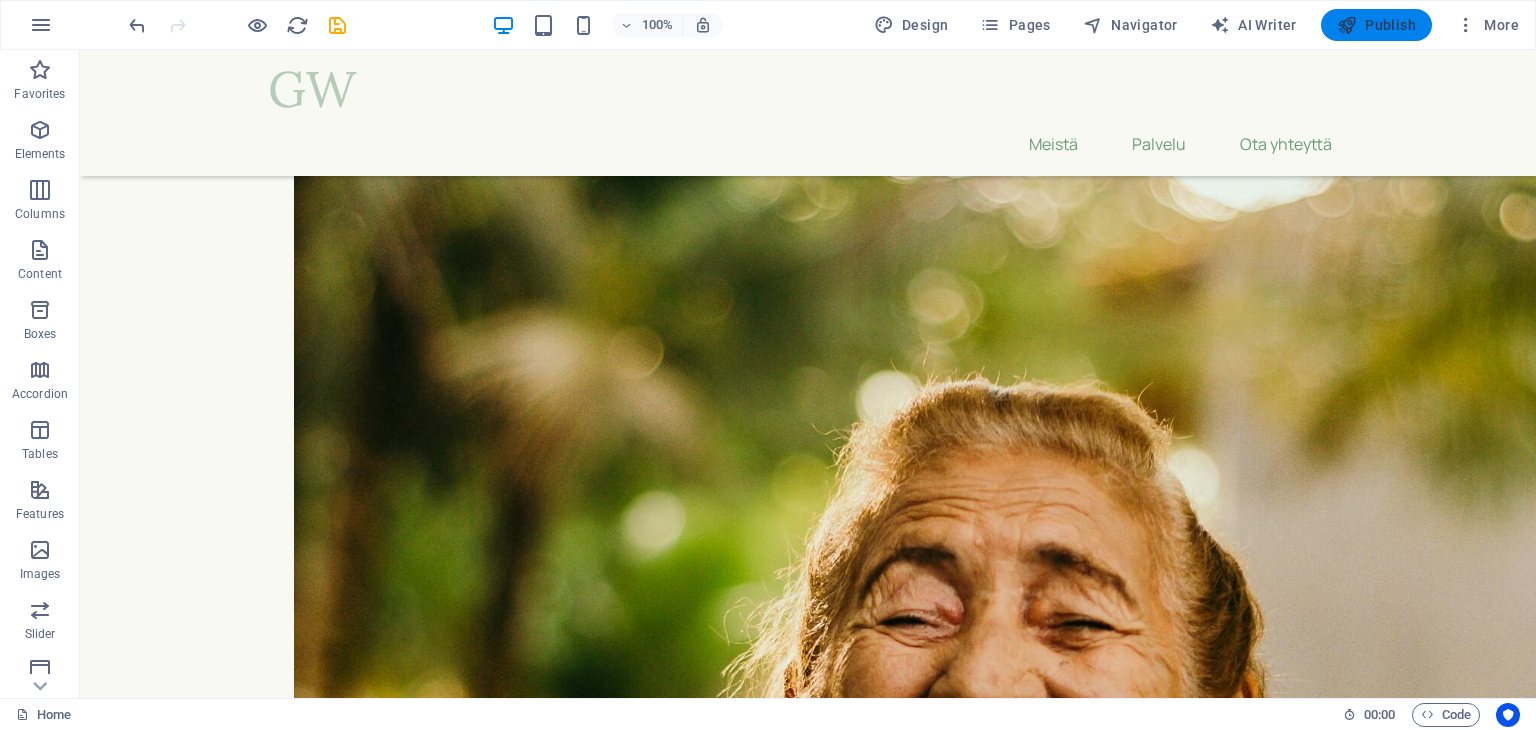 click on "Publish" at bounding box center (1376, 25) 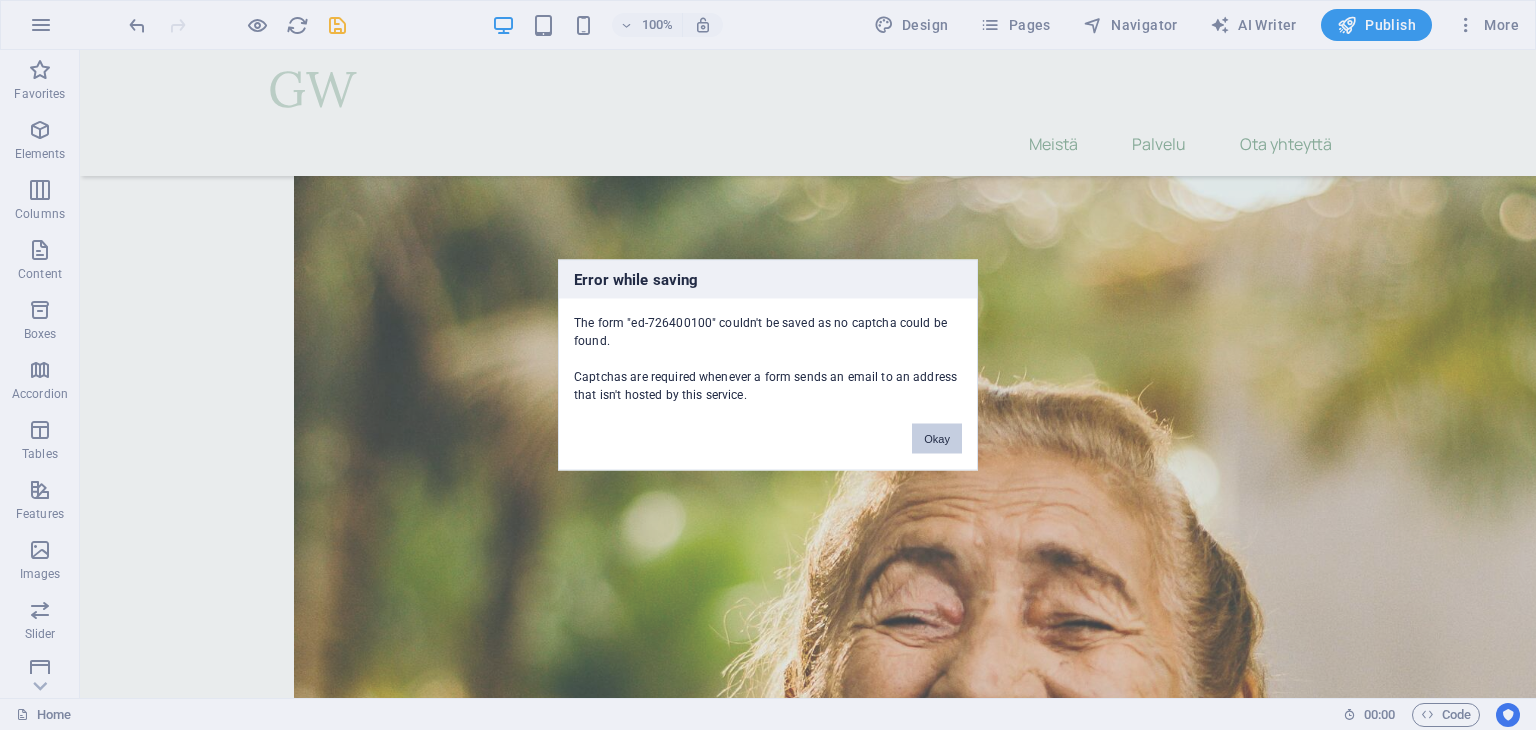 click on "Okay" at bounding box center [937, 439] 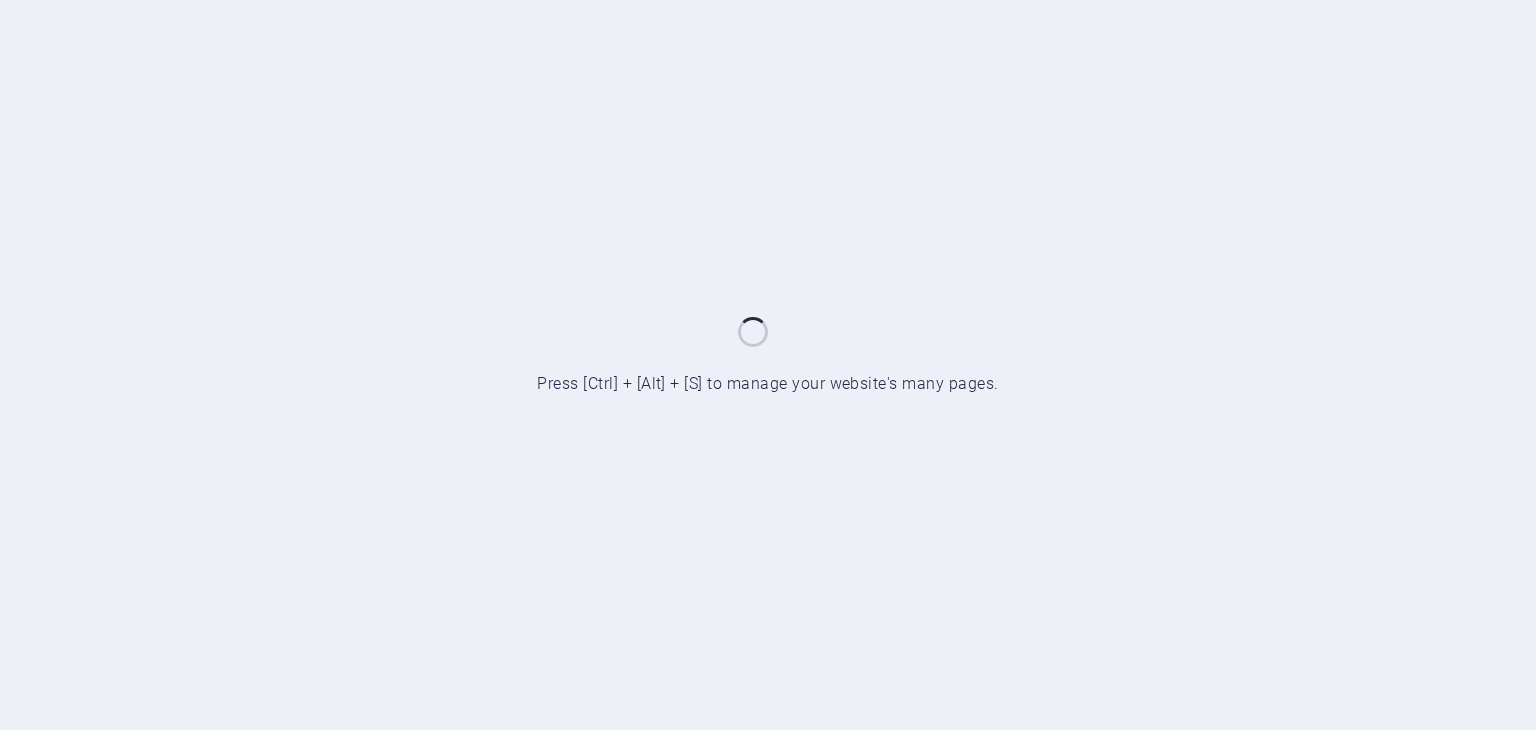 scroll, scrollTop: 0, scrollLeft: 0, axis: both 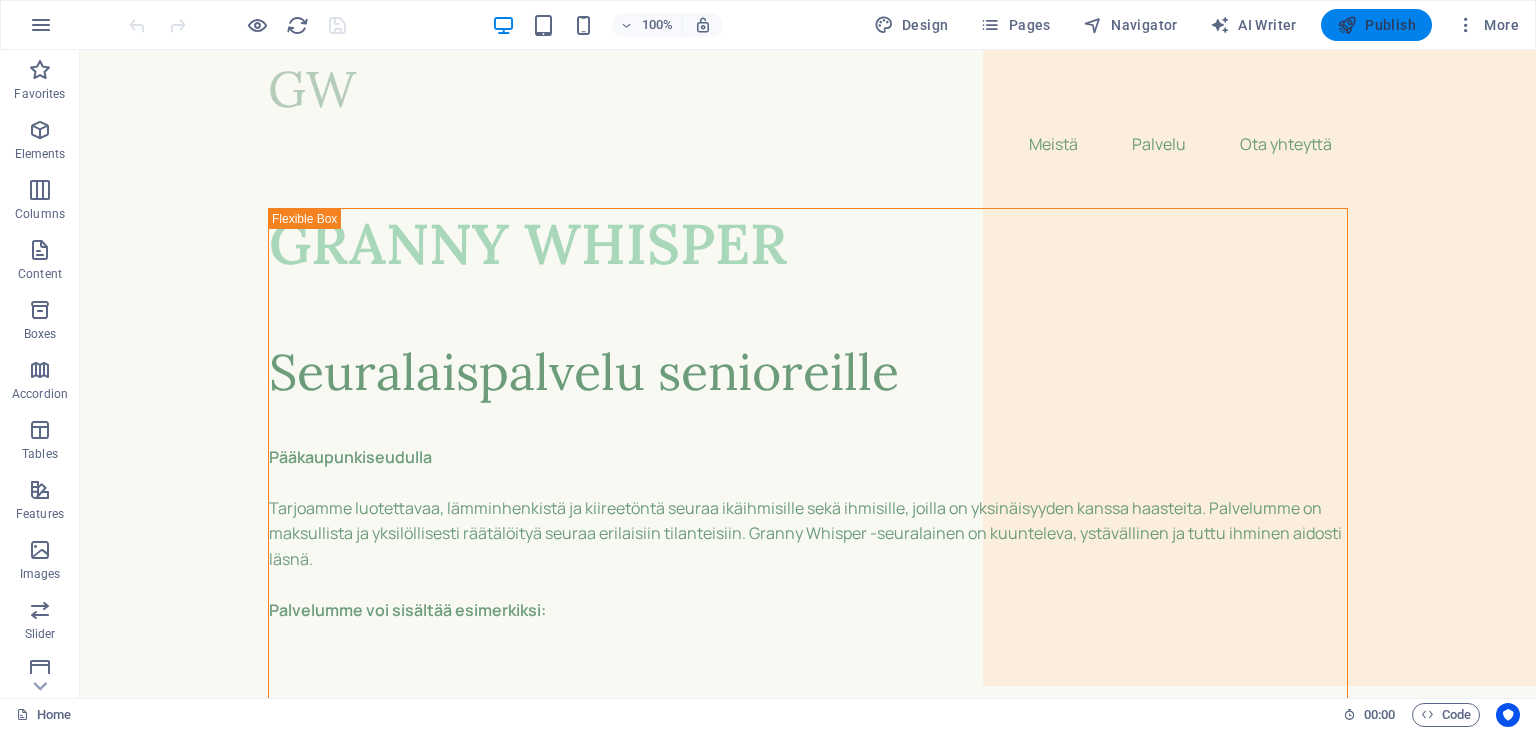 click on "Publish" at bounding box center [1376, 25] 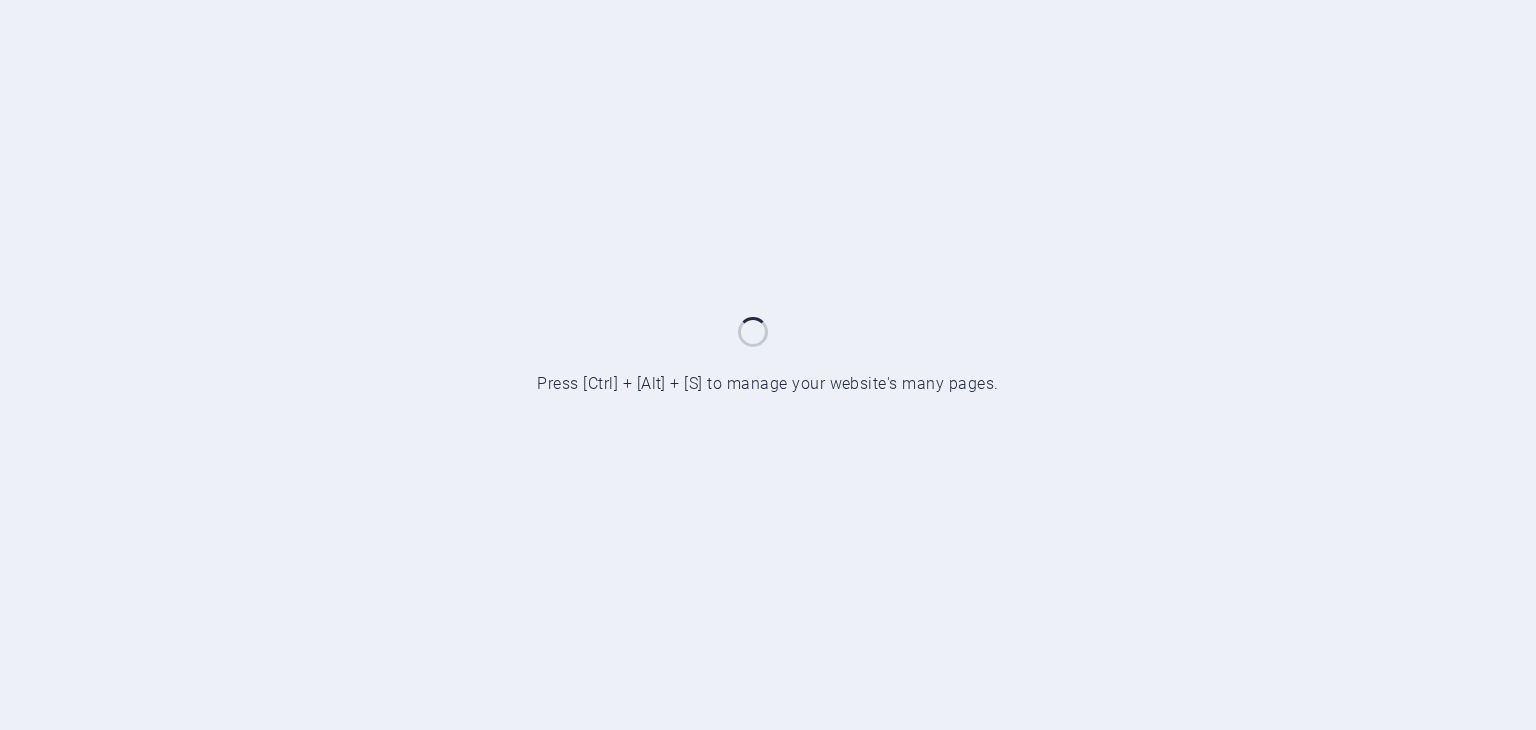 scroll, scrollTop: 0, scrollLeft: 0, axis: both 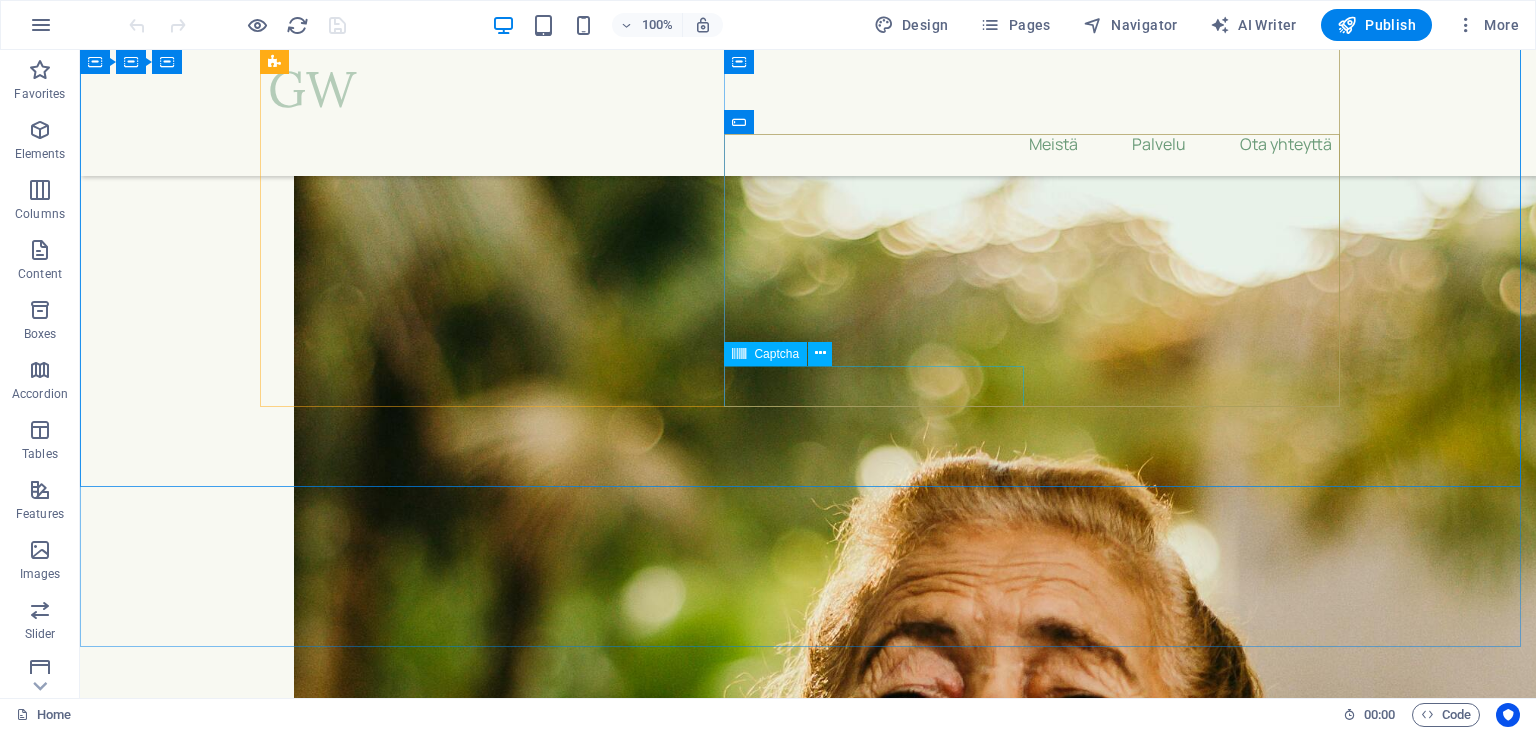 click on "Captcha" at bounding box center [776, 354] 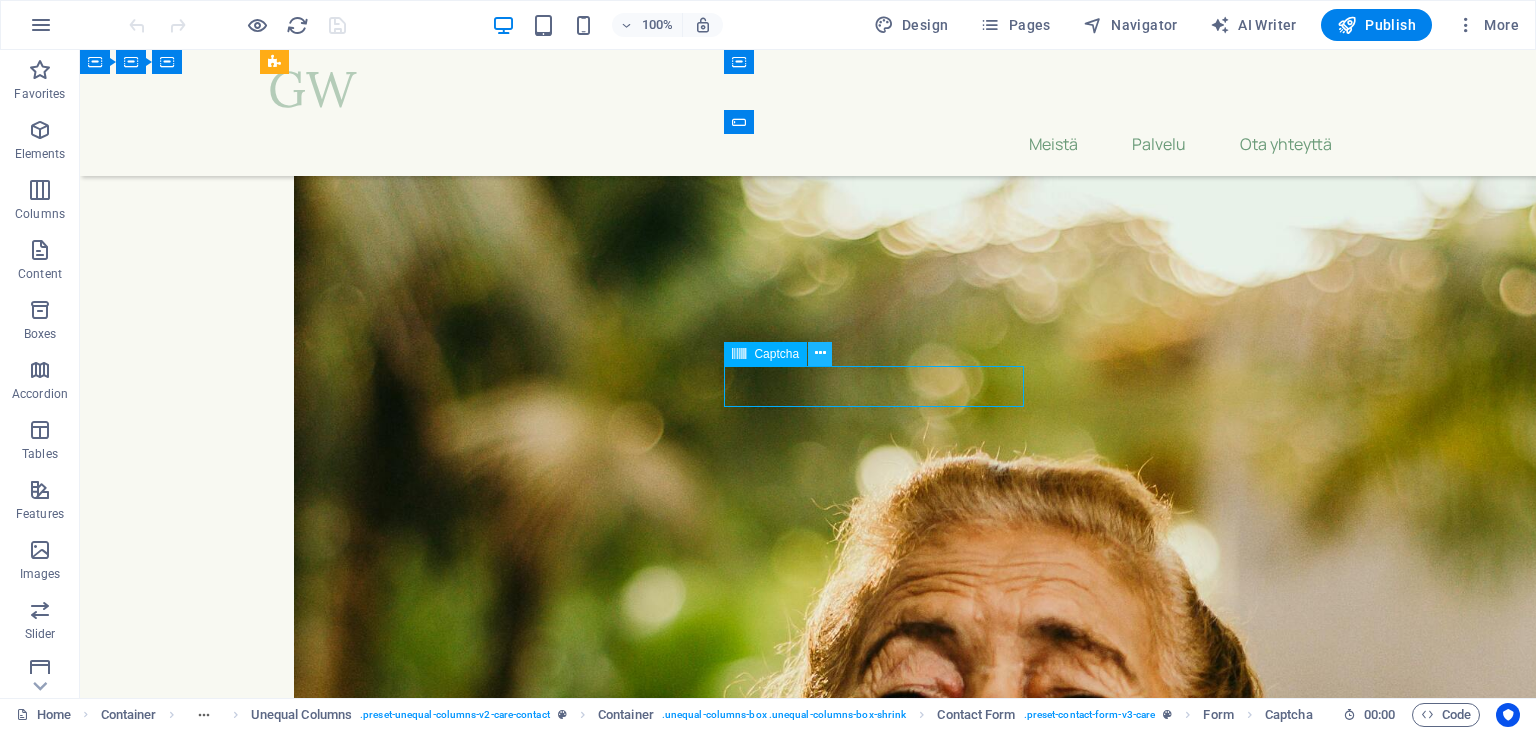 click at bounding box center [820, 354] 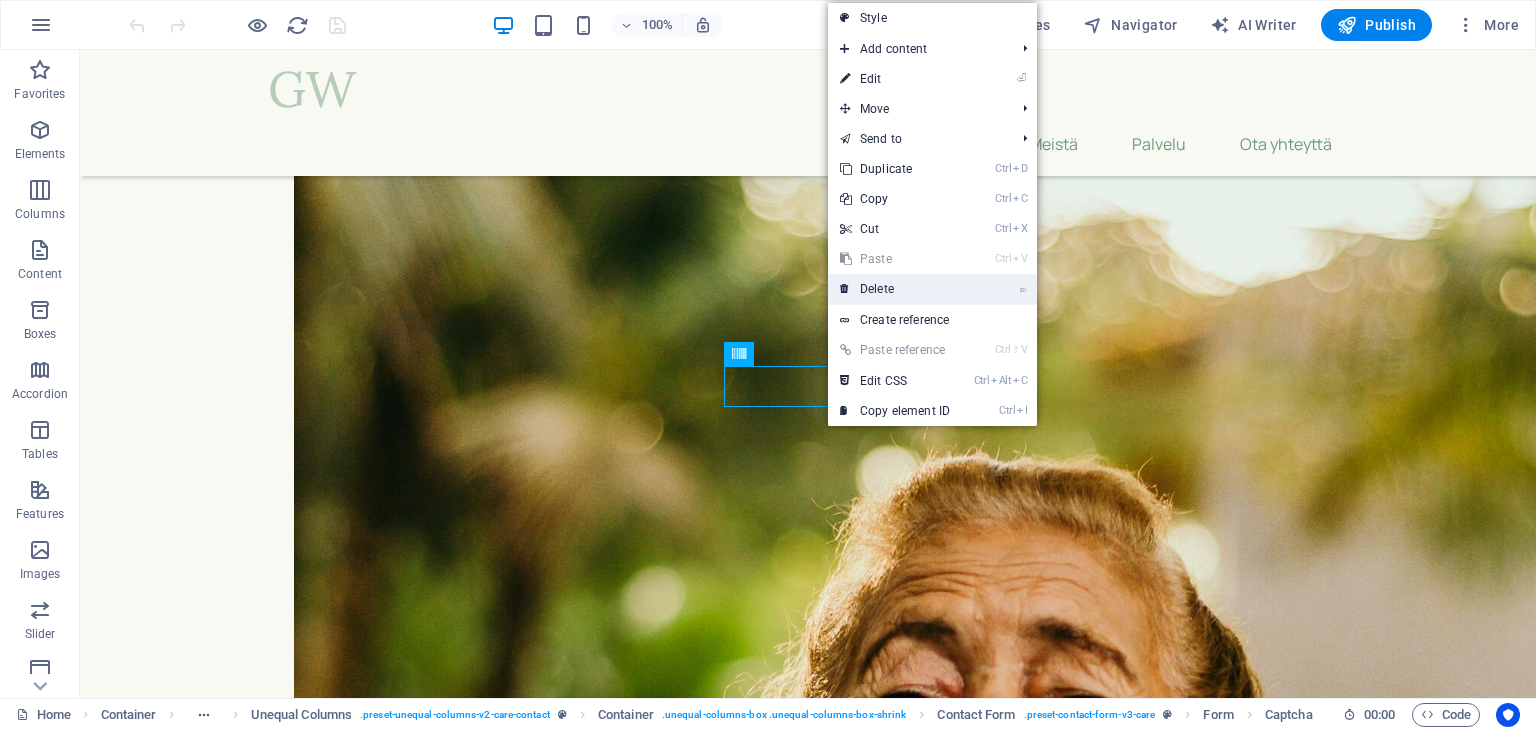 click on "⌦  Delete" at bounding box center [895, 289] 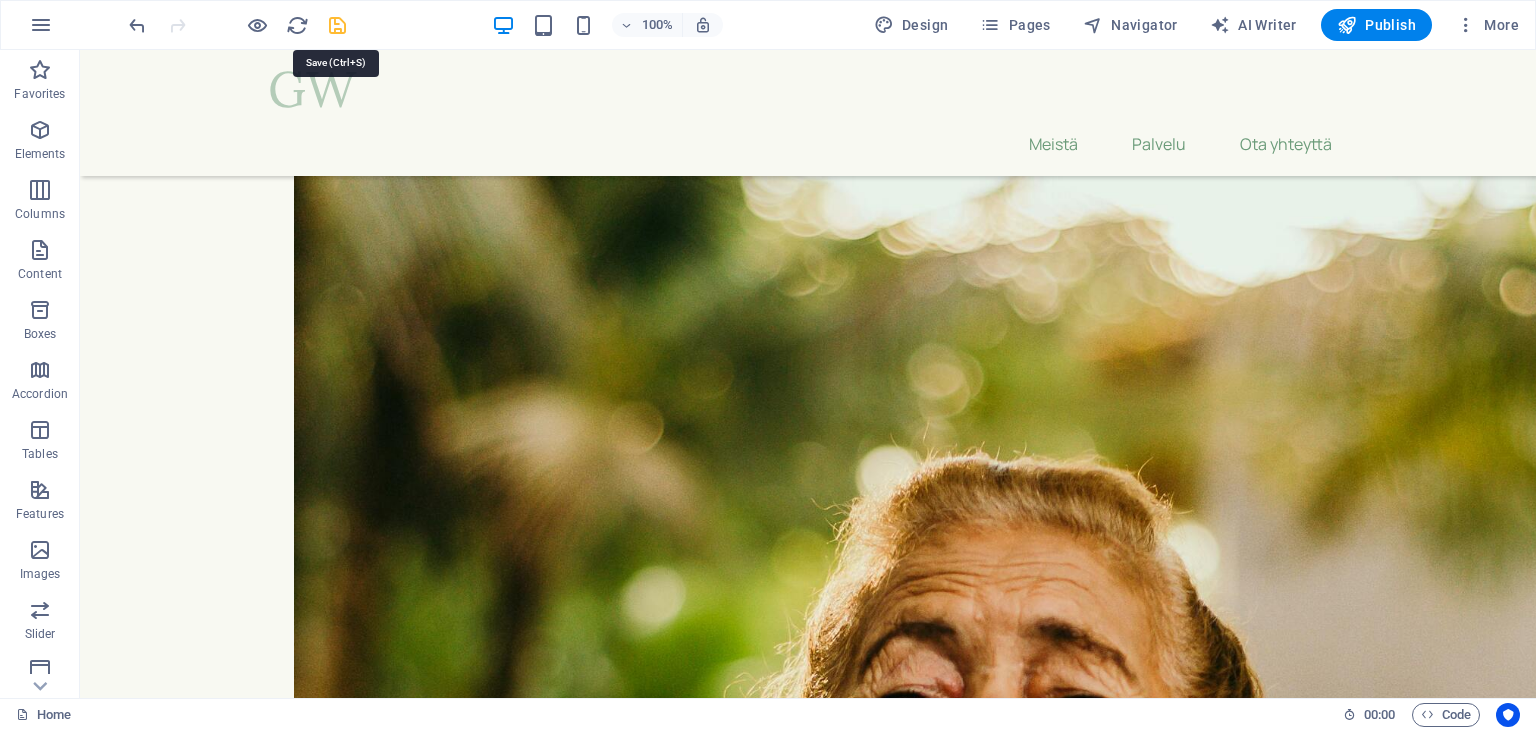 click at bounding box center (337, 25) 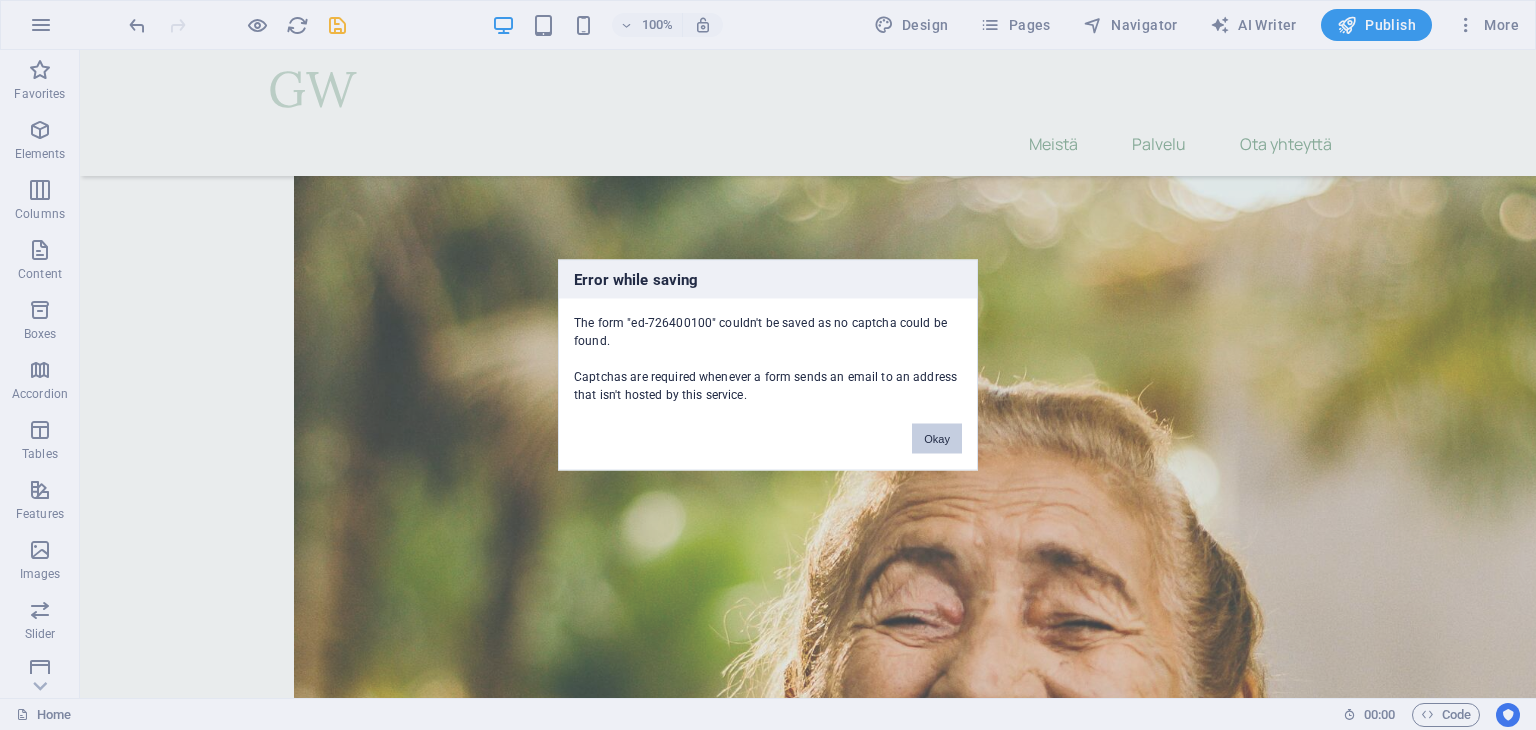 click on "Okay" at bounding box center (937, 439) 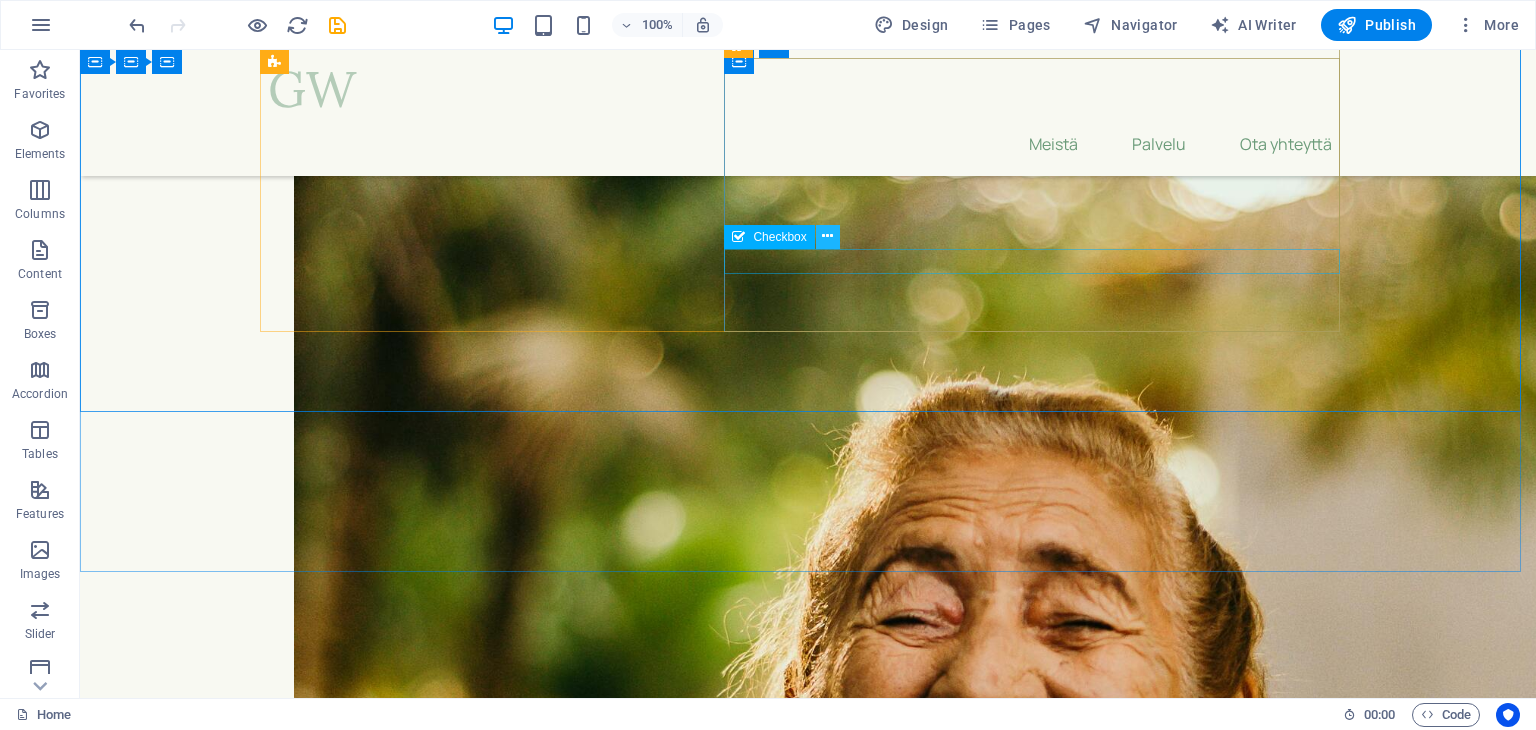 click at bounding box center (827, 236) 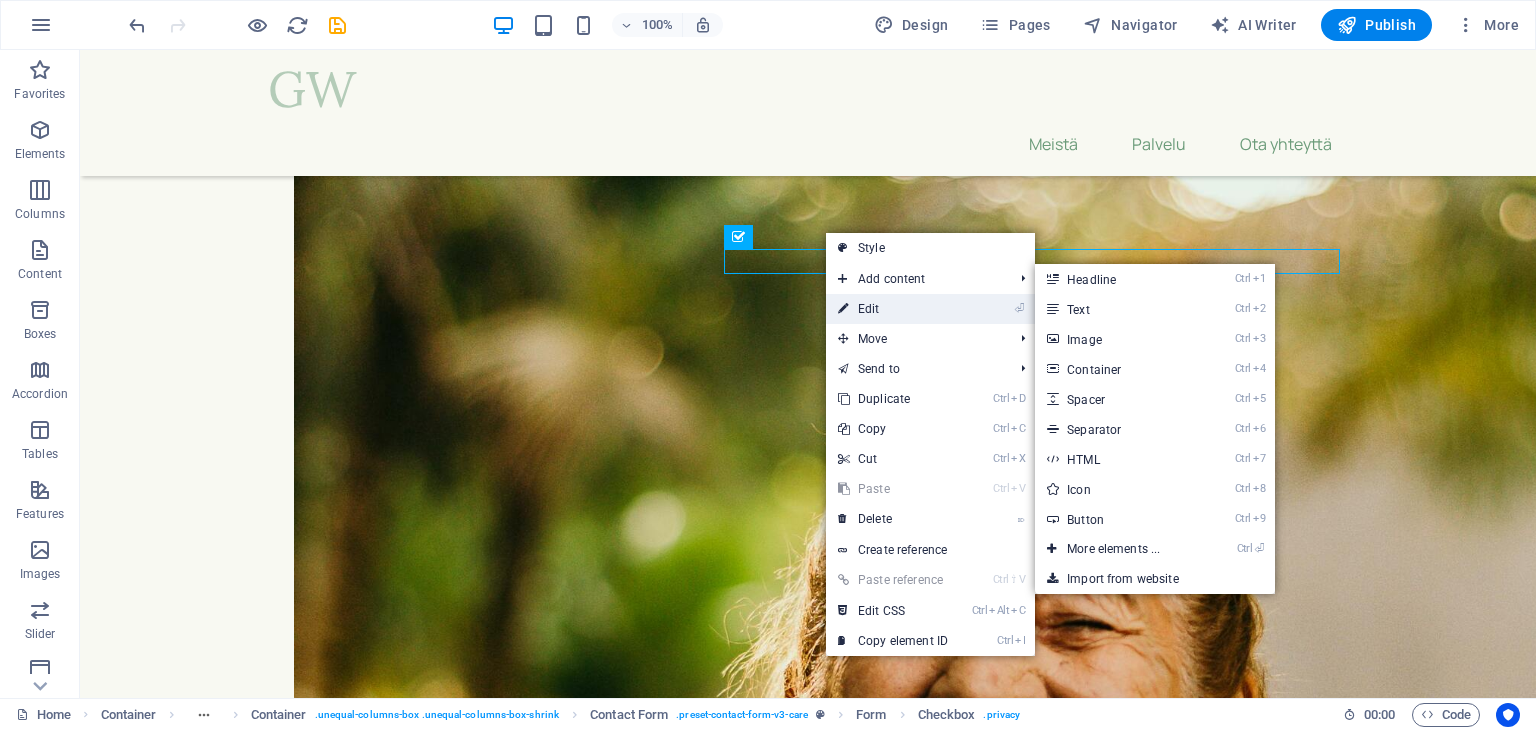 click on "⏎  Edit" at bounding box center [893, 309] 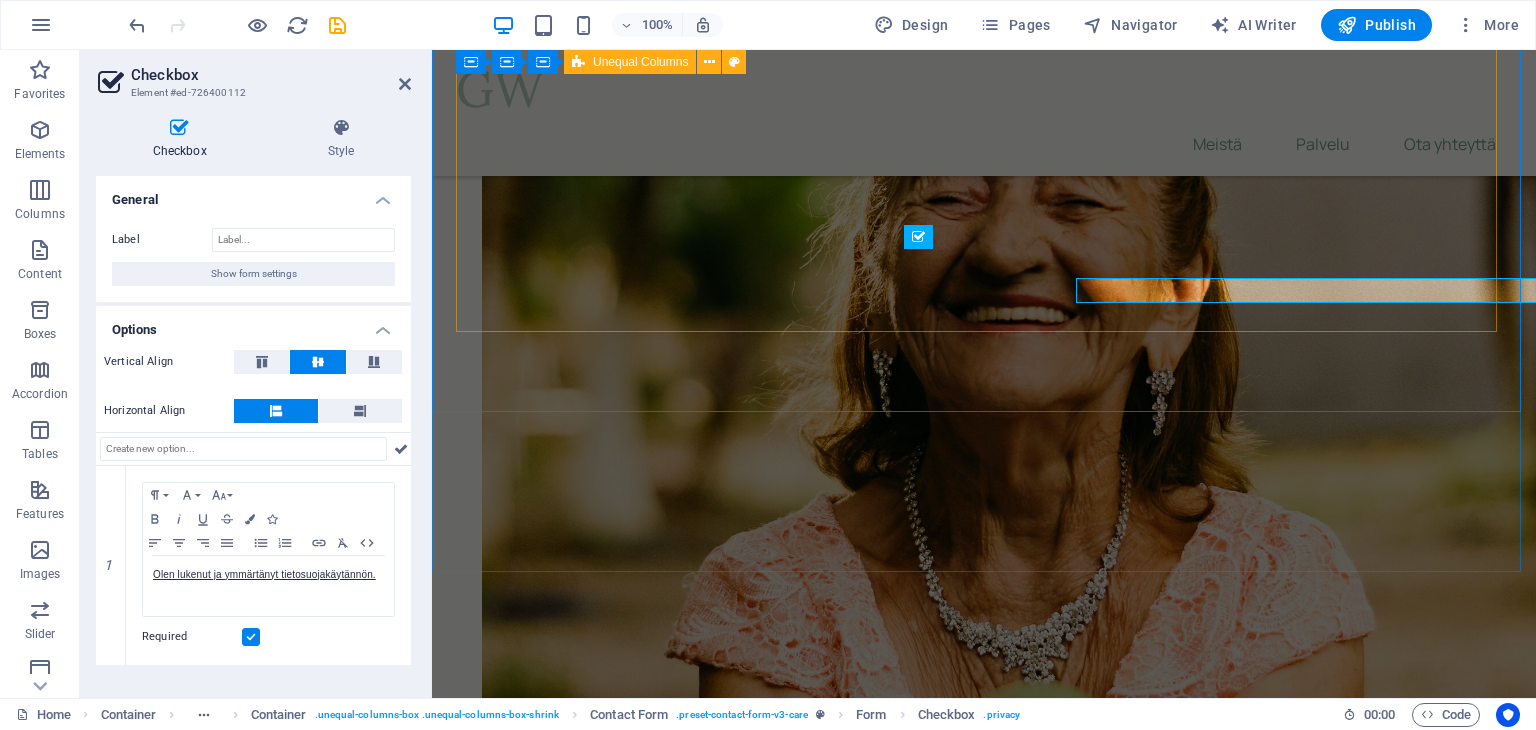 scroll, scrollTop: 10596, scrollLeft: 0, axis: vertical 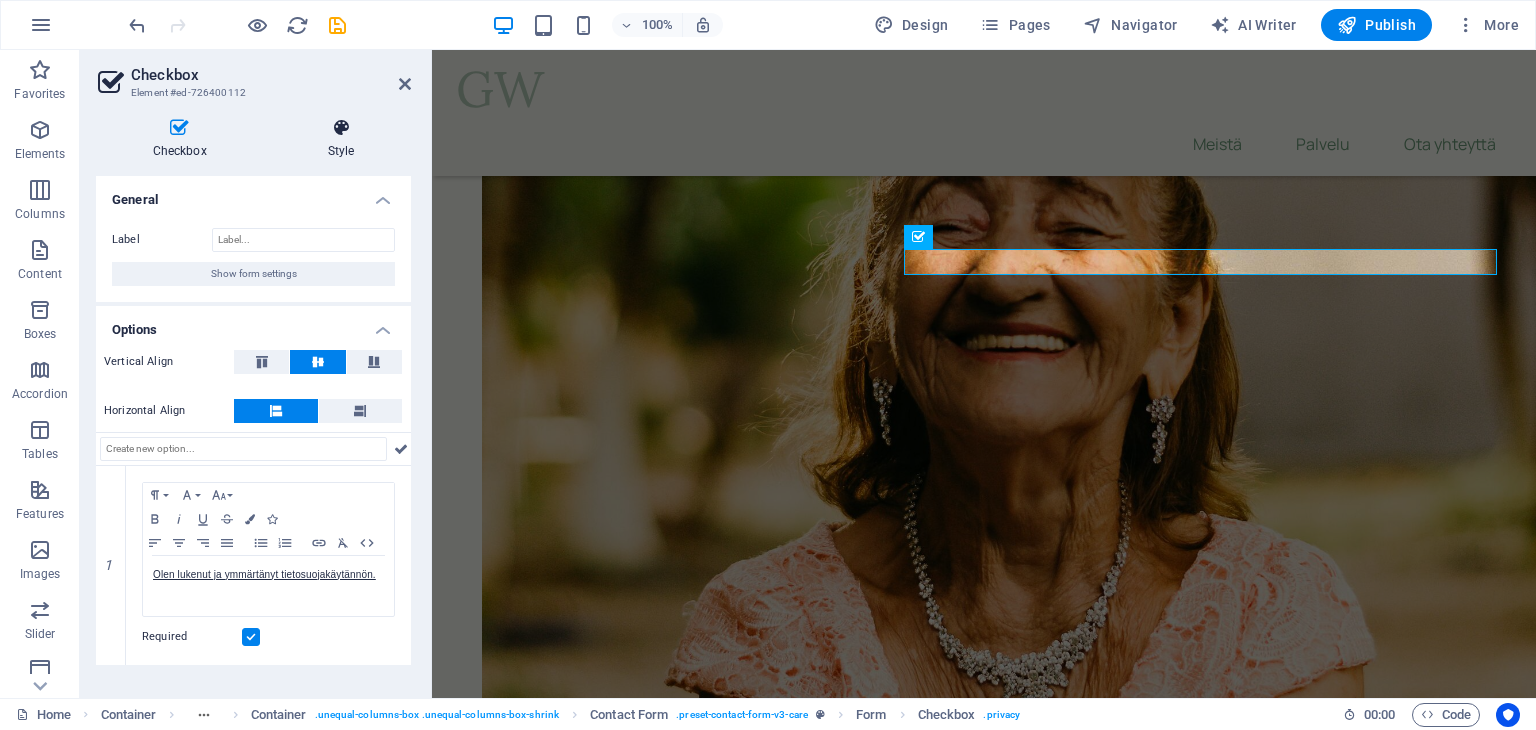 click on "Style" at bounding box center [341, 139] 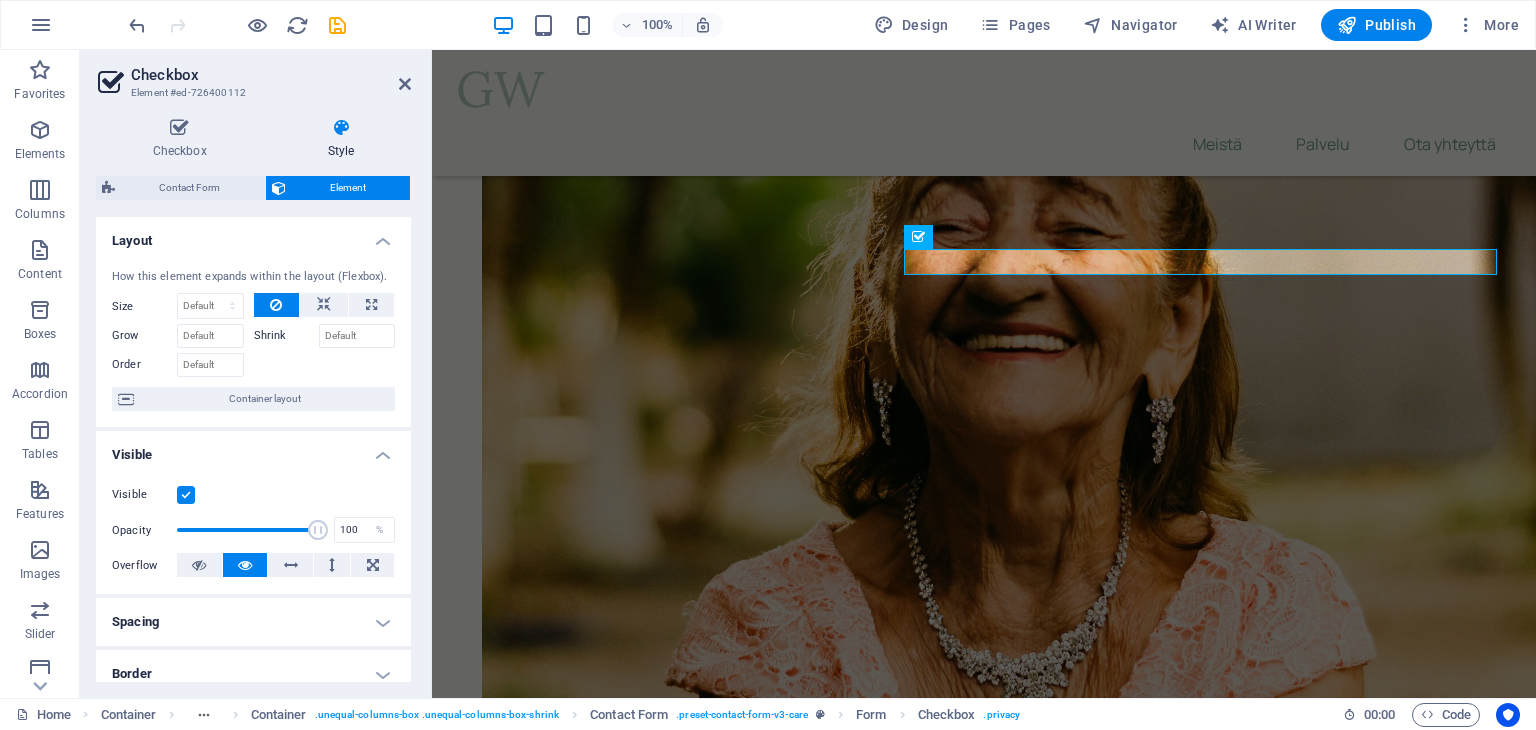 drag, startPoint x: 404, startPoint y: 243, endPoint x: 401, endPoint y: 378, distance: 135.03333 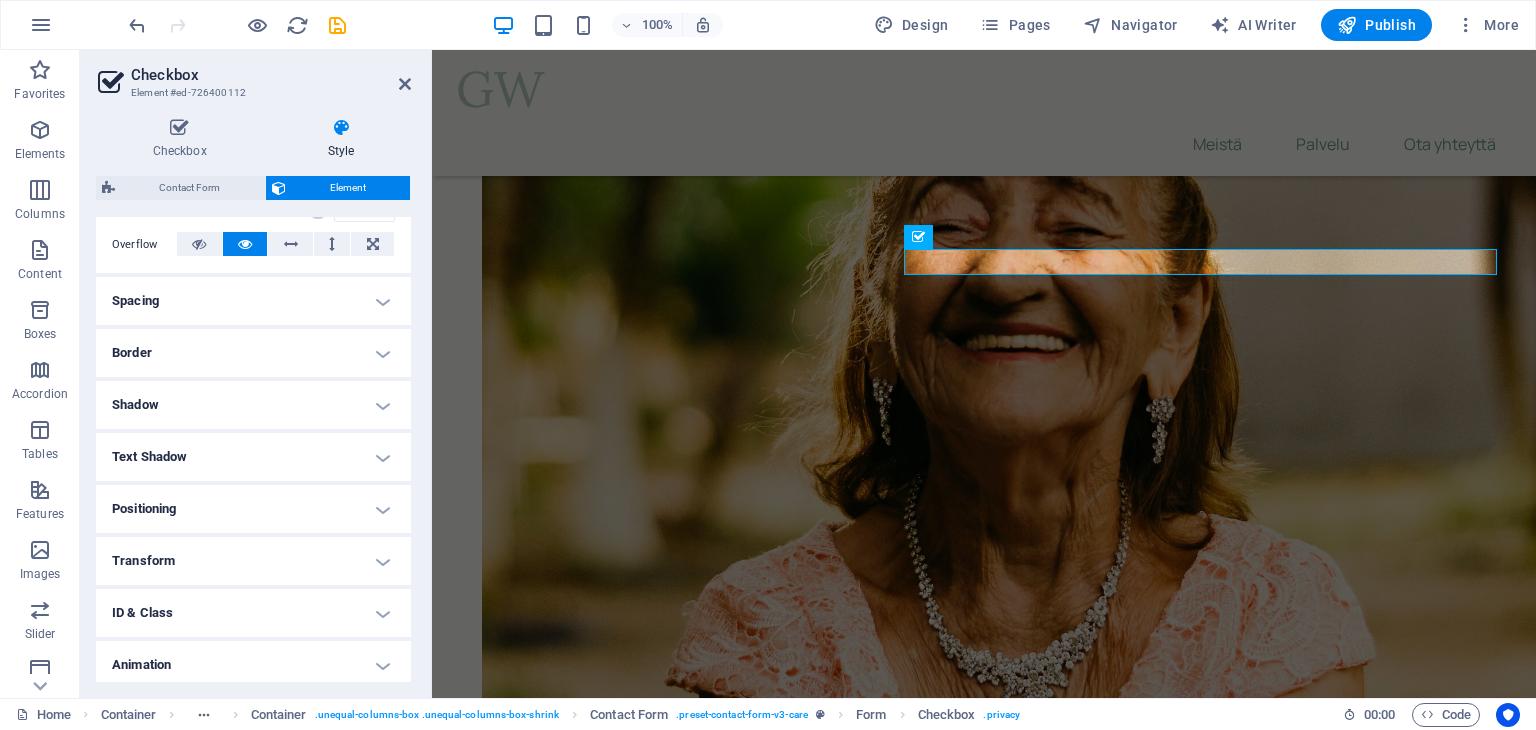 scroll, scrollTop: 300, scrollLeft: 0, axis: vertical 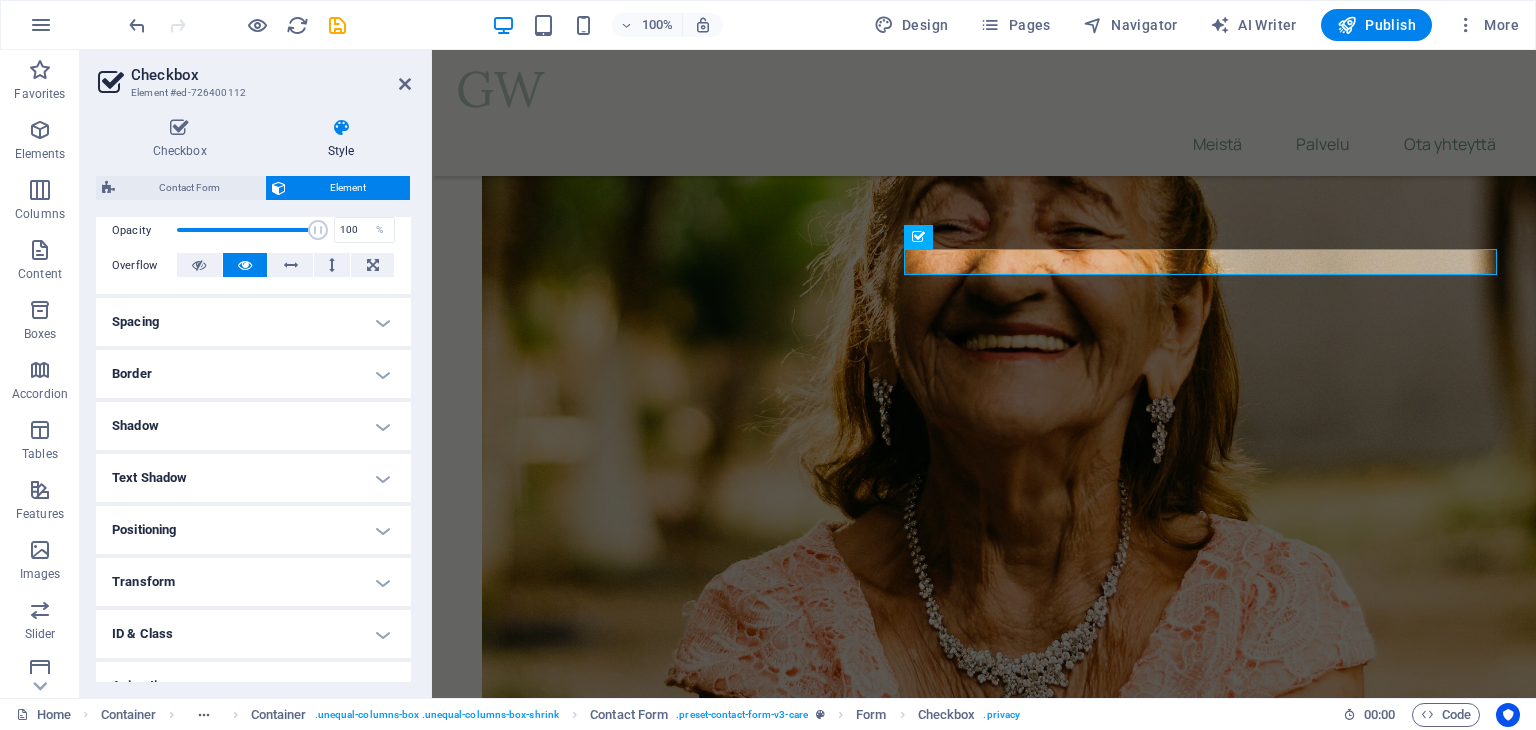 click on "Spacing" at bounding box center [253, 322] 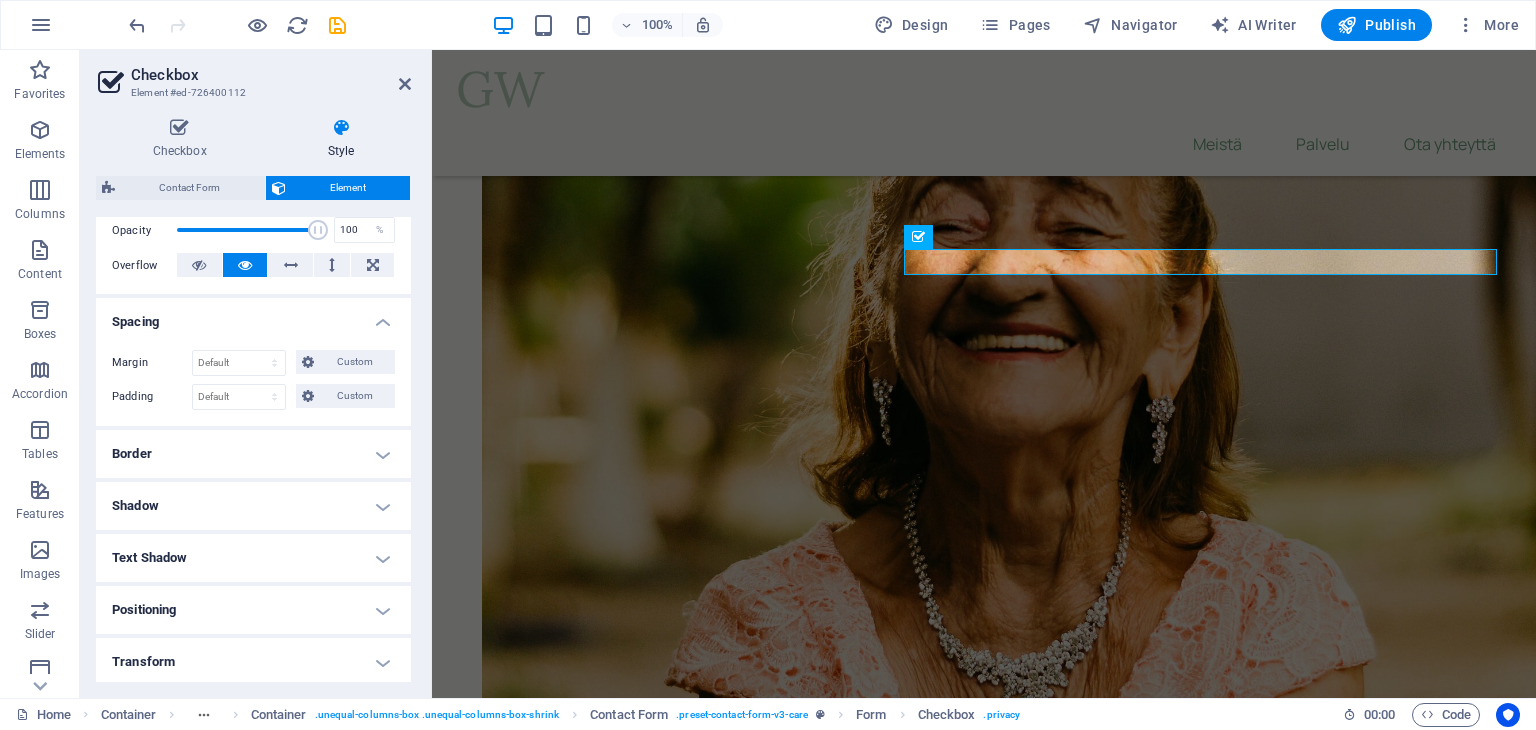click on "Border" at bounding box center [253, 454] 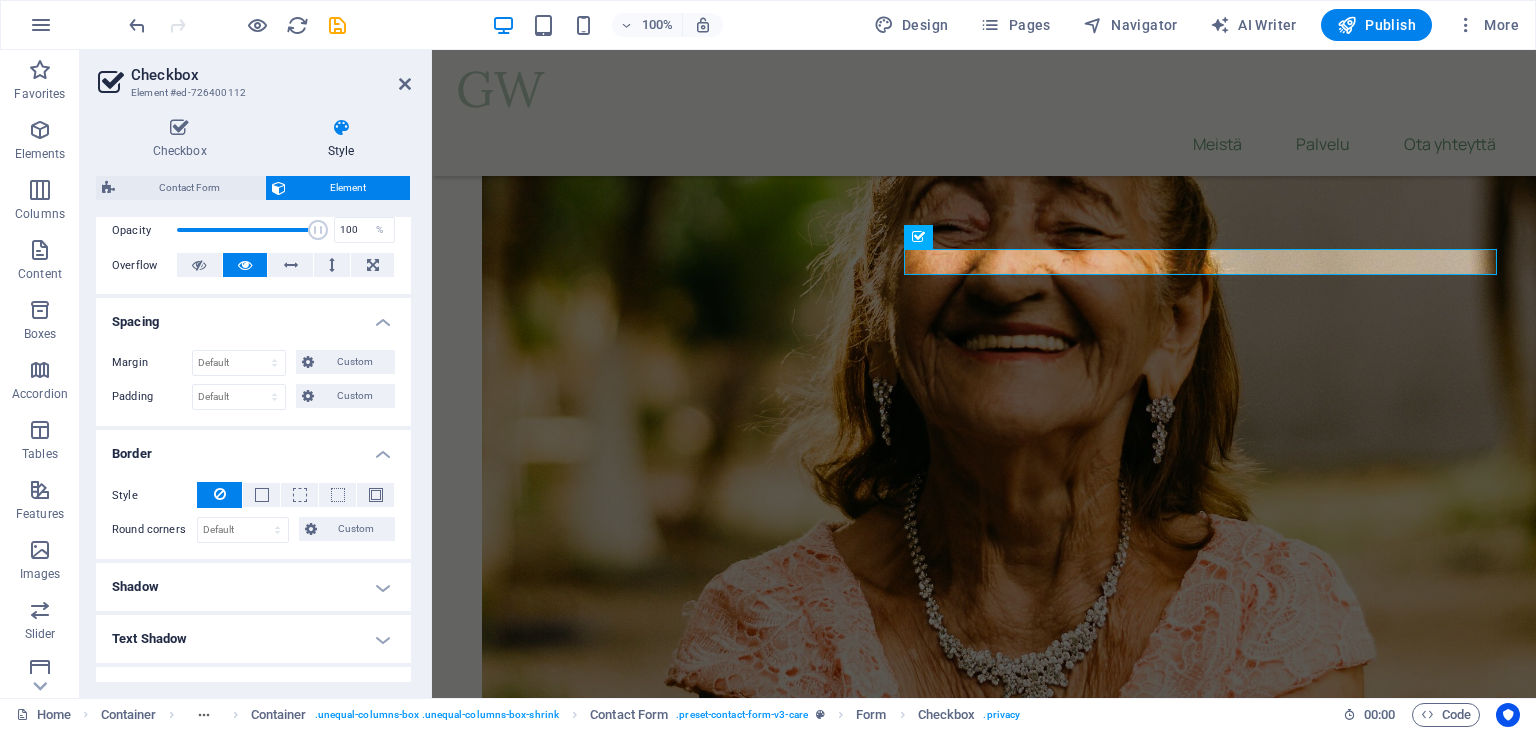 scroll, scrollTop: 400, scrollLeft: 0, axis: vertical 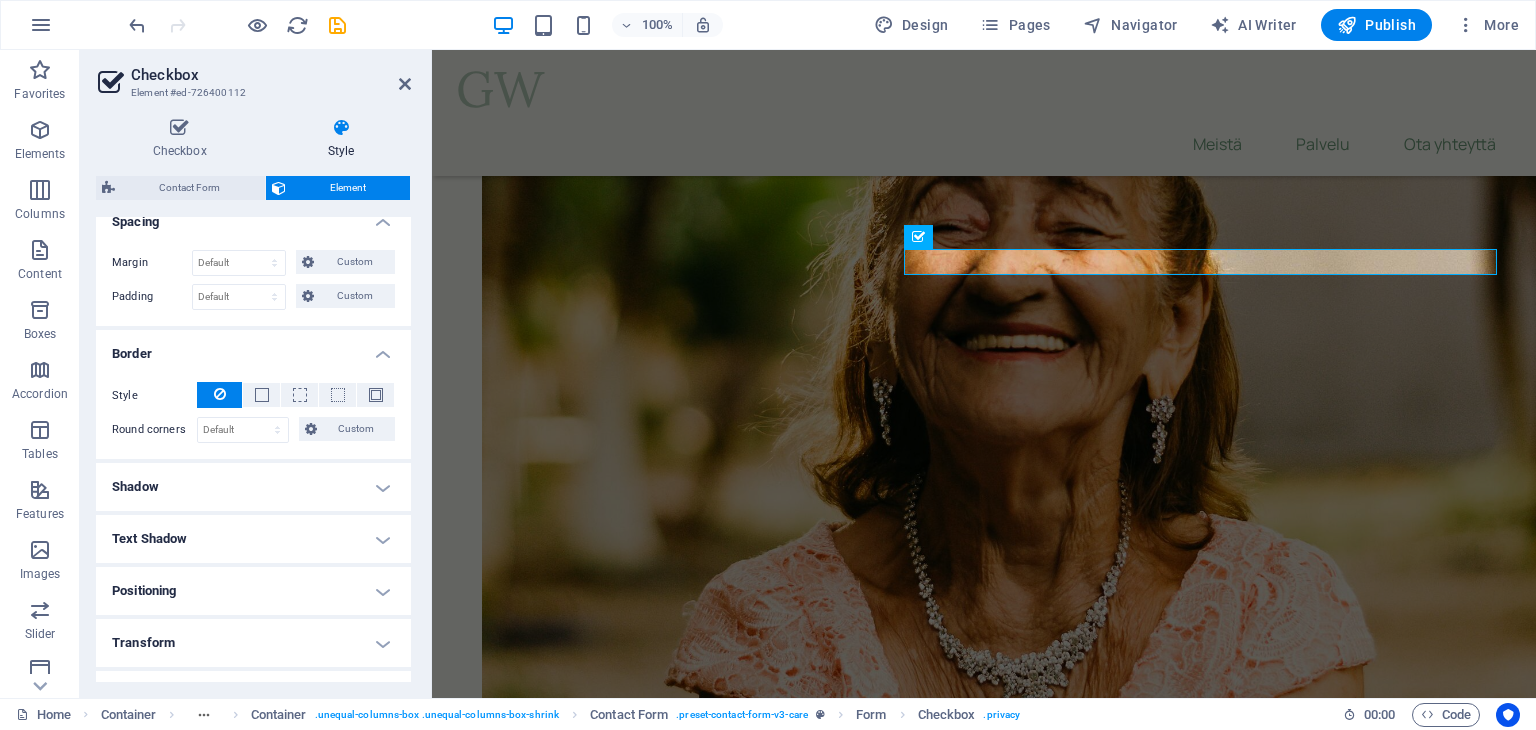 click on "Shadow" at bounding box center [253, 487] 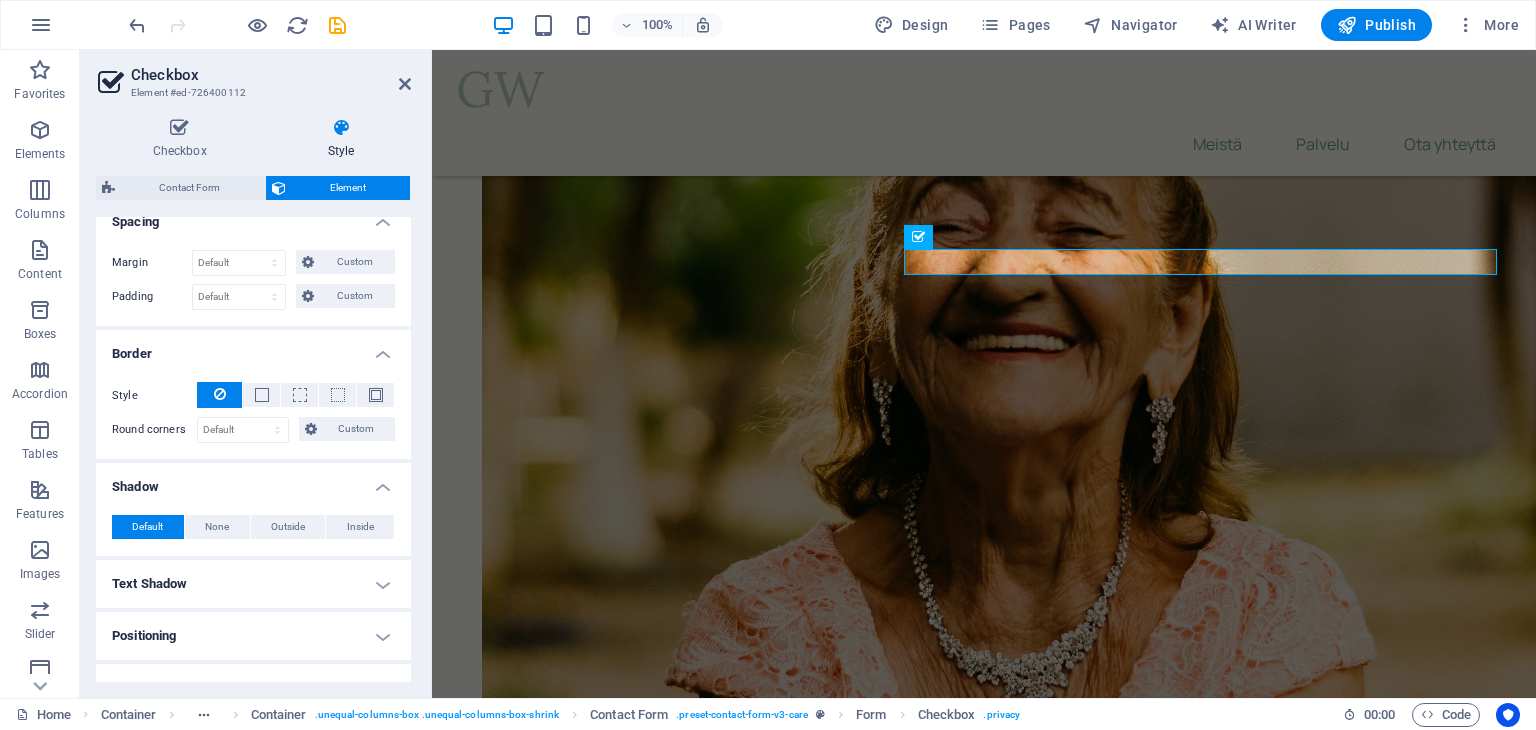 scroll, scrollTop: 484, scrollLeft: 0, axis: vertical 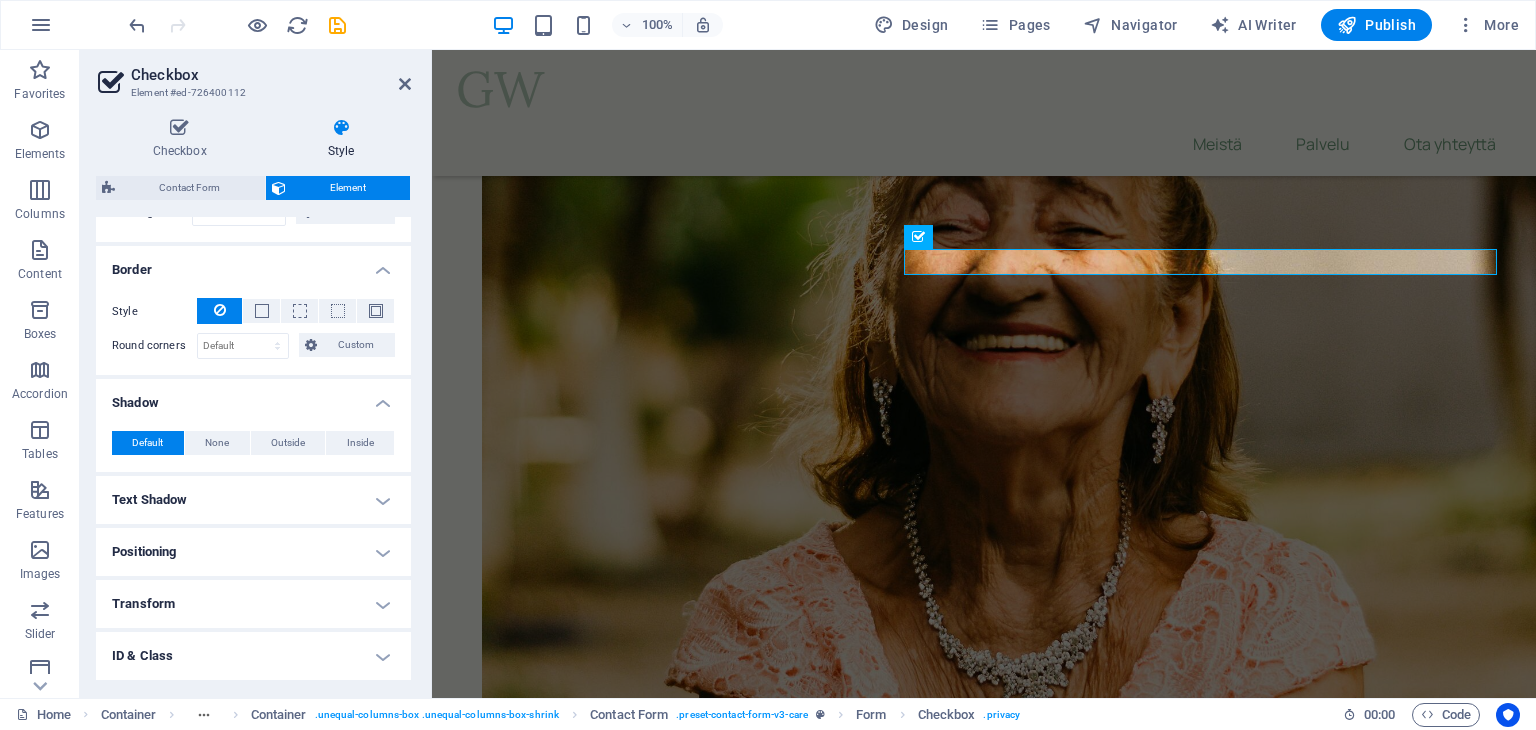 click on "Text Shadow" at bounding box center [253, 500] 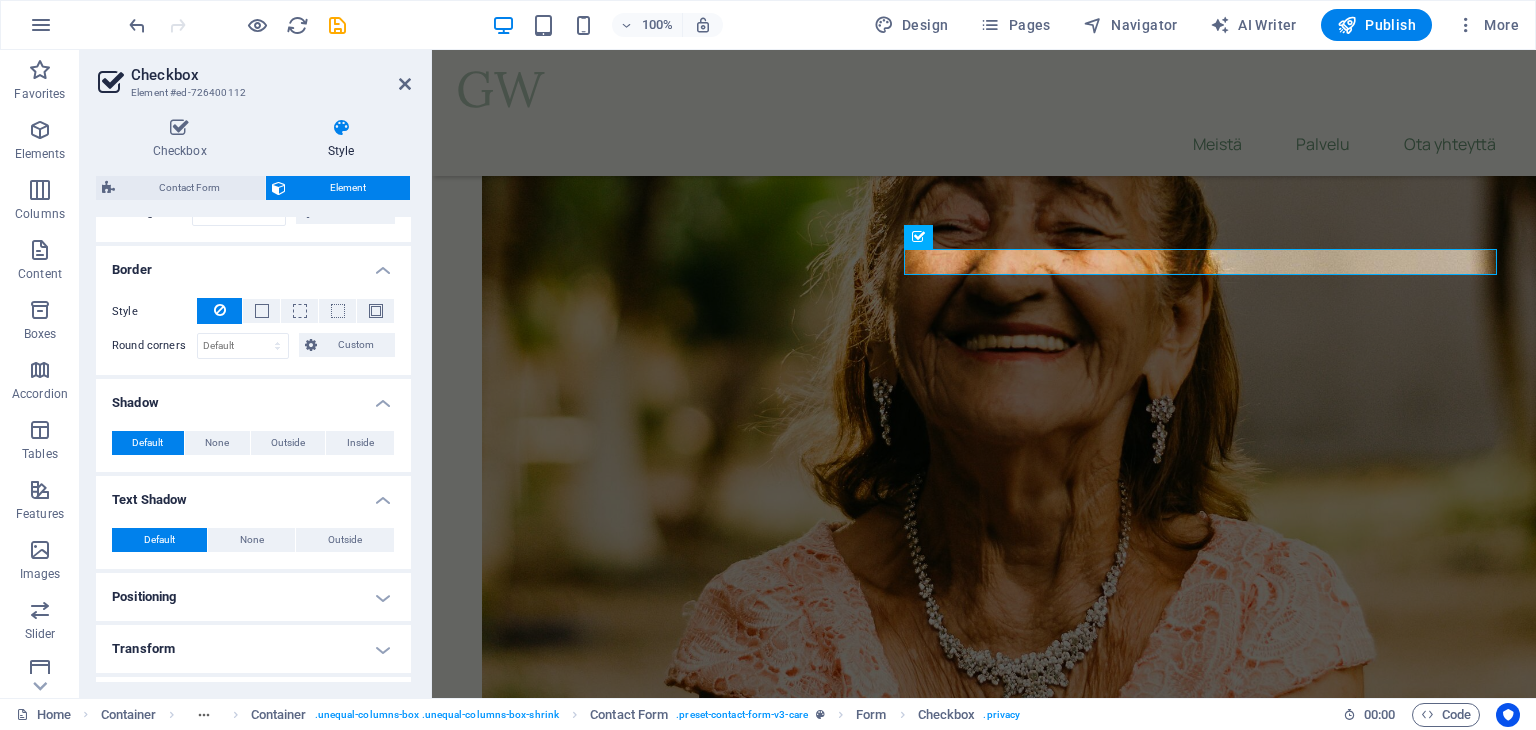 scroll, scrollTop: 629, scrollLeft: 0, axis: vertical 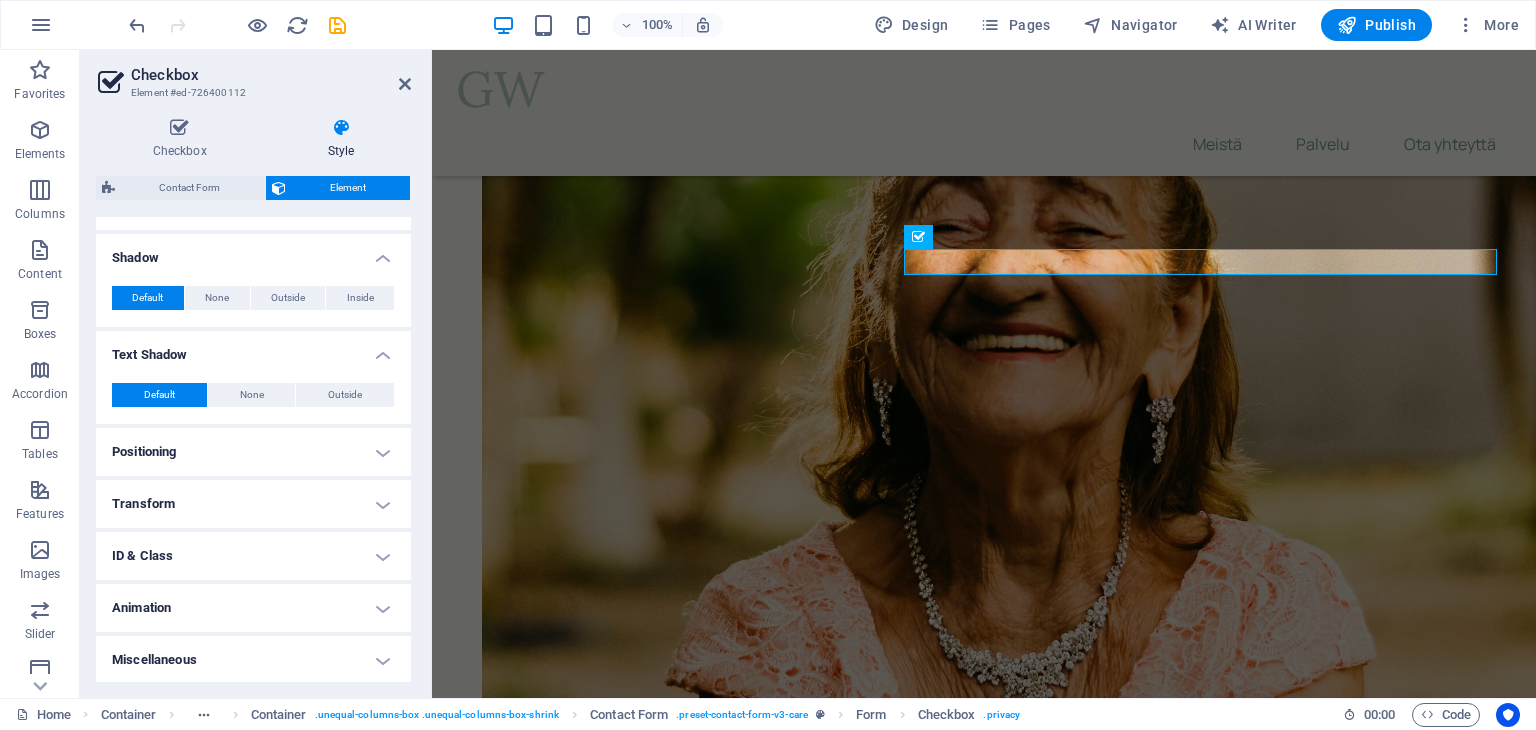 click on "Positioning" at bounding box center (253, 452) 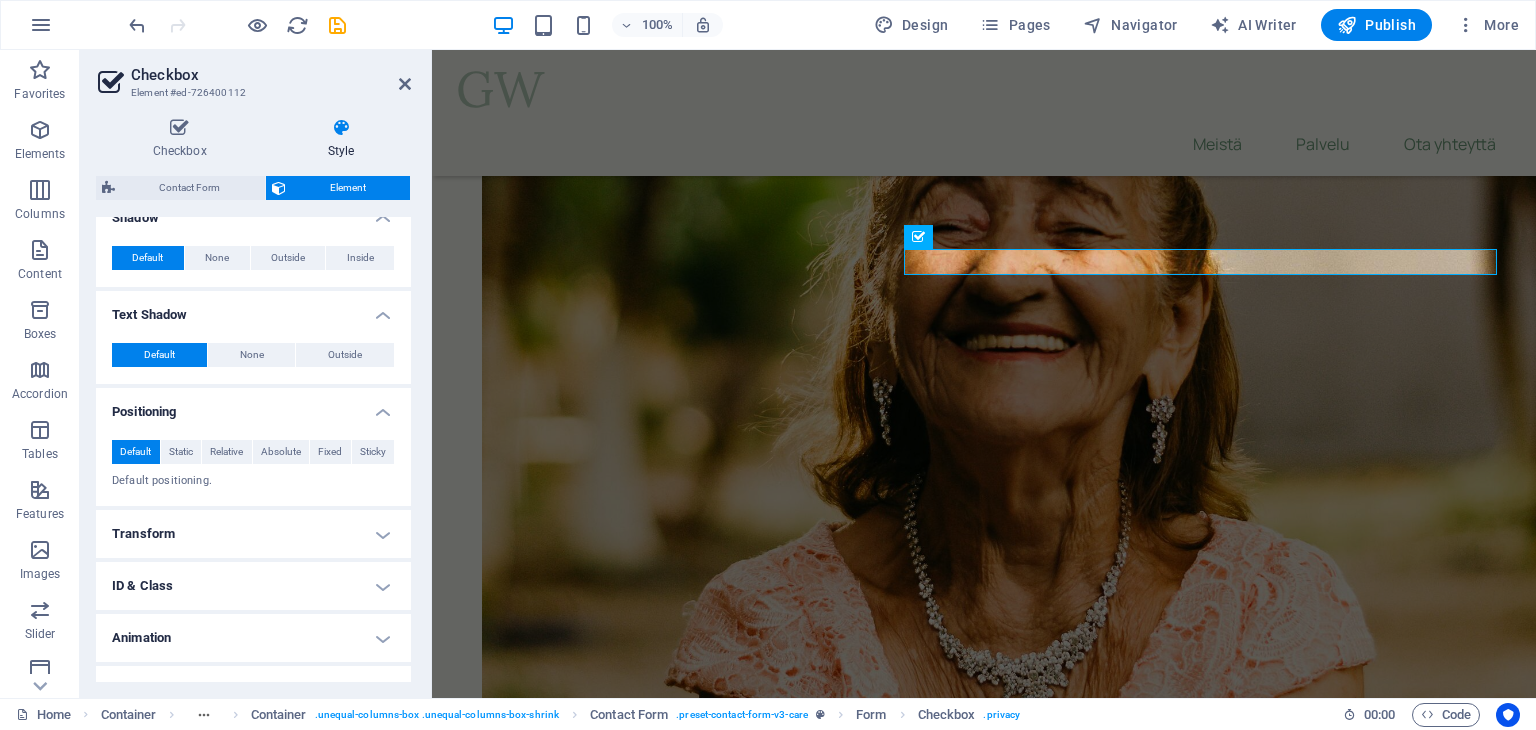 scroll, scrollTop: 699, scrollLeft: 0, axis: vertical 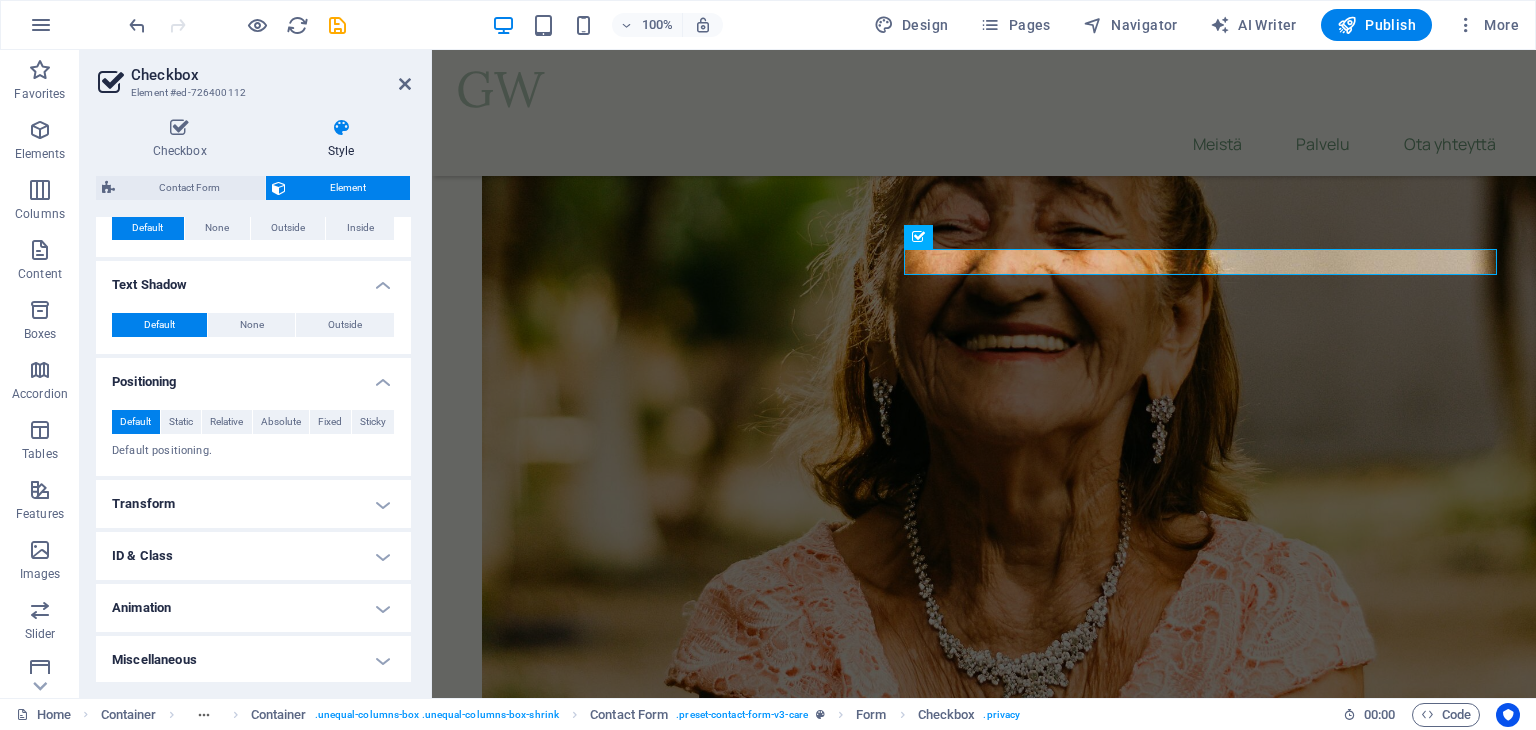 click on "Transform" at bounding box center (253, 504) 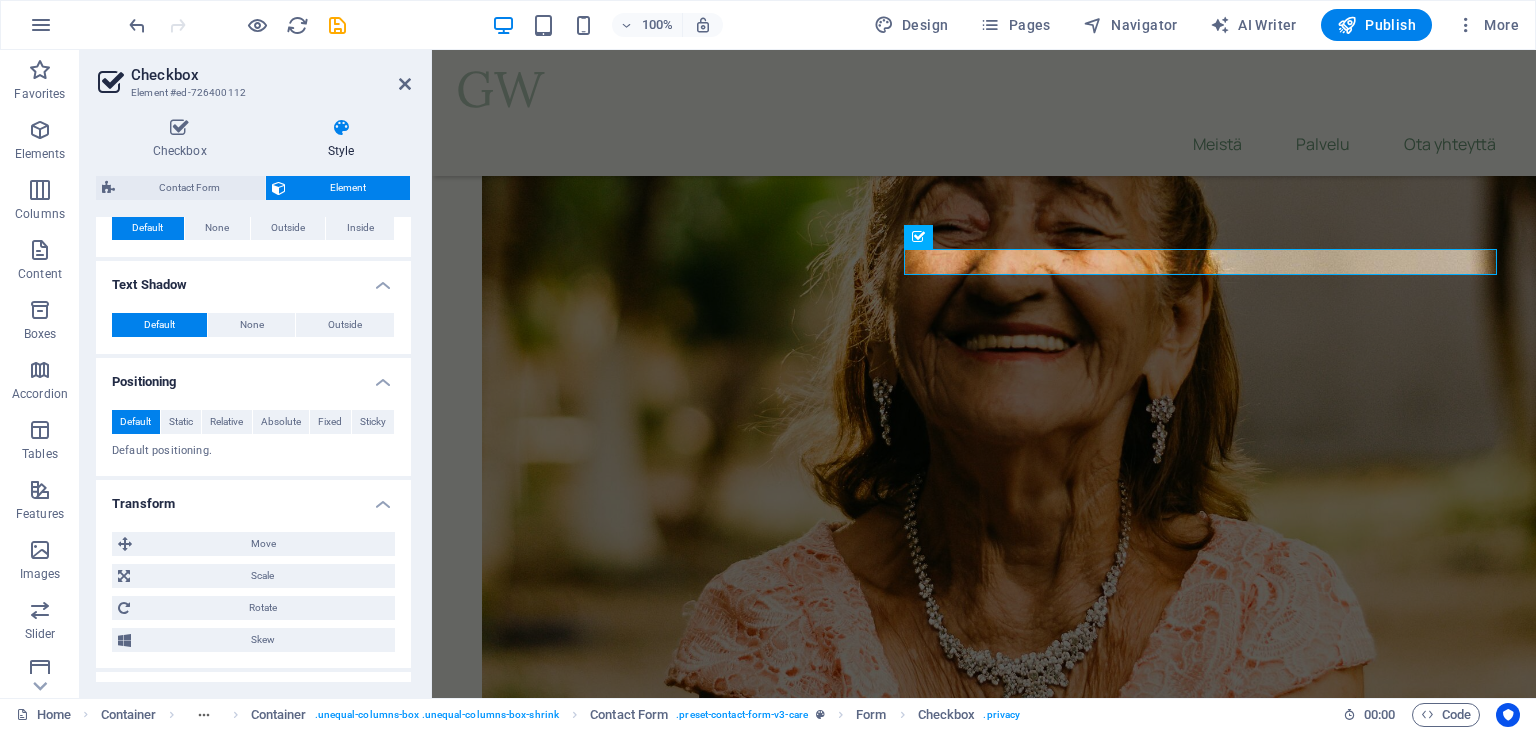 scroll, scrollTop: 839, scrollLeft: 0, axis: vertical 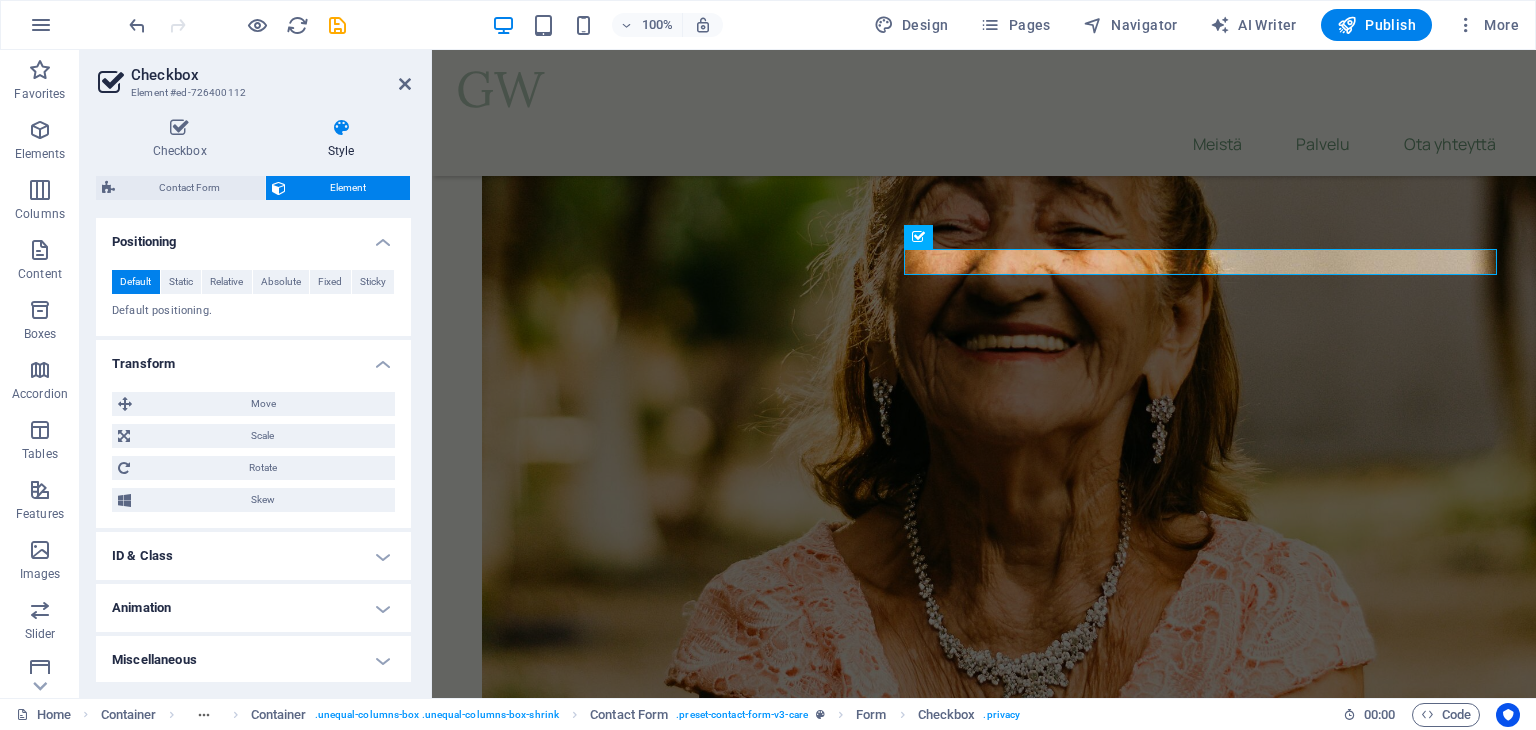 click on "ID & Class" at bounding box center (253, 556) 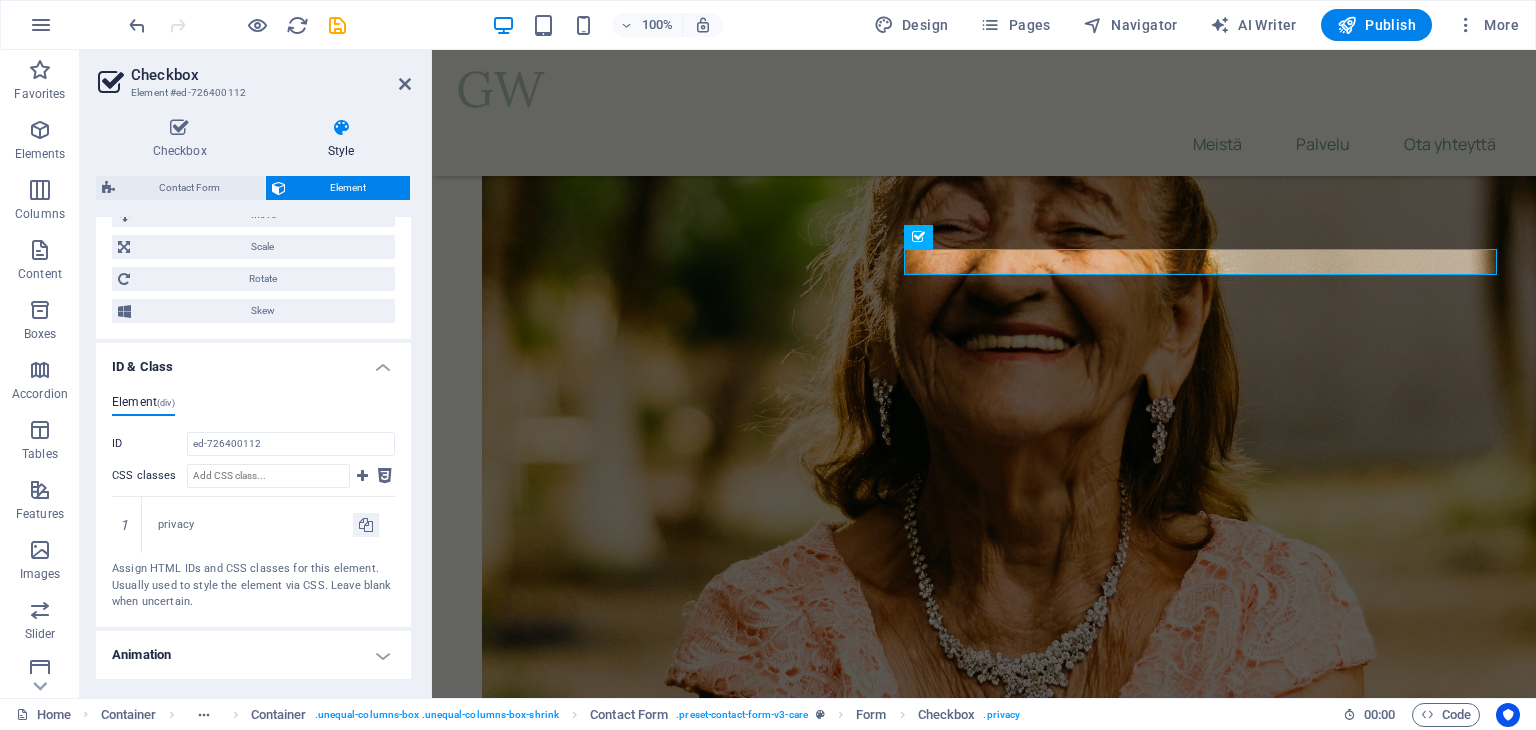 scroll, scrollTop: 1074, scrollLeft: 0, axis: vertical 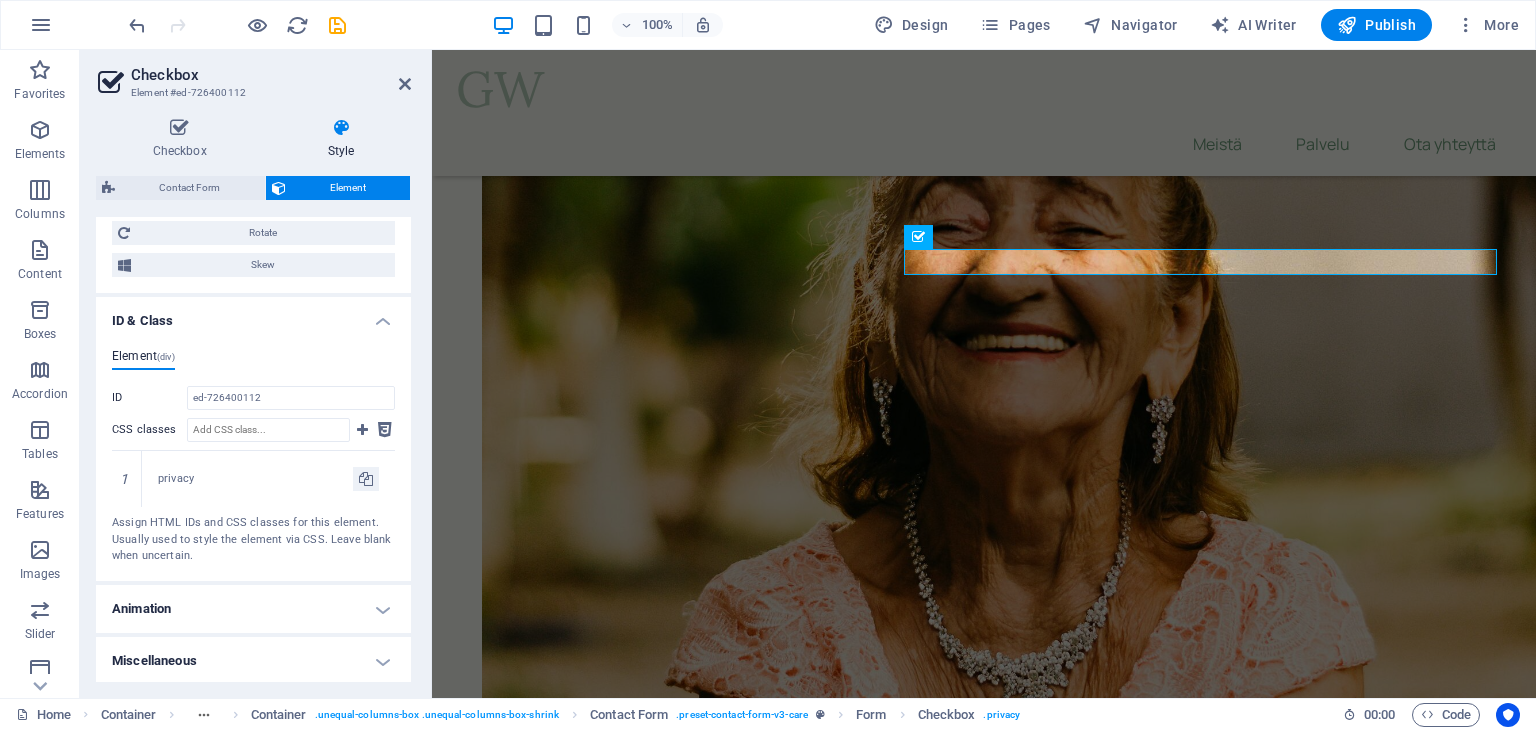click on "Animation" at bounding box center (253, 609) 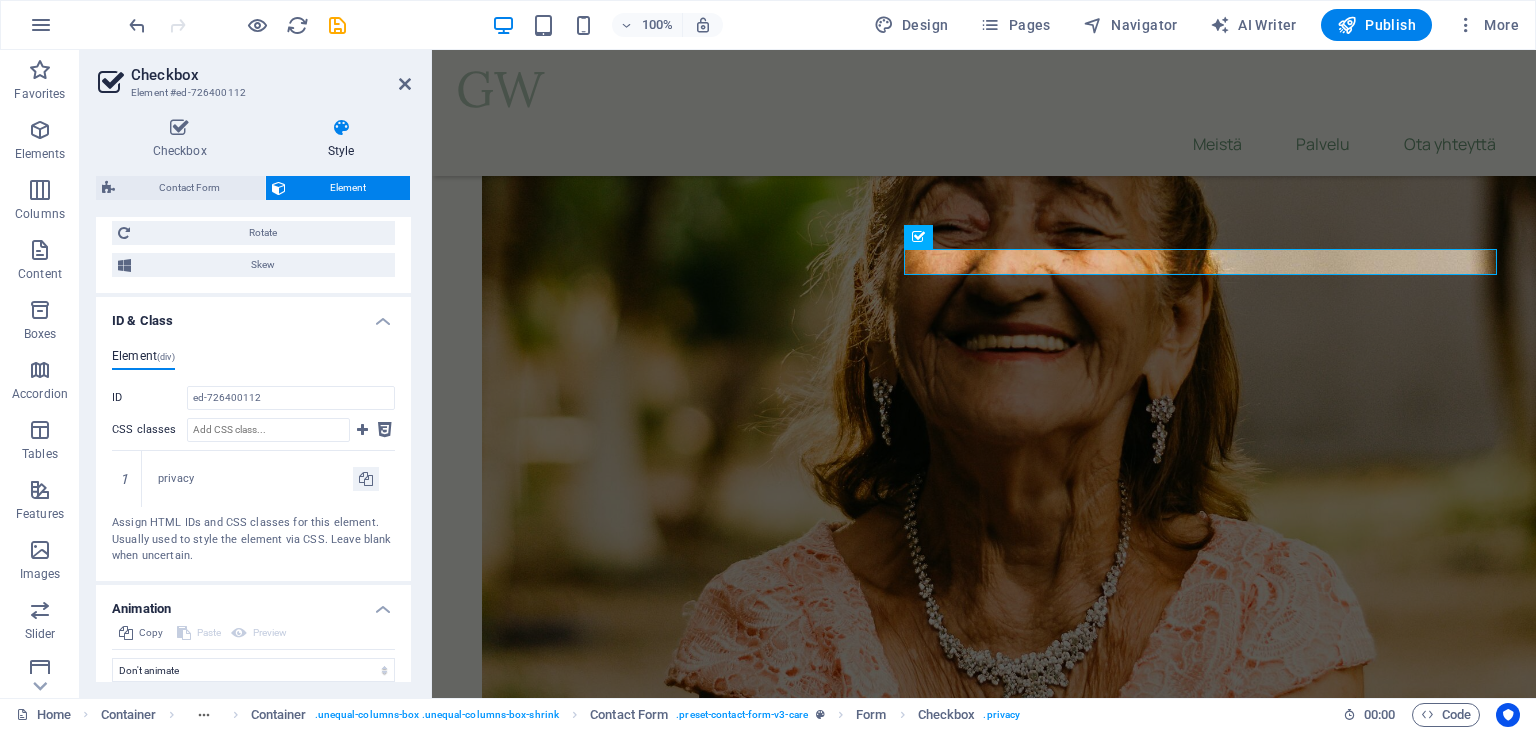 scroll, scrollTop: 1139, scrollLeft: 0, axis: vertical 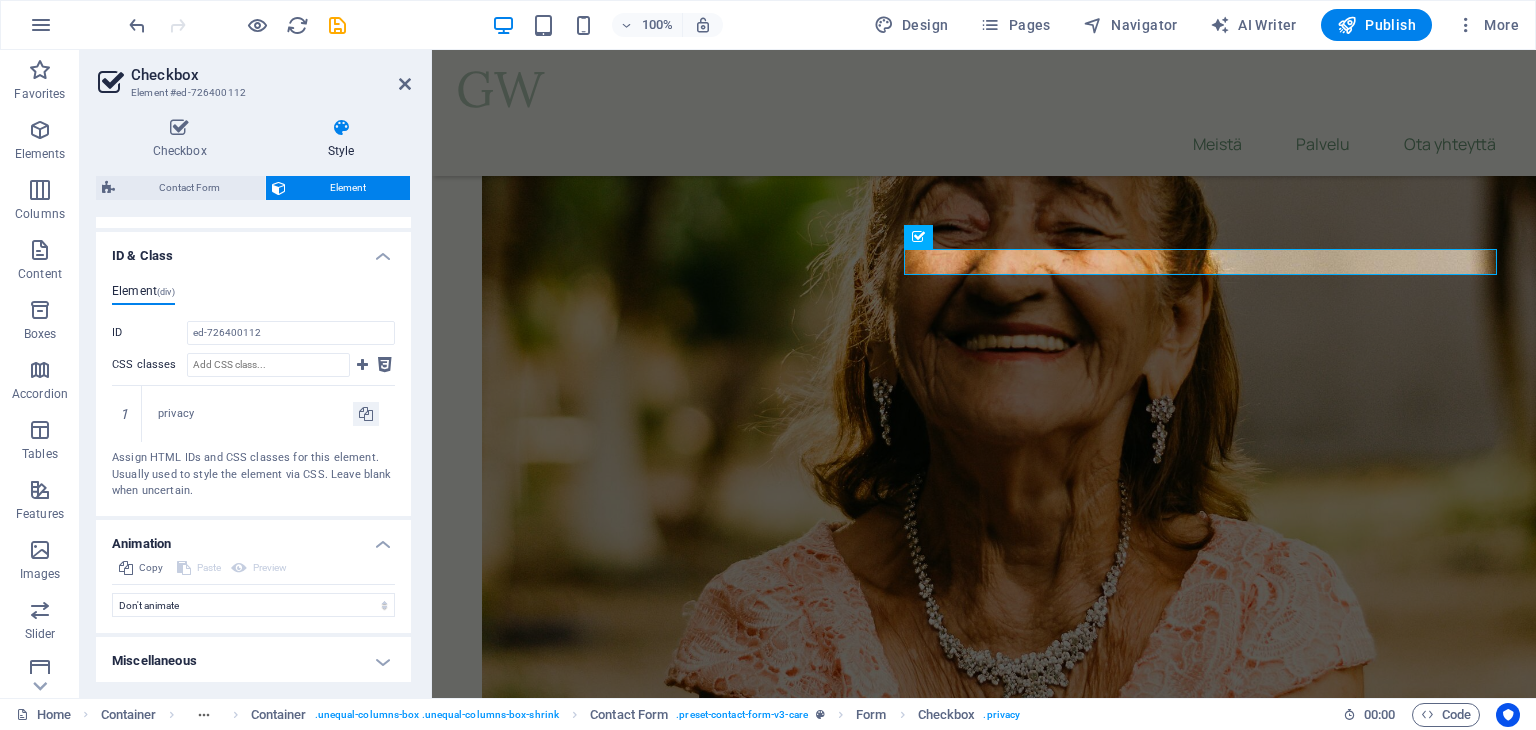 click on "Miscellaneous" at bounding box center [253, 661] 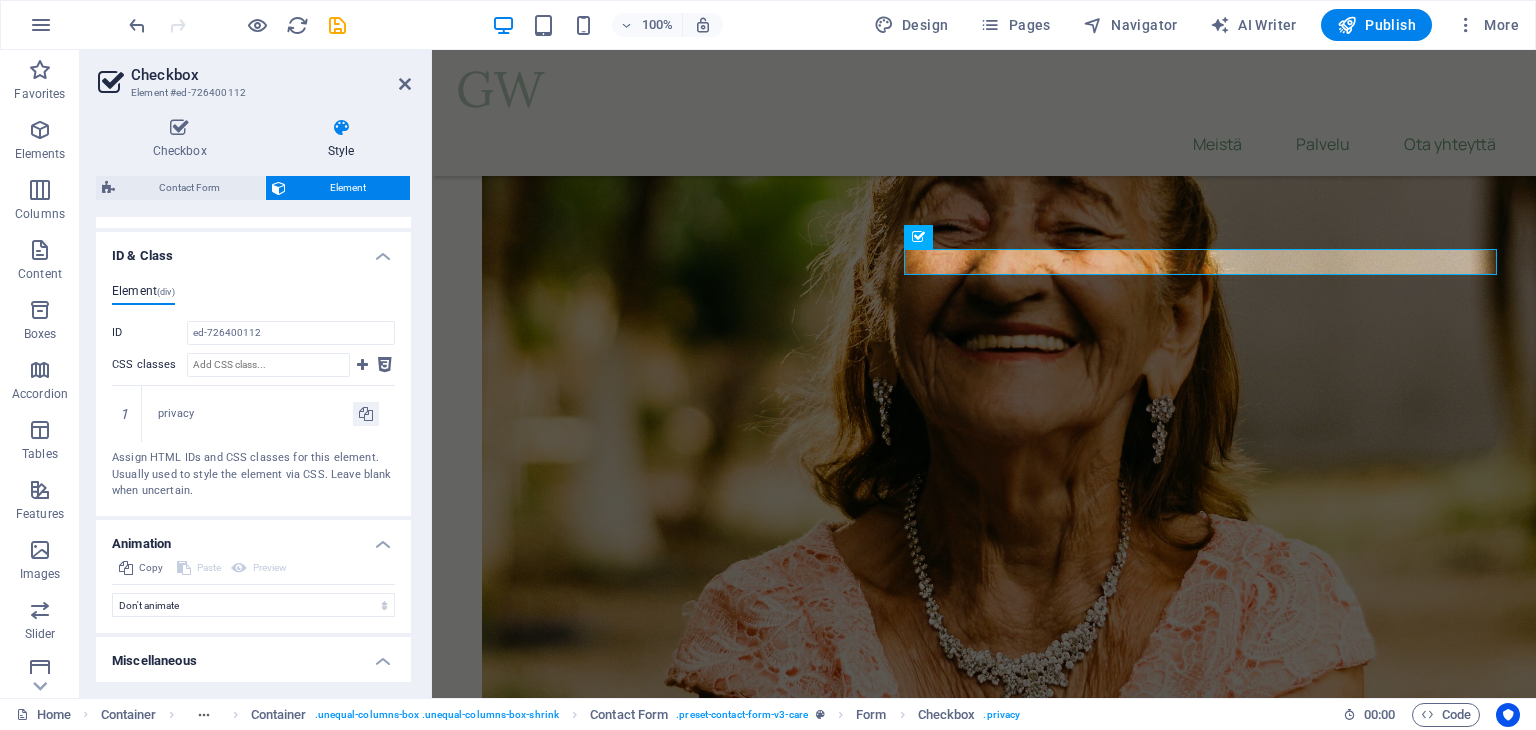 click on "Miscellaneous" at bounding box center (253, 655) 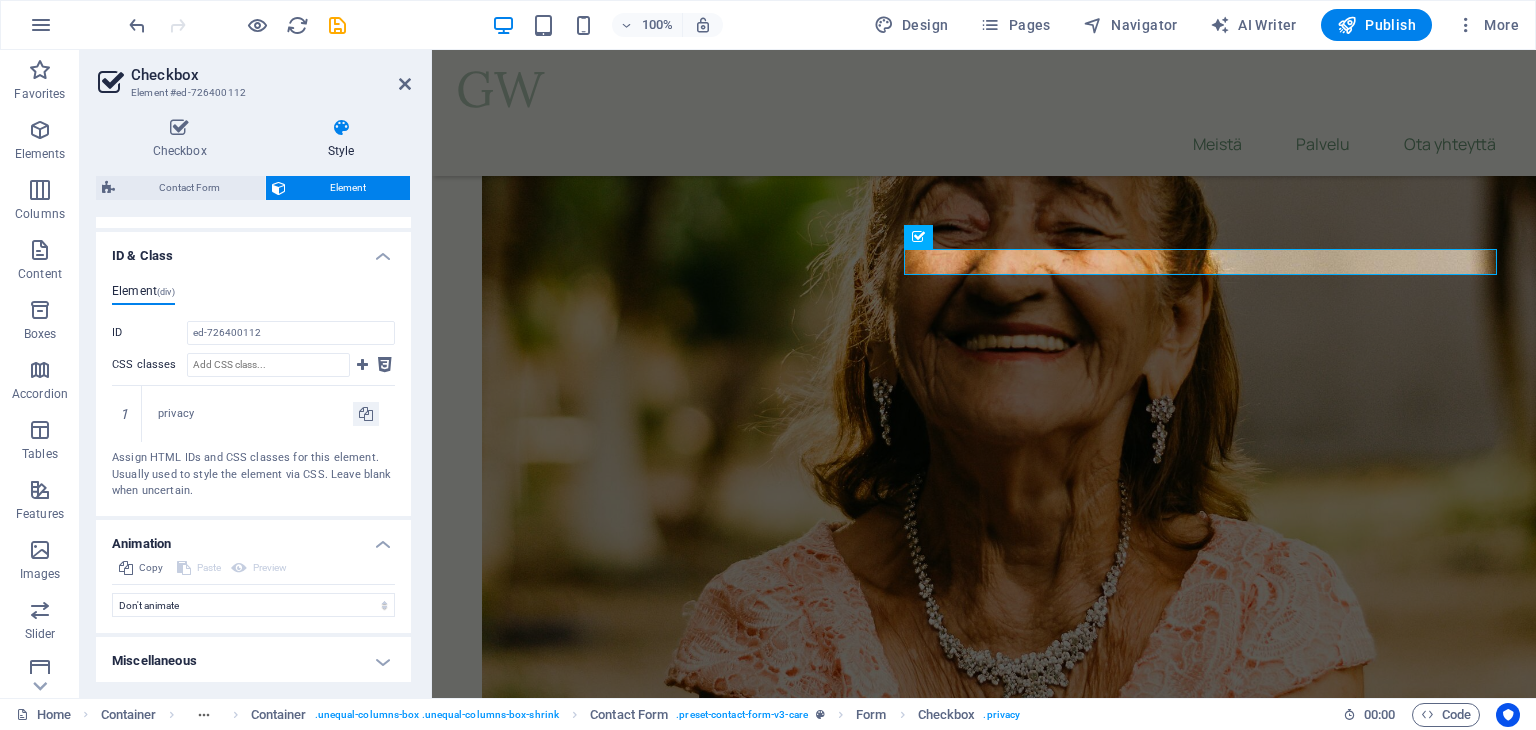 click on "Miscellaneous" at bounding box center [253, 661] 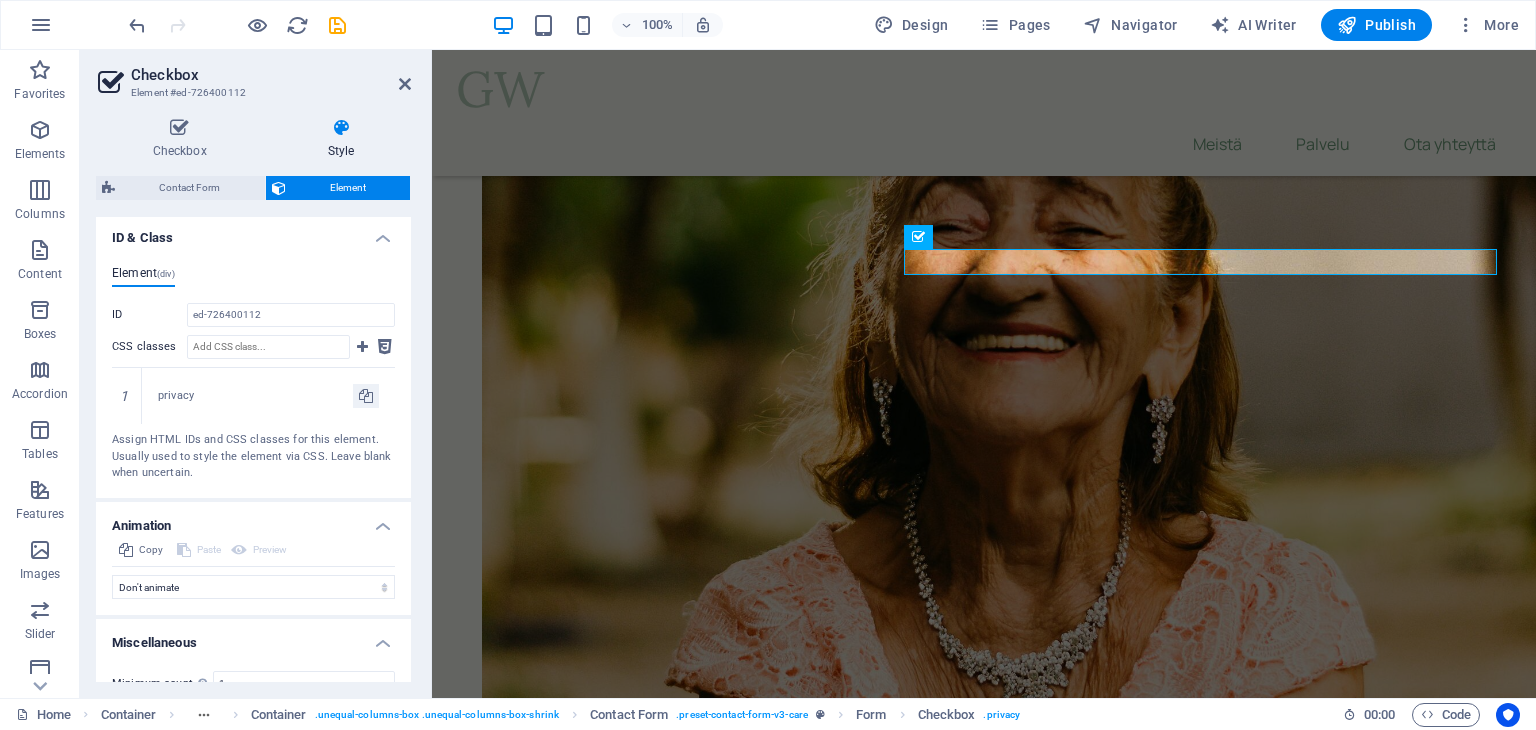 scroll, scrollTop: 1262, scrollLeft: 0, axis: vertical 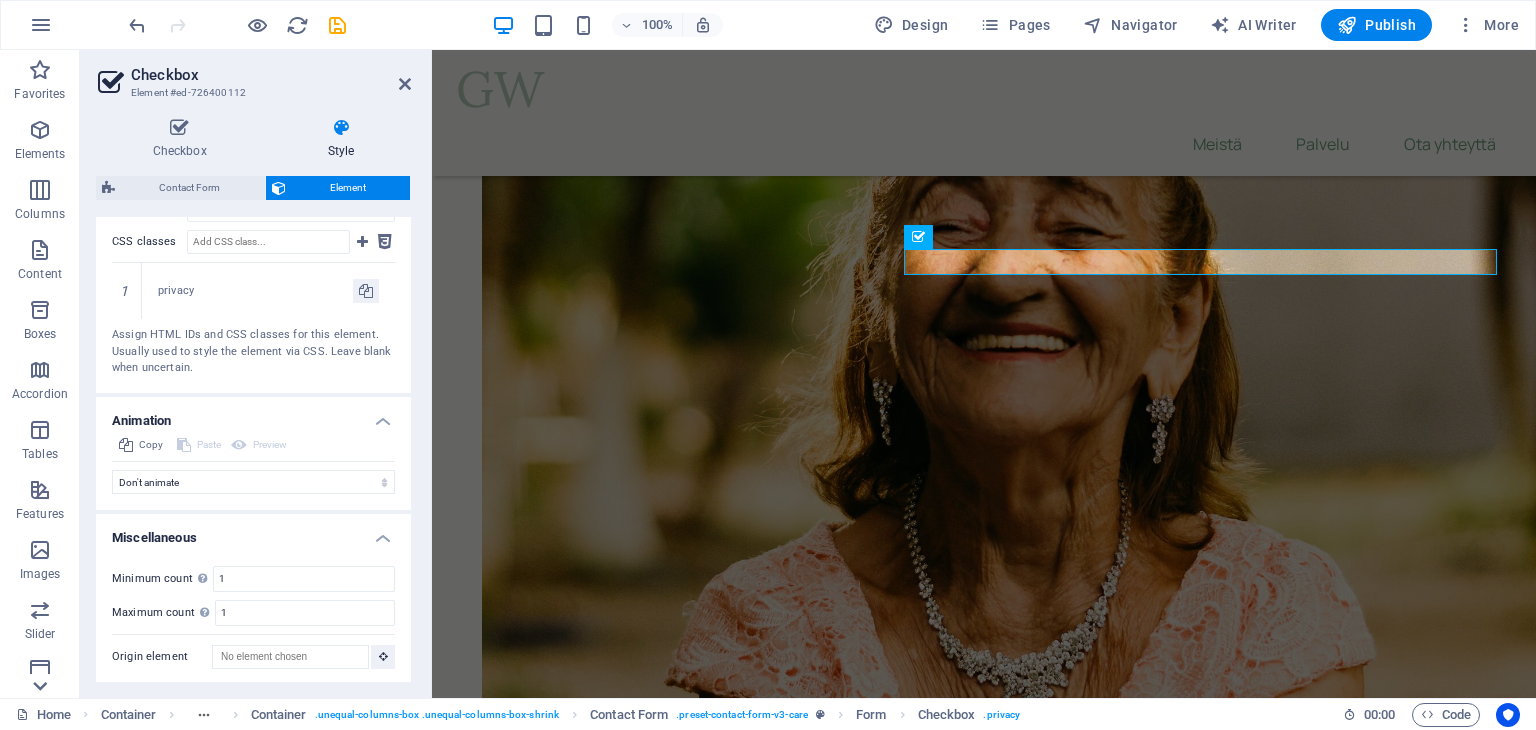 click 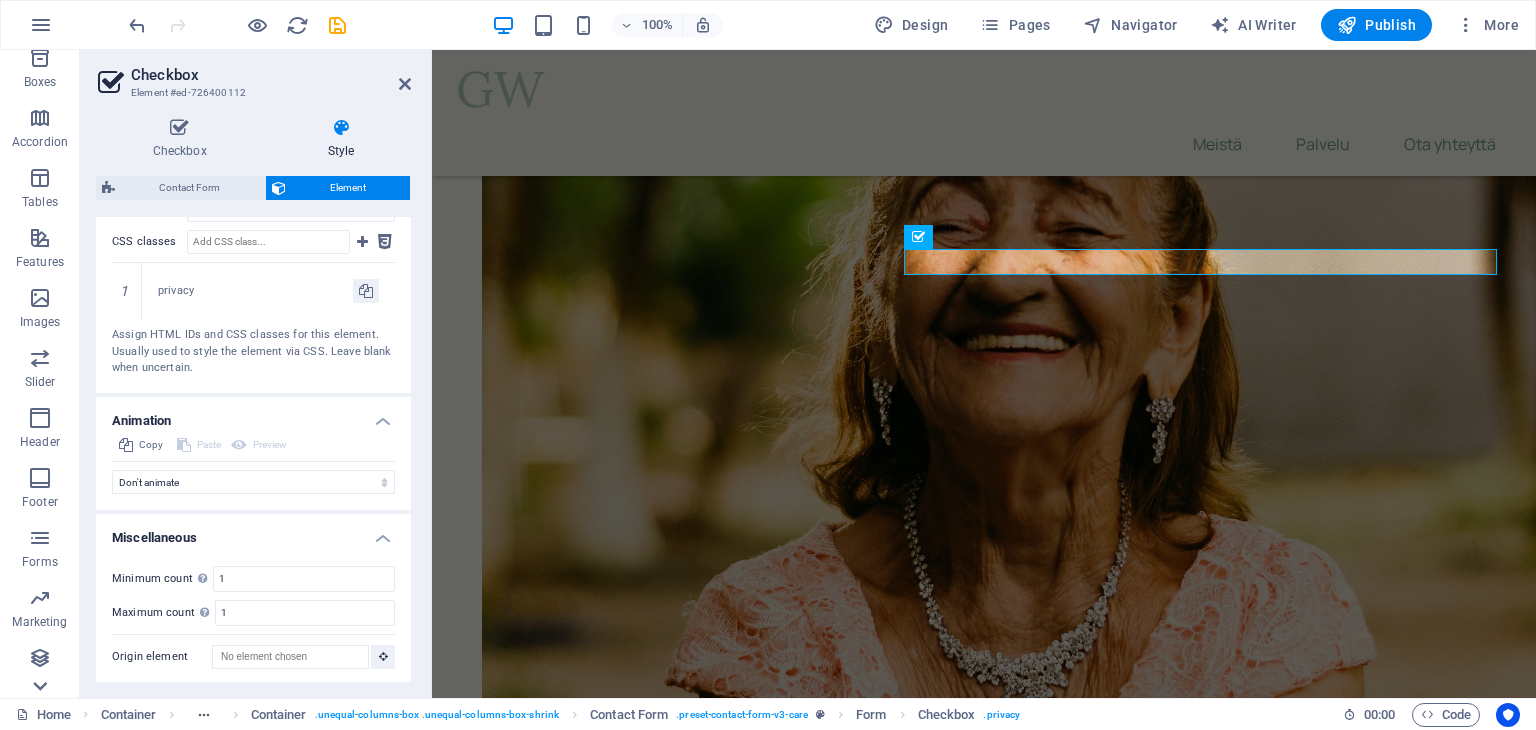 scroll, scrollTop: 252, scrollLeft: 0, axis: vertical 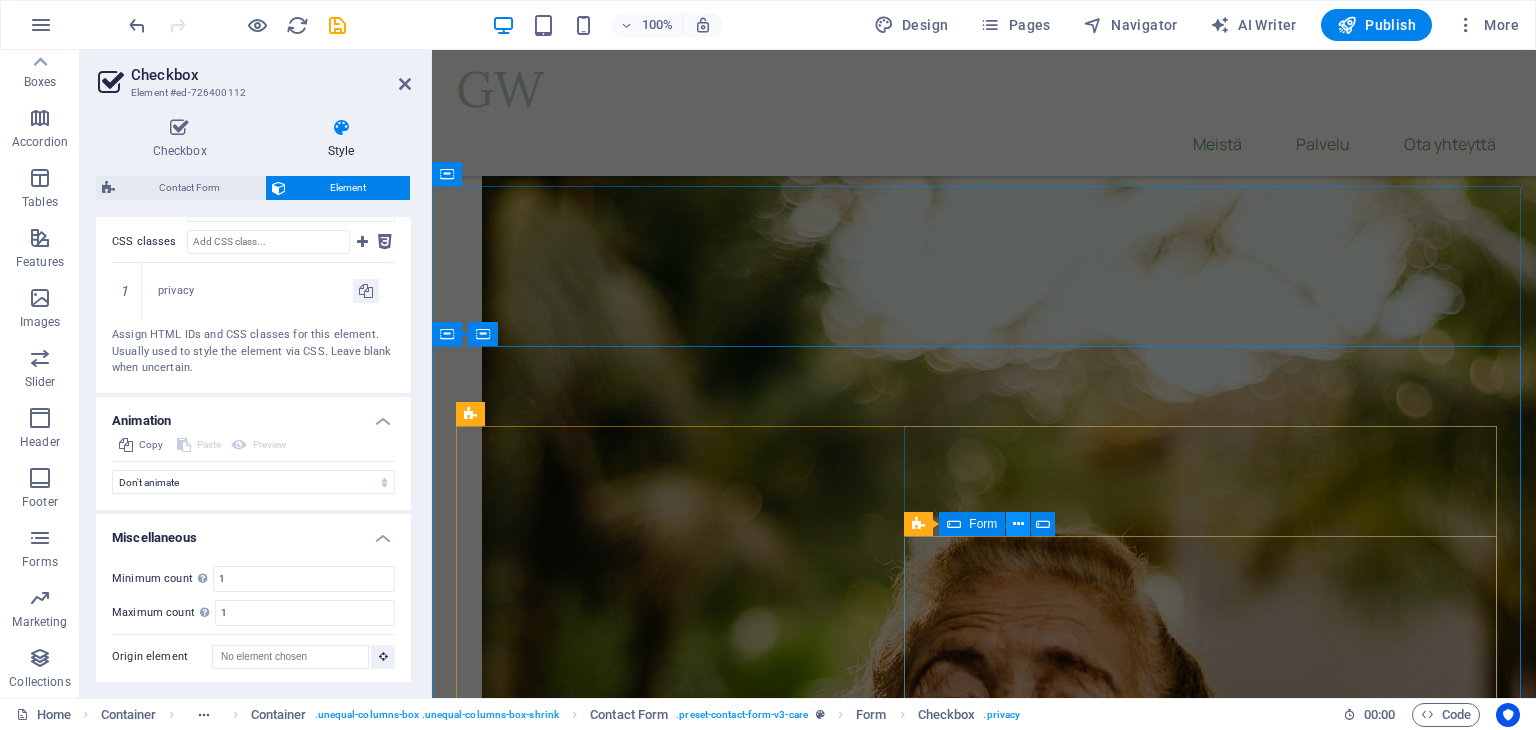 click at bounding box center [1018, 524] 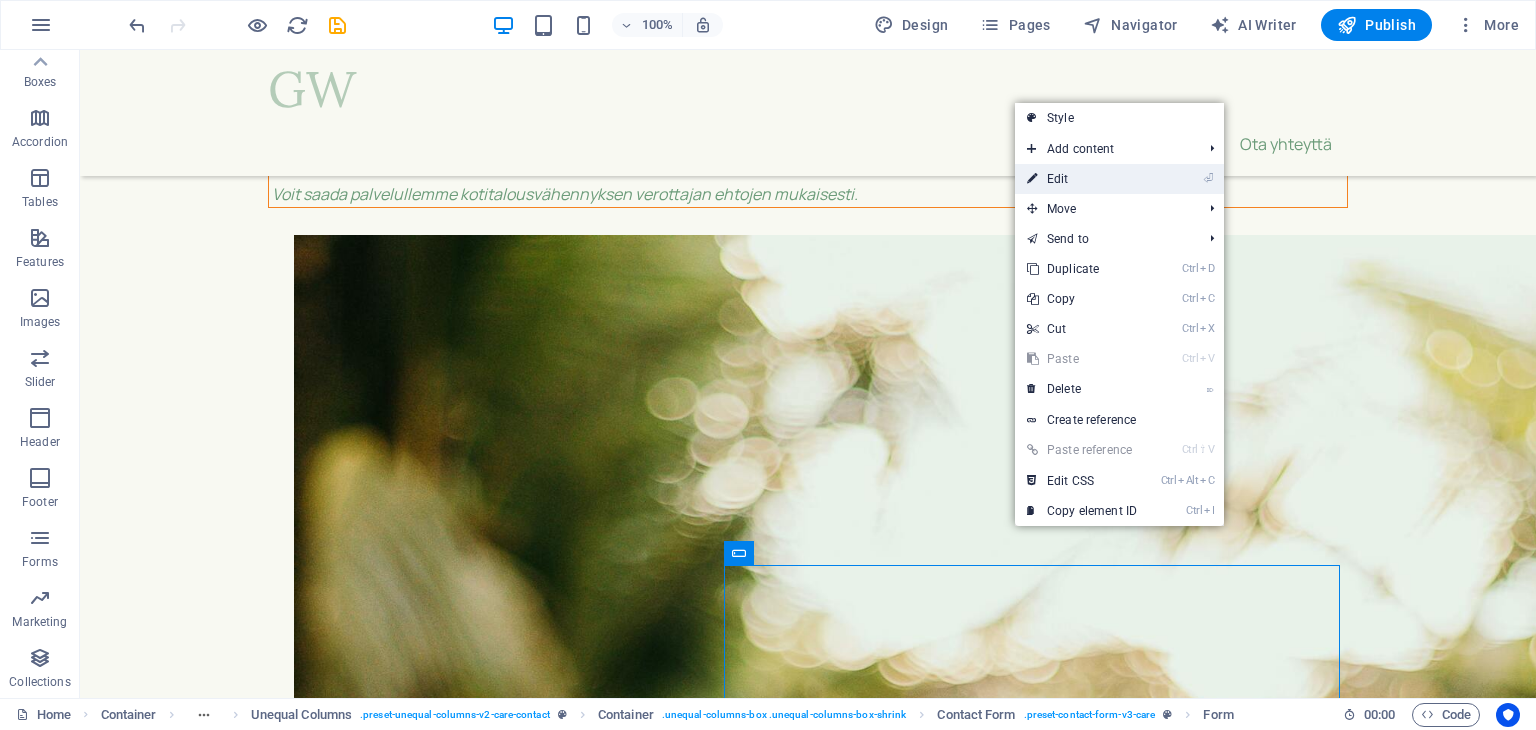 click on "⏎  Edit" at bounding box center [1082, 179] 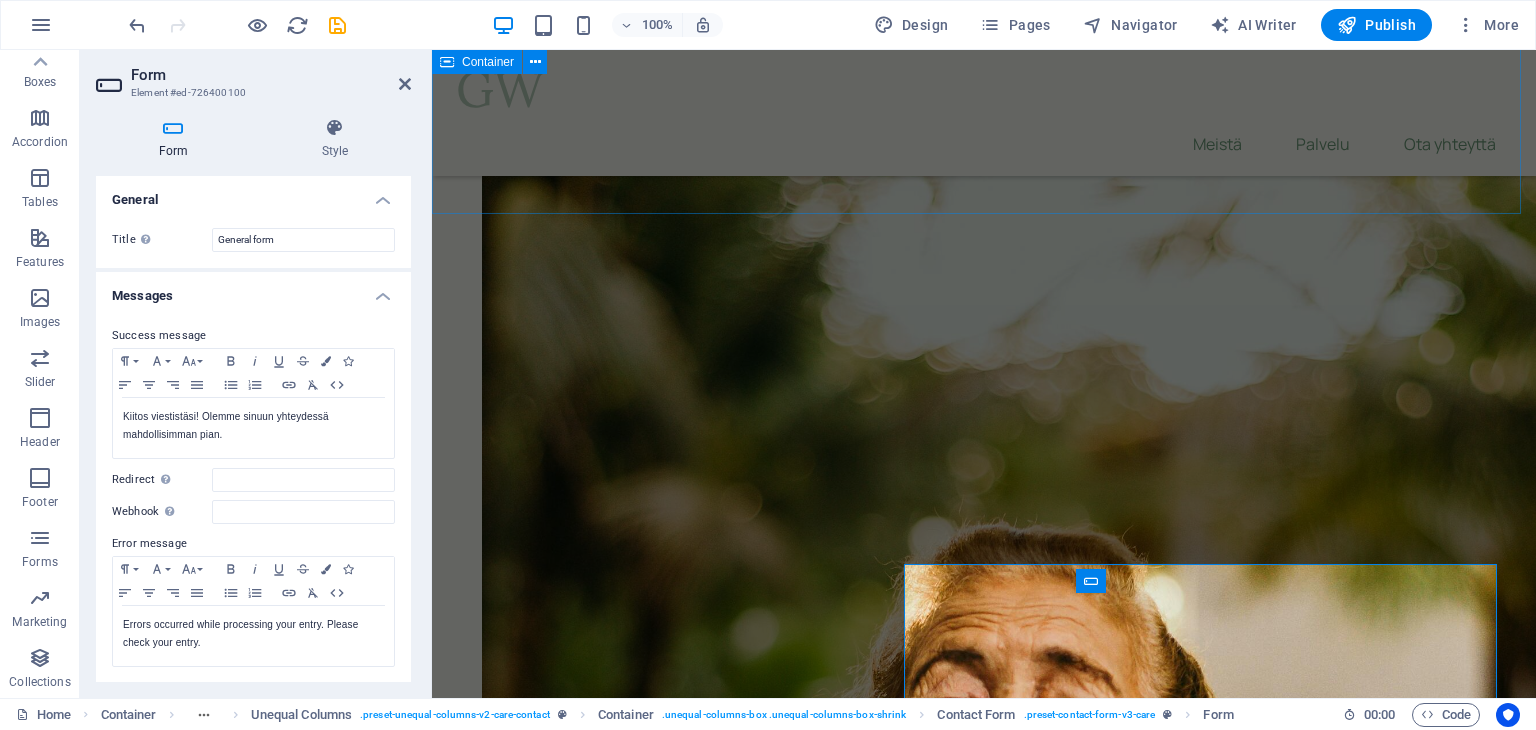 scroll, scrollTop: 10090, scrollLeft: 0, axis: vertical 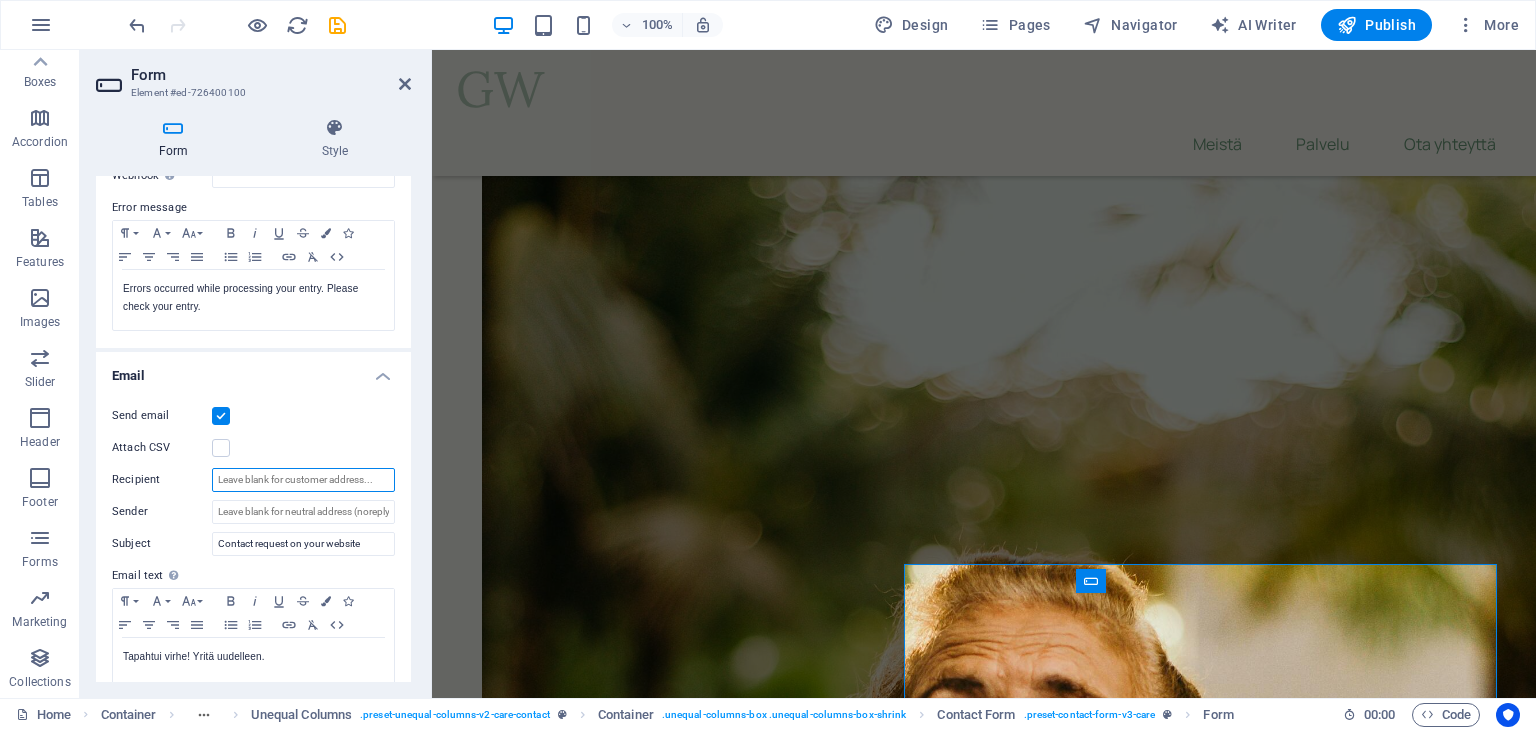 click on "Recipient" at bounding box center [303, 480] 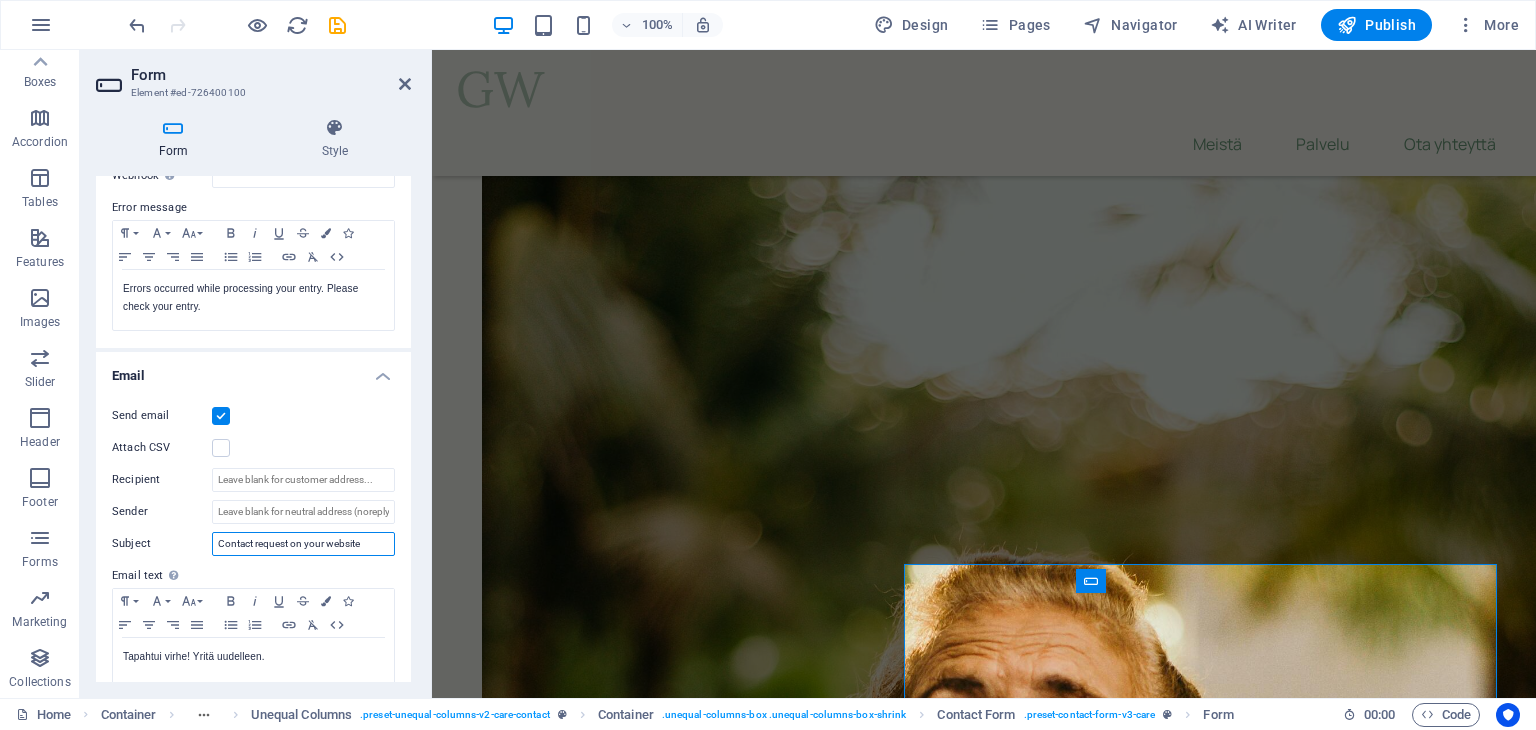 click on "Contact request on your website" at bounding box center (303, 544) 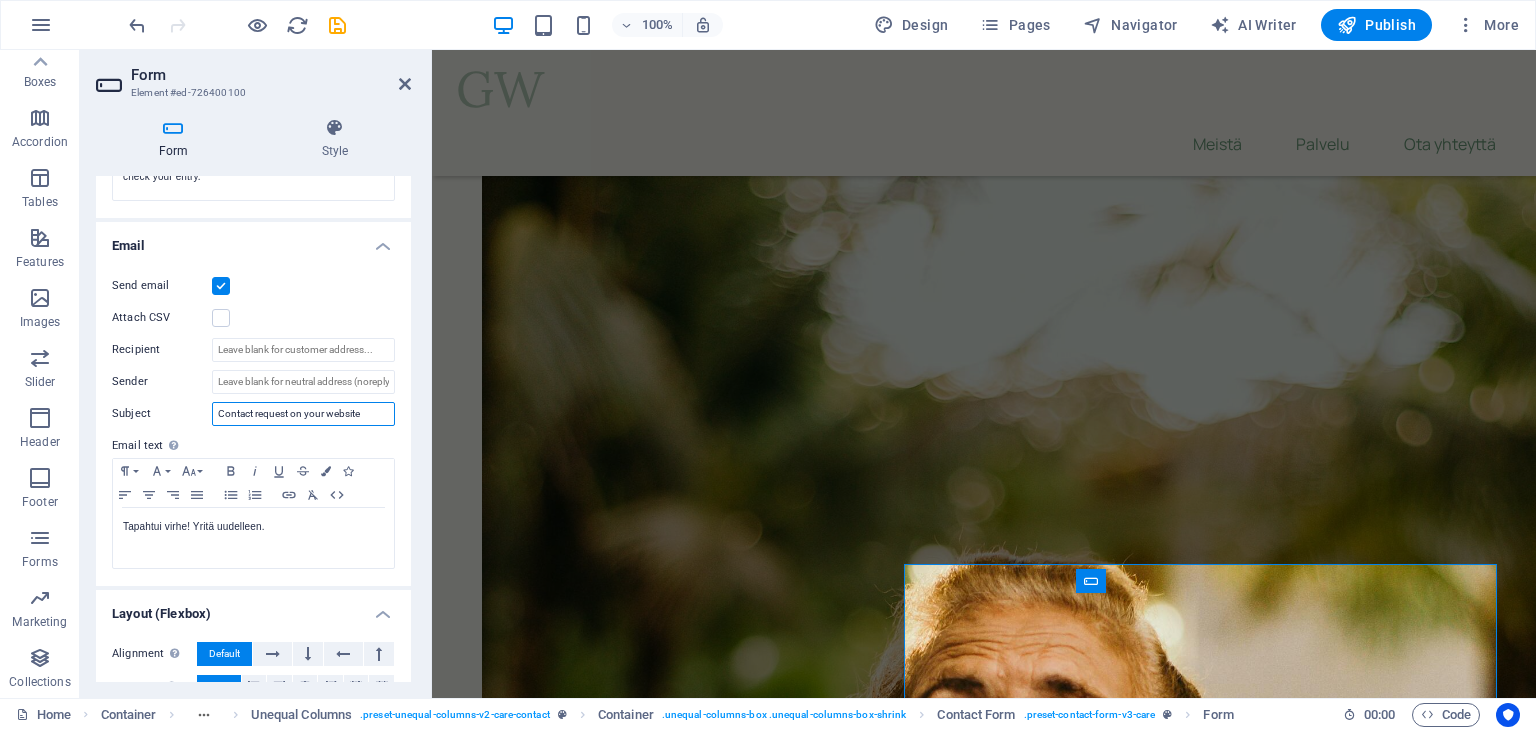 scroll, scrollTop: 436, scrollLeft: 0, axis: vertical 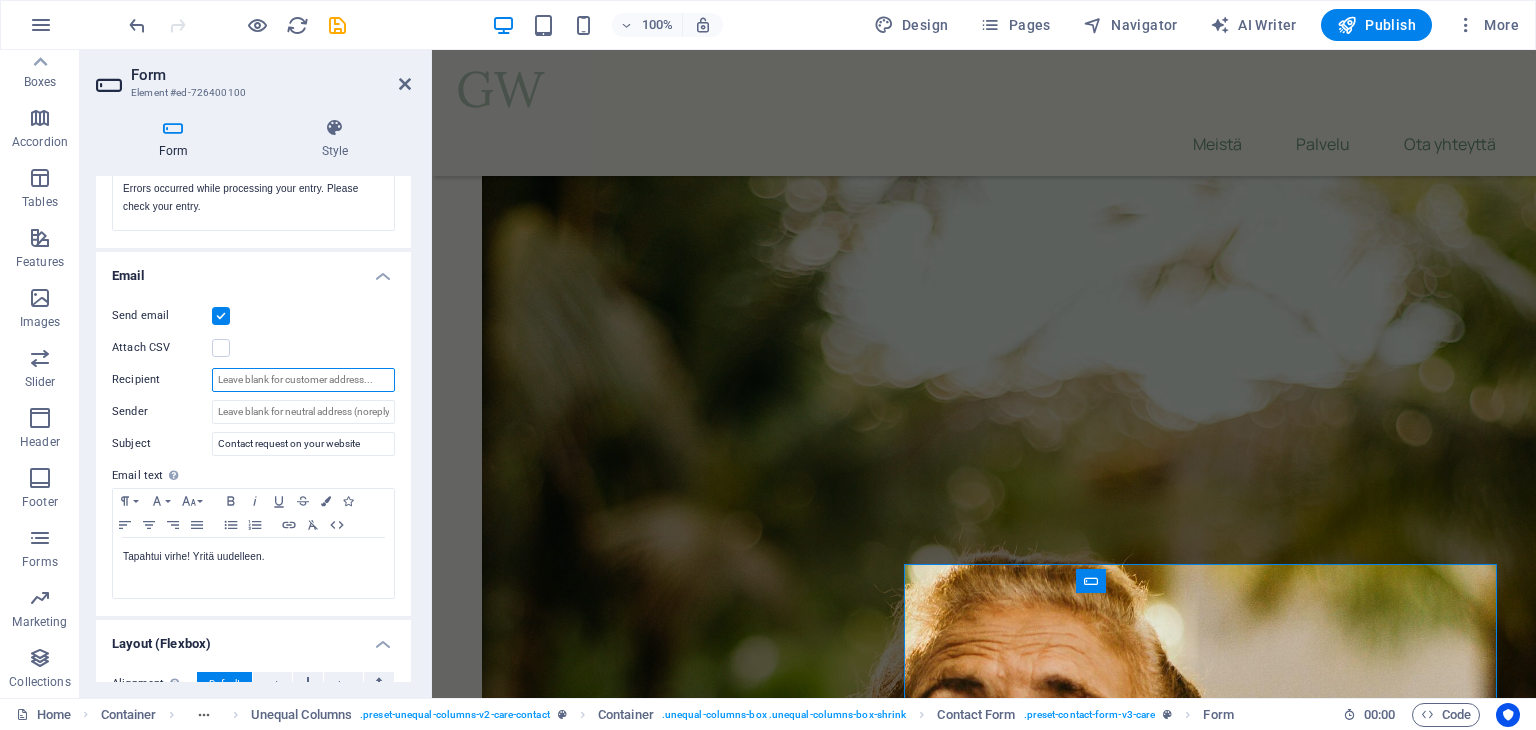 drag, startPoint x: 381, startPoint y: 377, endPoint x: 160, endPoint y: 384, distance: 221.11082 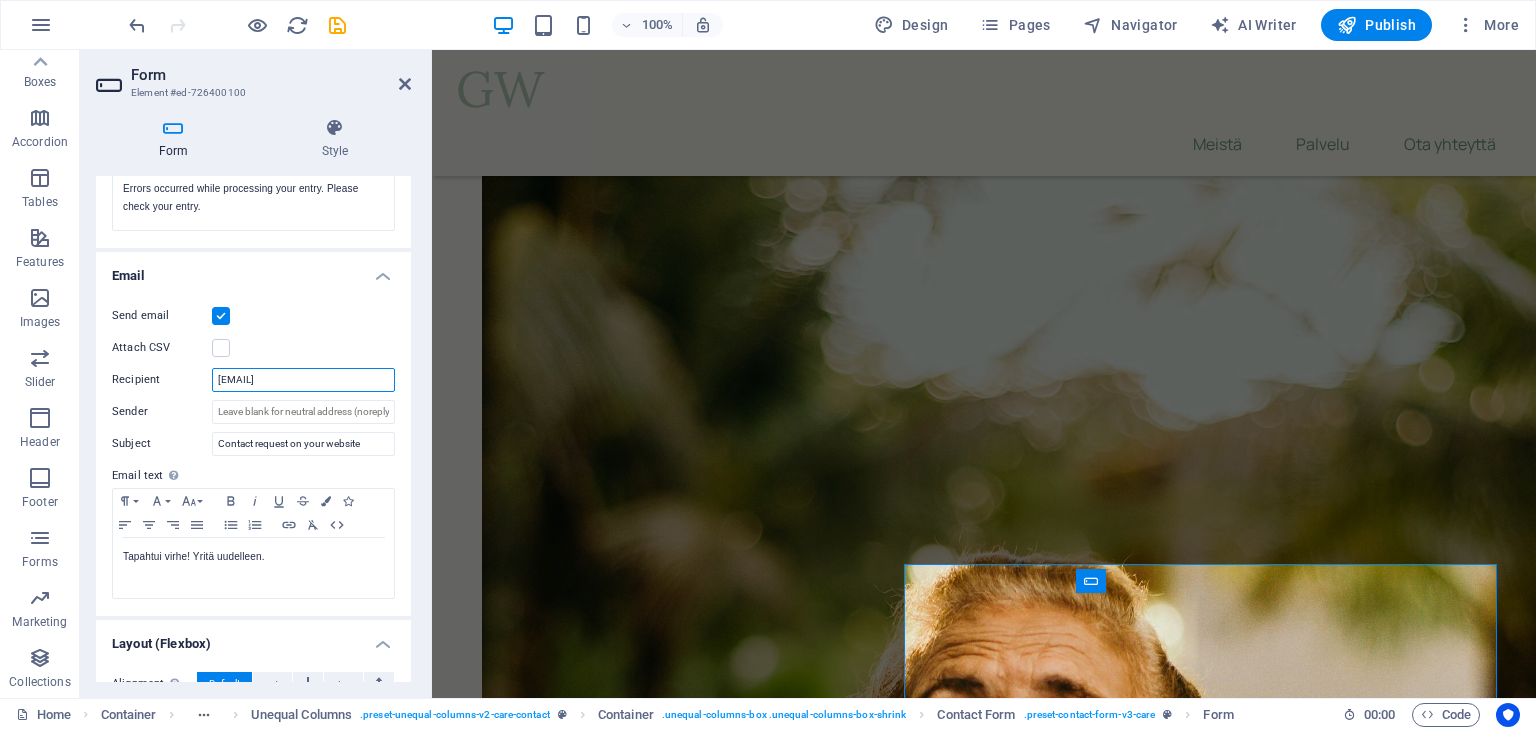 drag, startPoint x: 304, startPoint y: 375, endPoint x: 206, endPoint y: 379, distance: 98.0816 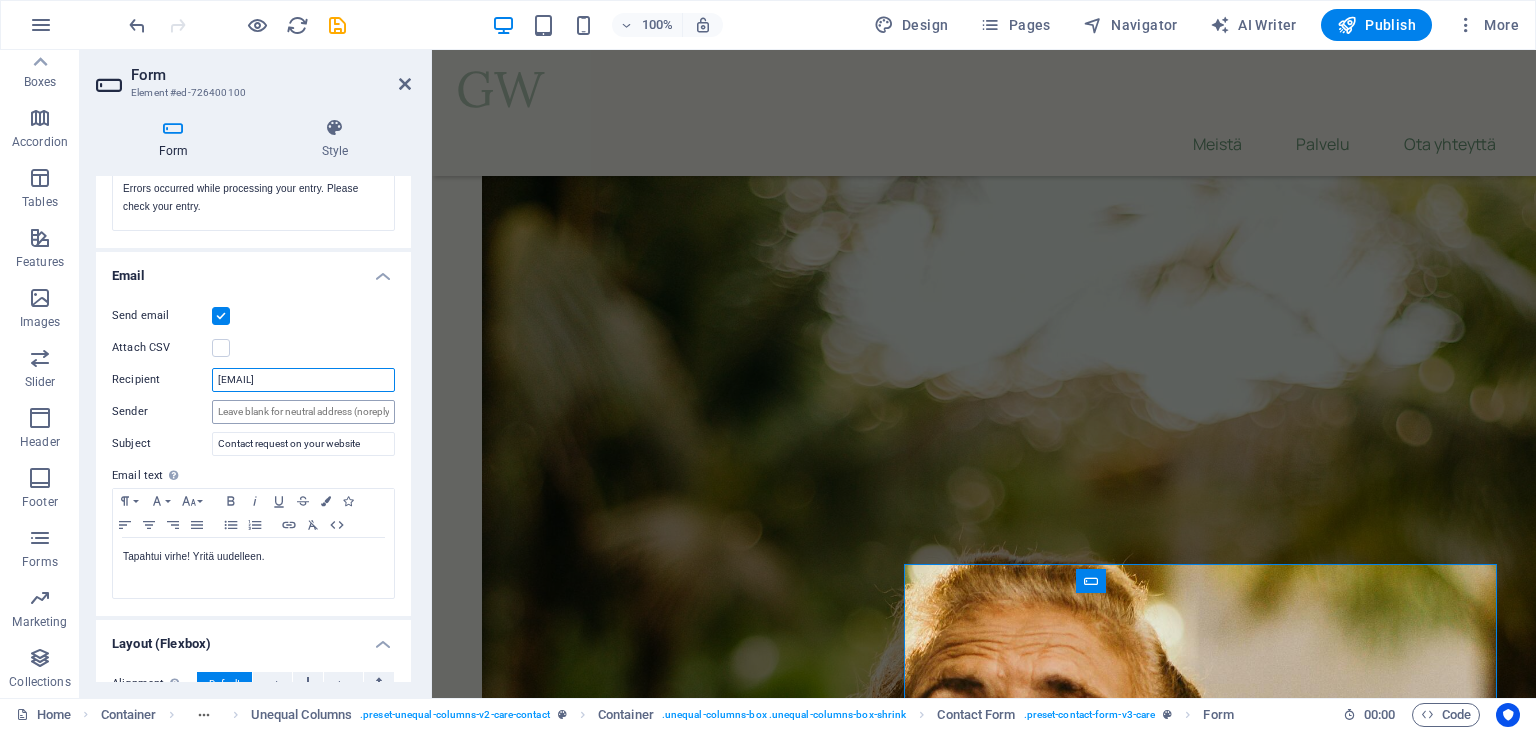 type on "[EMAIL]" 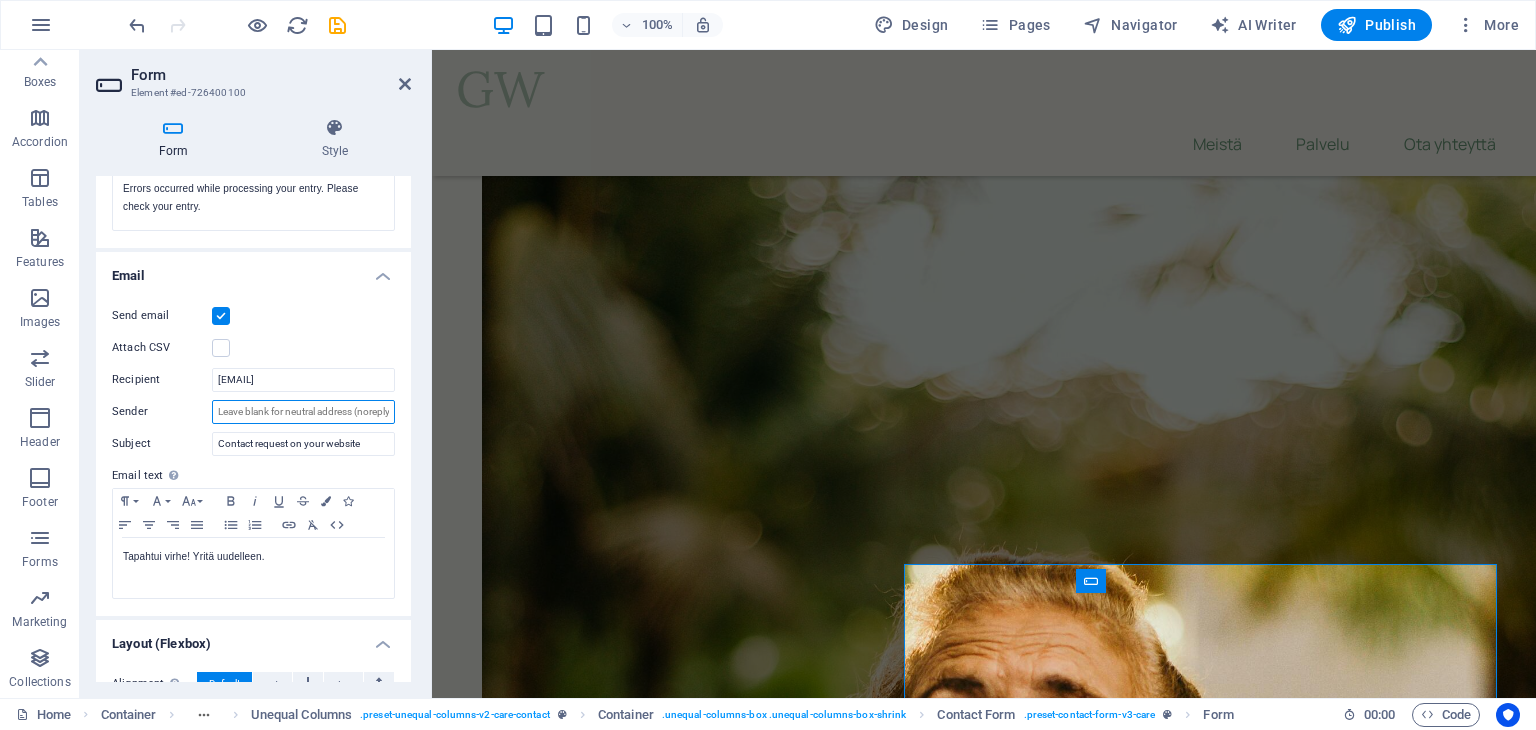 click on "Sender" at bounding box center (303, 412) 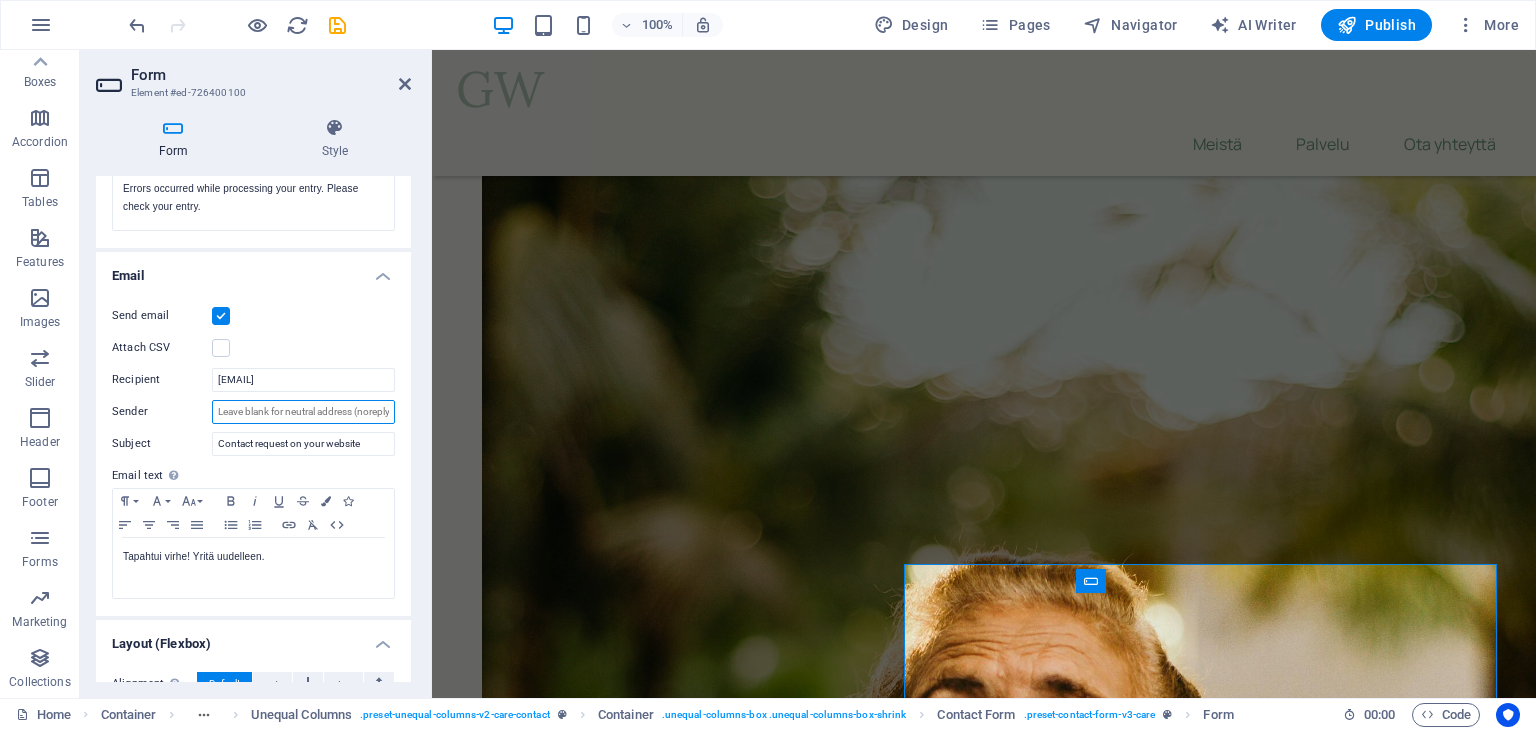 paste on "[EMAIL]" 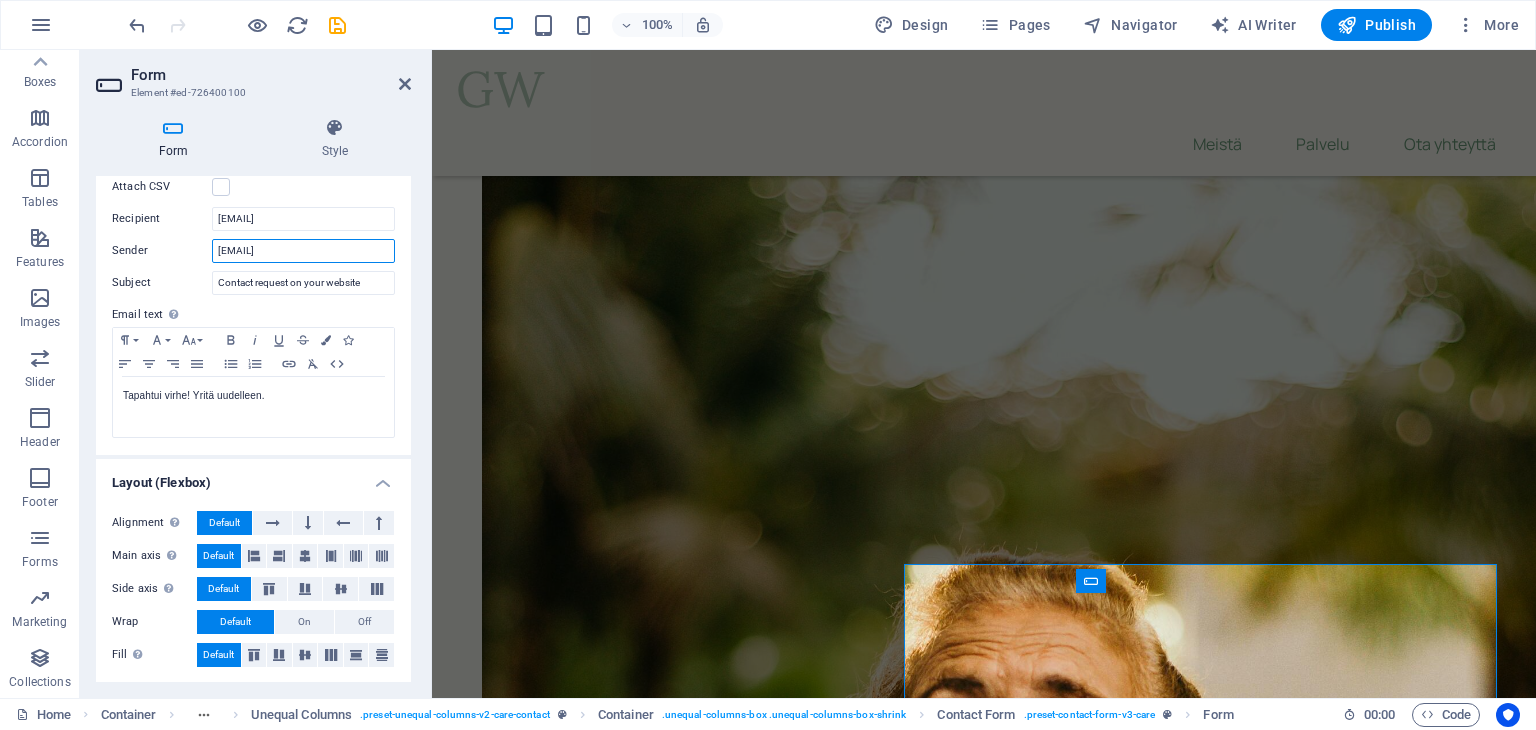 scroll, scrollTop: 597, scrollLeft: 0, axis: vertical 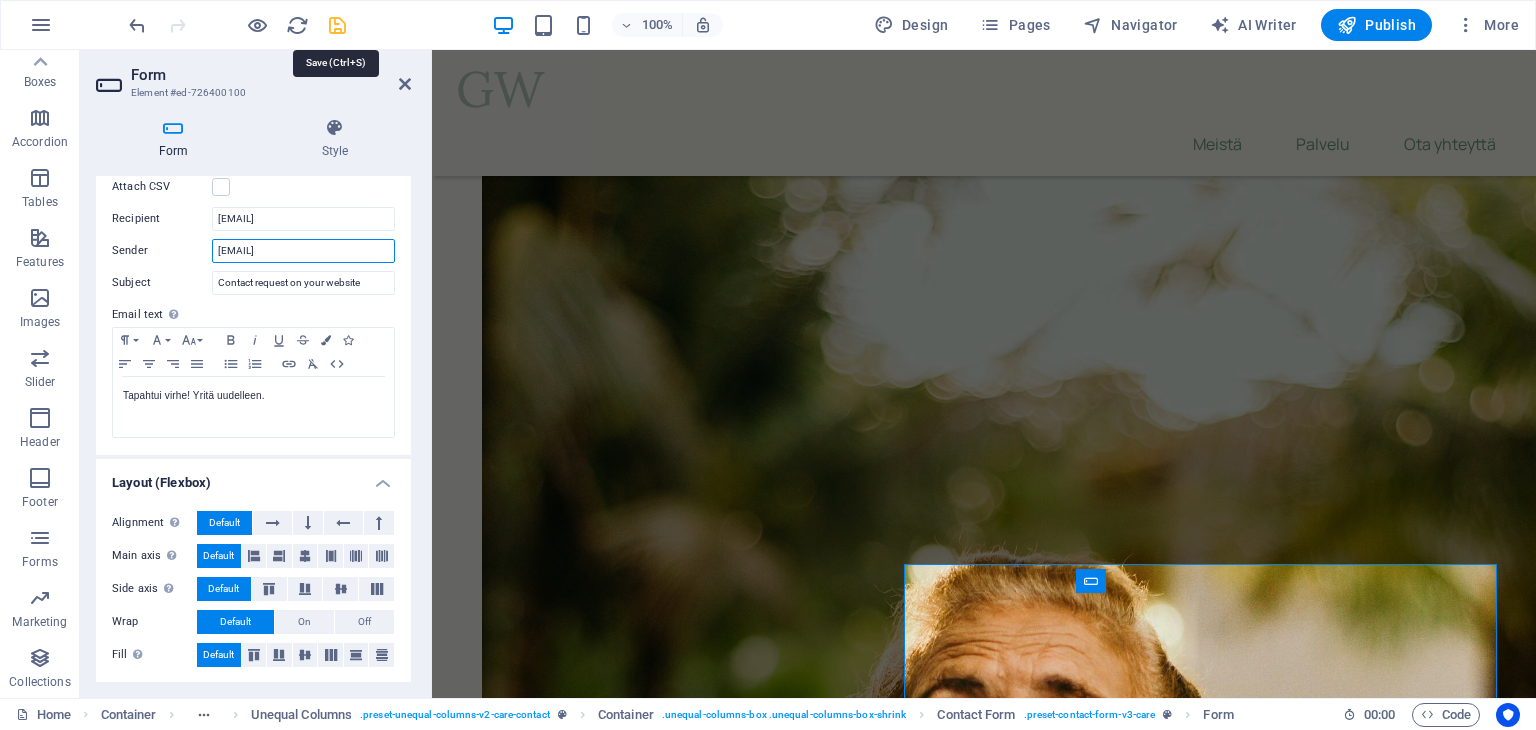 type on "granny@example.com" 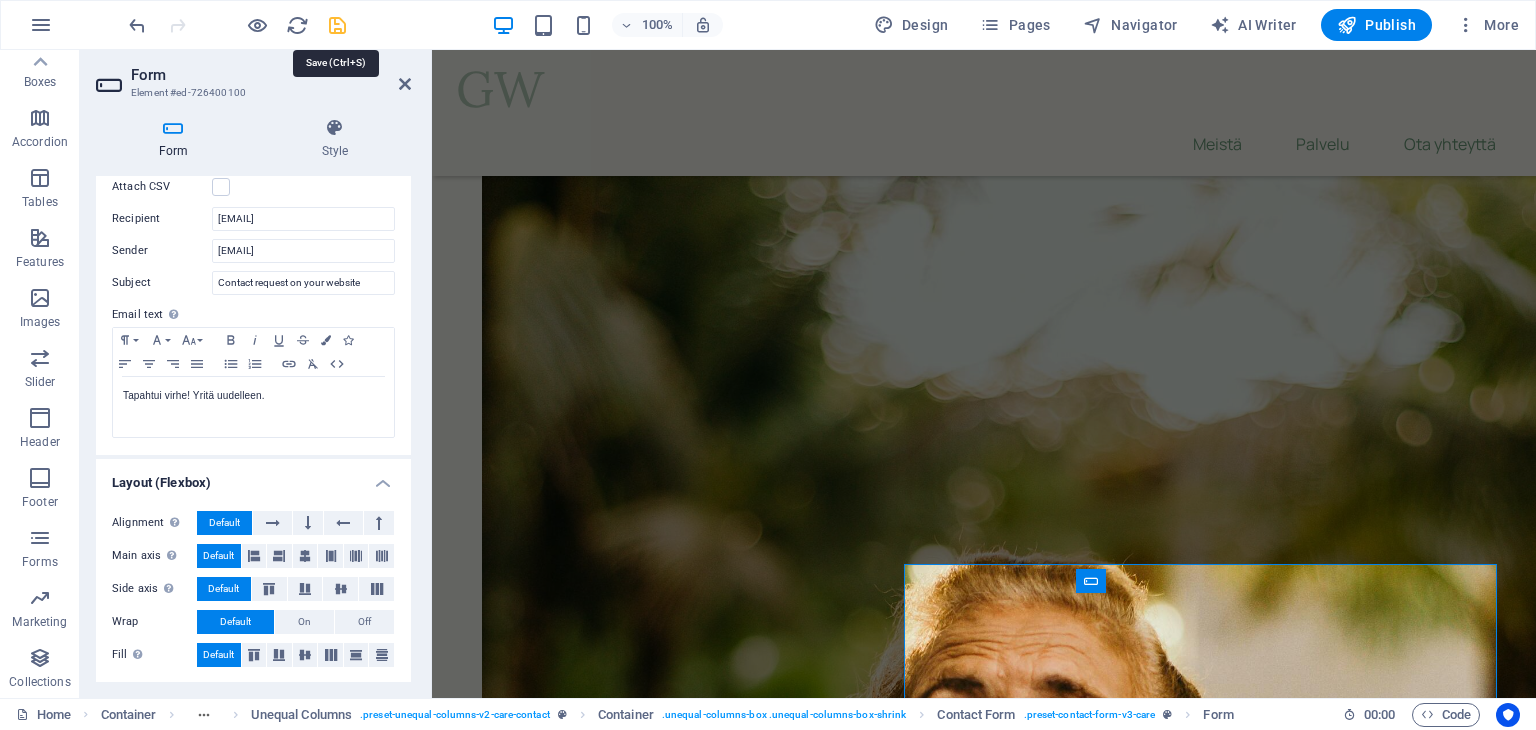 click at bounding box center [337, 25] 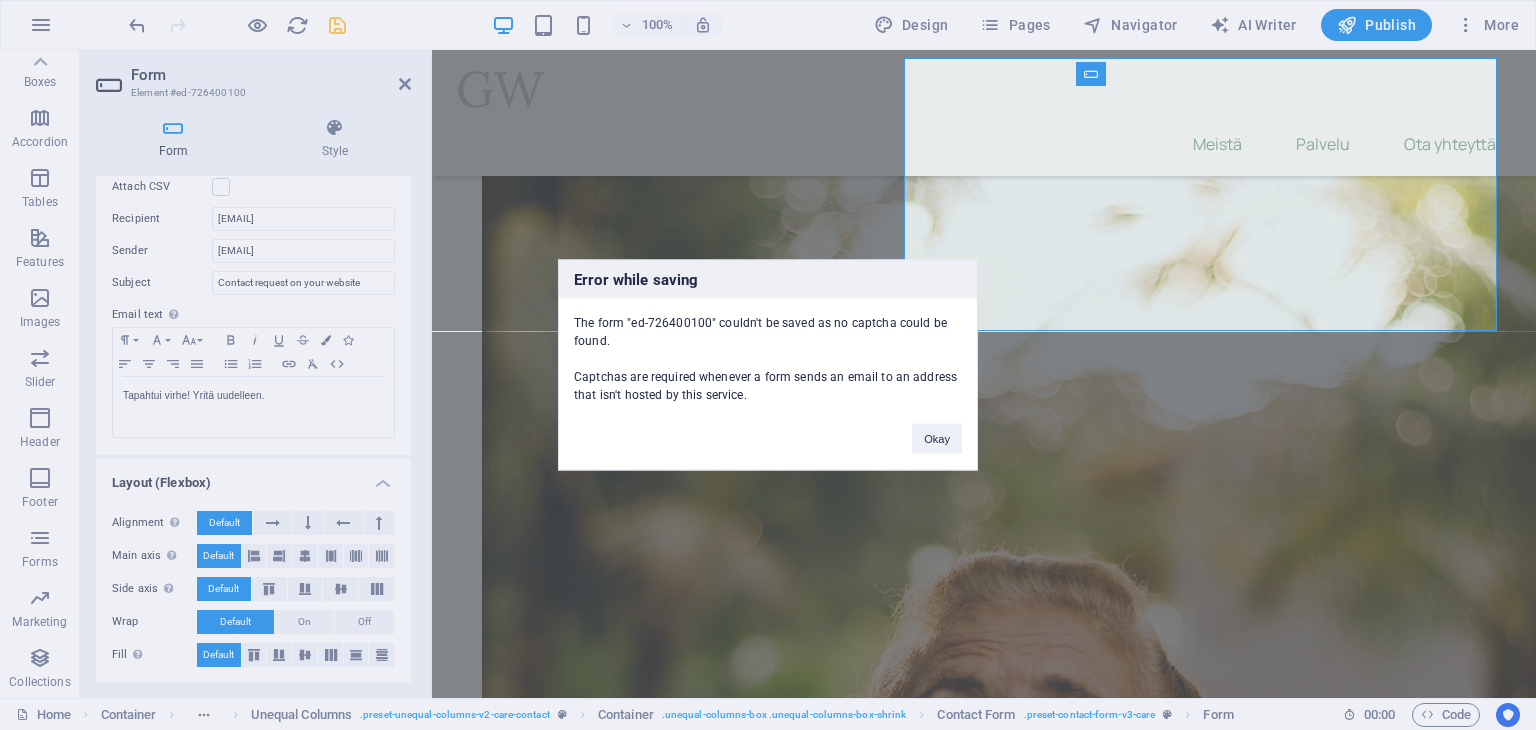 scroll, scrollTop: 10596, scrollLeft: 0, axis: vertical 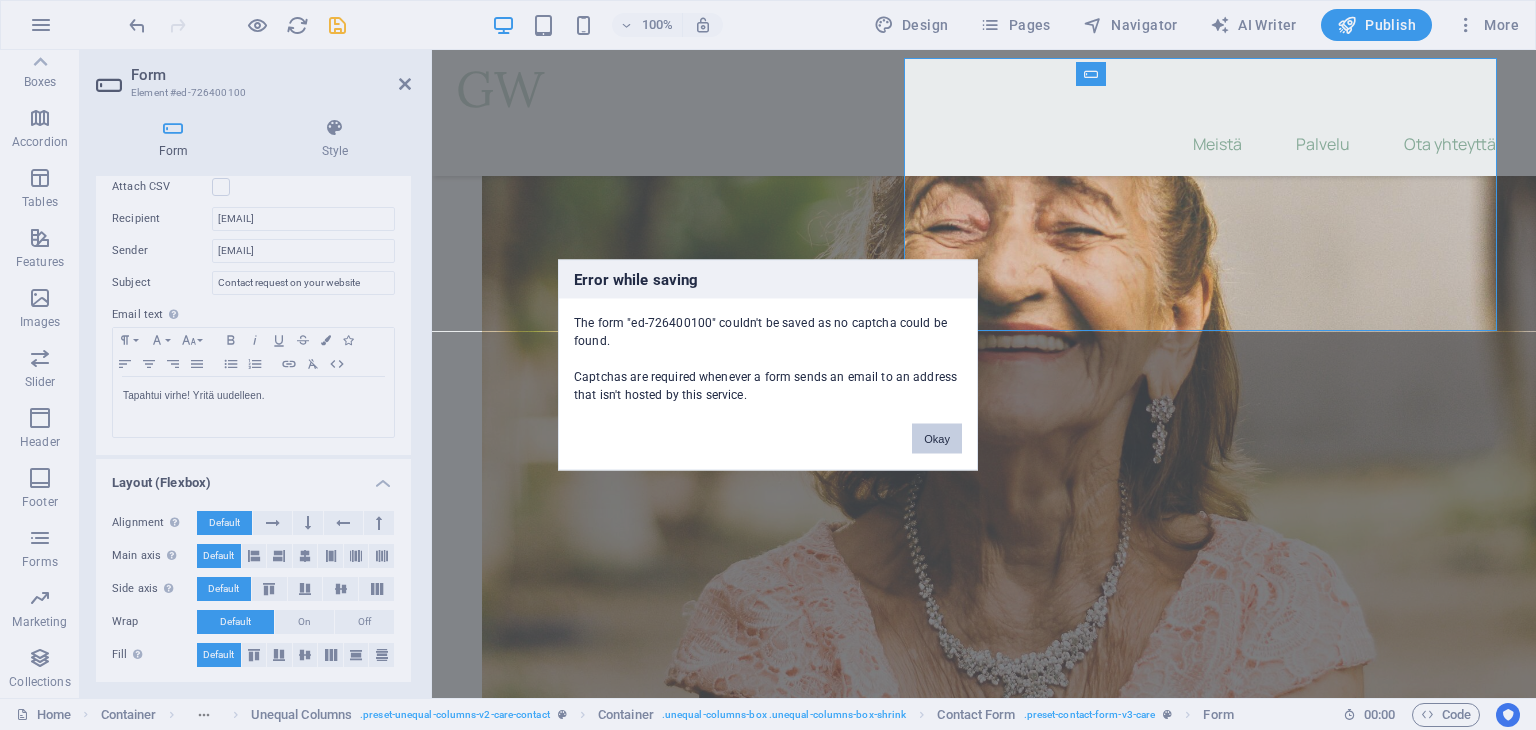 click on "Okay" at bounding box center [937, 439] 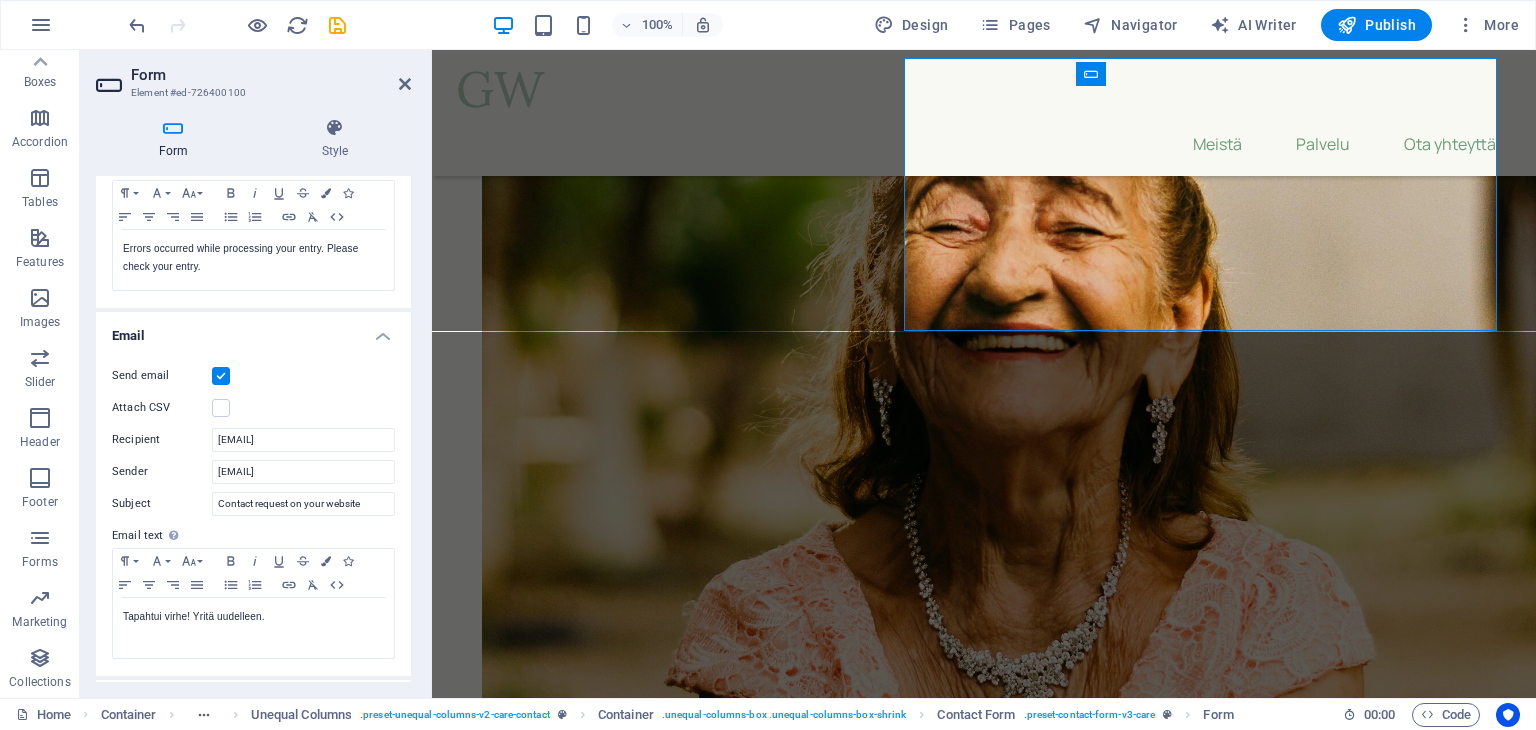 scroll, scrollTop: 297, scrollLeft: 0, axis: vertical 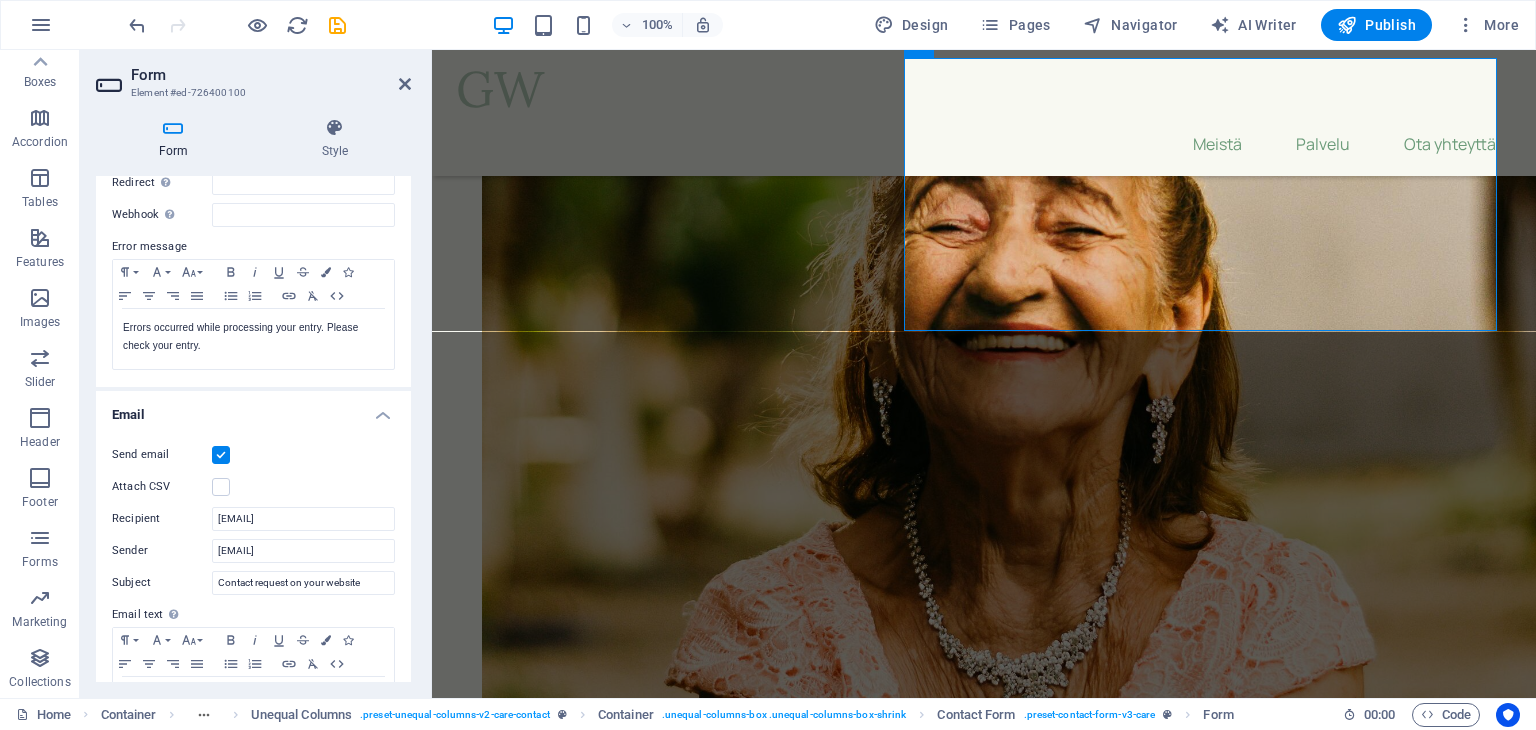 drag, startPoint x: 405, startPoint y: 339, endPoint x: 412, endPoint y: 263, distance: 76.321686 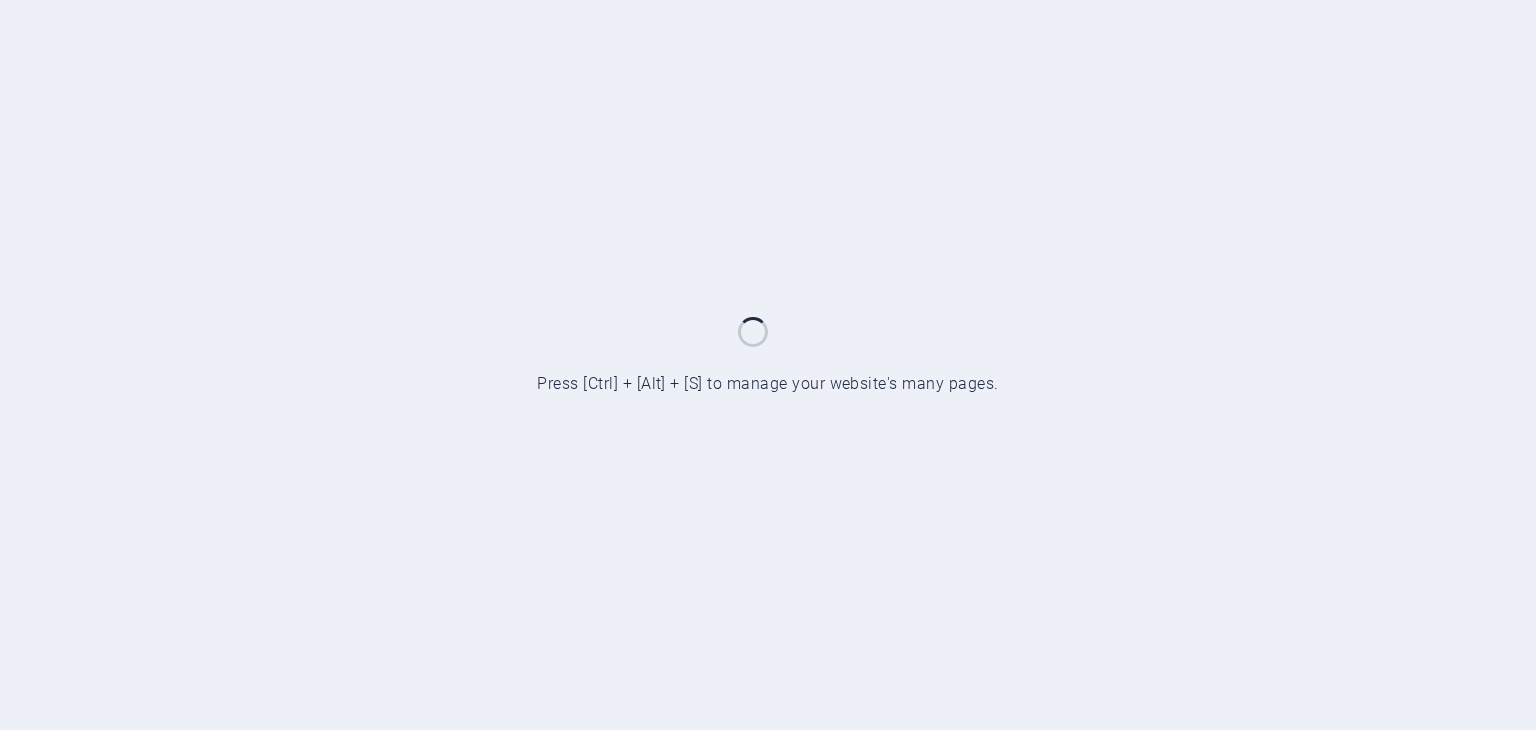 scroll, scrollTop: 0, scrollLeft: 0, axis: both 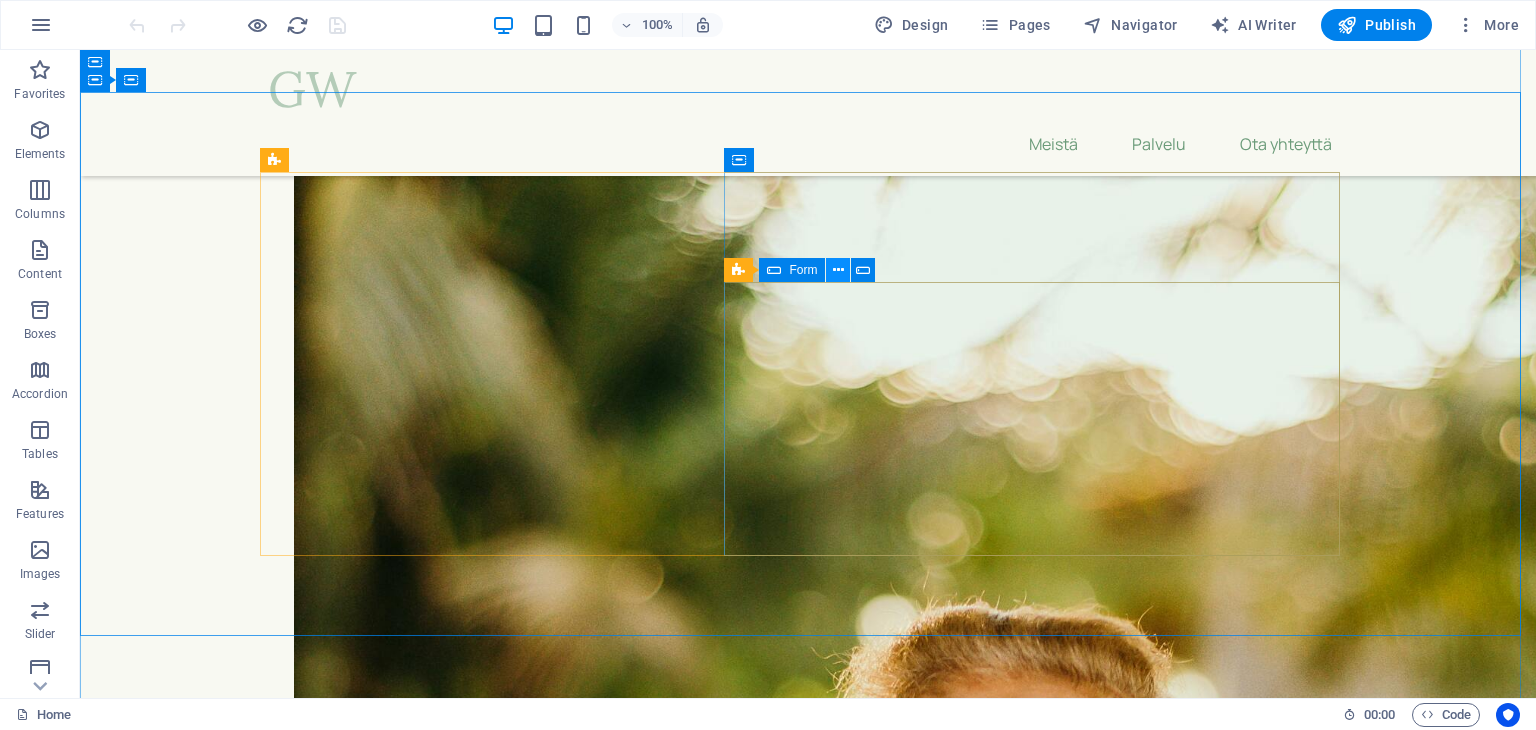 click at bounding box center (838, 270) 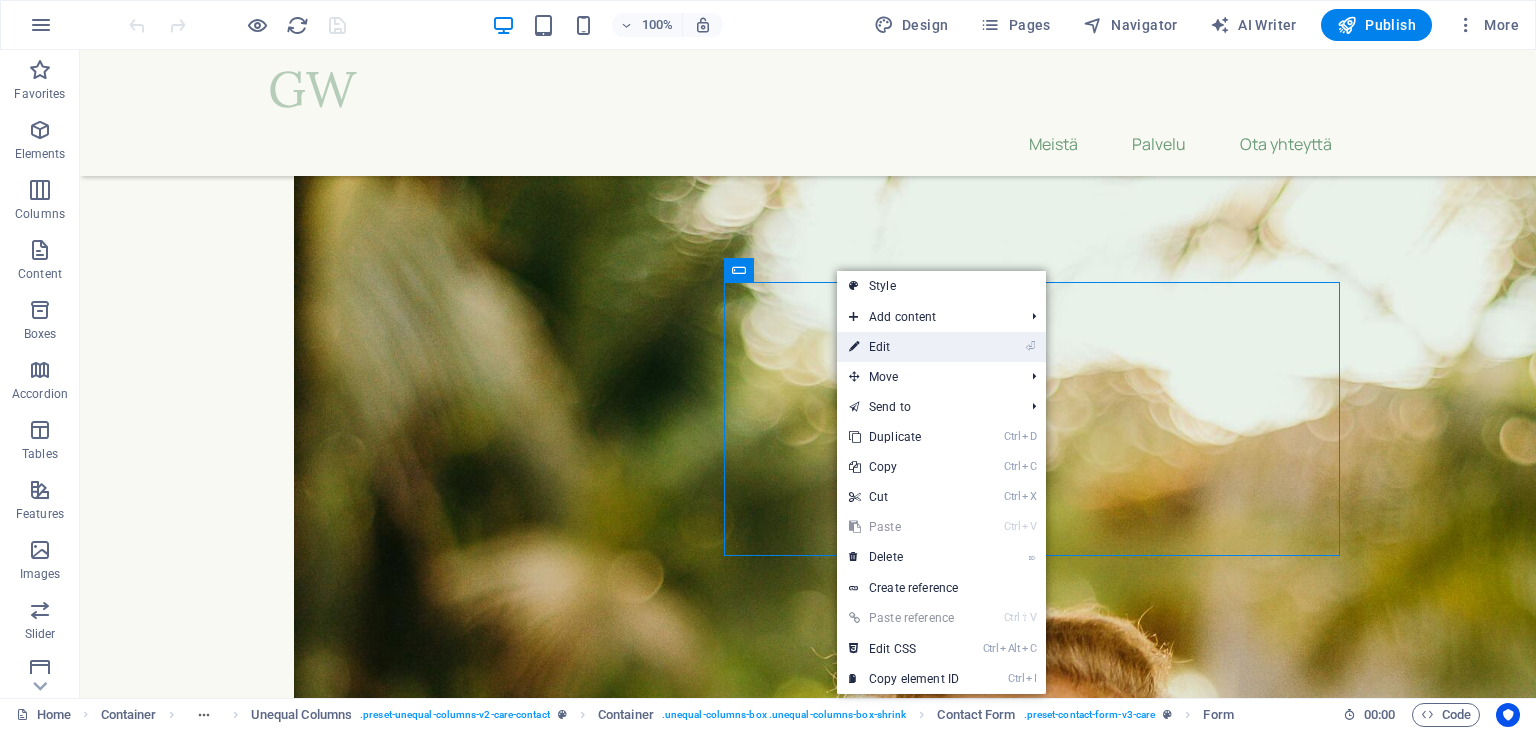 click on "⏎  Edit" at bounding box center [904, 347] 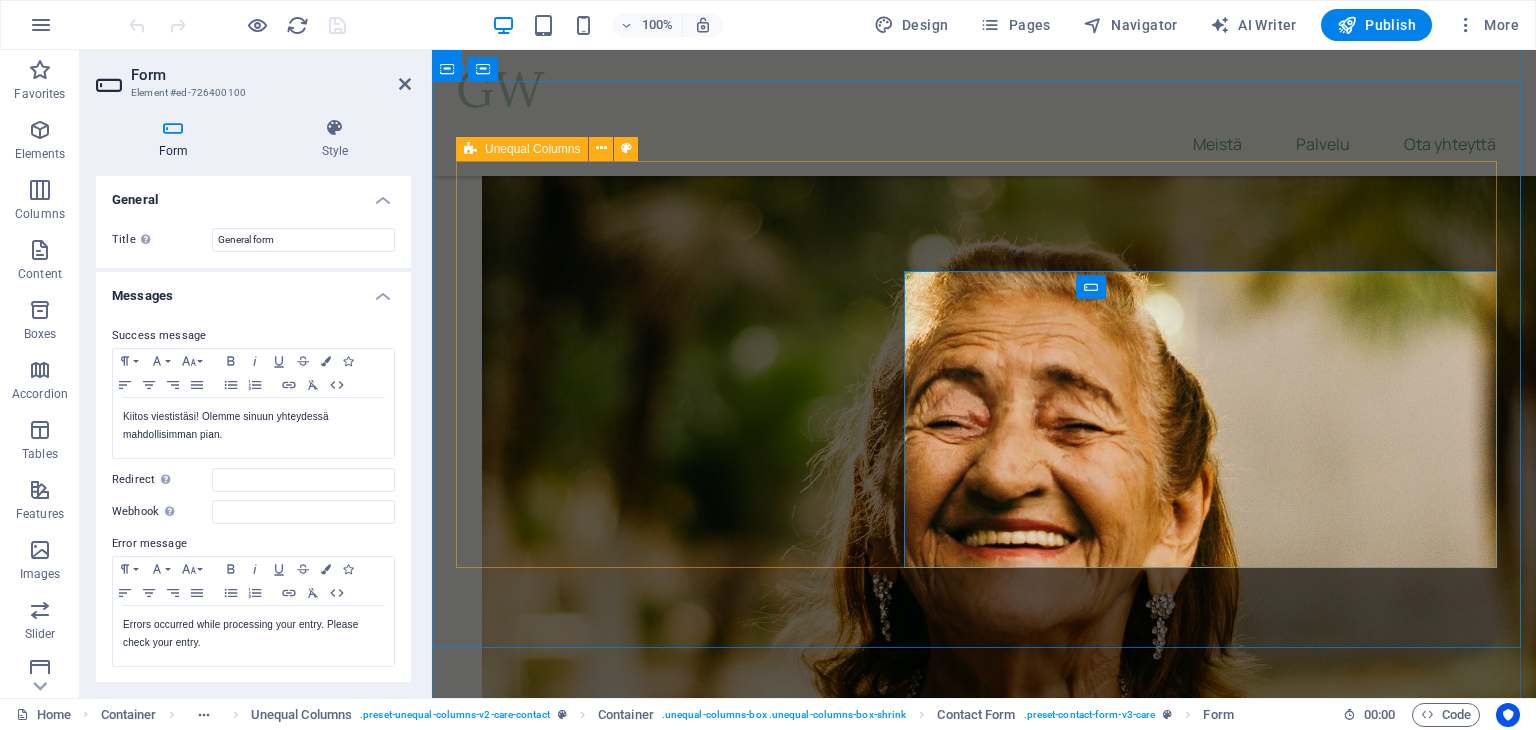 scroll, scrollTop: 10384, scrollLeft: 0, axis: vertical 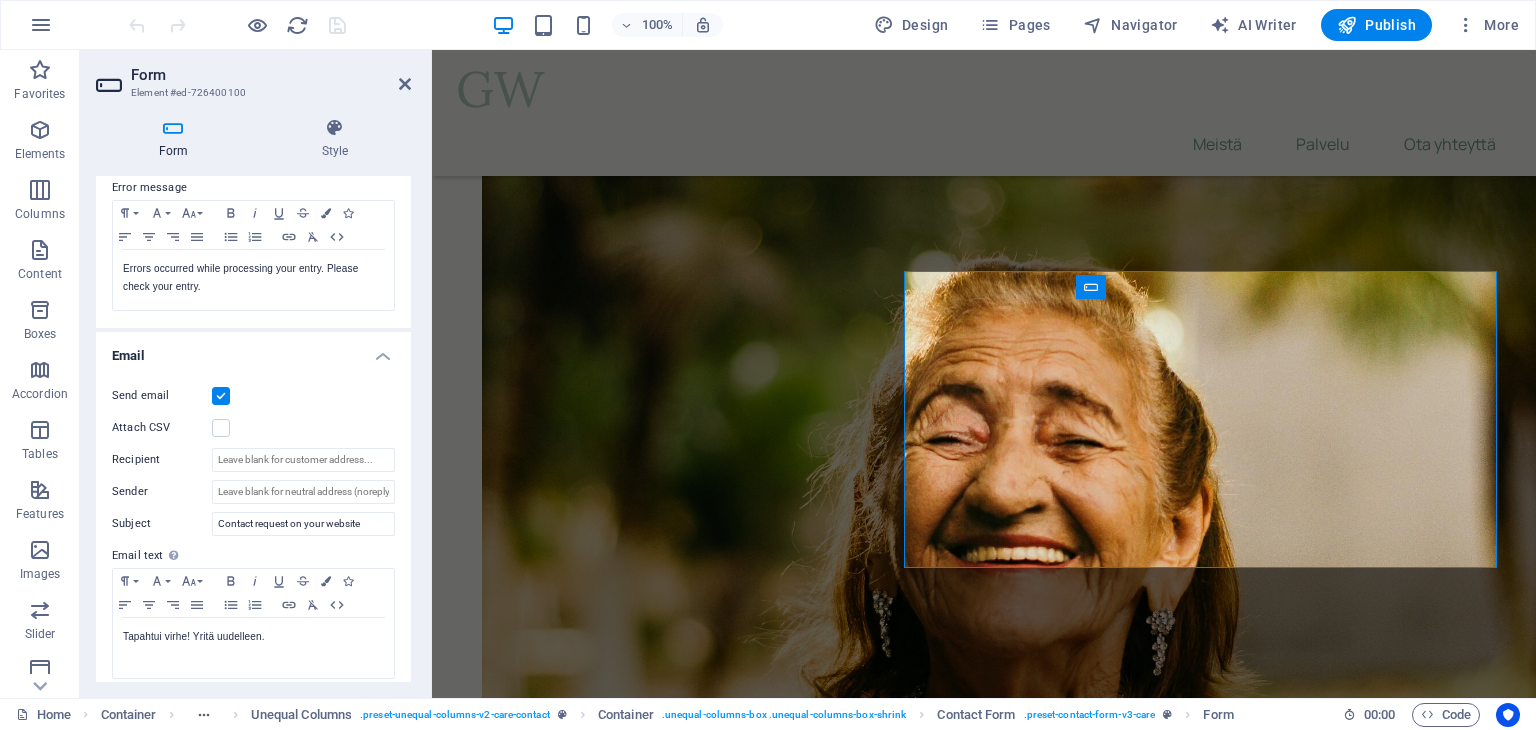 drag, startPoint x: 408, startPoint y: 377, endPoint x: 4, endPoint y: 490, distance: 419.50568 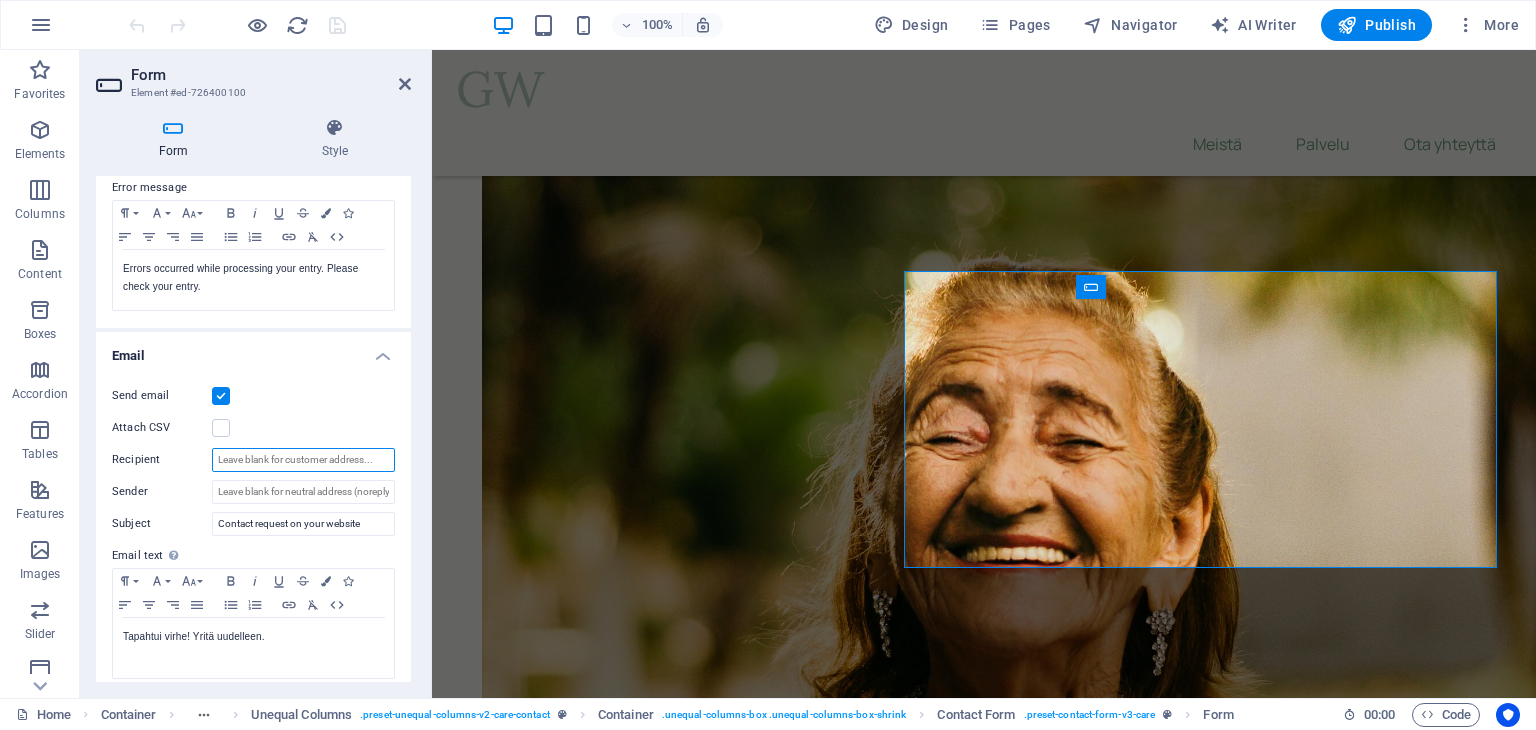 drag, startPoint x: 374, startPoint y: 454, endPoint x: 244, endPoint y: 444, distance: 130.38405 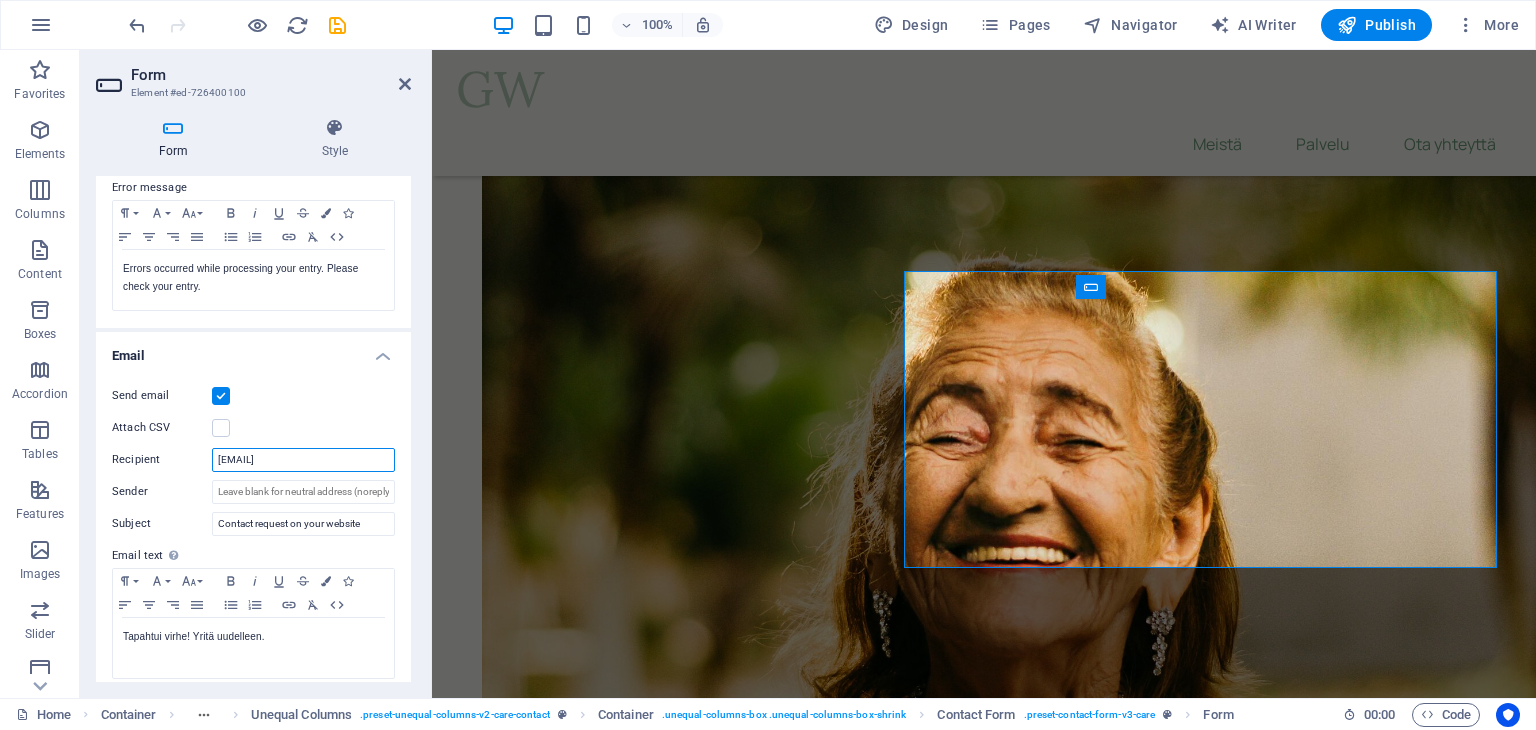 drag, startPoint x: 256, startPoint y: 450, endPoint x: 206, endPoint y: 450, distance: 50 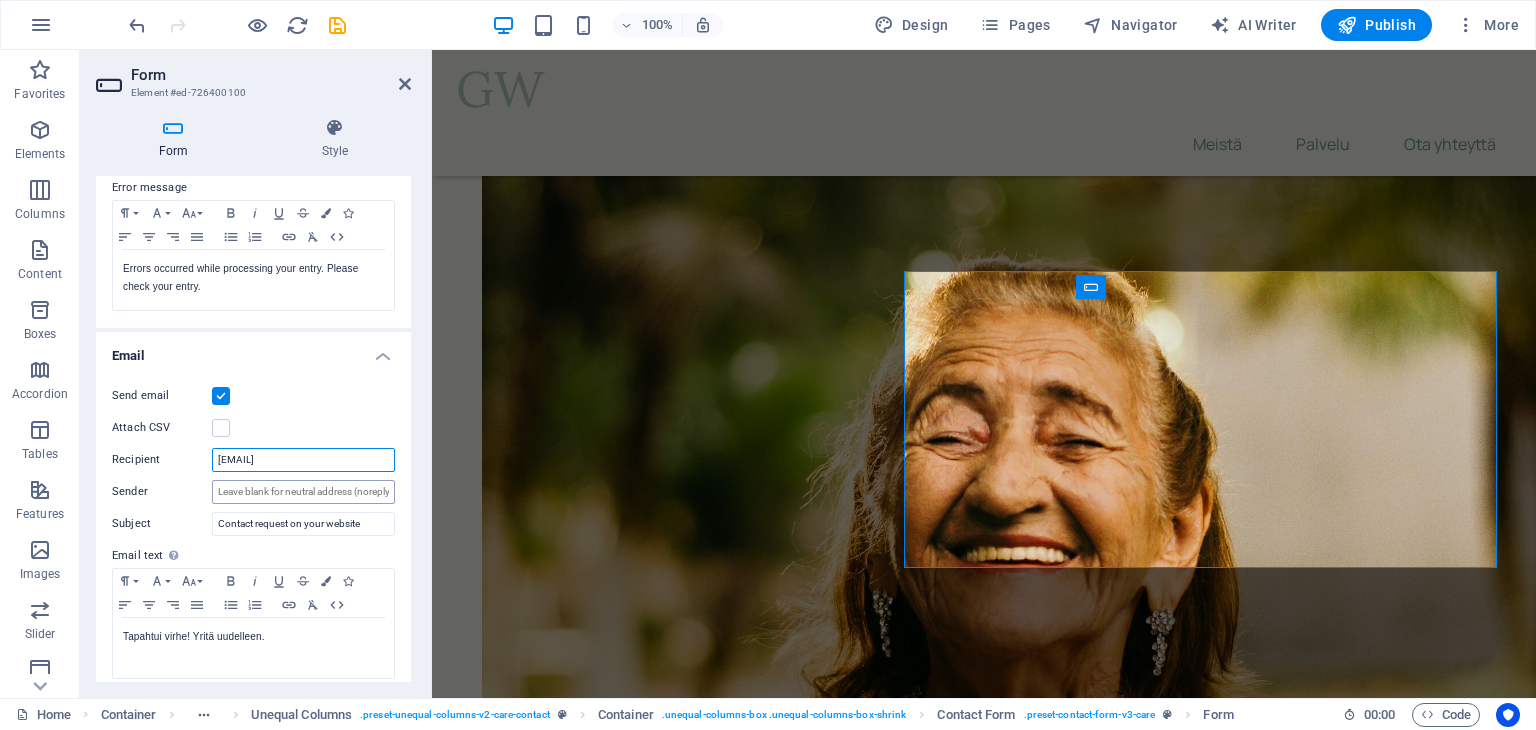 type on "granny@example.com" 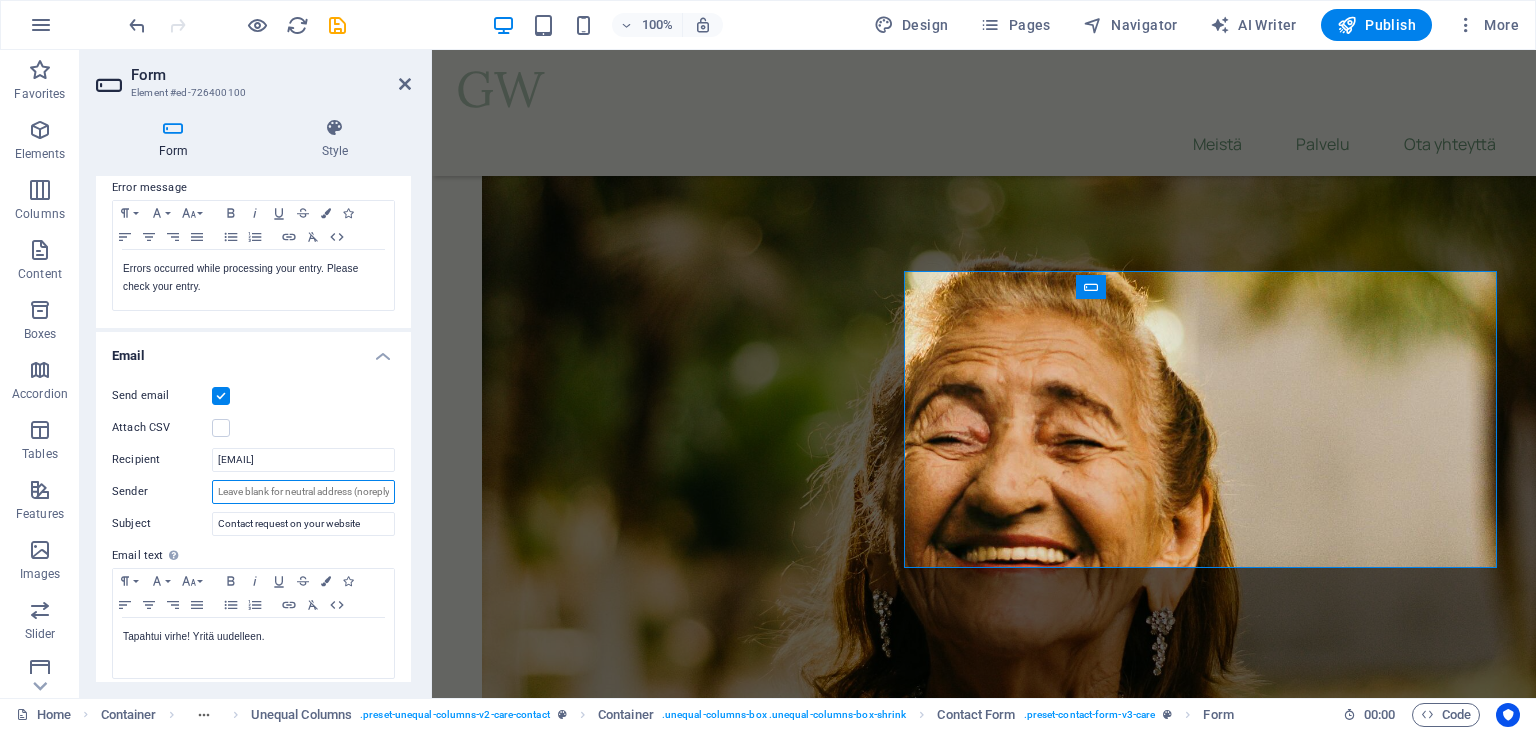 click on "Sender" at bounding box center (303, 492) 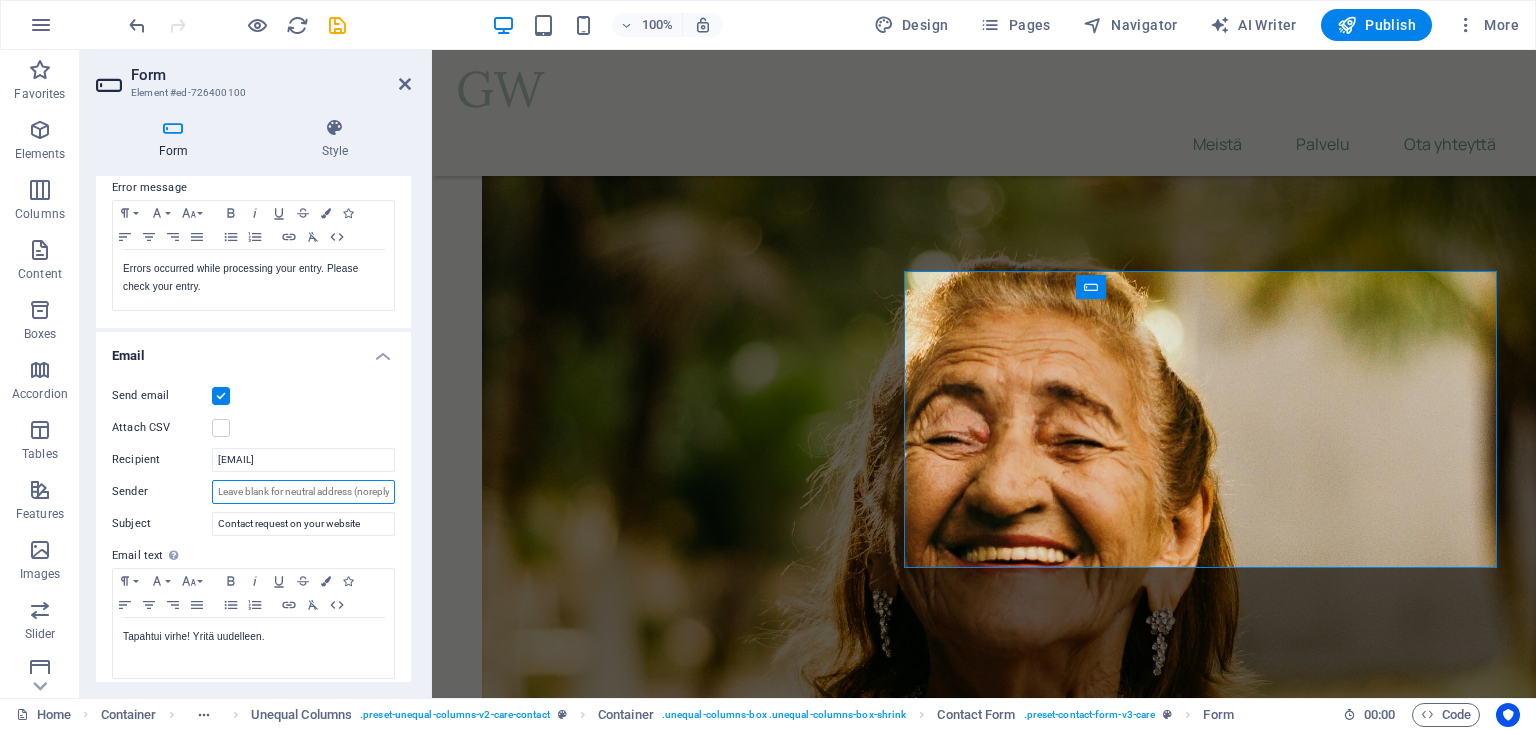 paste on "granny@example.com" 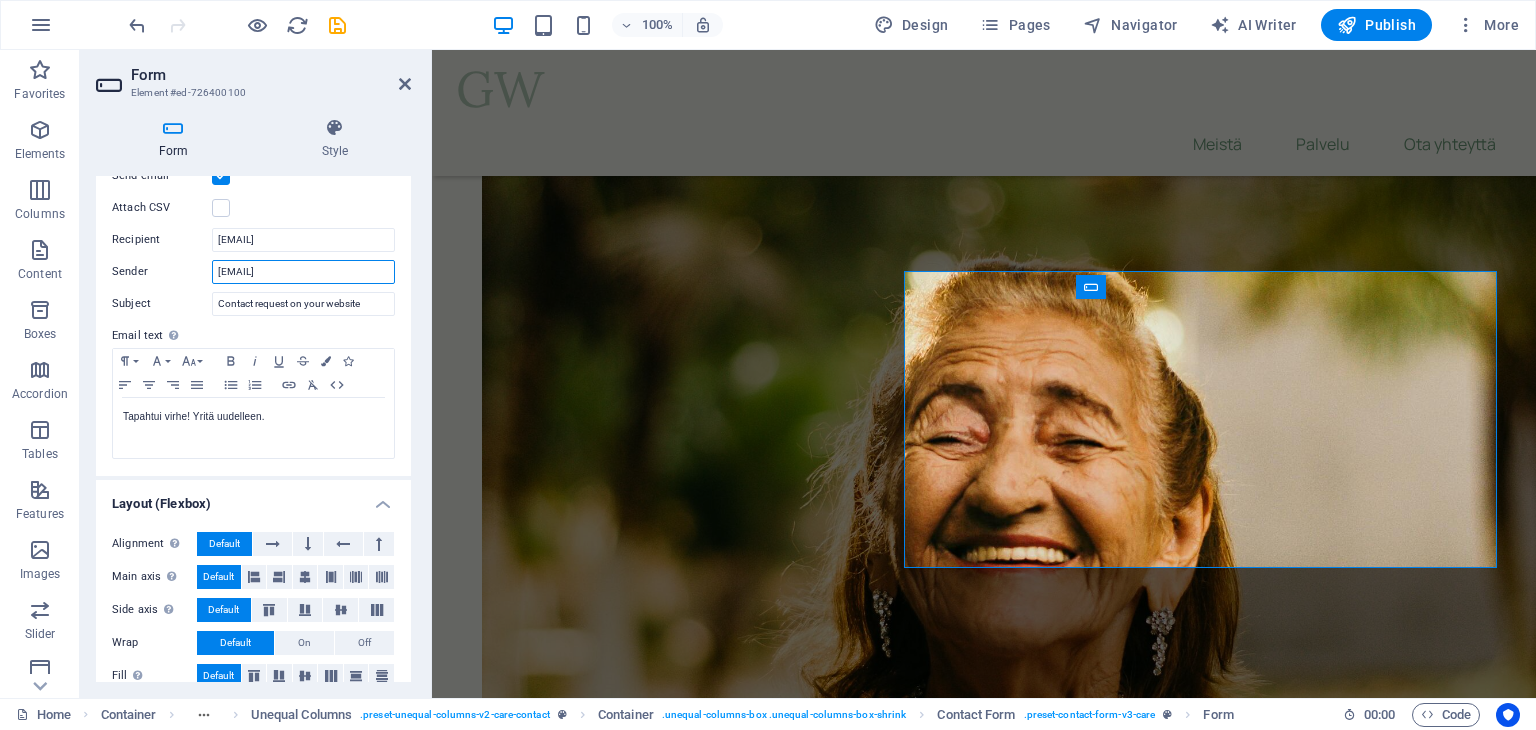 scroll, scrollTop: 597, scrollLeft: 0, axis: vertical 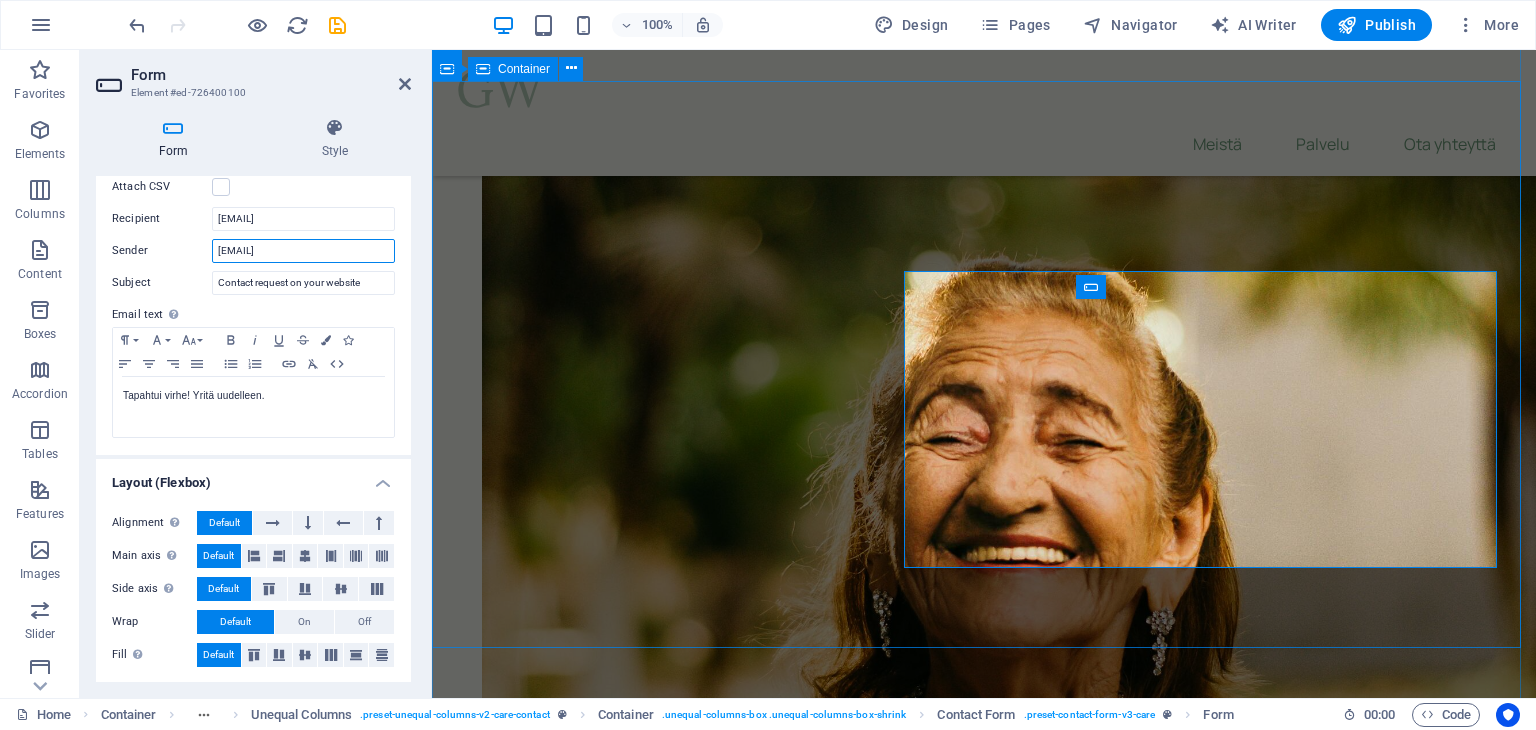 type on "granny@example.com" 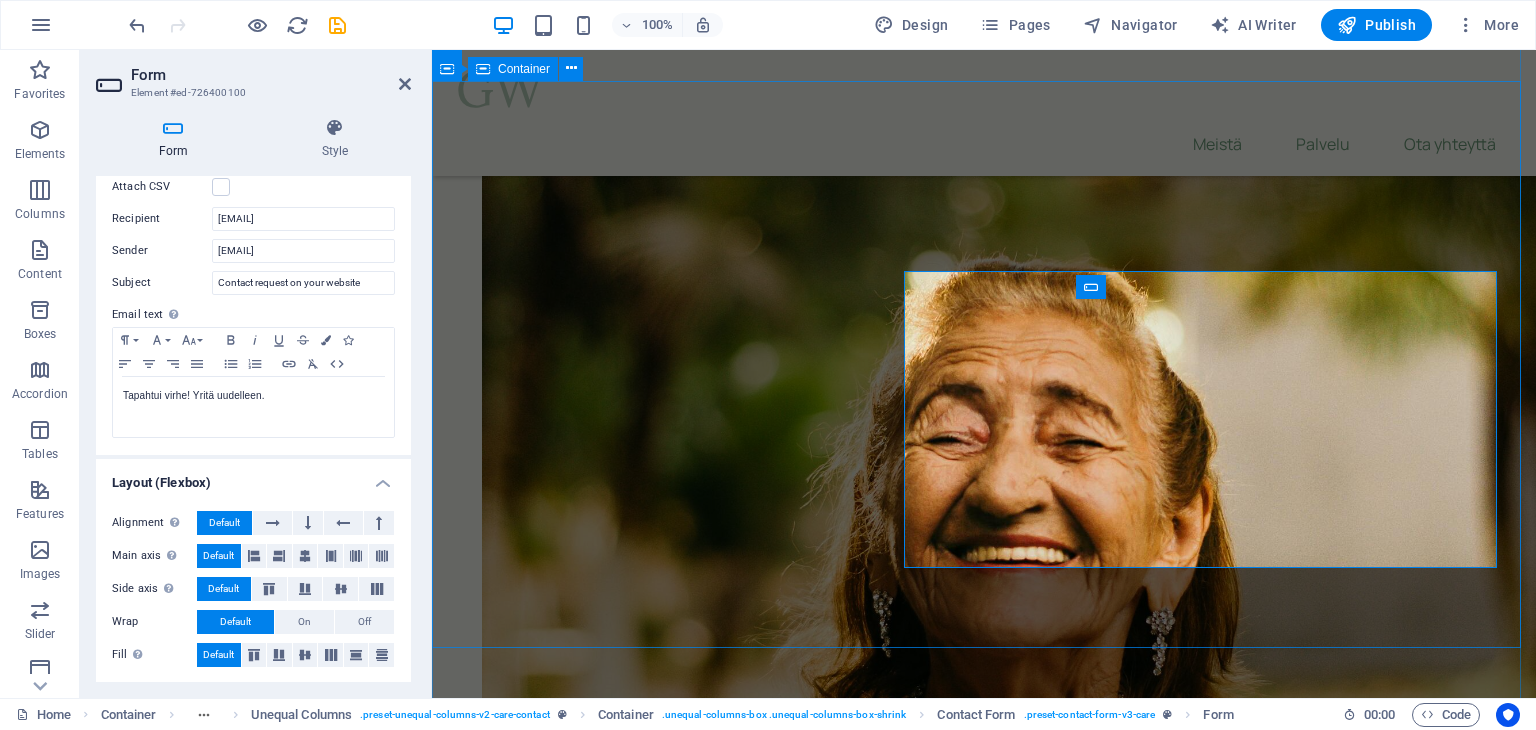 click on "Yhteydenottolomake Nimi Sähköposti   Olen lukenut ja ymmärtänyt tietosuojakäytännön. Unreadable? Load new Lähetä" at bounding box center [984, 23449] 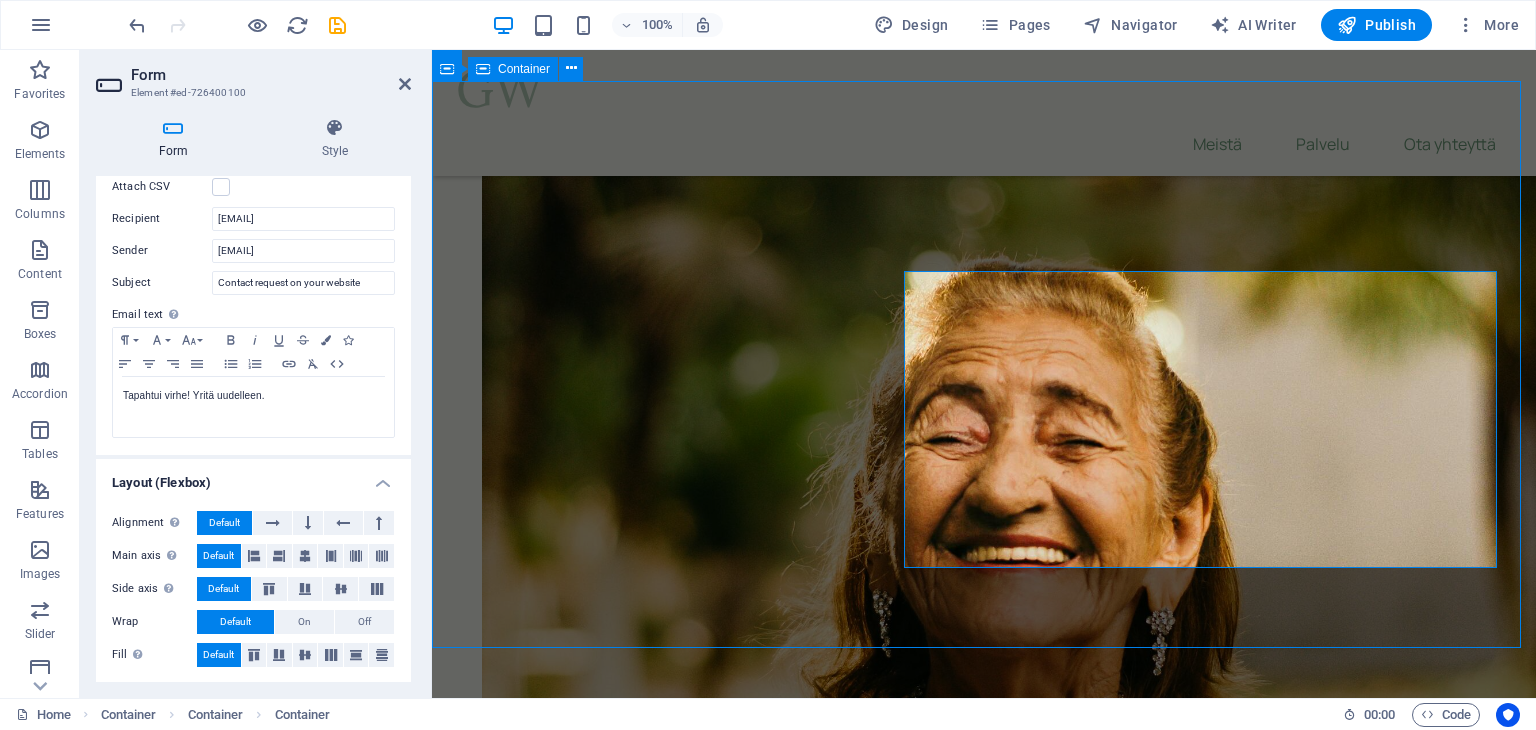 scroll, scrollTop: 10400, scrollLeft: 0, axis: vertical 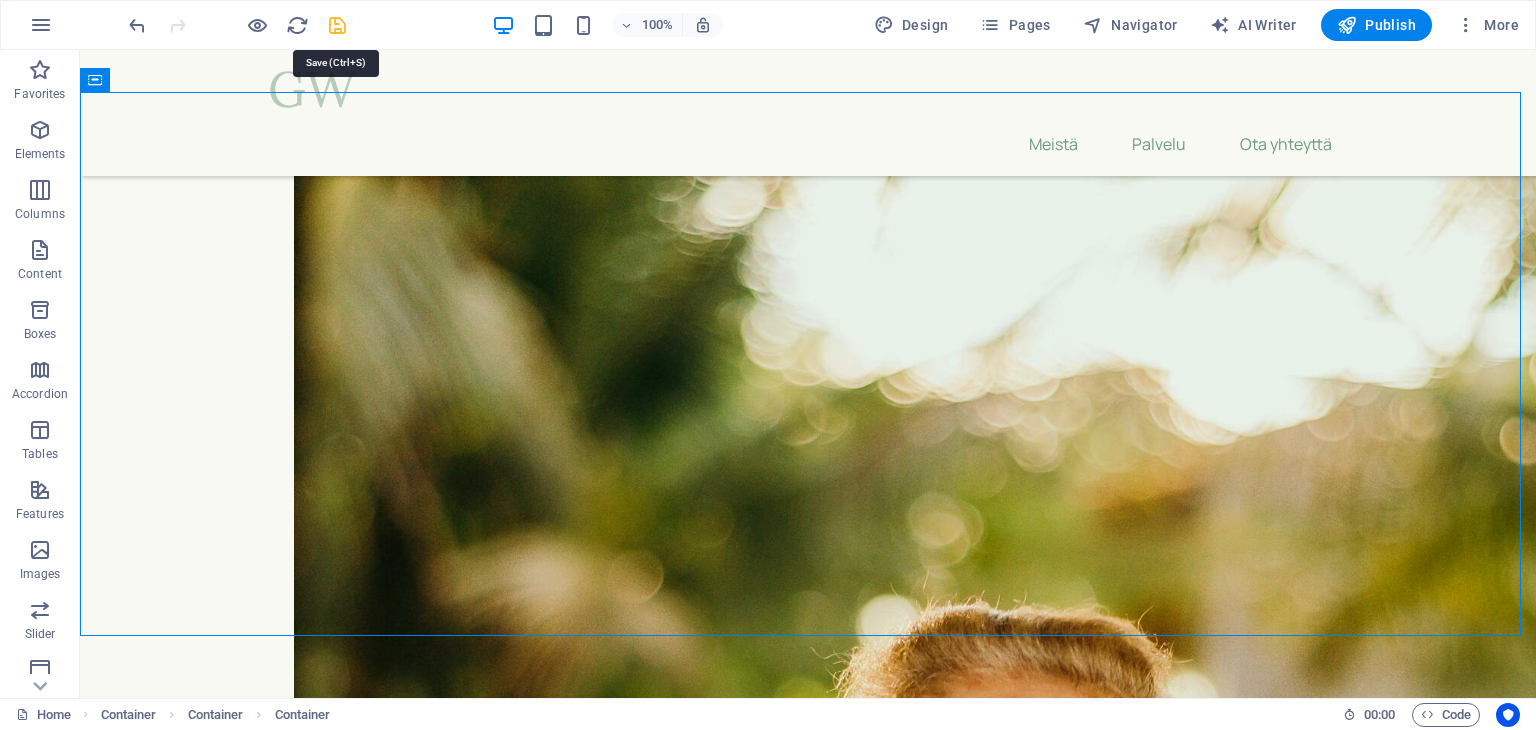click at bounding box center (337, 25) 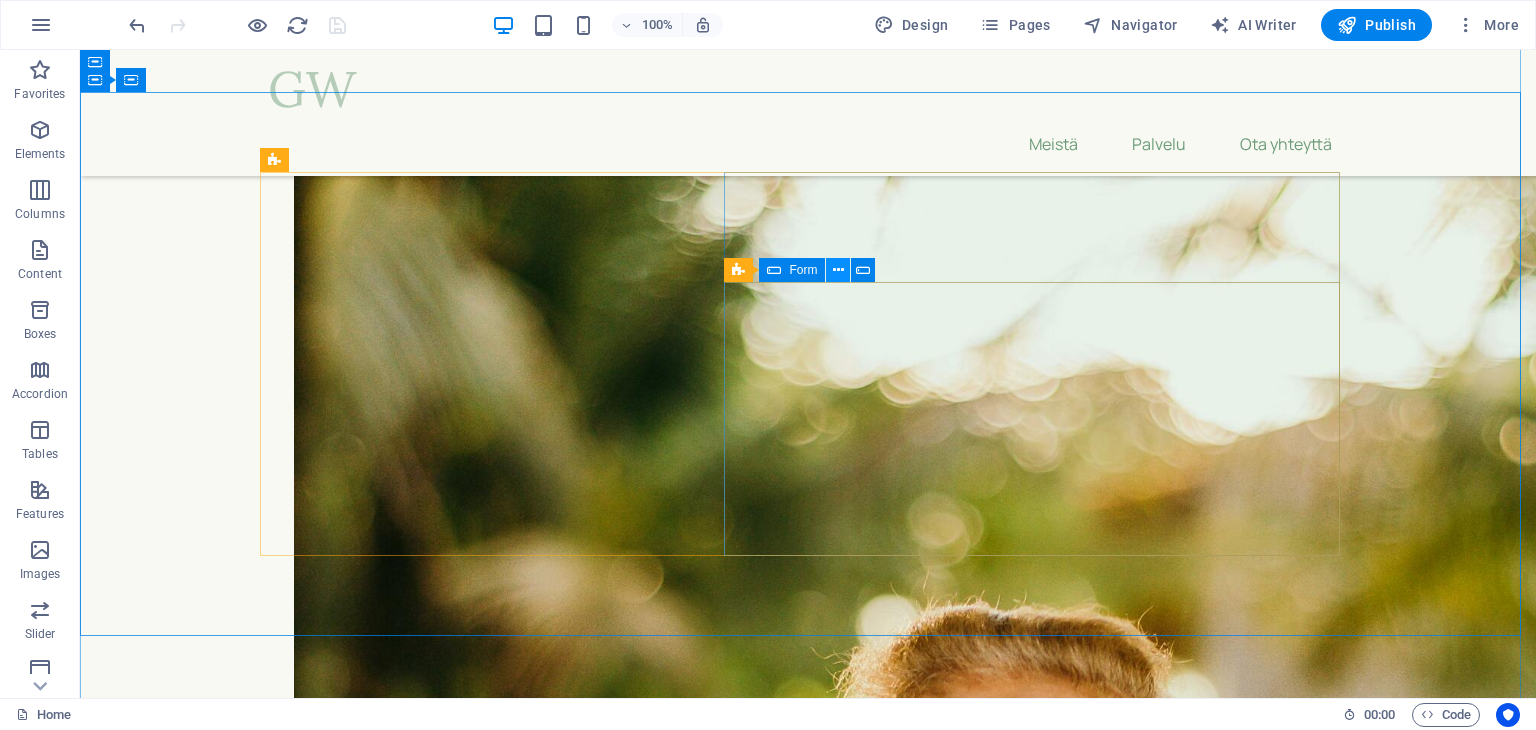 click at bounding box center (838, 270) 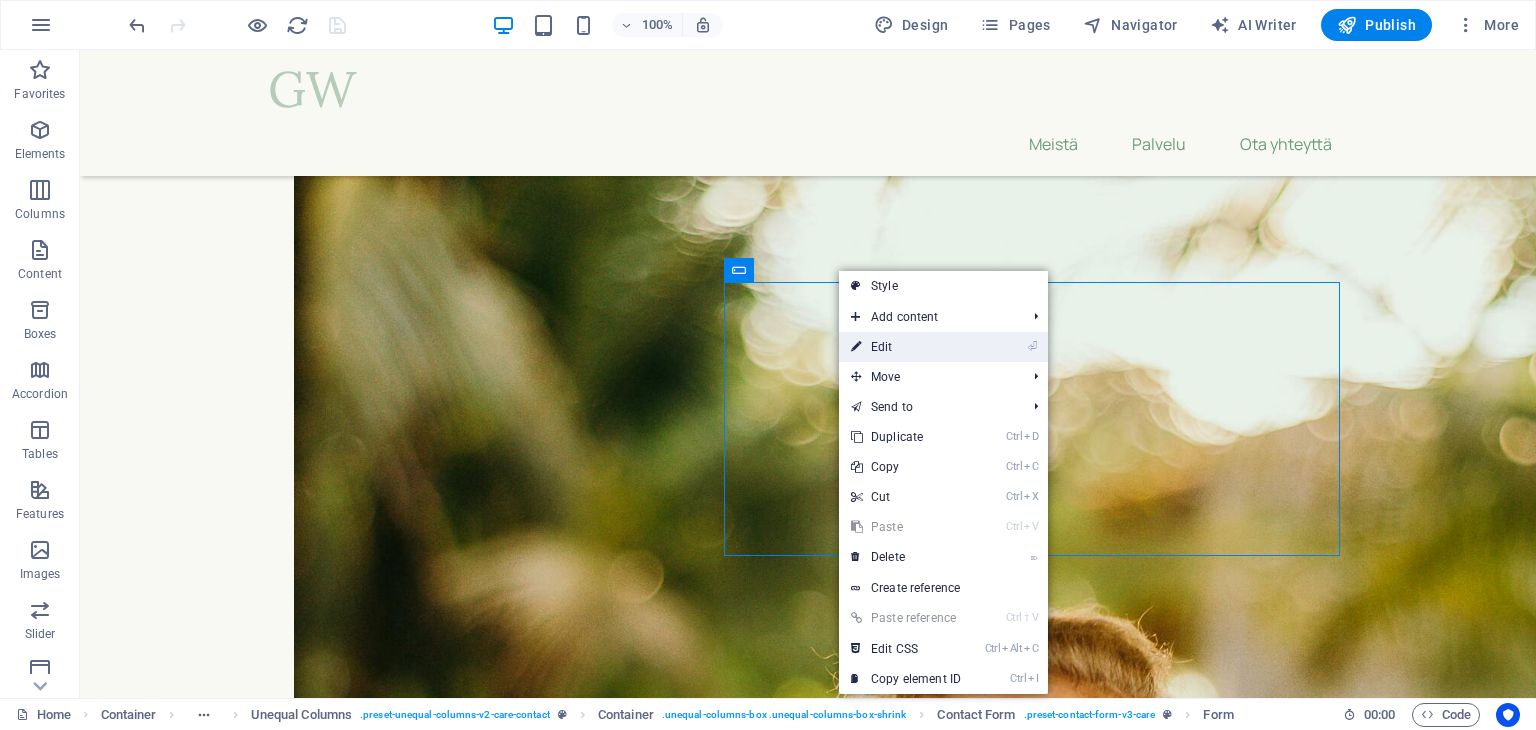 click on "⏎  Edit" at bounding box center (906, 347) 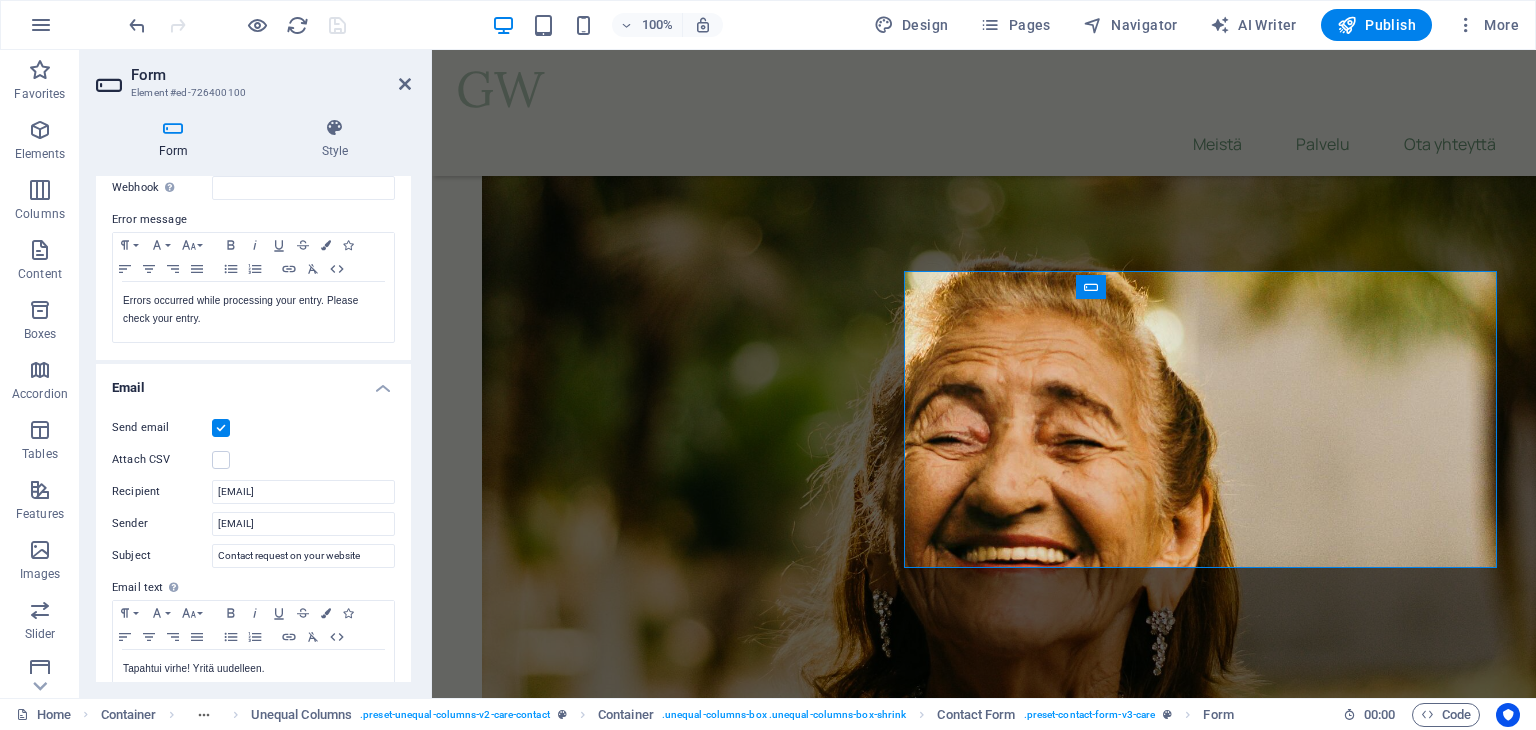 scroll, scrollTop: 330, scrollLeft: 0, axis: vertical 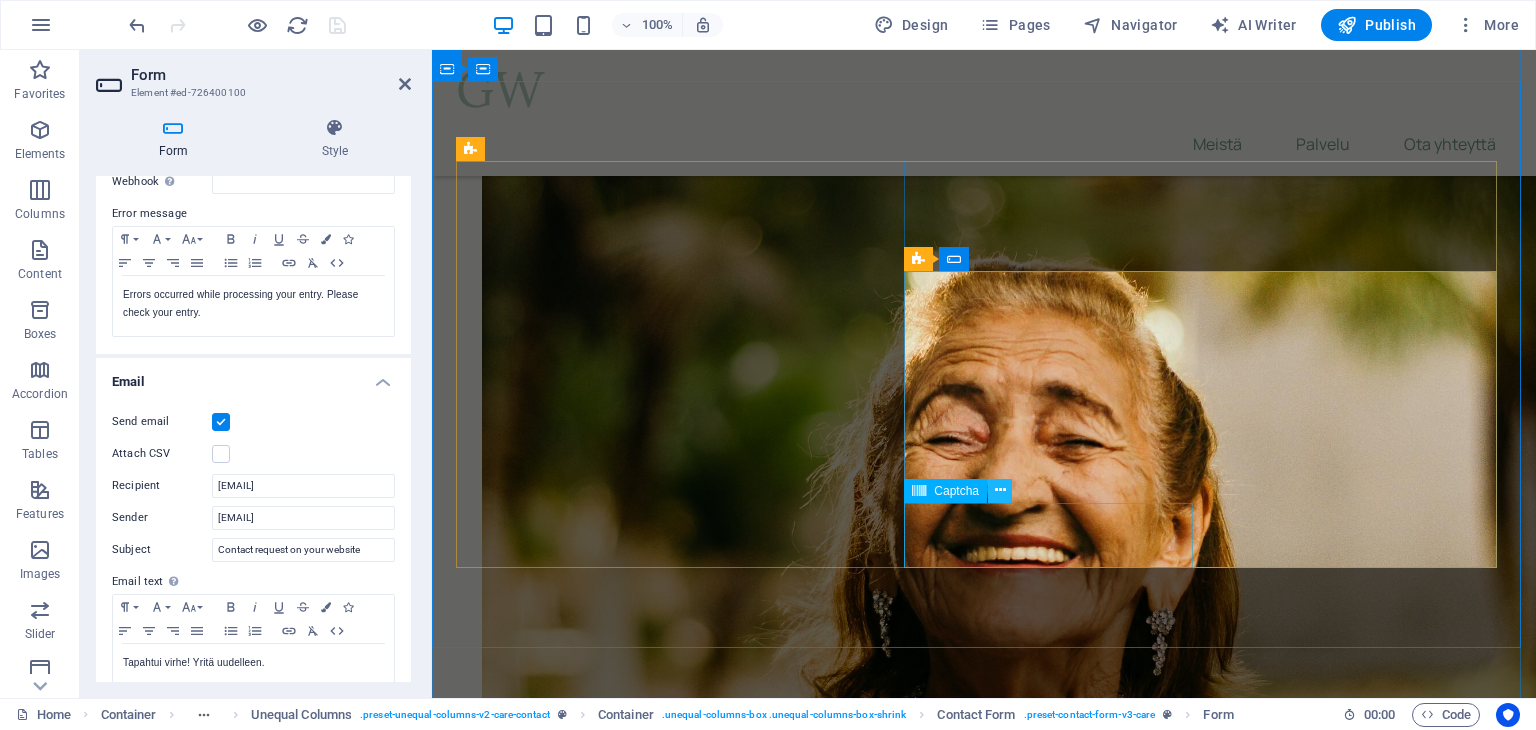 click at bounding box center [1000, 490] 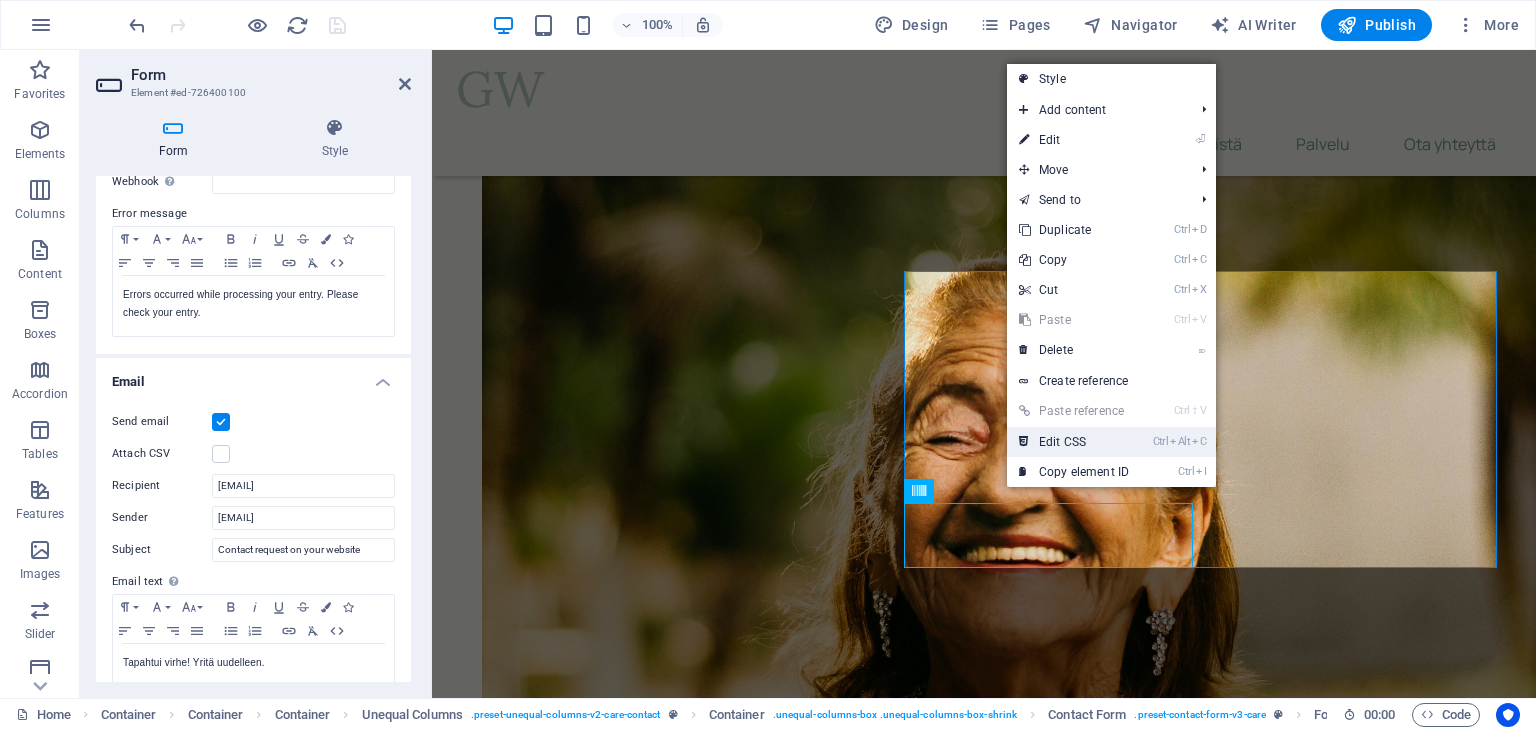 click on "Ctrl Alt C  Edit CSS" at bounding box center [1074, 442] 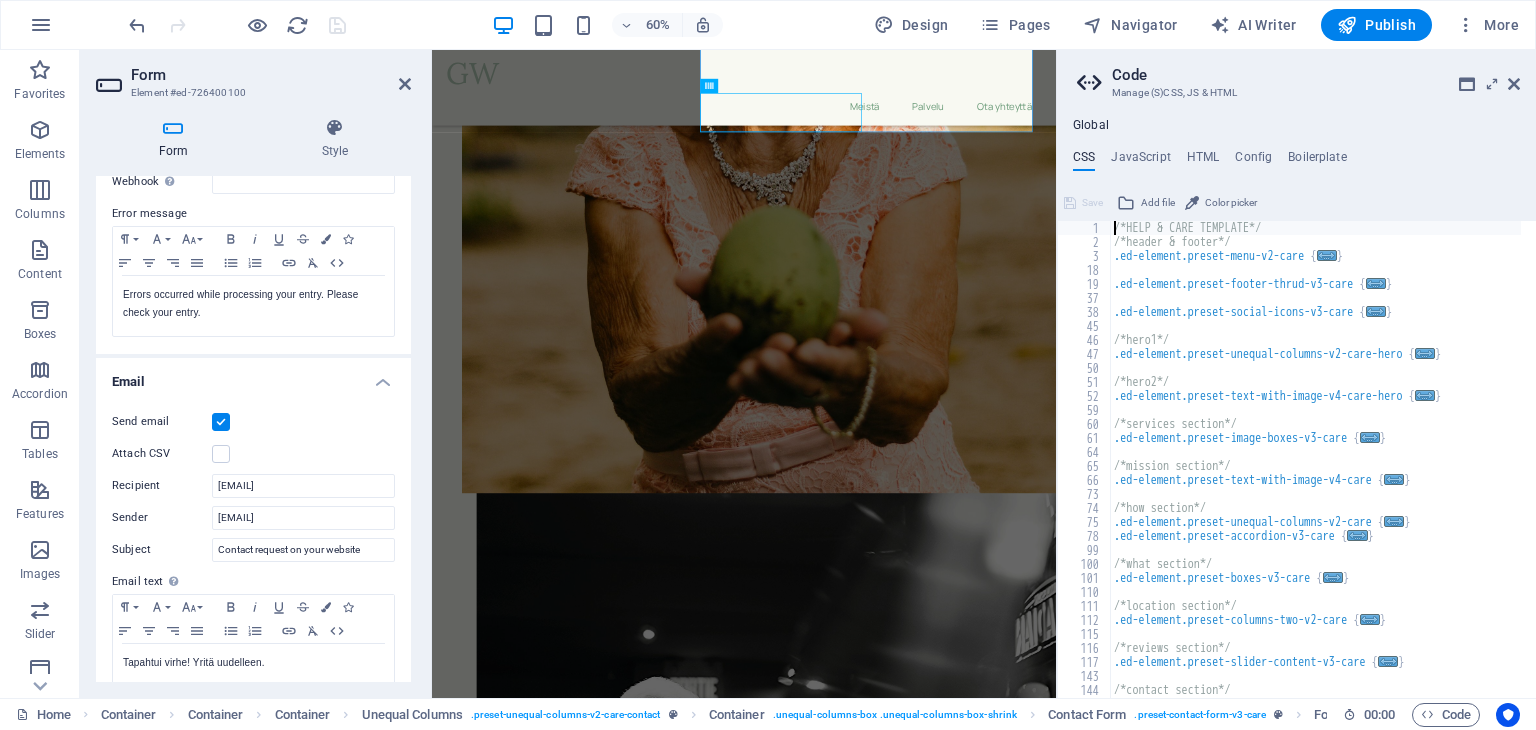 scroll, scrollTop: 10947, scrollLeft: 0, axis: vertical 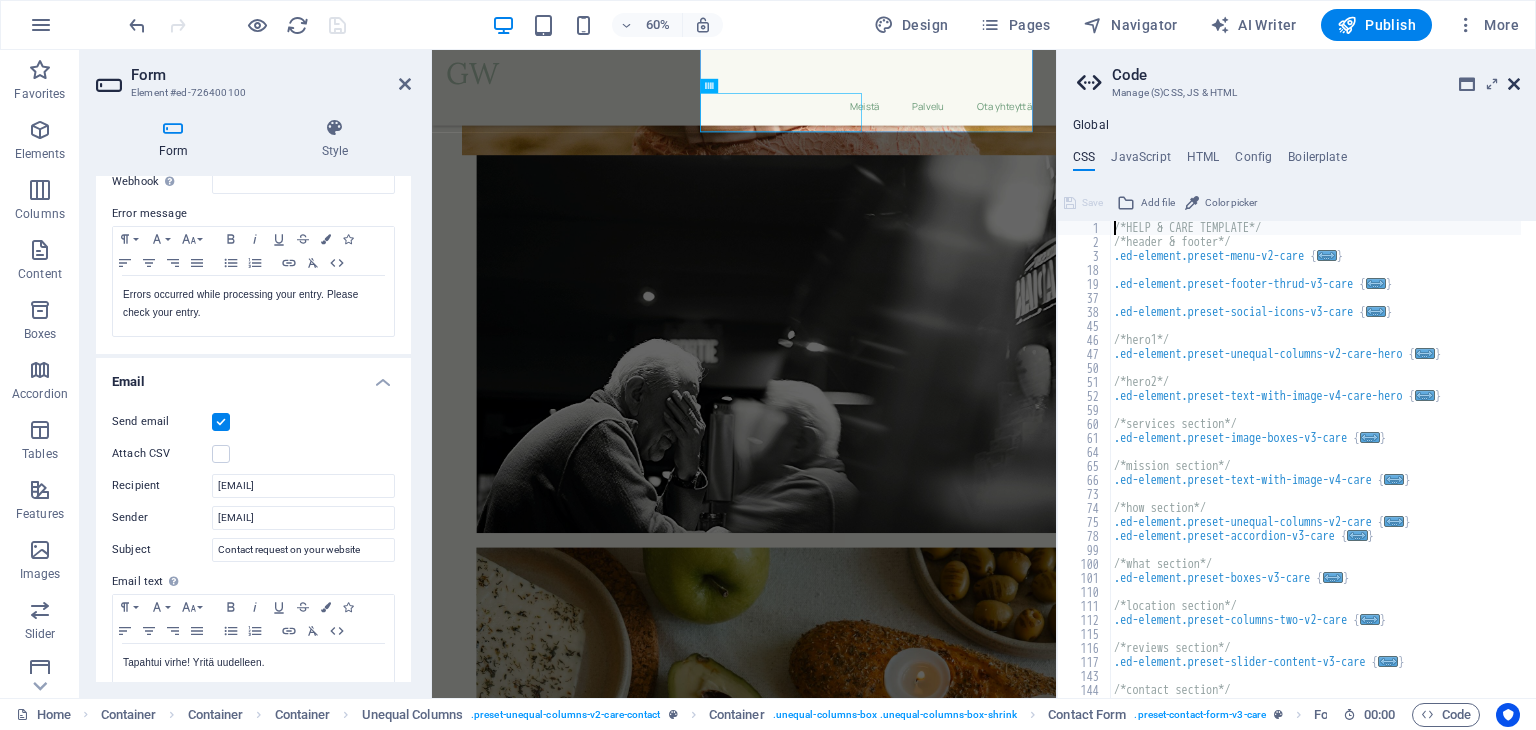 click at bounding box center [1514, 84] 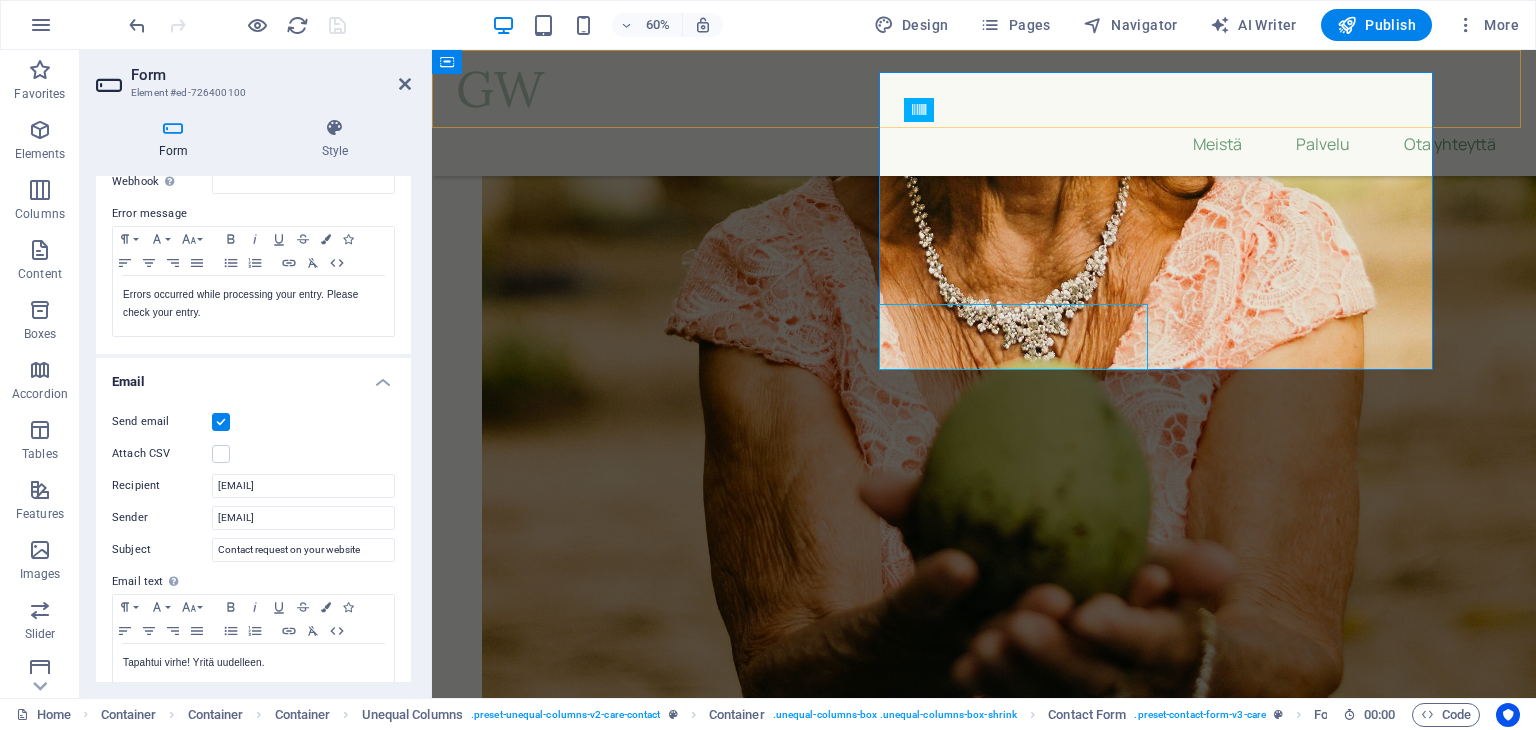 scroll, scrollTop: 10764, scrollLeft: 0, axis: vertical 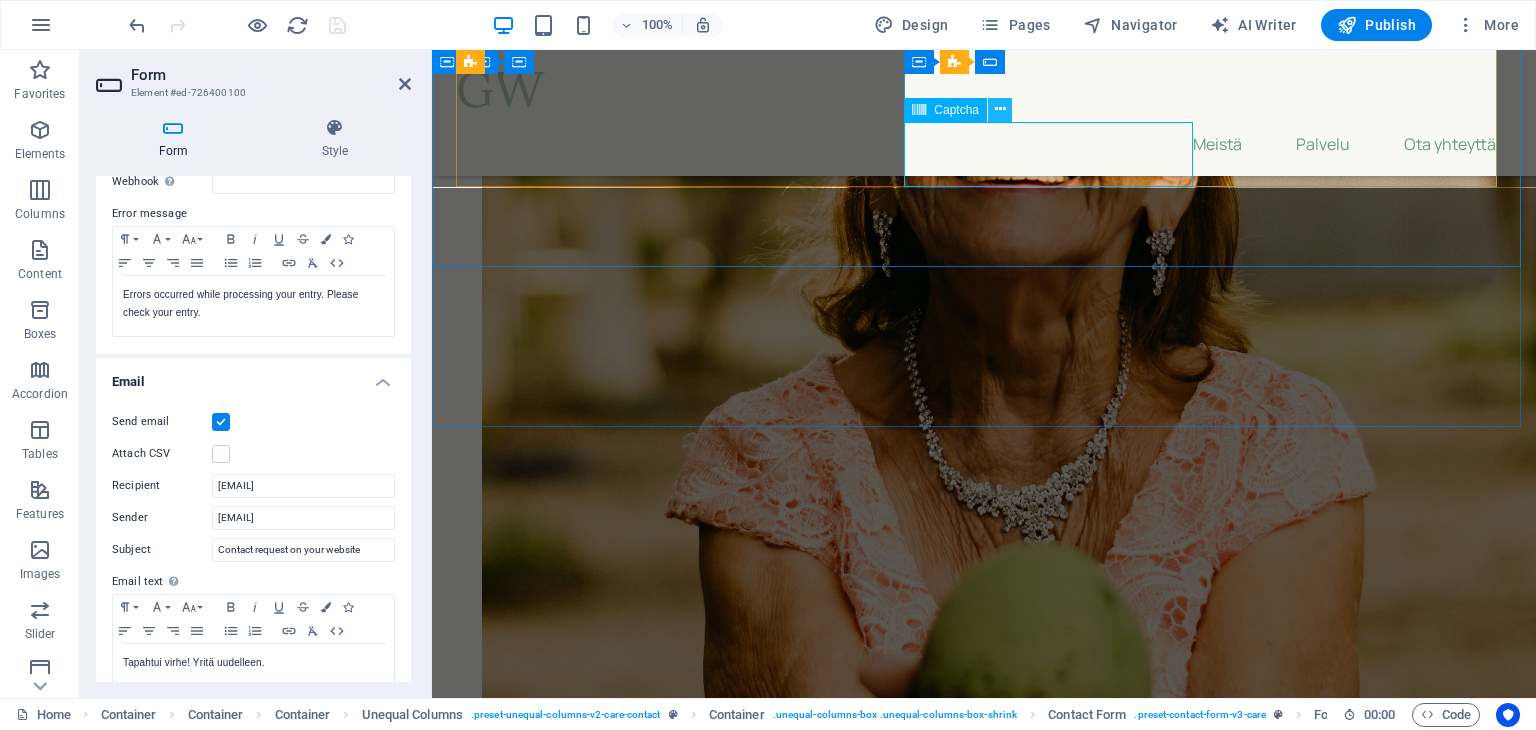 click at bounding box center (1000, 109) 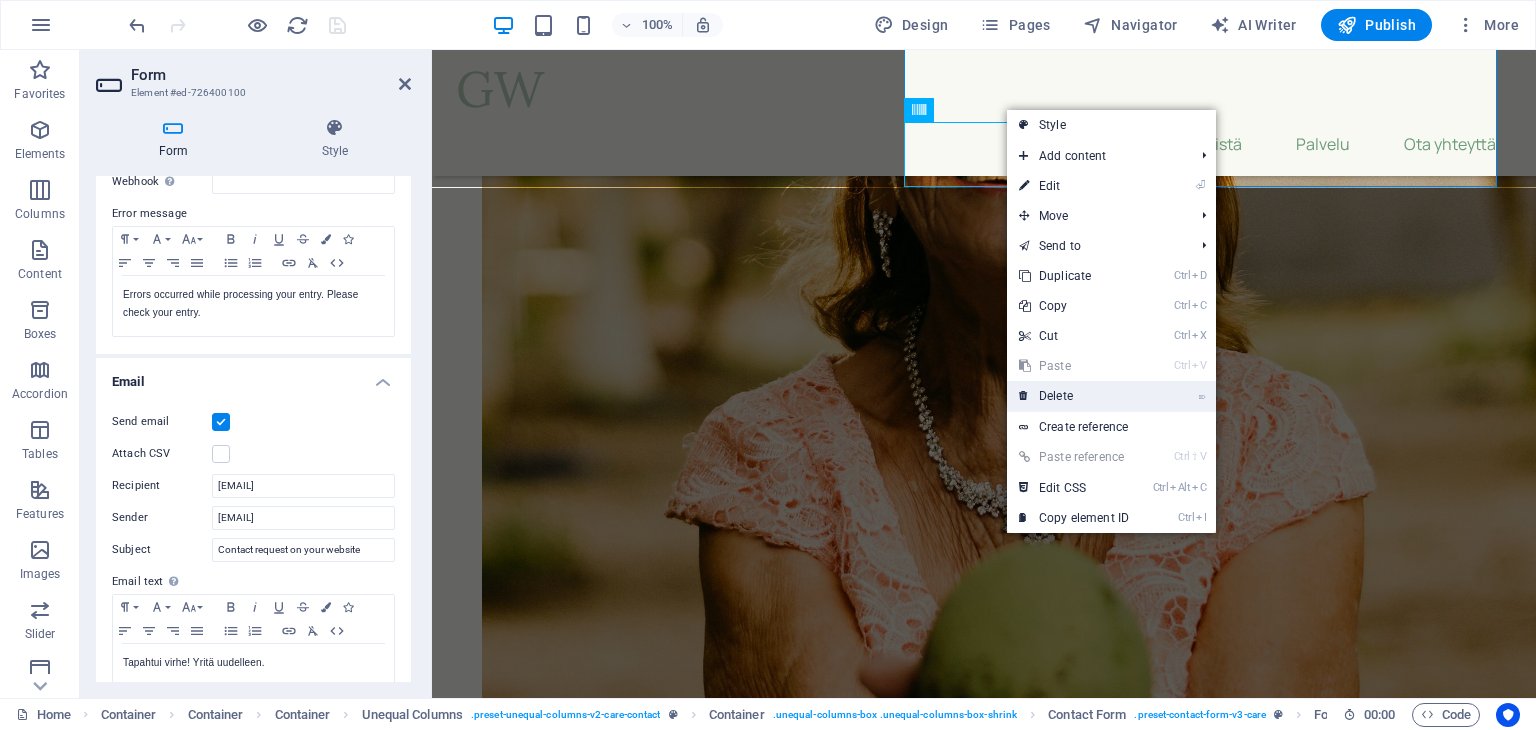 click on "⌦  Delete" at bounding box center [1074, 396] 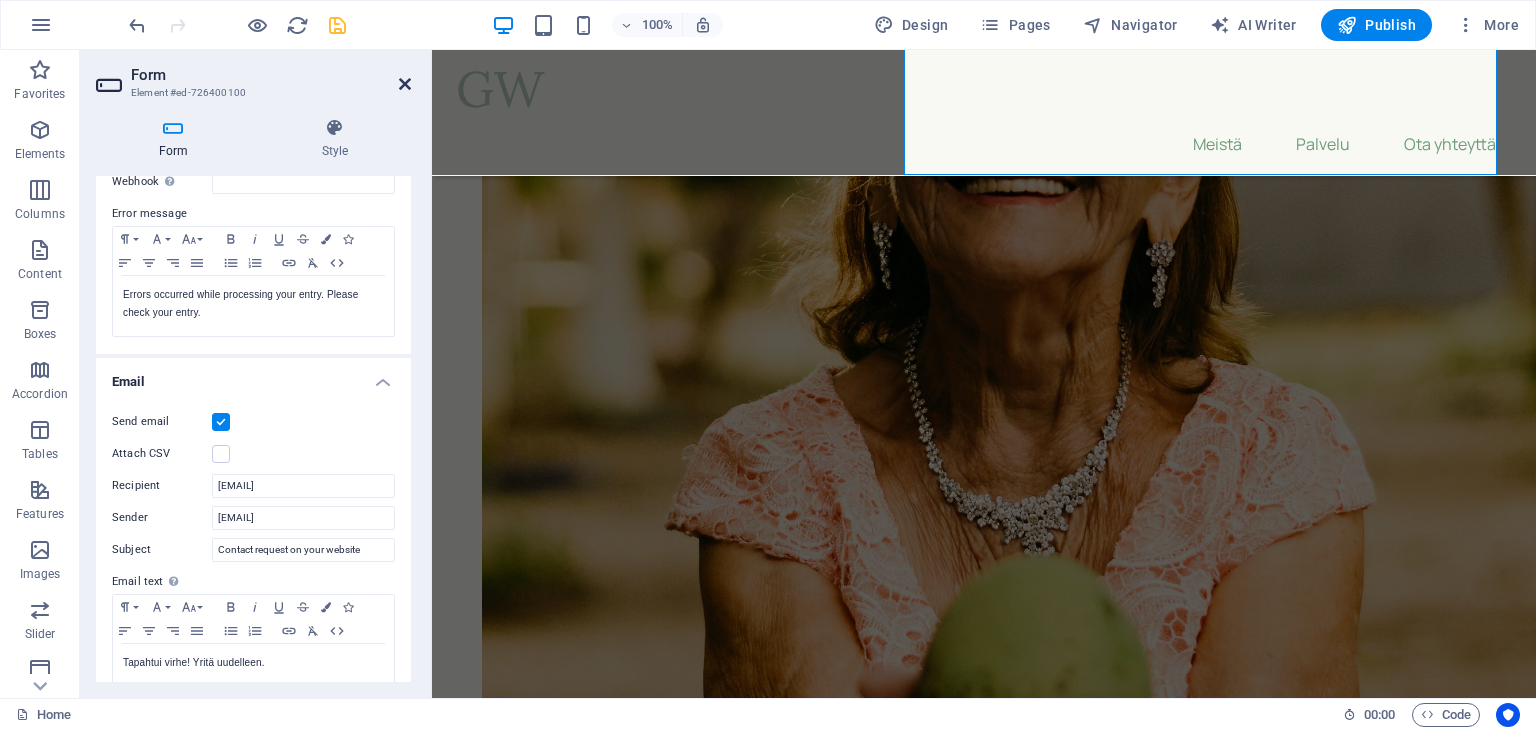 click at bounding box center [405, 84] 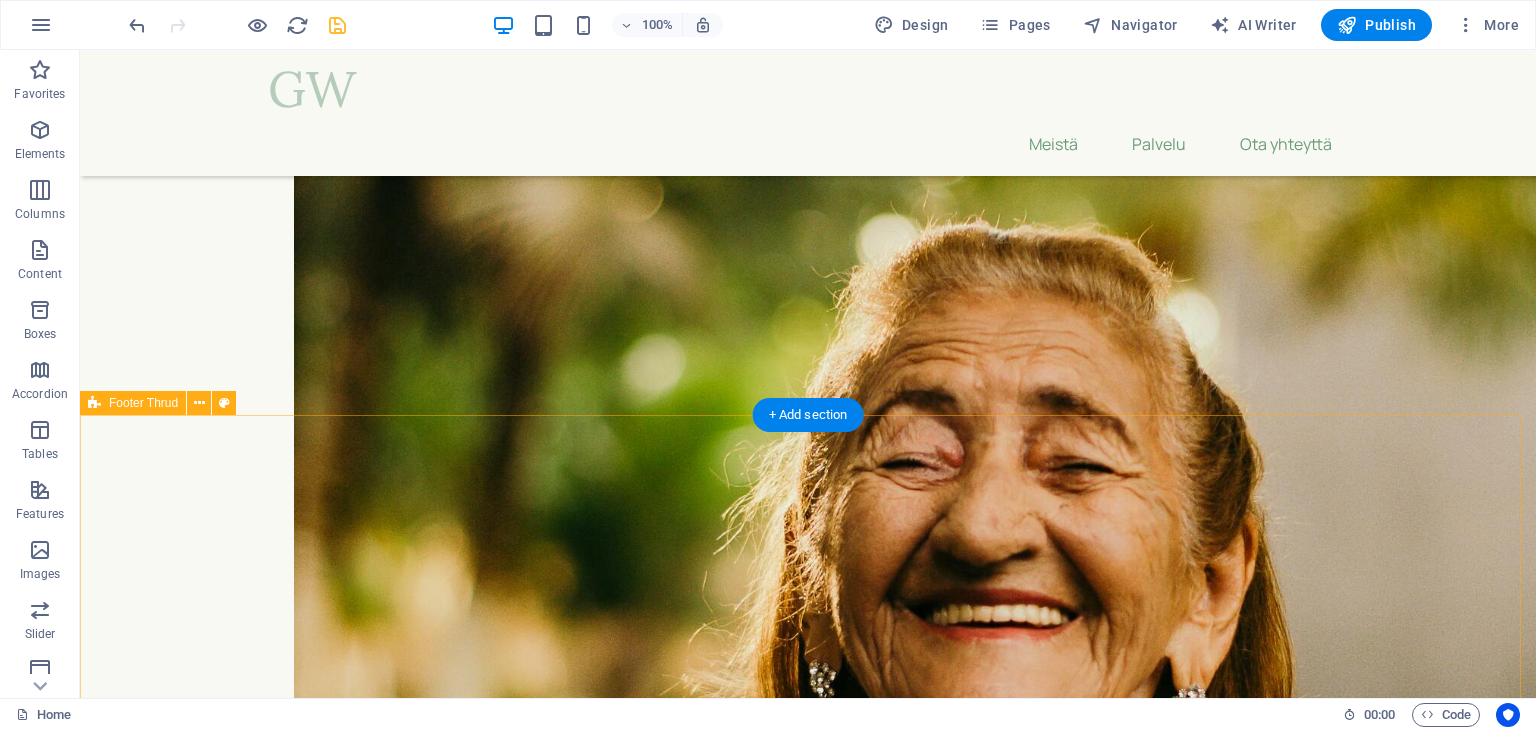 scroll, scrollTop: 10681, scrollLeft: 0, axis: vertical 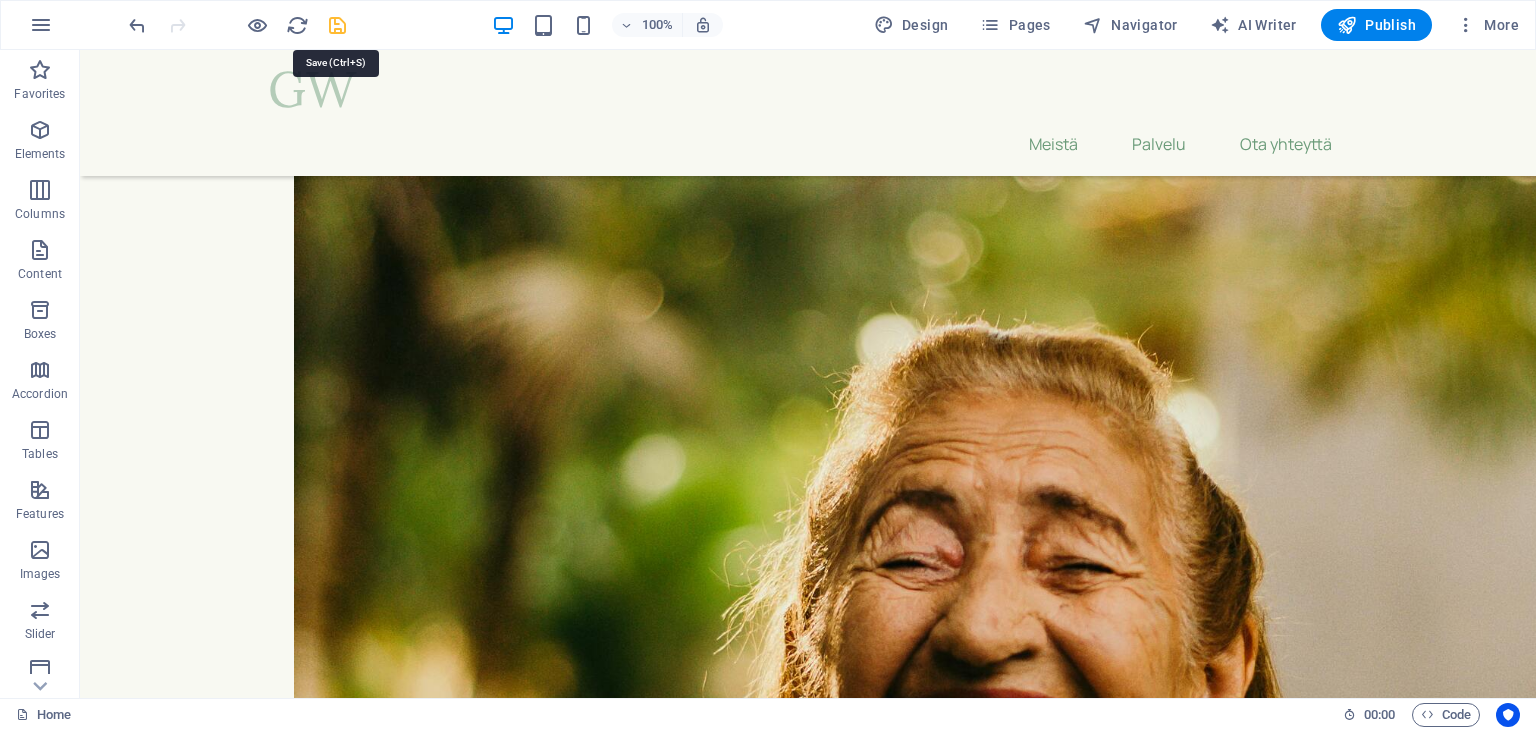 click at bounding box center (337, 25) 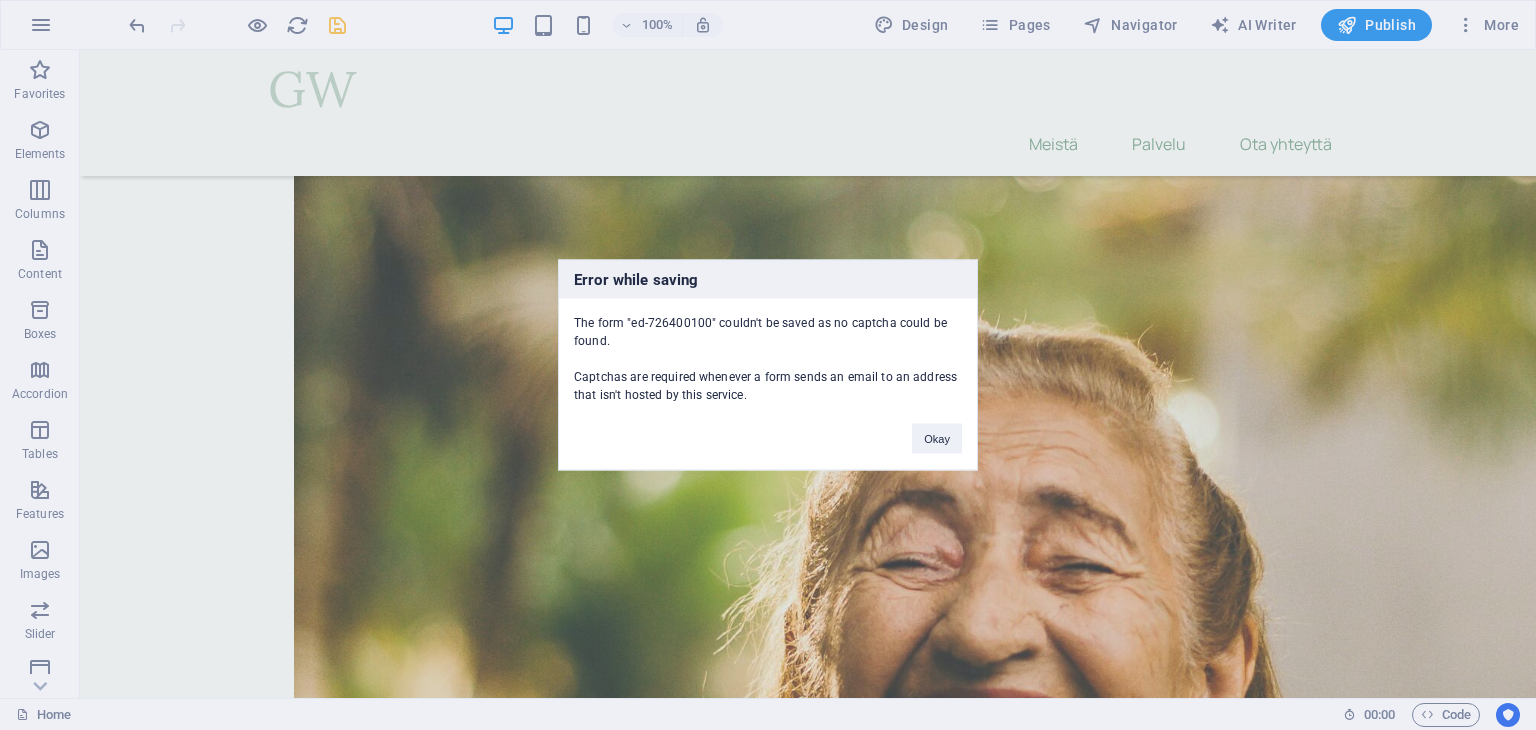 scroll, scrollTop: 10624, scrollLeft: 0, axis: vertical 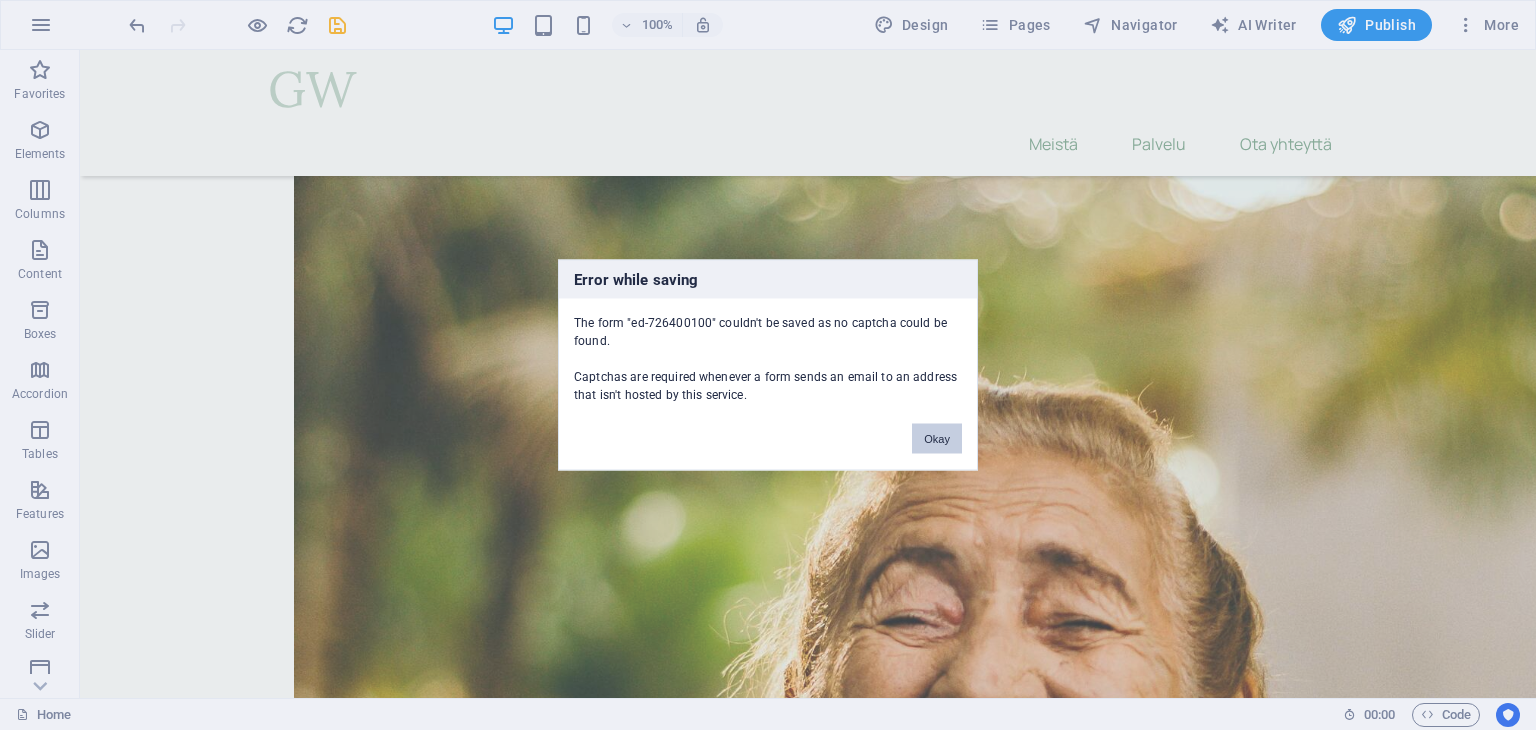click on "Okay" at bounding box center (937, 439) 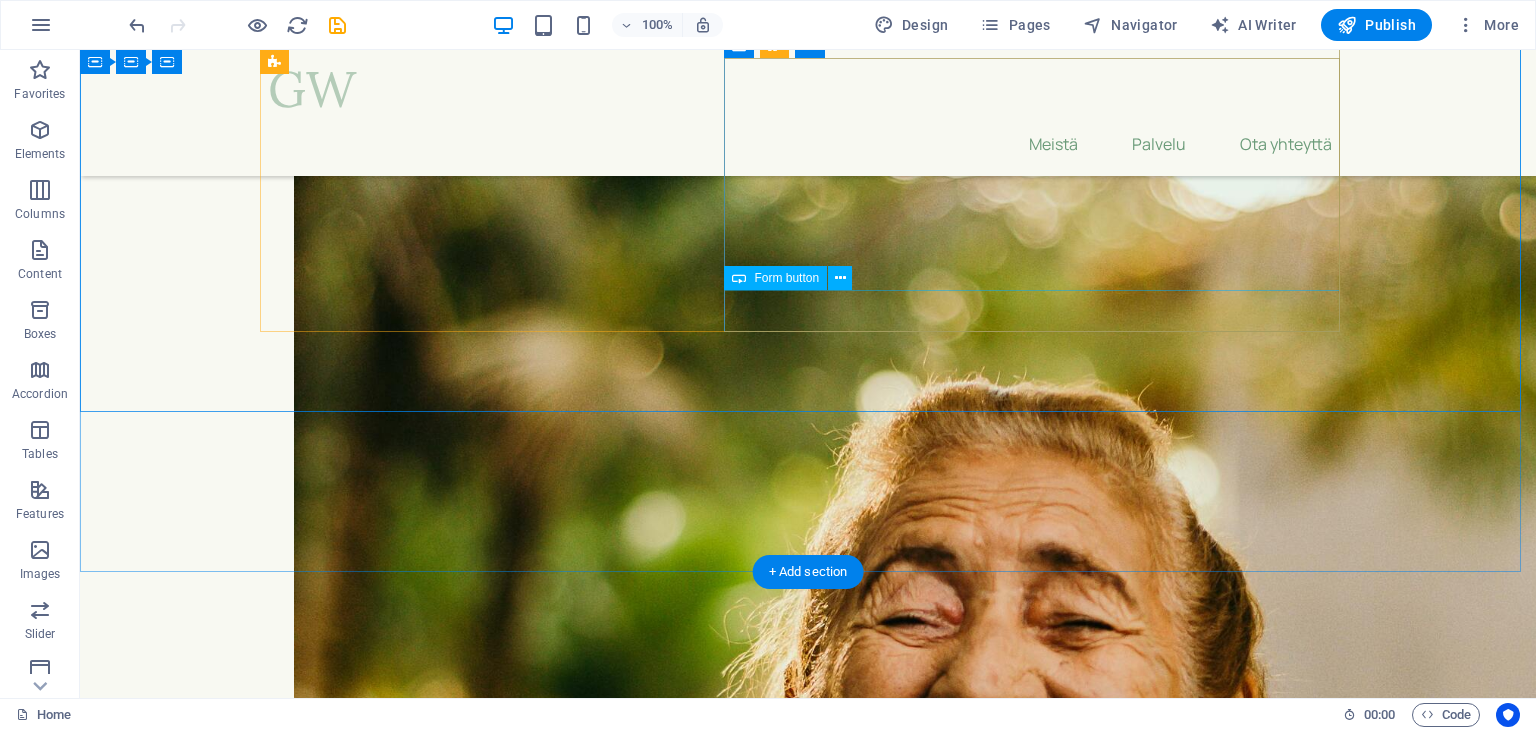 scroll, scrollTop: 10324, scrollLeft: 0, axis: vertical 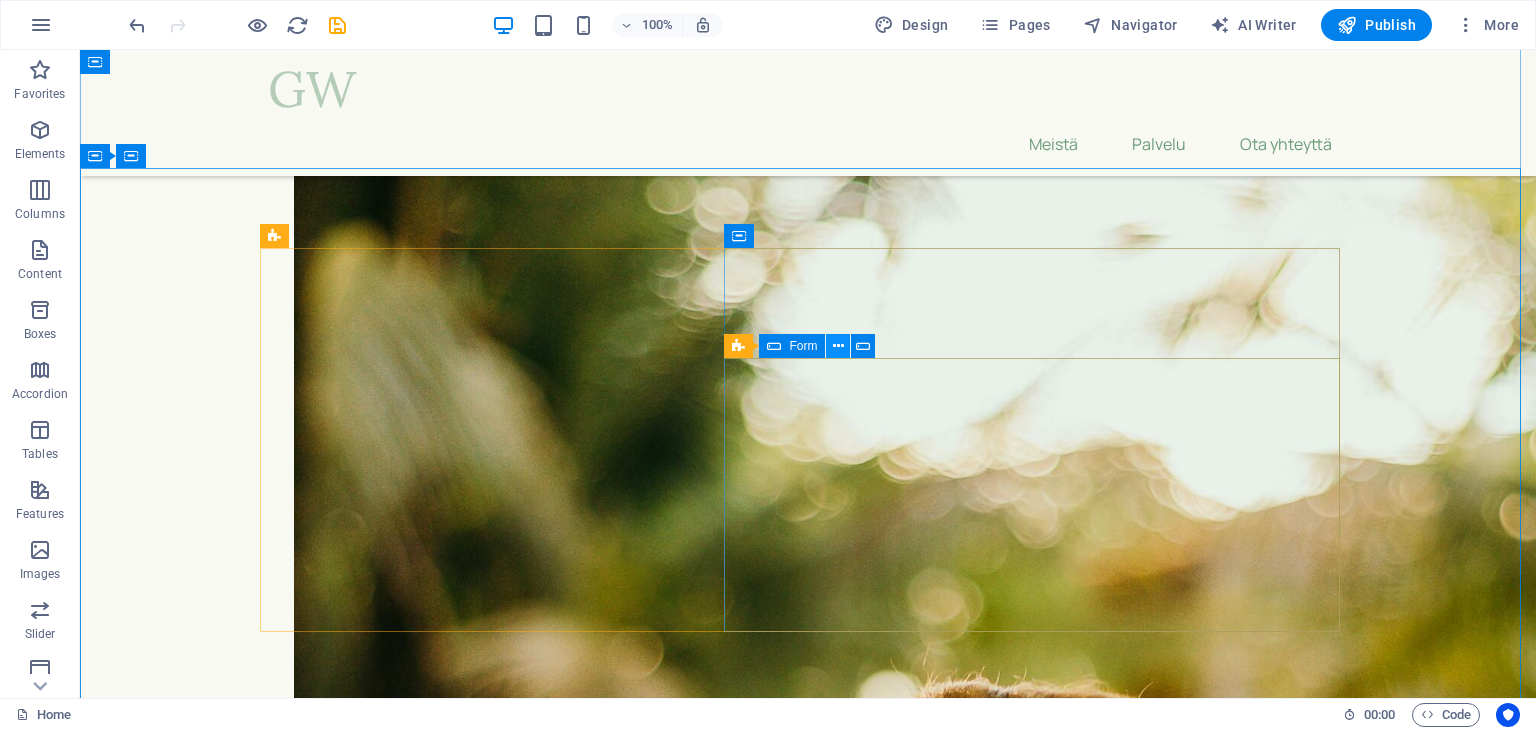 click at bounding box center (838, 346) 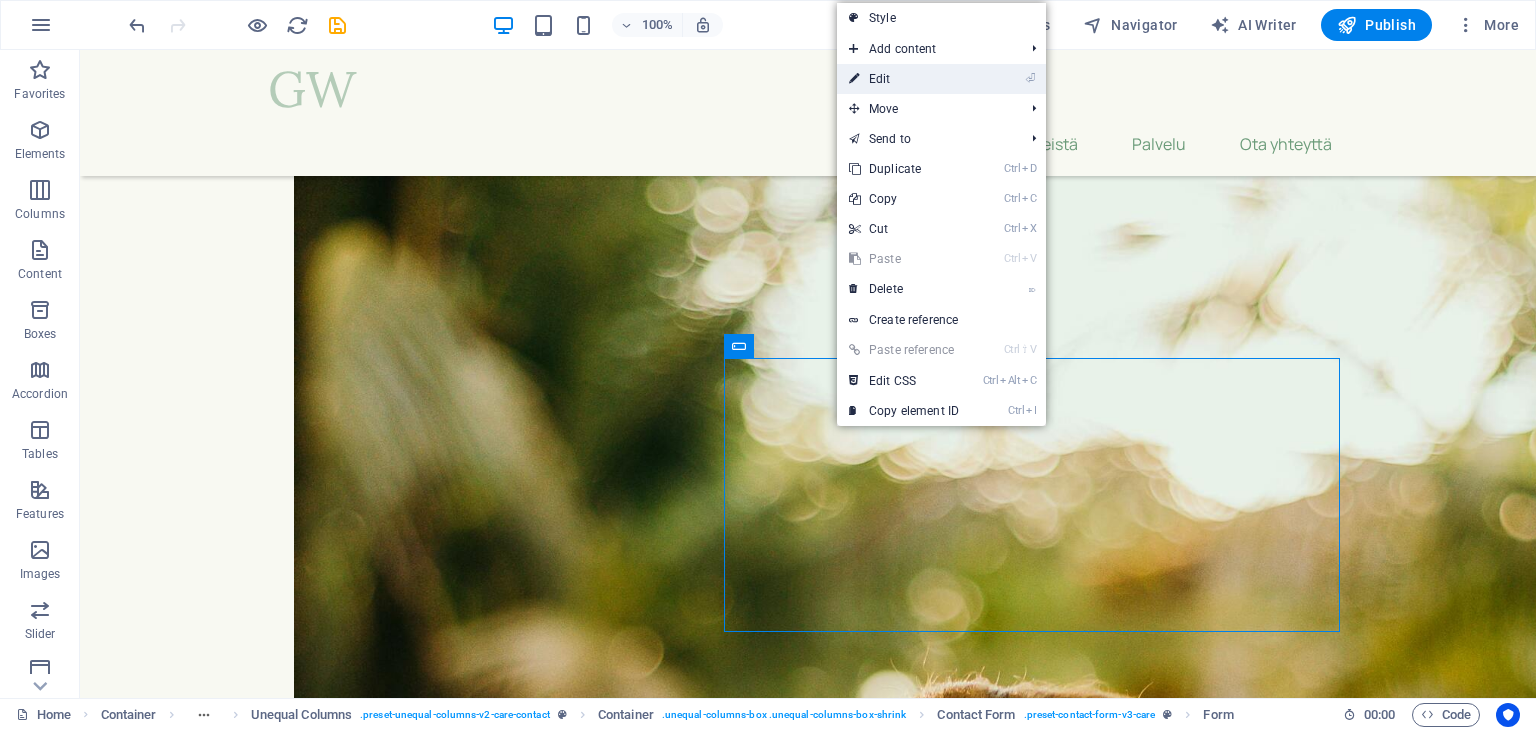 click on "⏎  Edit" at bounding box center [904, 79] 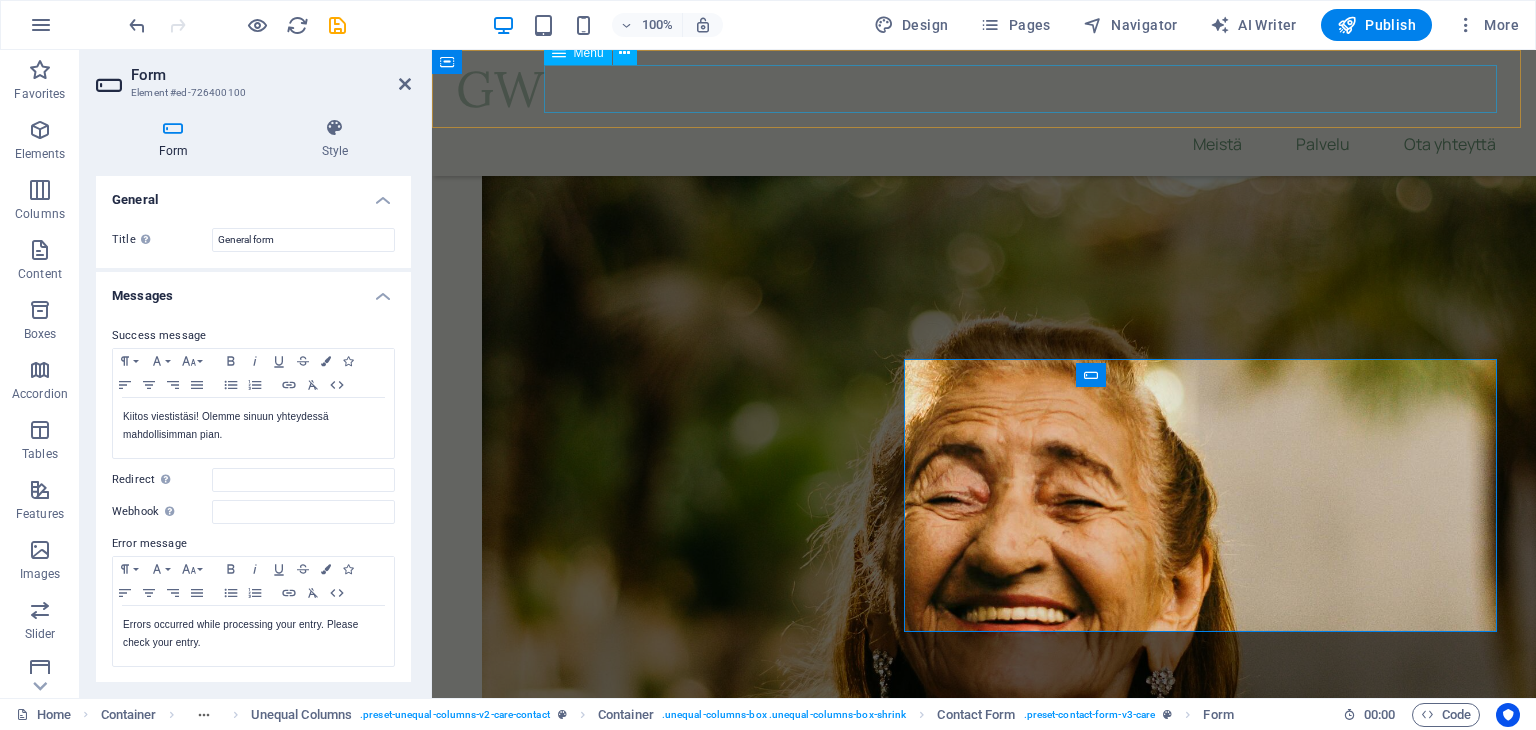 scroll, scrollTop: 10296, scrollLeft: 0, axis: vertical 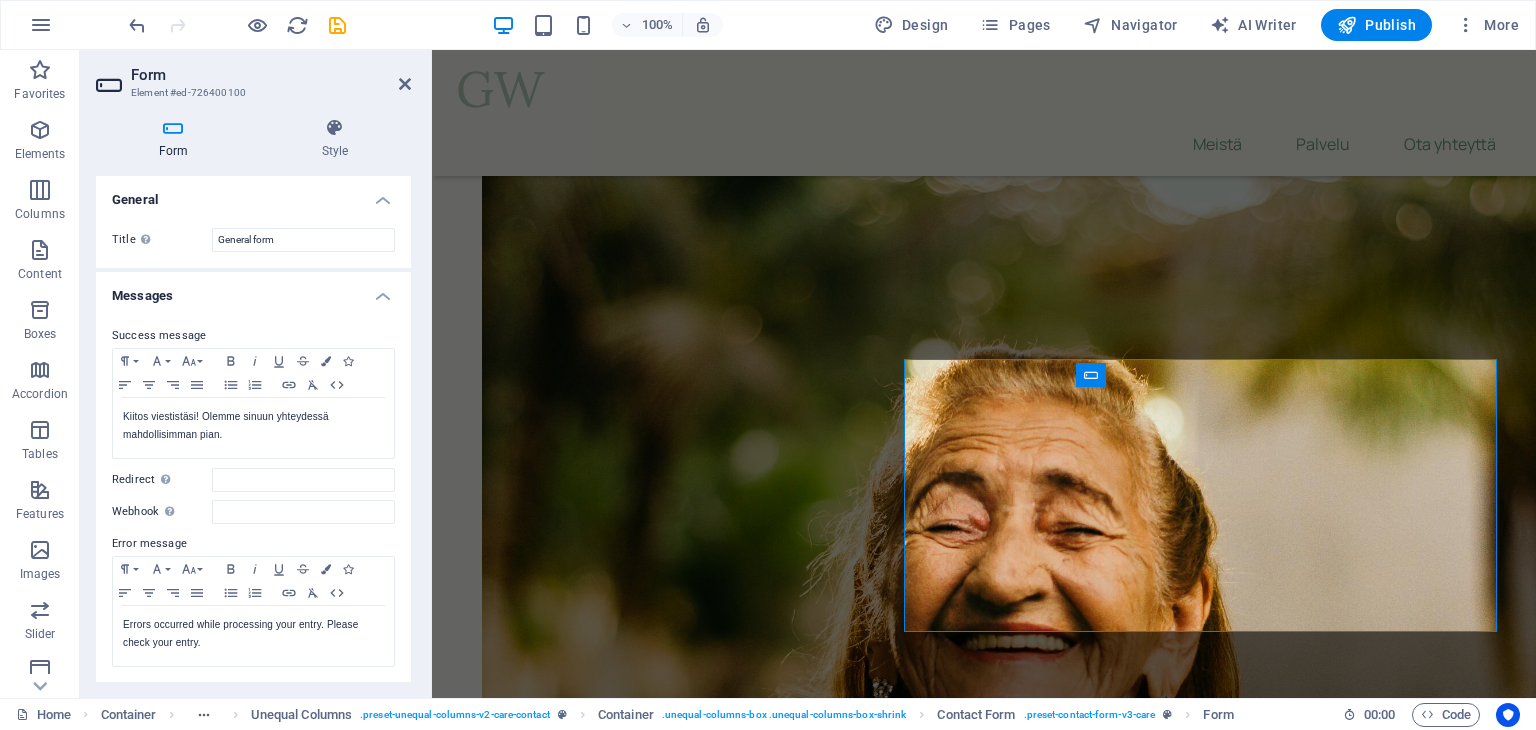 drag, startPoint x: 406, startPoint y: 372, endPoint x: 402, endPoint y: 462, distance: 90.088844 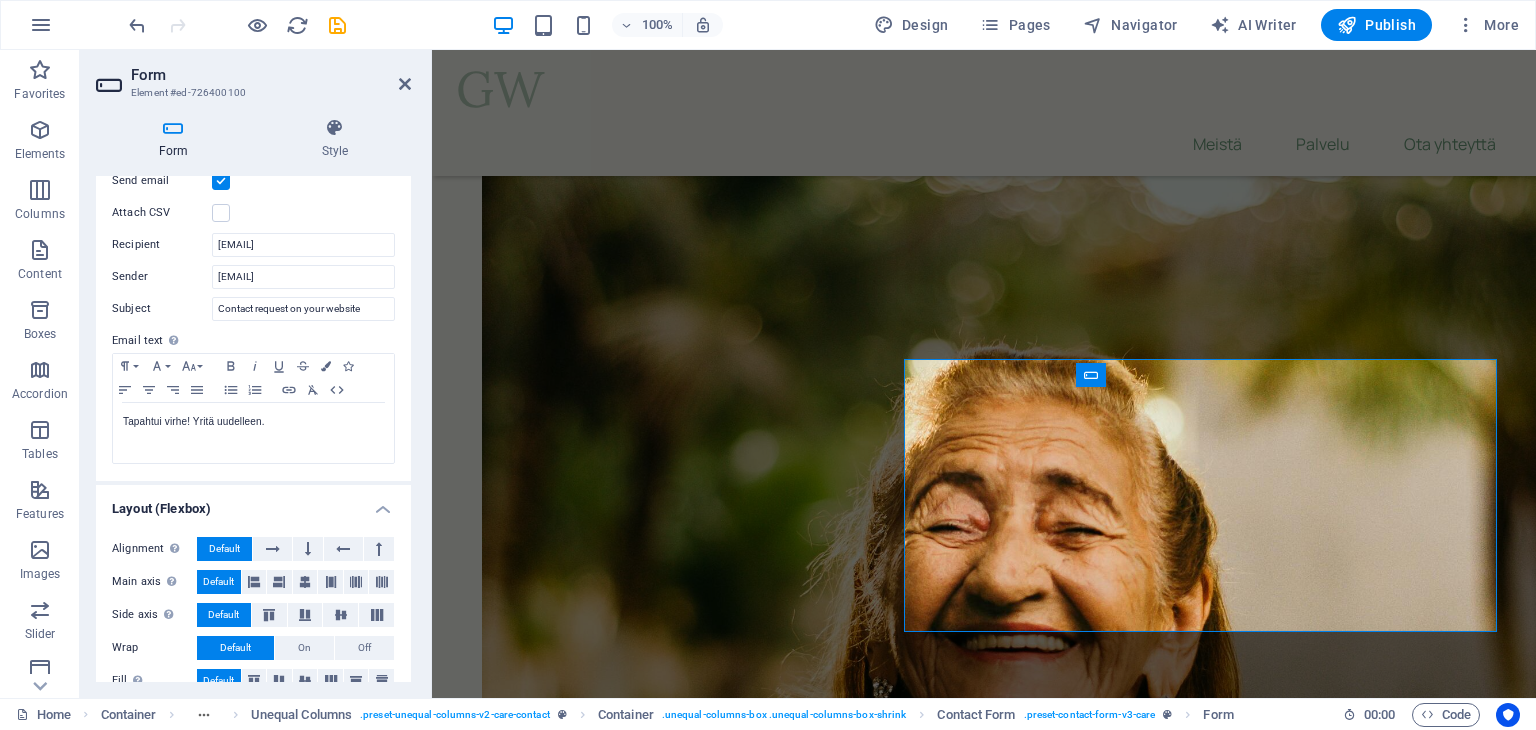scroll, scrollTop: 597, scrollLeft: 0, axis: vertical 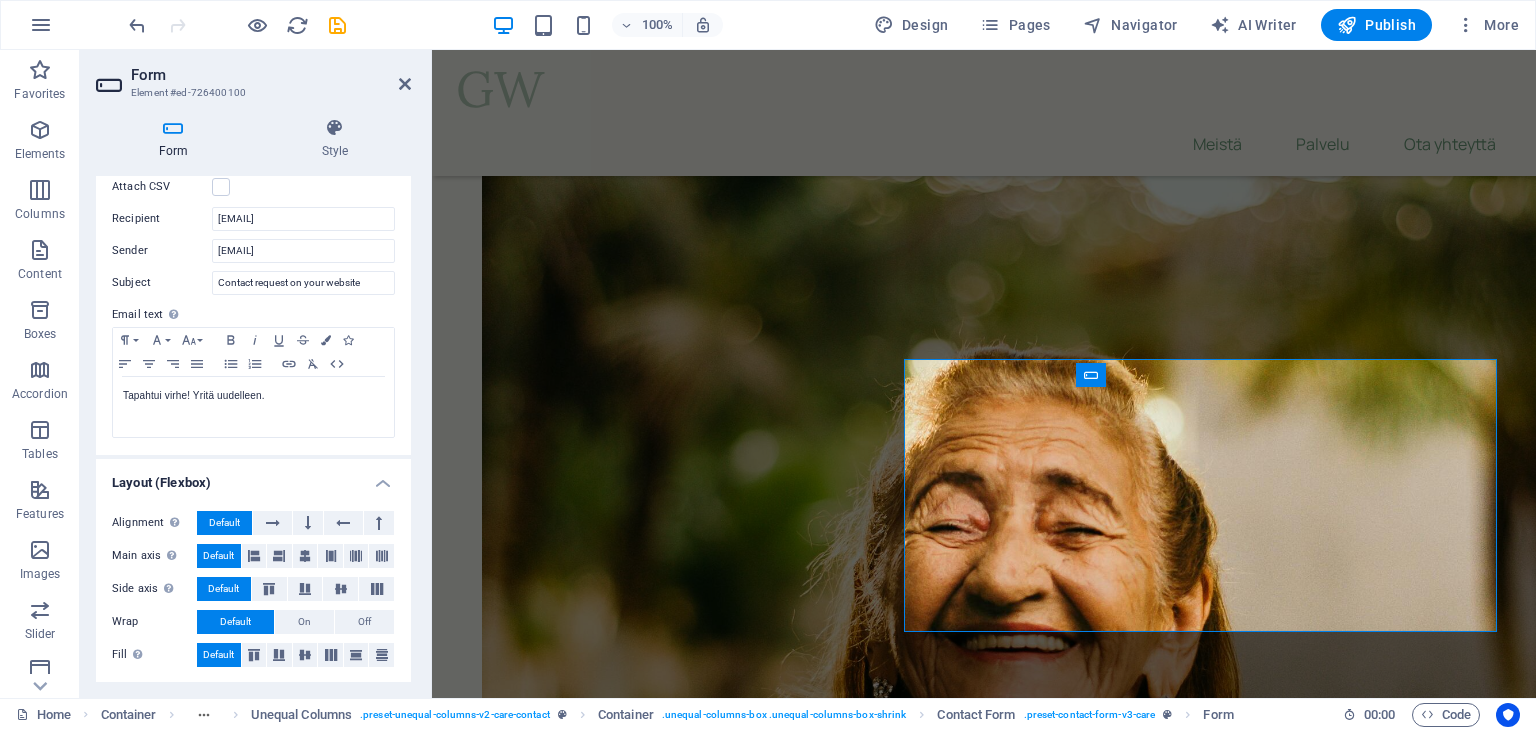 drag, startPoint x: 409, startPoint y: 339, endPoint x: 0, endPoint y: 628, distance: 500.80136 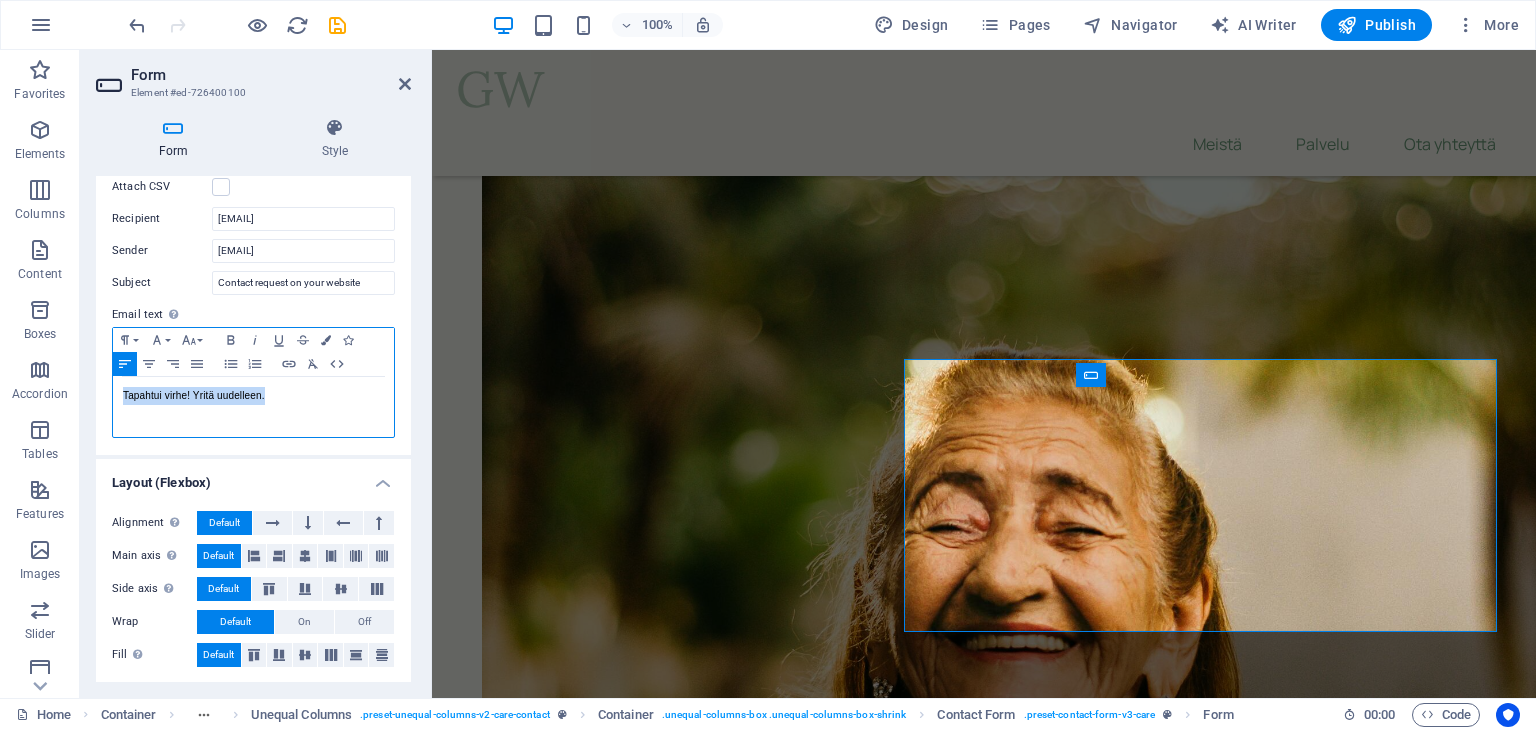 drag, startPoint x: 308, startPoint y: 400, endPoint x: 109, endPoint y: 387, distance: 199.42416 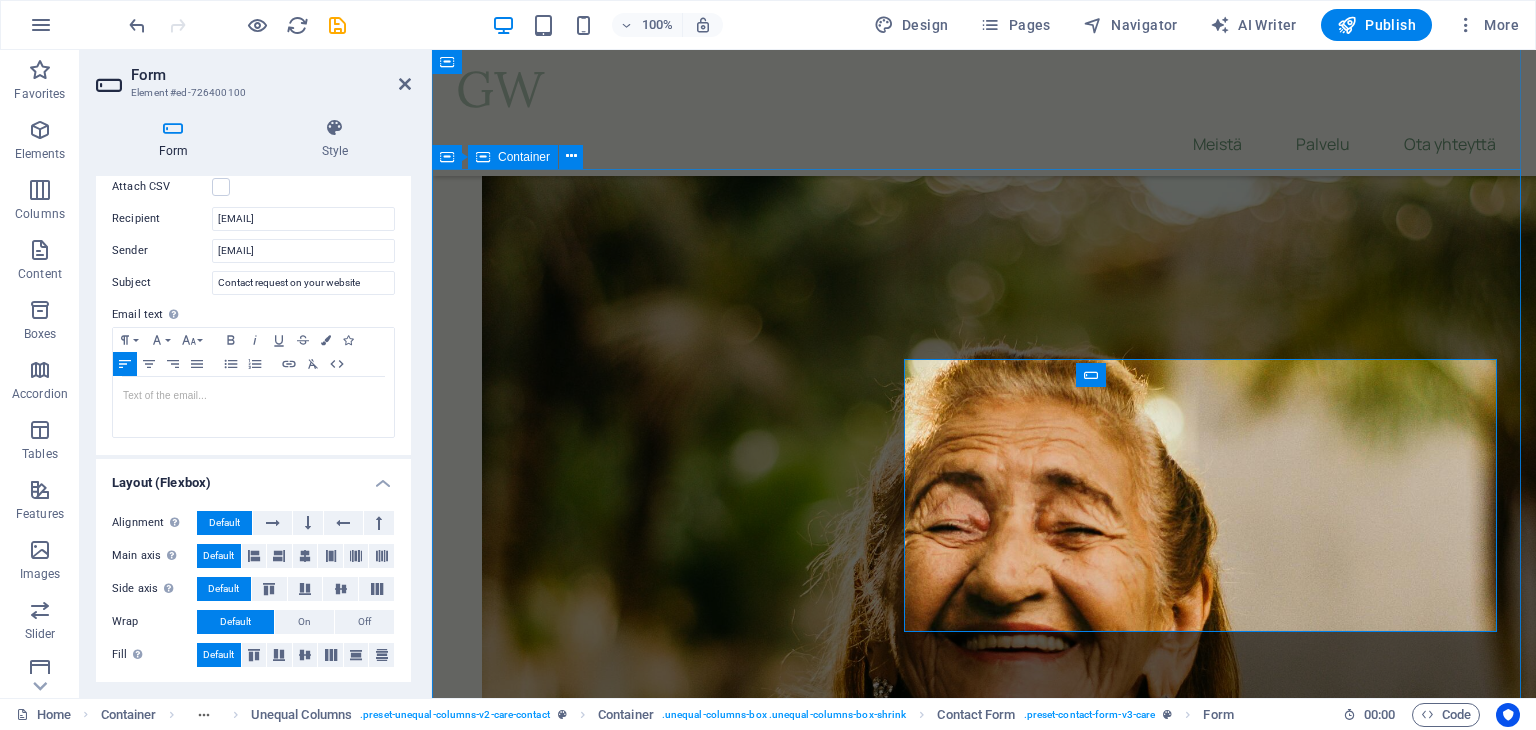 click on "Yhteydenottolomake Nimi Sähköposti   Olen lukenut ja ymmärtänyt tietosuojakäytännön. Lähetä" at bounding box center (984, 23537) 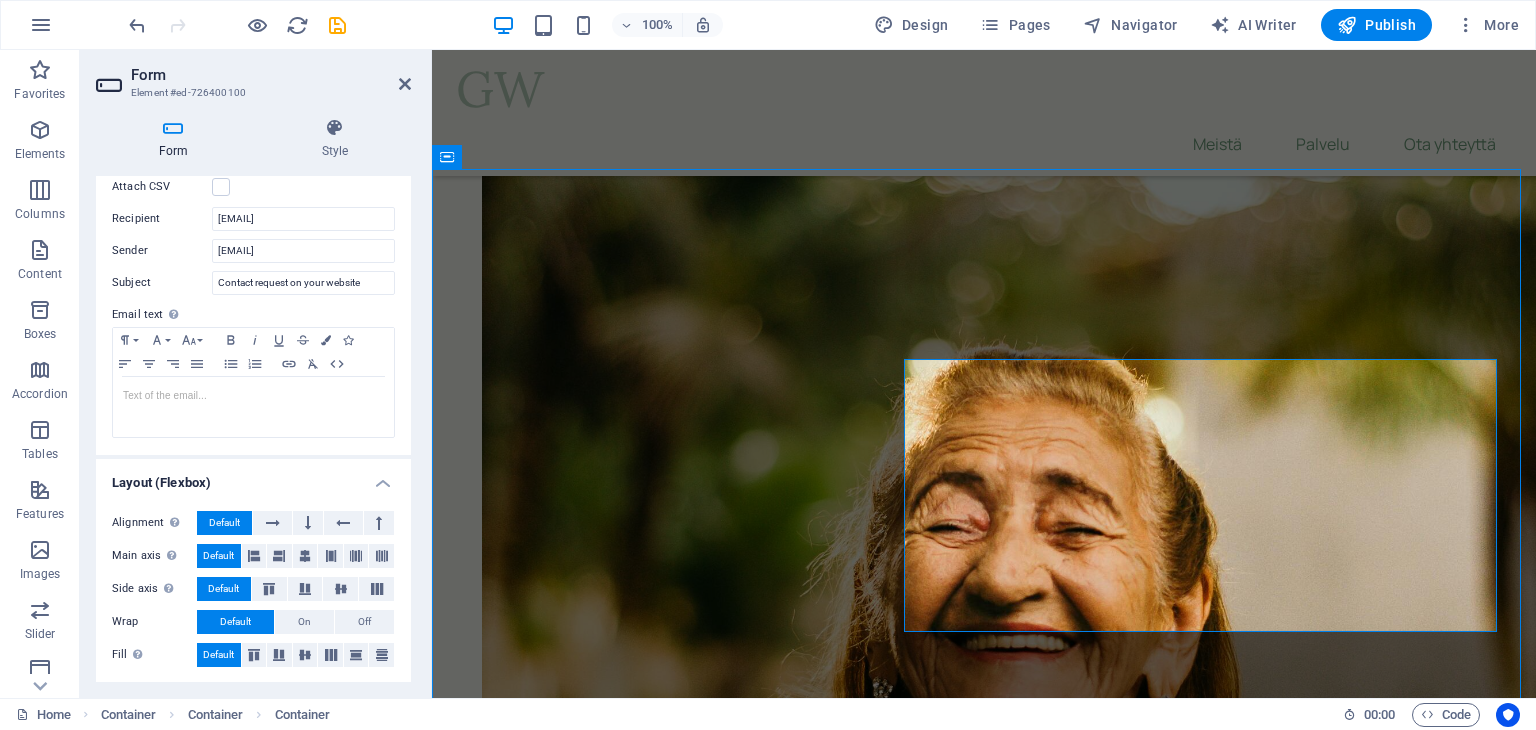 scroll, scrollTop: 10324, scrollLeft: 0, axis: vertical 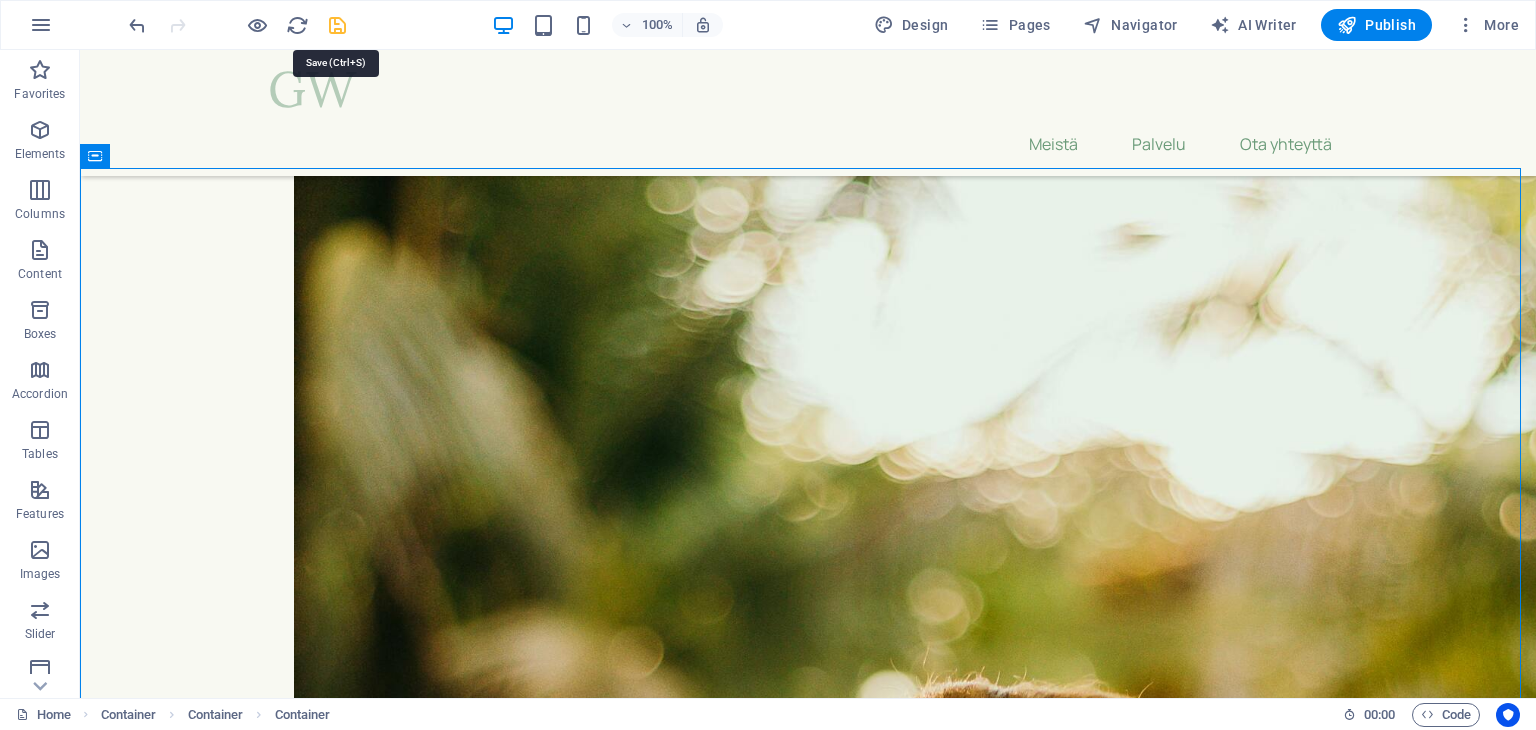 click at bounding box center [337, 25] 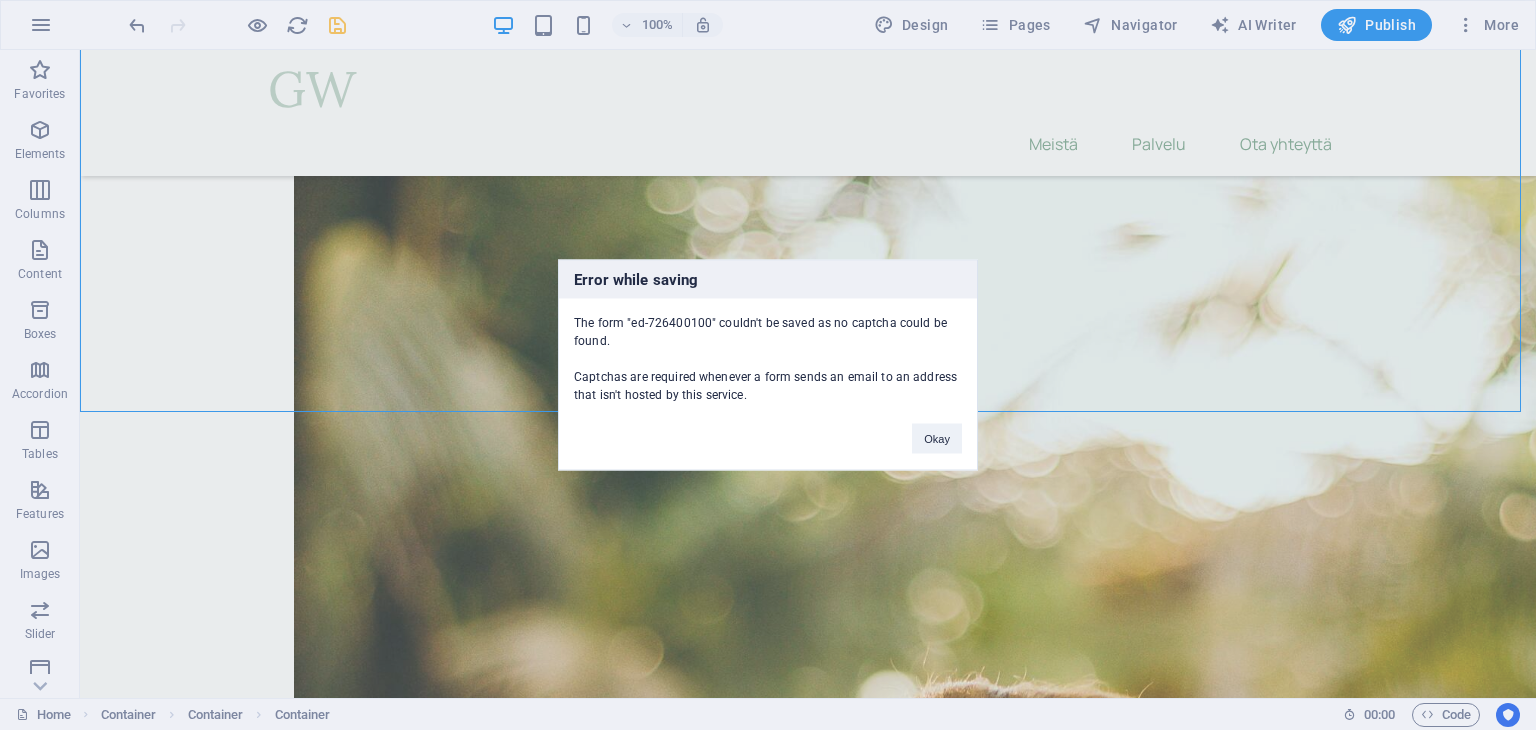 scroll, scrollTop: 10624, scrollLeft: 0, axis: vertical 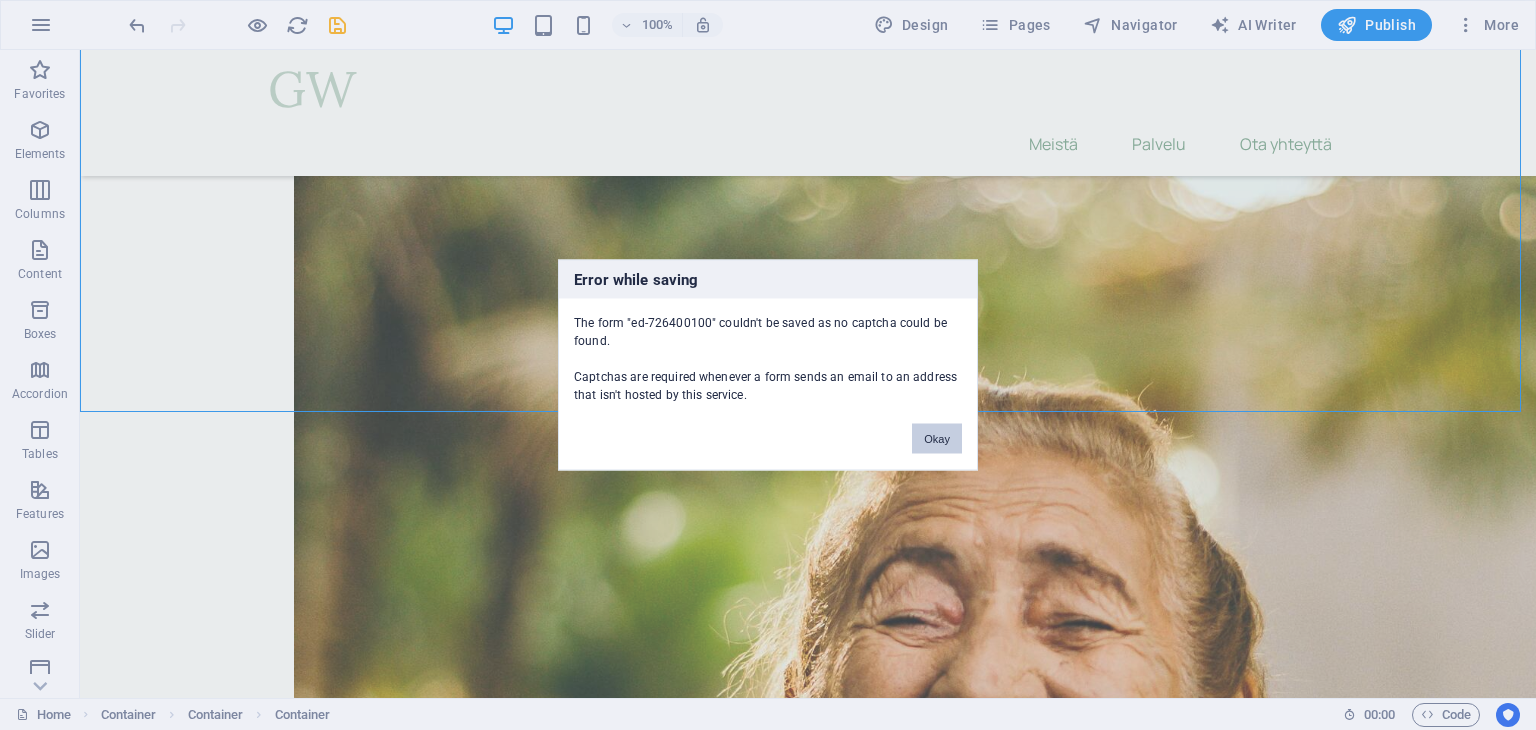 click on "Okay" at bounding box center (937, 439) 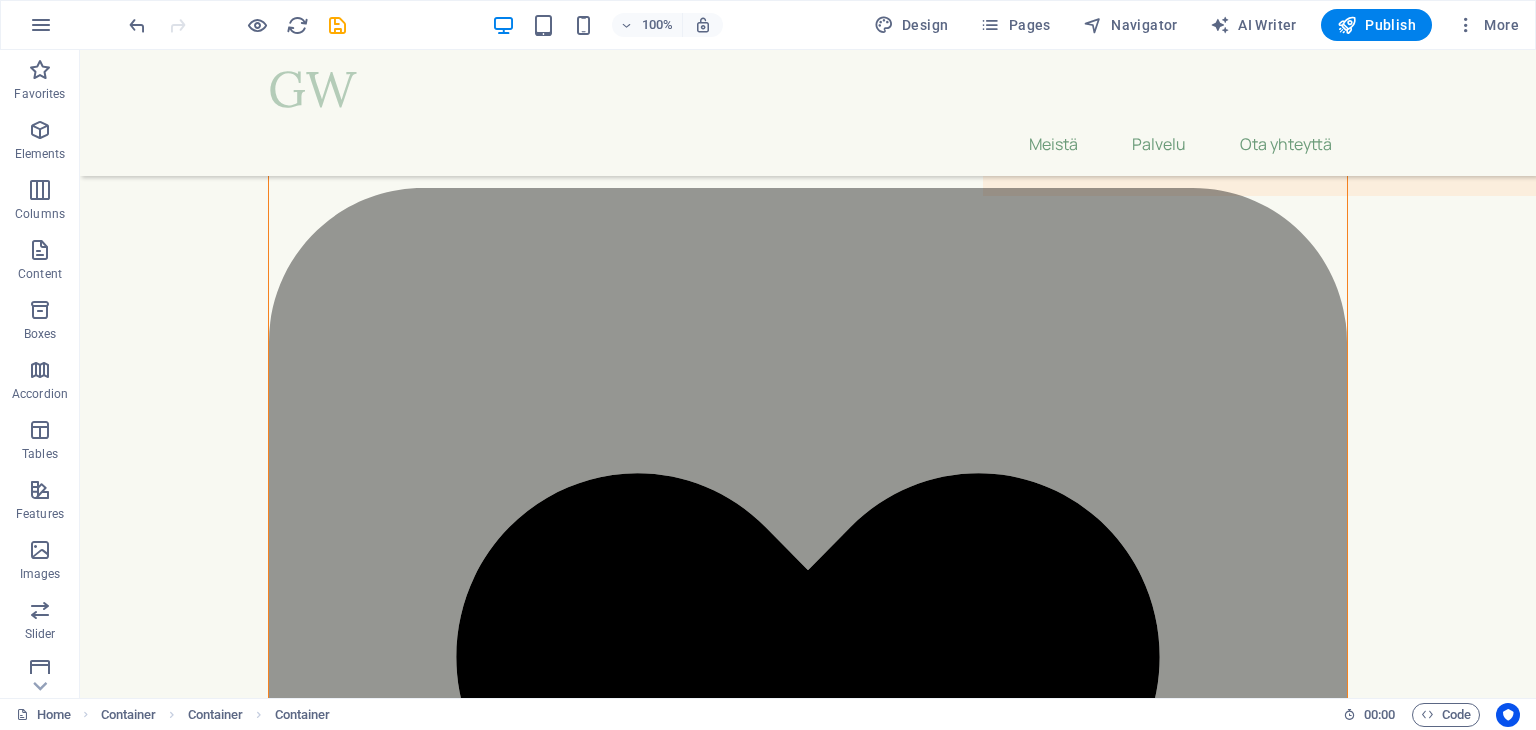 scroll, scrollTop: 0, scrollLeft: 0, axis: both 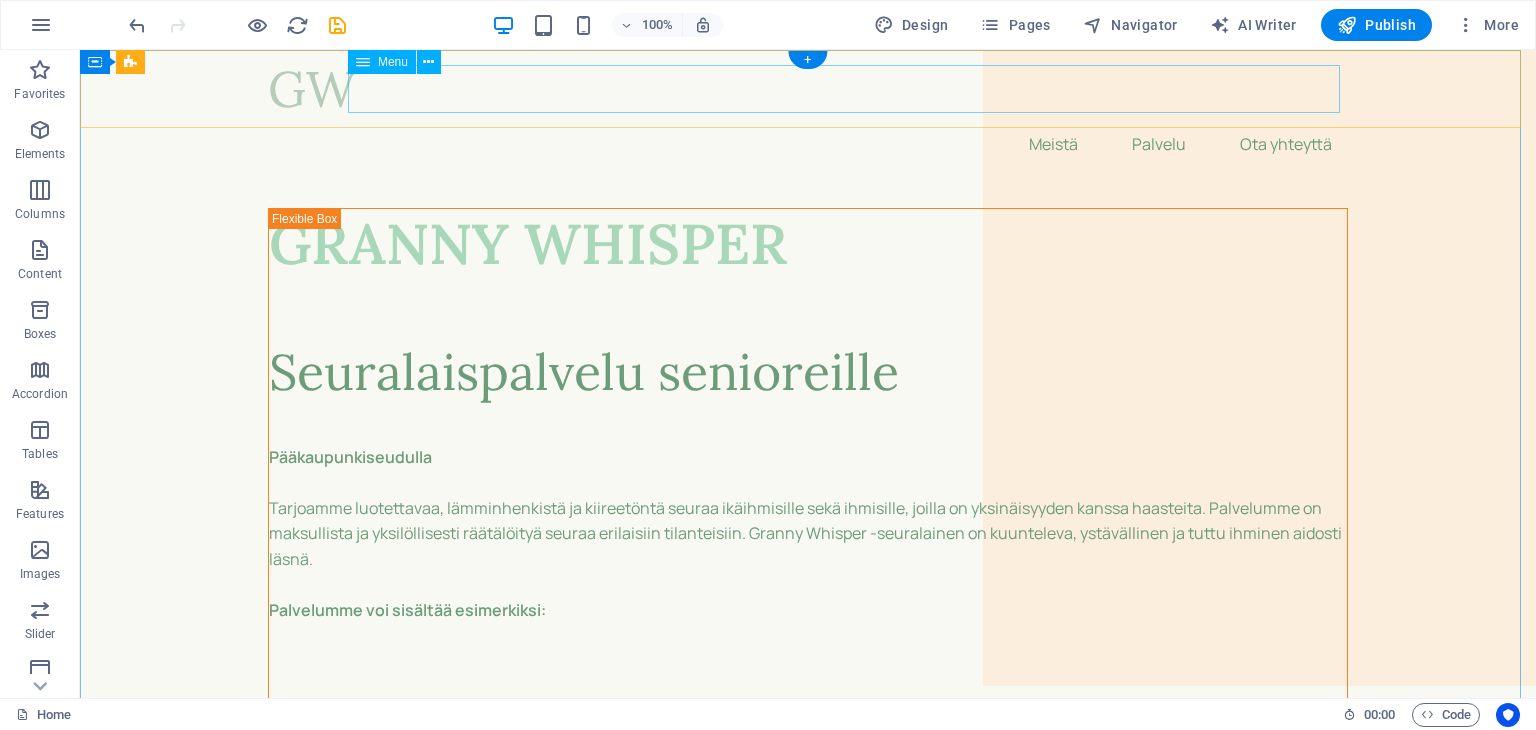 click on "Meistä Palvelu Ota yhteyttä" at bounding box center (808, 144) 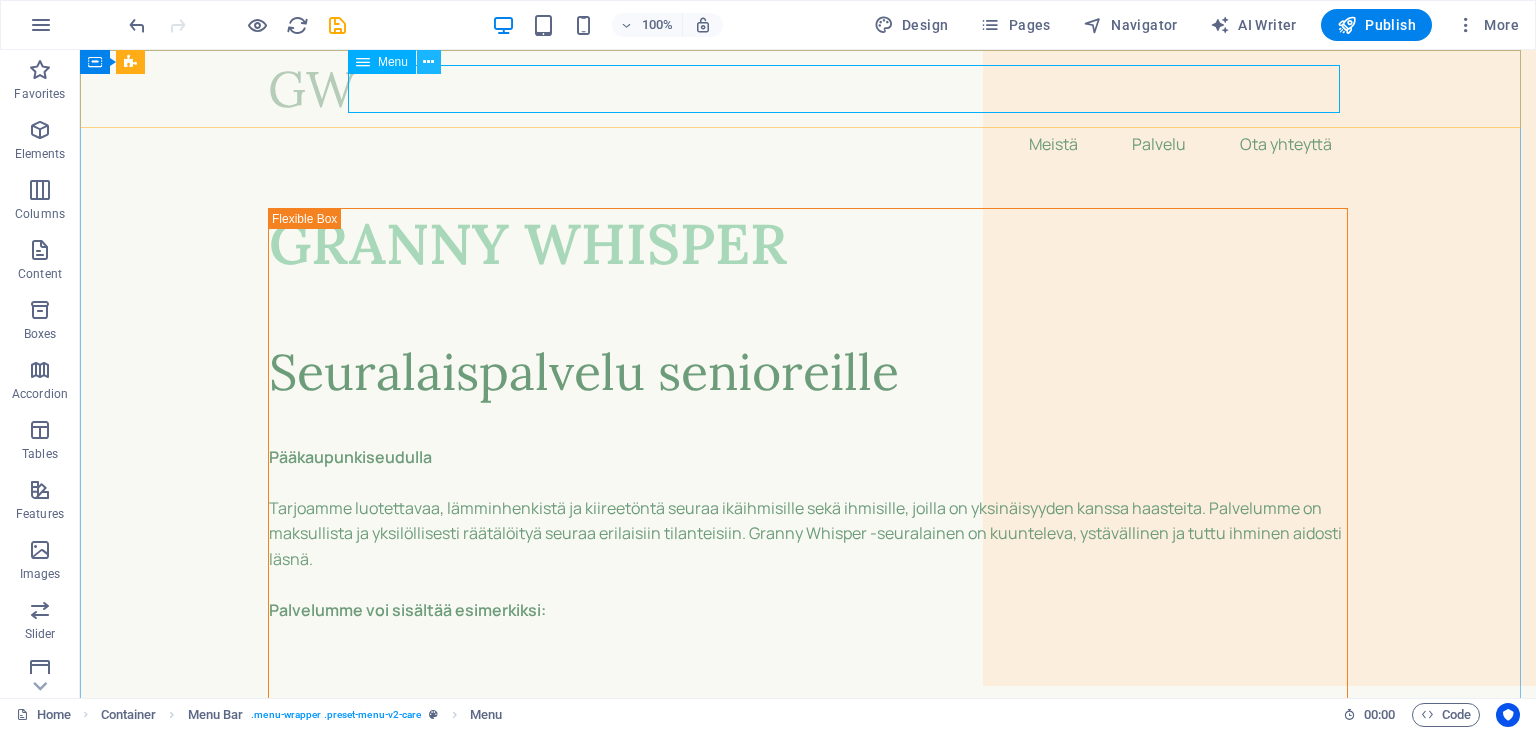 click at bounding box center [428, 62] 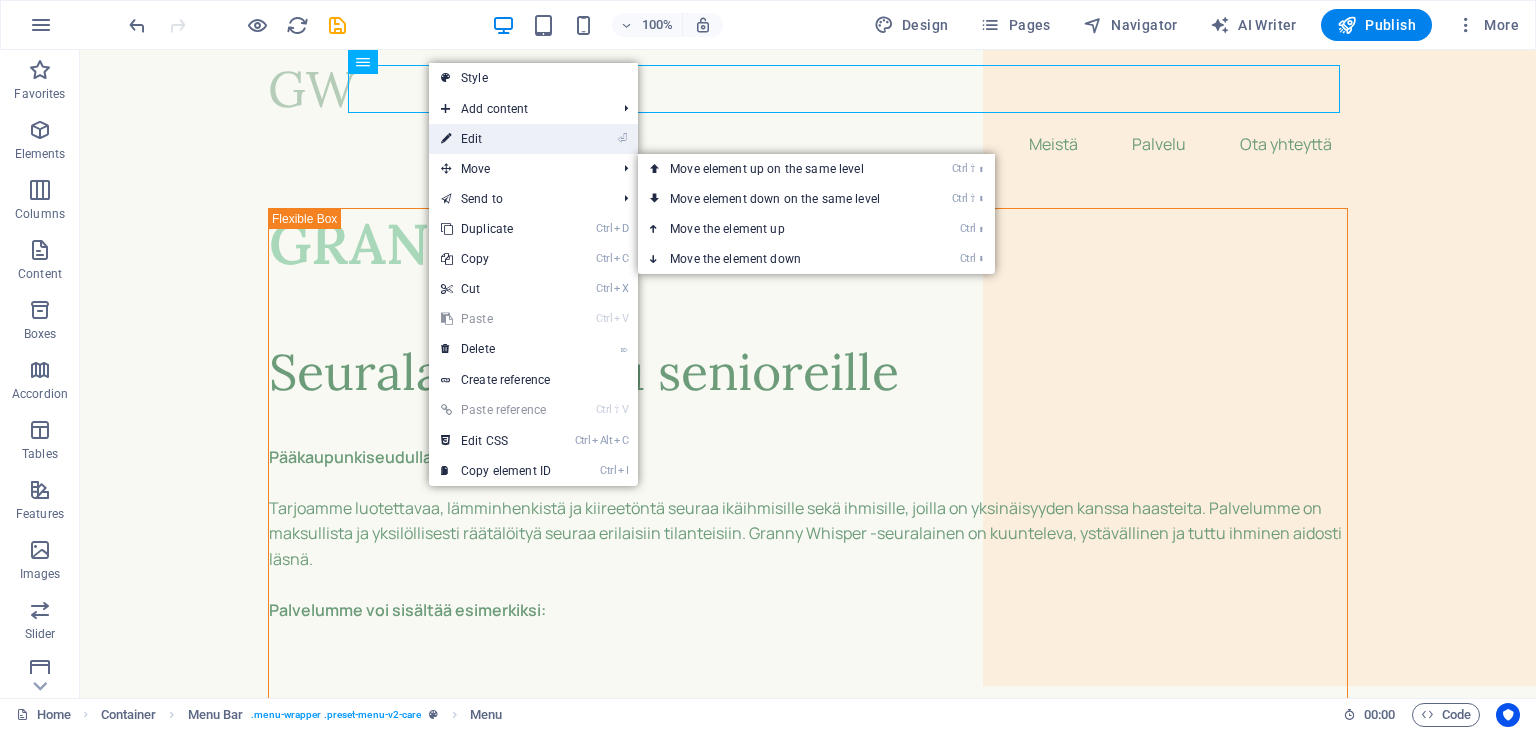 click on "⏎  Edit" at bounding box center [496, 139] 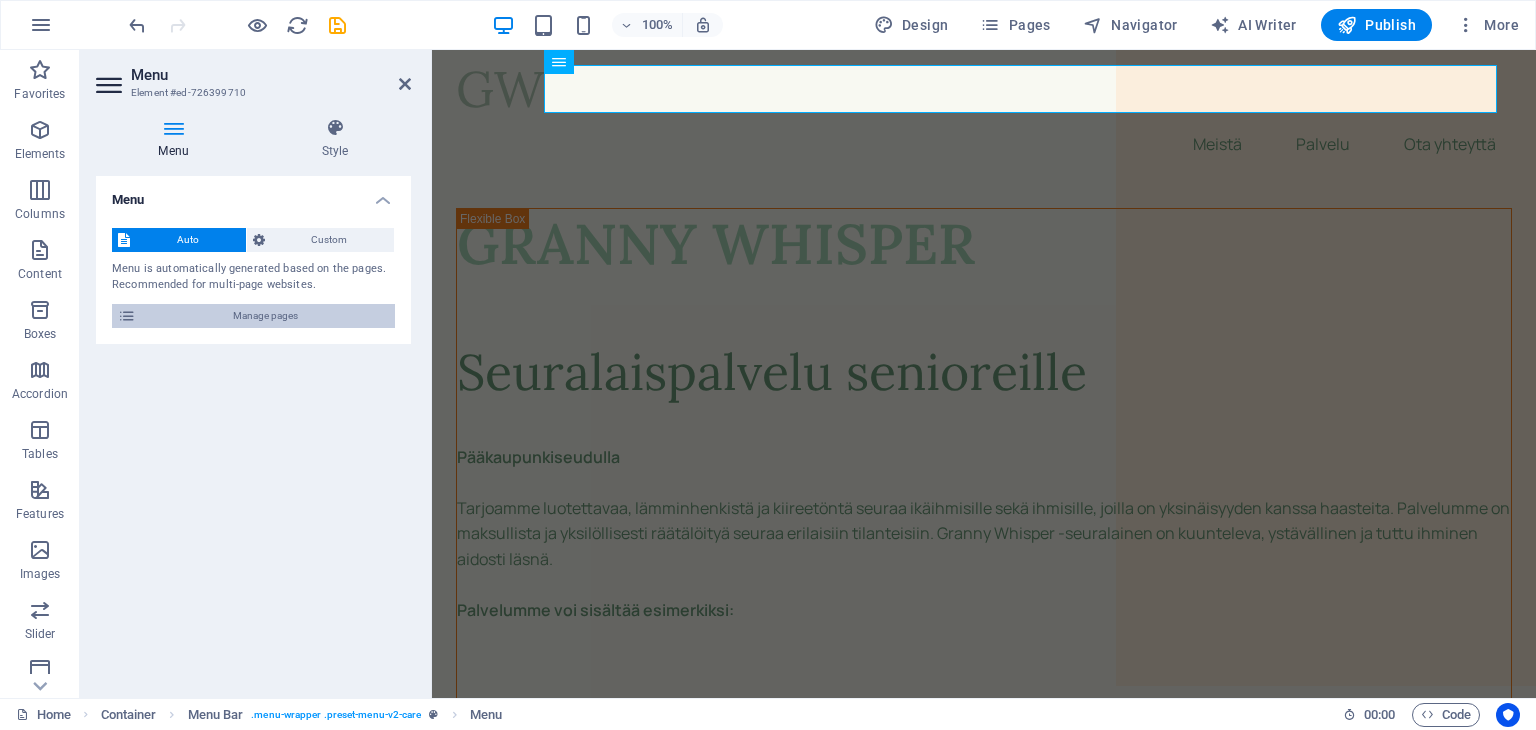 click on "Manage pages" at bounding box center (265, 316) 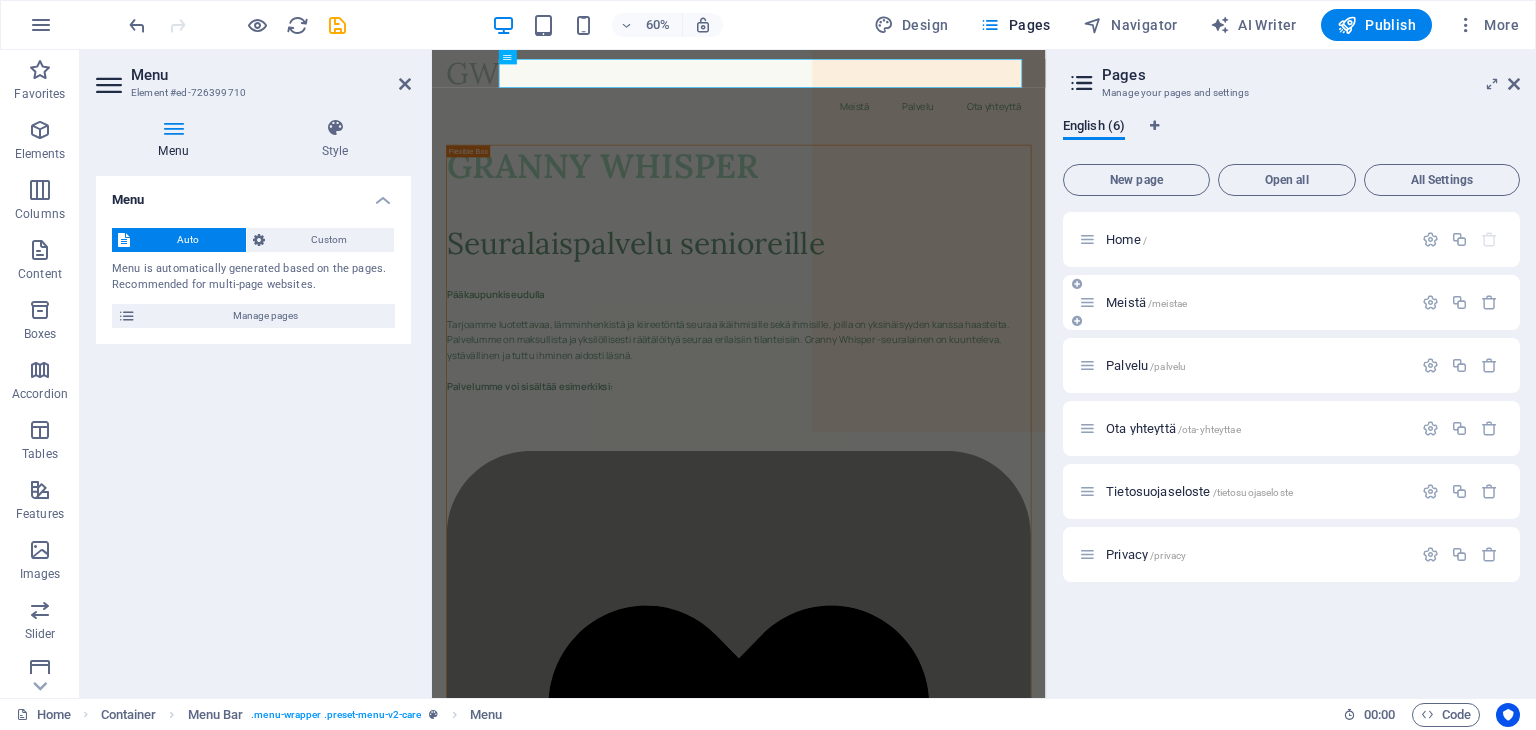 click on "Meistä /meistae" at bounding box center (1146, 302) 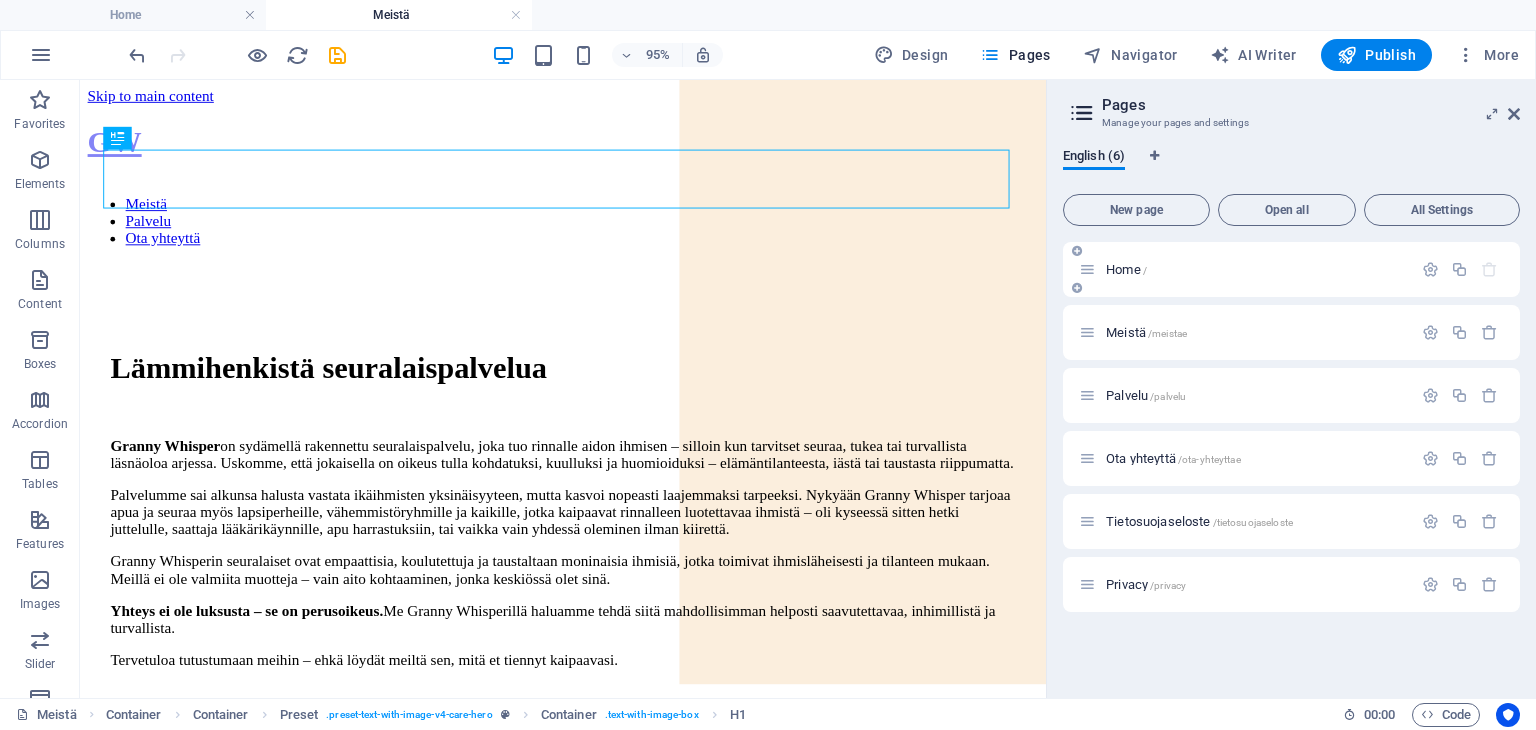 scroll, scrollTop: 0, scrollLeft: 0, axis: both 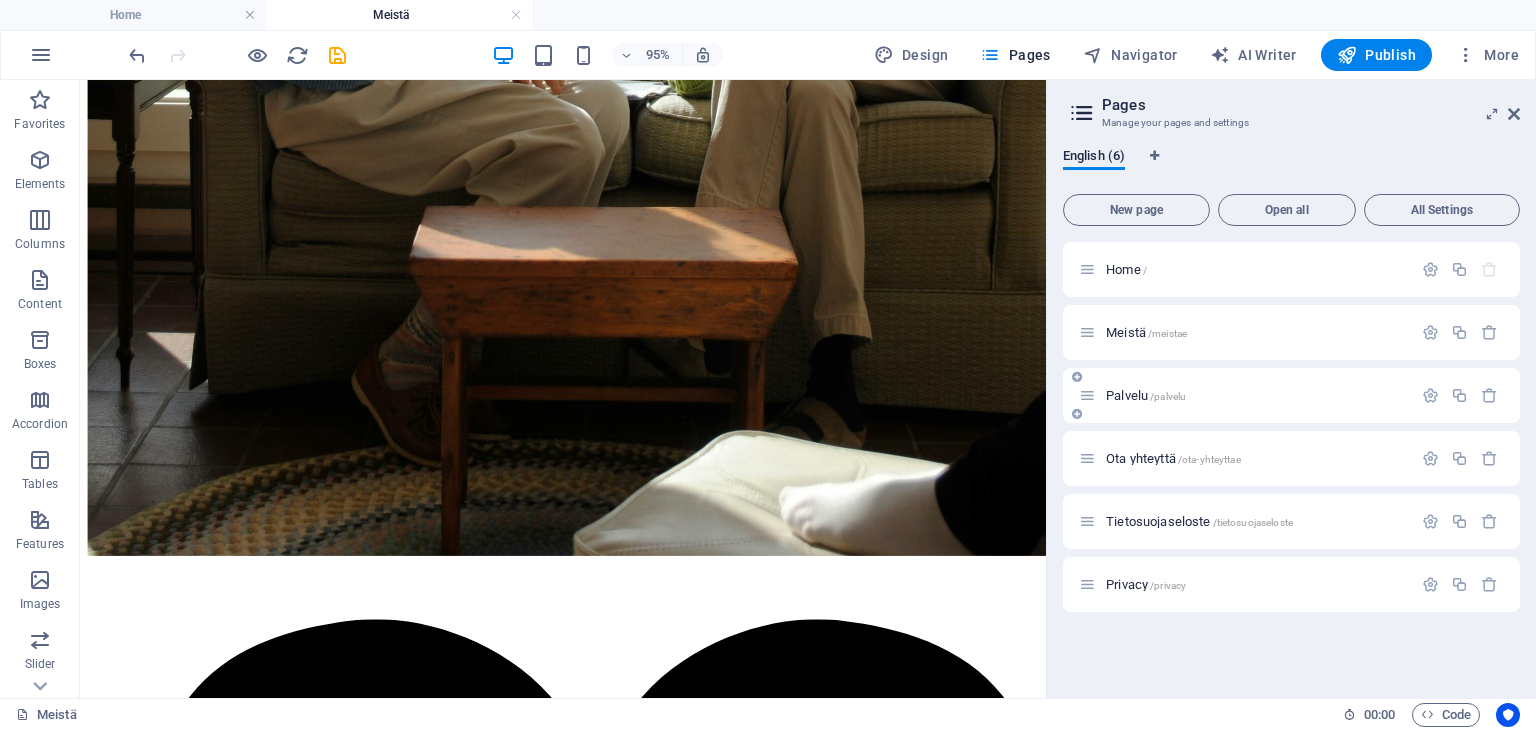 click on "Palvelu /palvelu" at bounding box center [1146, 395] 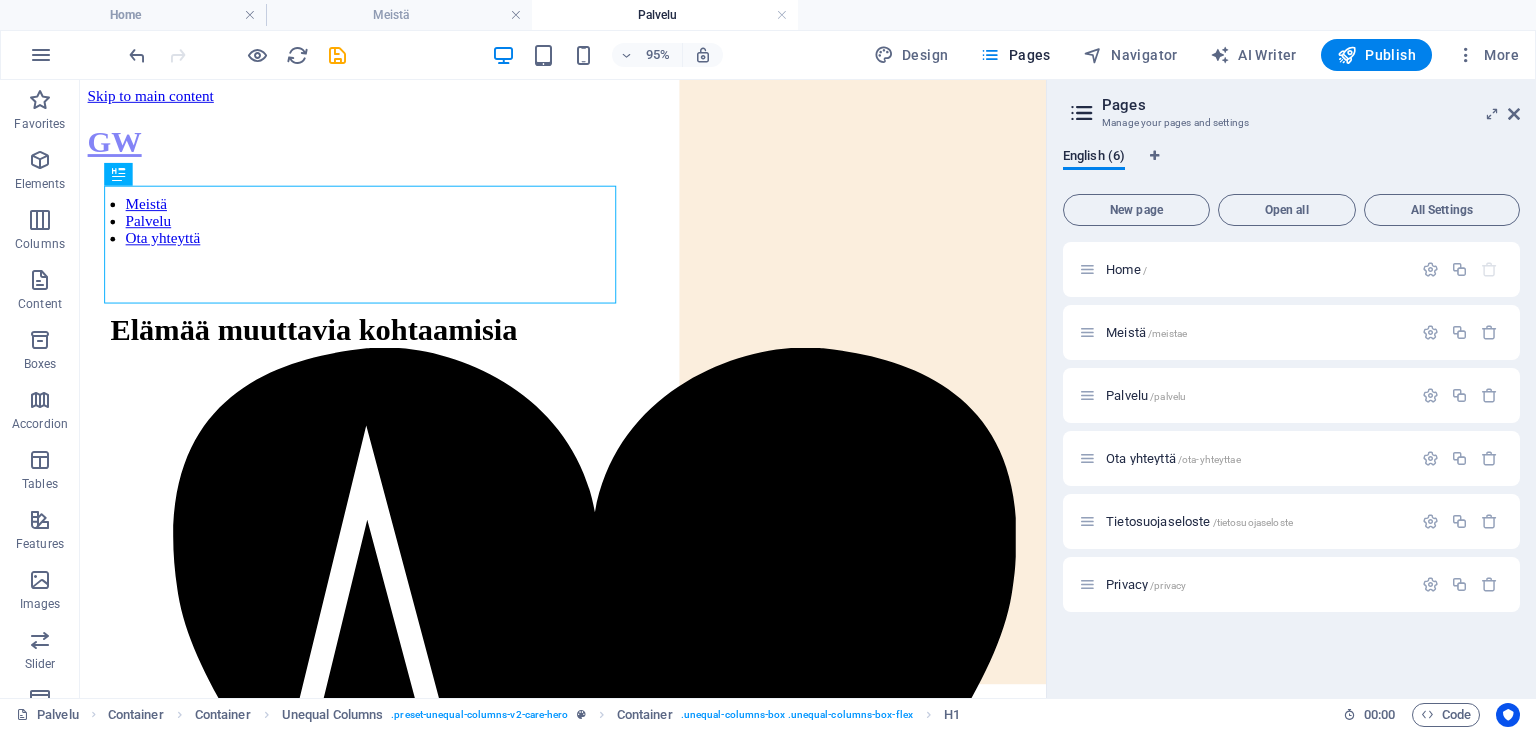 scroll, scrollTop: 0, scrollLeft: 0, axis: both 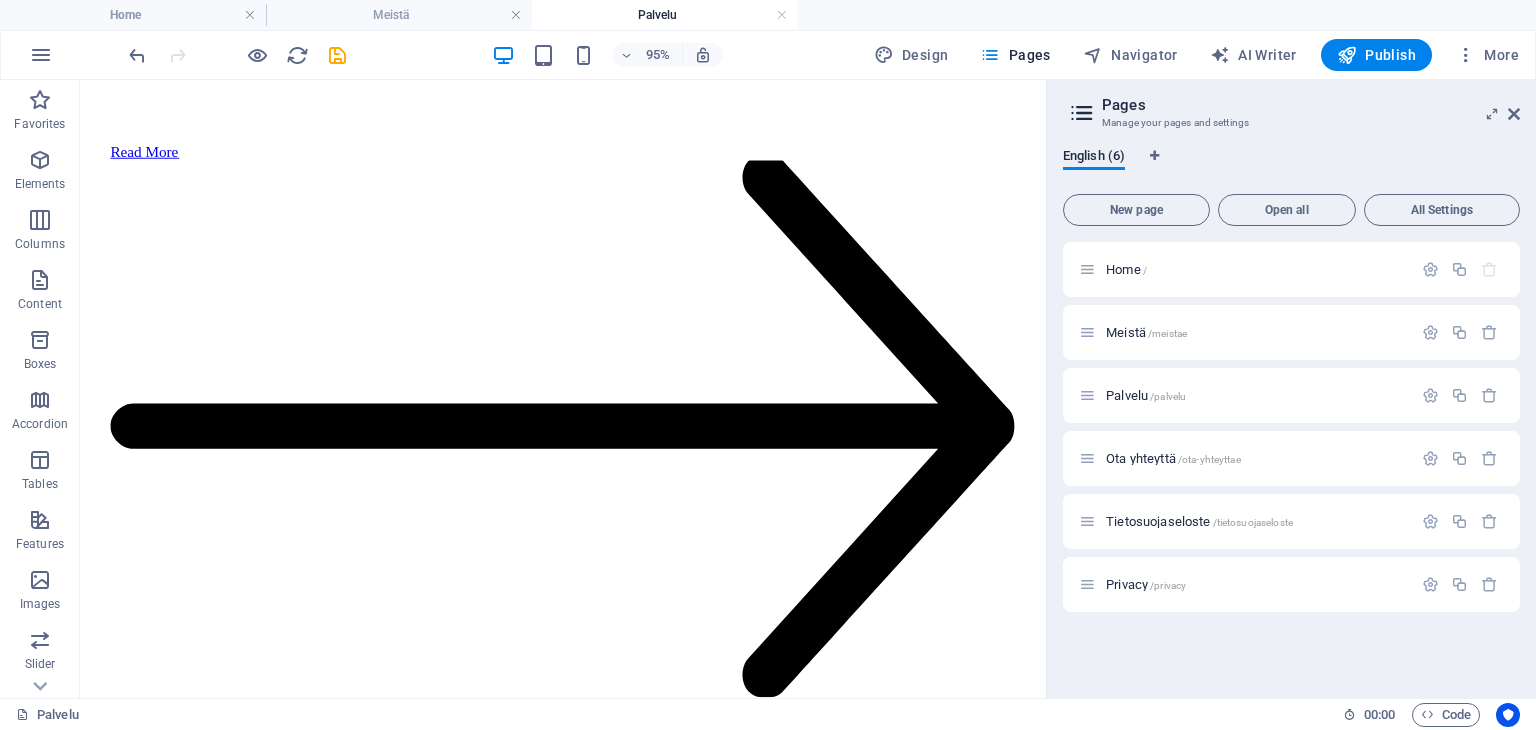 drag, startPoint x: 1088, startPoint y: 121, endPoint x: 1222, endPoint y: 571, distance: 469.52744 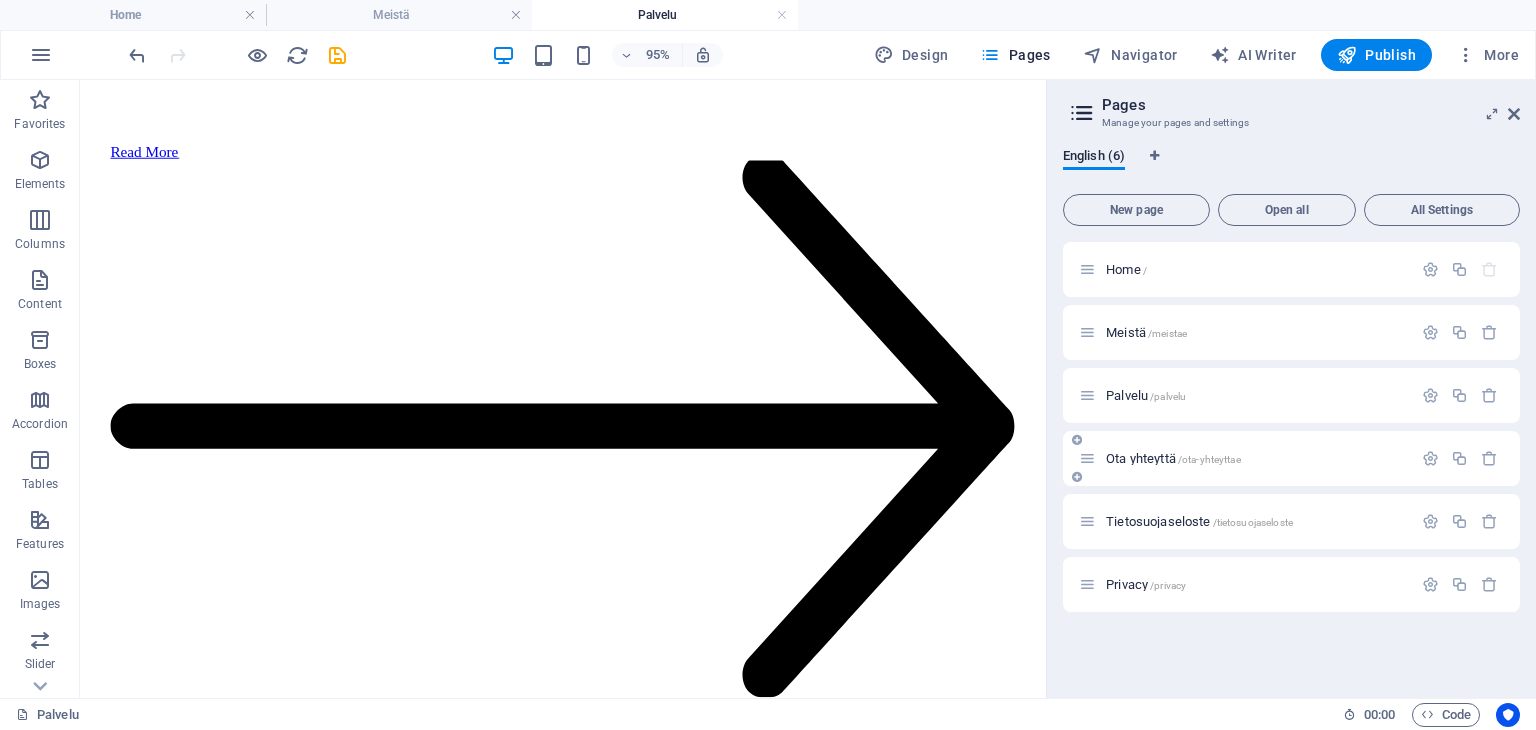click on "Ota yhteyttä /ota-yhteyttae" at bounding box center [1173, 458] 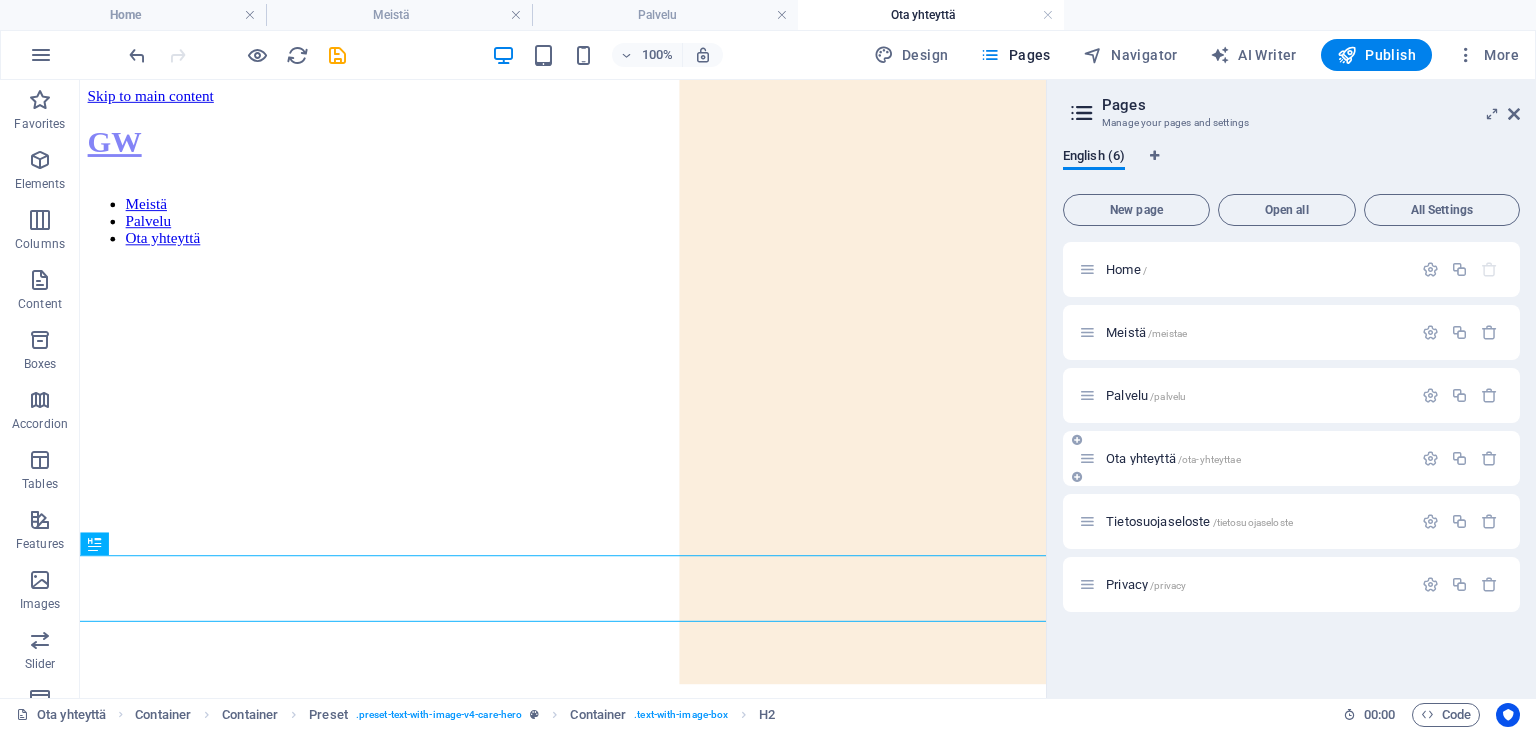scroll, scrollTop: 0, scrollLeft: 0, axis: both 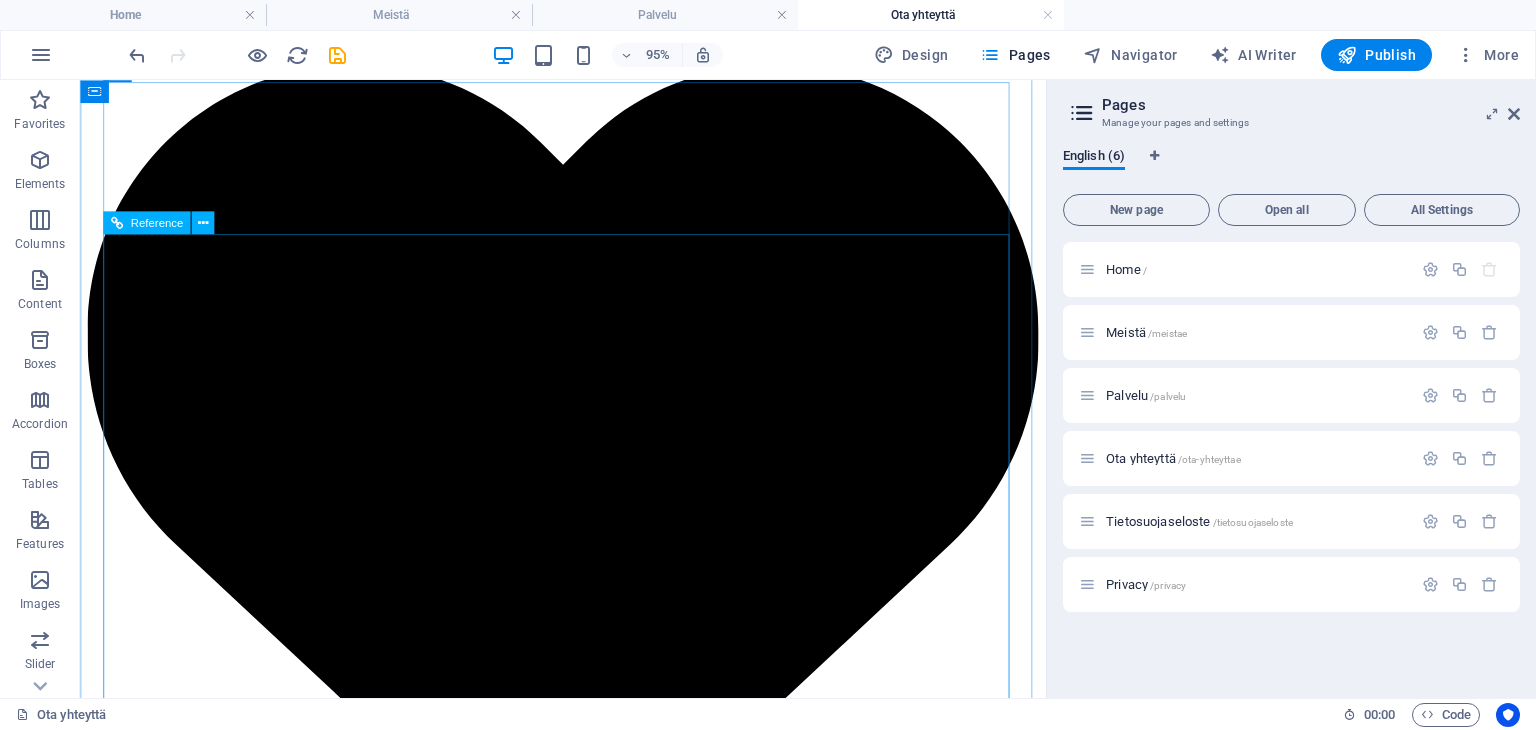 click on "Nimi Sähköposti   Olen lukenut ja ymmärtänyt tietosuojakäytännön. Unreadable? Load new Lähetä" at bounding box center [588, 1768] 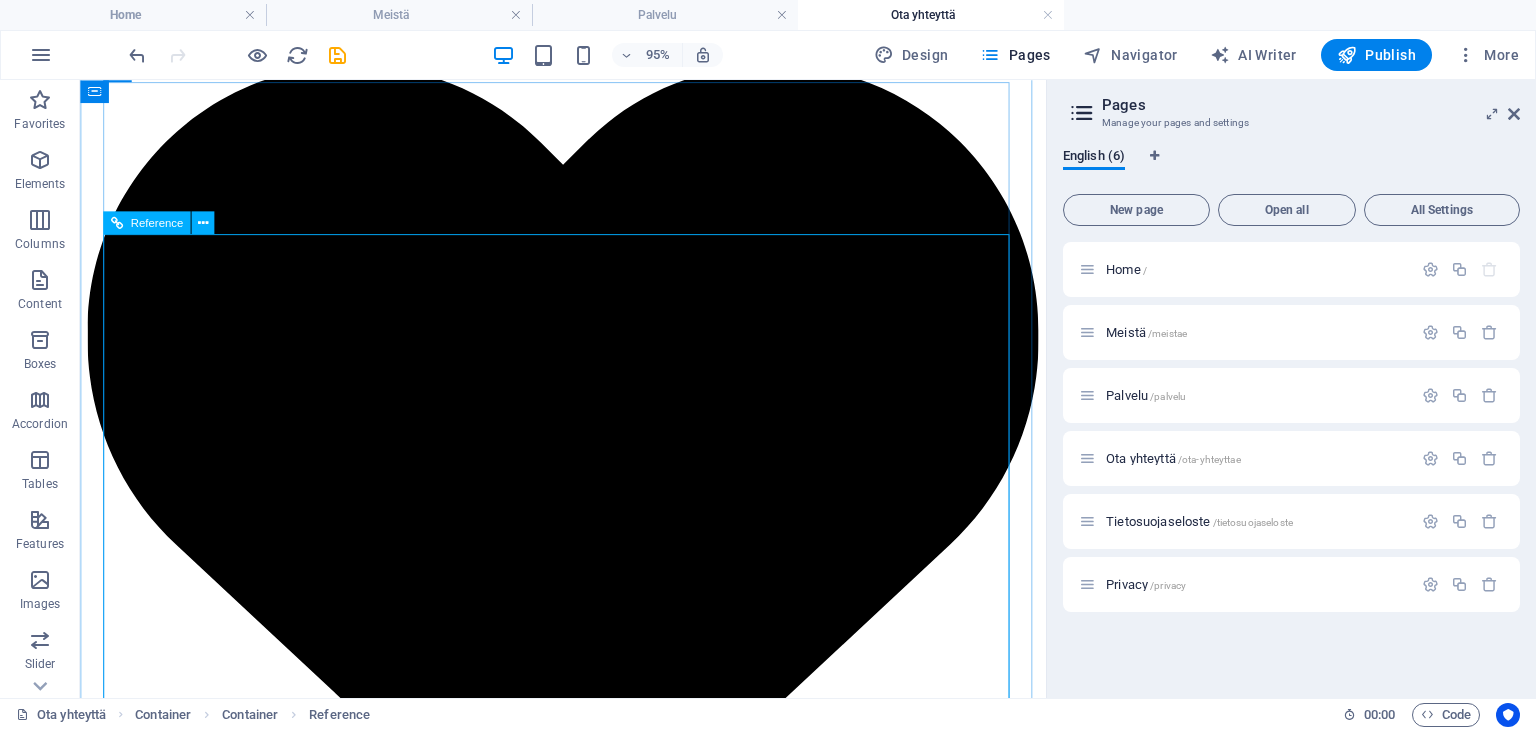 click on "Nimi" at bounding box center [588, 1621] 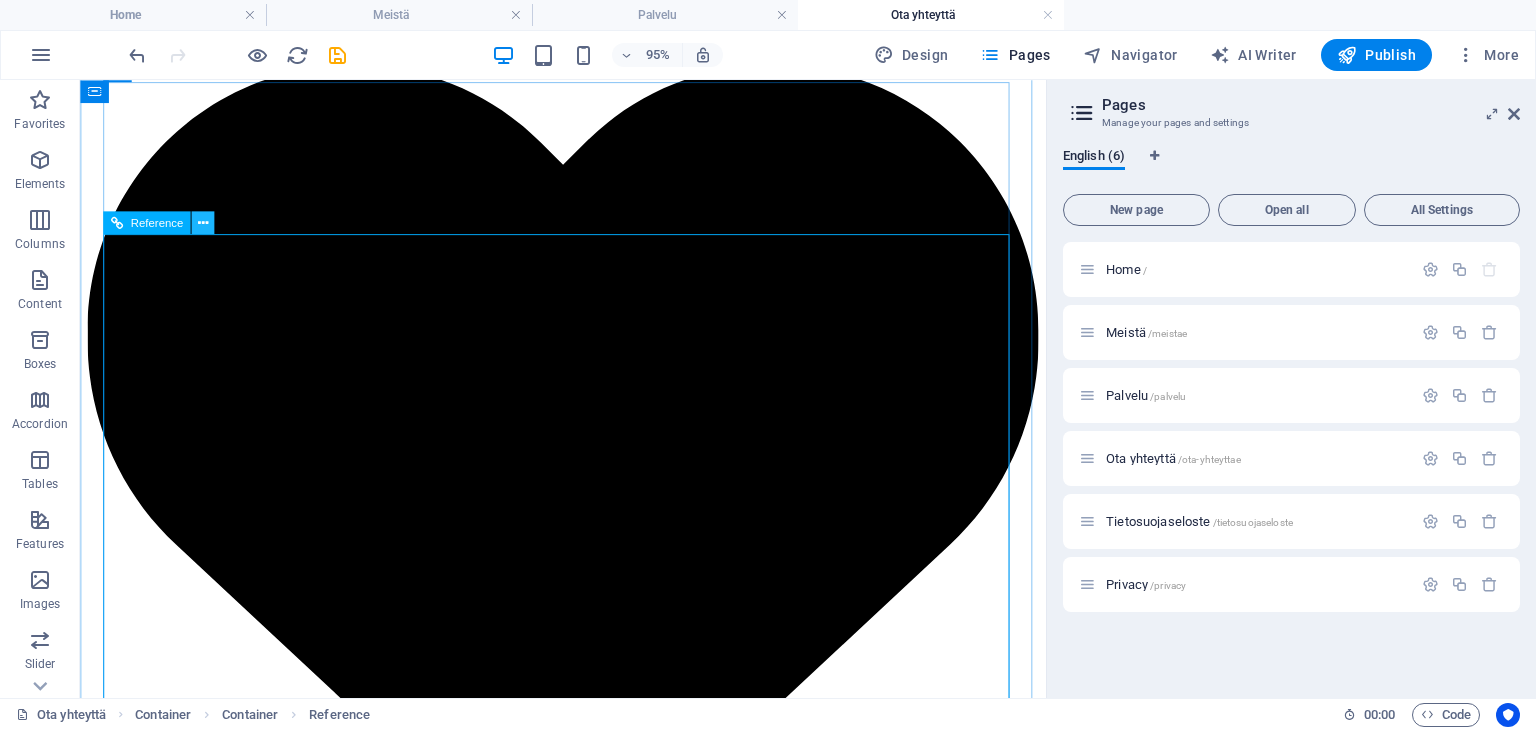 click at bounding box center (203, 223) 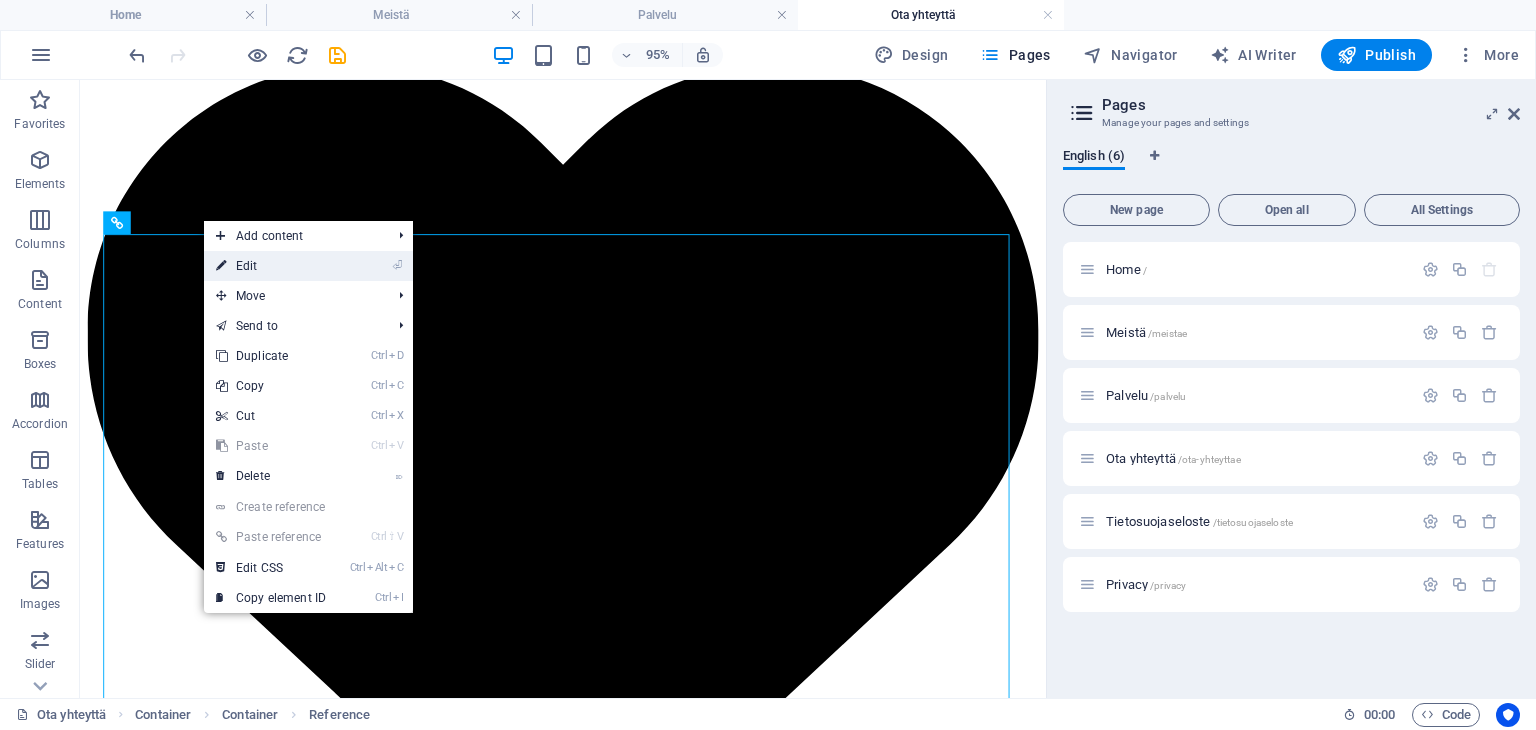 click at bounding box center (221, 266) 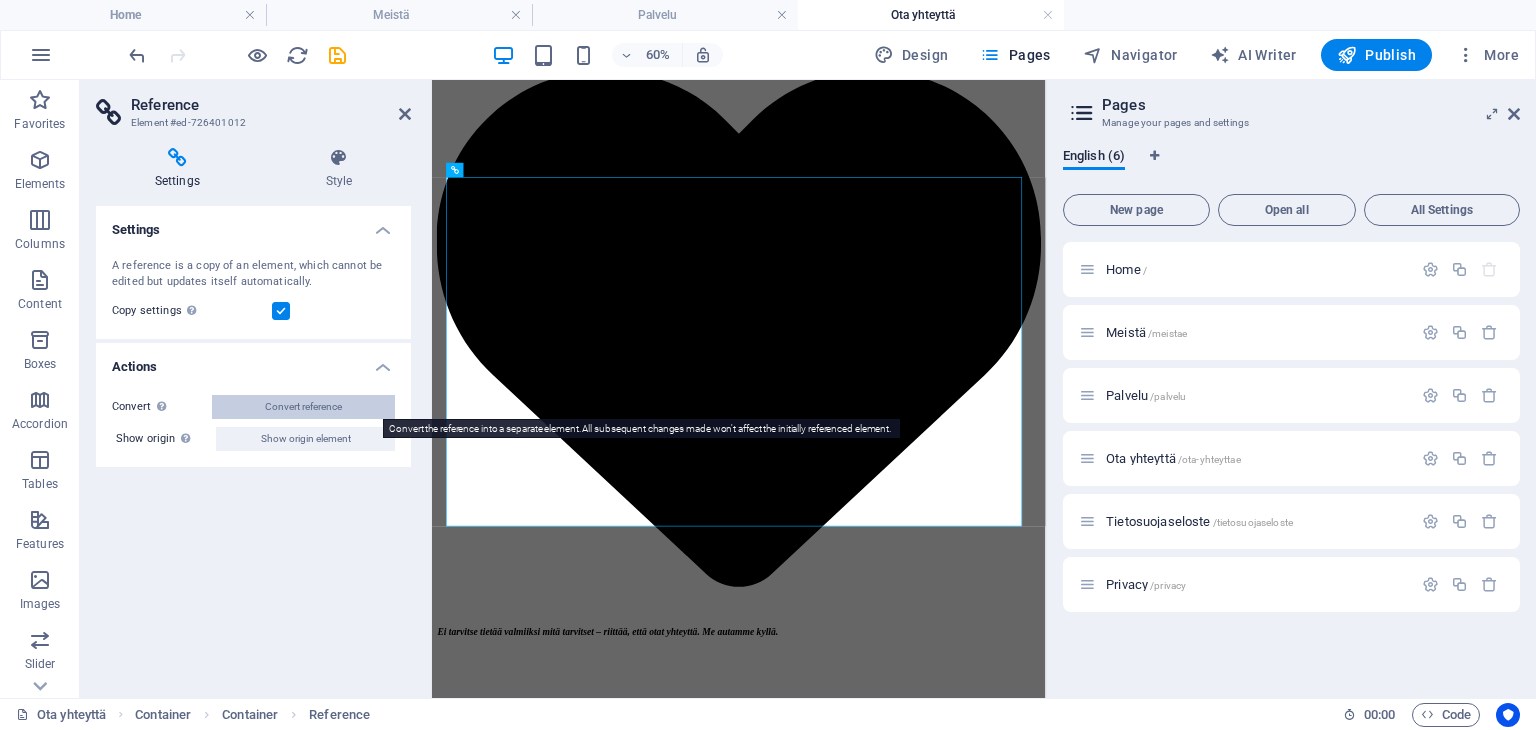 click on "Convert reference" at bounding box center (303, 407) 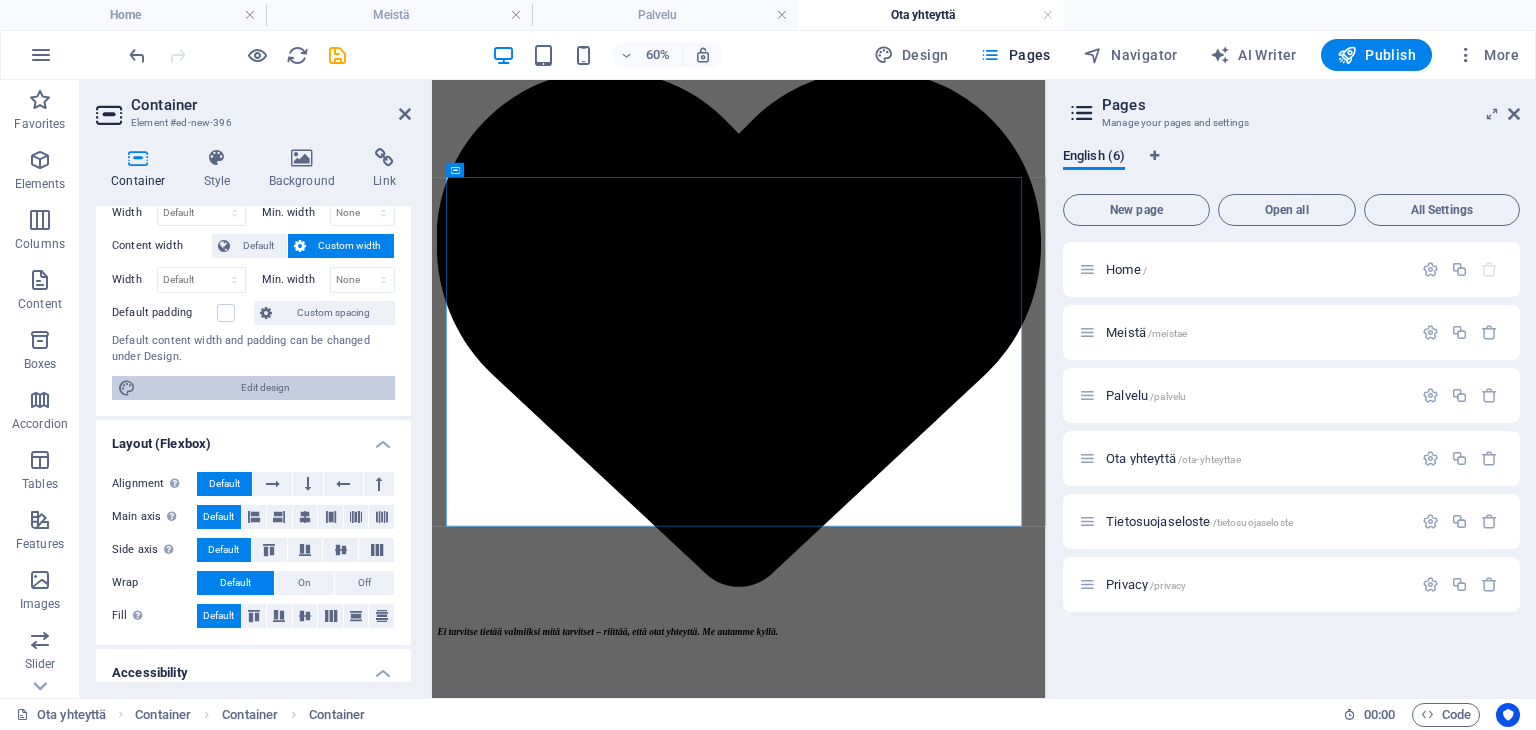 scroll, scrollTop: 81, scrollLeft: 0, axis: vertical 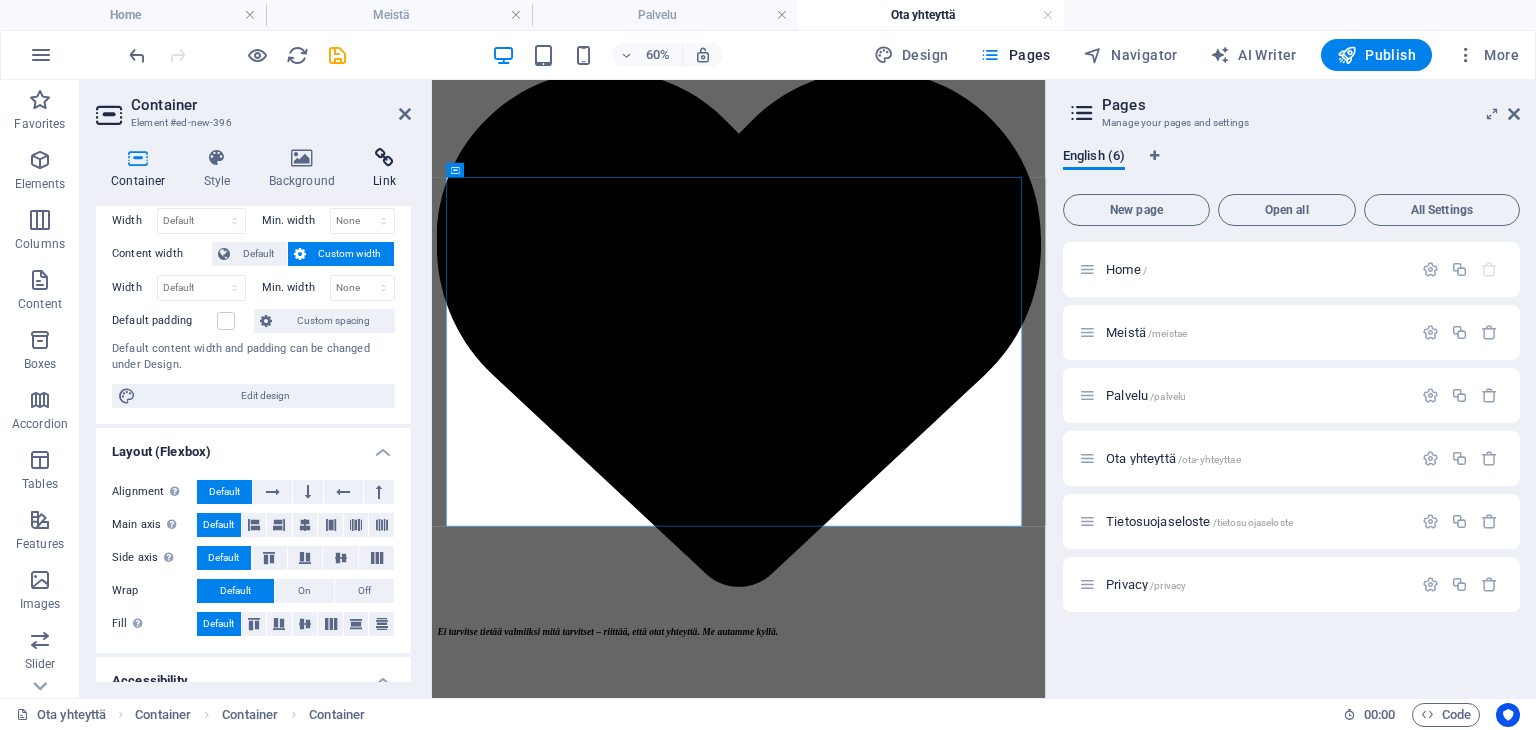 click on "Link" at bounding box center (384, 169) 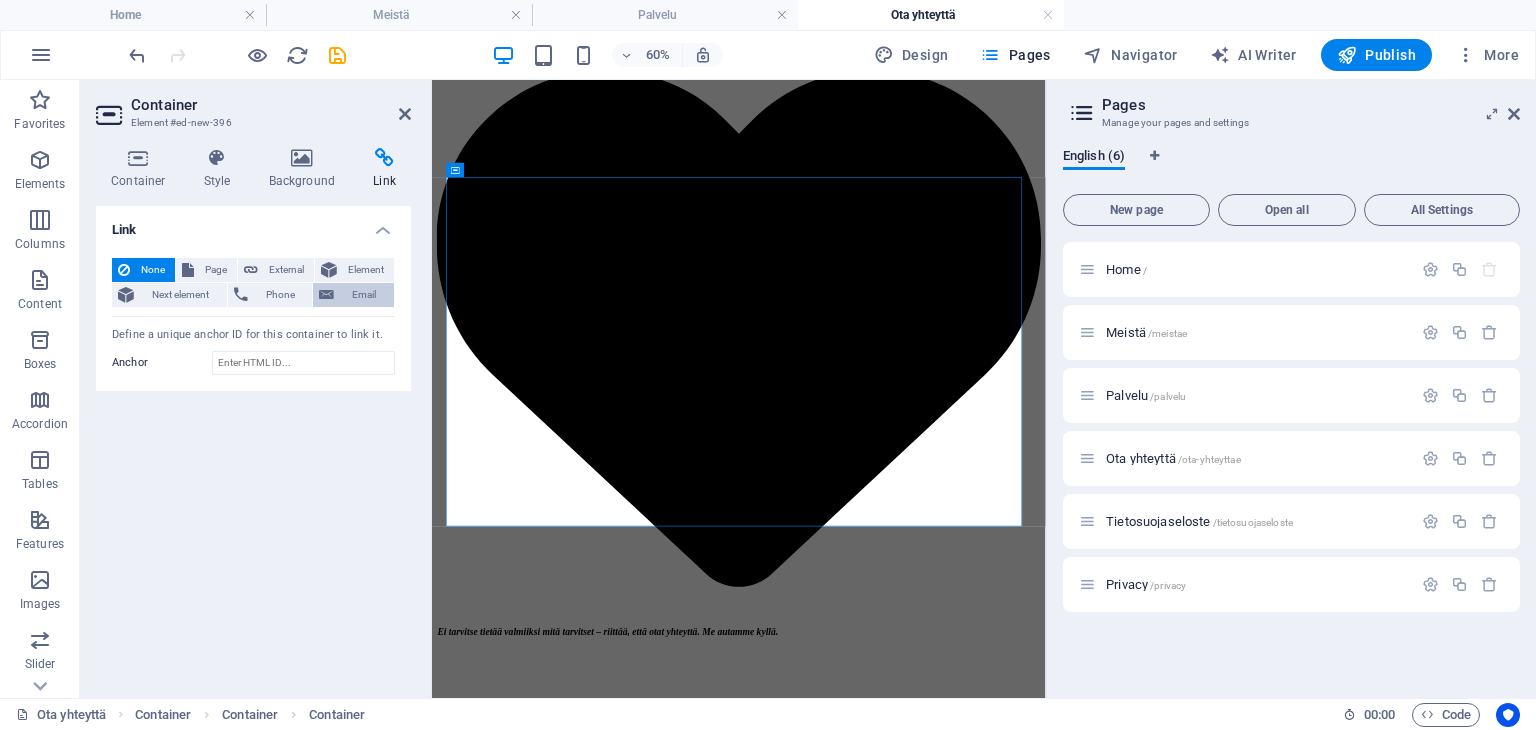 click on "Email" at bounding box center [364, 295] 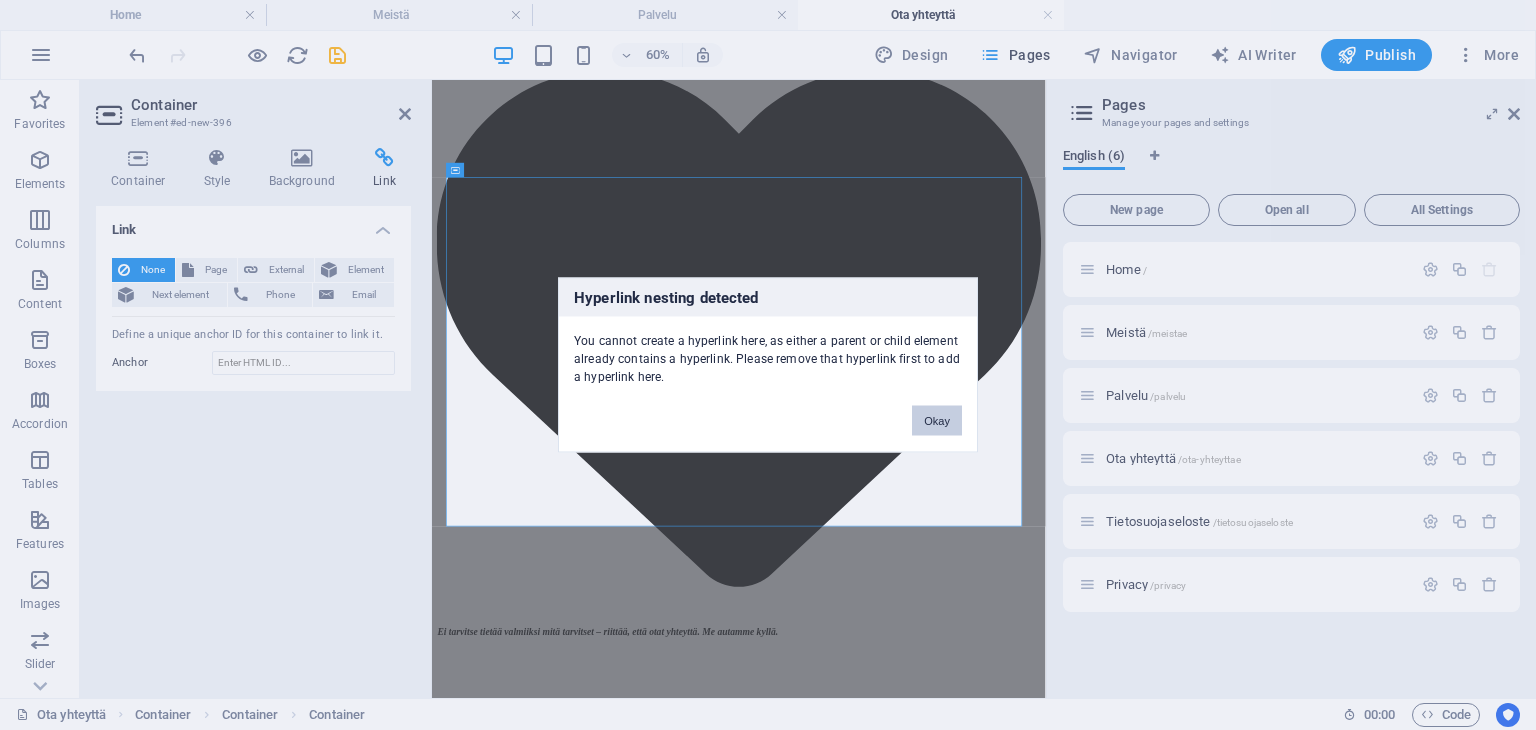 click on "Okay" at bounding box center [937, 421] 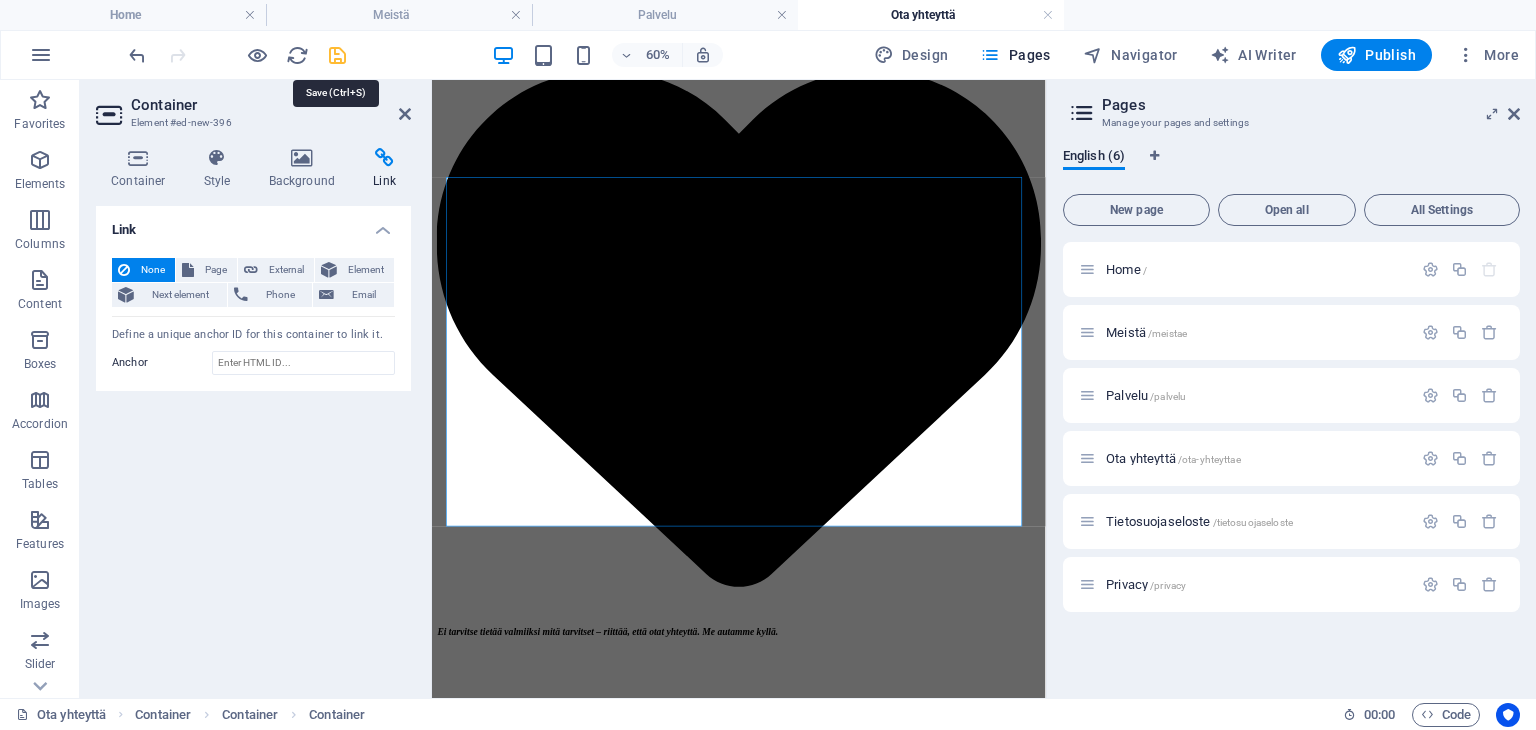 click at bounding box center (337, 55) 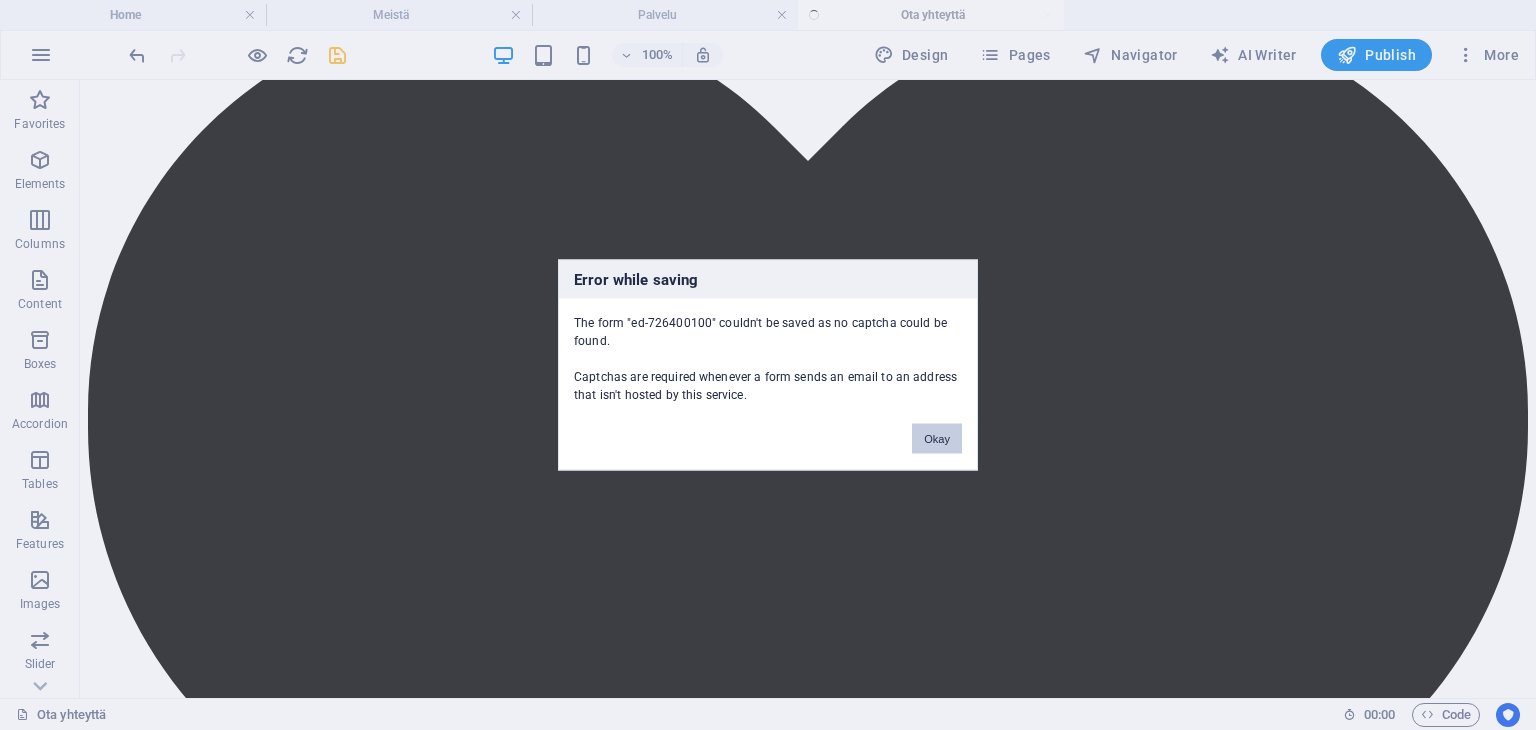 scroll, scrollTop: 1802, scrollLeft: 0, axis: vertical 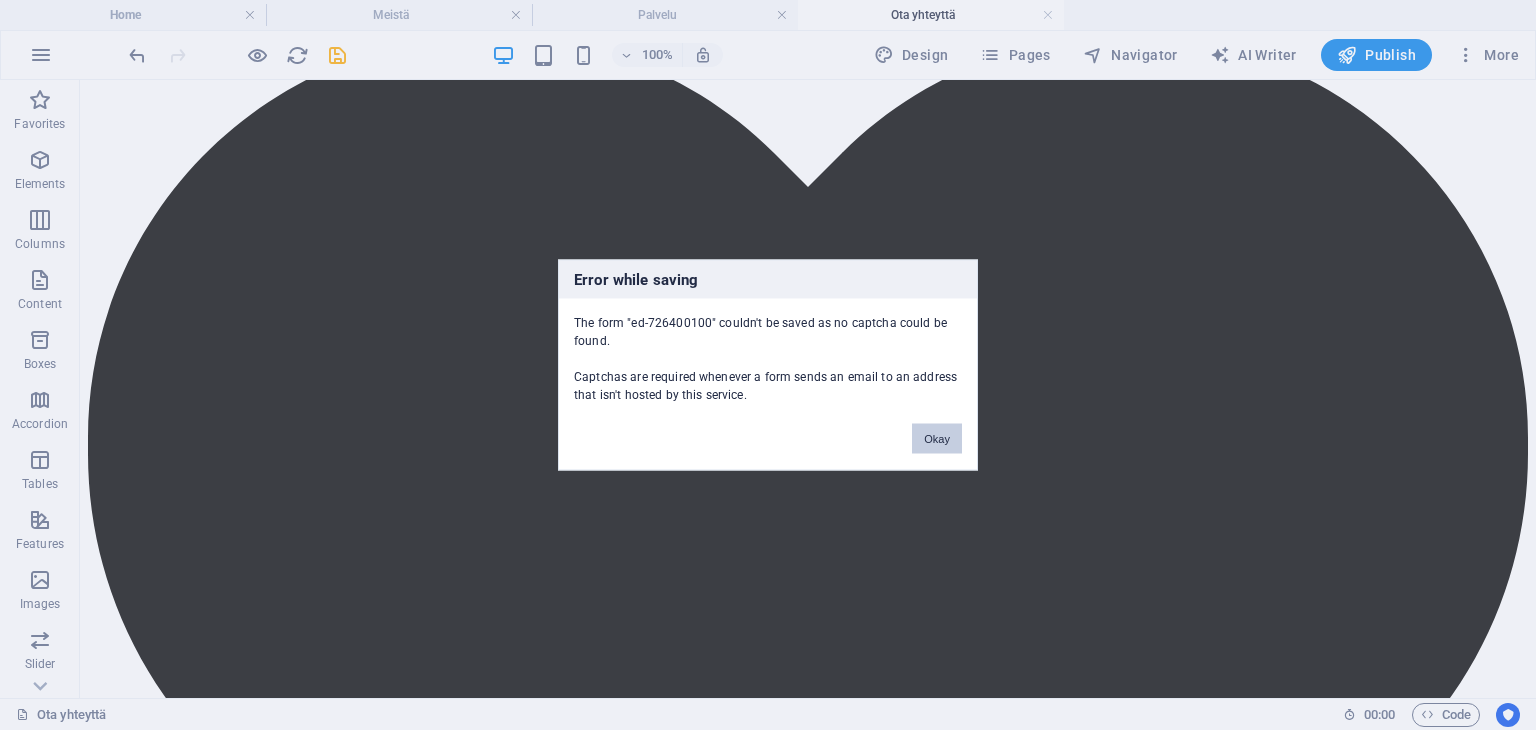click on "Okay" at bounding box center (937, 439) 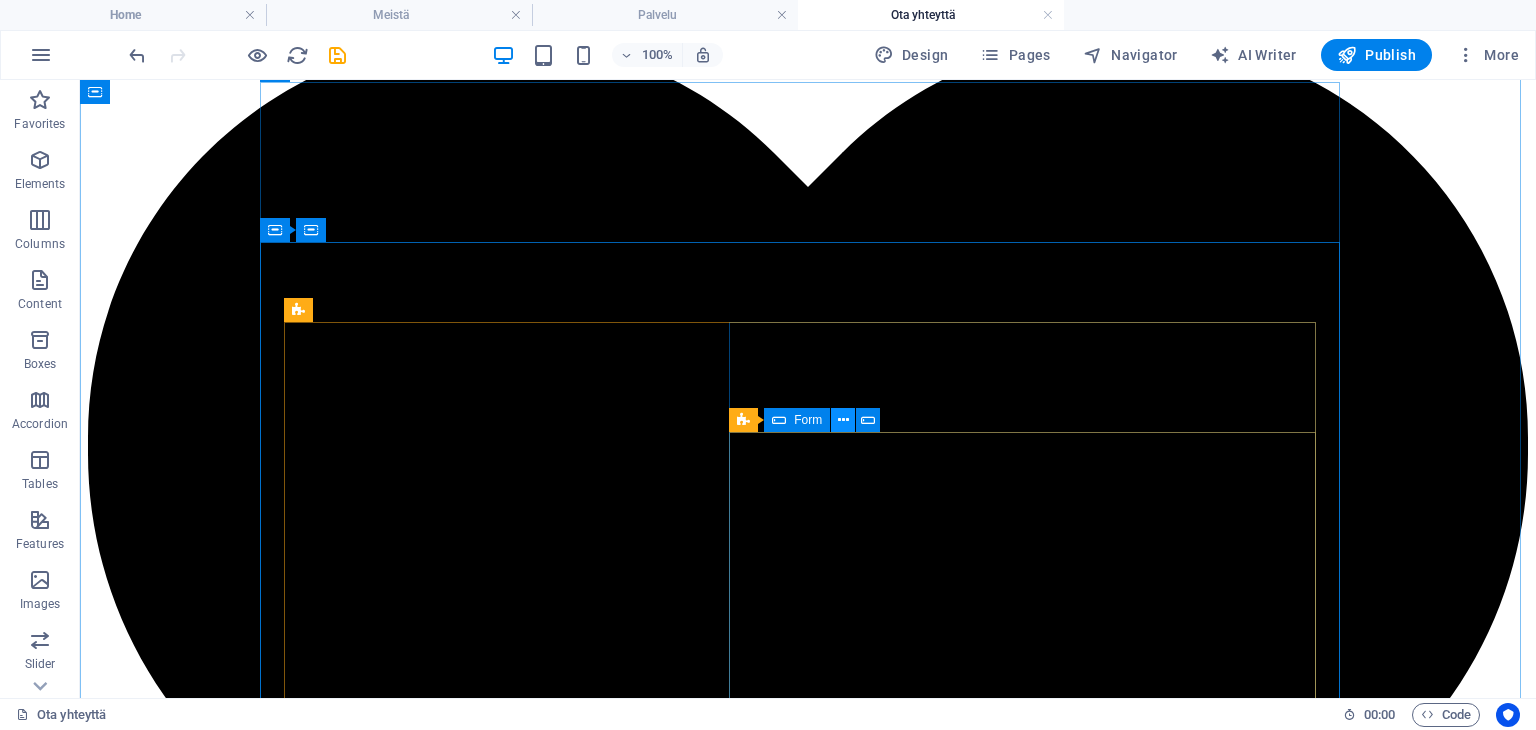click at bounding box center [843, 420] 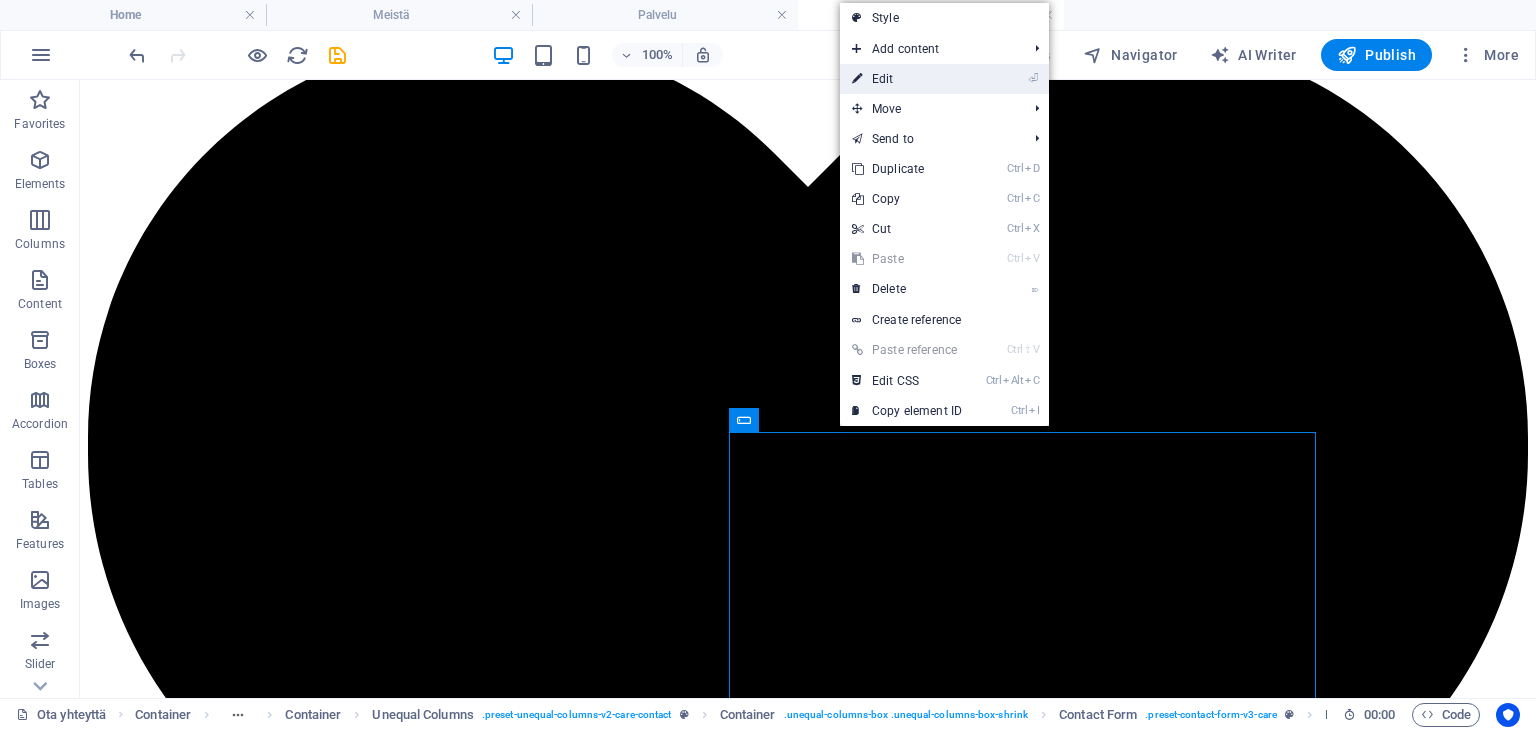 click on "⏎  Edit" at bounding box center (907, 79) 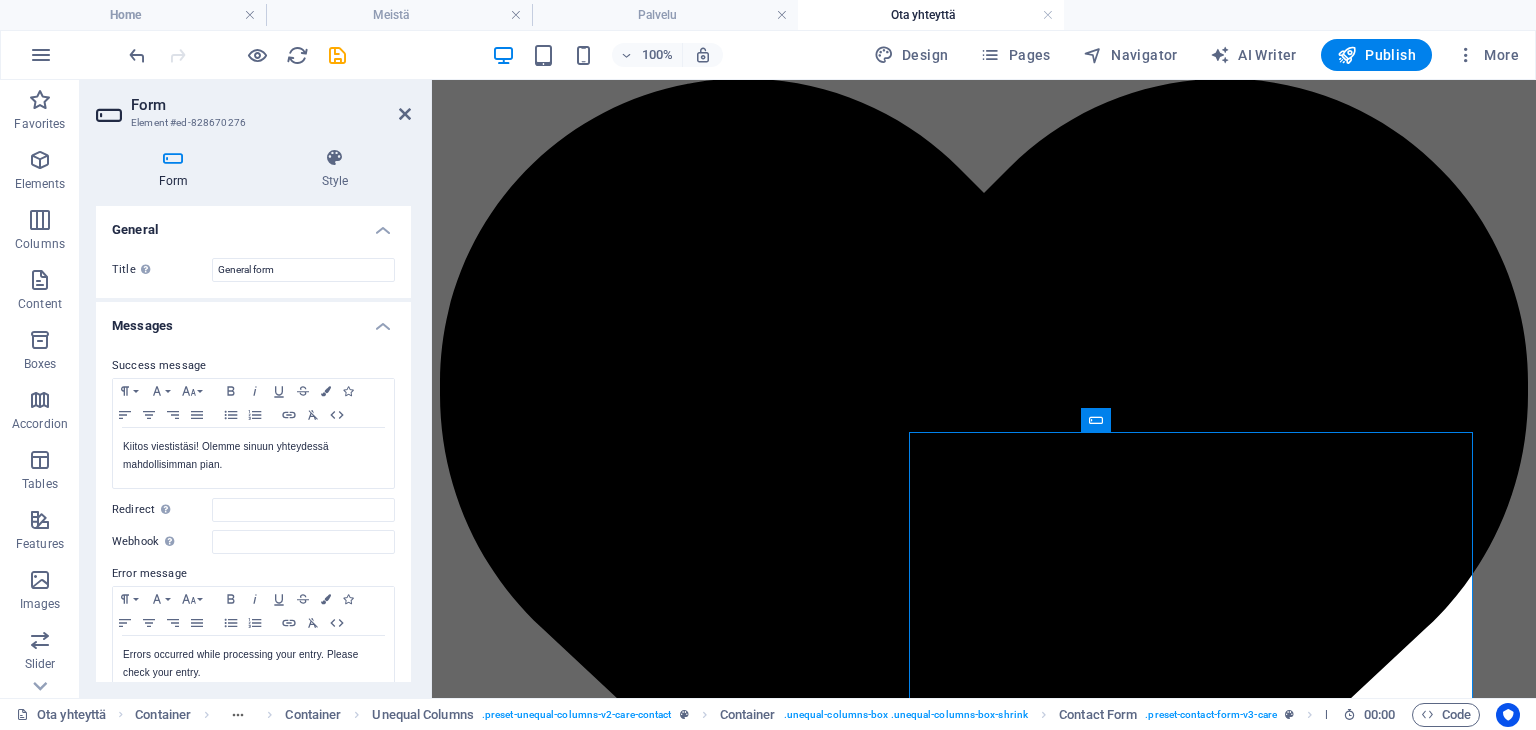 drag, startPoint x: 405, startPoint y: 334, endPoint x: 407, endPoint y: 434, distance: 100.02 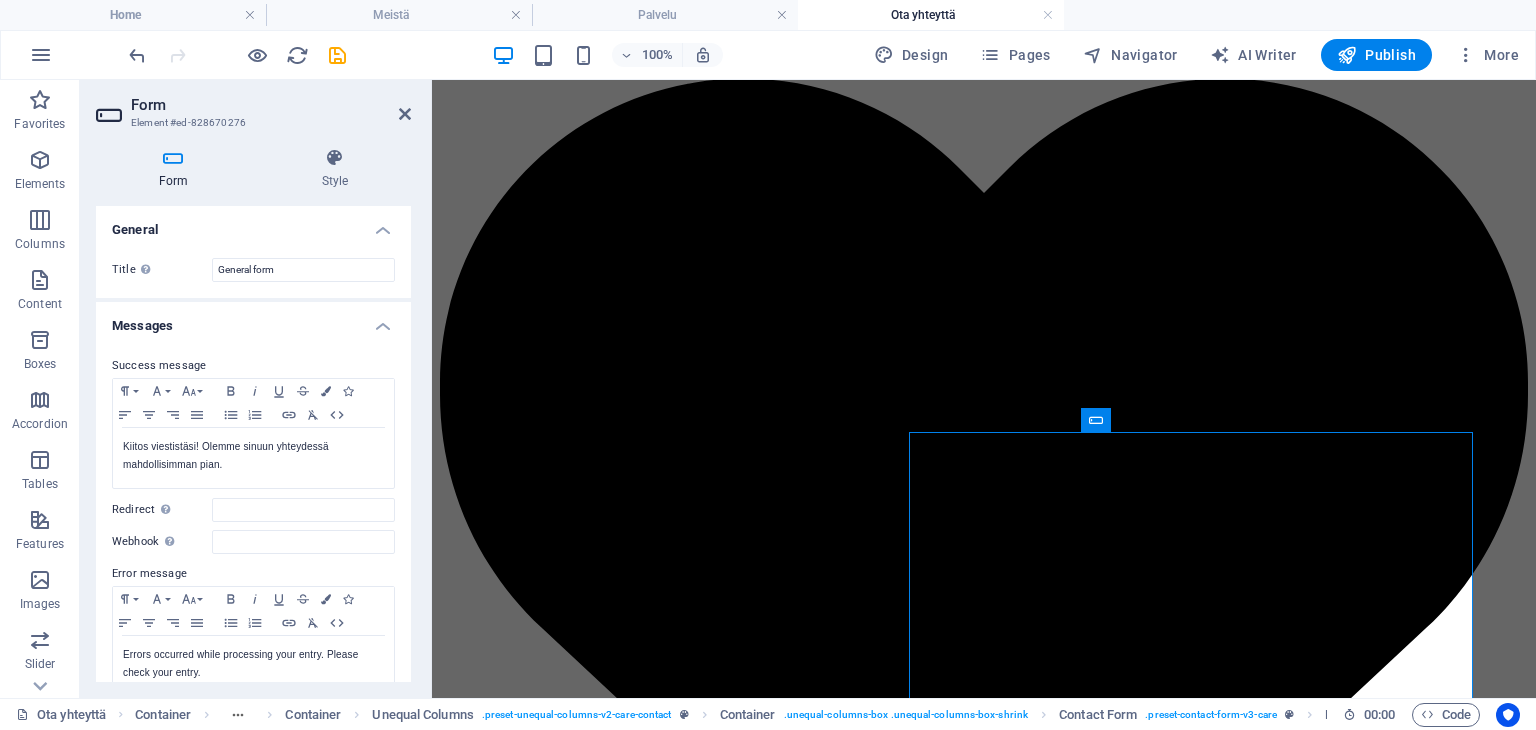 drag, startPoint x: 405, startPoint y: 374, endPoint x: 393, endPoint y: 543, distance: 169.4255 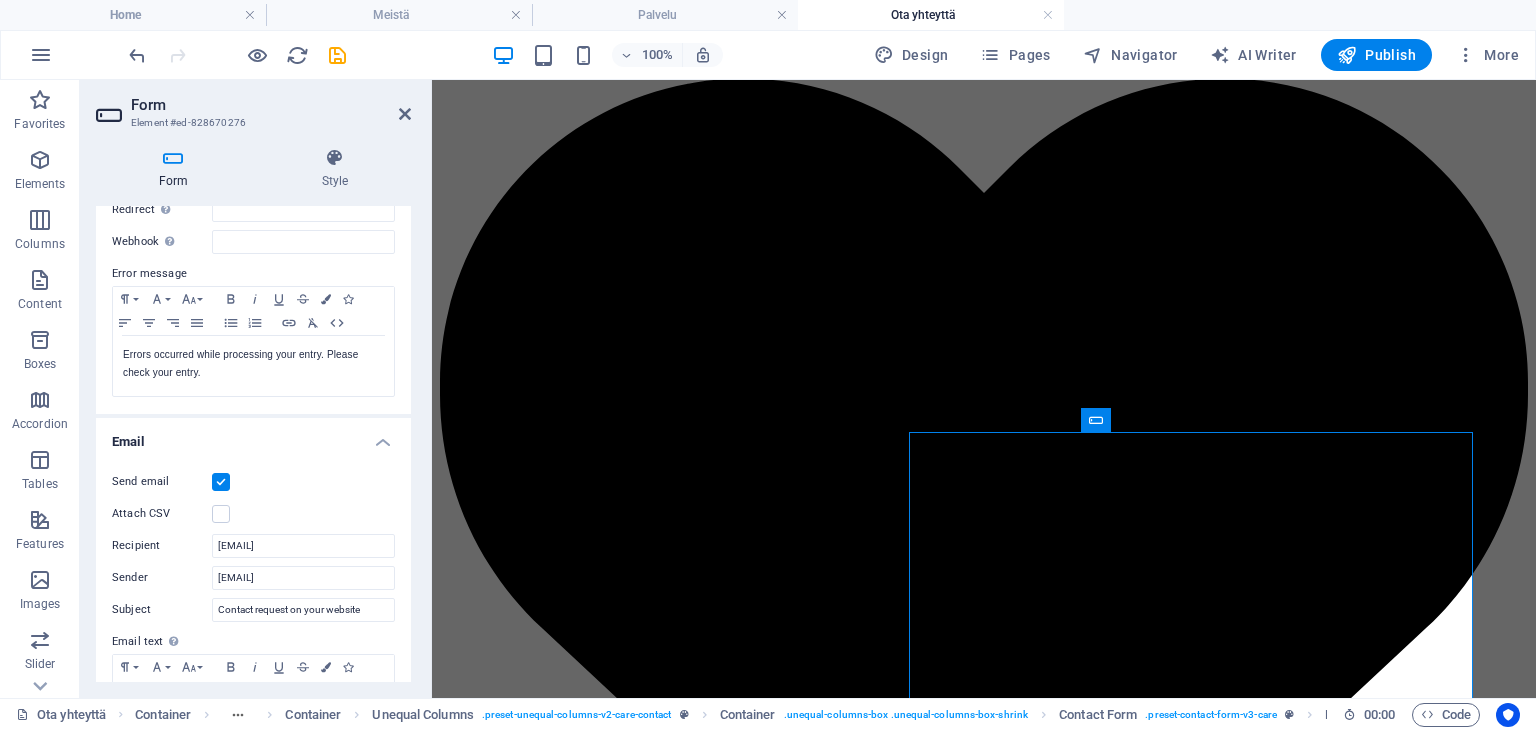 scroll, scrollTop: 628, scrollLeft: 0, axis: vertical 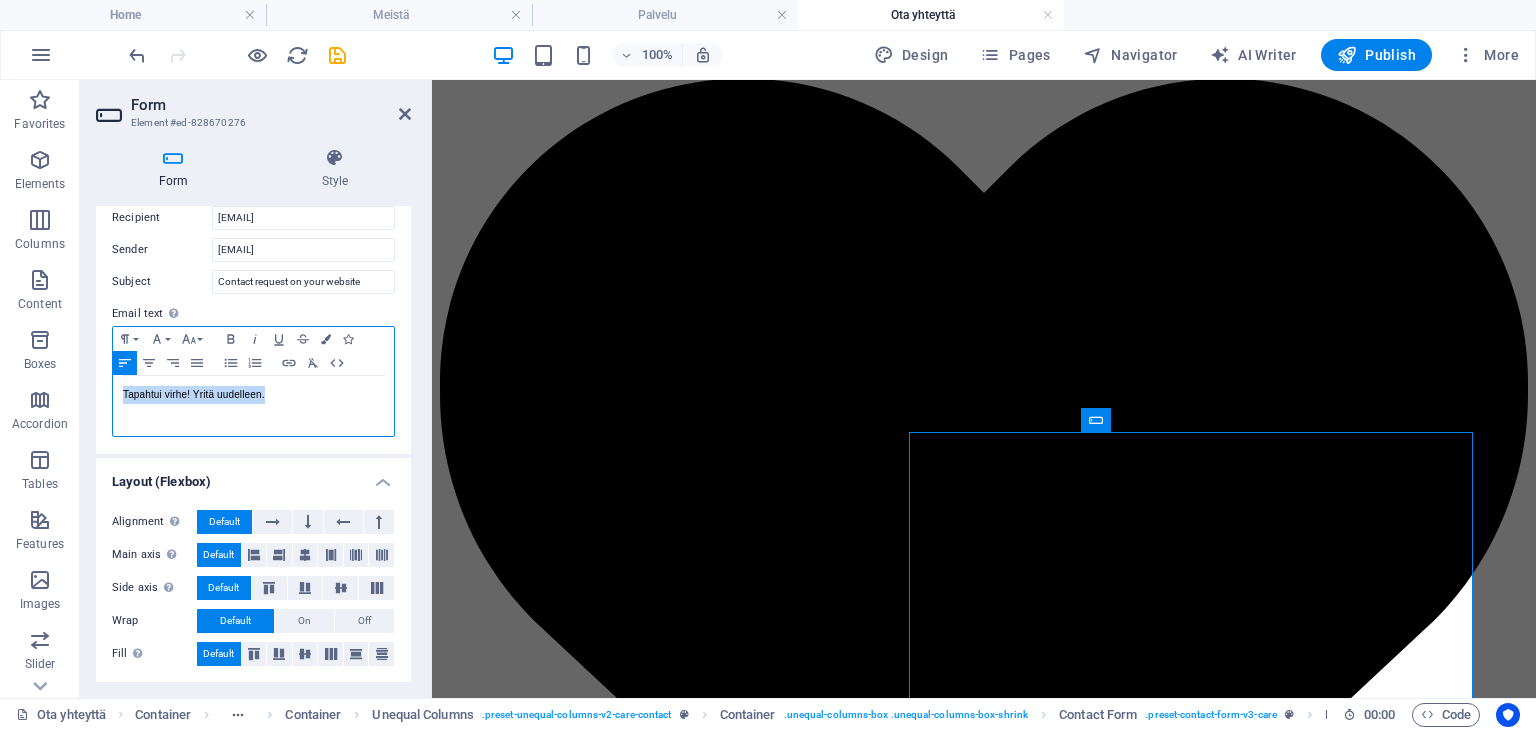 drag, startPoint x: 273, startPoint y: 402, endPoint x: 105, endPoint y: 389, distance: 168.50223 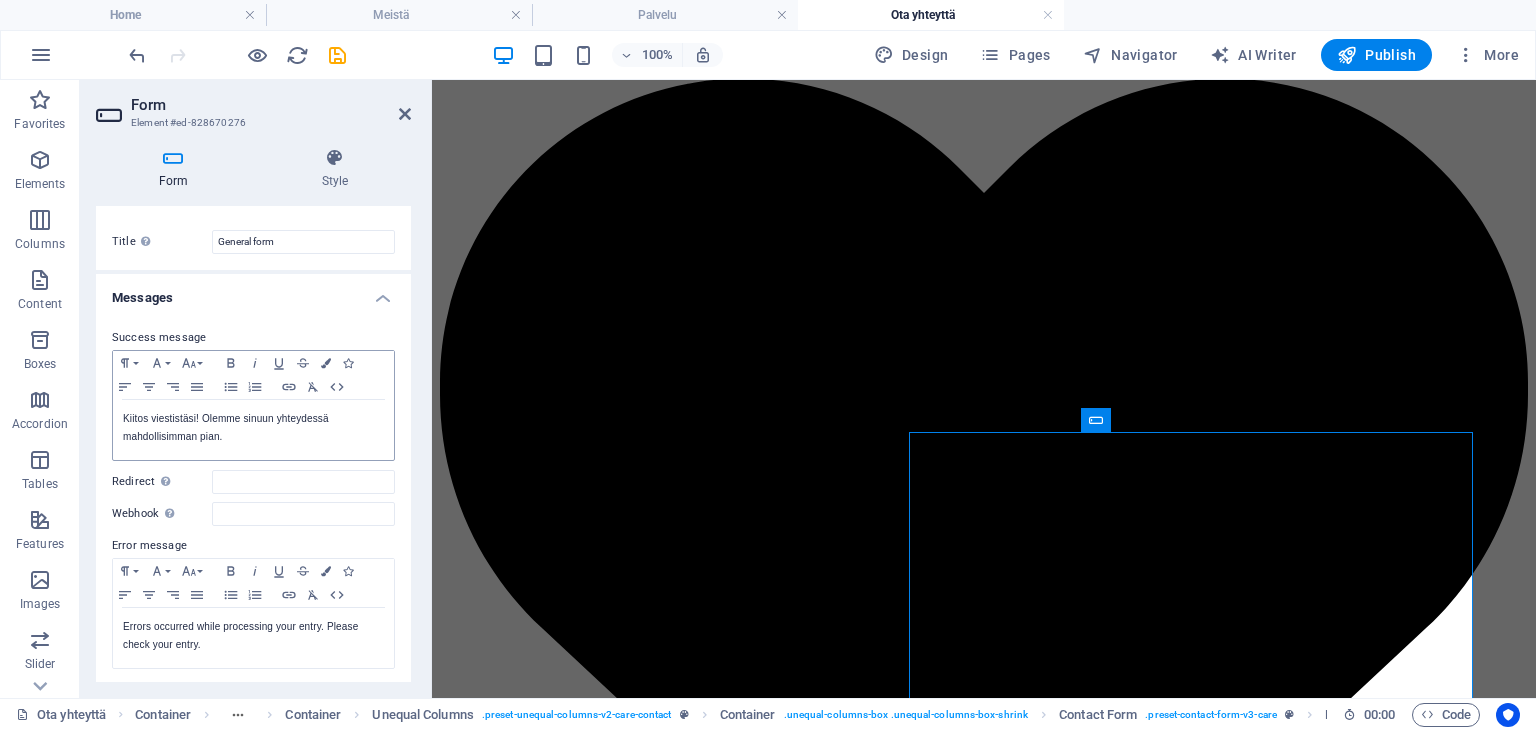 scroll, scrollTop: 128, scrollLeft: 0, axis: vertical 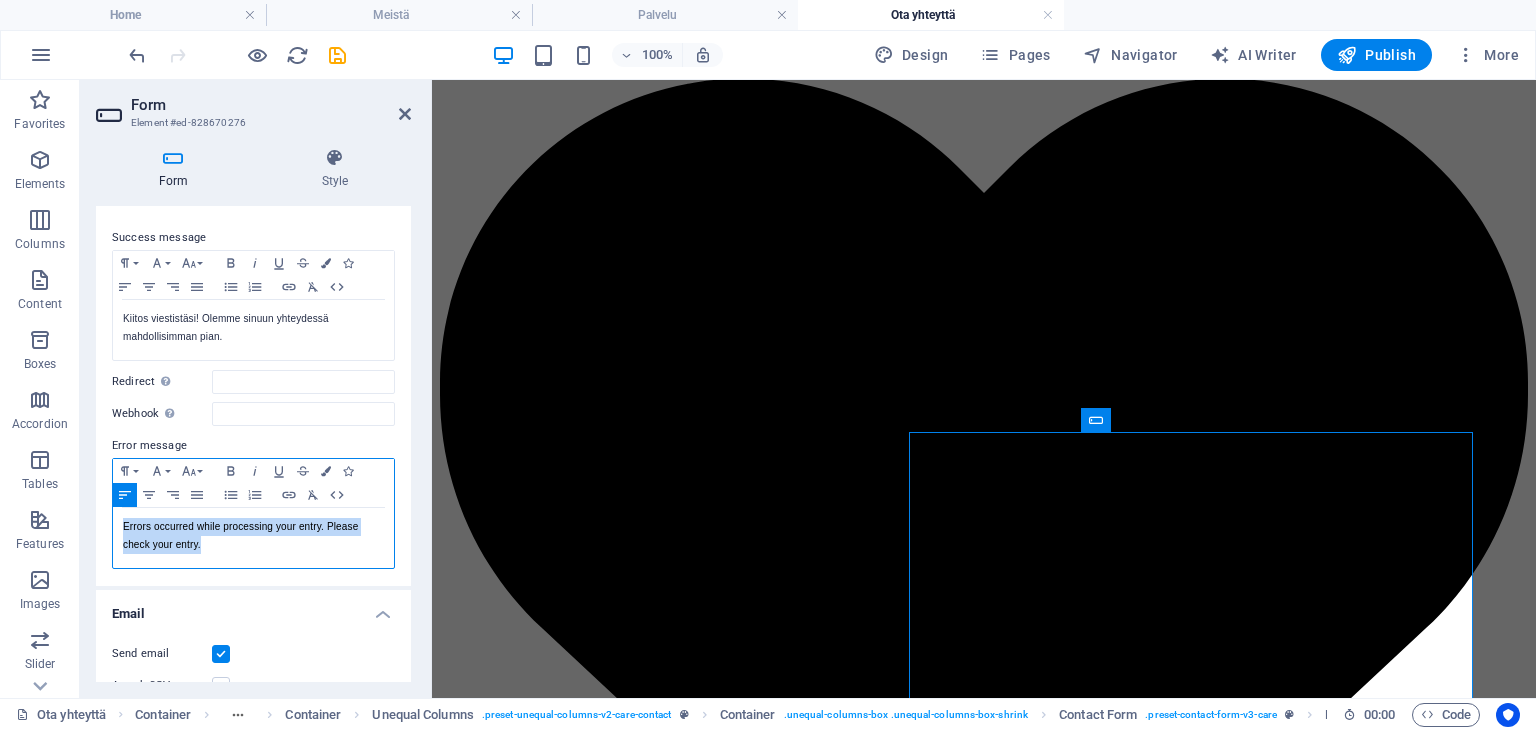 drag, startPoint x: 208, startPoint y: 543, endPoint x: 118, endPoint y: 528, distance: 91.24144 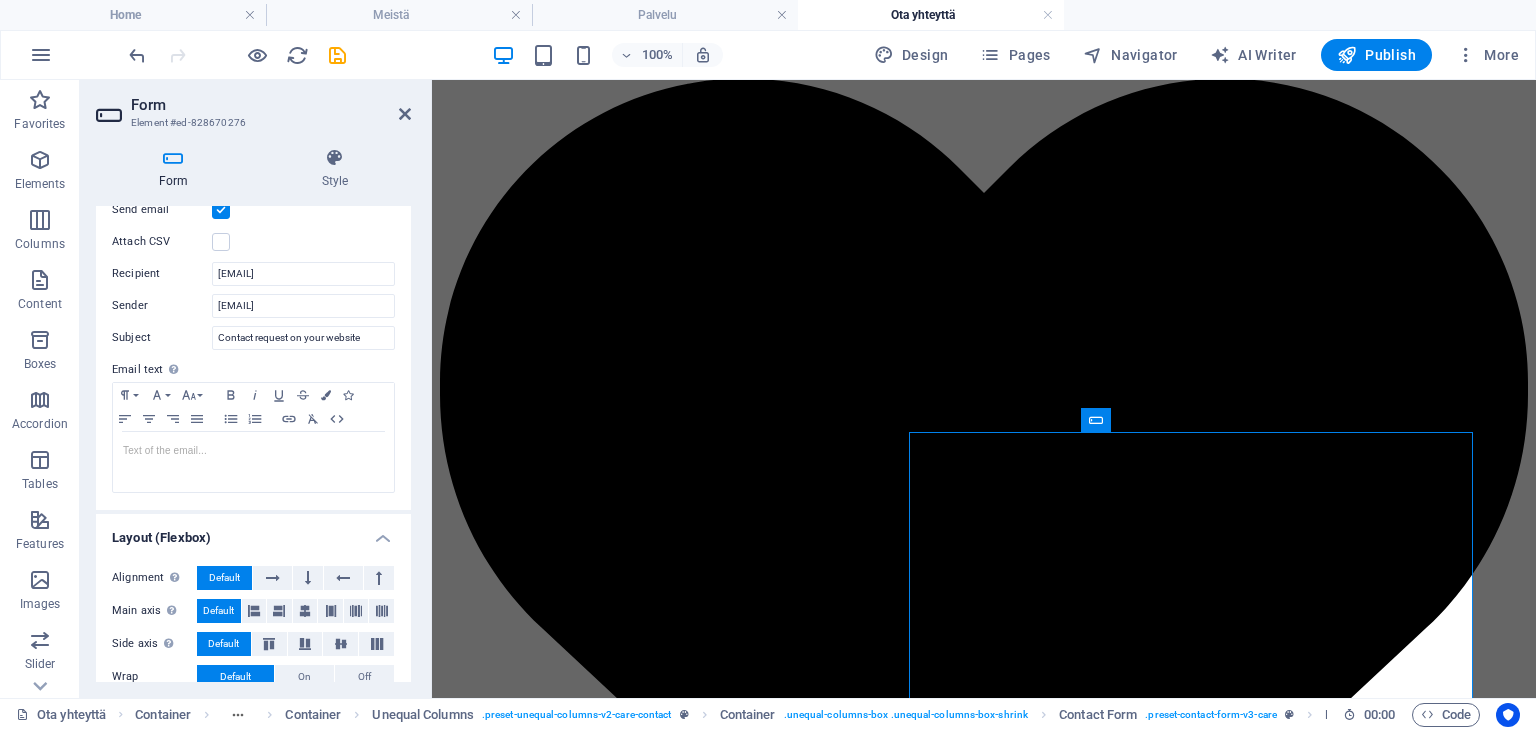 scroll, scrollTop: 628, scrollLeft: 0, axis: vertical 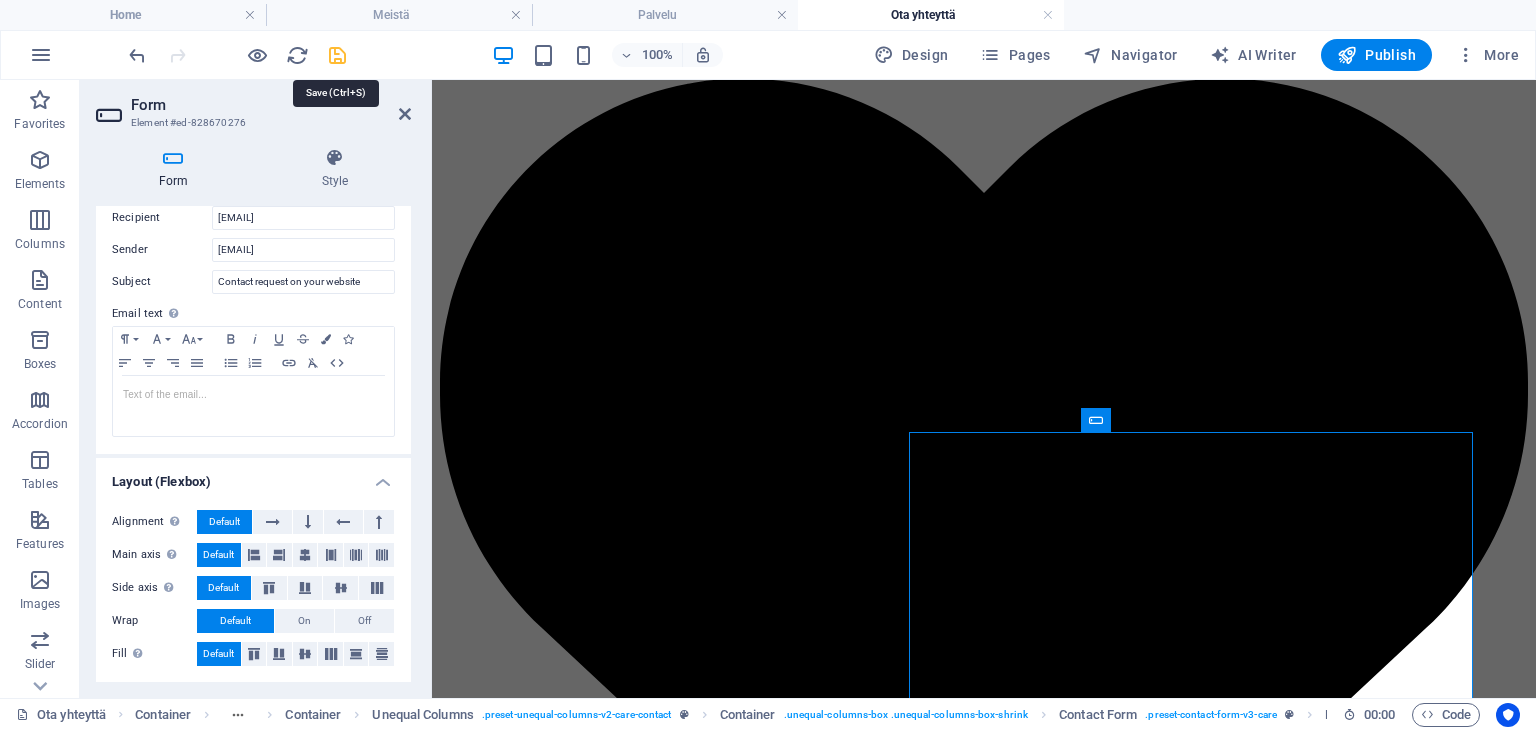 click at bounding box center (337, 55) 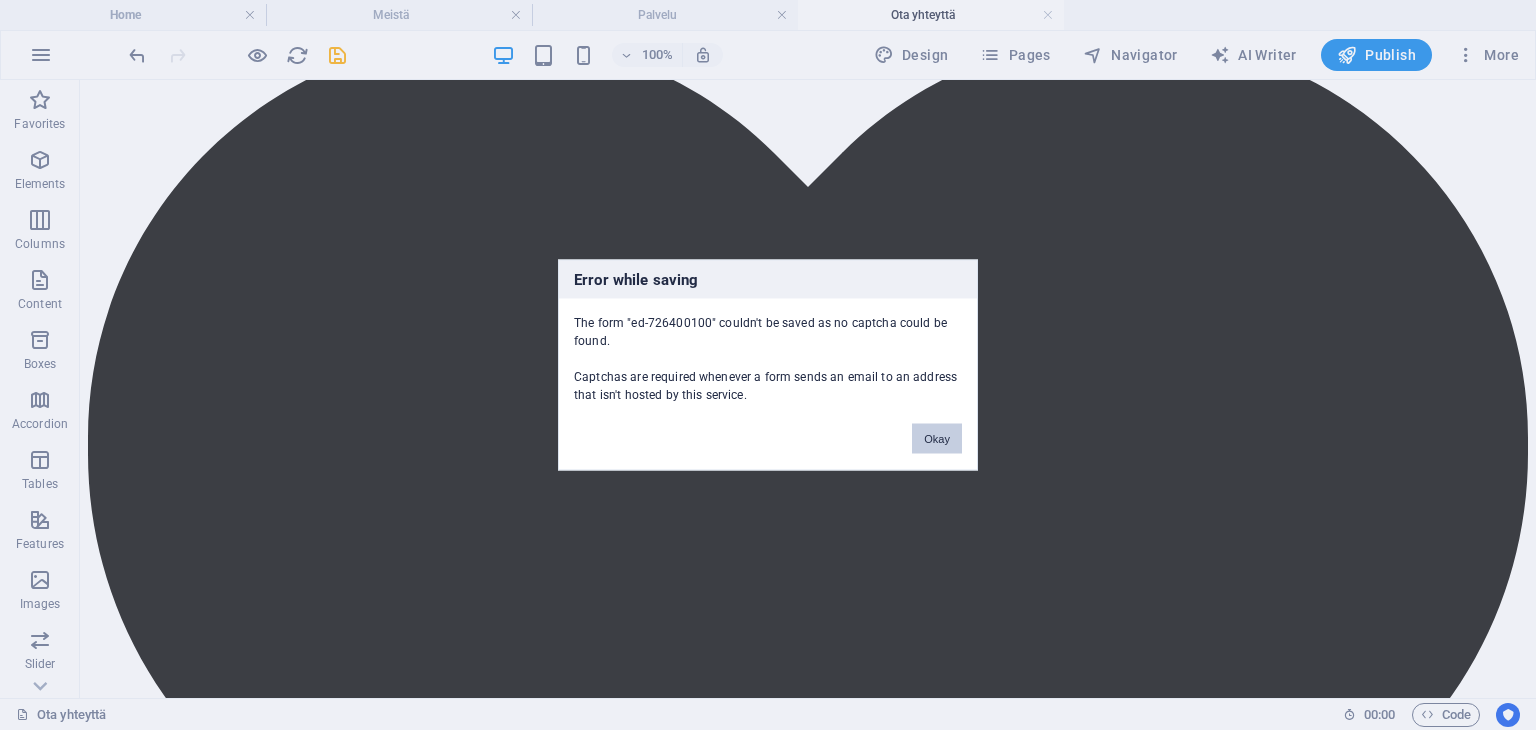 click on "Okay" at bounding box center [937, 439] 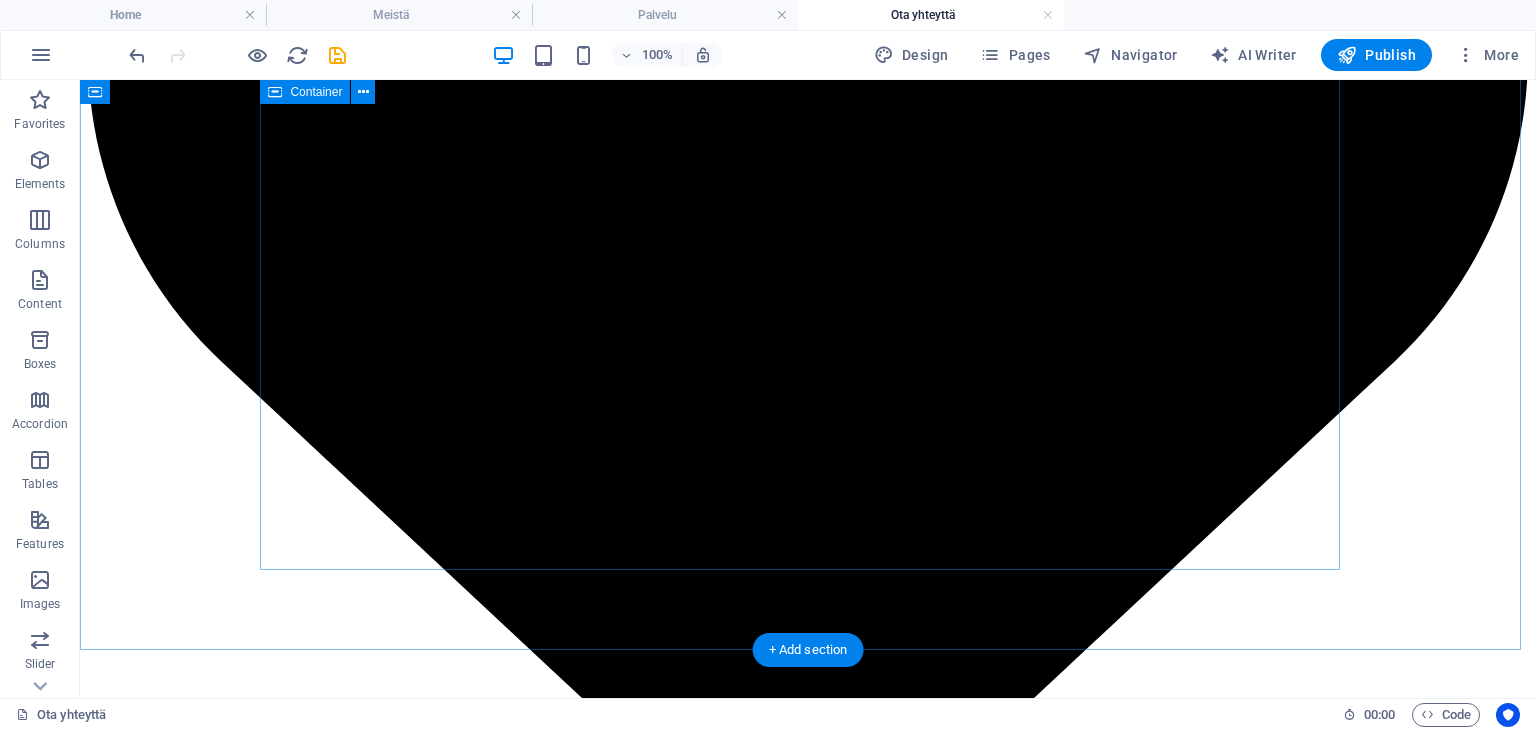 scroll, scrollTop: 2002, scrollLeft: 0, axis: vertical 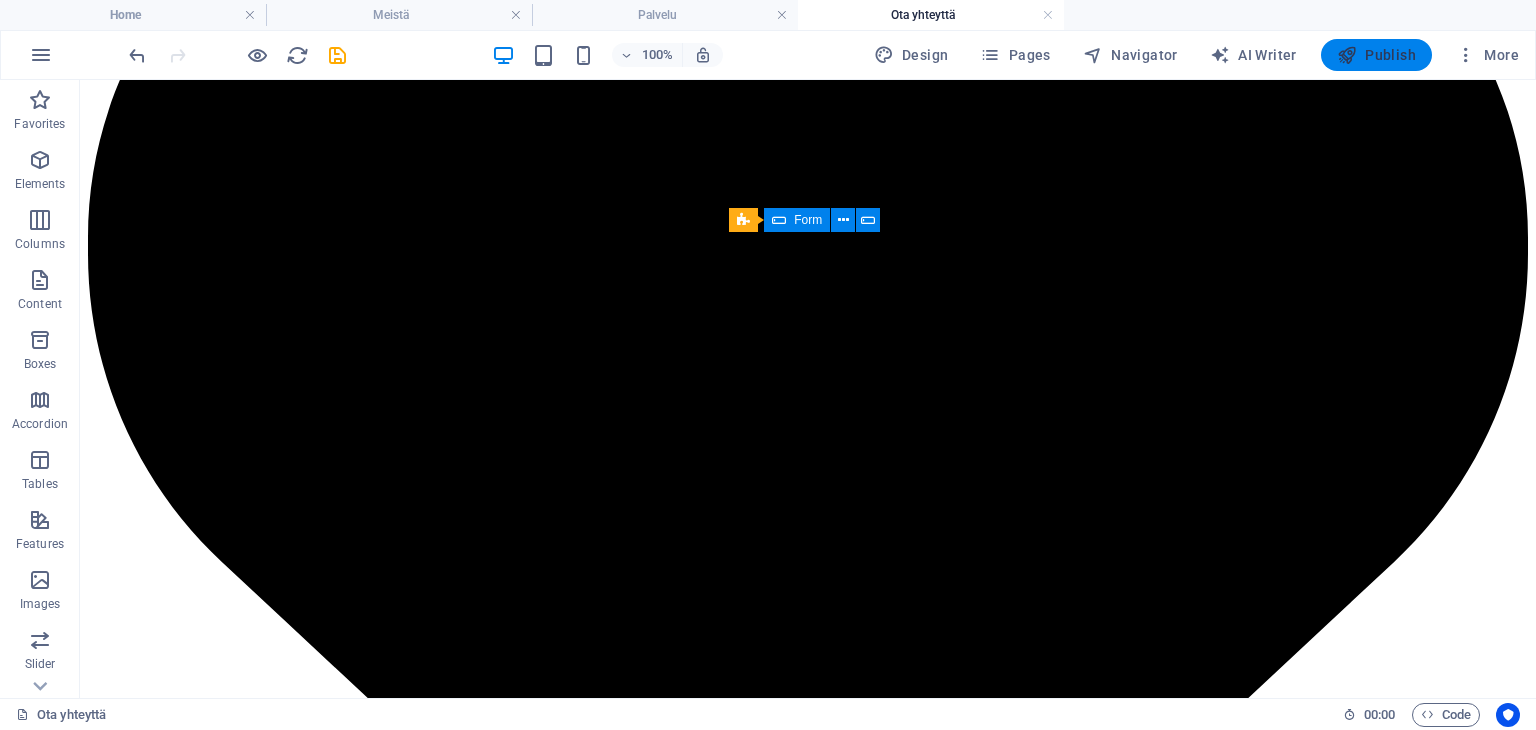 click on "Publish" at bounding box center (1376, 55) 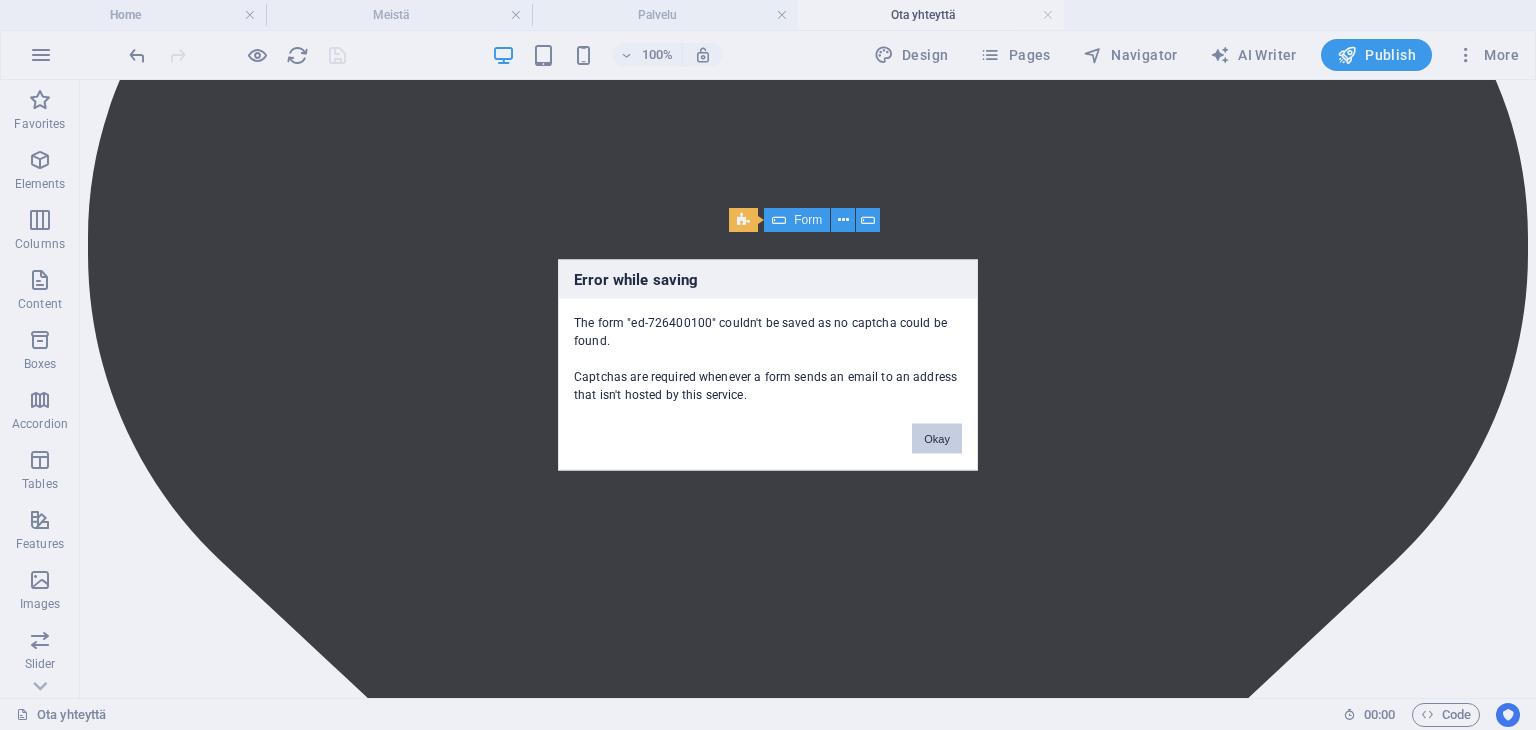 click on "Okay" at bounding box center (937, 439) 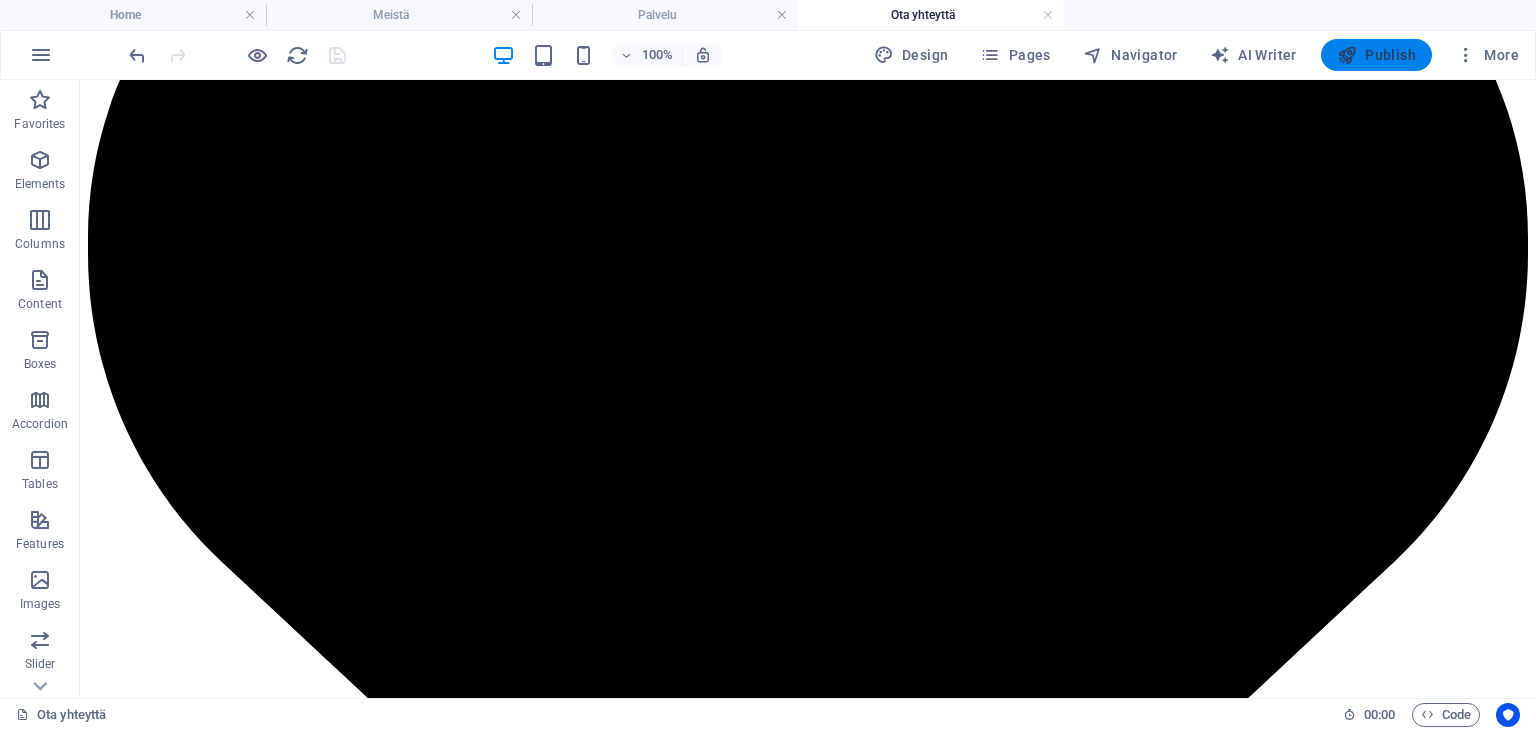 click on "Publish" at bounding box center [1376, 55] 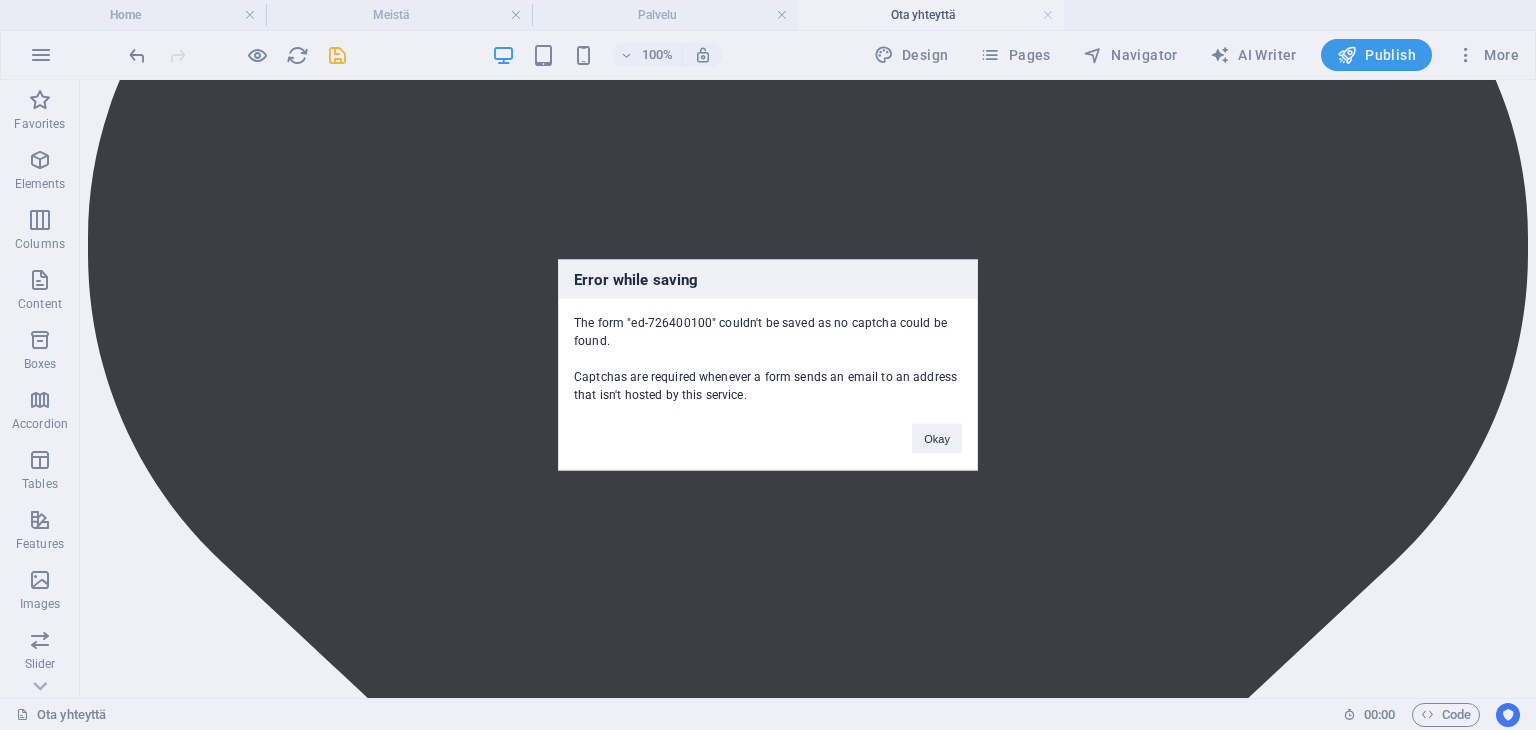 click on "Error while saving The form "ed-726400100" couldn't be saved as no captcha could be found. Captchas are required whenever a form sends an email to an address that isn't hosted by this service. Okay" at bounding box center [768, 365] 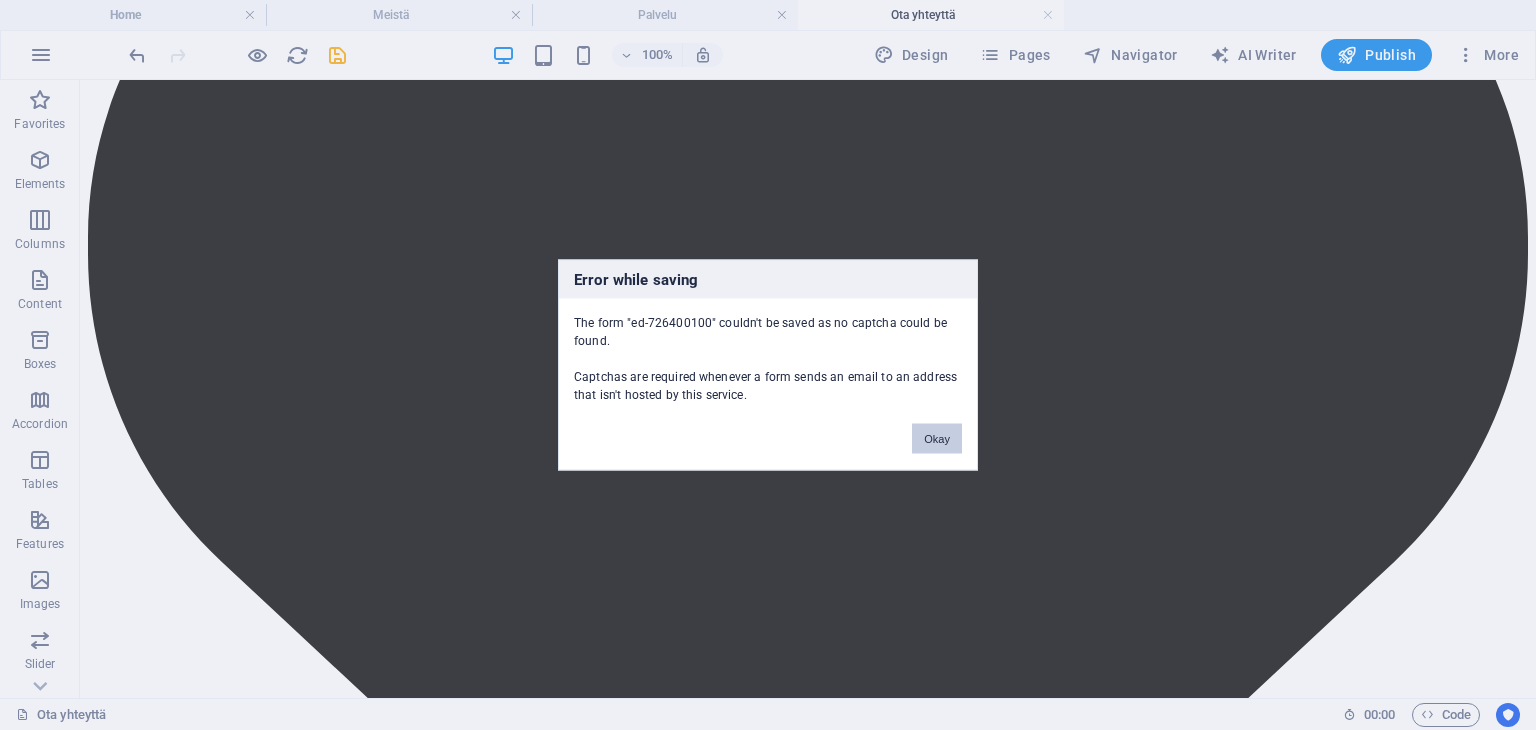 drag, startPoint x: 927, startPoint y: 445, endPoint x: 847, endPoint y: 365, distance: 113.137085 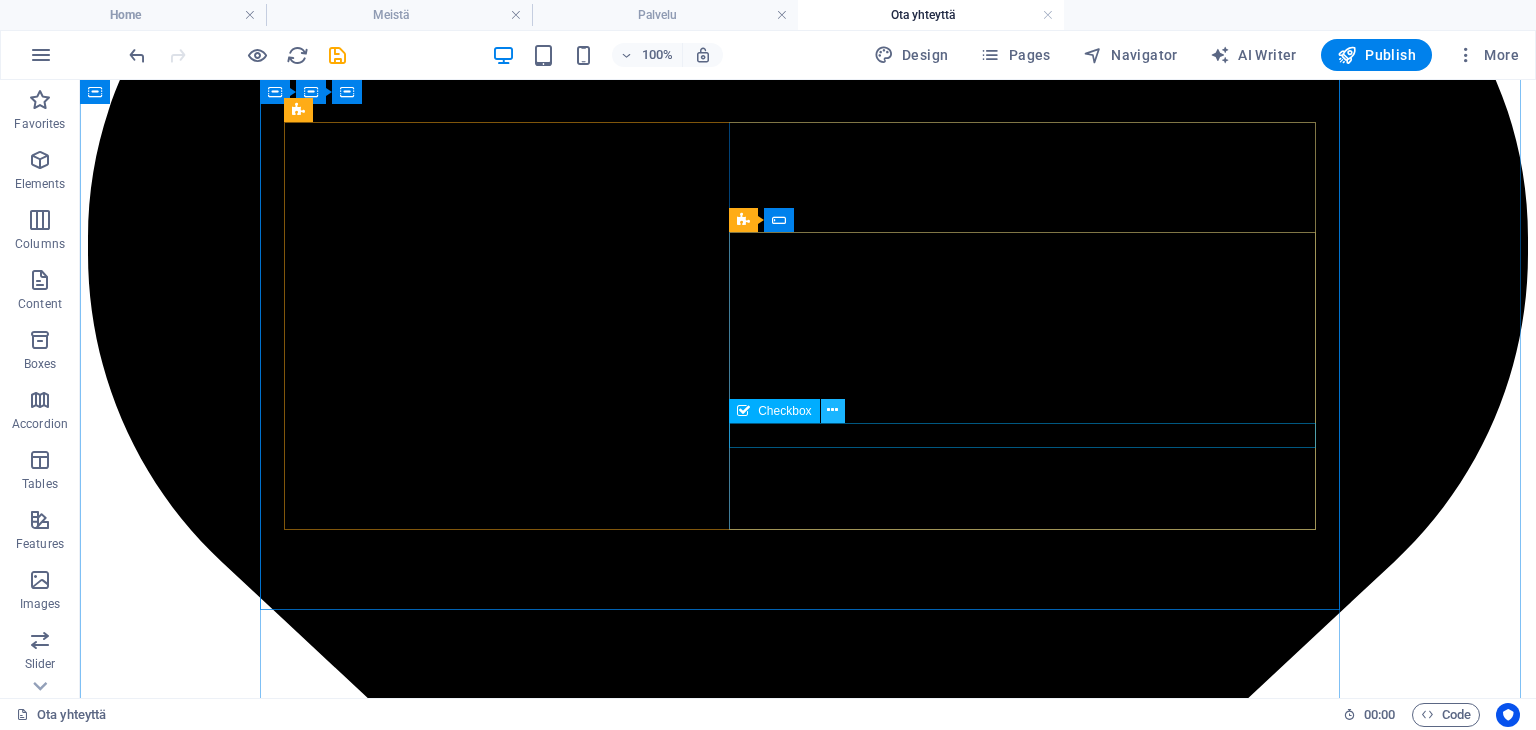 click at bounding box center (832, 410) 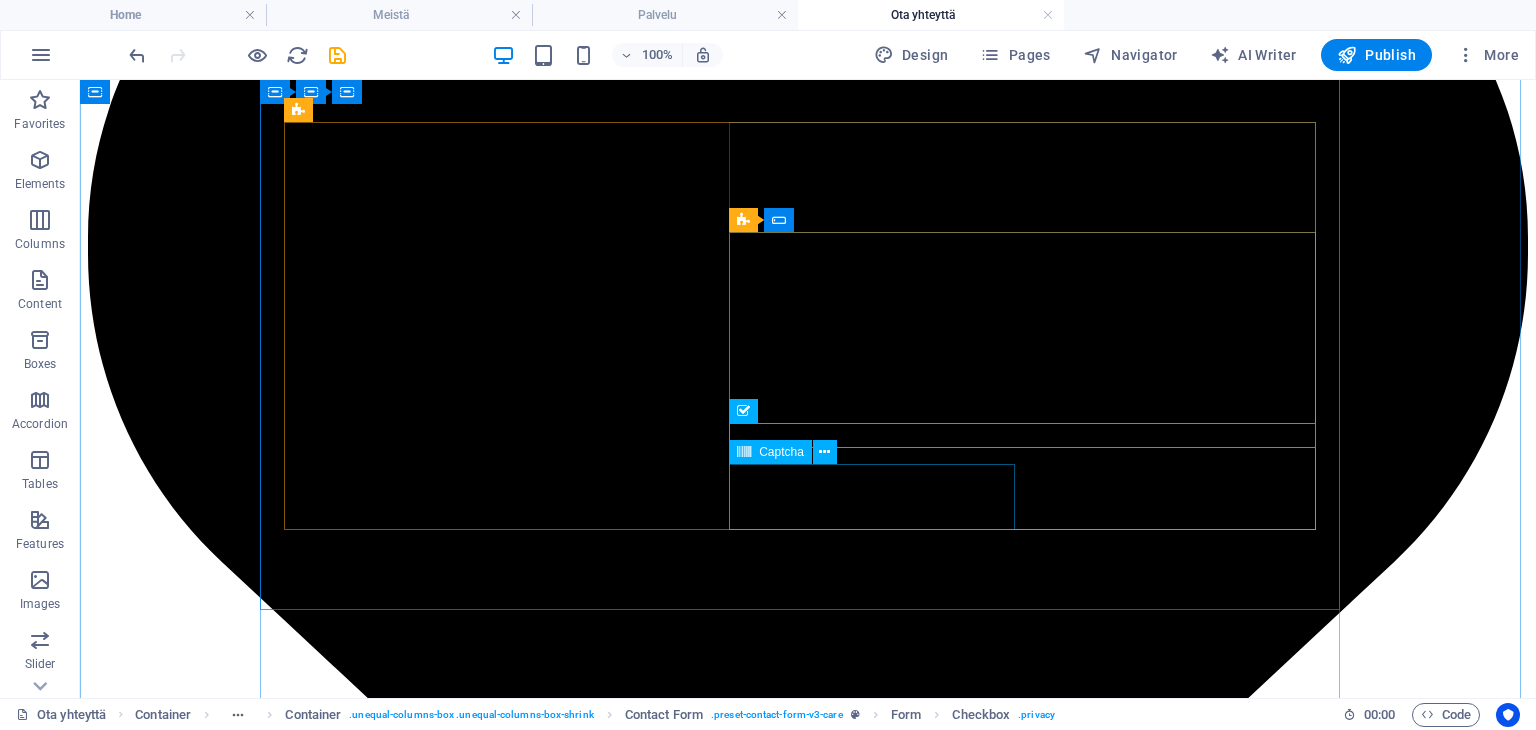 click on "Unreadable? Load new" at bounding box center [808, 2037] 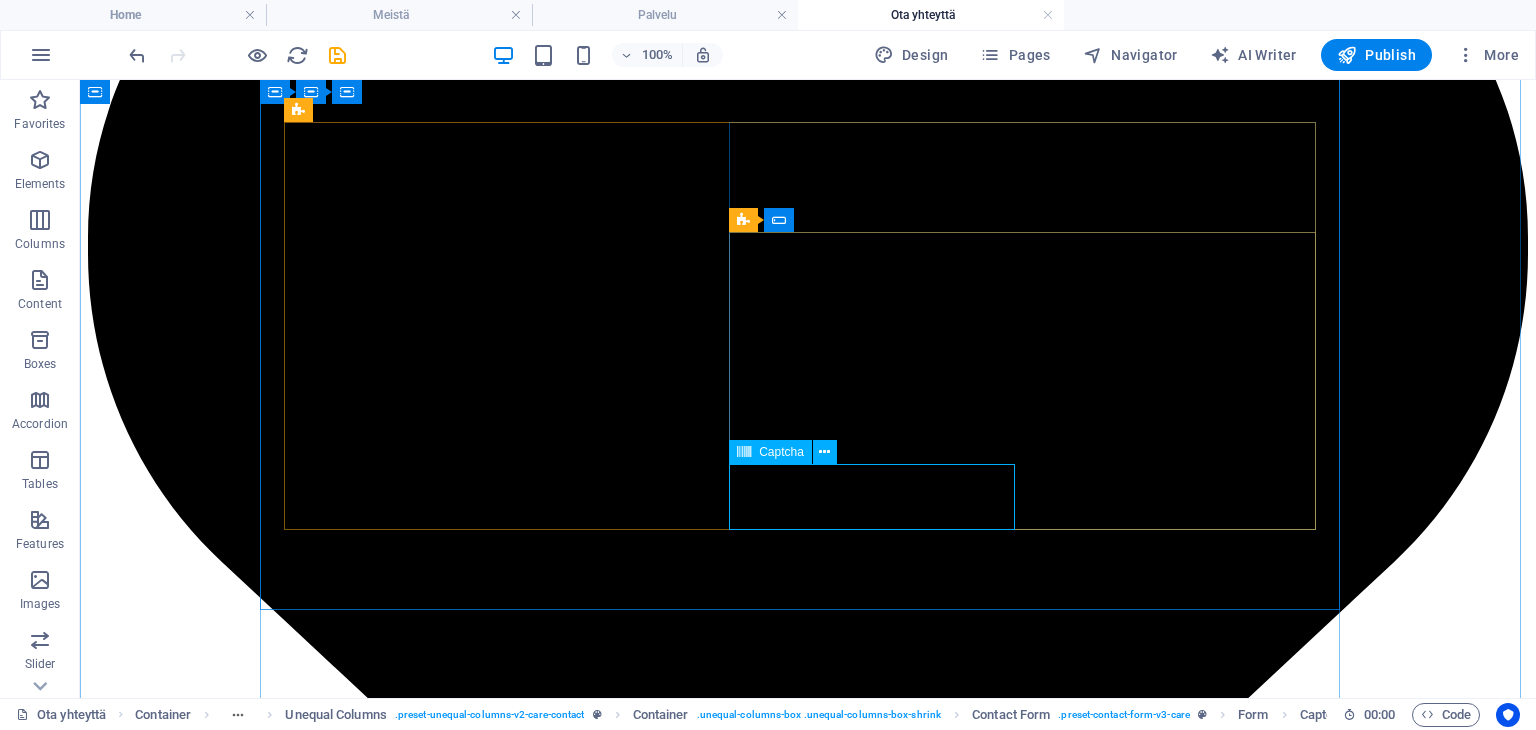 click on "Captcha" at bounding box center (781, 452) 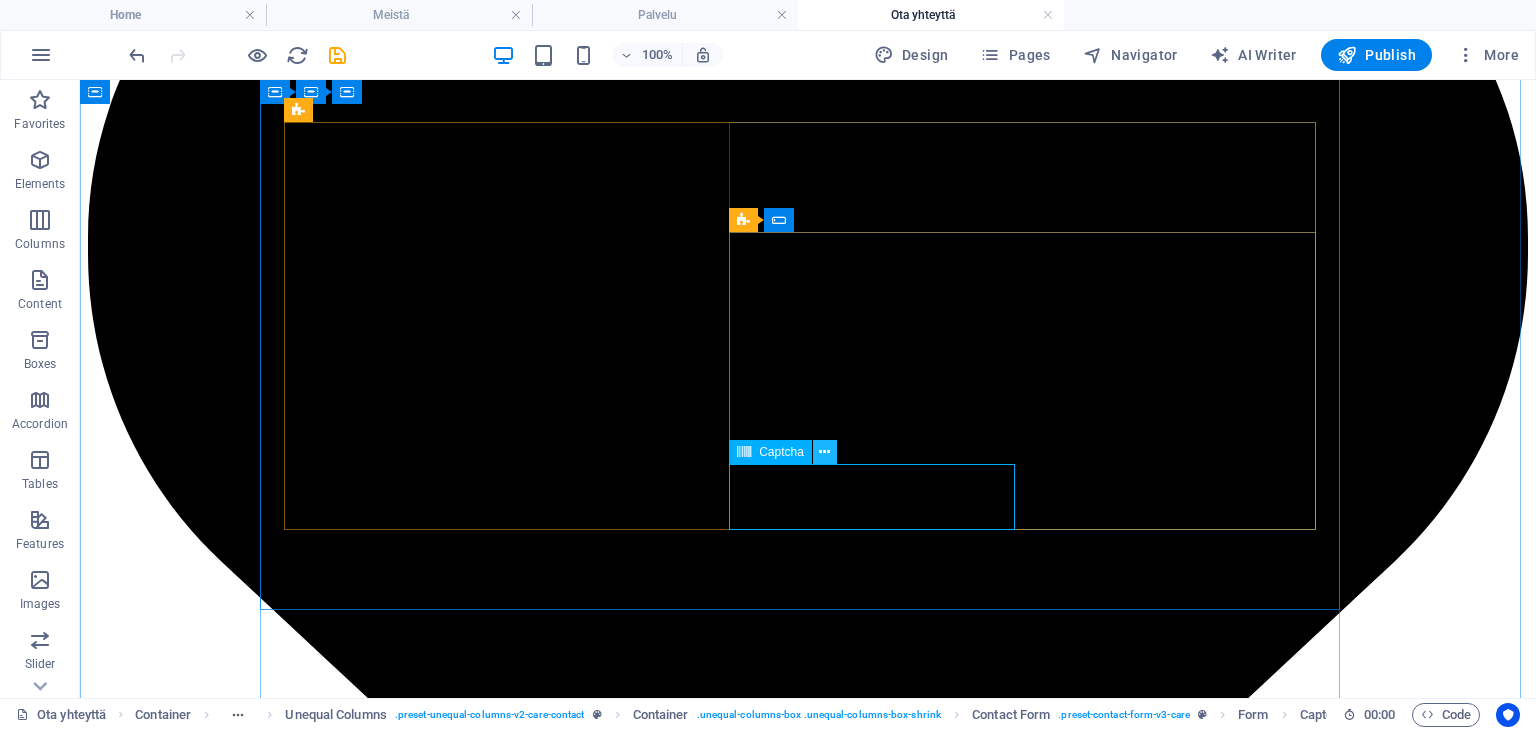 click at bounding box center [824, 452] 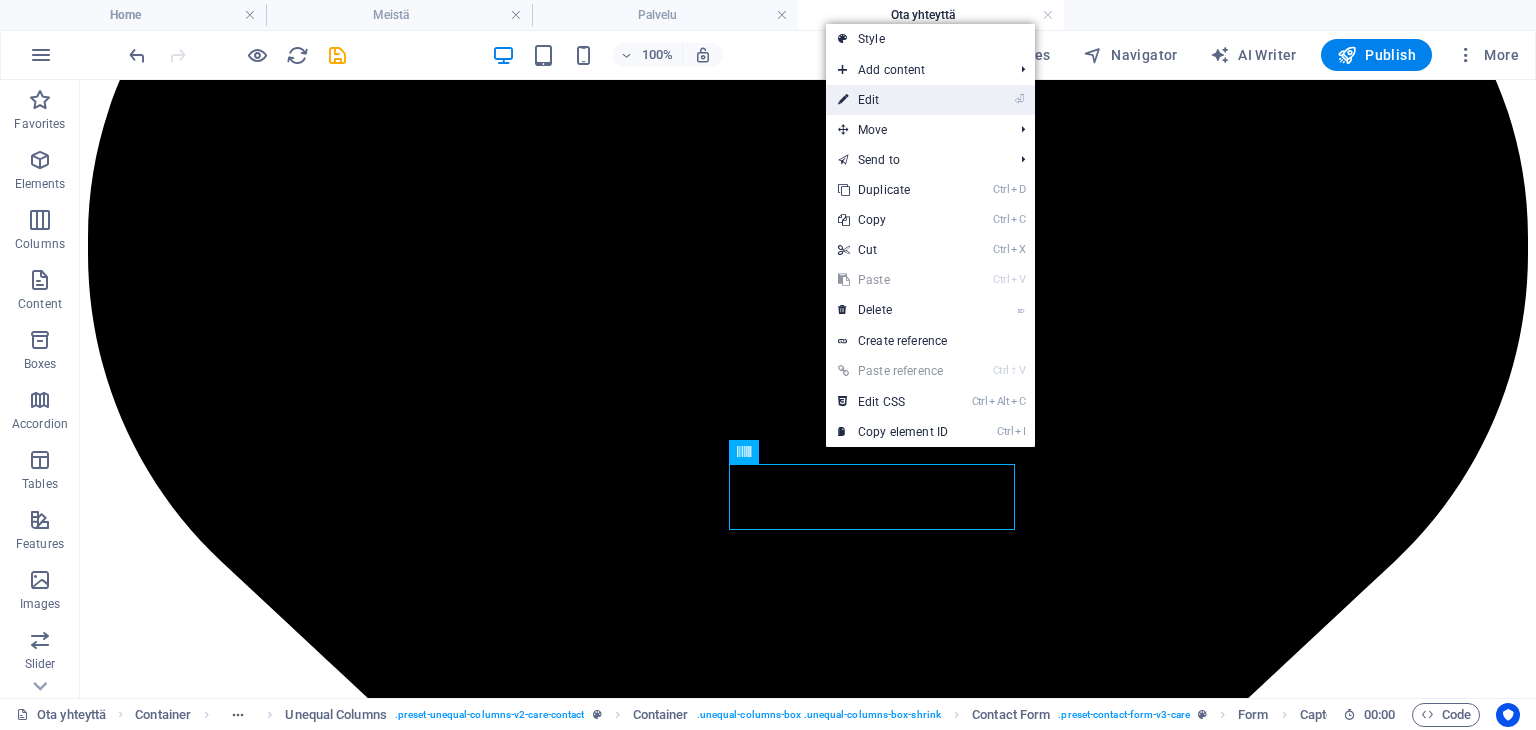 click on "⏎  Edit" at bounding box center (893, 100) 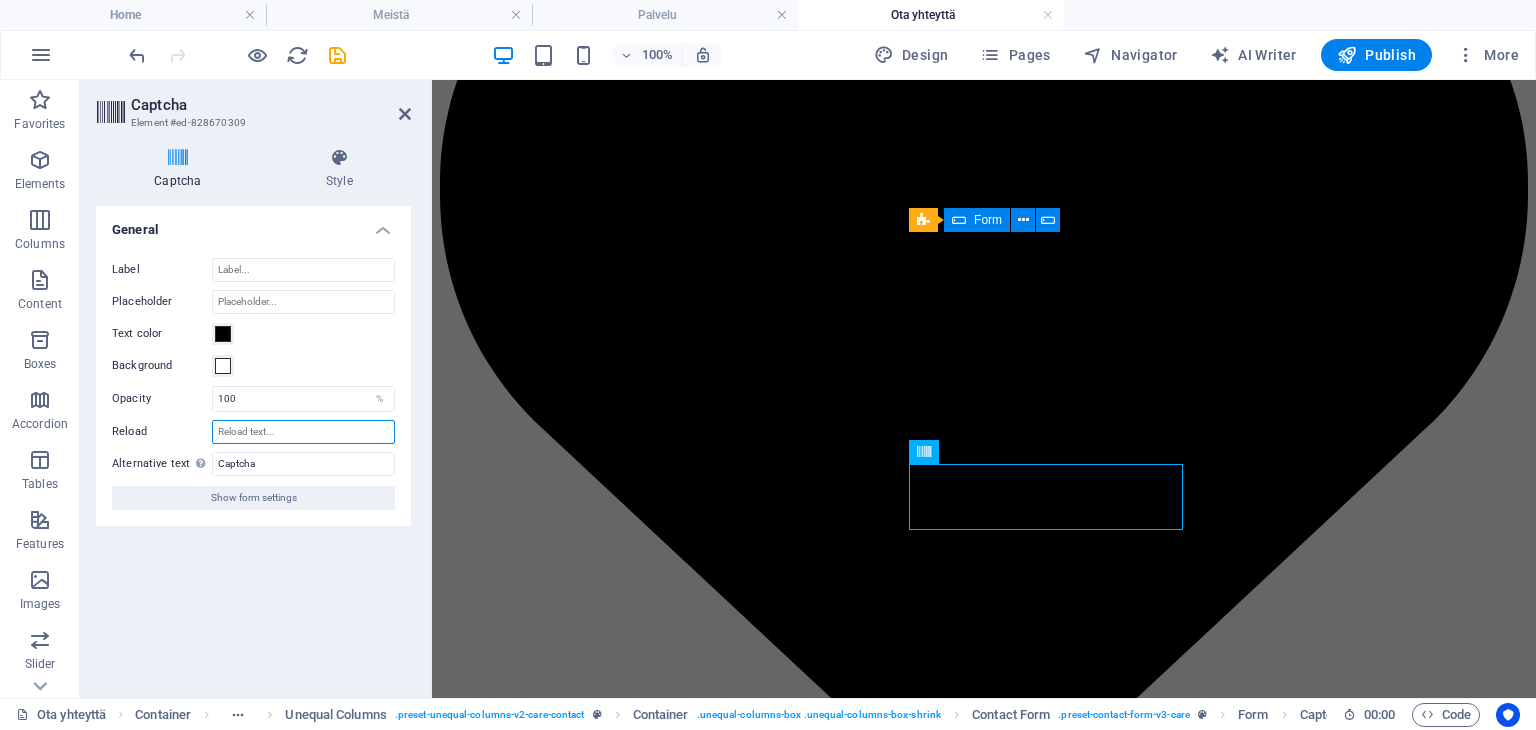 click on "Reload" at bounding box center (303, 432) 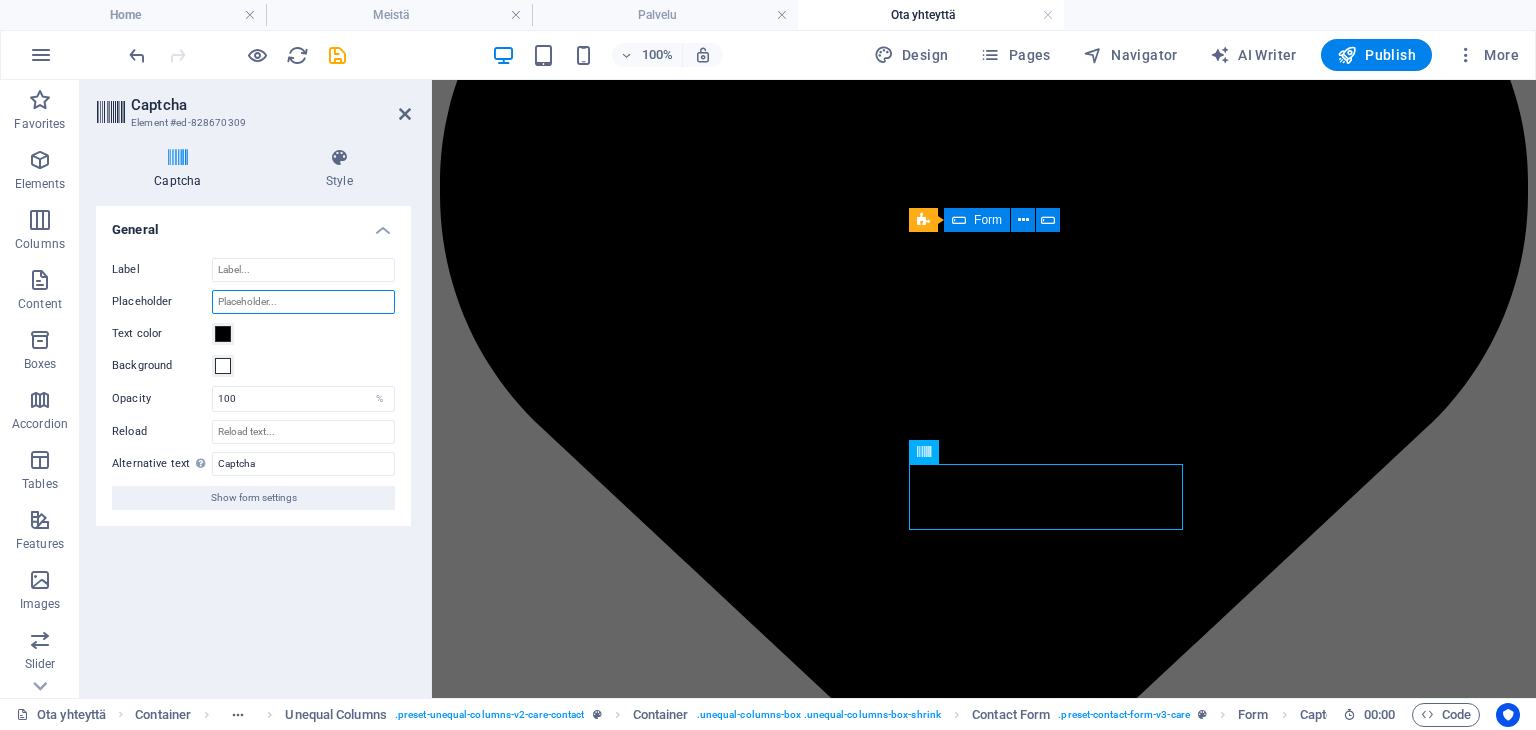 click on "Placeholder" at bounding box center (303, 302) 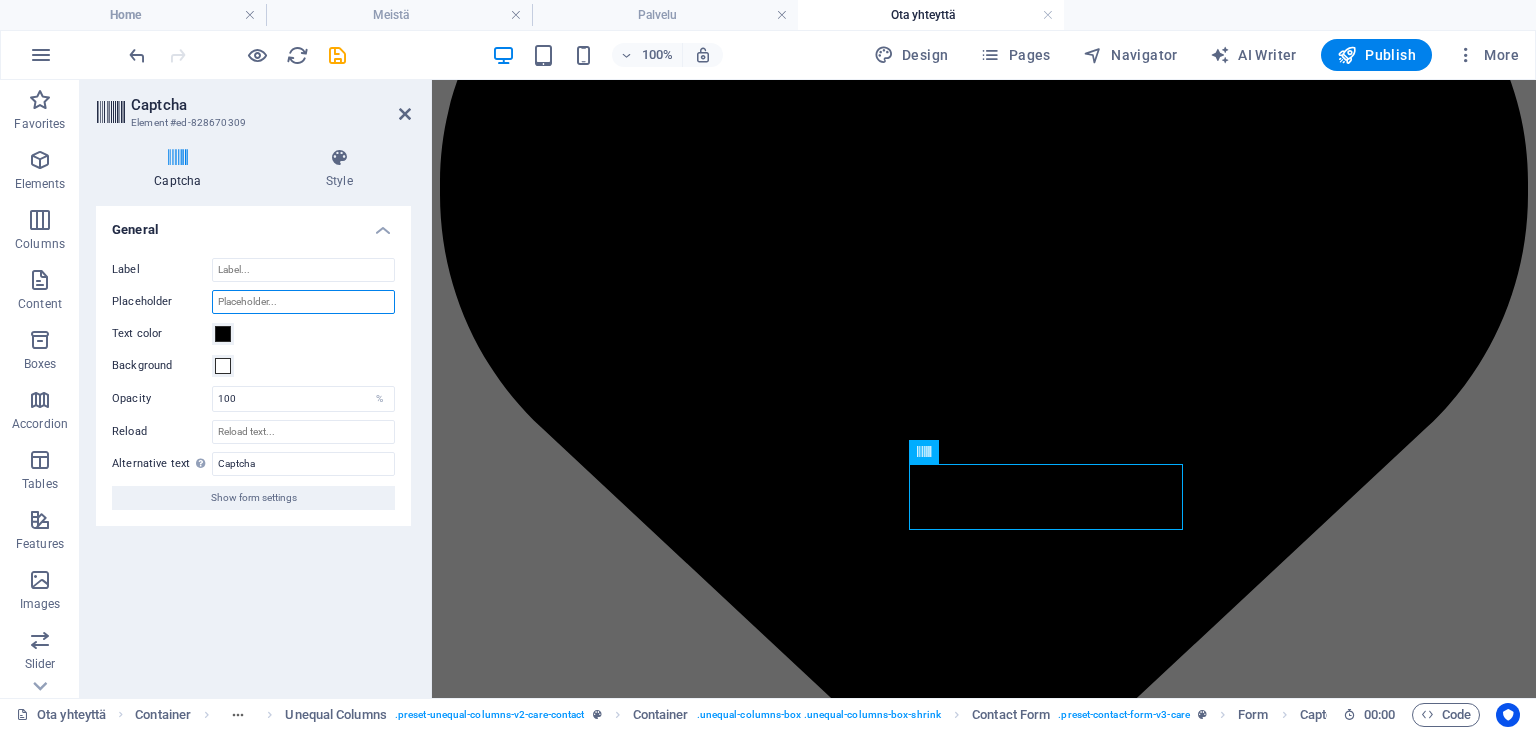 click on "Placeholder" at bounding box center [303, 302] 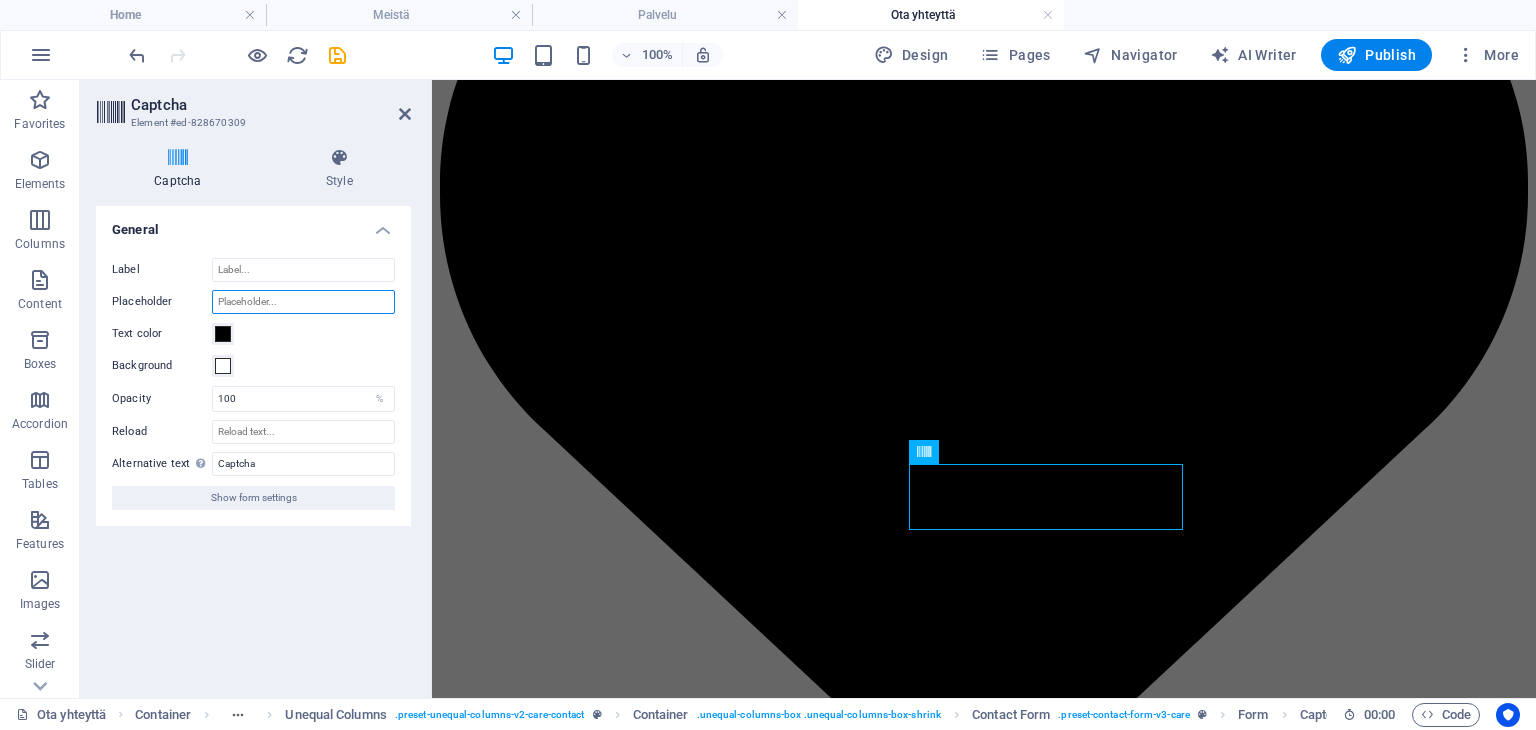 paste on "Captcha" 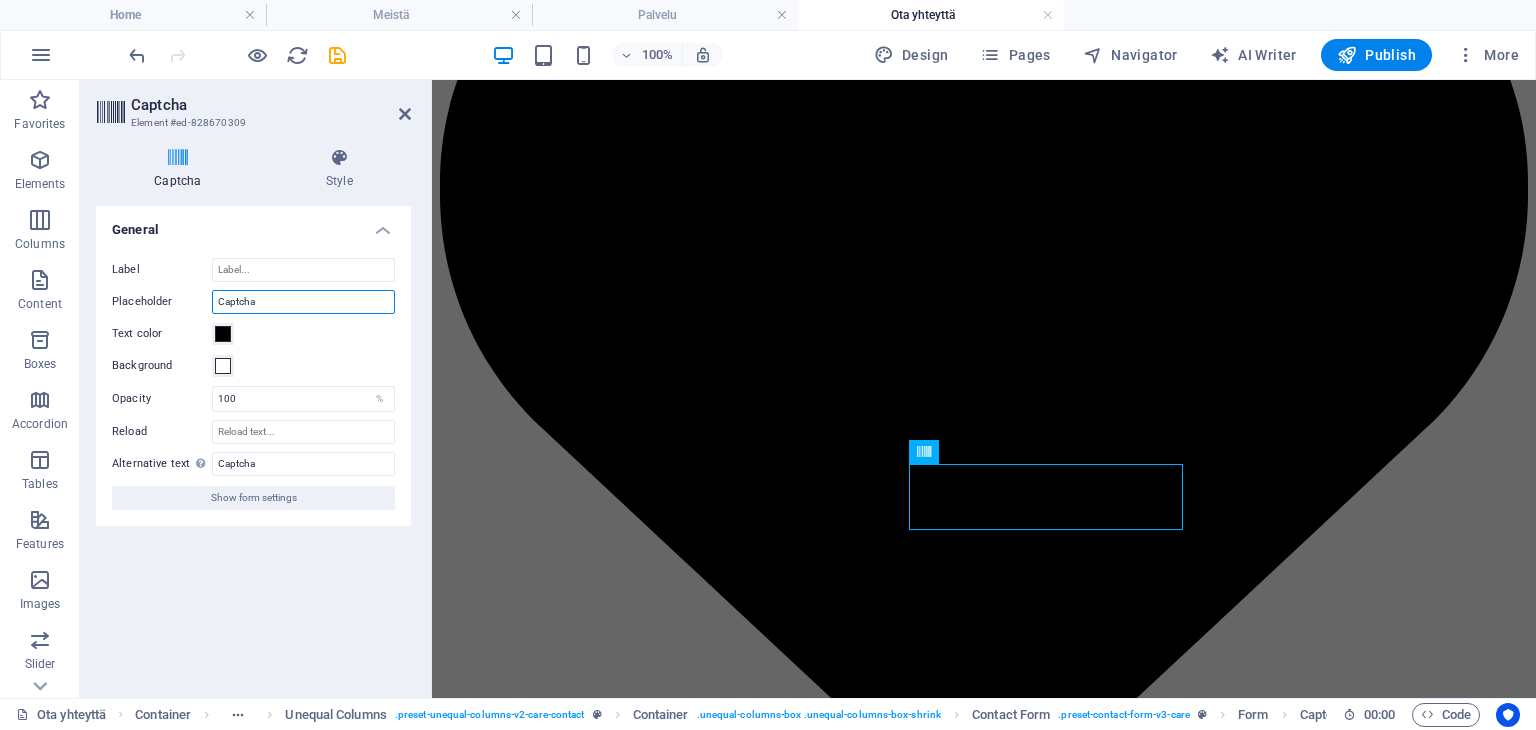 type on "Captcha" 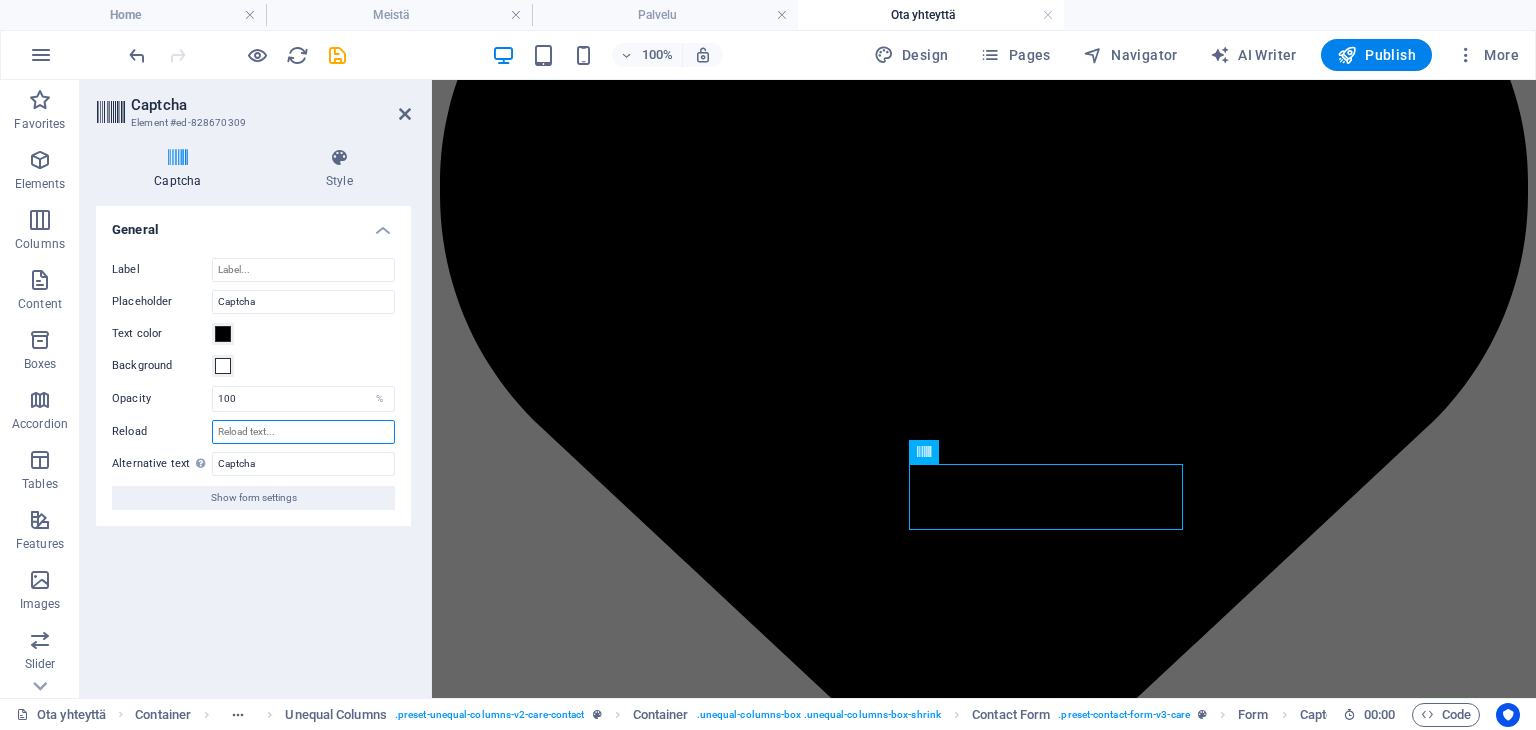 drag, startPoint x: 309, startPoint y: 441, endPoint x: 228, endPoint y: 425, distance: 82.565125 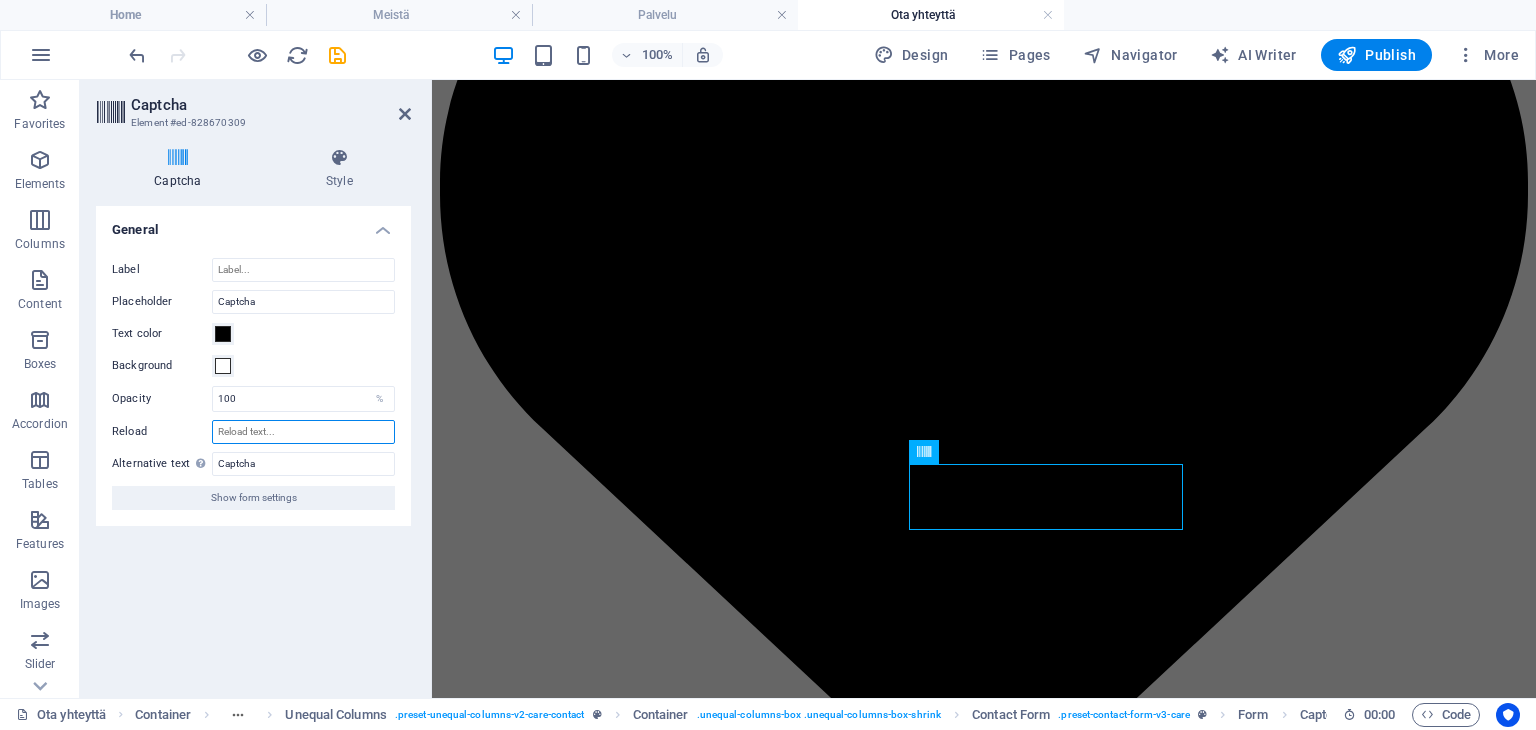 paste on "Unreadable? Load new" 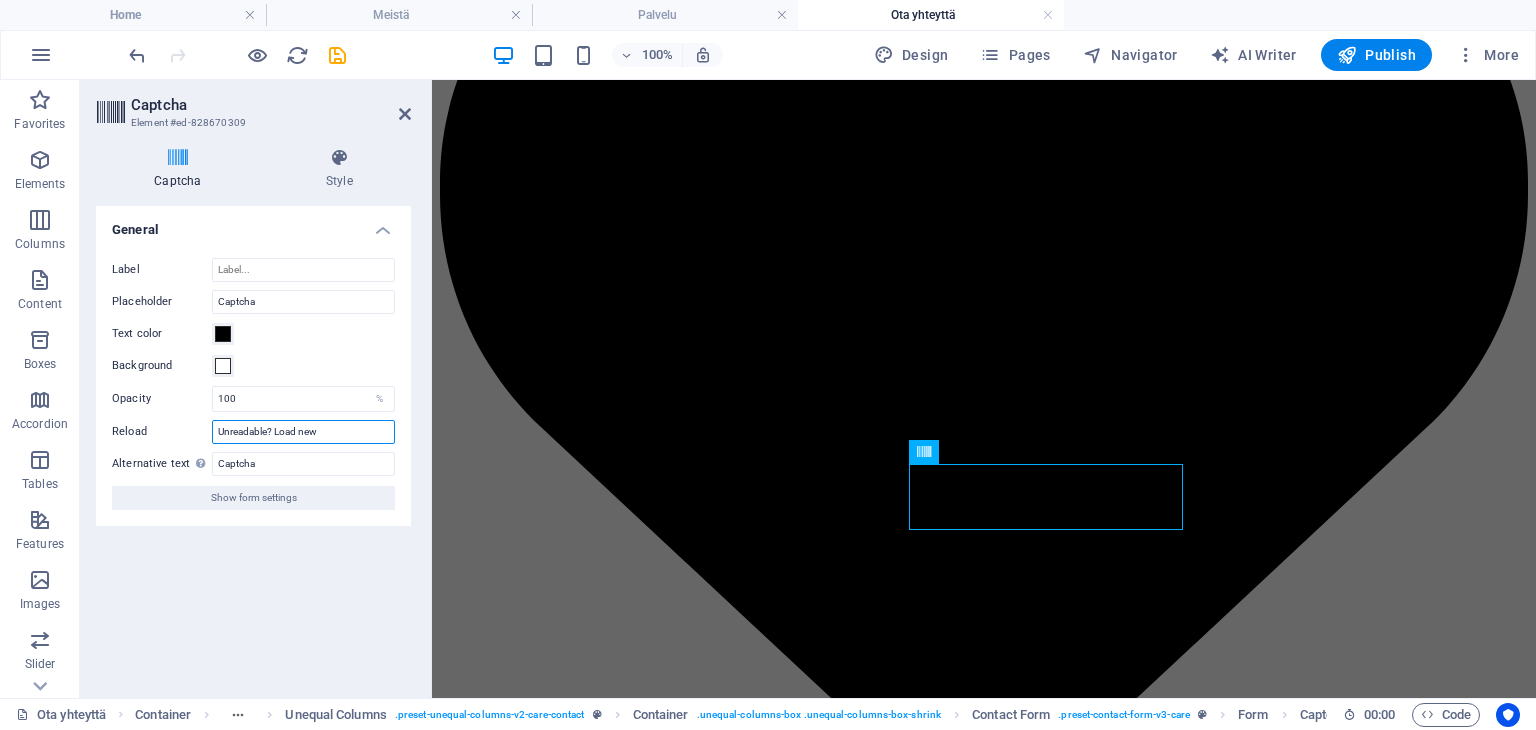 type on "Unreadable? Load new" 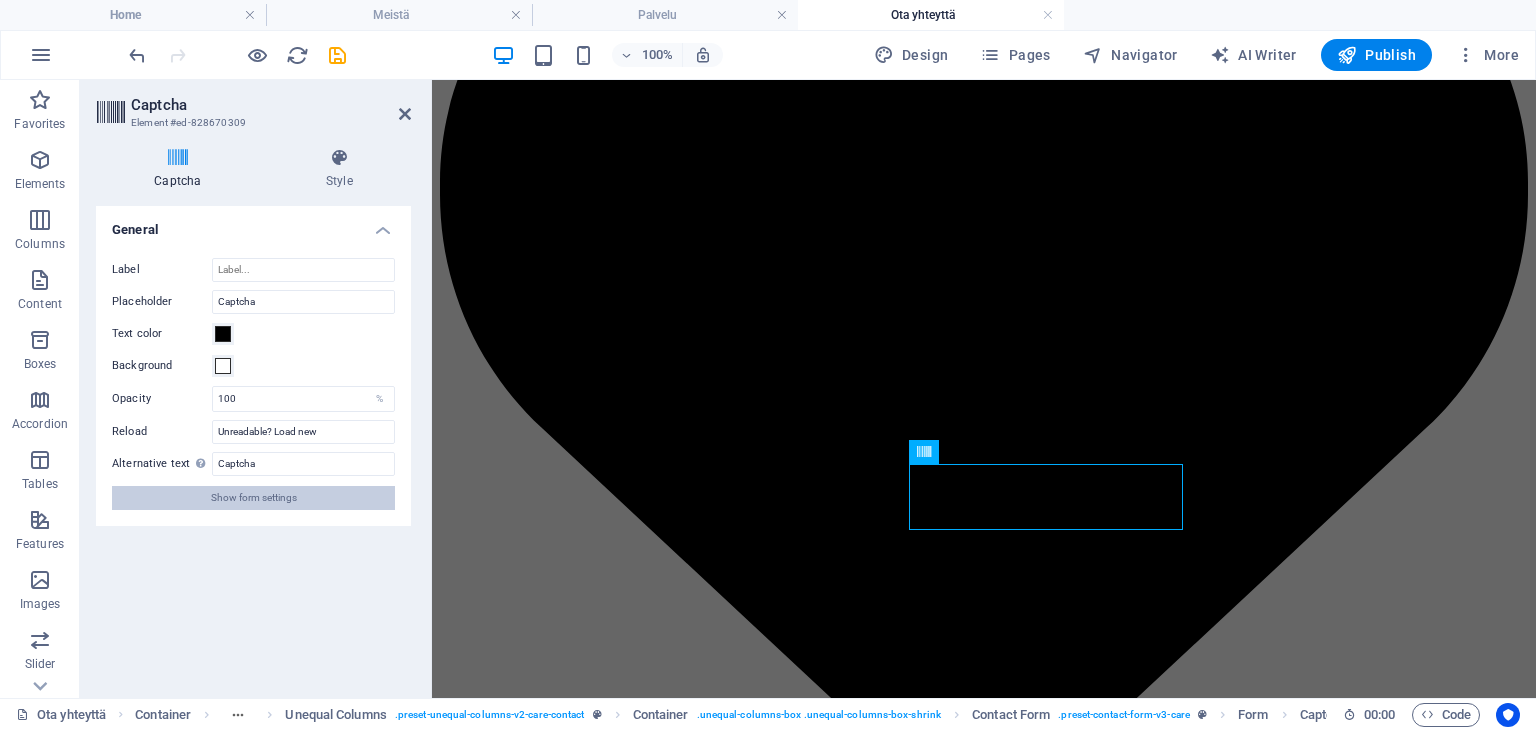 click on "Show form settings" at bounding box center (253, 498) 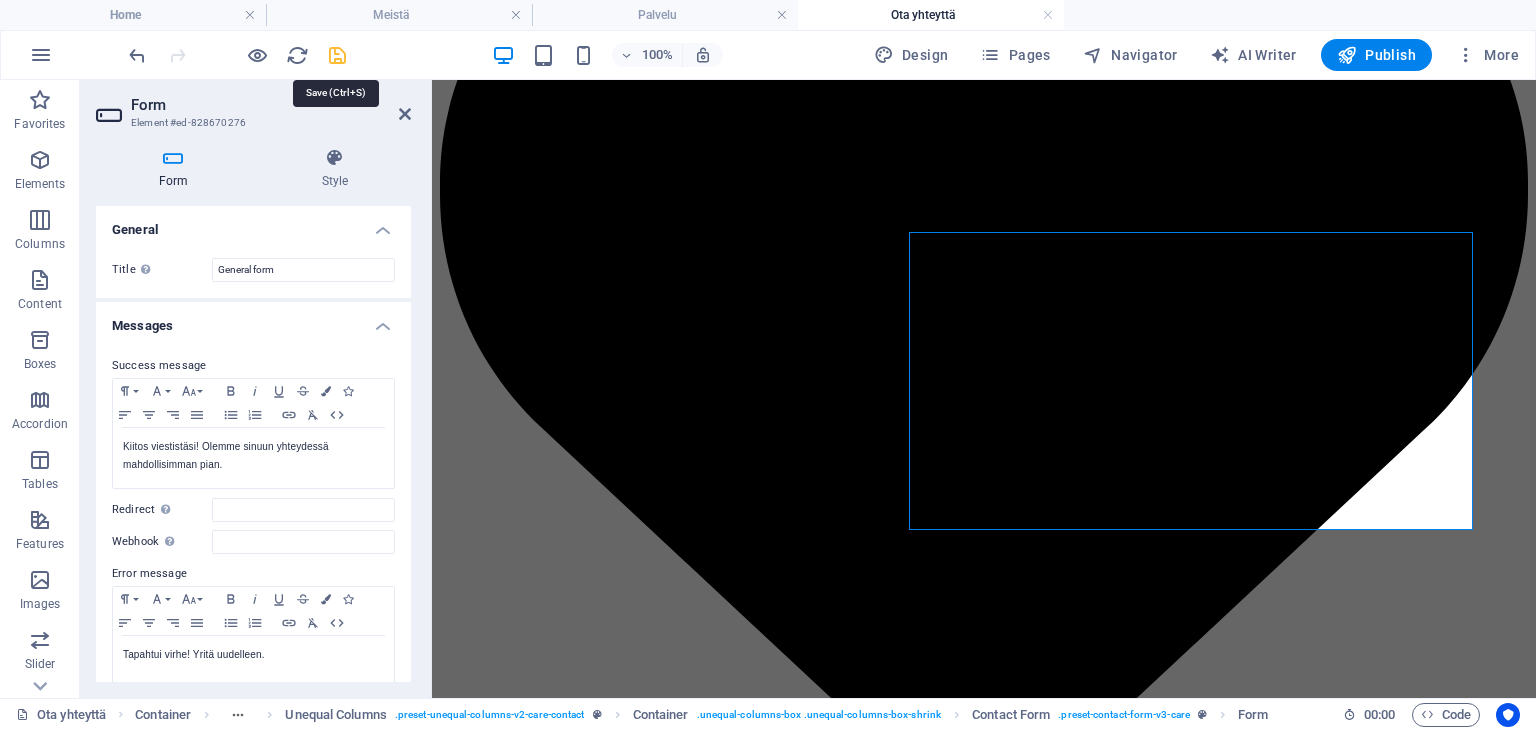 click at bounding box center [337, 55] 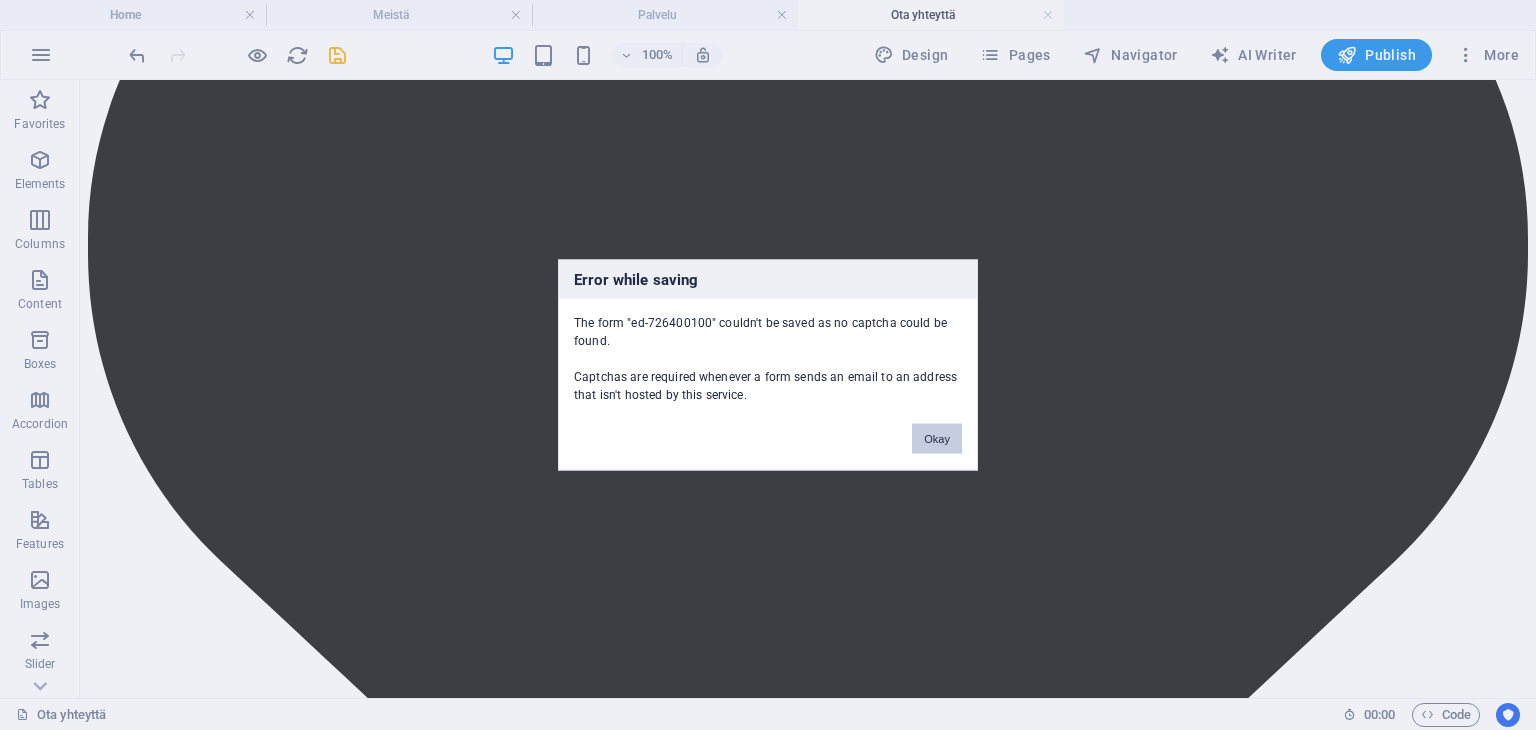 click on "Okay" at bounding box center [937, 439] 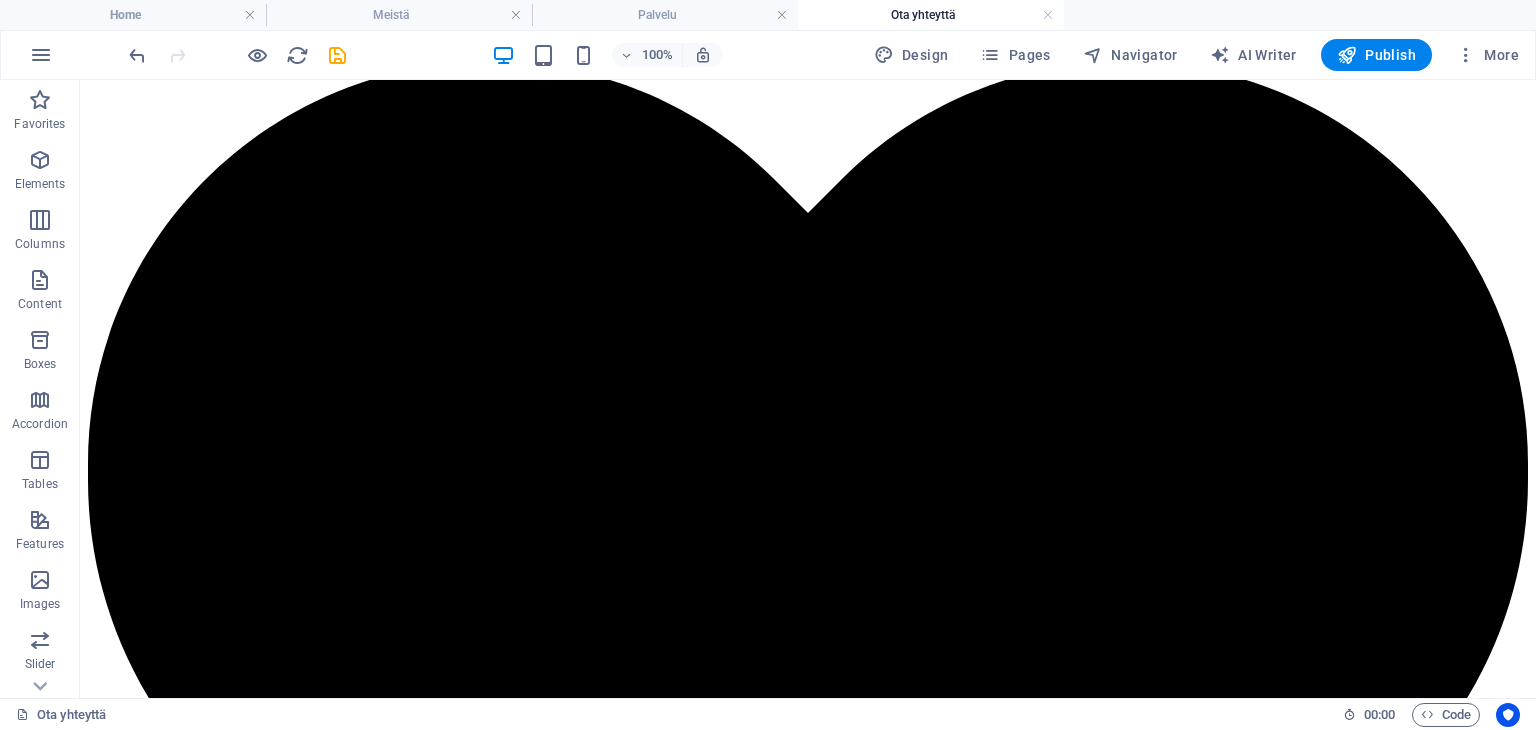 scroll, scrollTop: 1934, scrollLeft: 0, axis: vertical 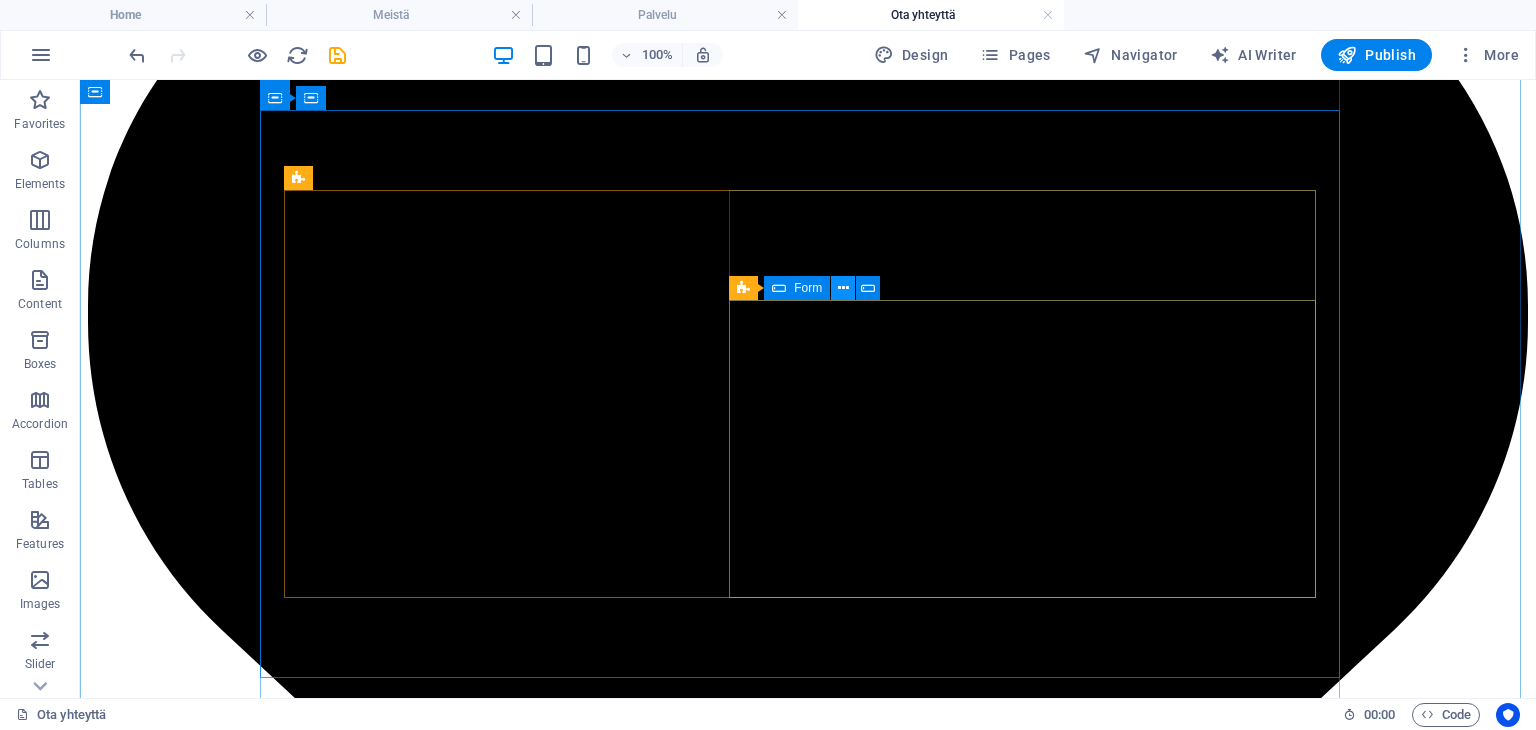 click at bounding box center [843, 288] 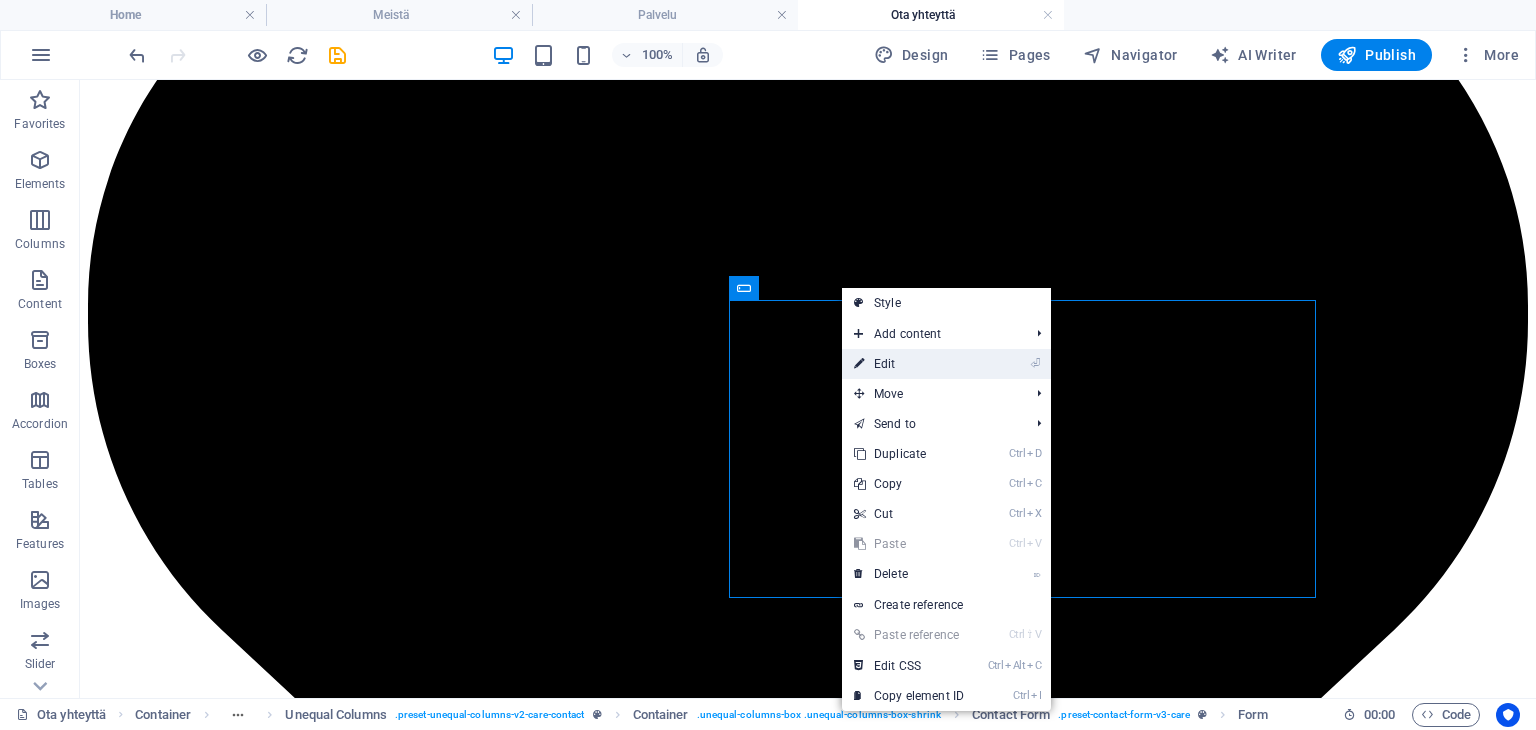 drag, startPoint x: 881, startPoint y: 361, endPoint x: 448, endPoint y: 281, distance: 440.32828 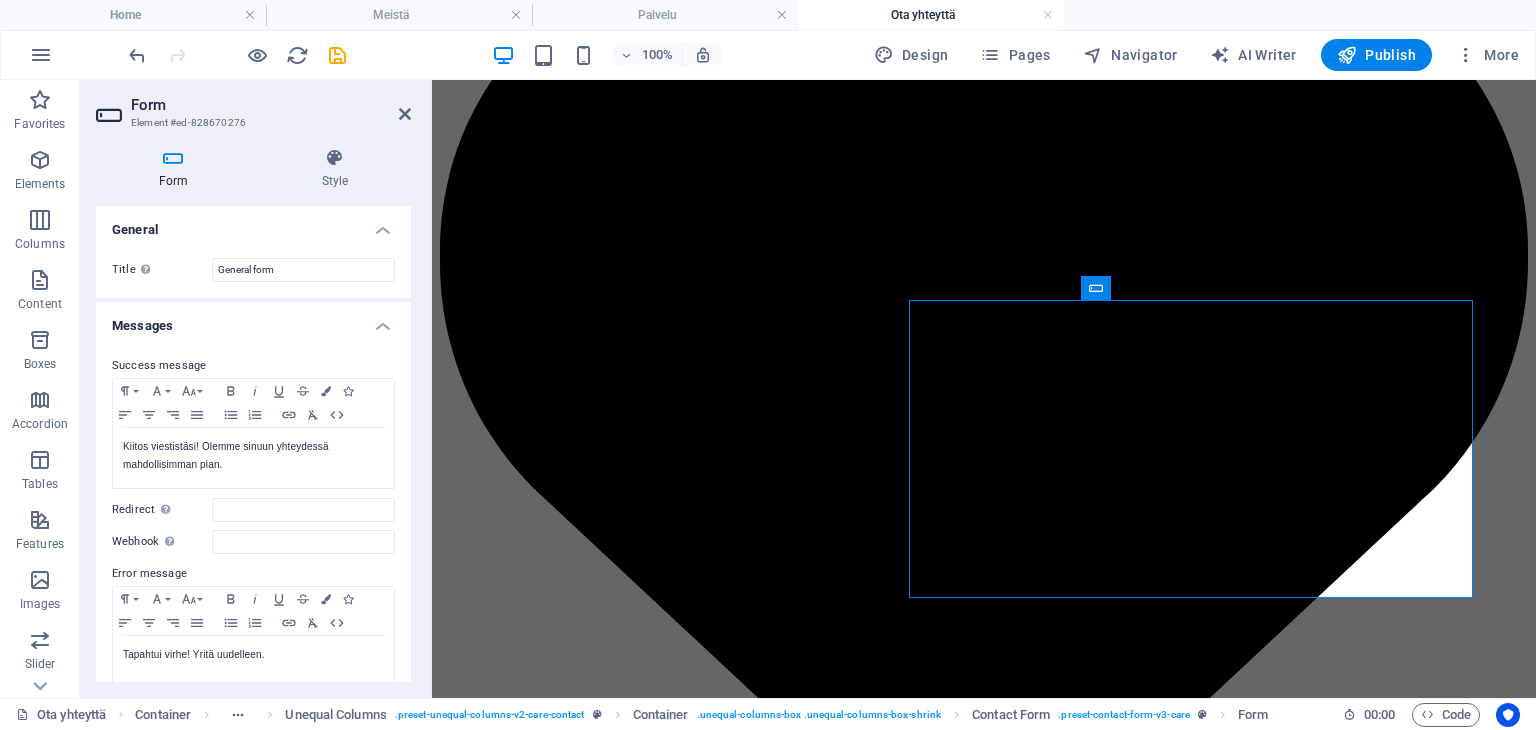 drag, startPoint x: 405, startPoint y: 345, endPoint x: 391, endPoint y: 445, distance: 100.97524 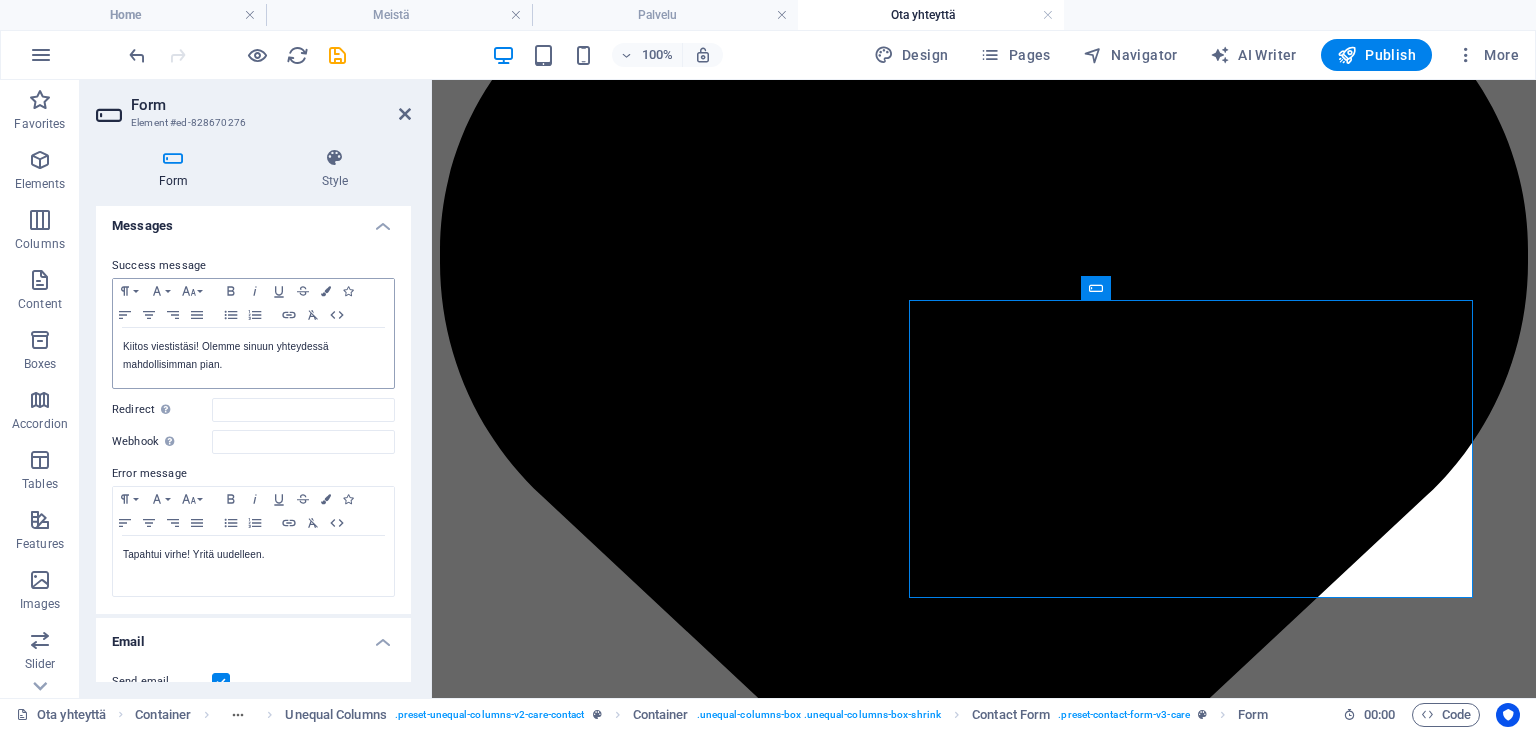 scroll, scrollTop: 200, scrollLeft: 0, axis: vertical 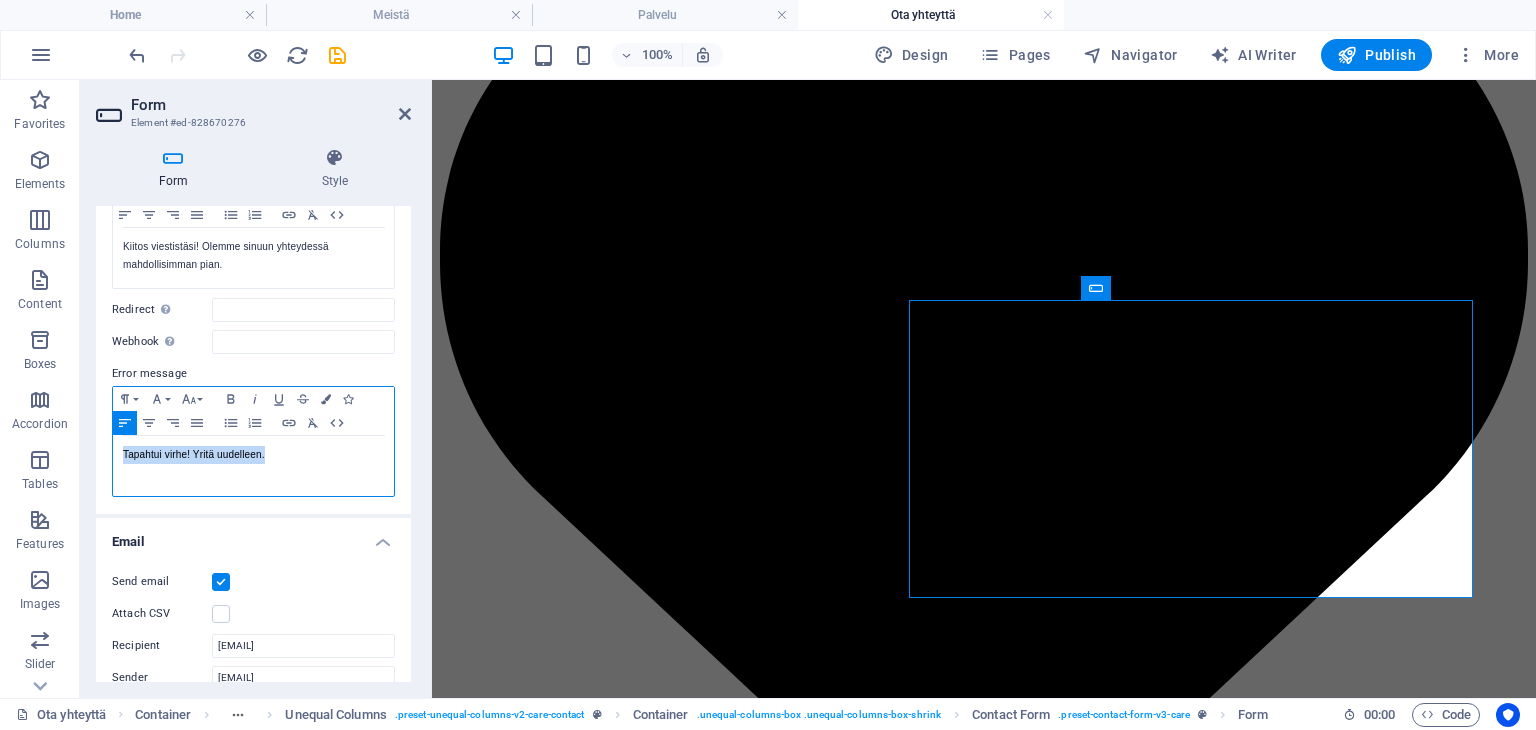 drag, startPoint x: 270, startPoint y: 443, endPoint x: 105, endPoint y: 447, distance: 165.04848 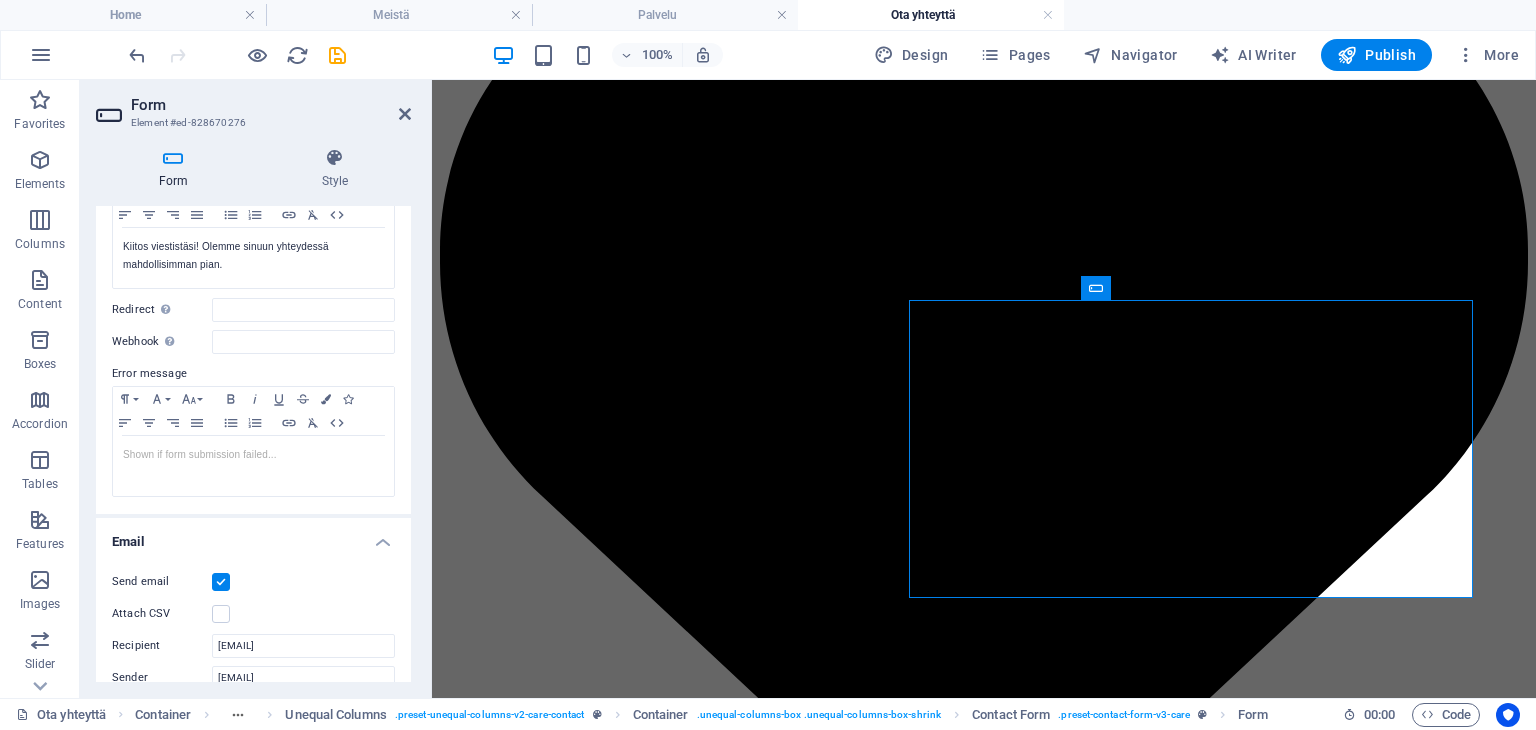drag, startPoint x: 411, startPoint y: 393, endPoint x: 409, endPoint y: 465, distance: 72.02777 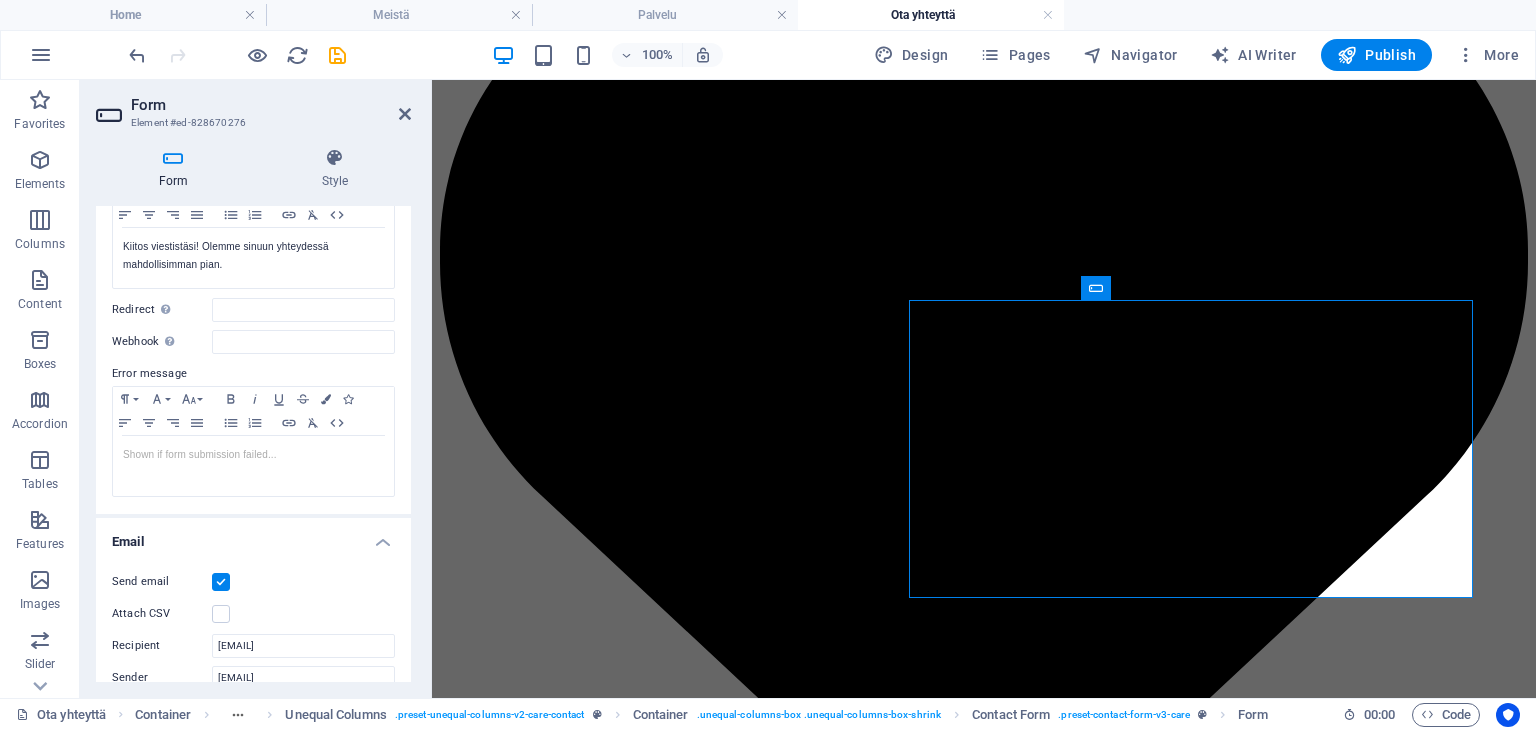 drag, startPoint x: 406, startPoint y: 460, endPoint x: 408, endPoint y: 565, distance: 105.01904 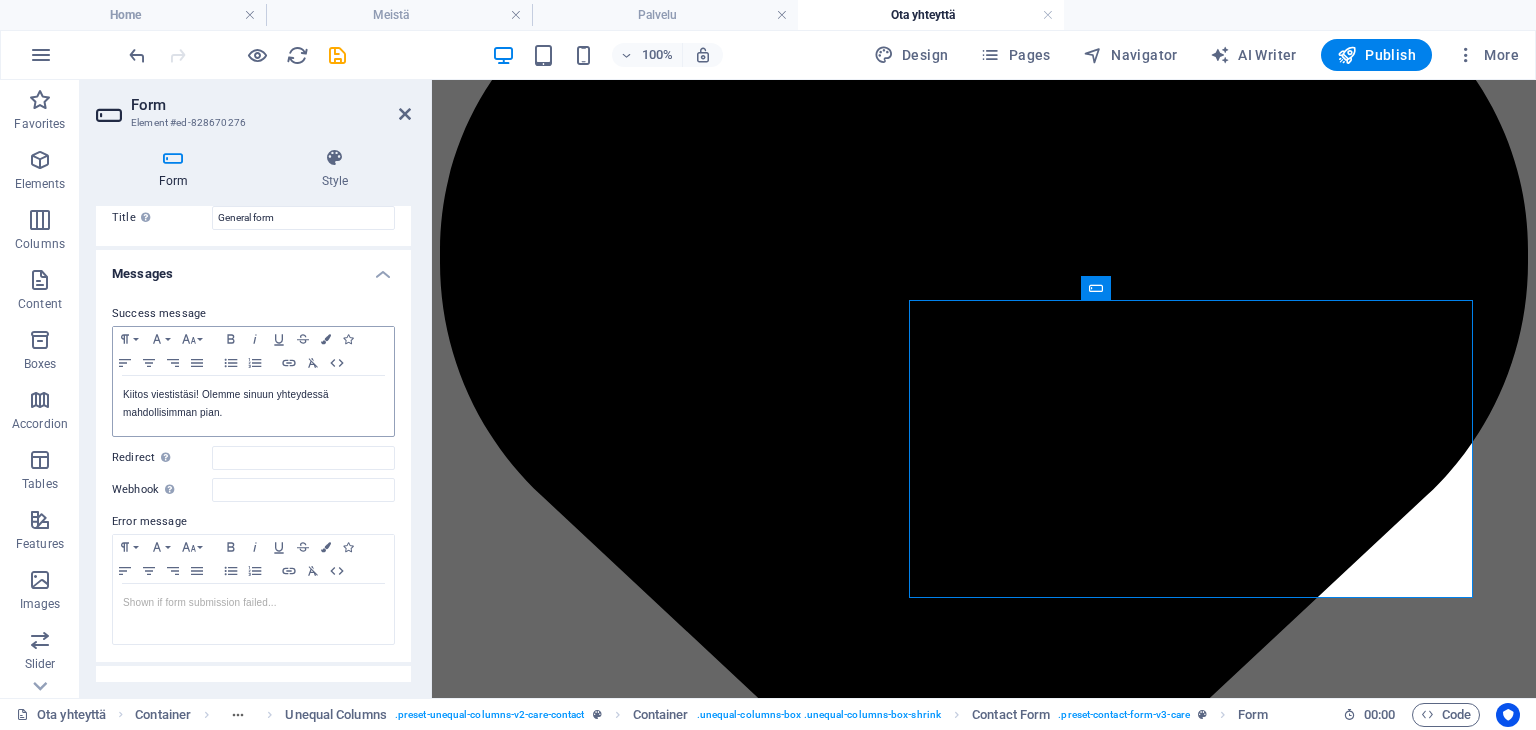 scroll, scrollTop: 0, scrollLeft: 0, axis: both 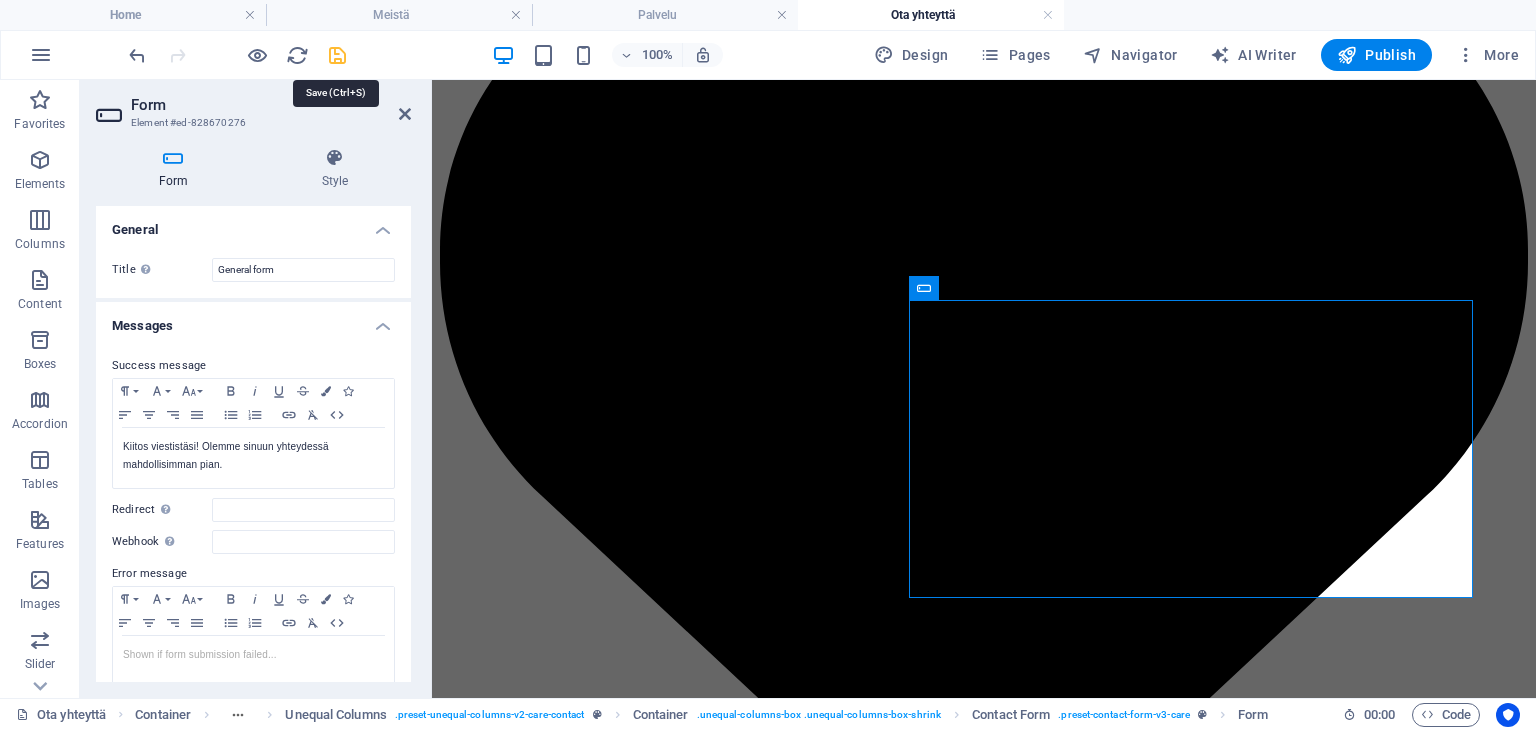 click at bounding box center [337, 55] 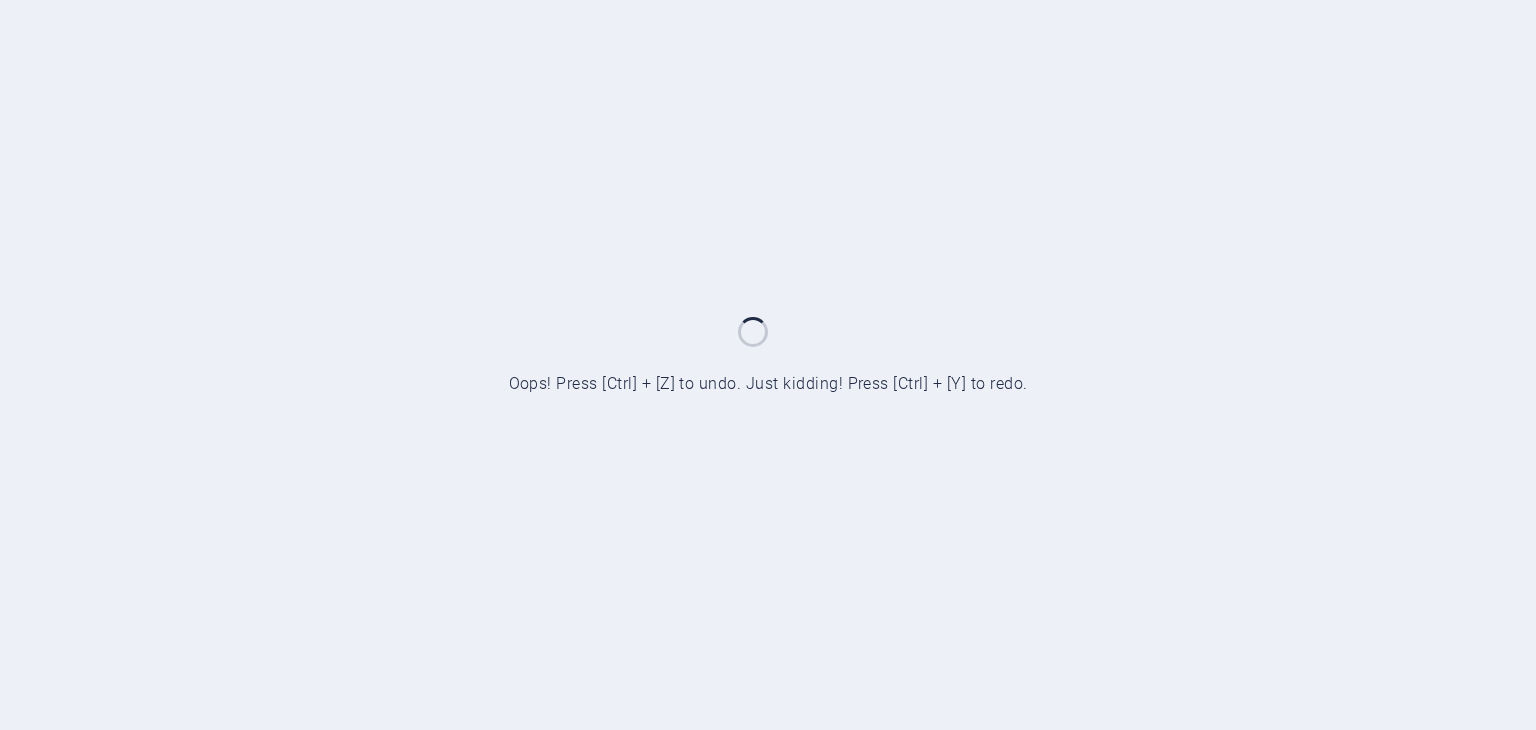scroll, scrollTop: 0, scrollLeft: 0, axis: both 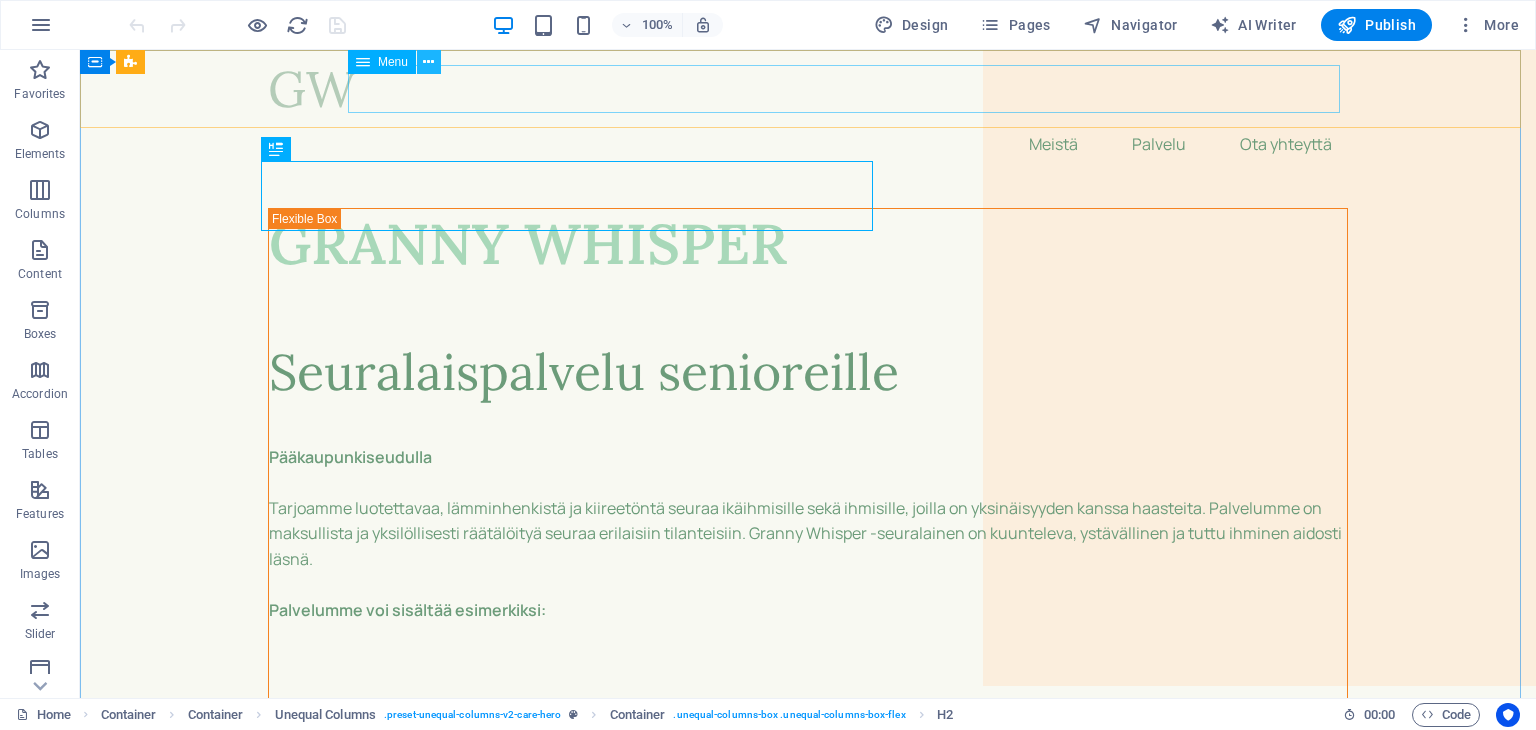 click at bounding box center [428, 62] 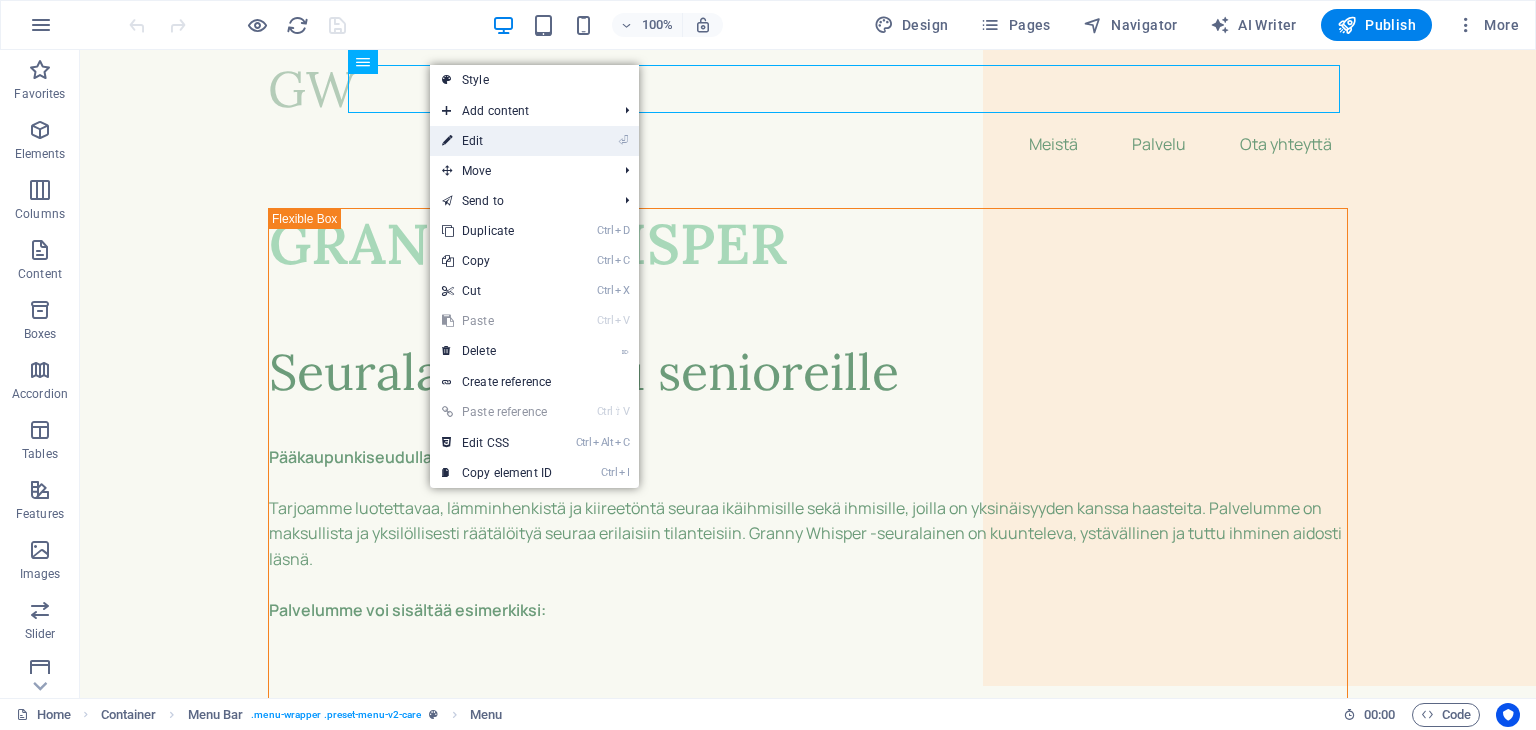 click on "⏎  Edit" at bounding box center [497, 141] 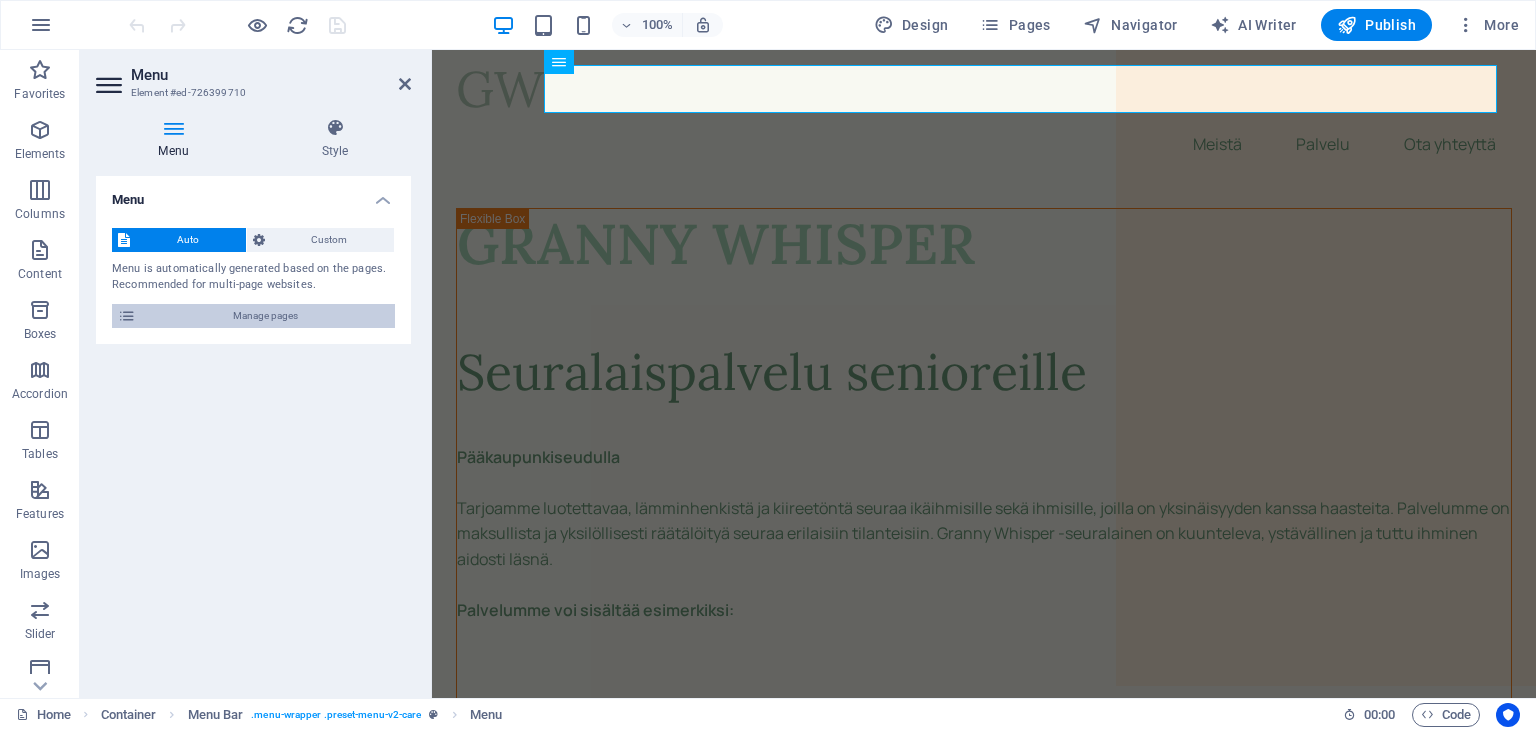 click on "Manage pages" at bounding box center (265, 316) 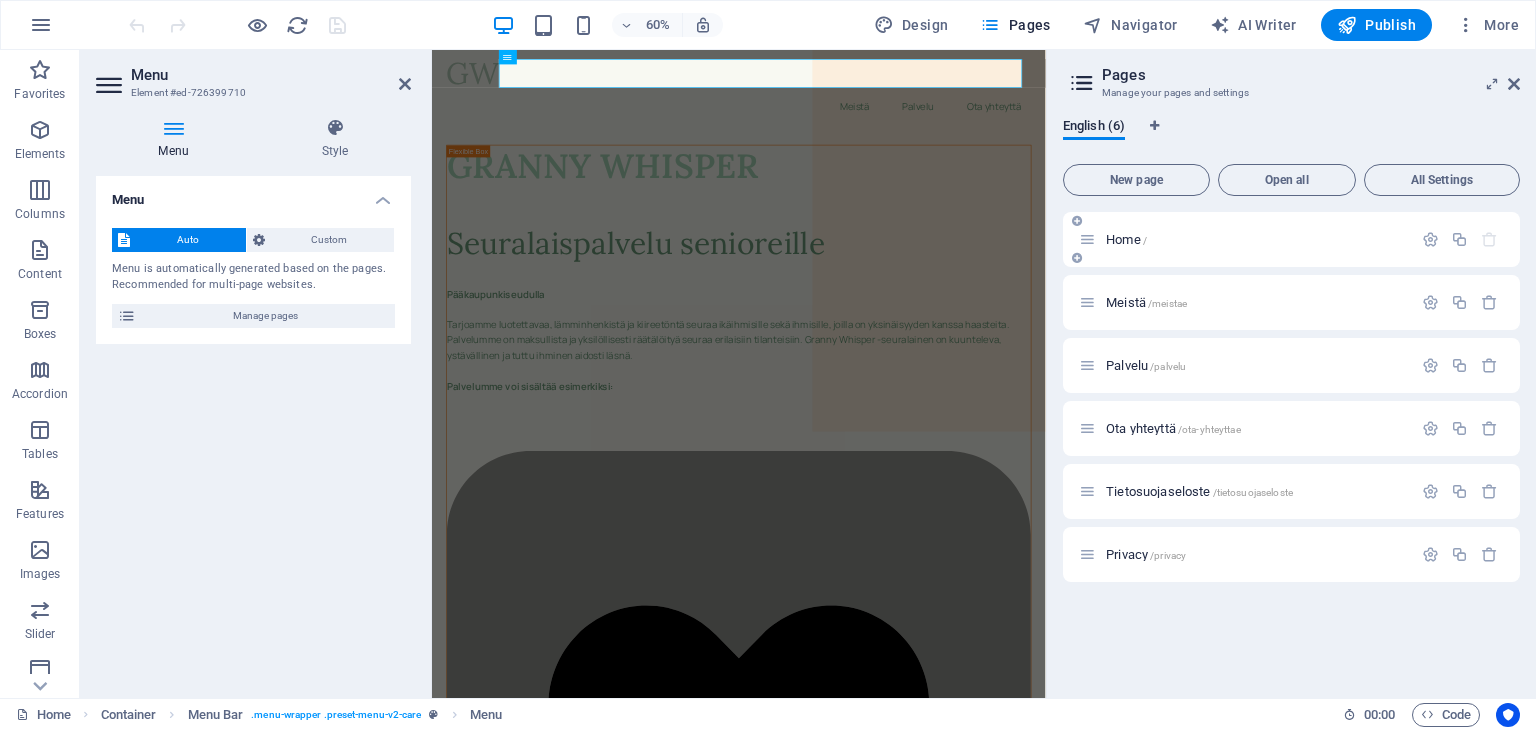 click on "Home /" at bounding box center (1126, 239) 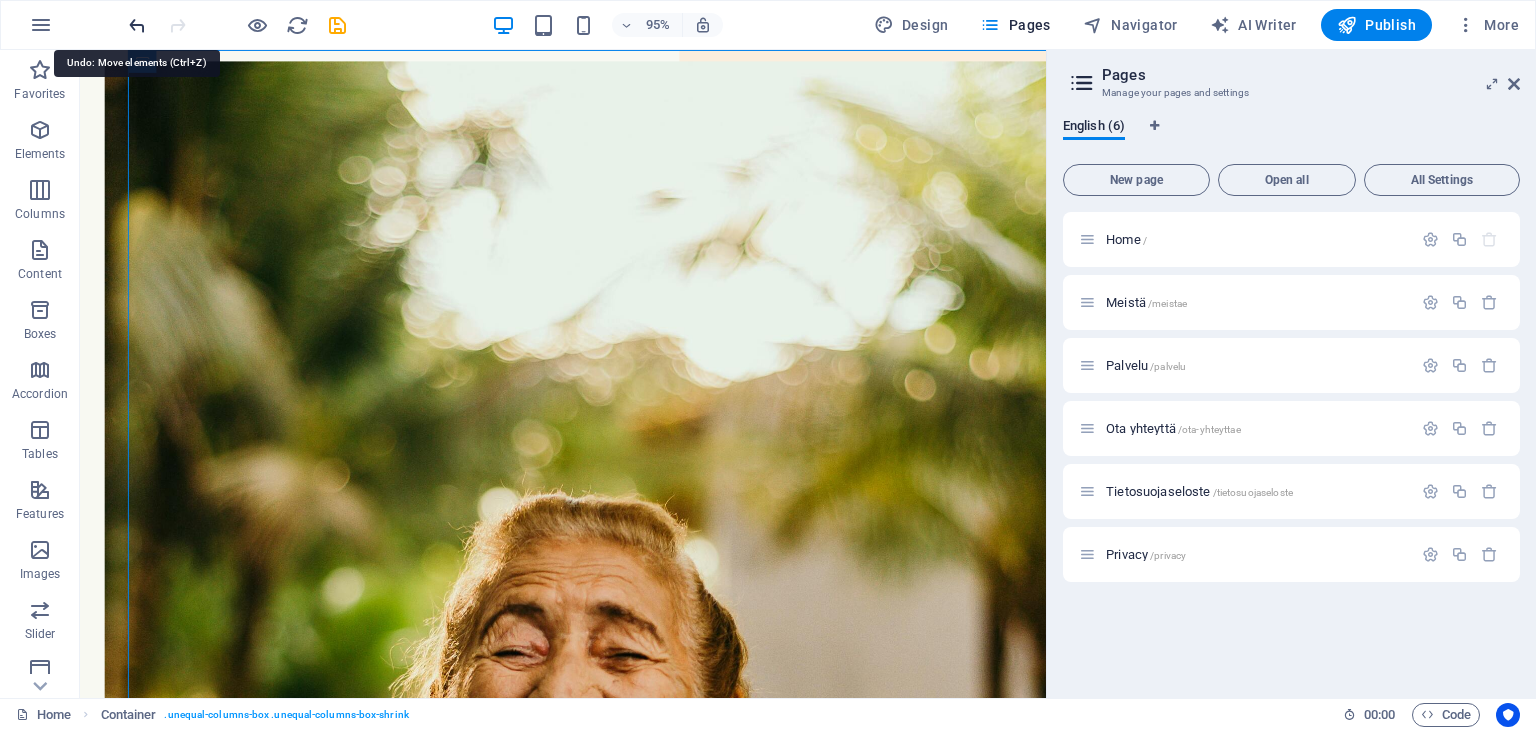 click at bounding box center (137, 25) 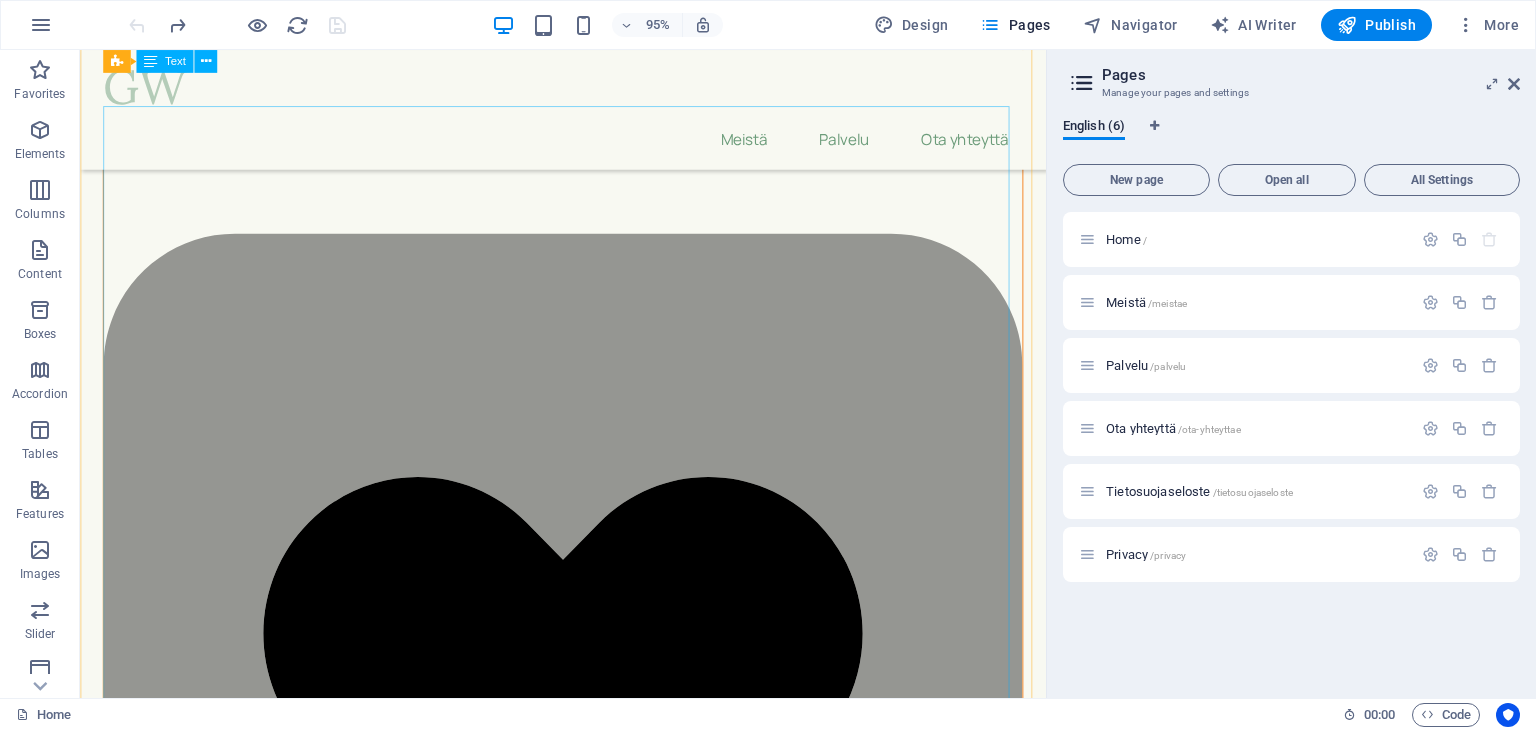 scroll, scrollTop: 1500, scrollLeft: 0, axis: vertical 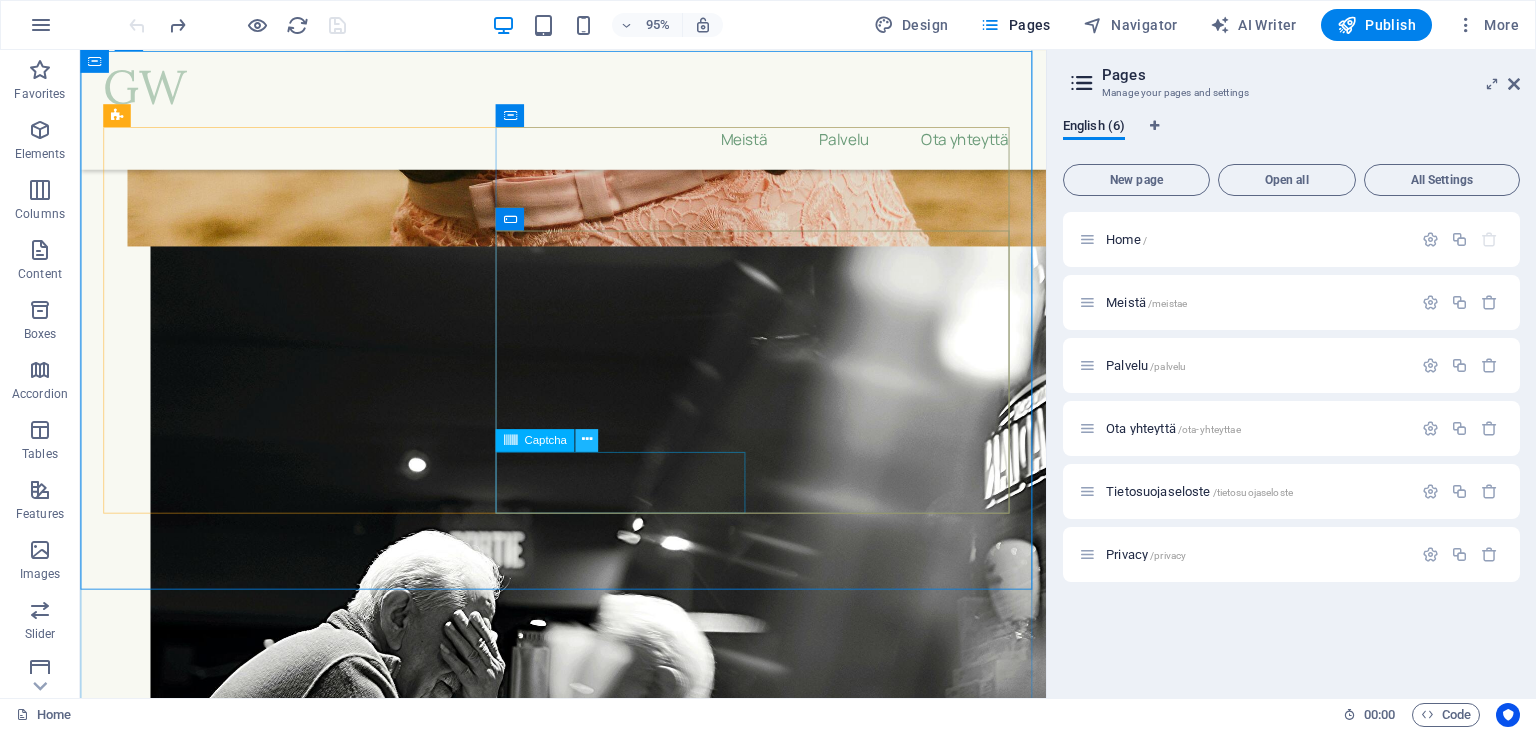 click at bounding box center (586, 440) 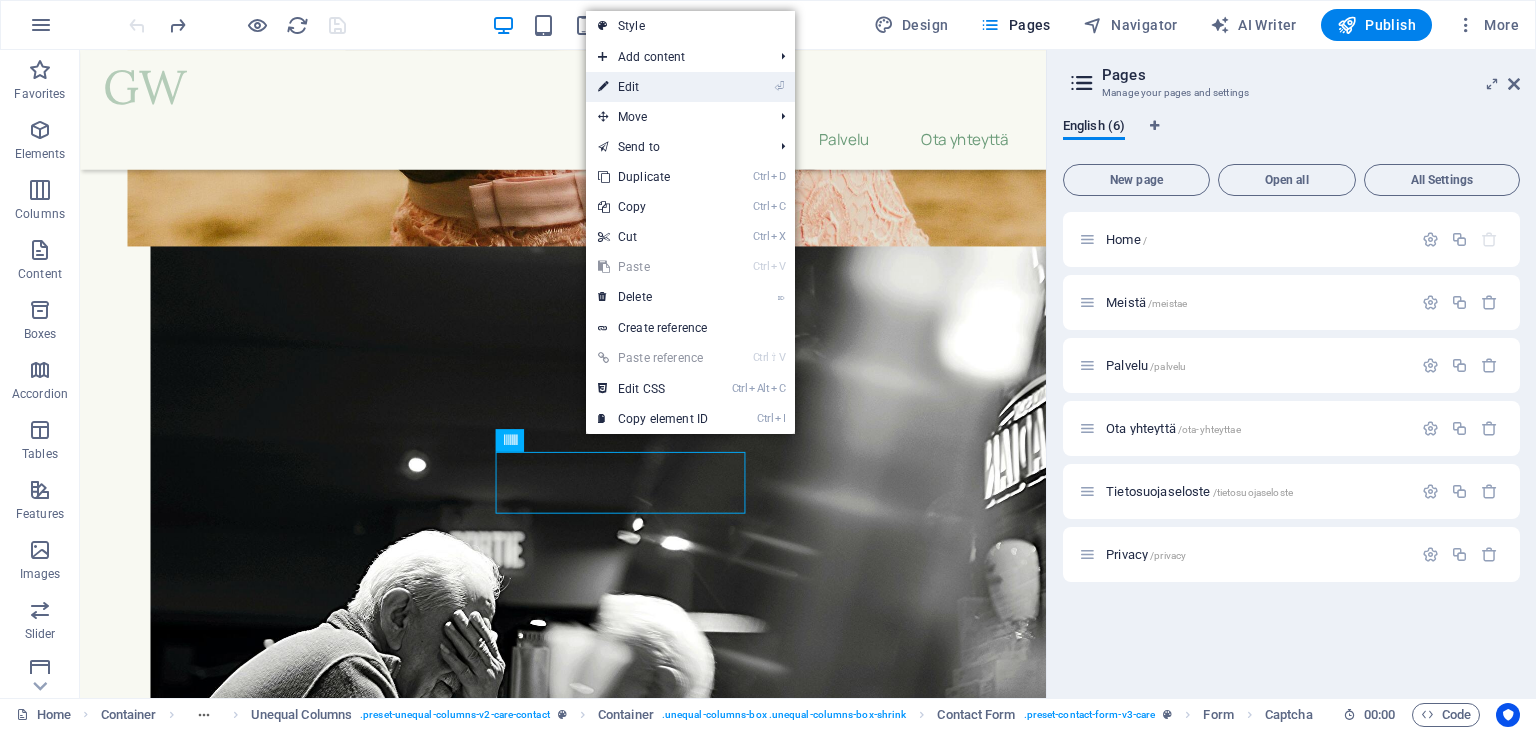 click on "⏎  Edit" at bounding box center [653, 87] 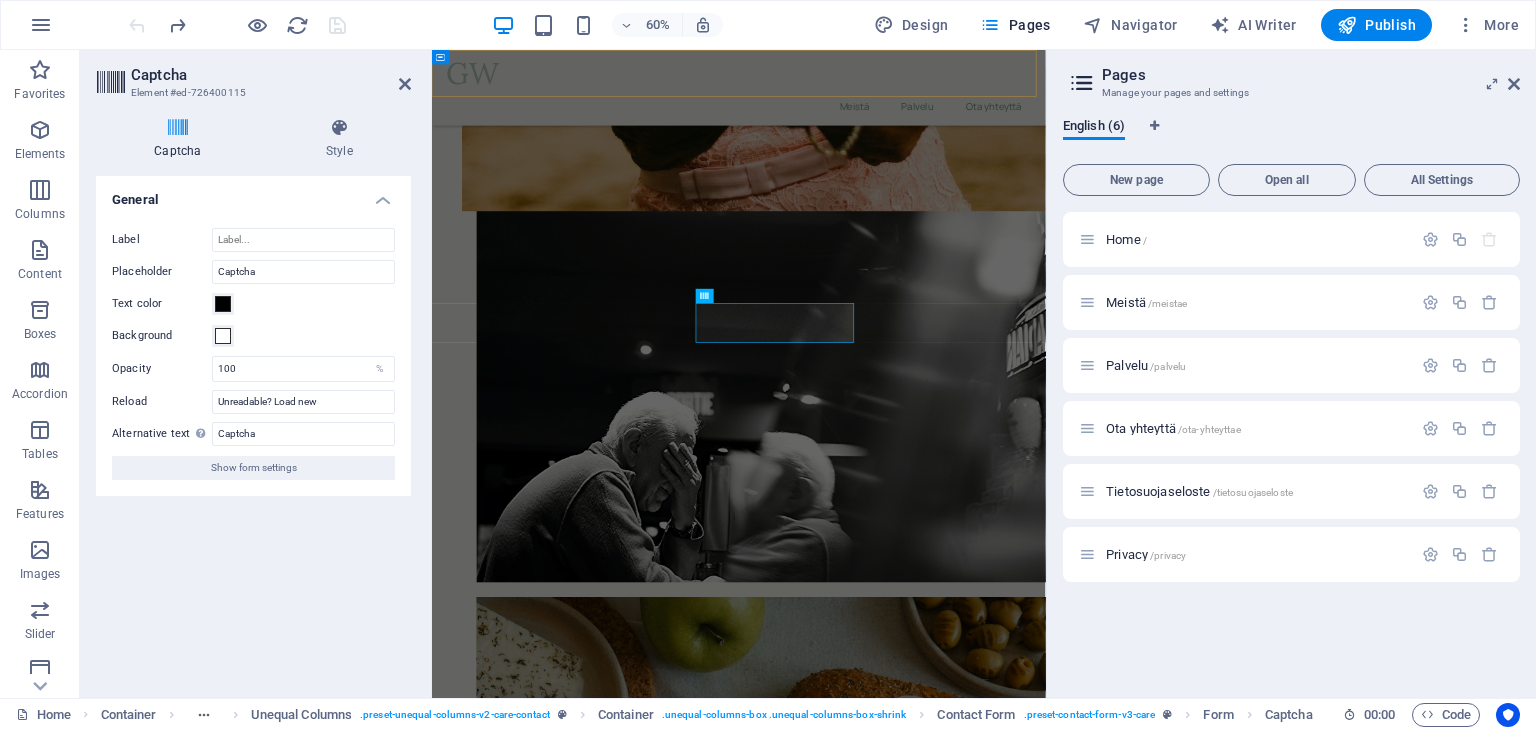 scroll, scrollTop: 10624, scrollLeft: 0, axis: vertical 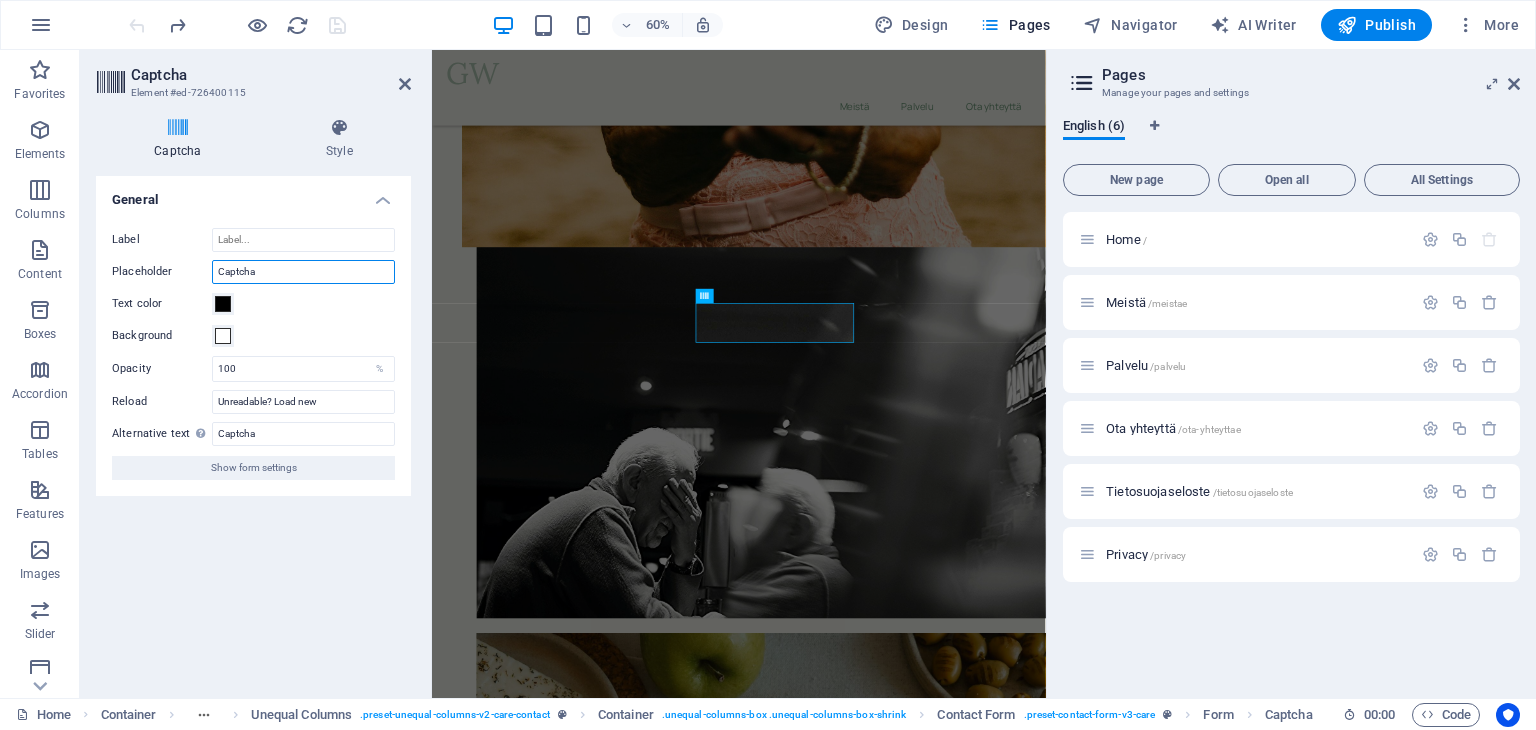 drag, startPoint x: 269, startPoint y: 269, endPoint x: 203, endPoint y: 273, distance: 66.1211 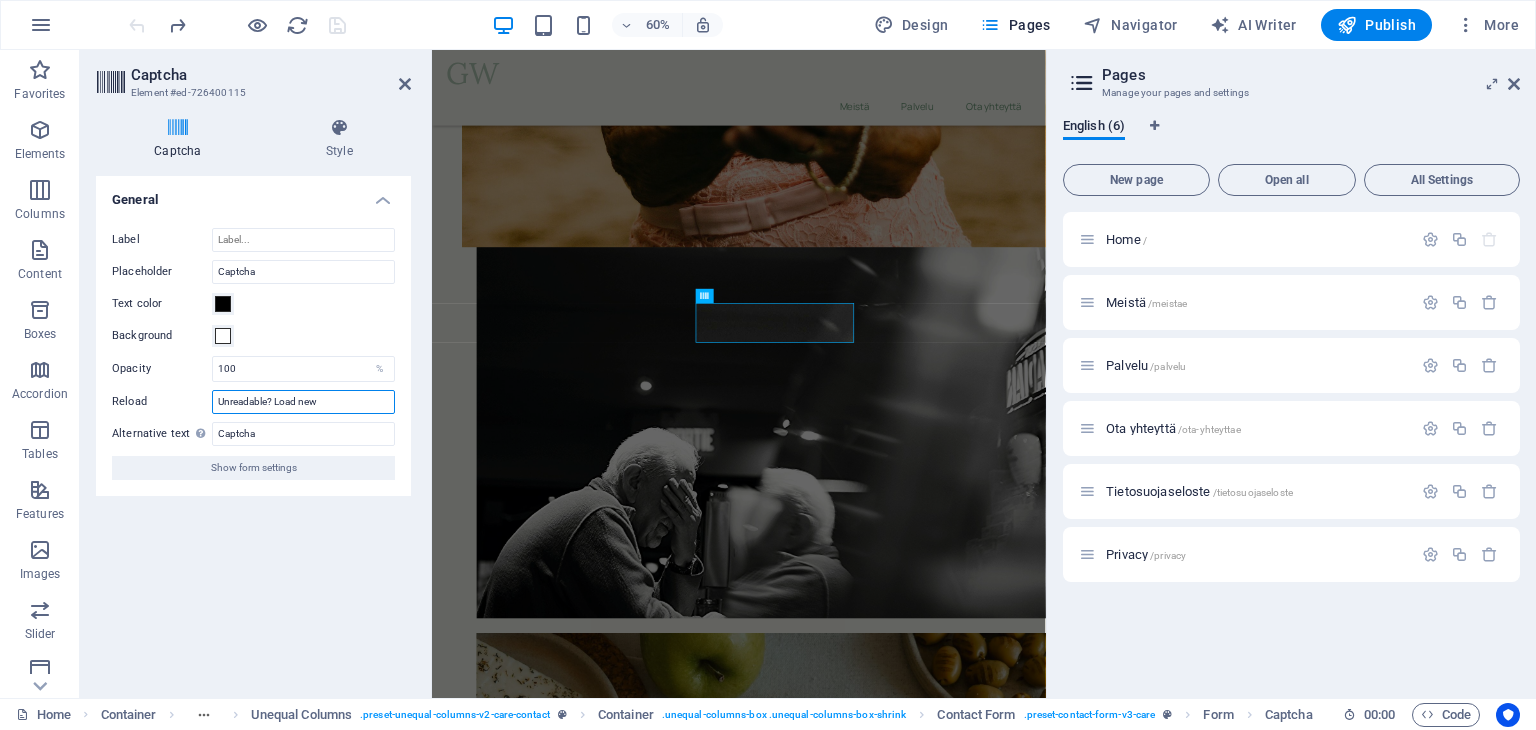 drag, startPoint x: 348, startPoint y: 400, endPoint x: 198, endPoint y: 386, distance: 150.65192 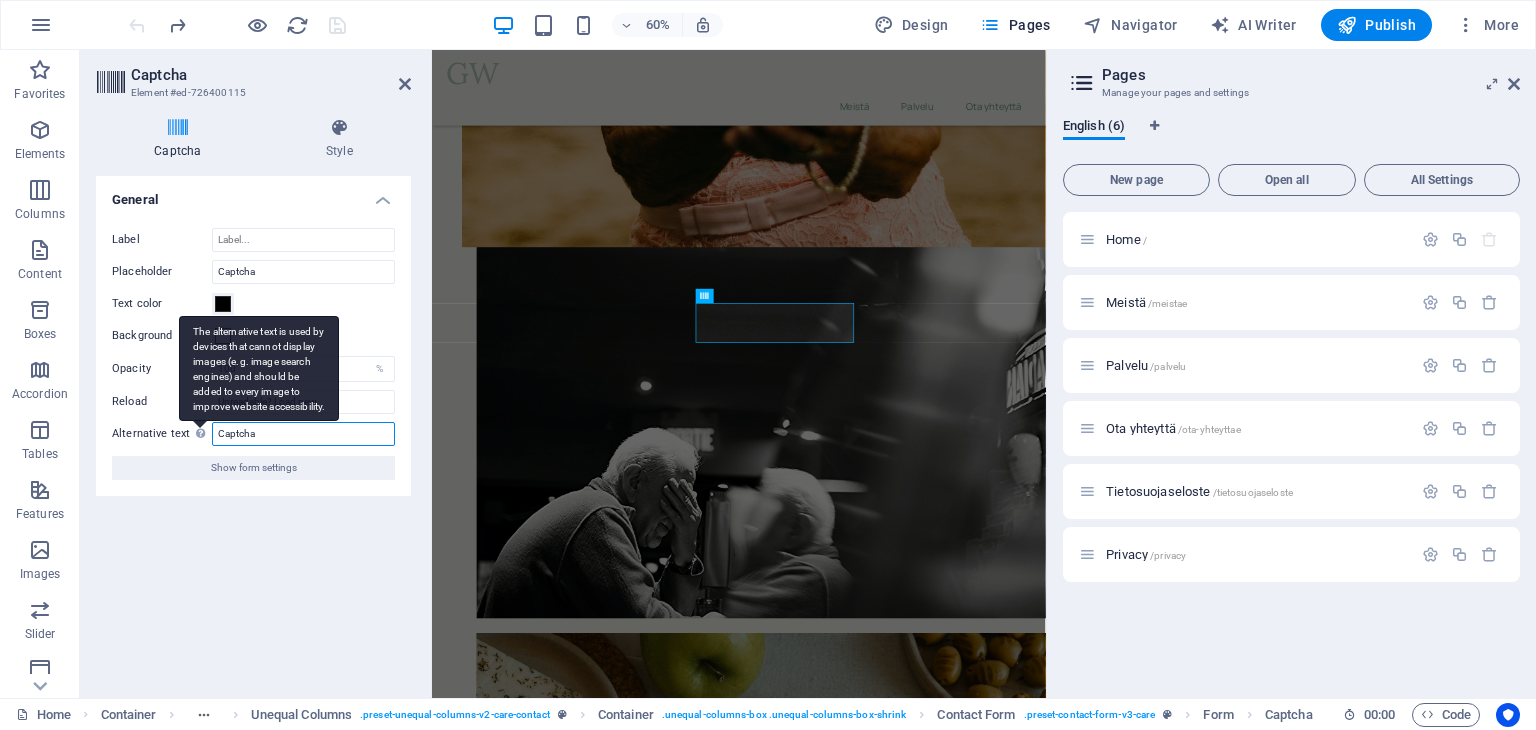 drag, startPoint x: 274, startPoint y: 438, endPoint x: 206, endPoint y: 433, distance: 68.18358 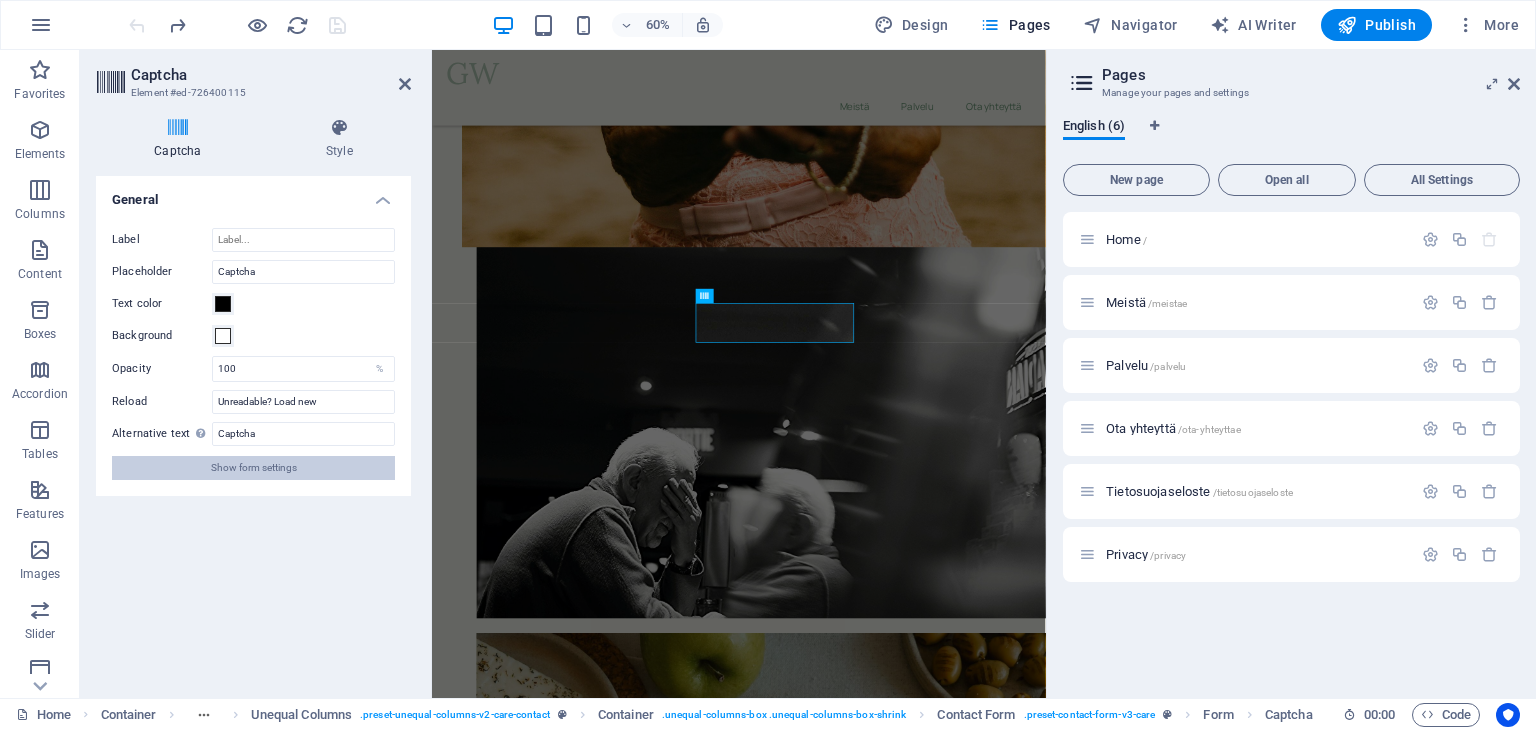 click on "Show form settings" at bounding box center [254, 468] 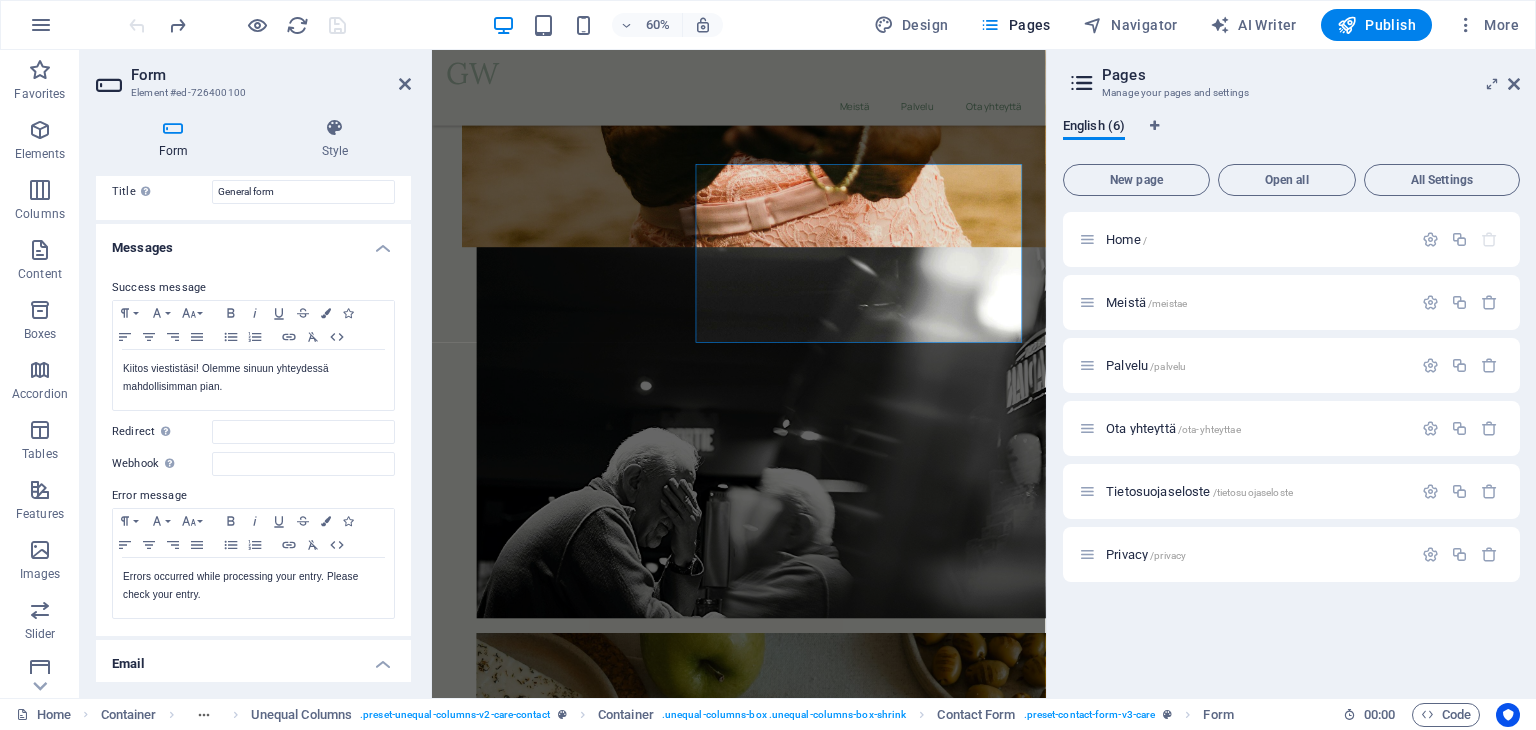 scroll, scrollTop: 0, scrollLeft: 0, axis: both 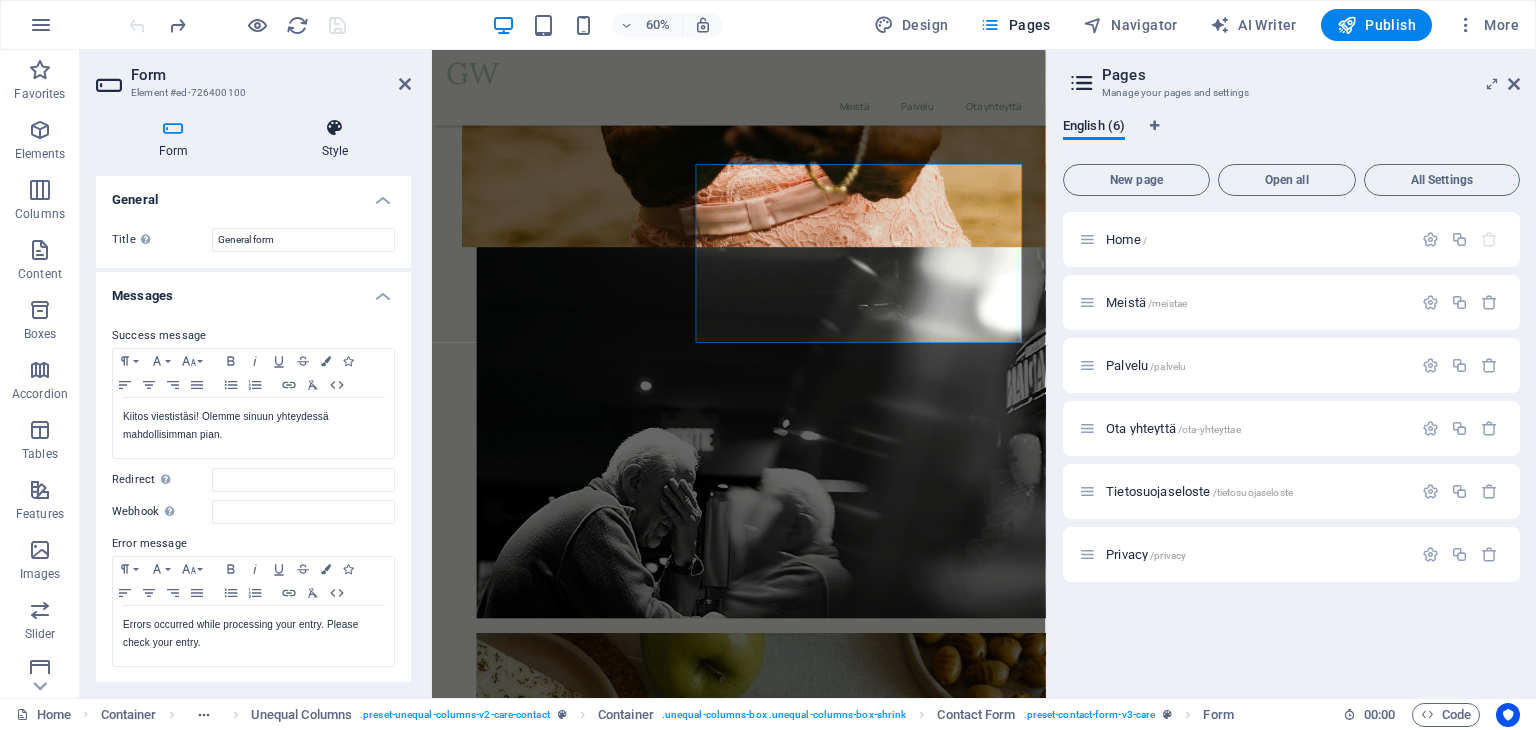 click at bounding box center (335, 128) 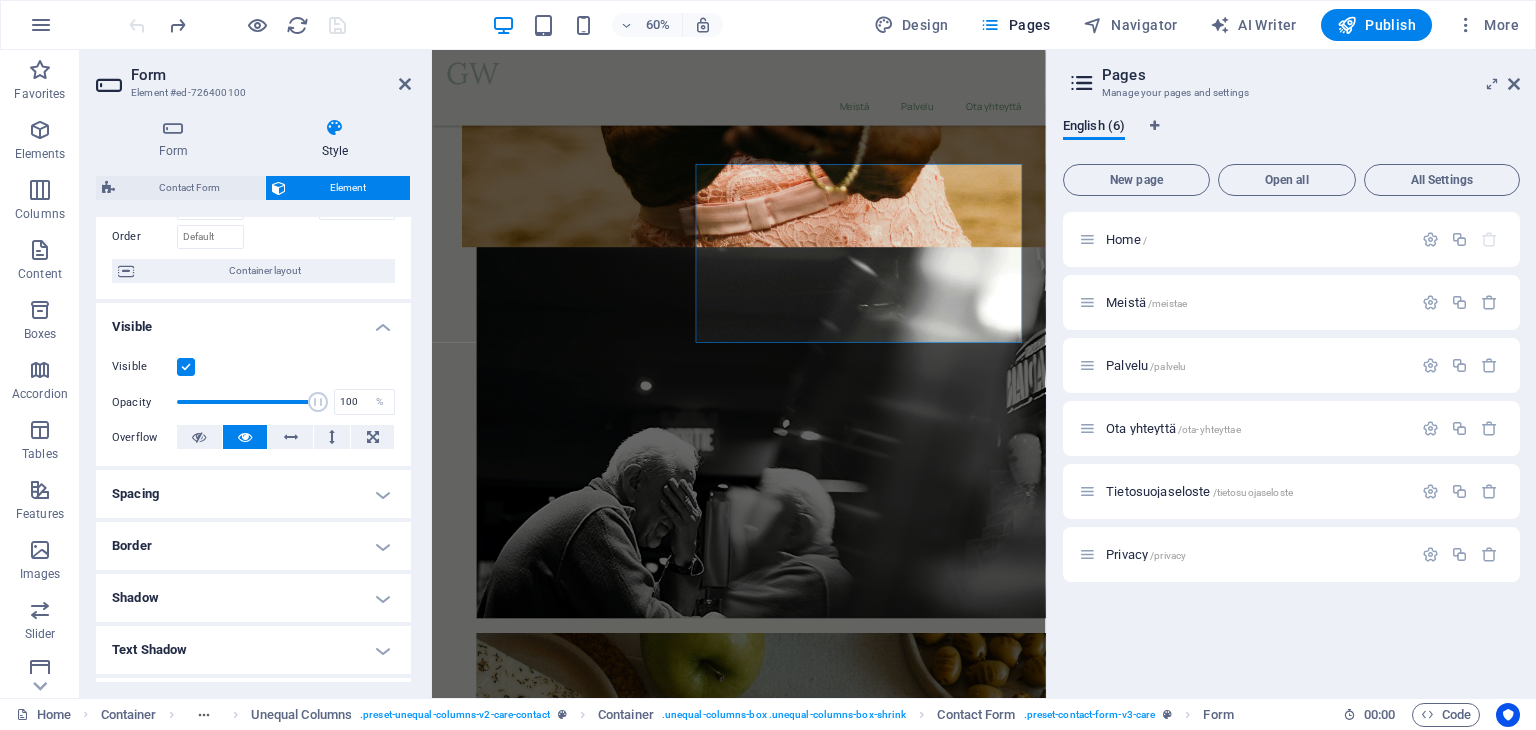 scroll, scrollTop: 0, scrollLeft: 0, axis: both 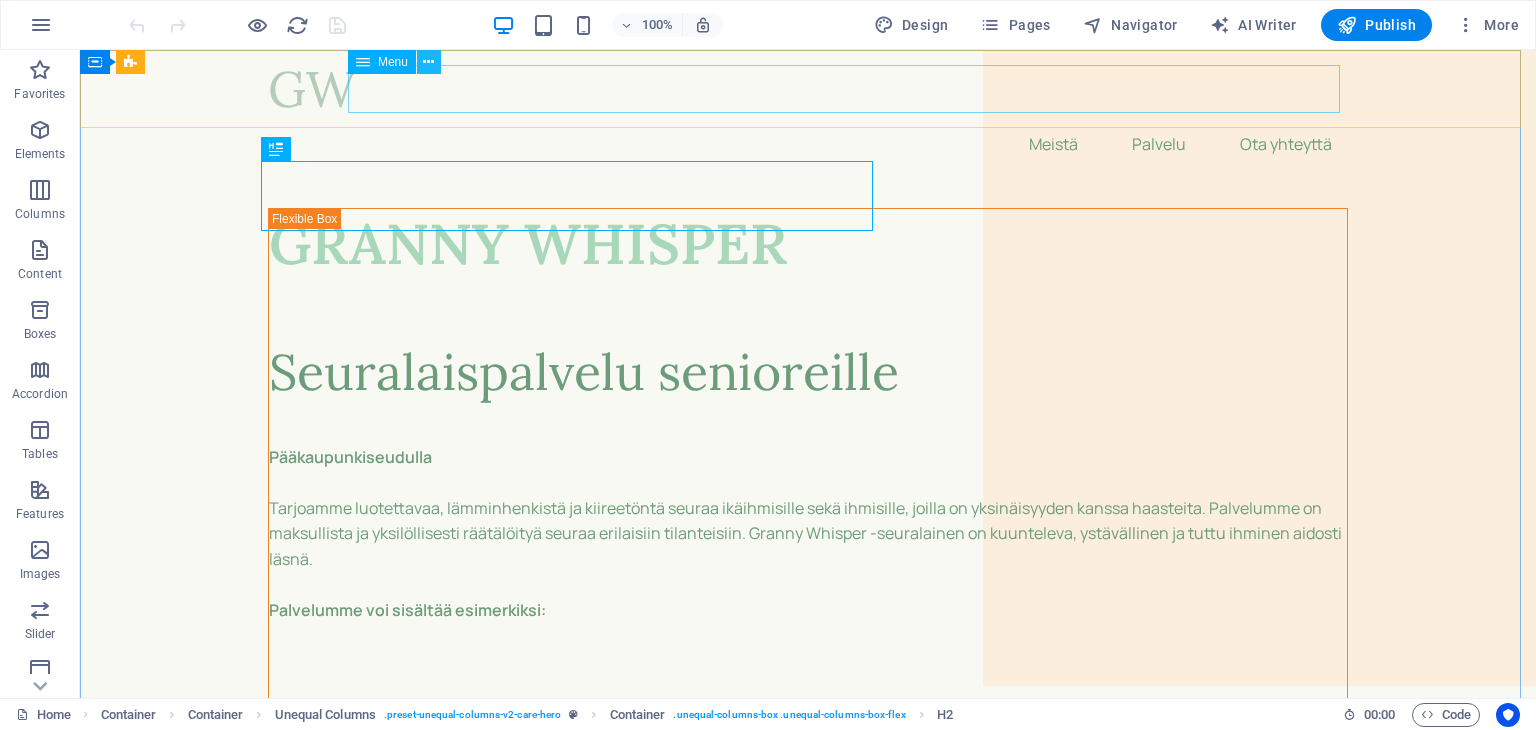 click at bounding box center (428, 62) 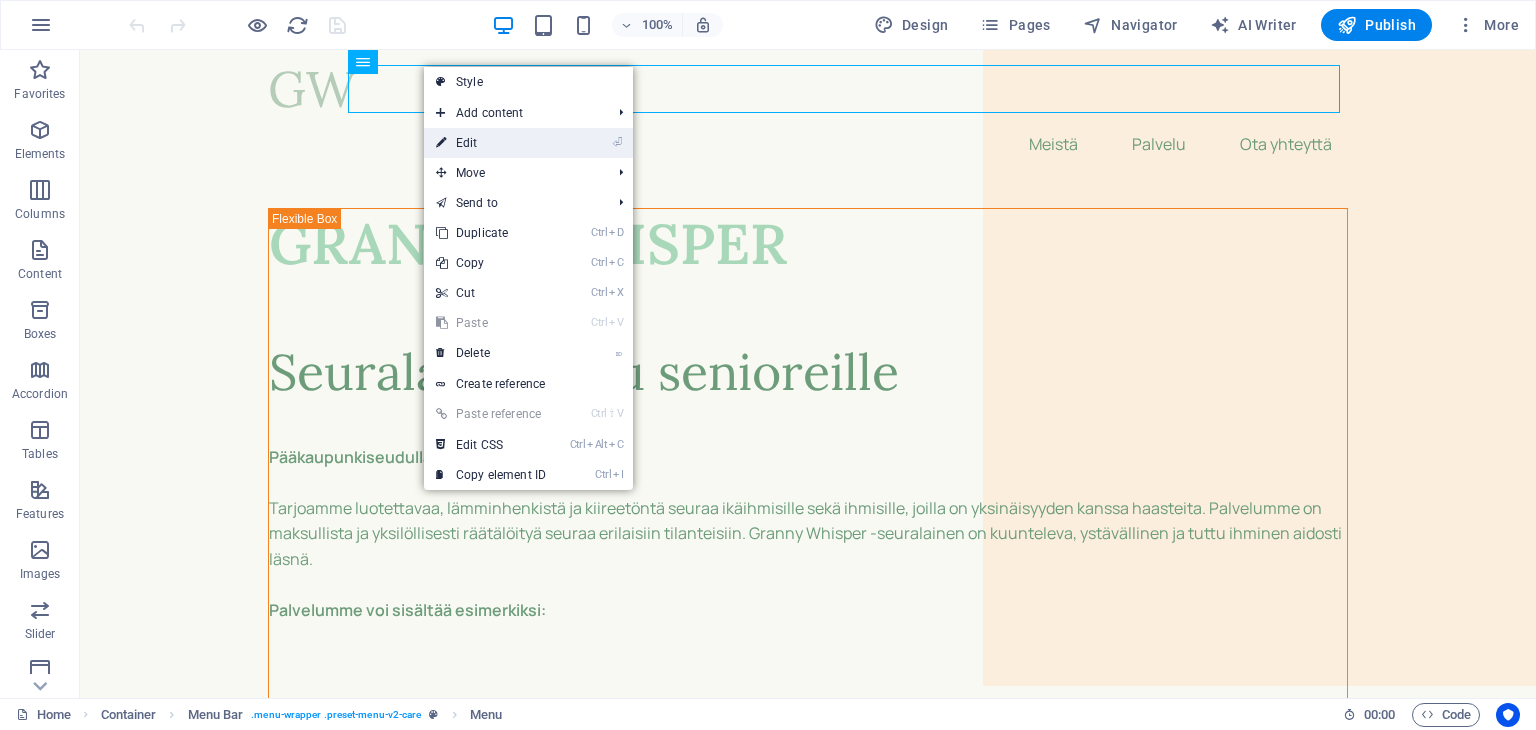 click on "⏎  Edit" at bounding box center [491, 143] 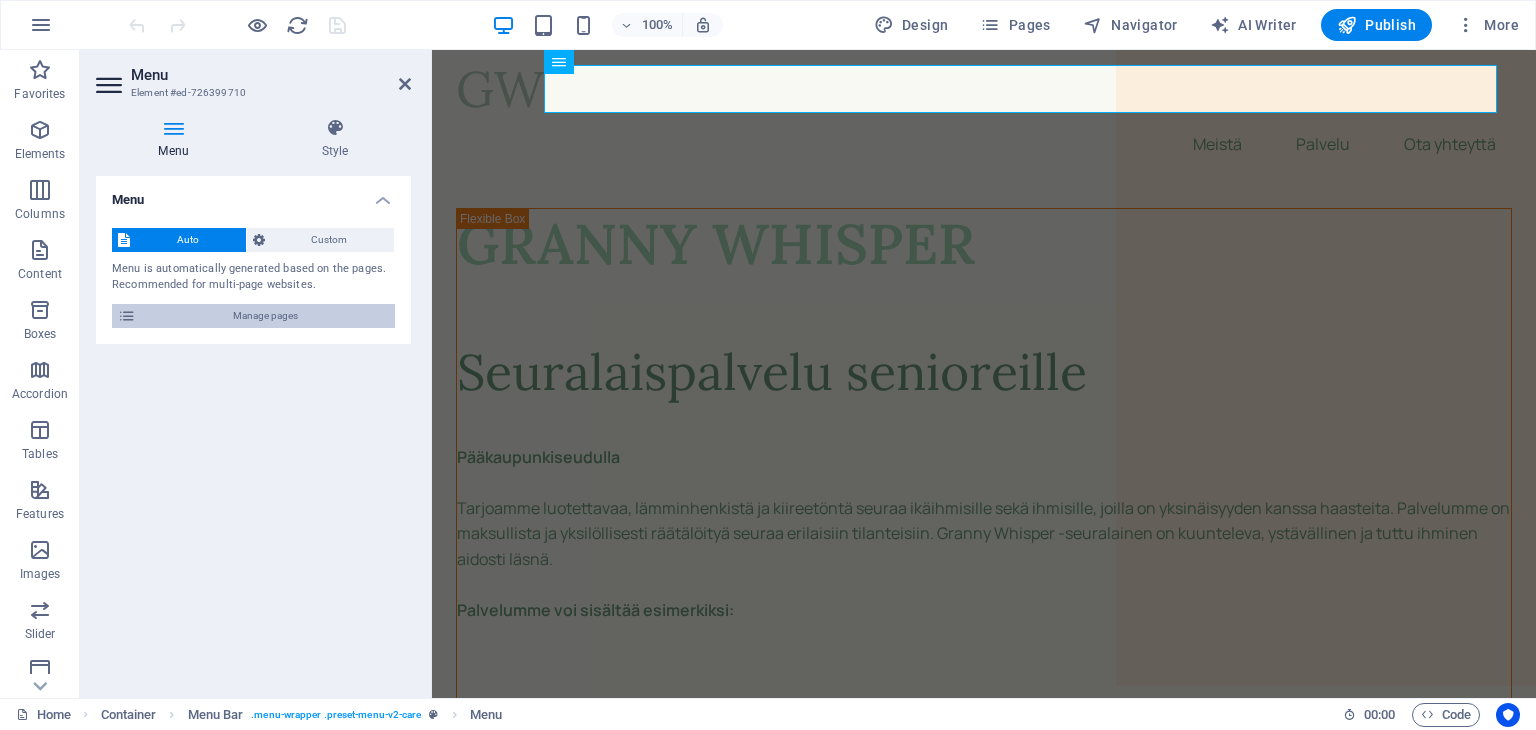 click on "Manage pages" at bounding box center (265, 316) 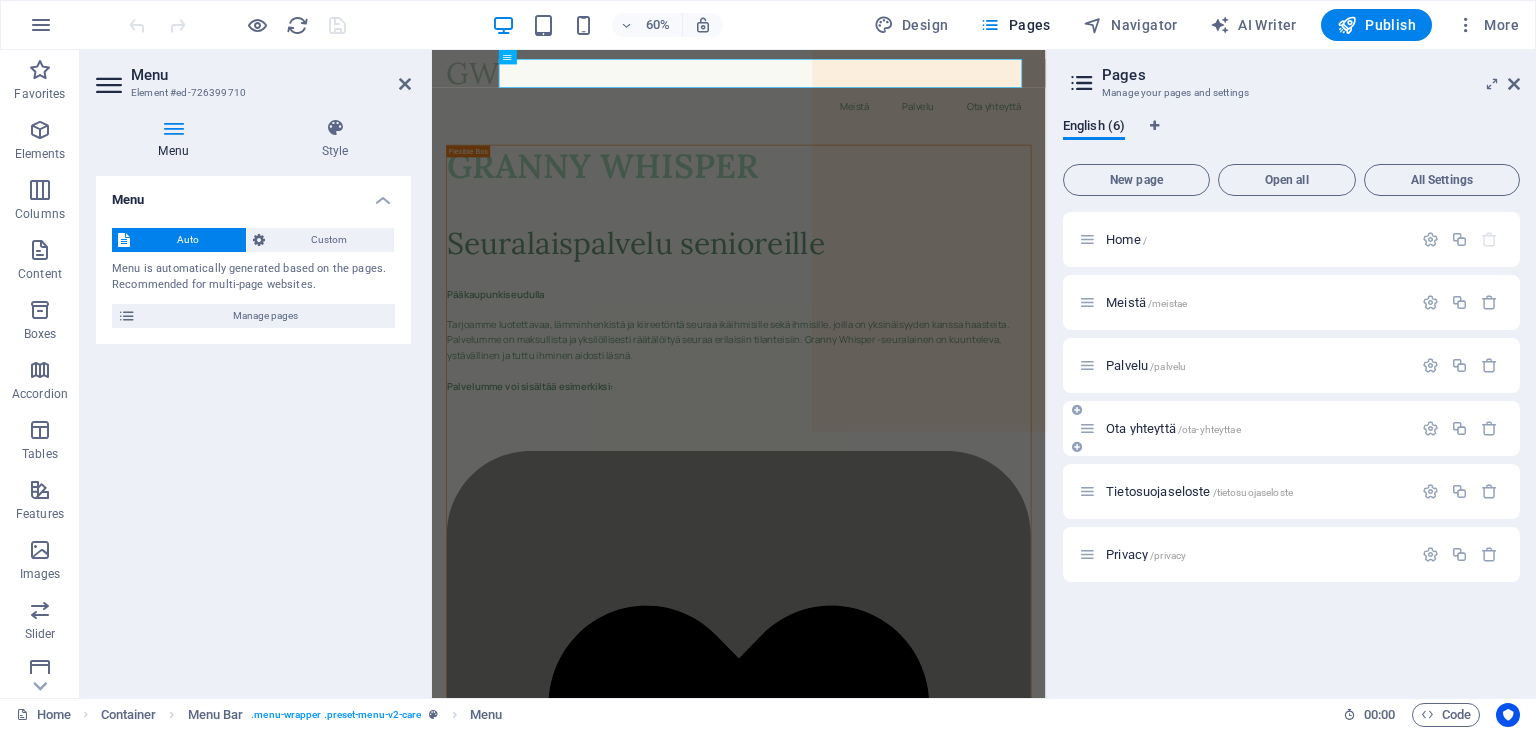 click on "Ota yhteyttä /ota-yhteyttae" at bounding box center (1173, 428) 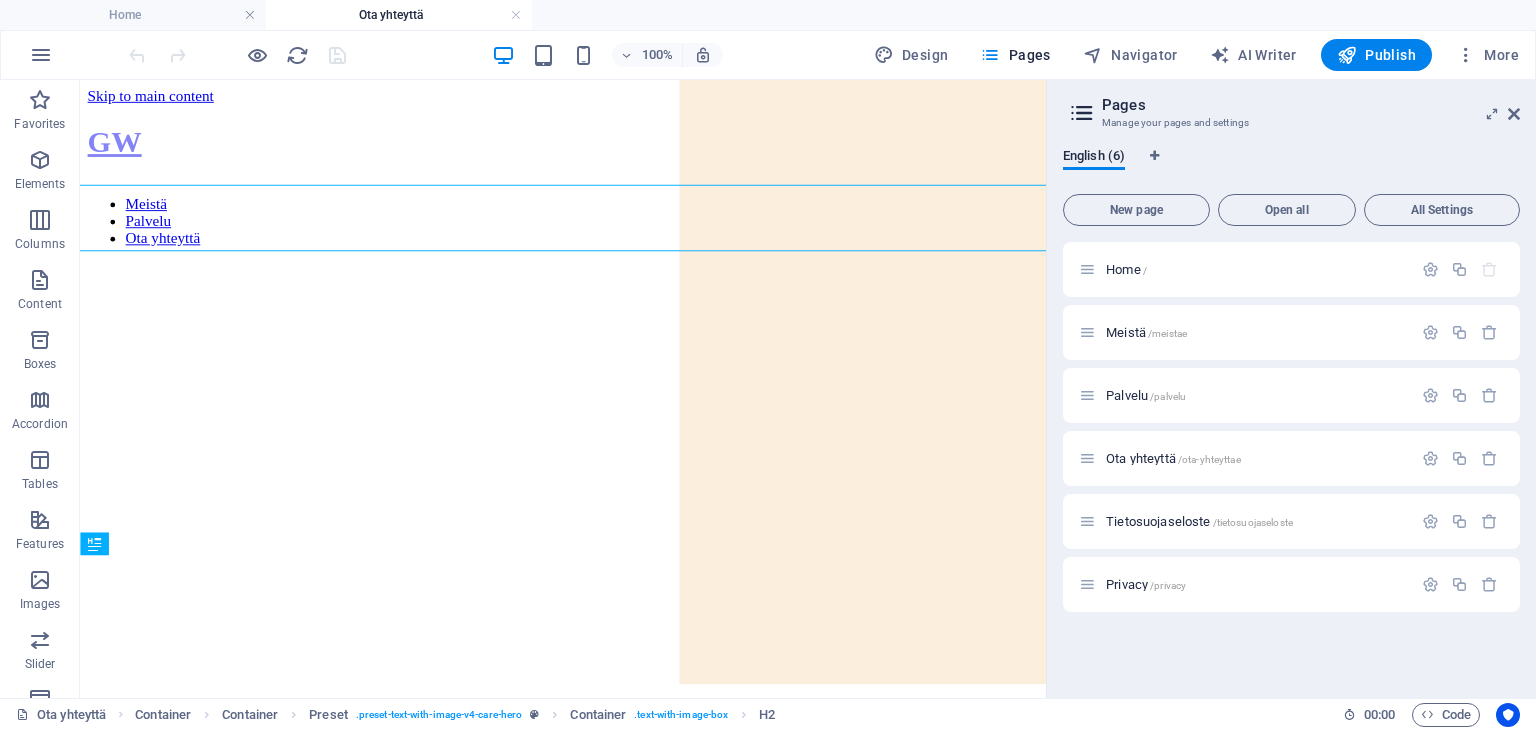 scroll, scrollTop: 0, scrollLeft: 0, axis: both 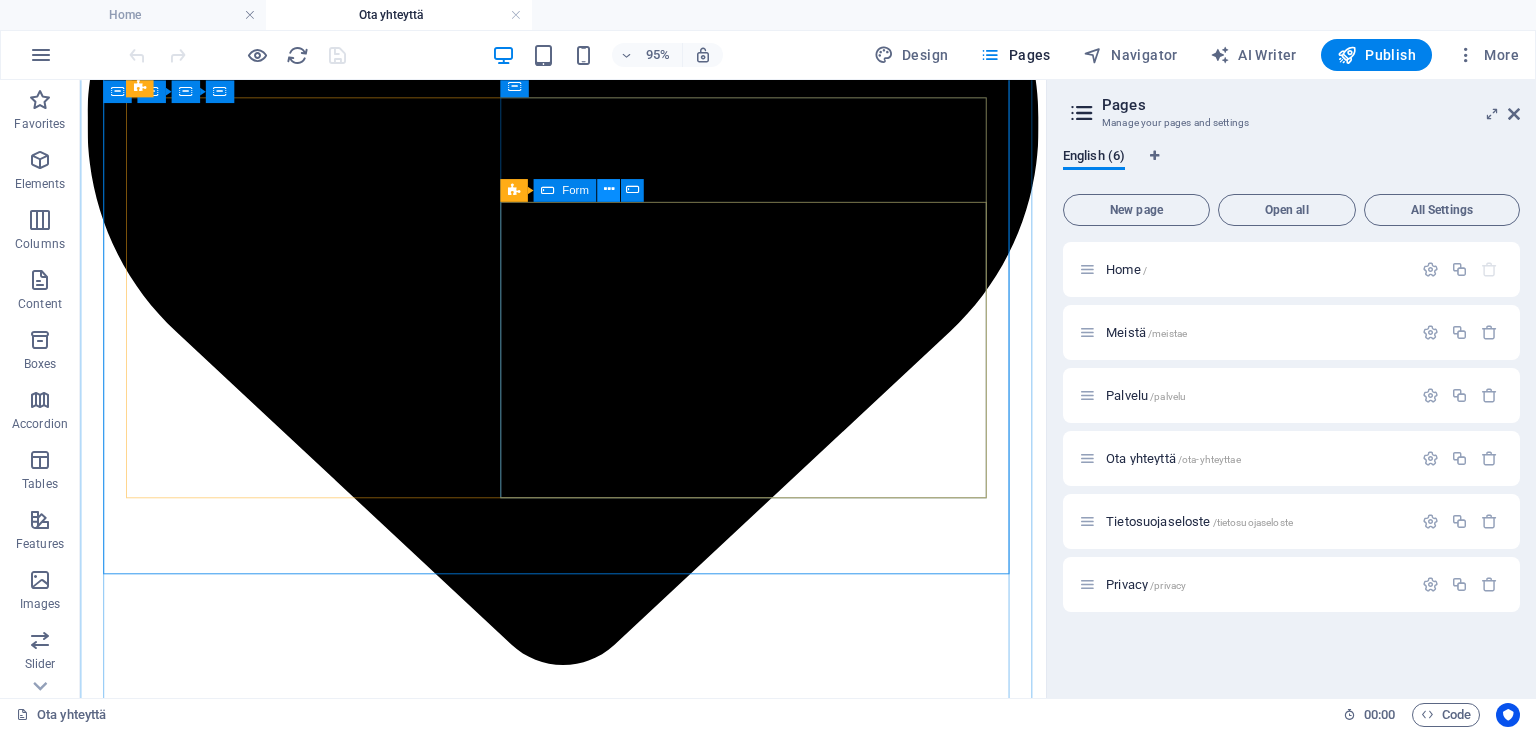click at bounding box center (608, 190) 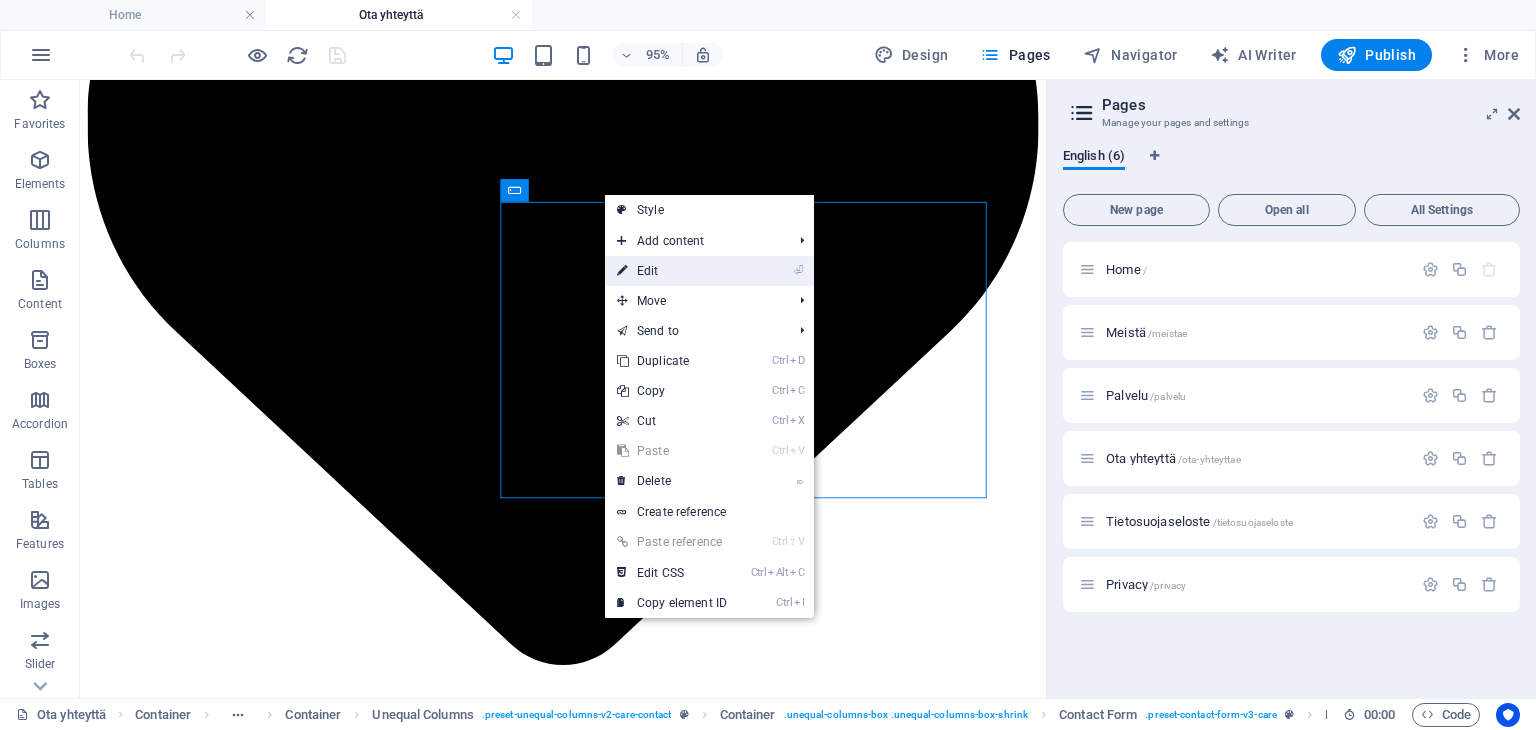 drag, startPoint x: 638, startPoint y: 276, endPoint x: 342, endPoint y: 326, distance: 300.19327 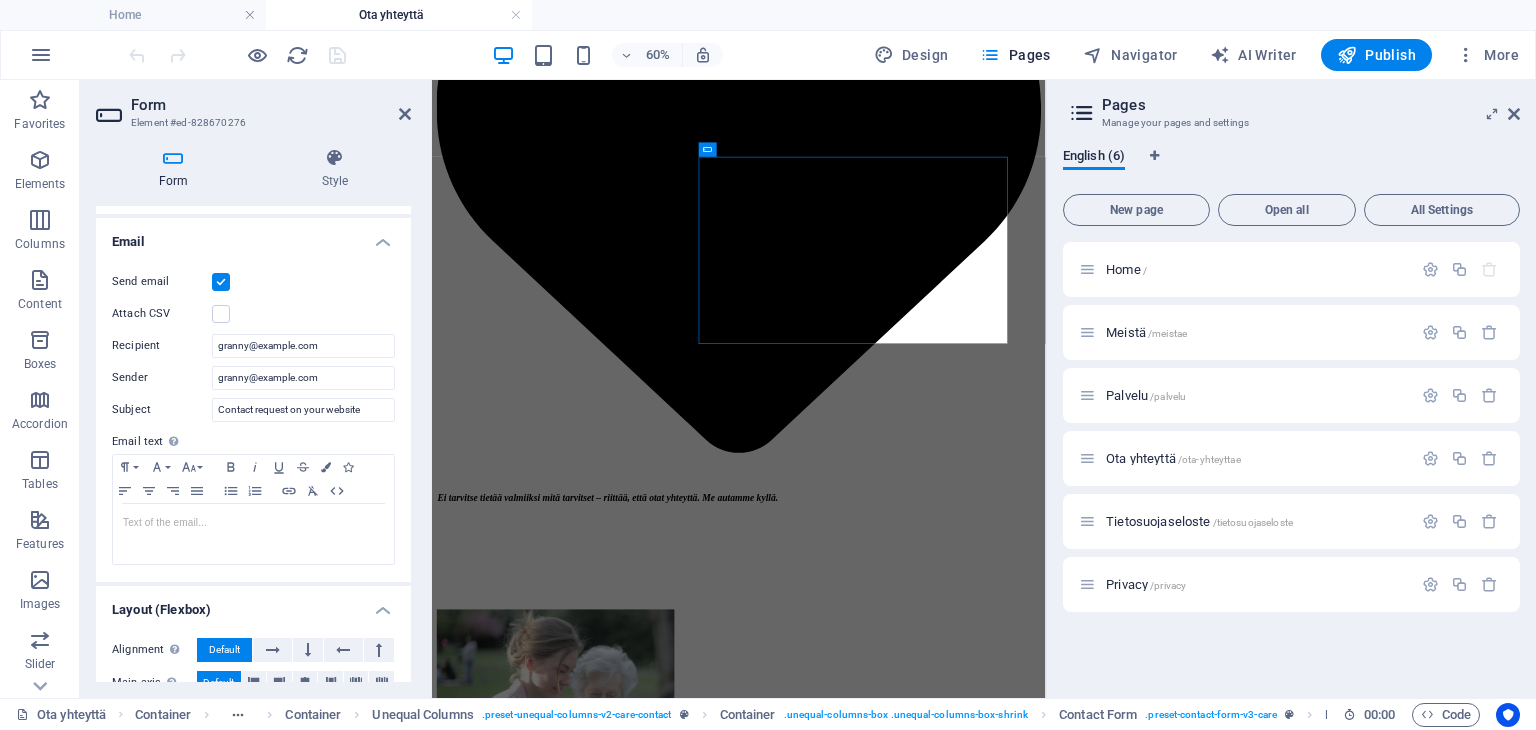 scroll, scrollTop: 628, scrollLeft: 0, axis: vertical 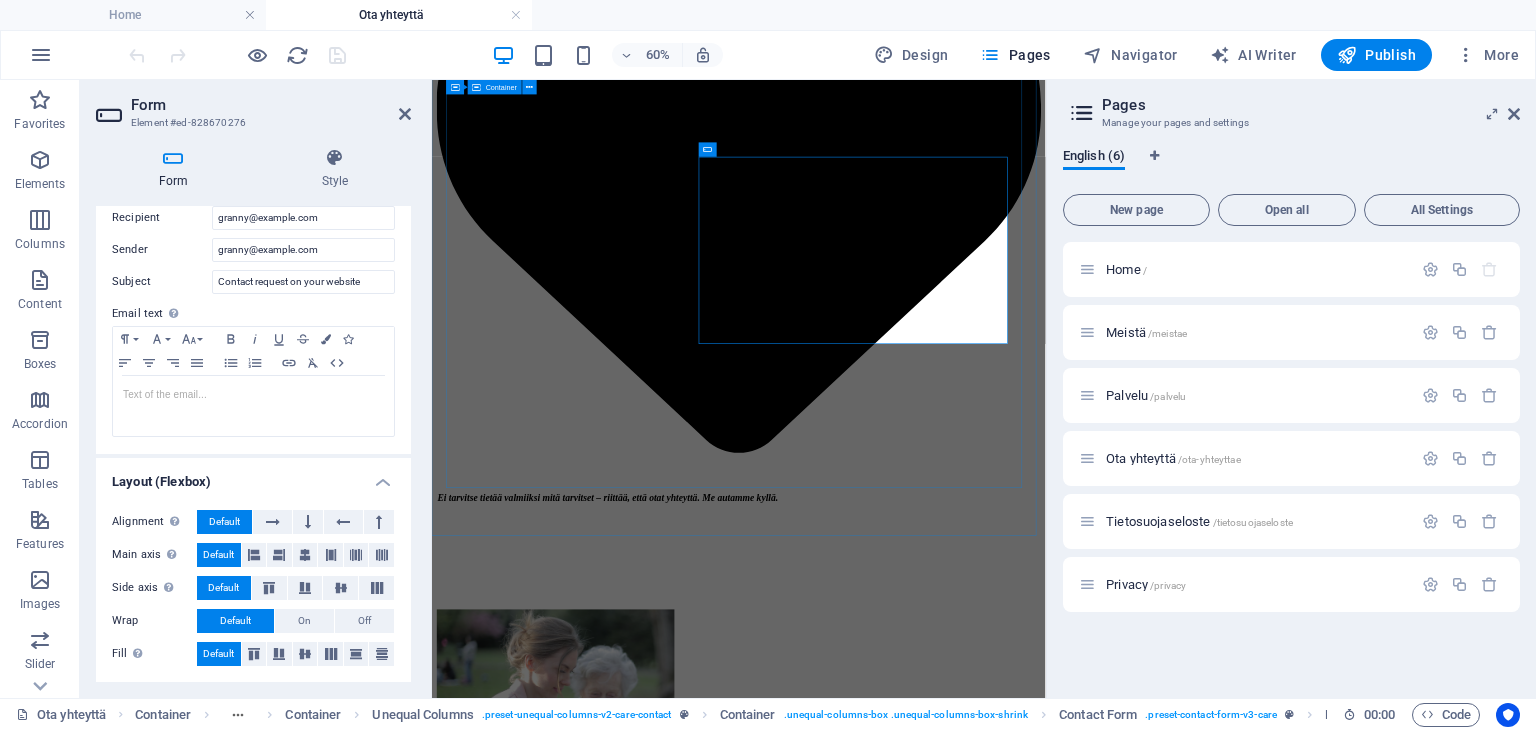 click on "Yhteydenottolomake Nimi Sähköposti   Olen lukenut ja ymmärtänyt tietosuojakäytännön. Unreadable? Load new Lähetä" at bounding box center [943, 1334] 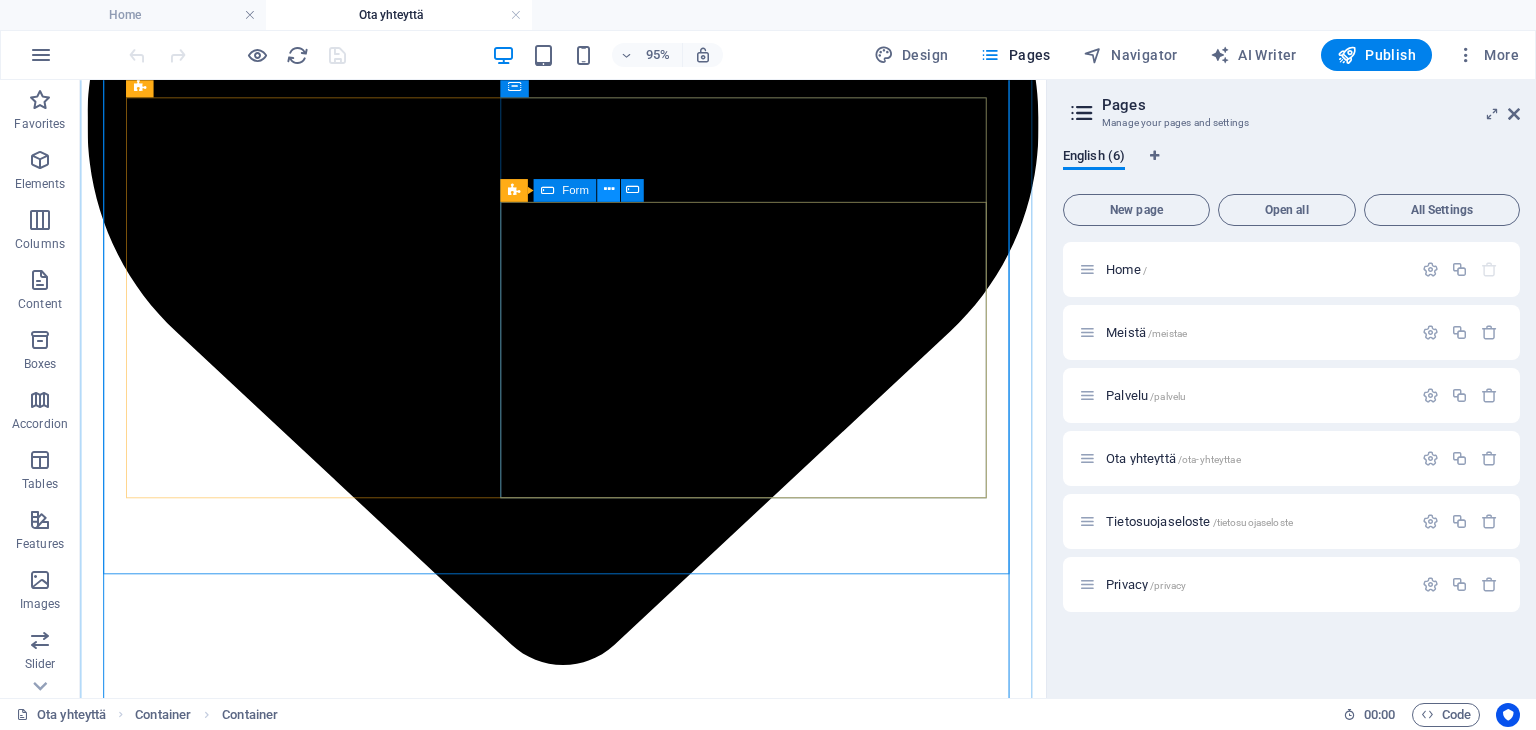 click at bounding box center (608, 190) 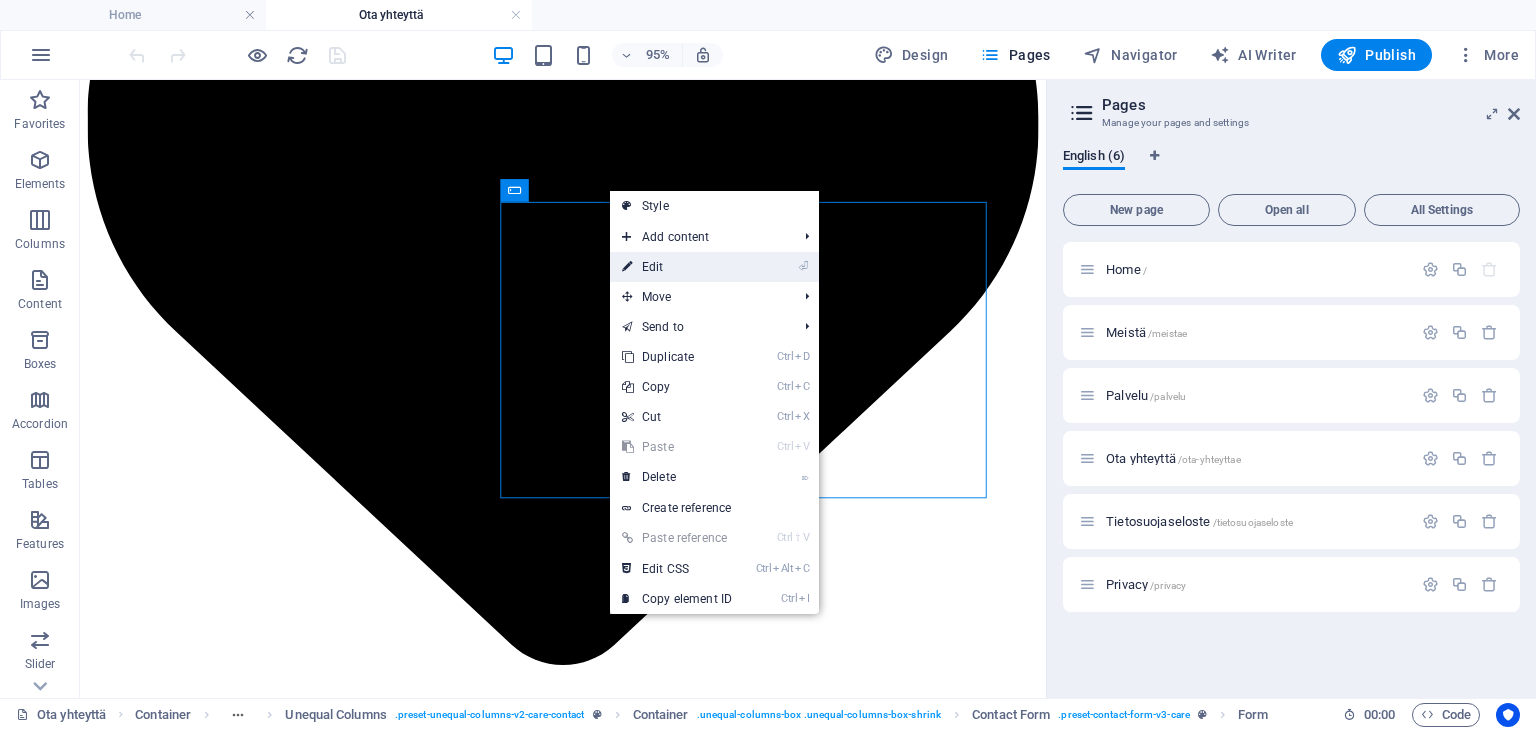 click on "⏎  Edit" at bounding box center [677, 267] 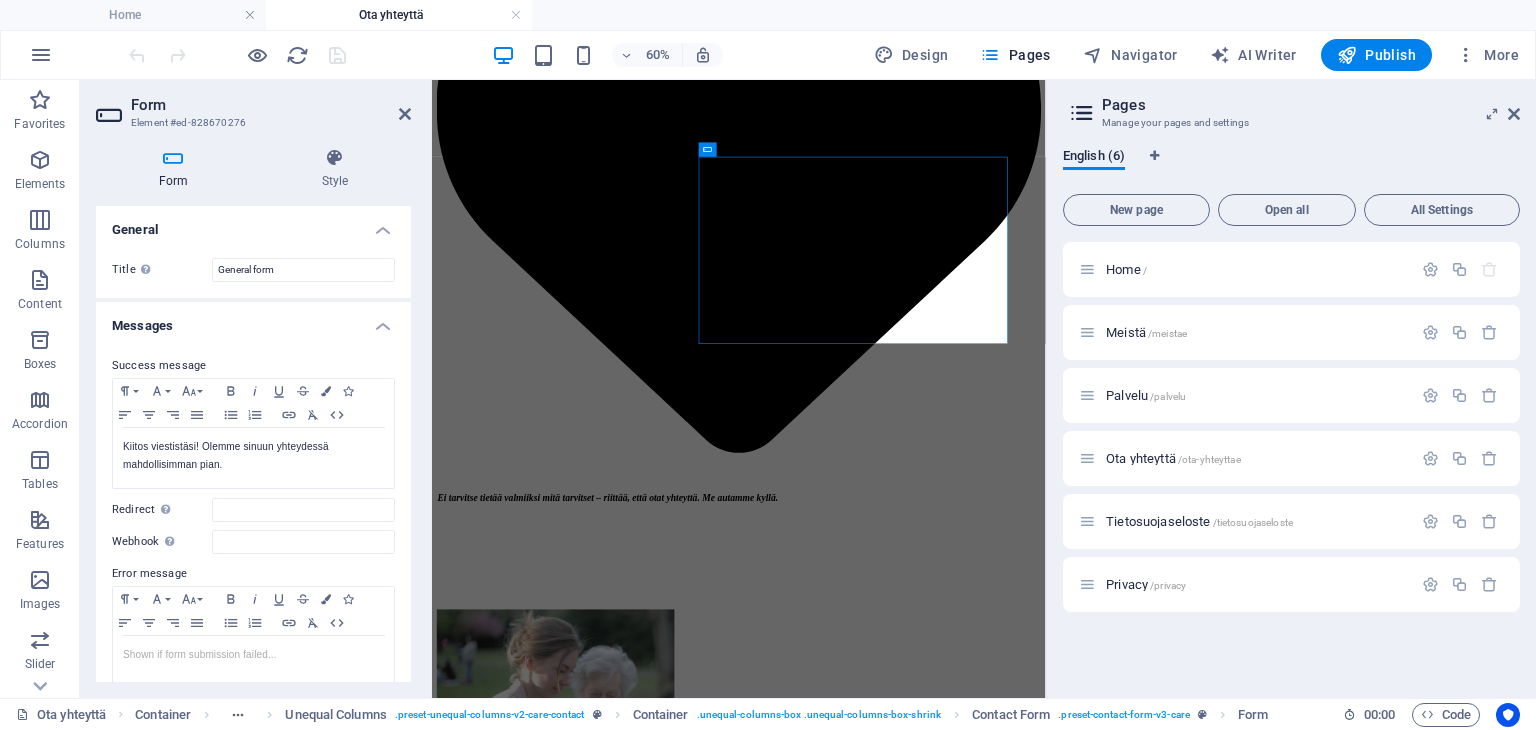 drag, startPoint x: 406, startPoint y: 268, endPoint x: 408, endPoint y: 295, distance: 27.073973 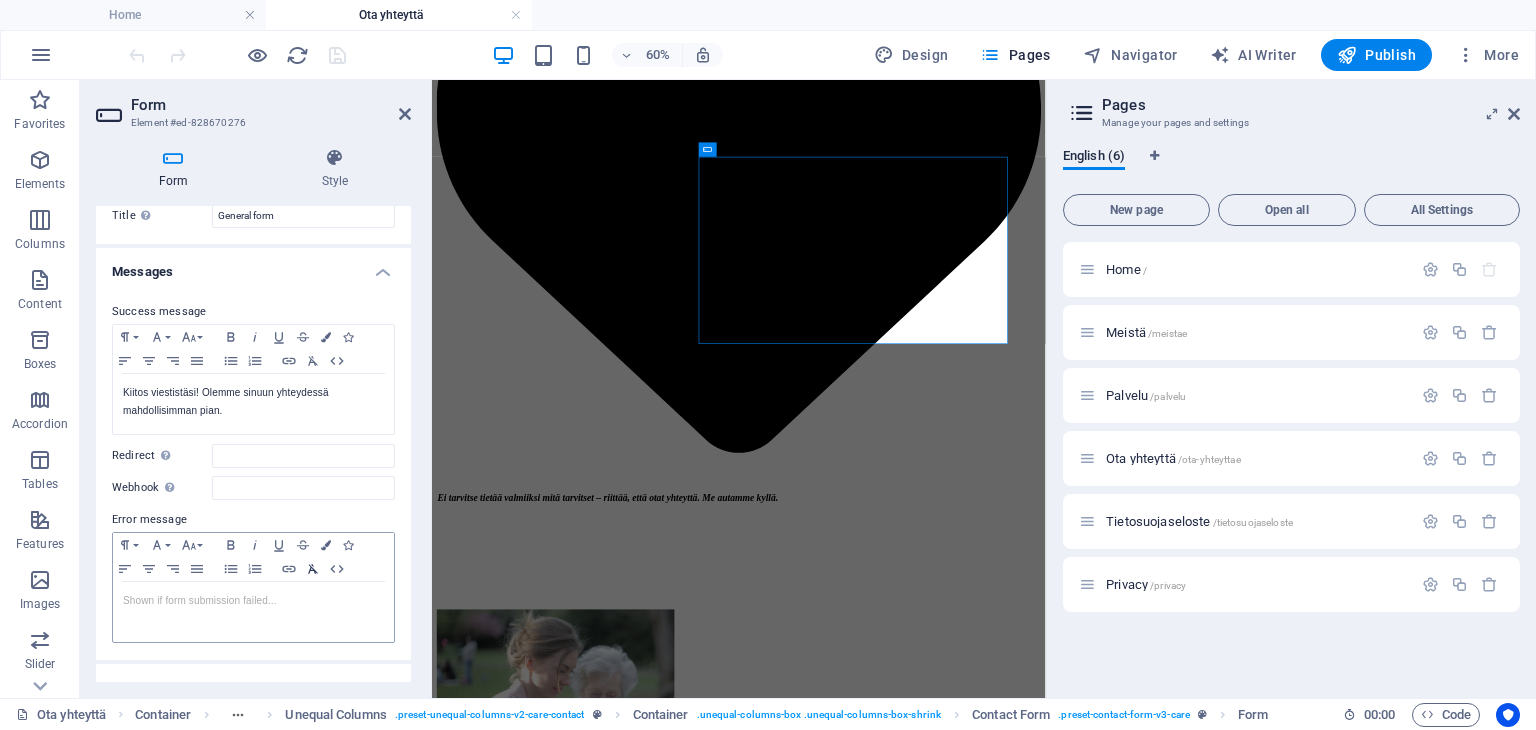 scroll, scrollTop: 0, scrollLeft: 0, axis: both 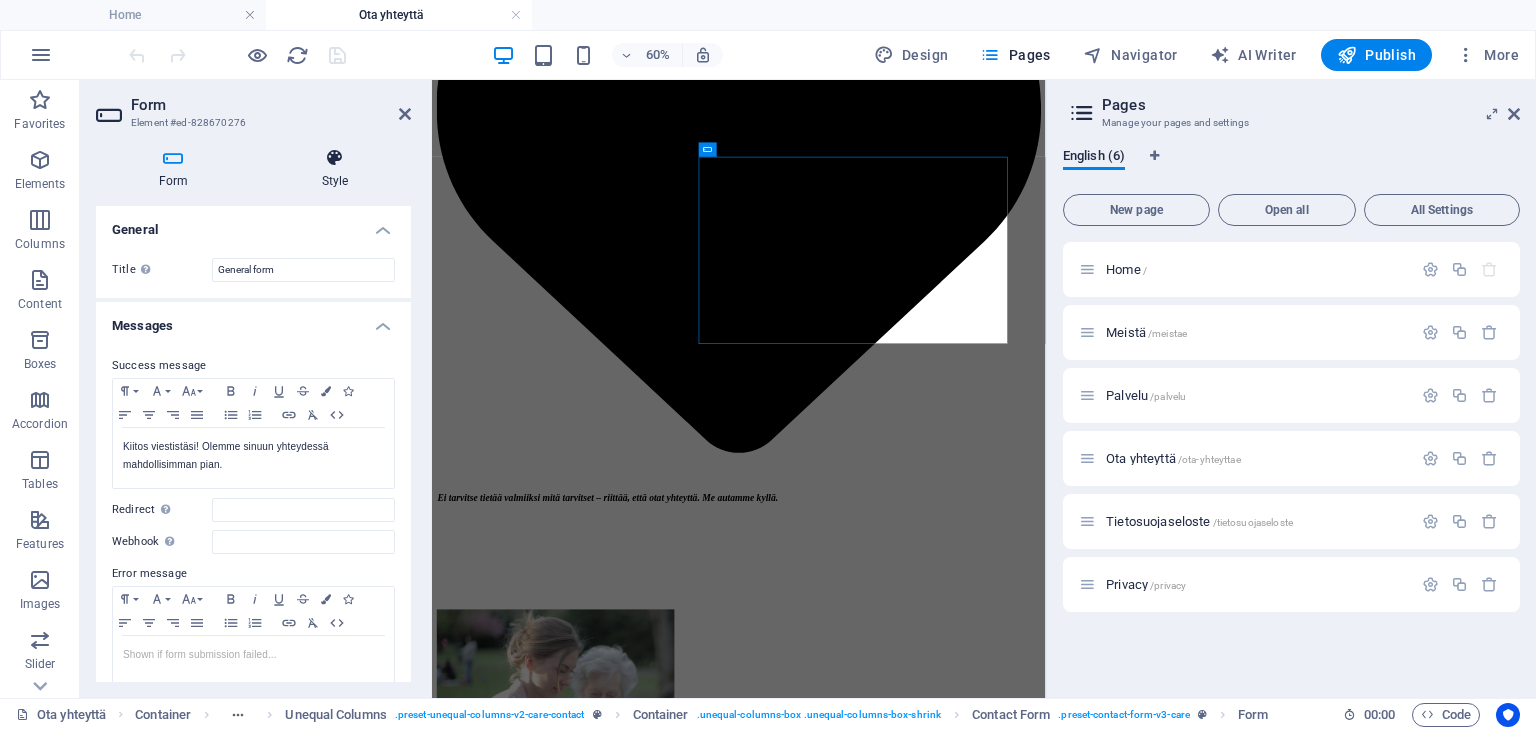 click on "Style" at bounding box center [335, 169] 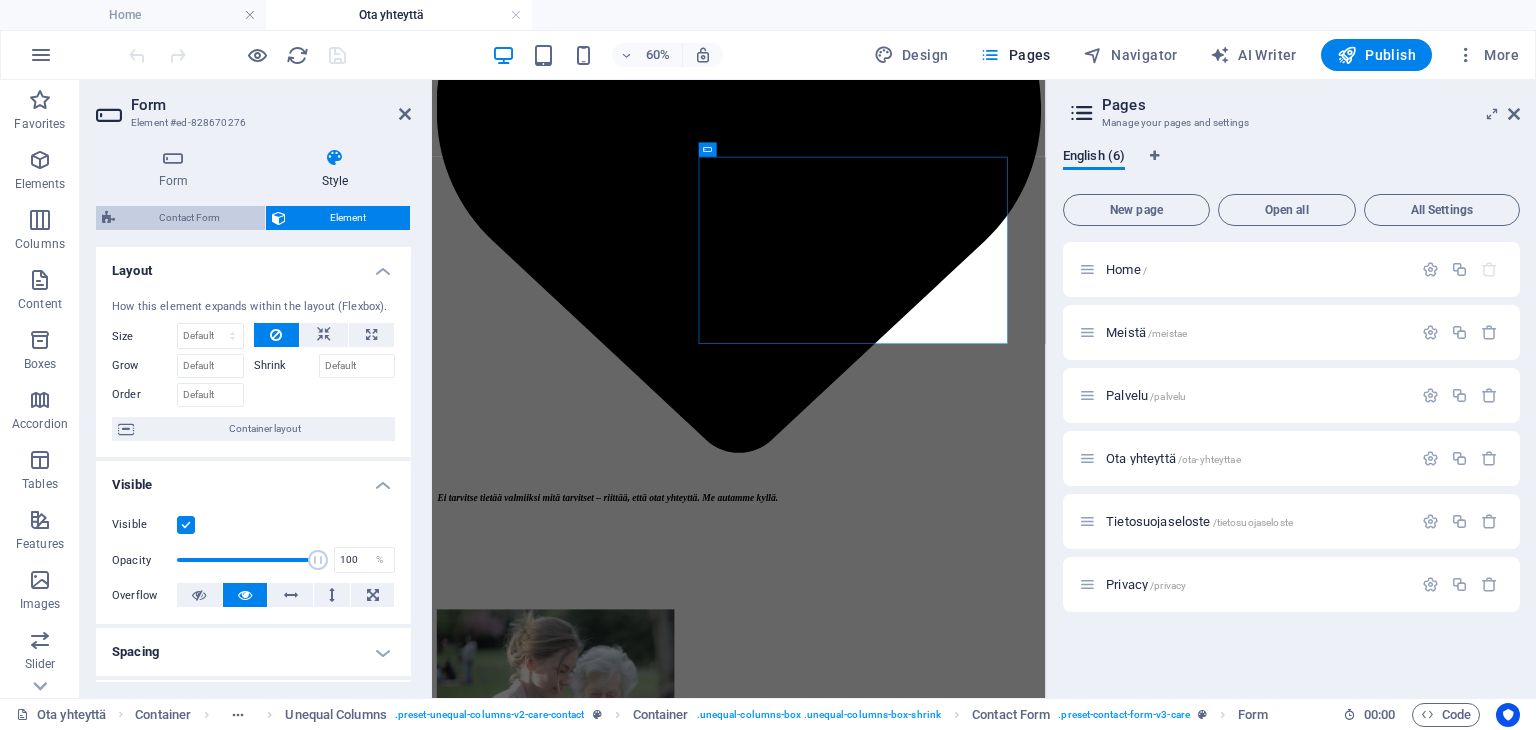 click on "Contact Form" at bounding box center [190, 218] 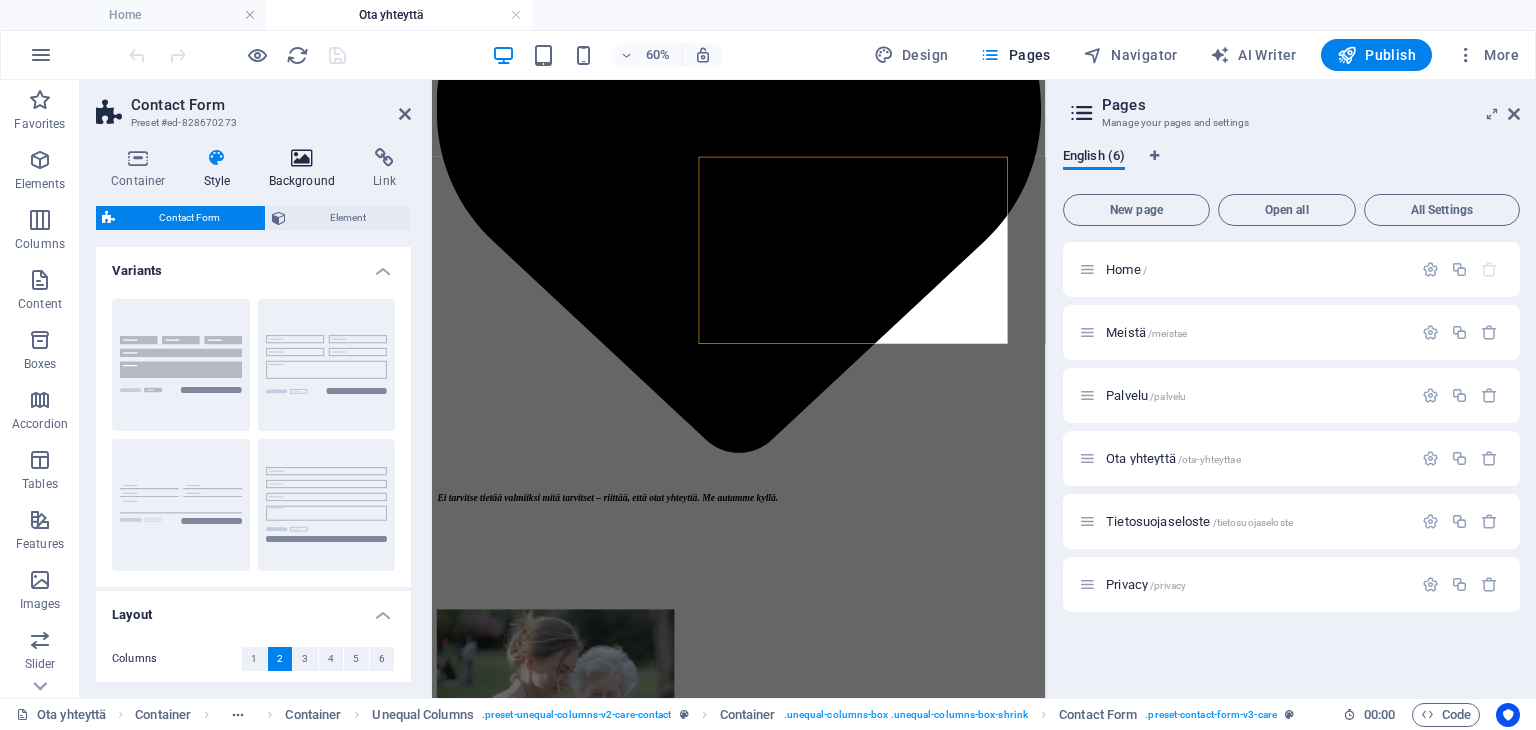 click on "Background" at bounding box center [306, 169] 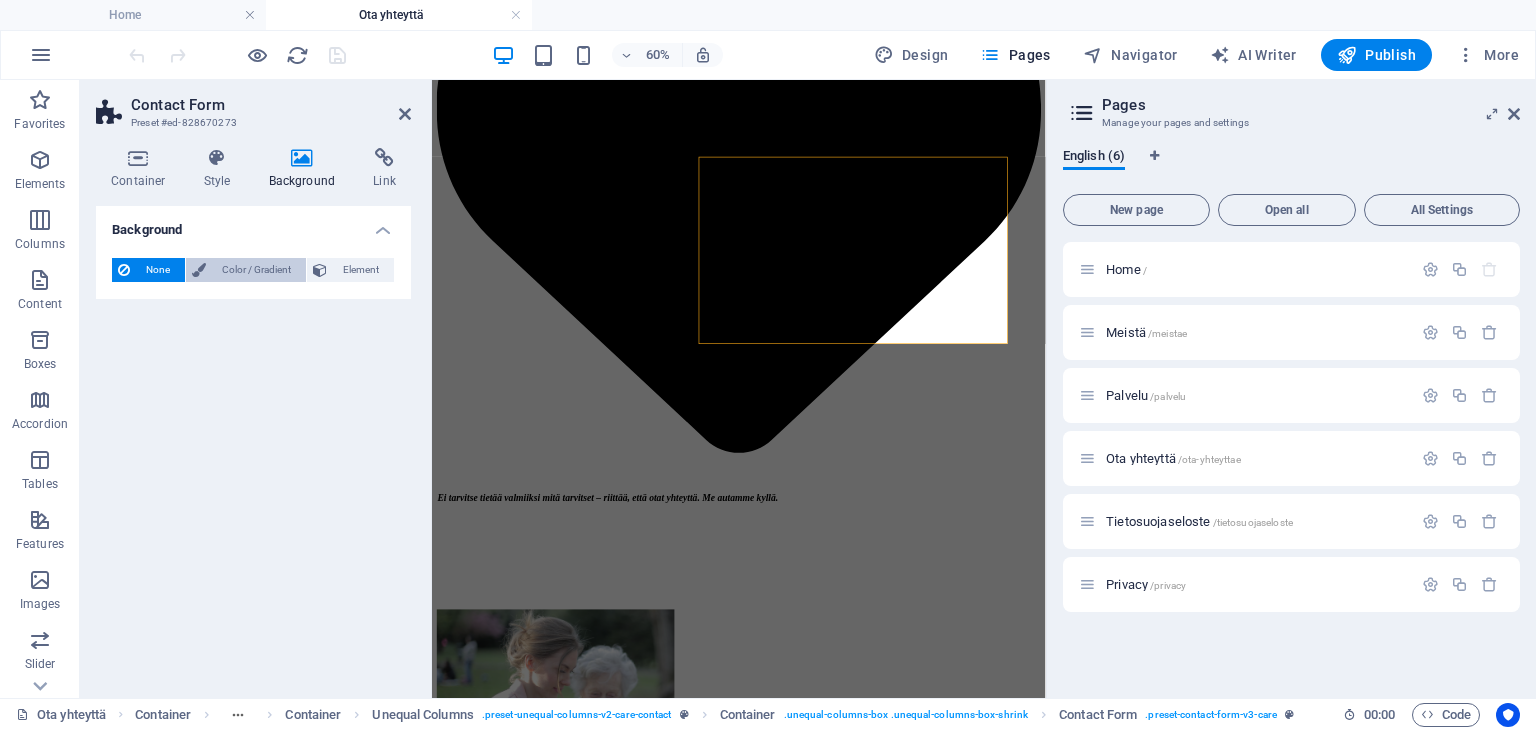 click on "Color / Gradient" at bounding box center [256, 270] 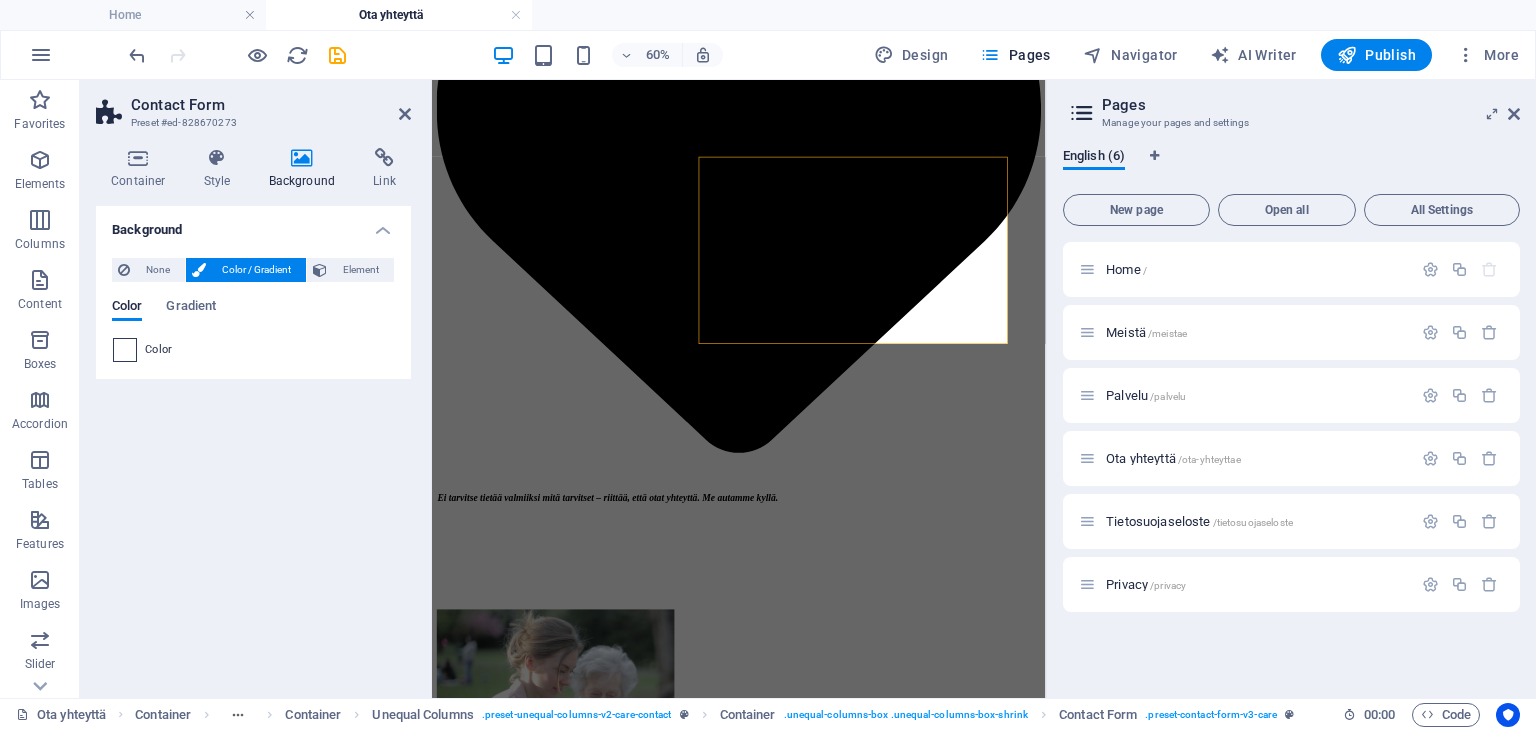 click at bounding box center (125, 350) 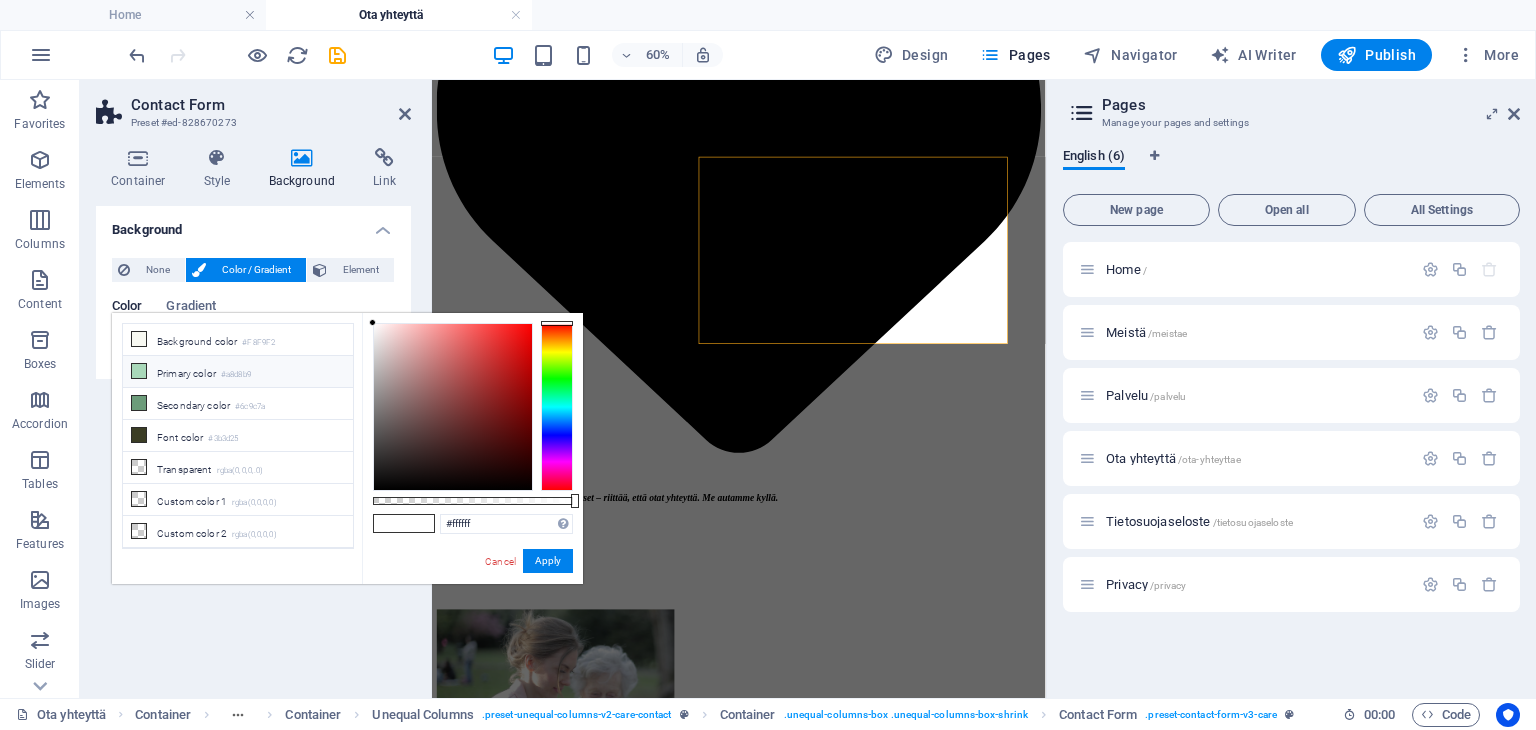 click at bounding box center (139, 371) 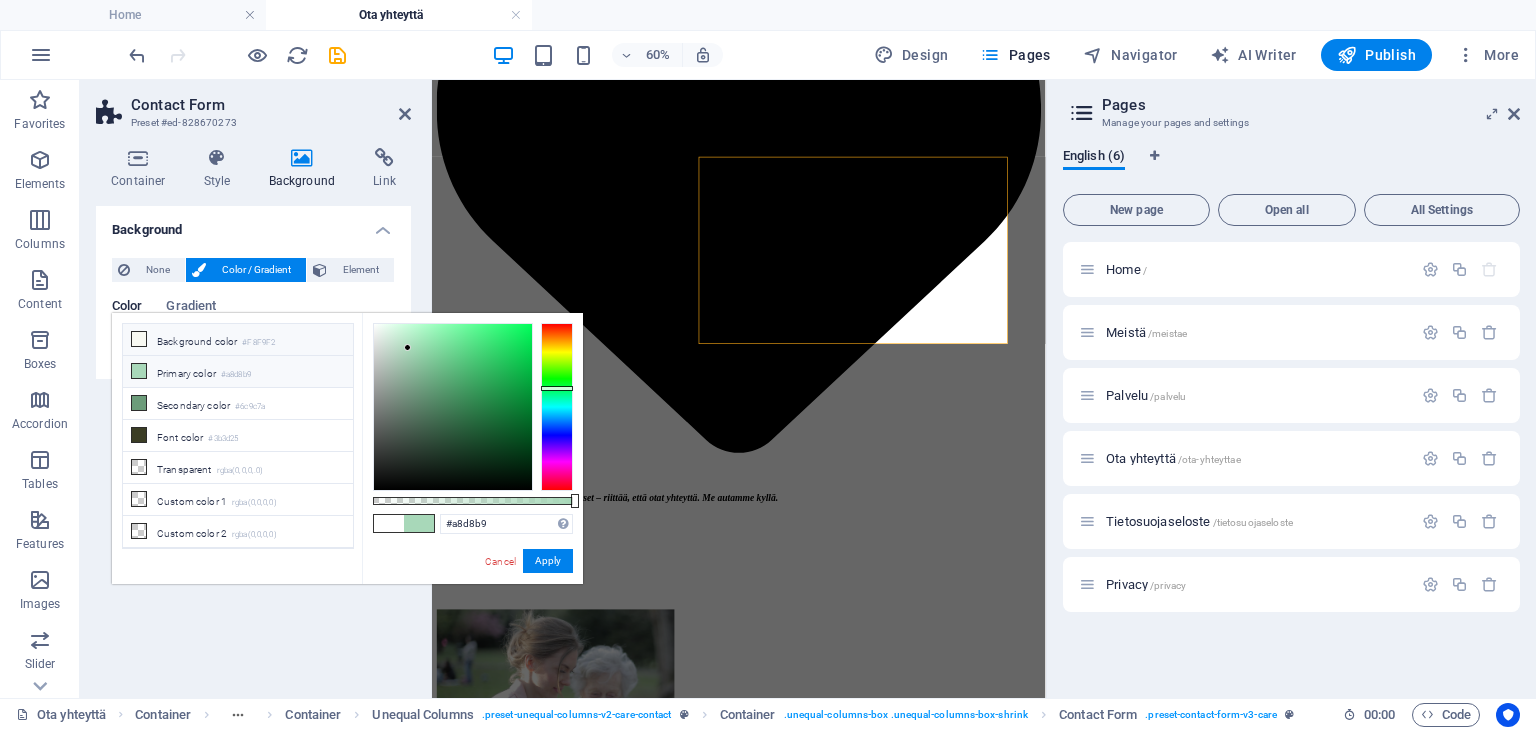click at bounding box center (139, 339) 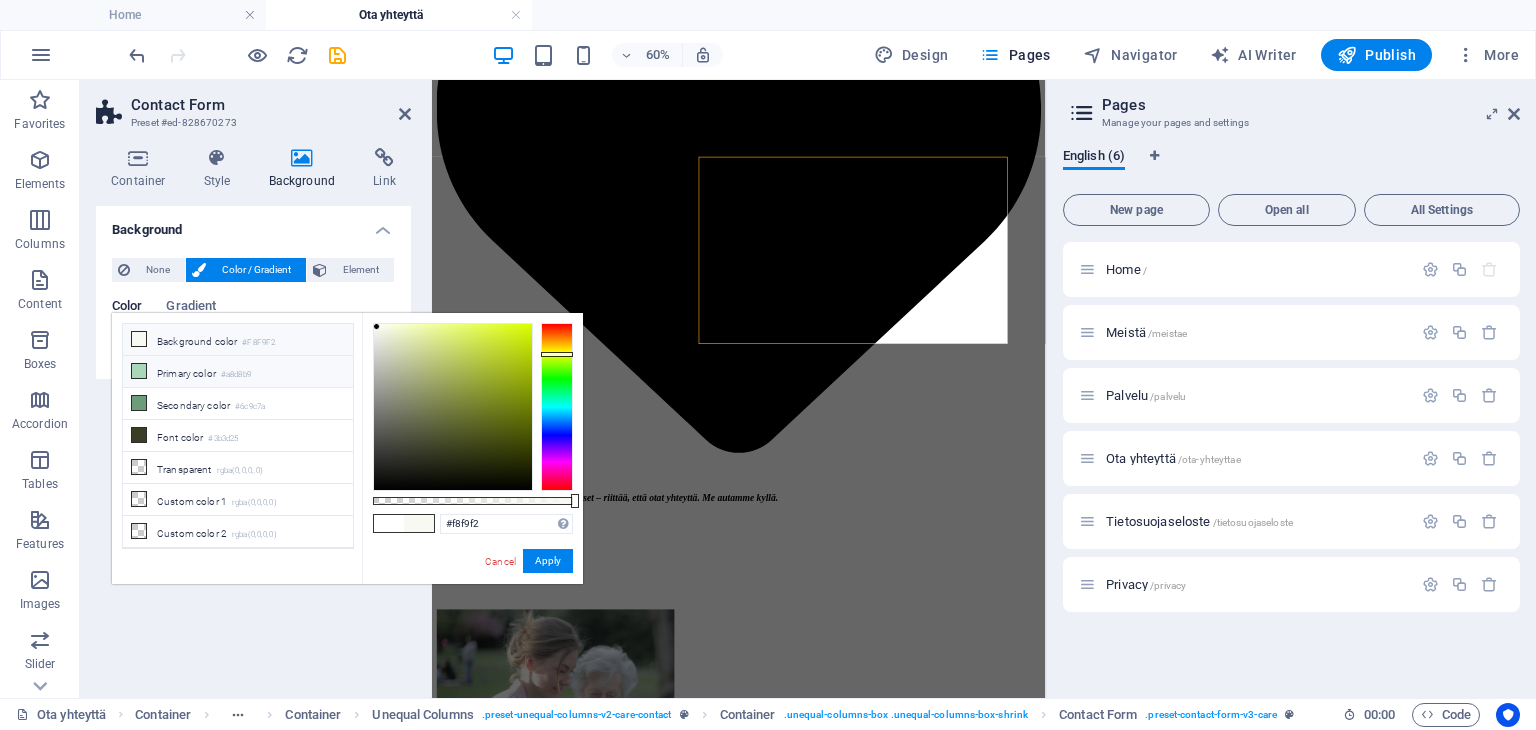 click at bounding box center [139, 371] 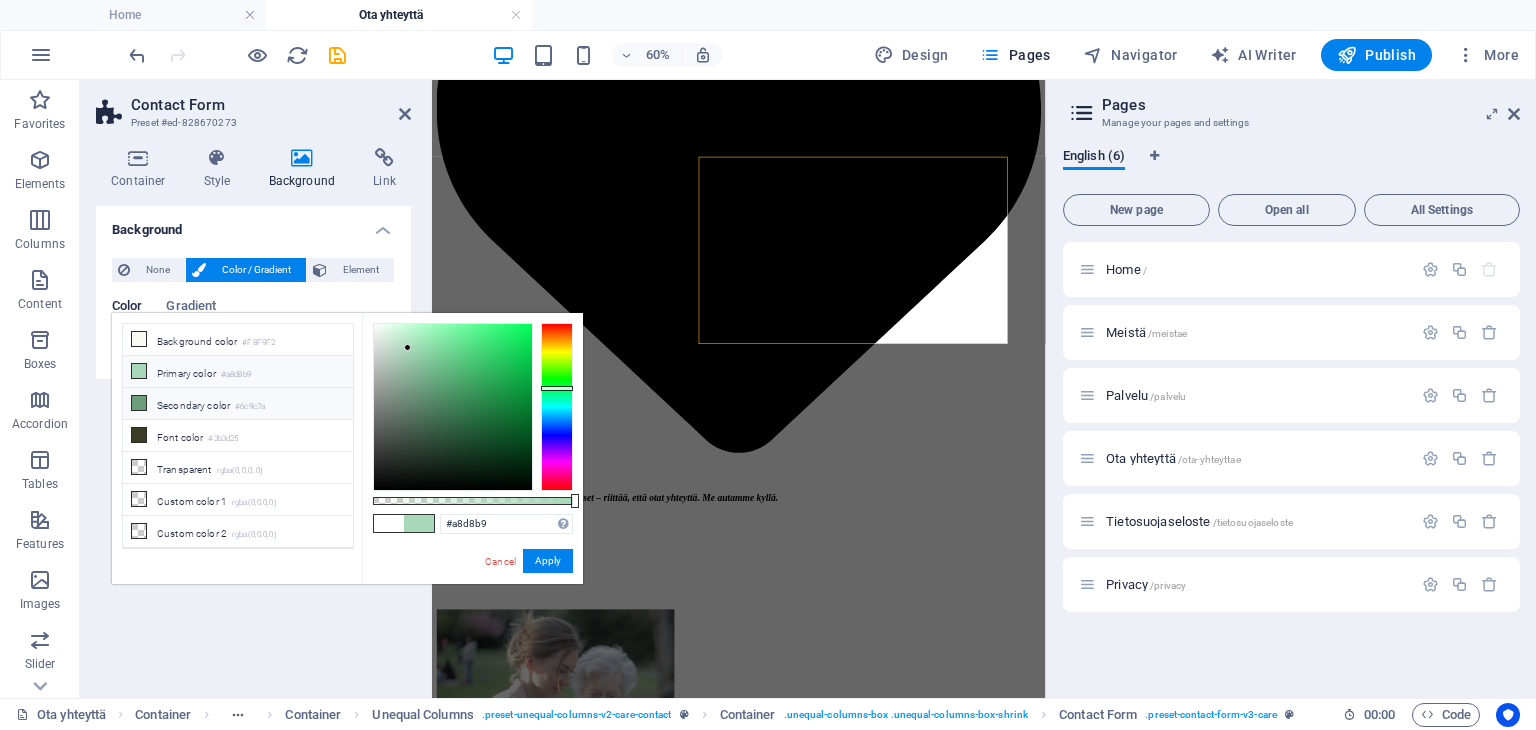 click on "Secondary color
#6c9c7a" at bounding box center [238, 404] 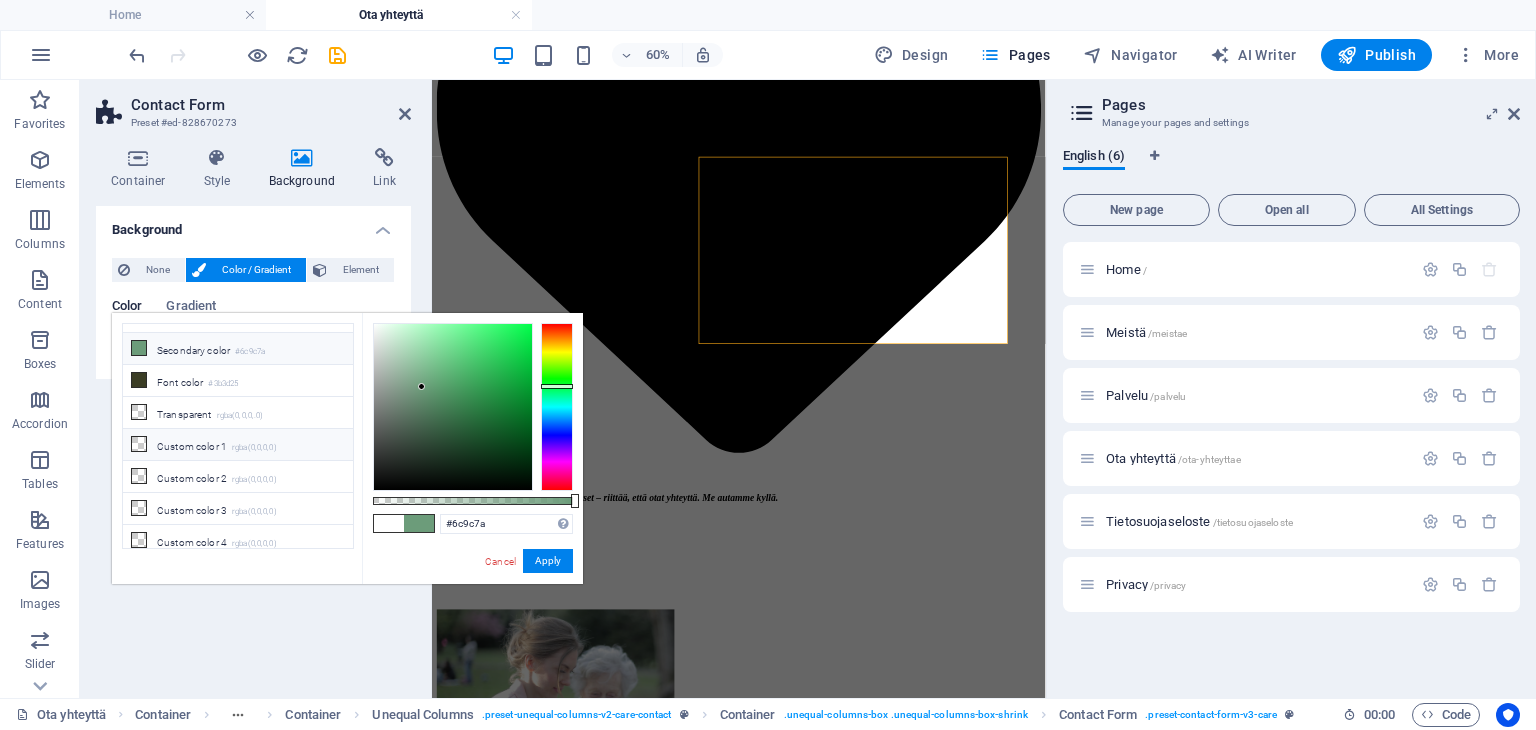 scroll, scrollTop: 83, scrollLeft: 0, axis: vertical 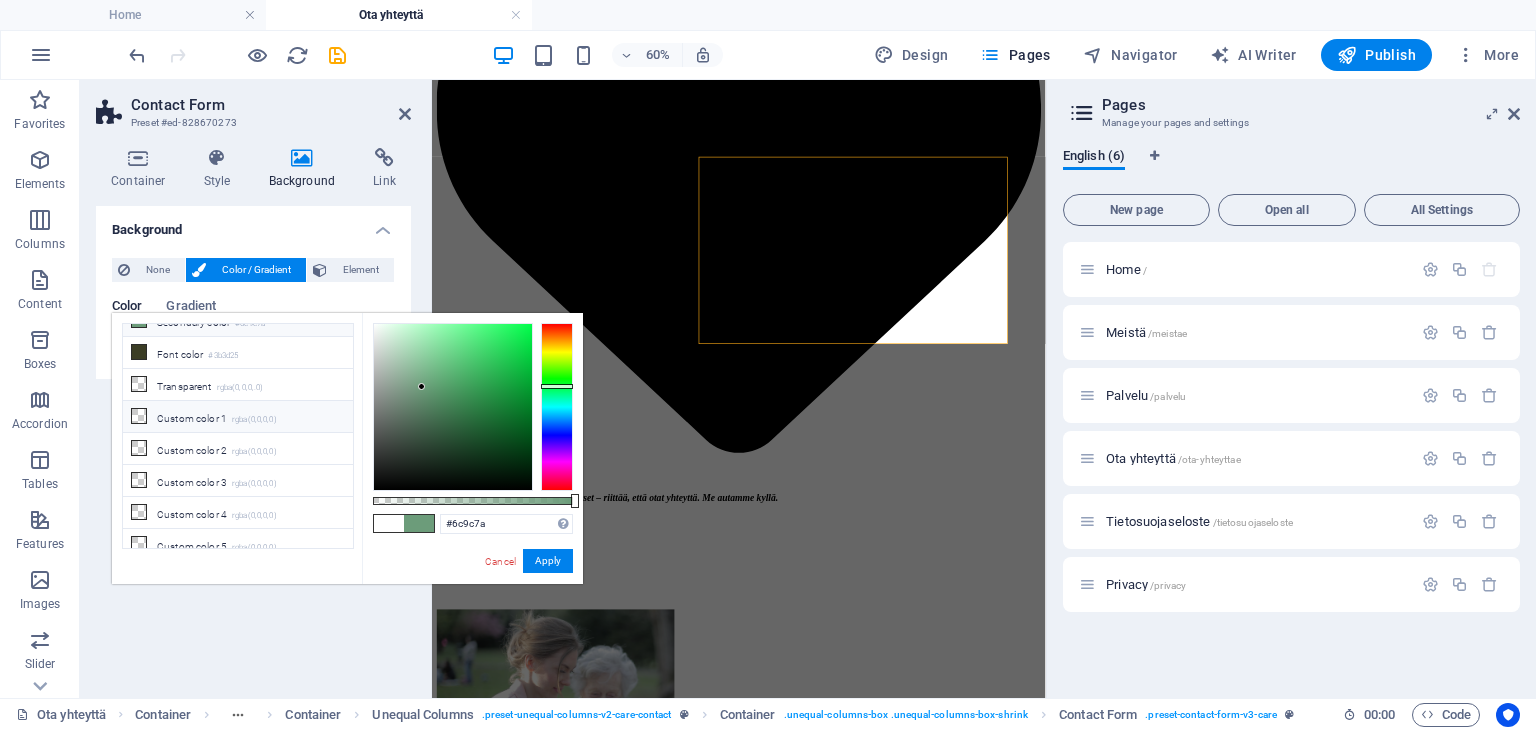 click on "Custom color 1
rgba(0,0,0,0)" at bounding box center [238, 417] 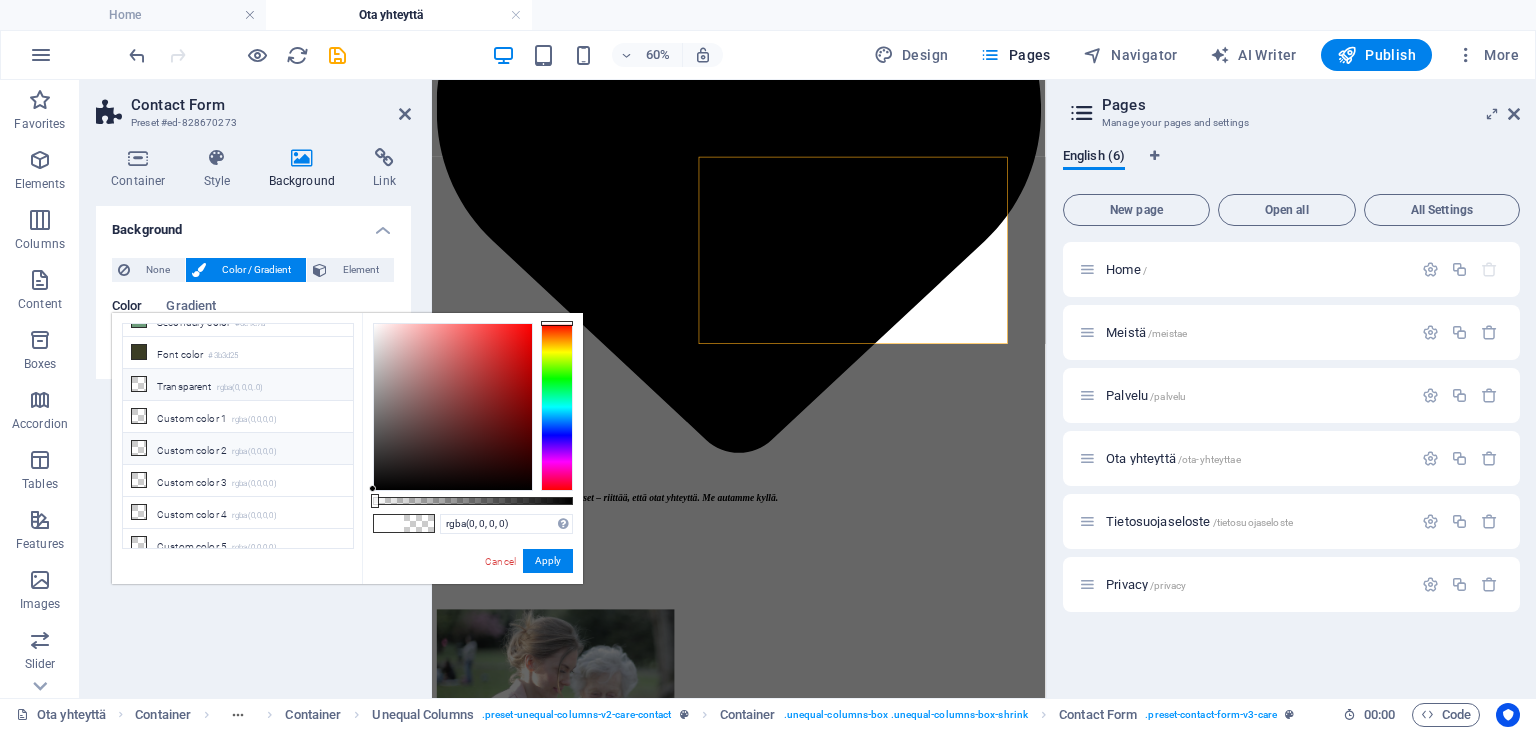 click on "Custom color 2
rgba(0,0,0,0)" at bounding box center [238, 449] 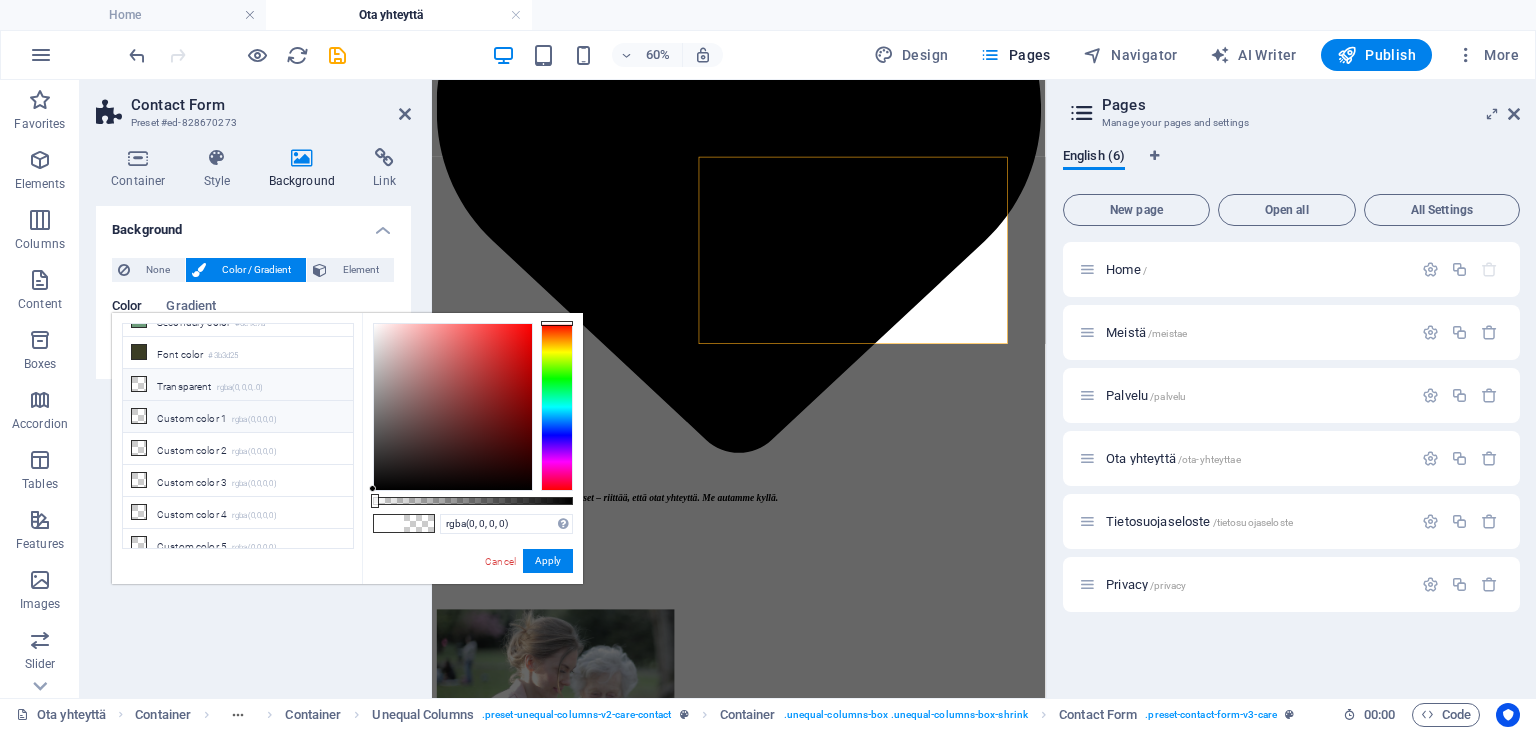 click on "Custom color 1
rgba(0,0,0,0)" at bounding box center (238, 417) 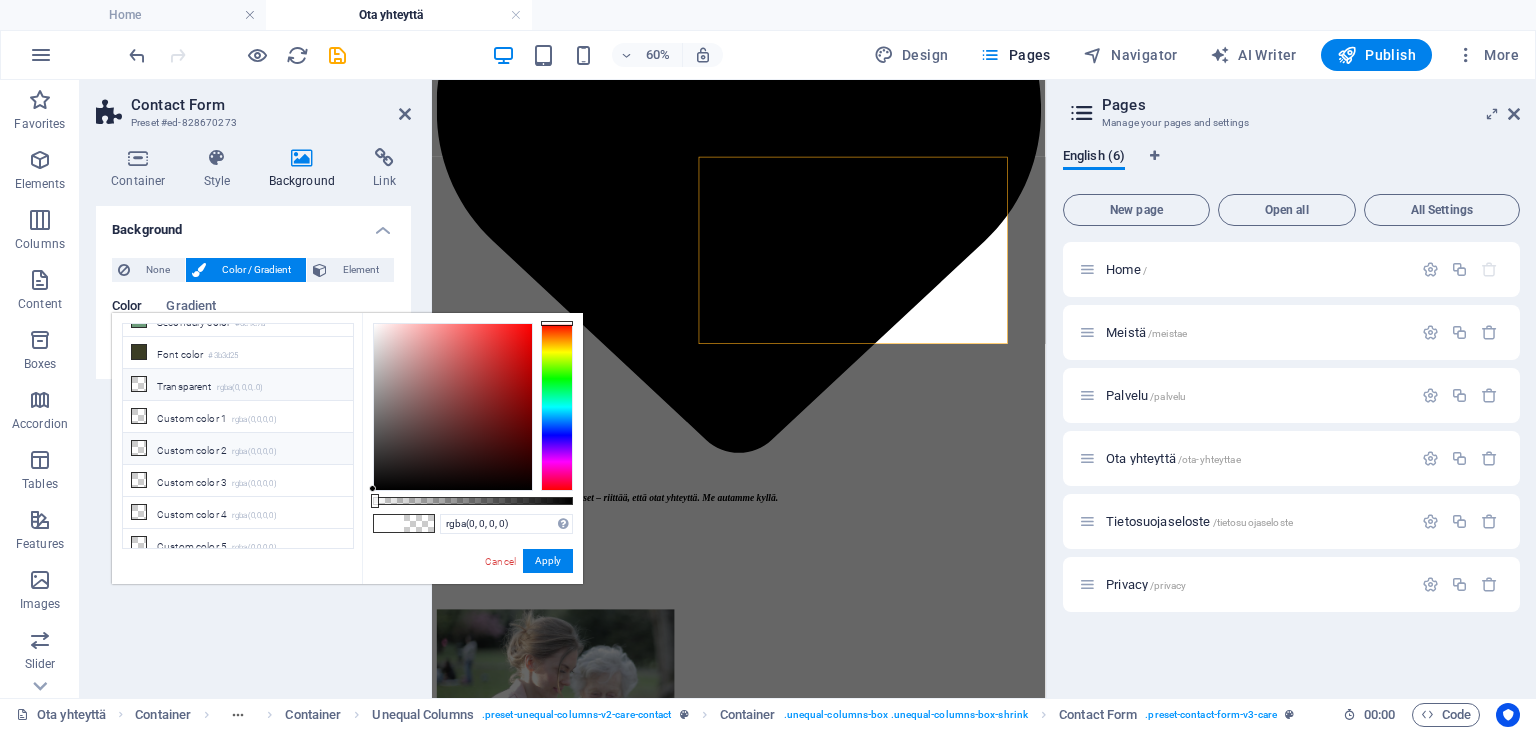 click on "Custom color 2
rgba(0,0,0,0)" at bounding box center [238, 449] 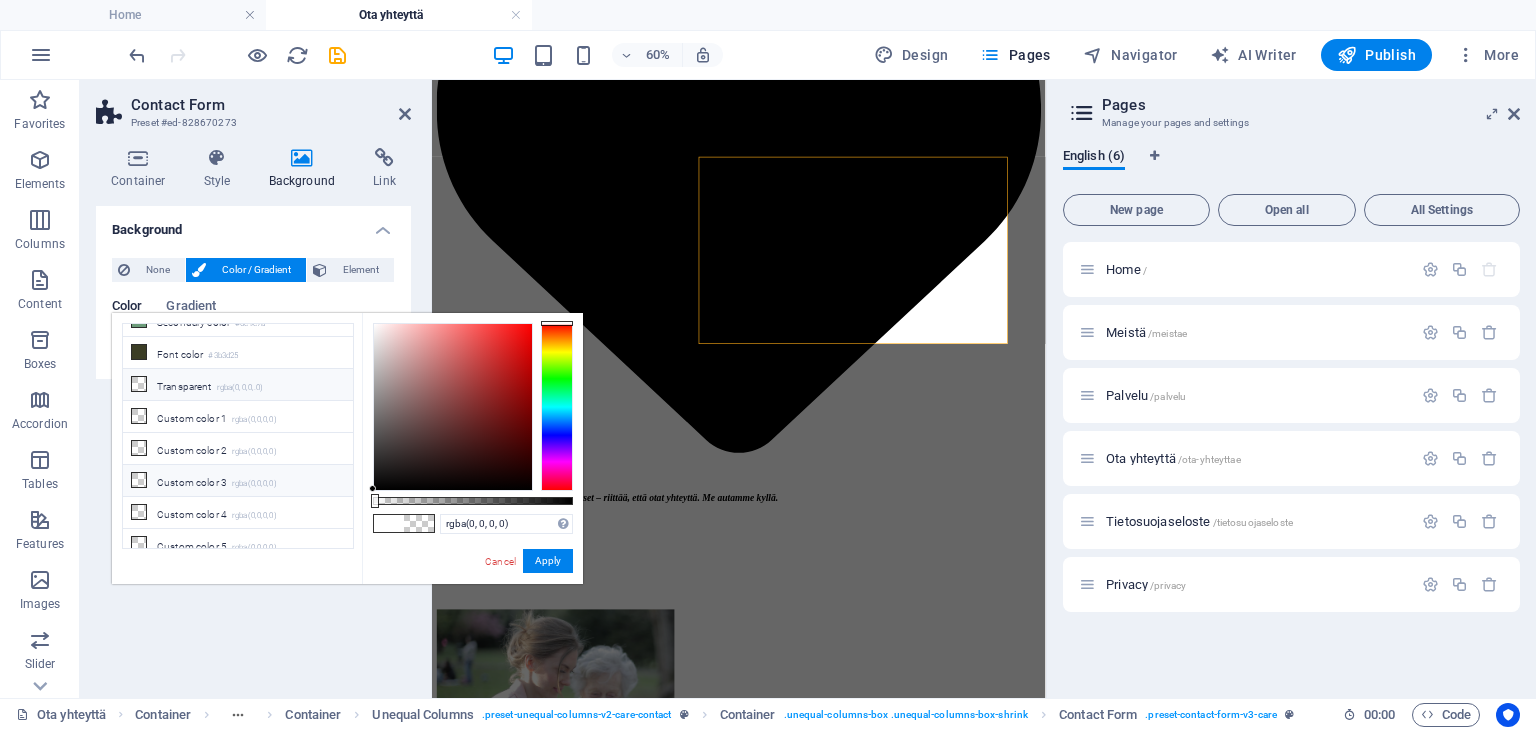 click on "Custom color 3
rgba(0,0,0,0)" at bounding box center [238, 481] 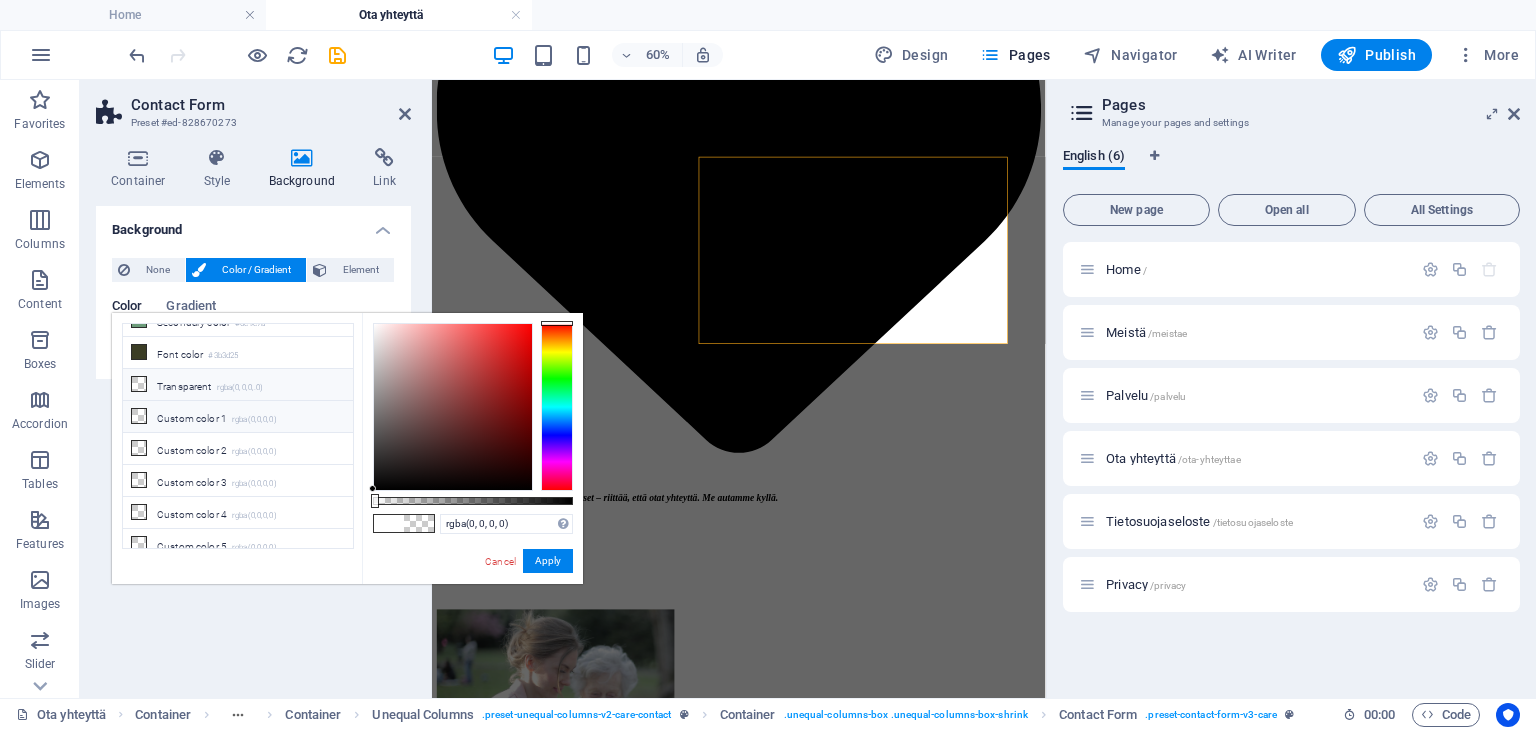 click on "Custom color 1
rgba(0,0,0,0)" at bounding box center (238, 417) 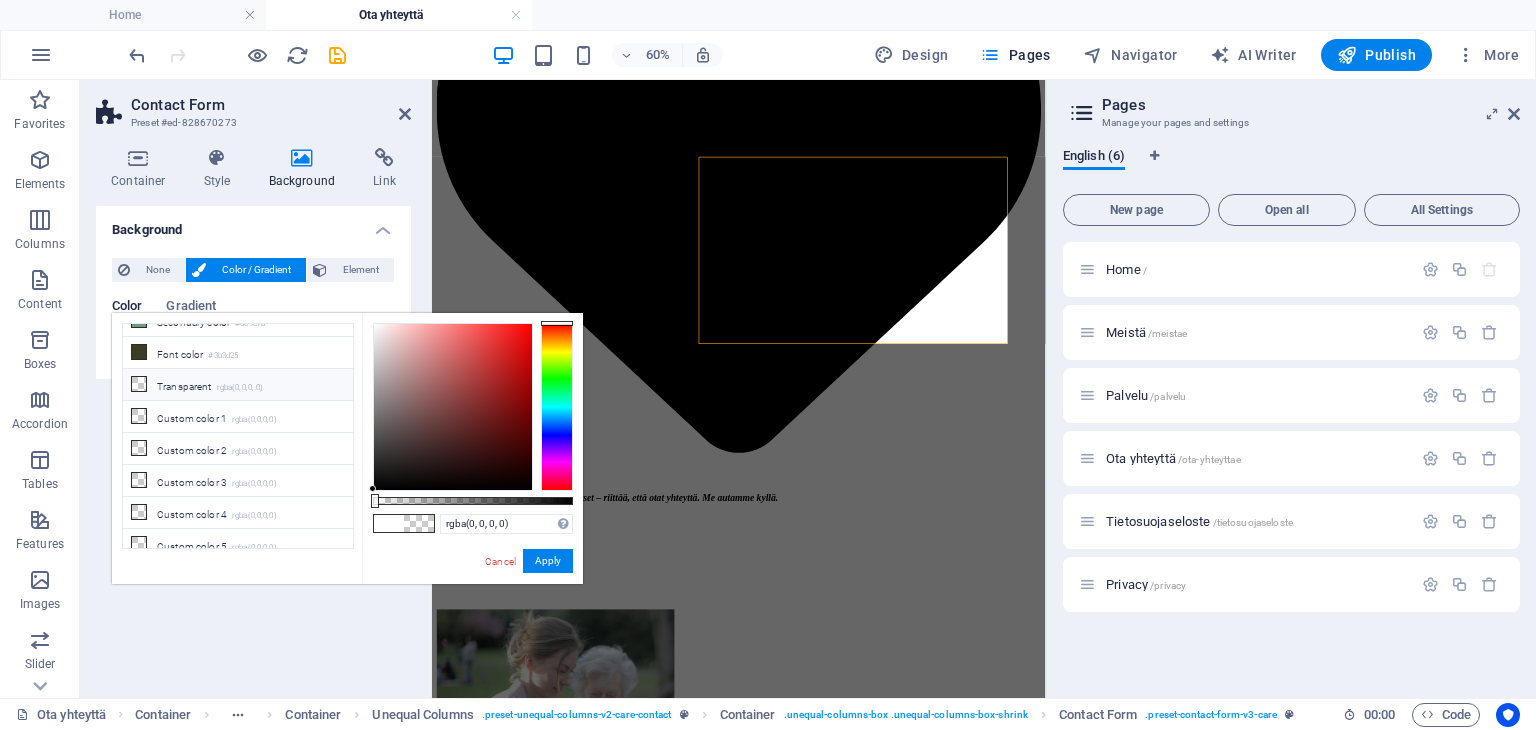 click on "Background None Color / Gradient Element Stretch background to full-width Color overlay Places an overlay over the background to colorize it Parallax 0 % Image Image slider Map Video YouTube Vimeo HTML Color Gradient Color A parent element contains a background. Edit background on parent element" at bounding box center [253, 444] 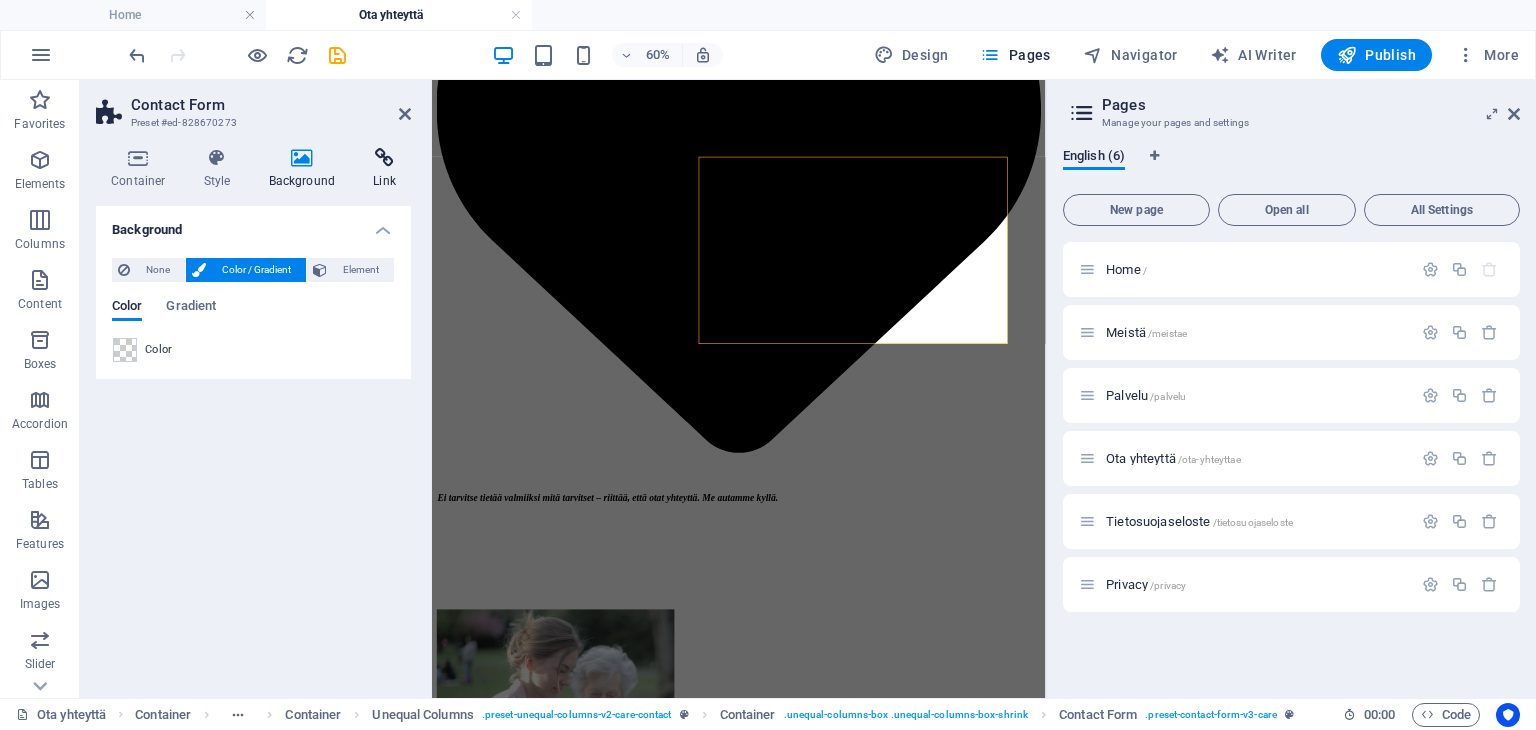 click on "Link" at bounding box center (384, 169) 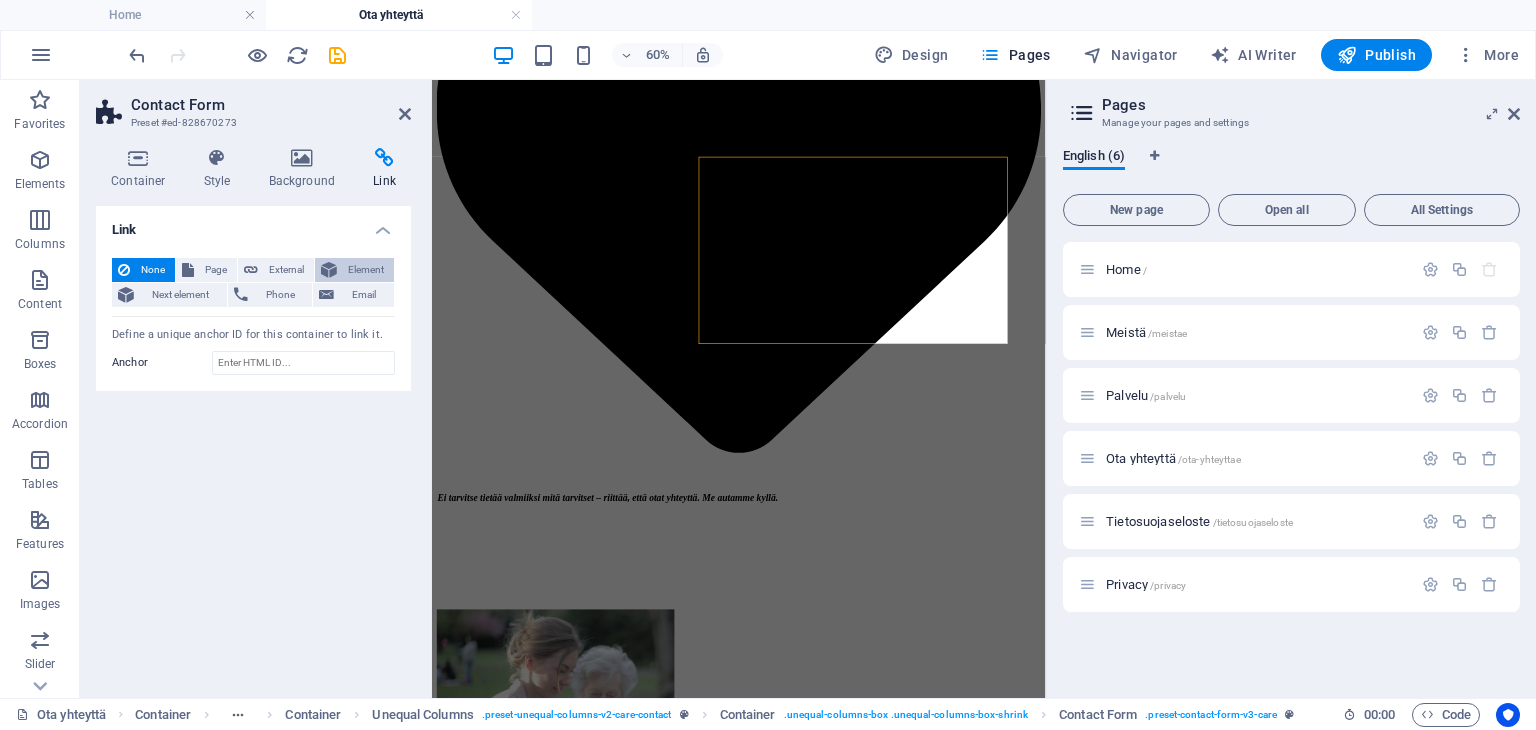 click on "Element" at bounding box center [365, 270] 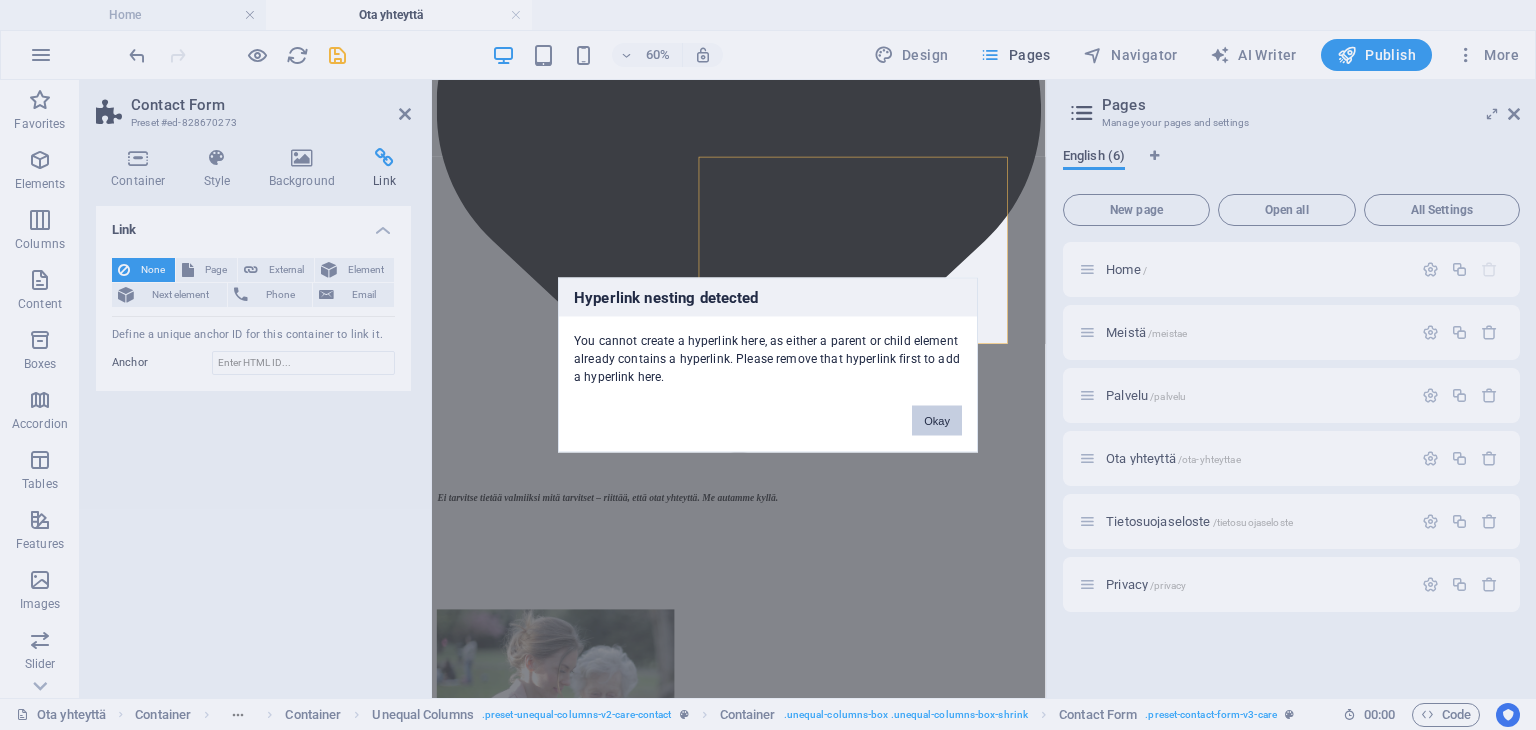 click on "Okay" at bounding box center (937, 421) 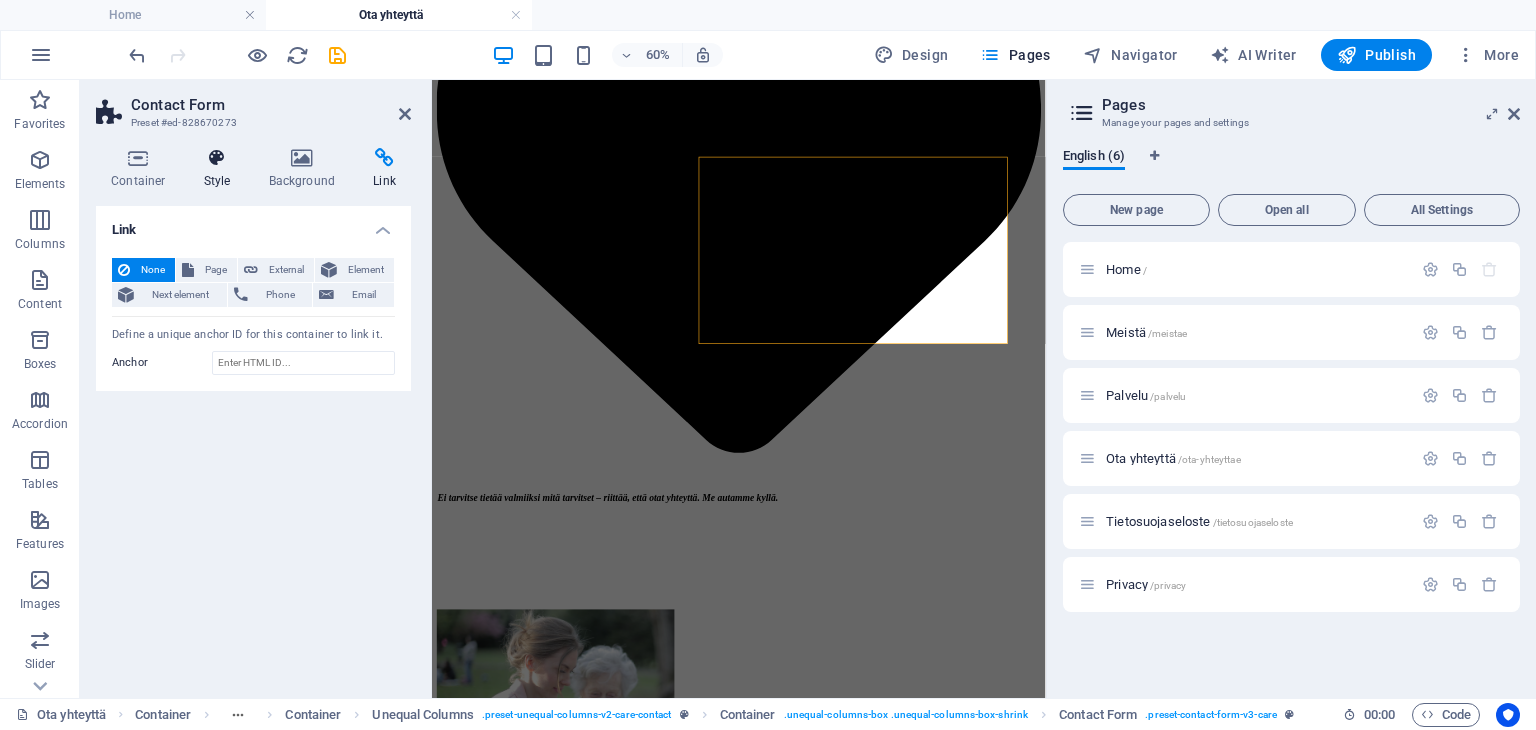 click on "Style" at bounding box center (221, 169) 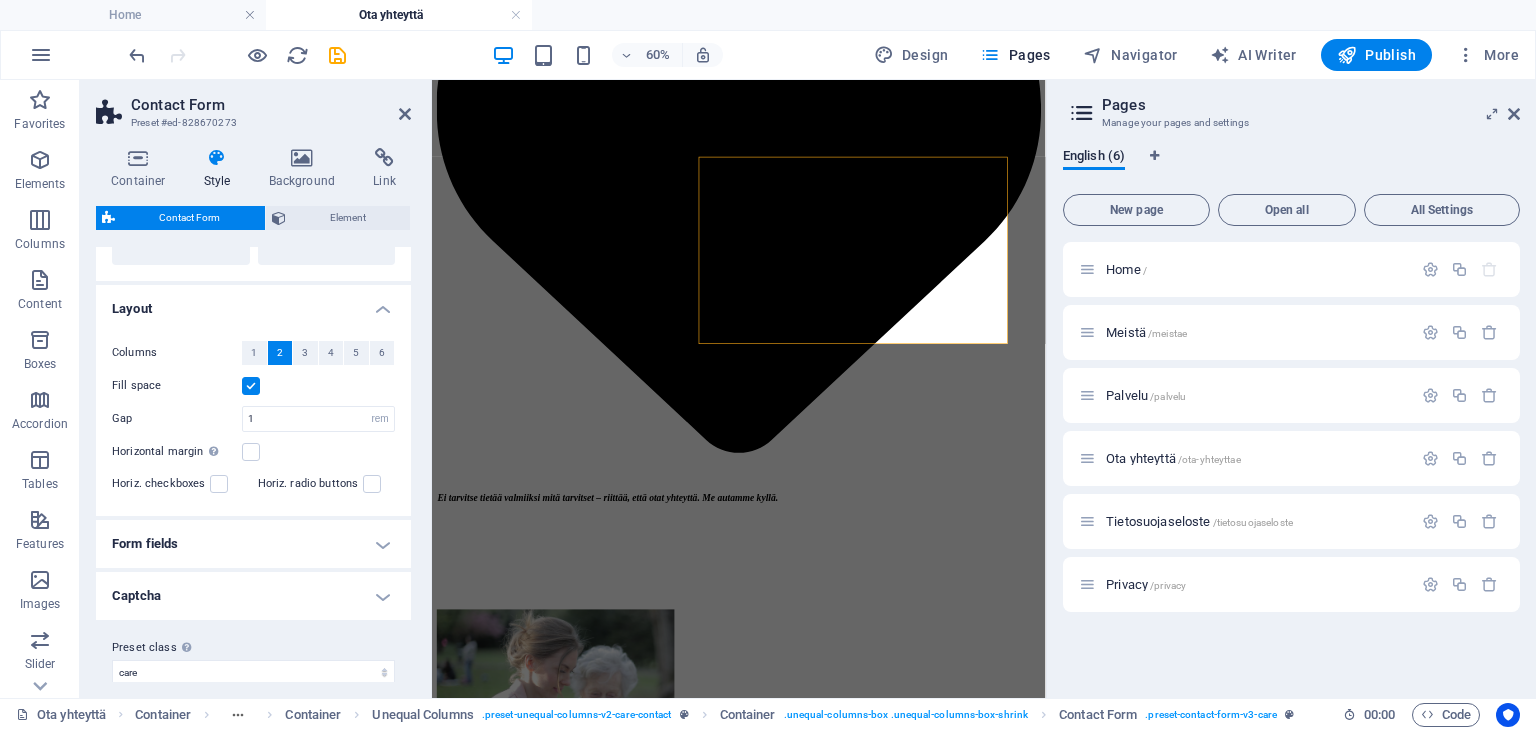 scroll, scrollTop: 323, scrollLeft: 0, axis: vertical 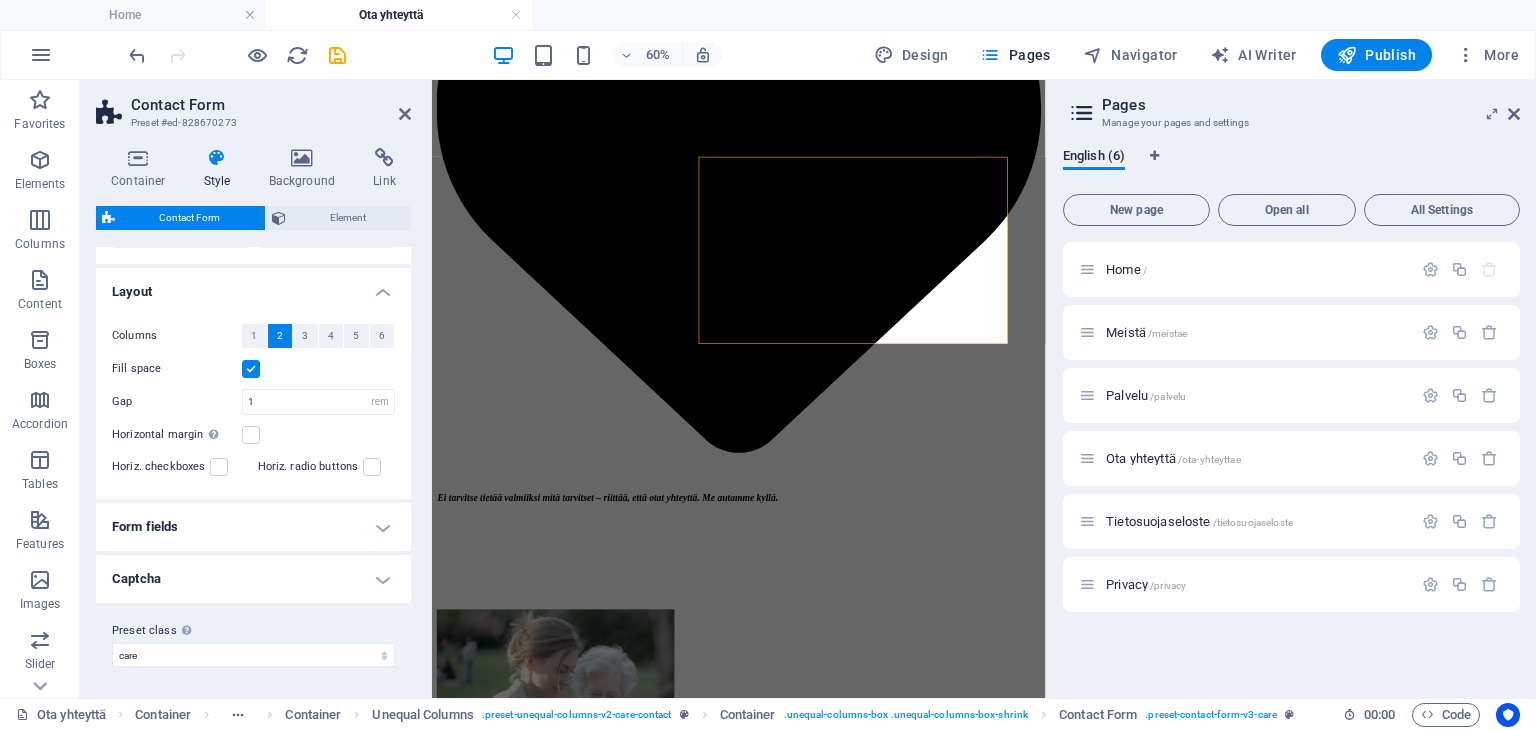 click on "Form fields" at bounding box center (253, 527) 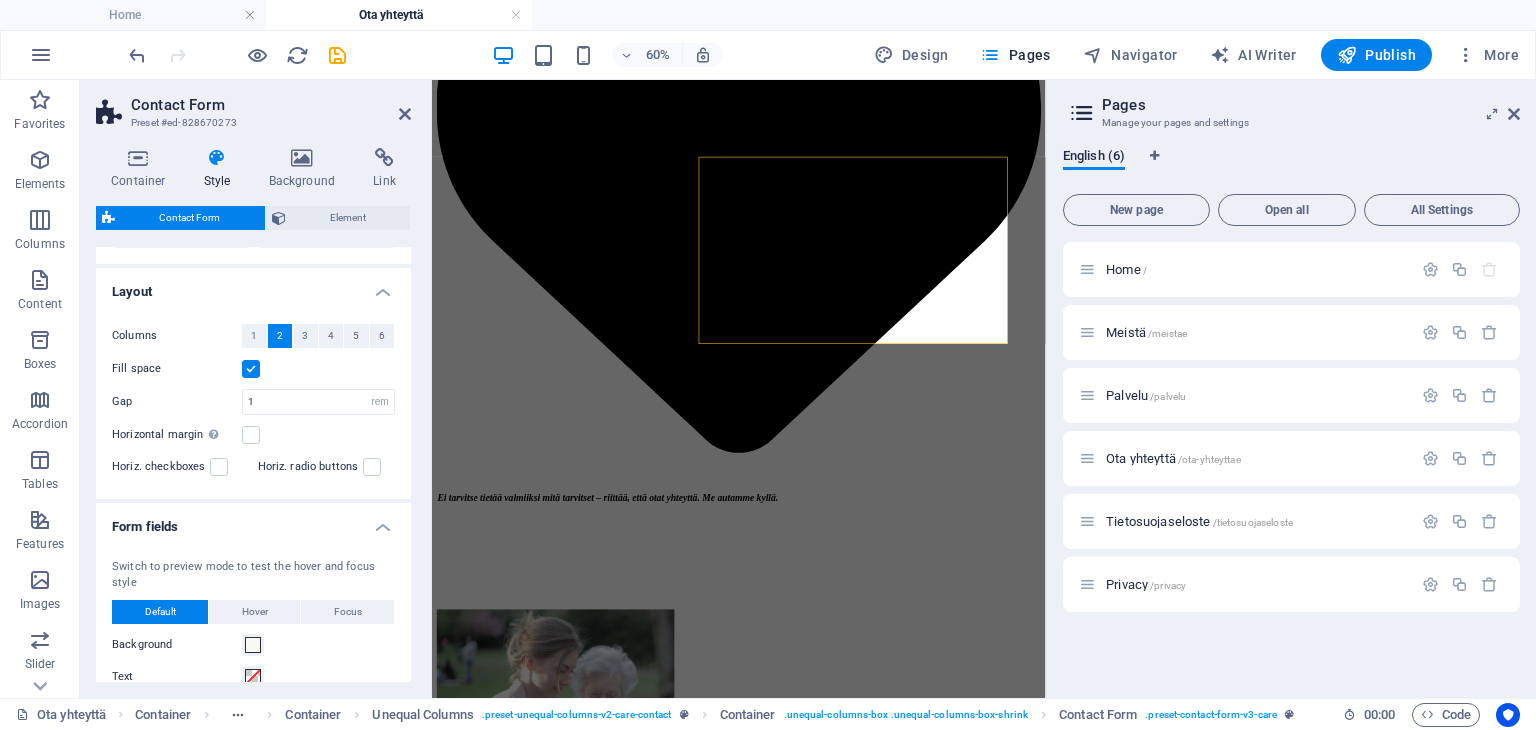 scroll, scrollTop: 523, scrollLeft: 0, axis: vertical 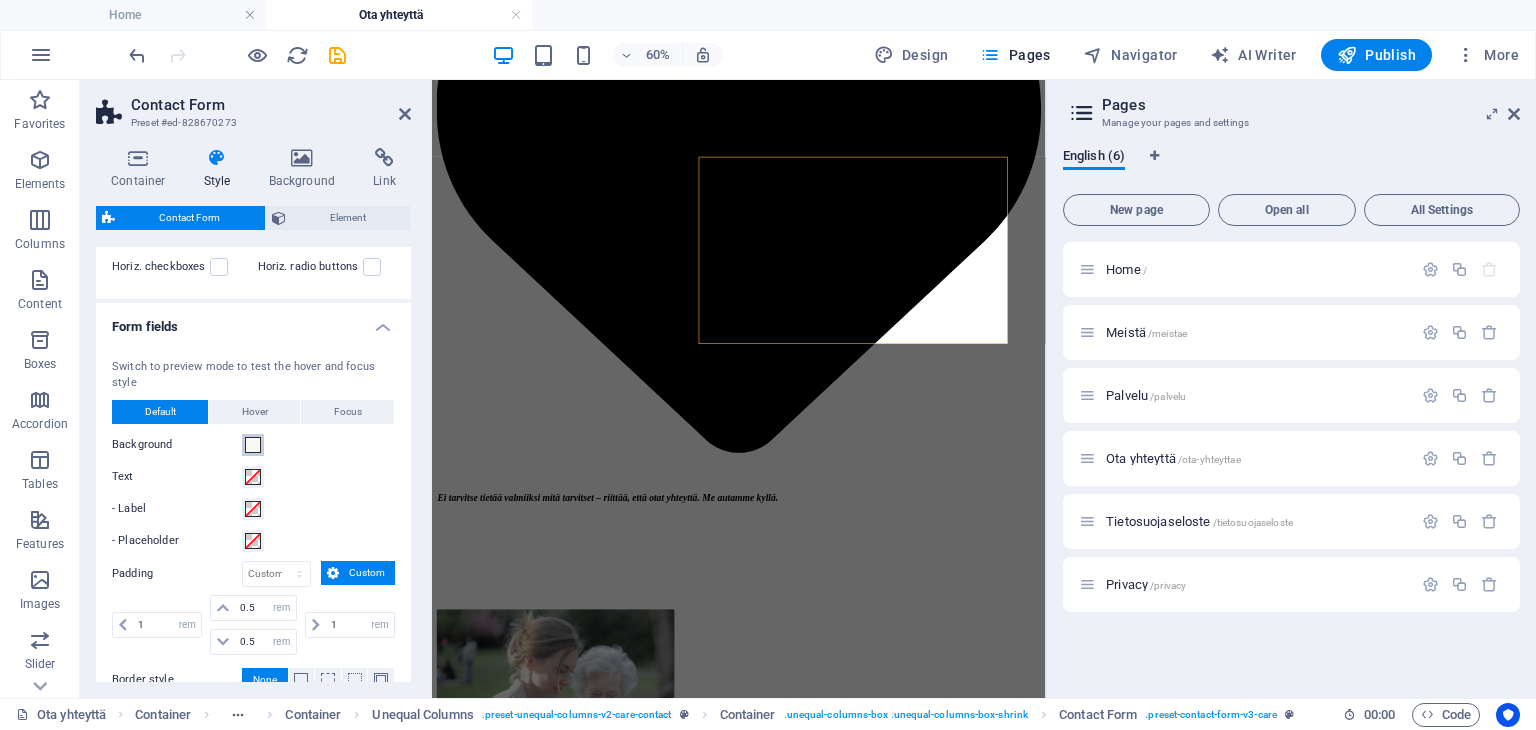 click at bounding box center [253, 445] 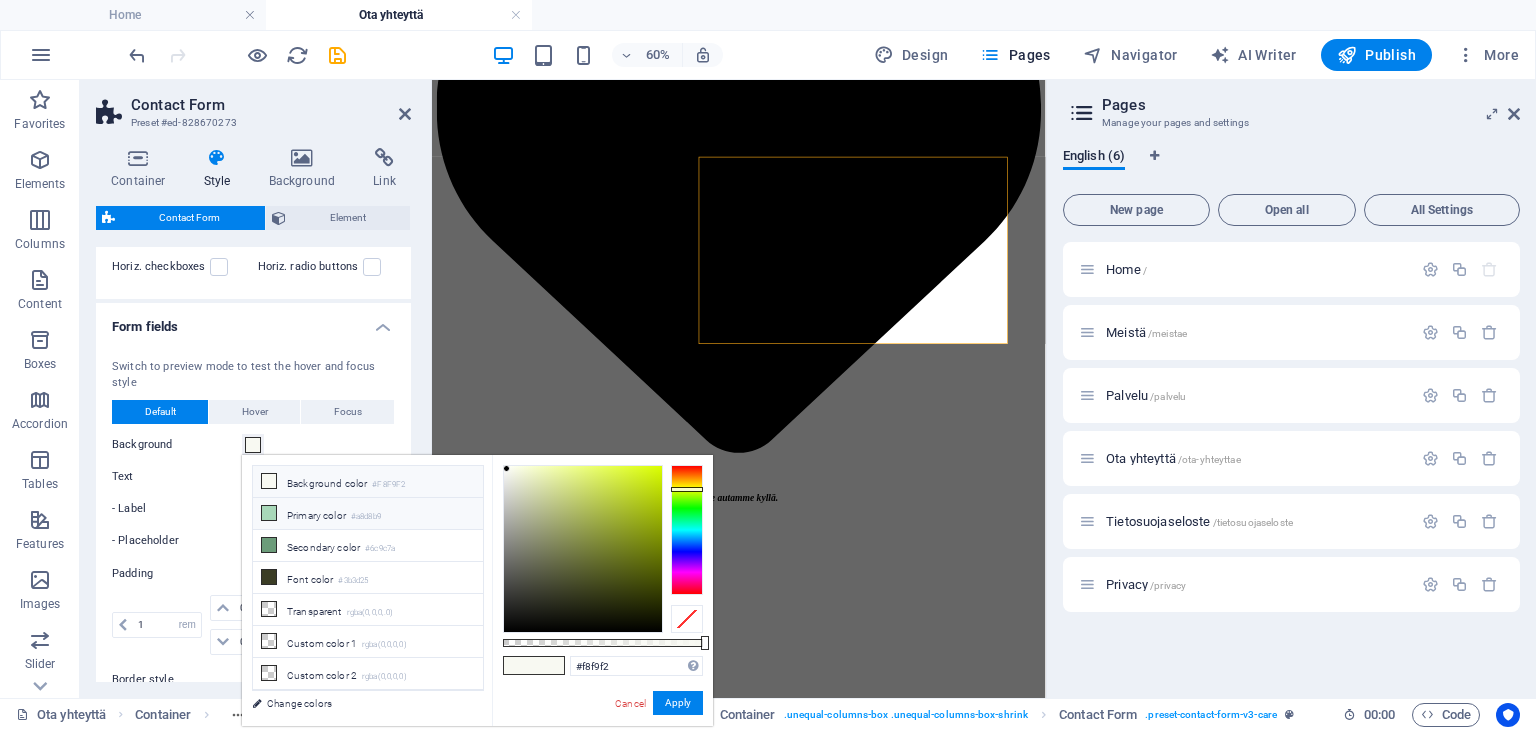 click on "Primary color
#a8d8b9" at bounding box center (368, 514) 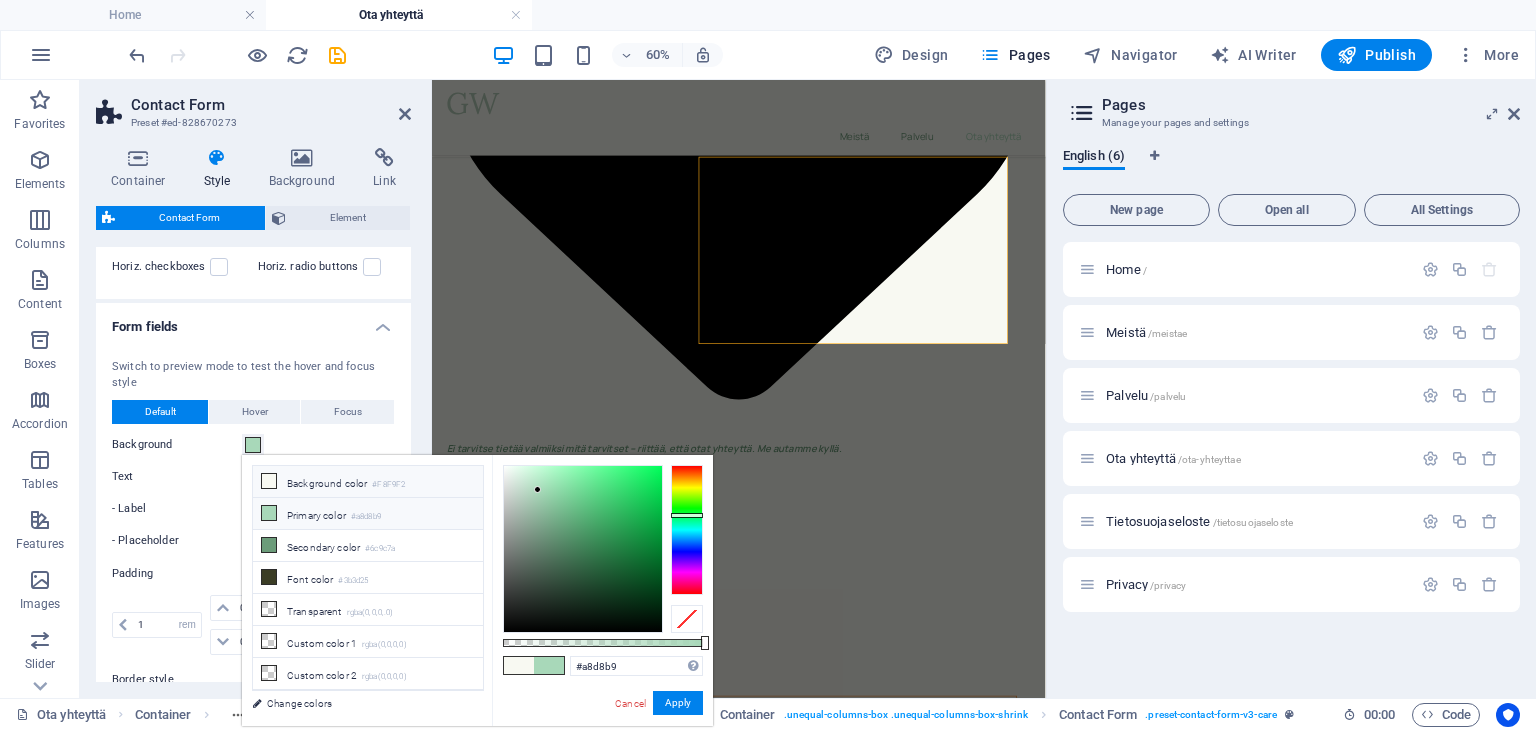 click on "Background color
#F8F9F2" at bounding box center [368, 482] 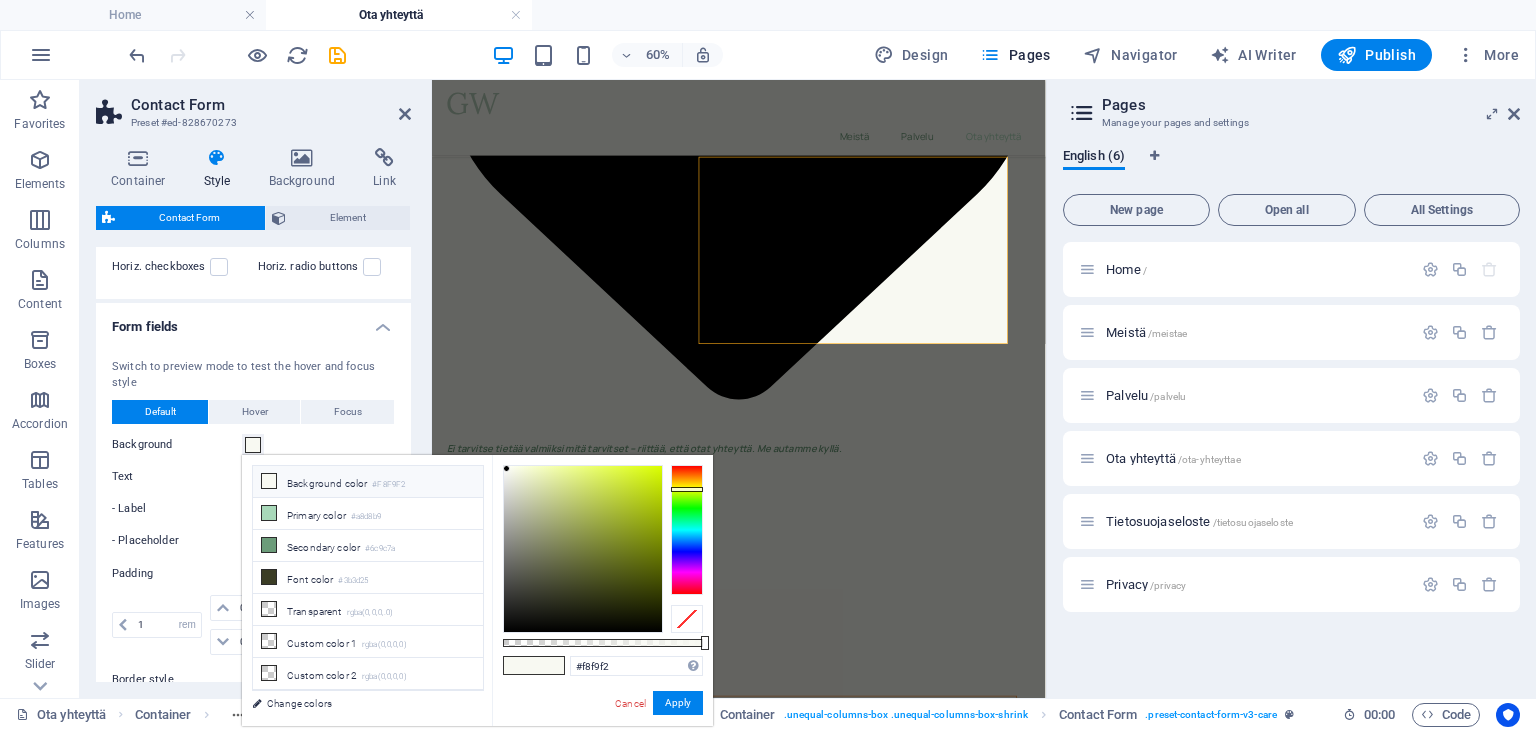 click on "Form fields" at bounding box center (253, 321) 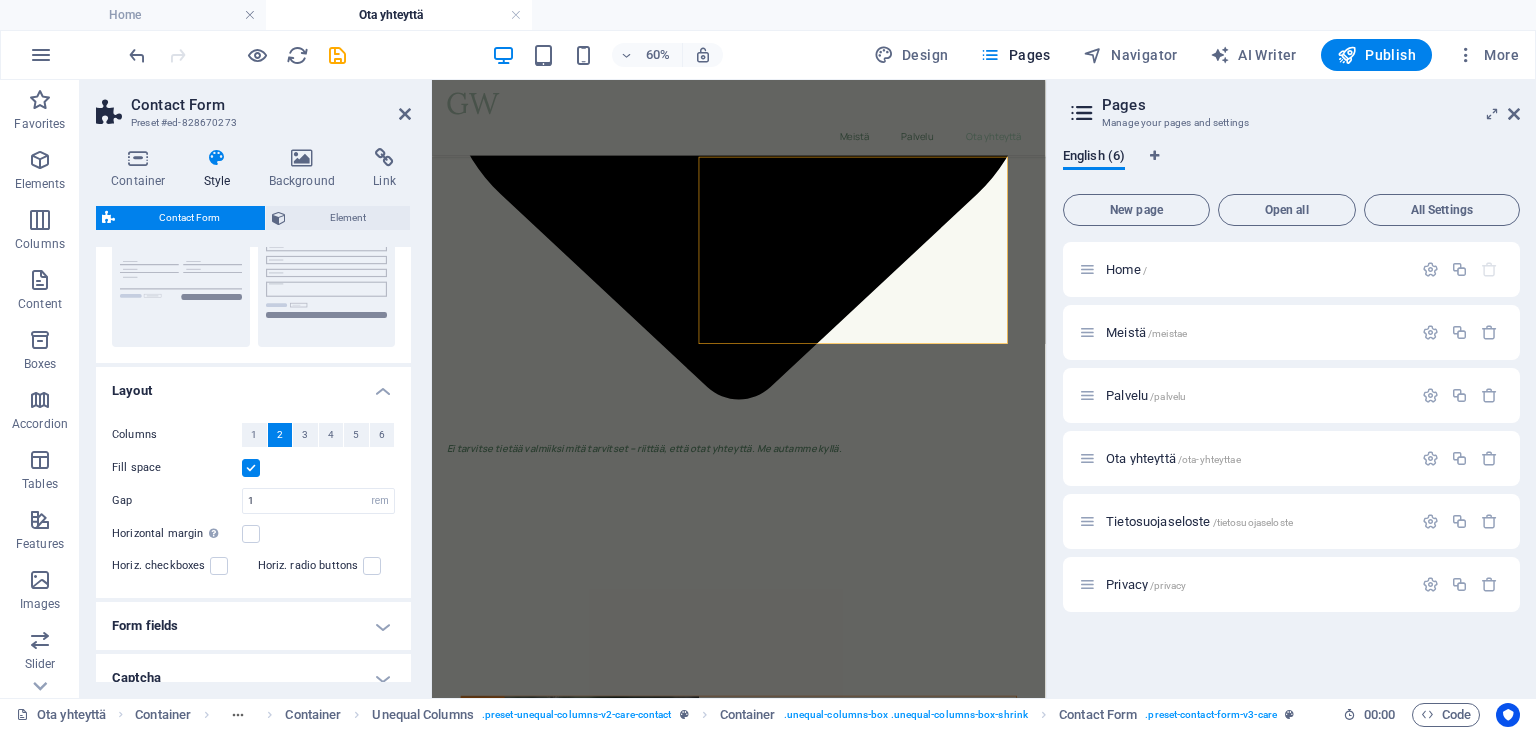 scroll, scrollTop: 323, scrollLeft: 0, axis: vertical 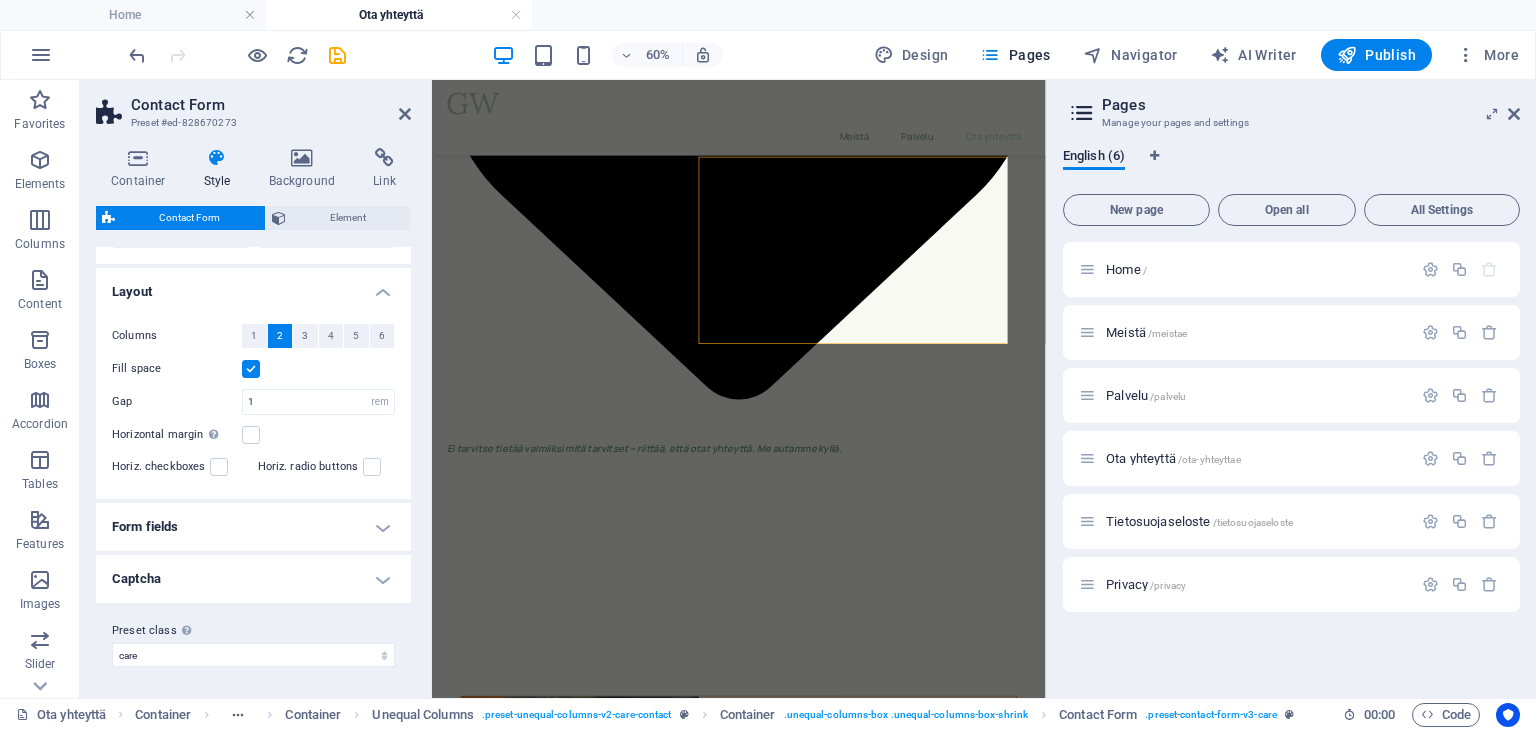 click on "Captcha" at bounding box center (253, 579) 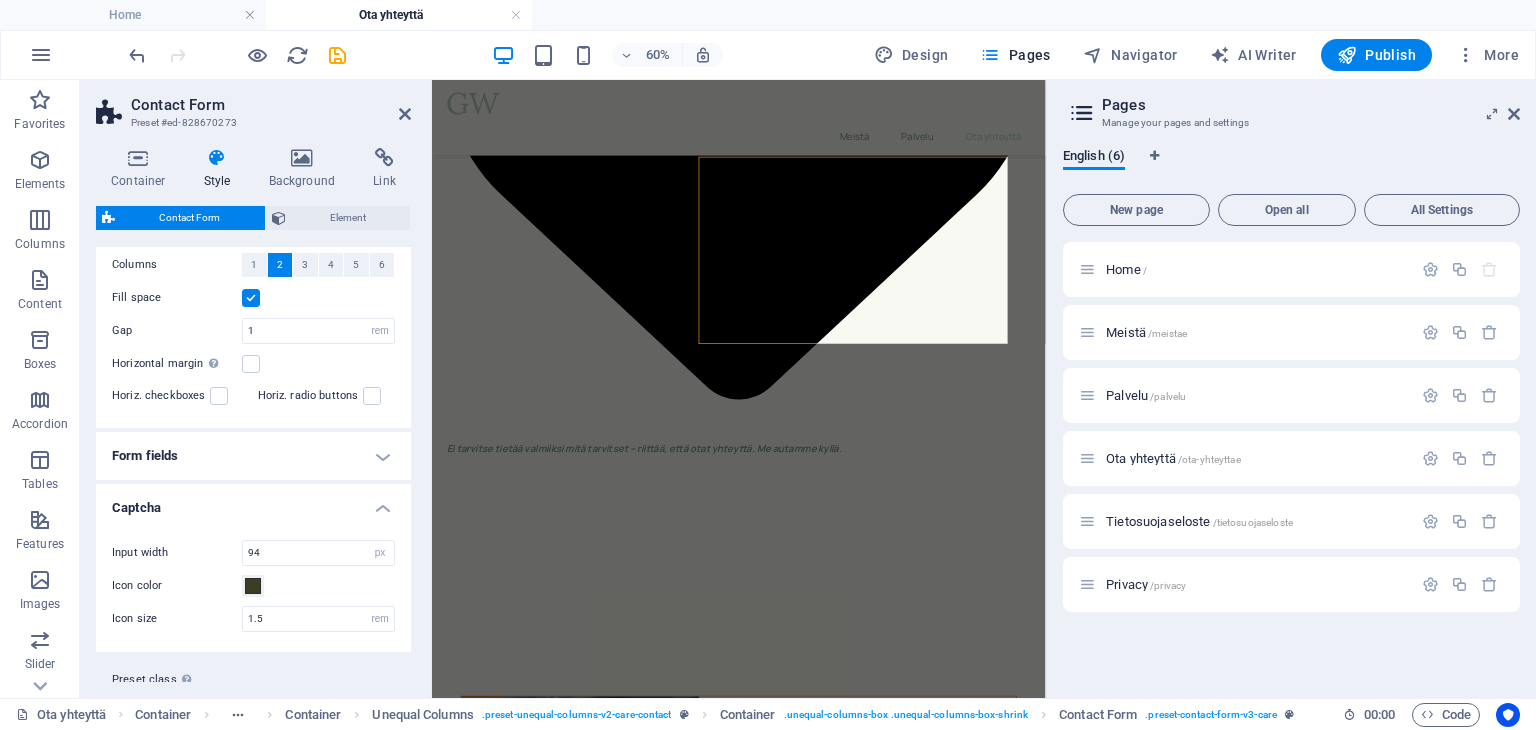 scroll, scrollTop: 442, scrollLeft: 0, axis: vertical 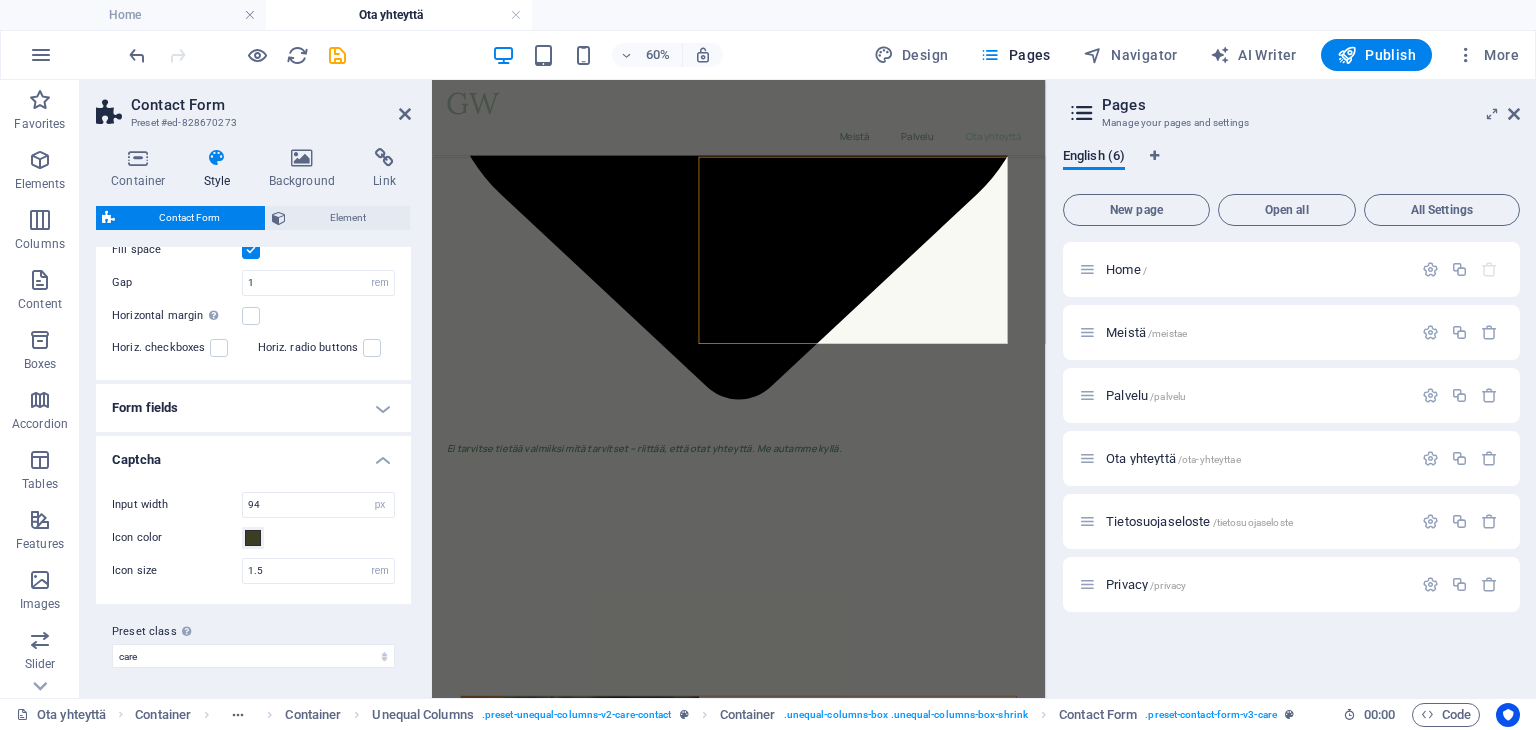 click on "Form fields" at bounding box center (253, 408) 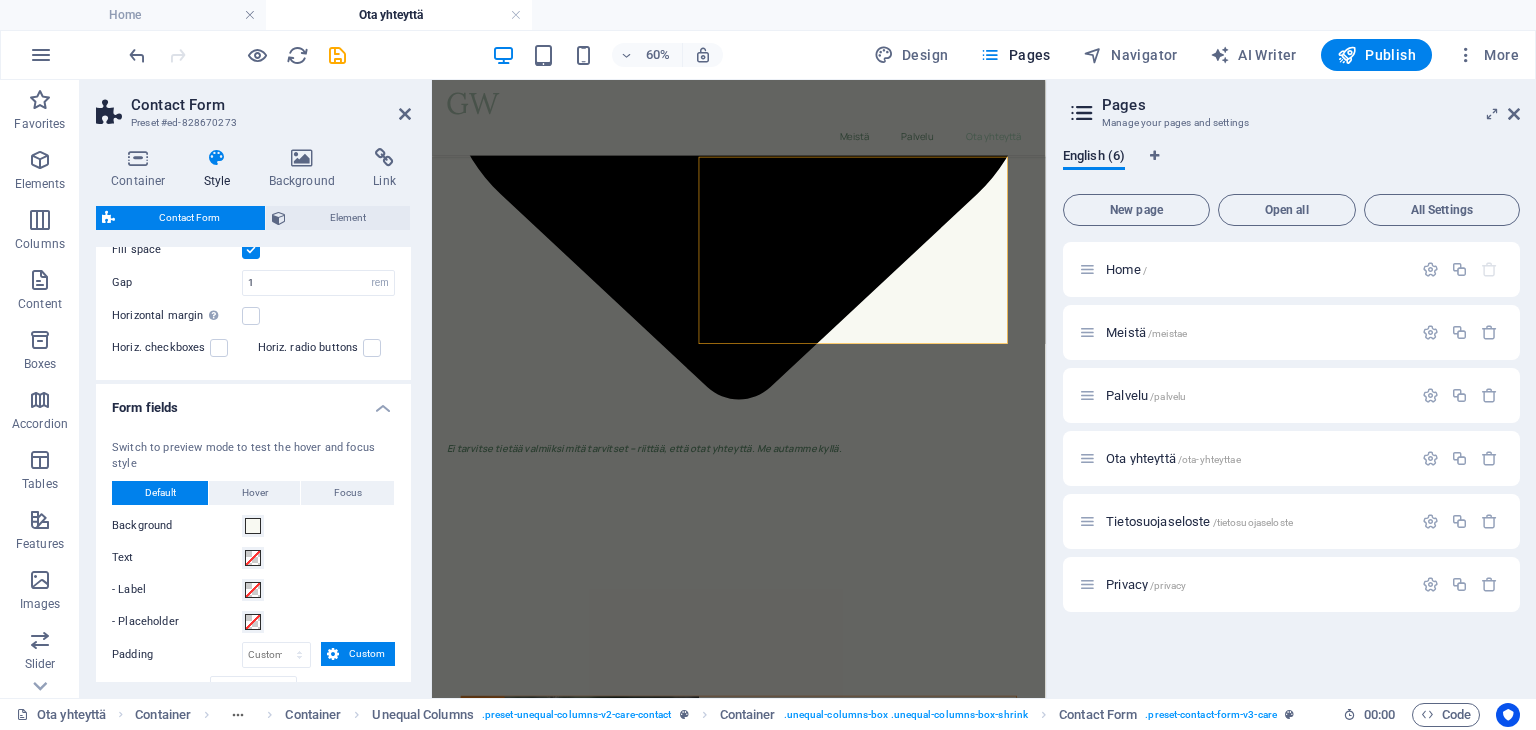 drag, startPoint x: 404, startPoint y: 486, endPoint x: 397, endPoint y: 560, distance: 74.330345 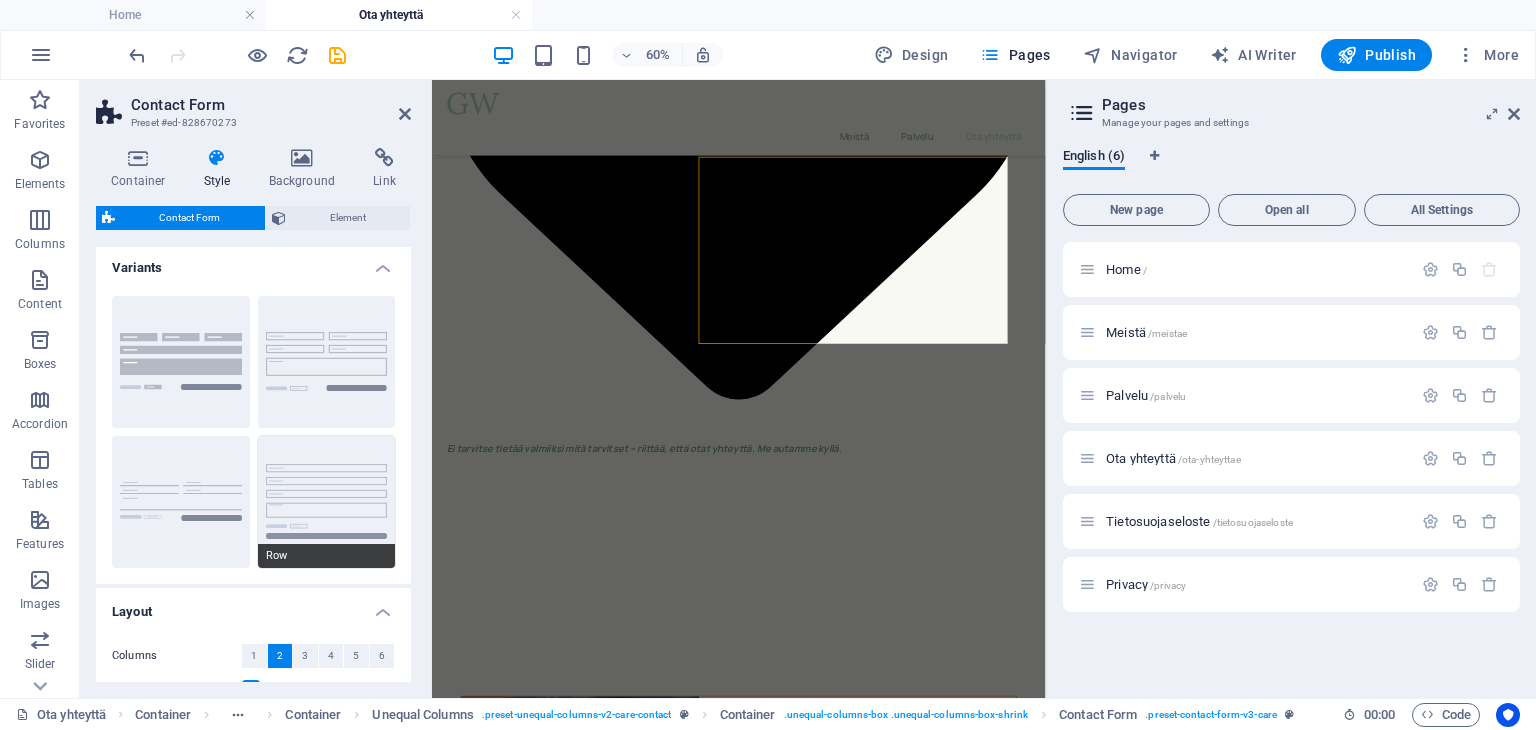 scroll, scrollTop: 0, scrollLeft: 0, axis: both 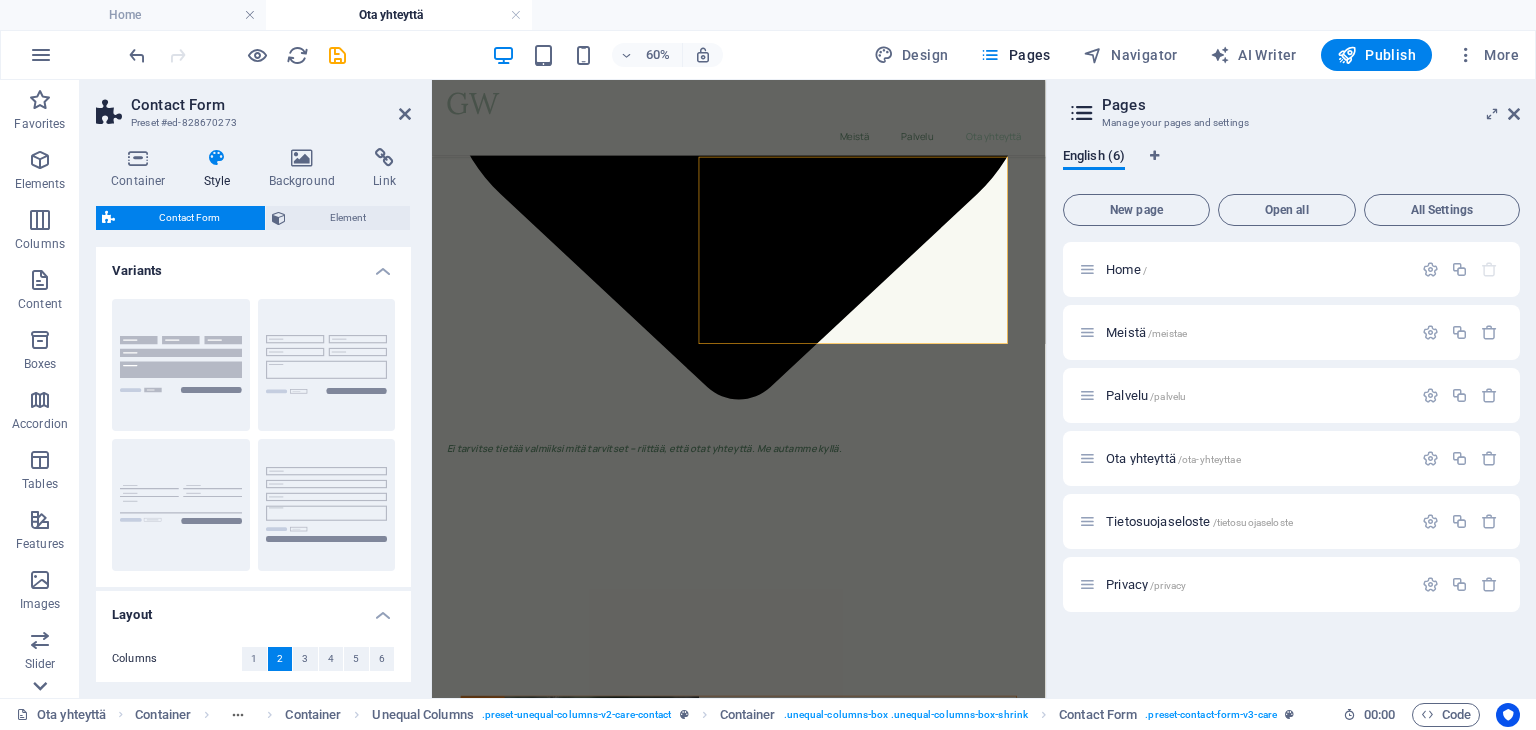 click 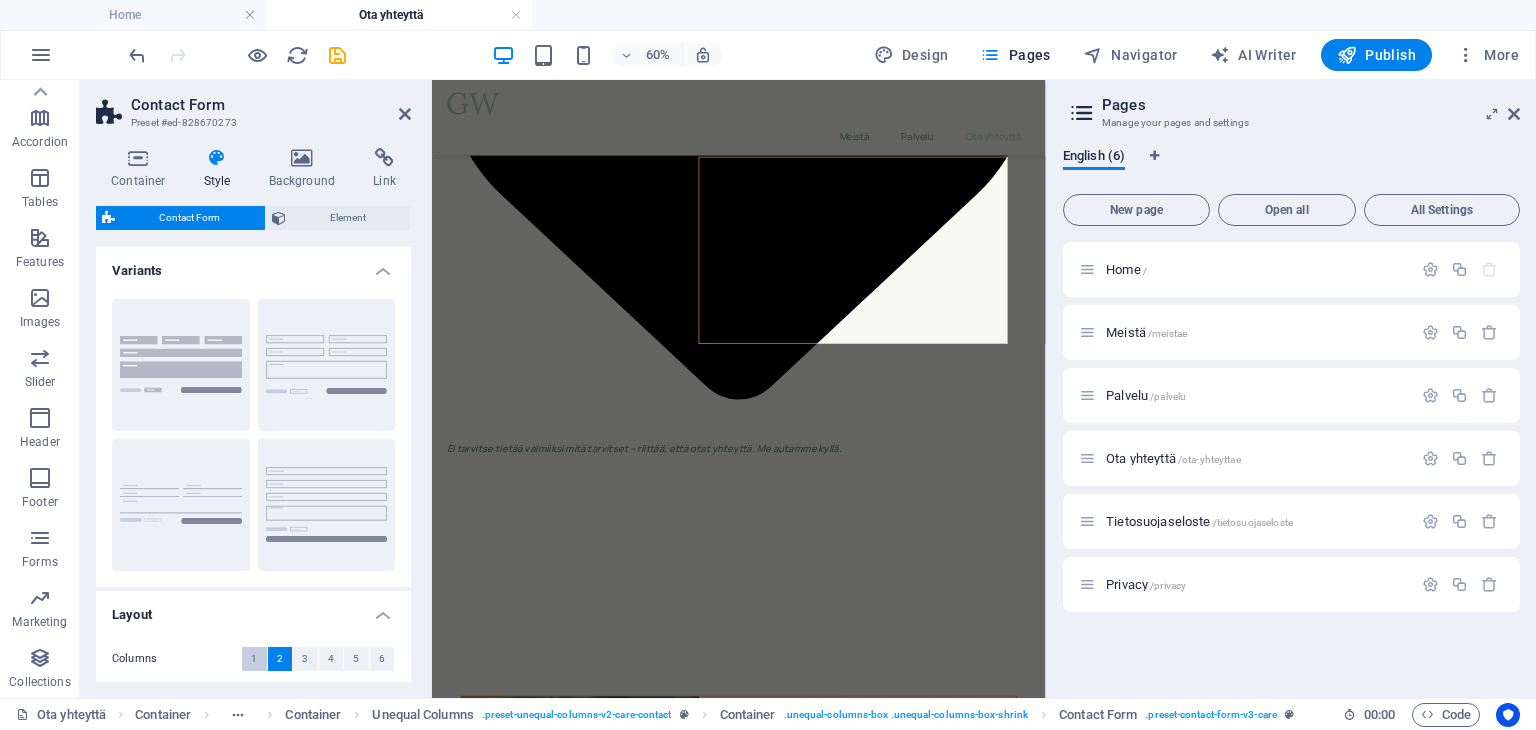 click on "1" at bounding box center (254, 659) 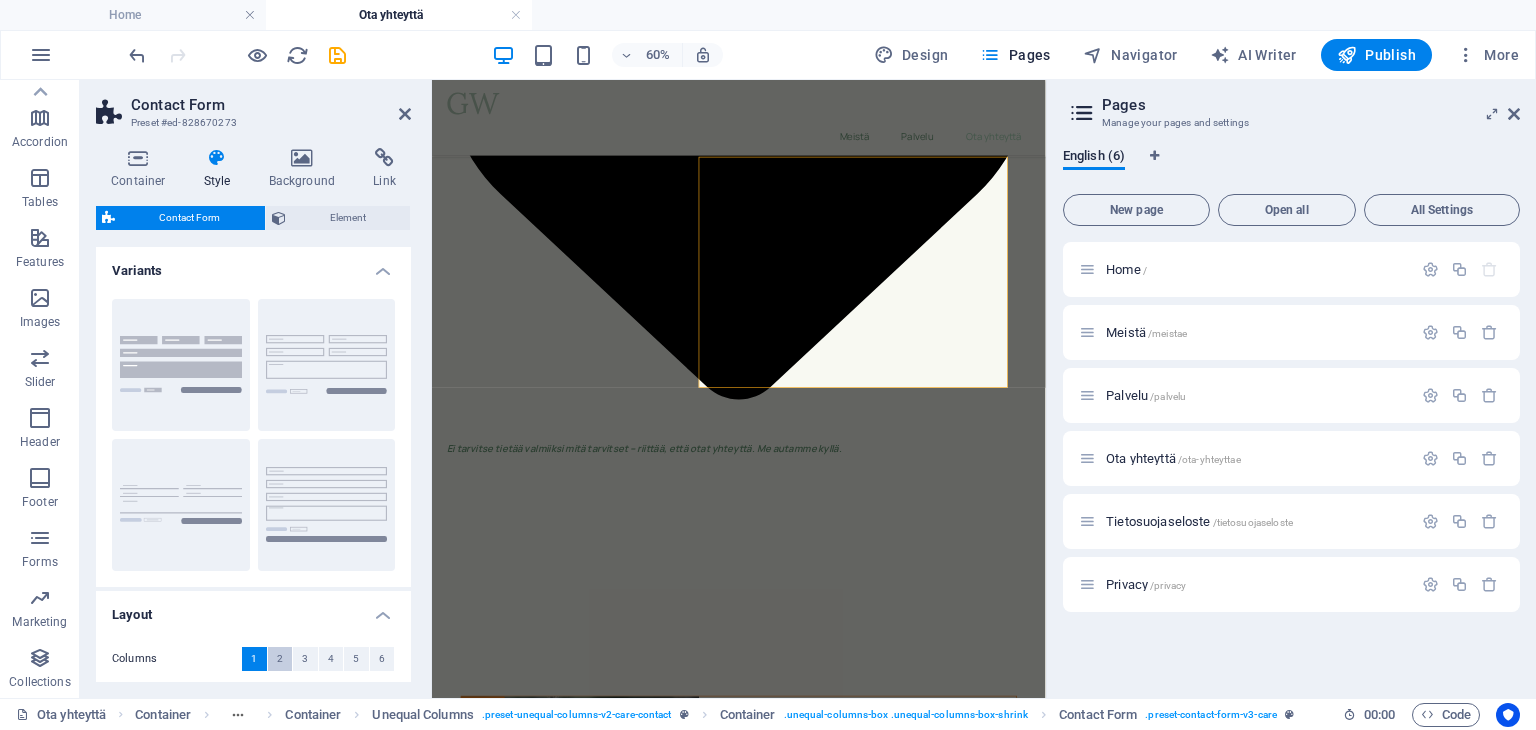 click on "2" at bounding box center (280, 659) 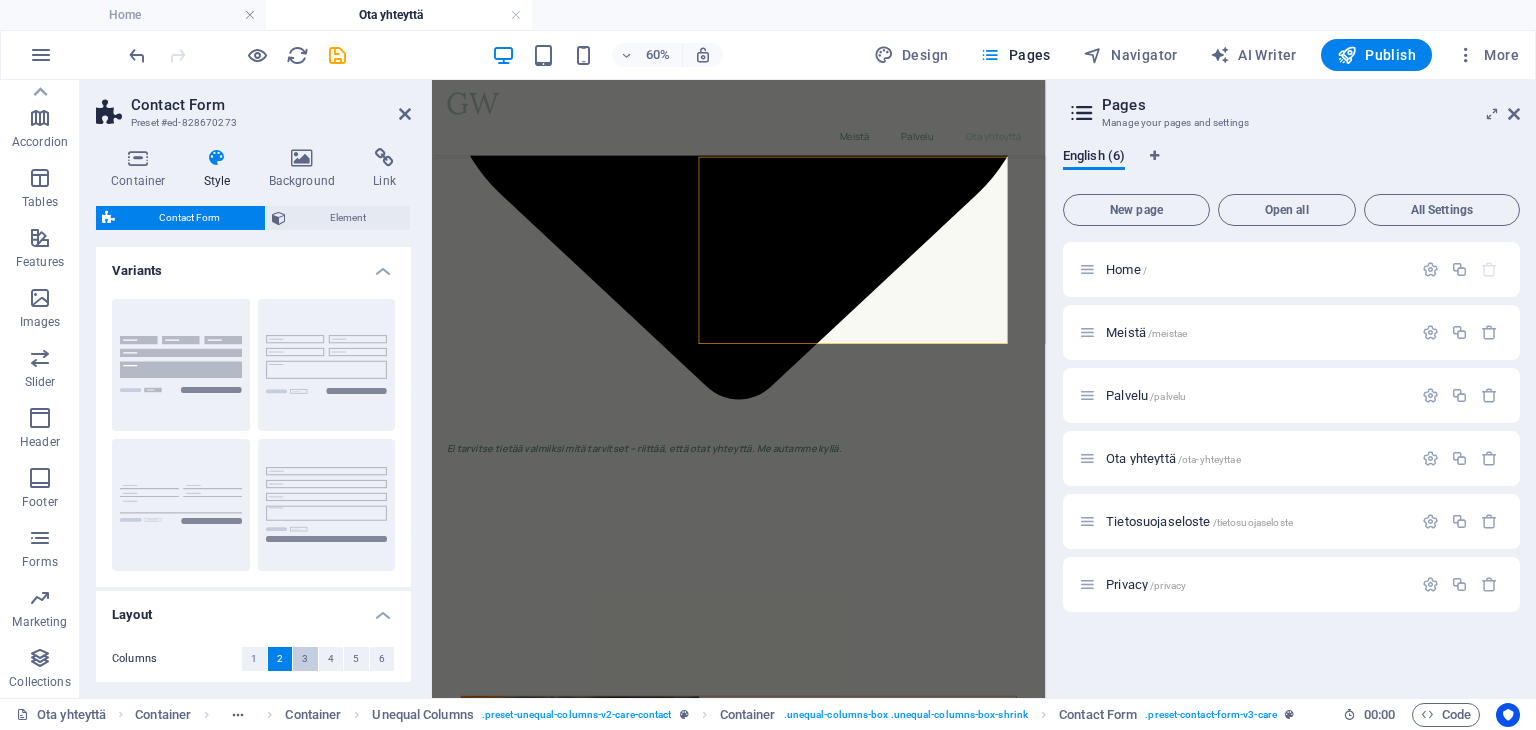 click on "3" at bounding box center [305, 659] 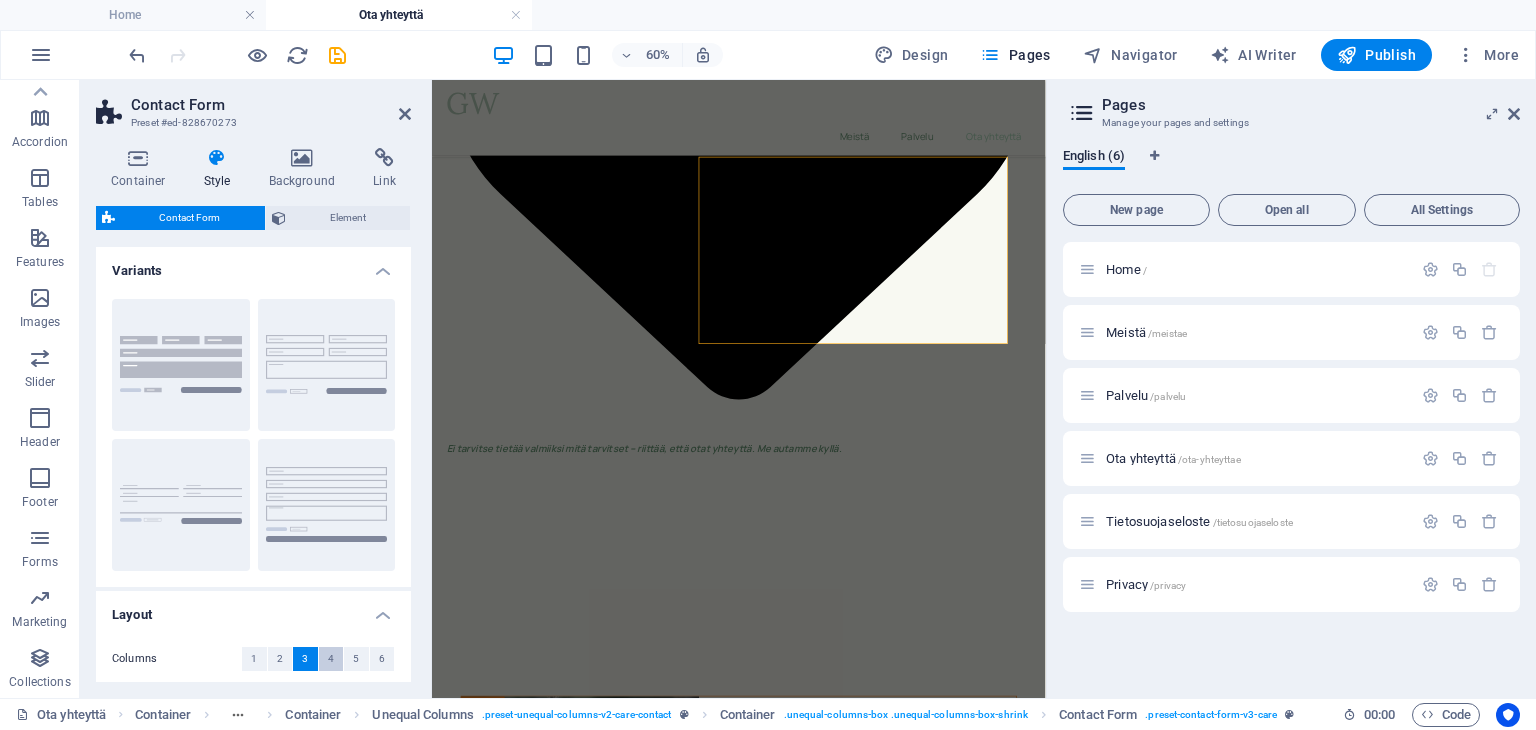 click on "4" at bounding box center (331, 659) 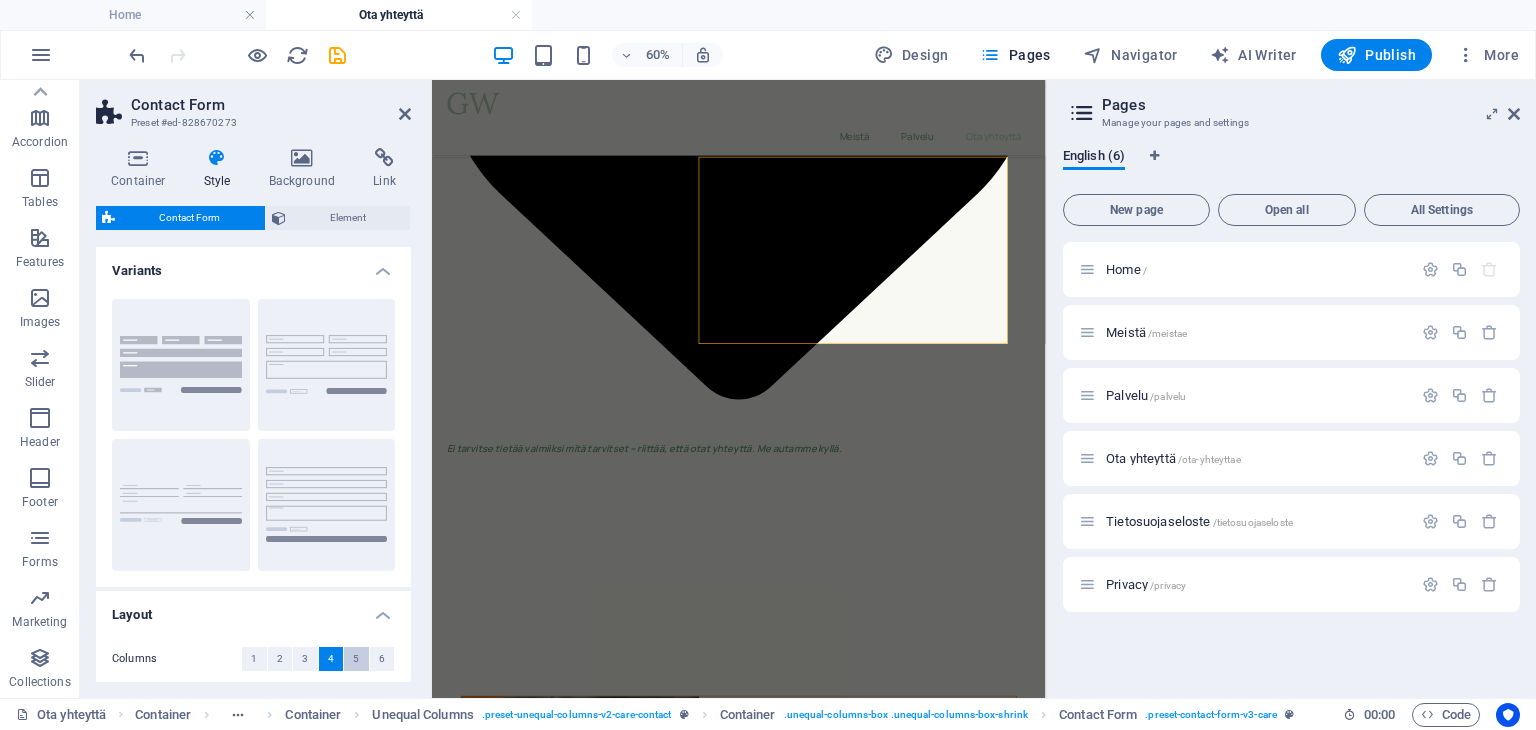 click on "5" at bounding box center [356, 659] 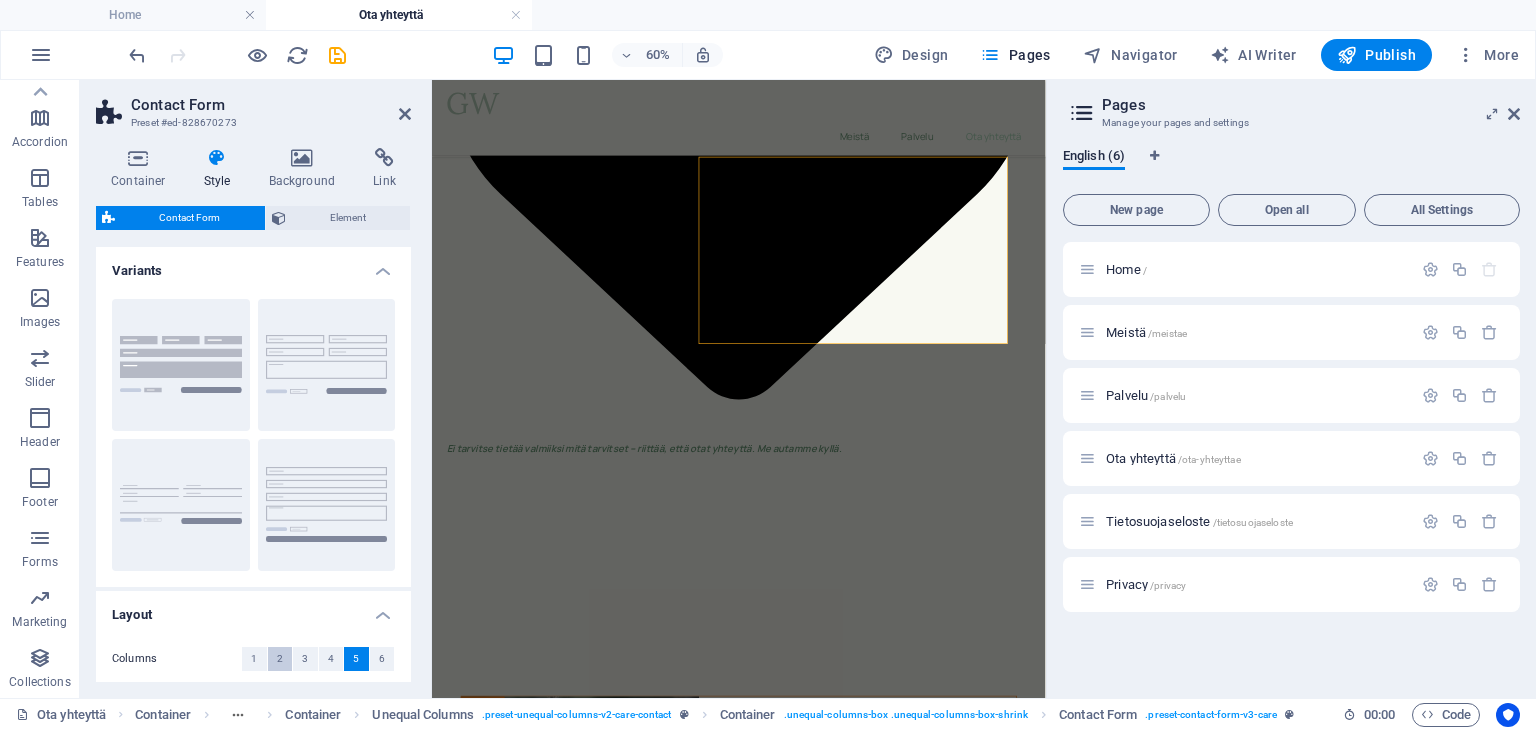 click on "2" at bounding box center (280, 659) 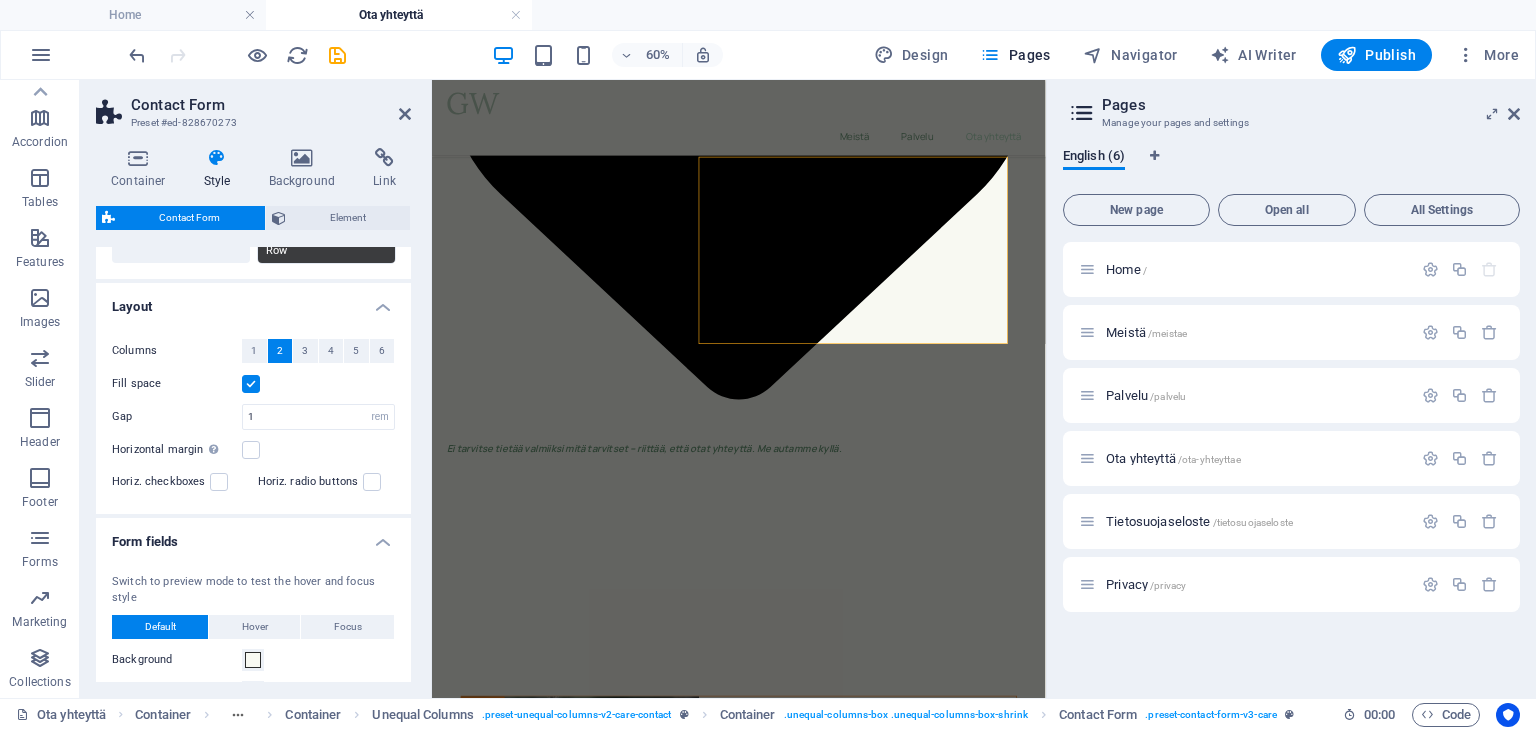 scroll, scrollTop: 400, scrollLeft: 0, axis: vertical 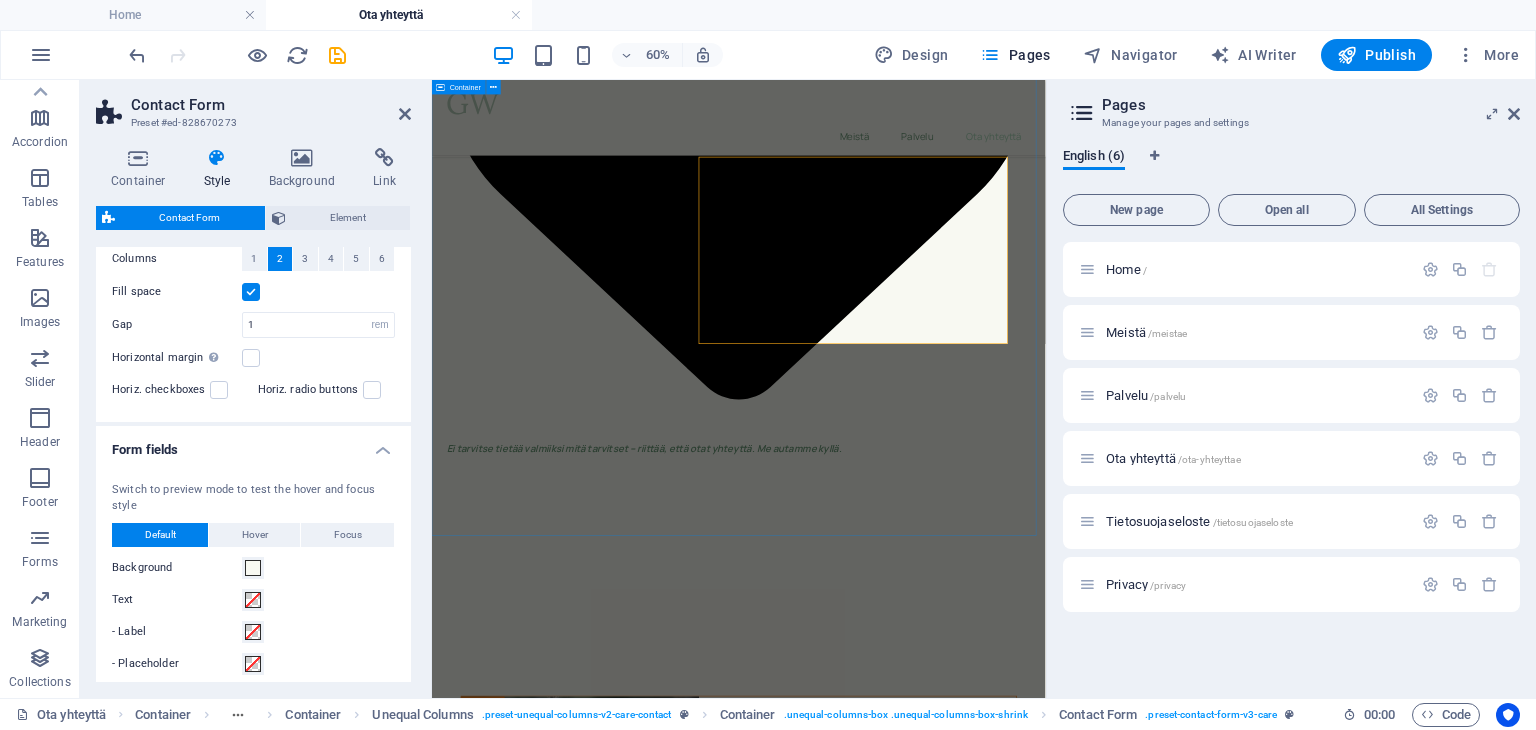 click on "Yhteydenottolomake Nimi Sähköposti   Olen lukenut ja ymmärtänyt tietosuojakäytännön. Unreadable? Load new Lähetä" at bounding box center (943, 1483) 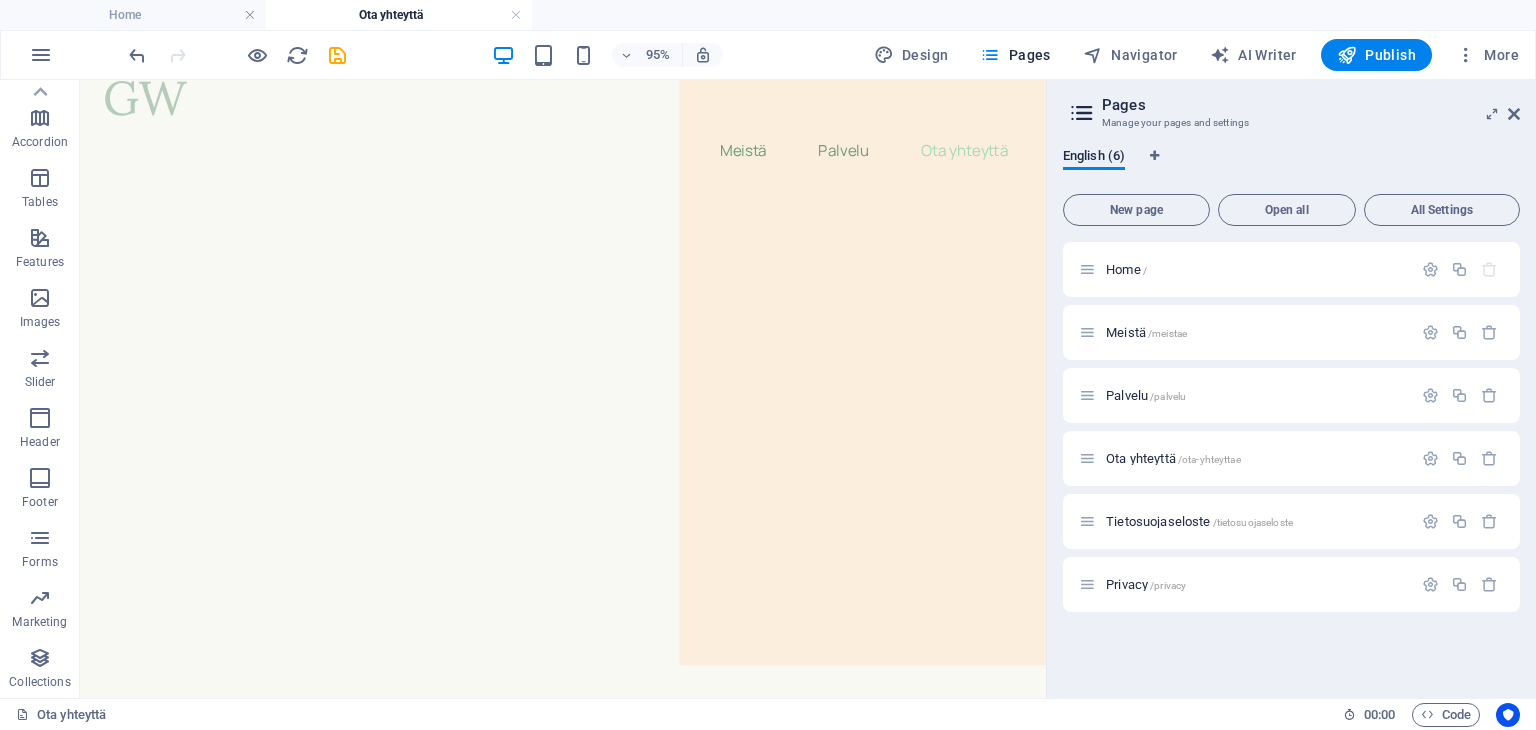 scroll, scrollTop: 0, scrollLeft: 0, axis: both 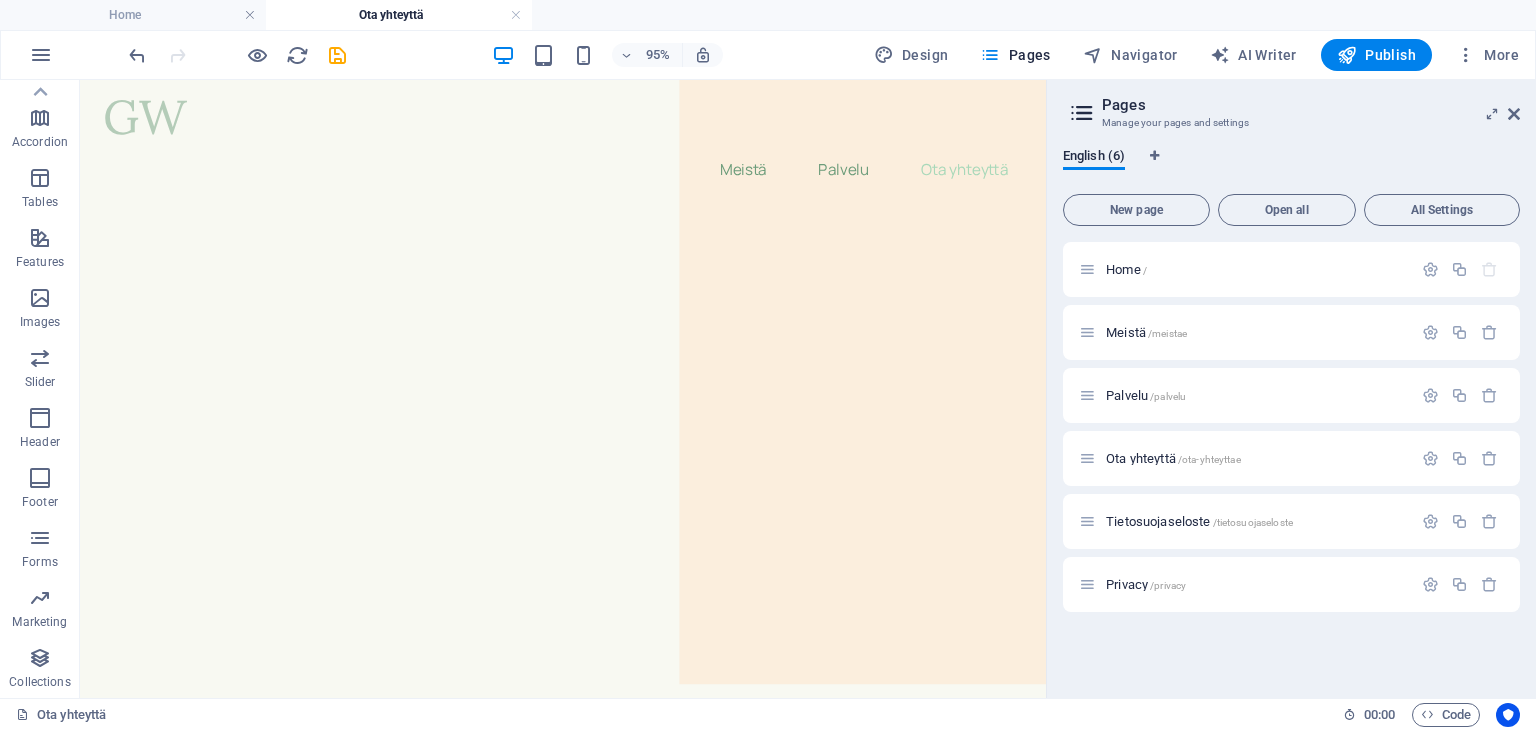 drag, startPoint x: 1087, startPoint y: 523, endPoint x: 1131, endPoint y: 289, distance: 238.10081 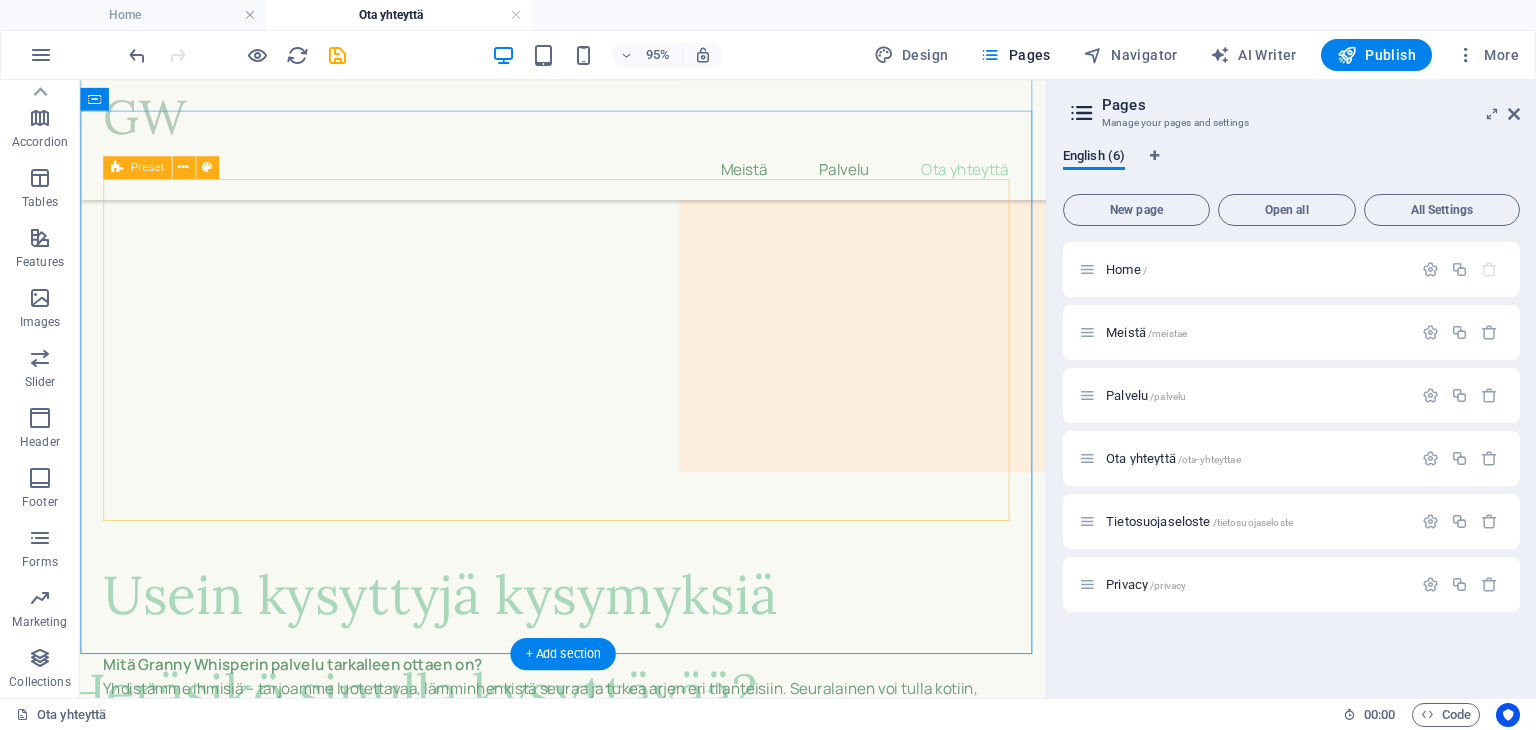 scroll, scrollTop: 300, scrollLeft: 0, axis: vertical 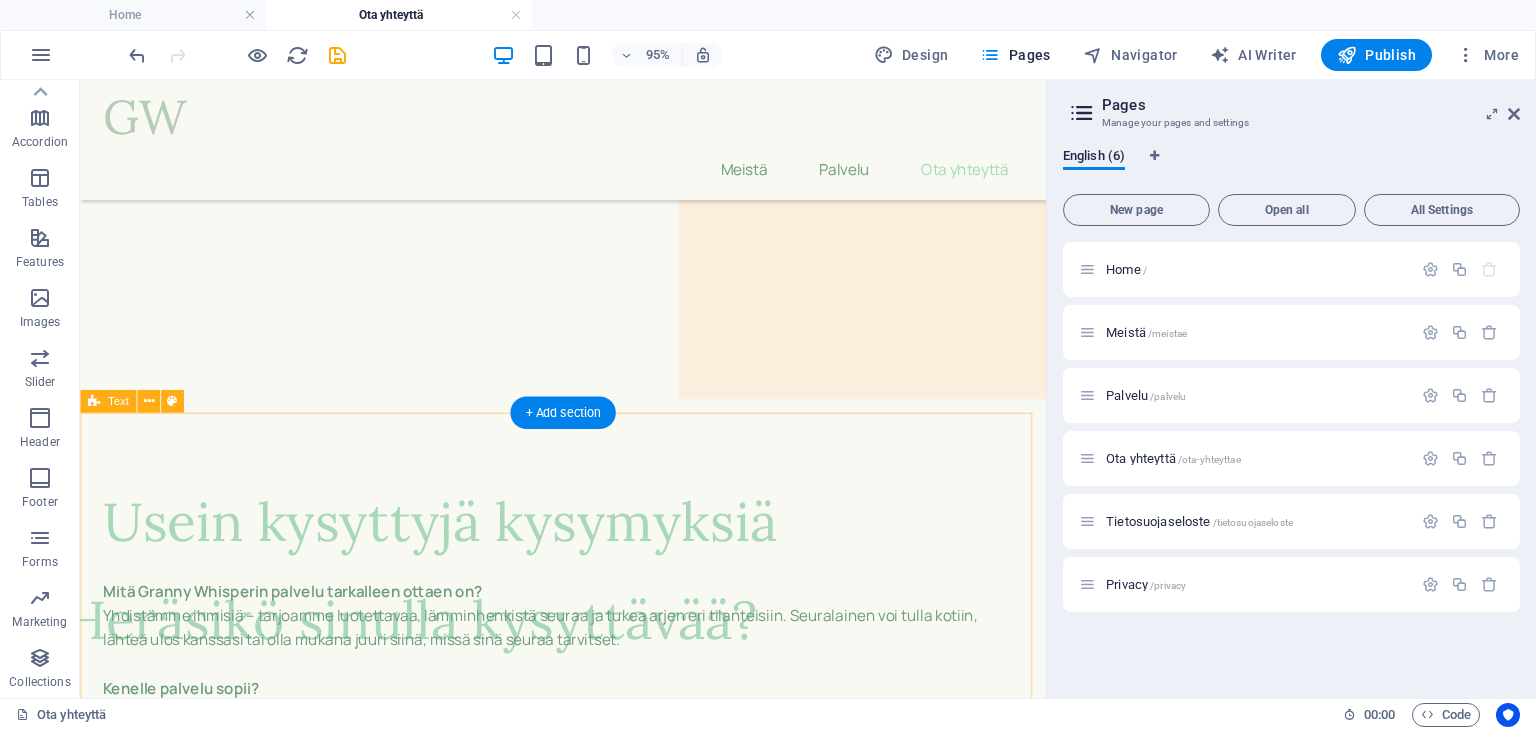 click on "Usein kysyttyjä kysymyksiä Mitä Granny Whisperin palvelu tarkalleen ottaen on? Yhdistämme ihmisiä – tarjoamme luotettavaa, lämminhenkistä seuraa ja tukea arjen eri tilanteisiin. Seuralainen voi tulla kotiin, lähteä ulos kanssasi tai olla mukana juuri siinä, missä sinä seuraa tarvitset. Kenelle palvelu sopii? Palvelu sopii kaikenikäisille, jotka kaipaavat seuraa, tukea tai turvallista läsnäoloa. Usein asiakkaamme ovat ikäihmisiä tai perheitä, mutta palvelu voi olla avuksi myös esimerkiksi uuteen elämäntilanteeseen totutteleville. Pitääkö minun sitoutua pitkään asiakkuuteen? Ei tarvitse. Voit kokeilla palvelua kerran, sopia tapaamisia silloin tällöin – tai rakentaa pidempiaikaisen seurasuhteen. Meillä voit aloittaa pienesti ja edetä omaan tahtiisi. Miten seuralaiset valitaan? Seuralaisemme ovat luotettavia, empaattisia ihmisiä, jotka on valittu tarkasti. Heidät perehdytetään tehtävään, ja kuuntelemme tarkasti, millainen ihminen sopisi juuri sinulle tai läheisellesi." at bounding box center [588, 1481] 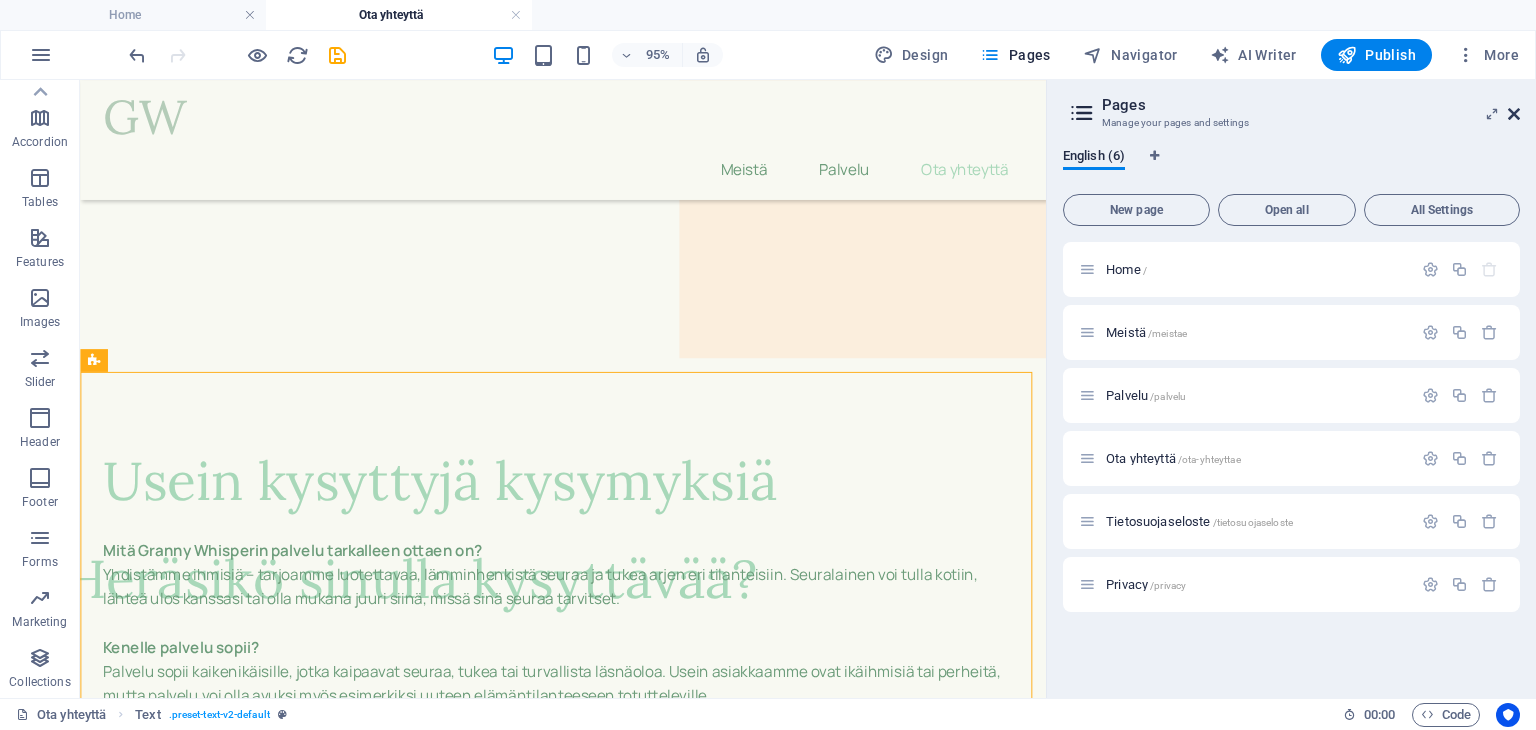 click at bounding box center [1514, 114] 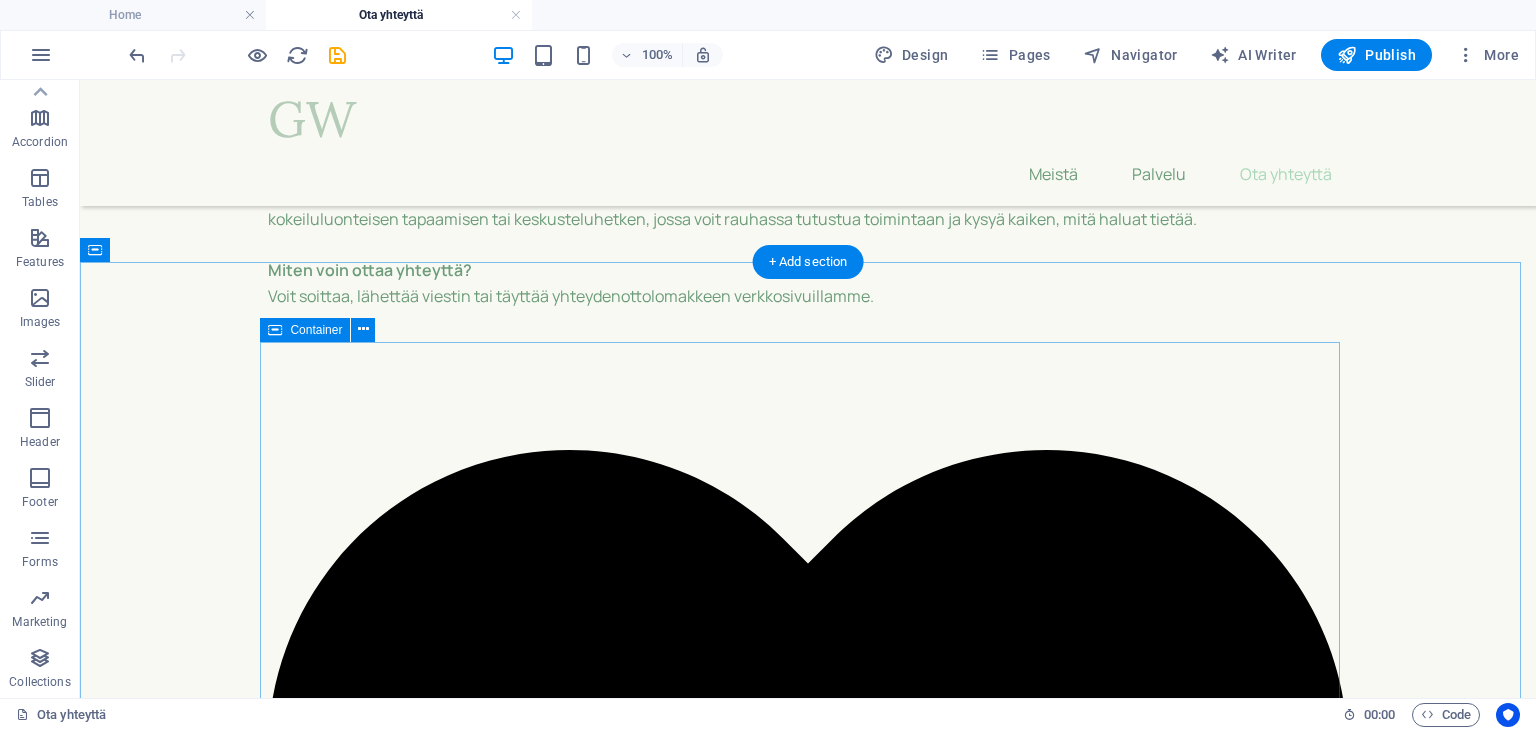 scroll, scrollTop: 1343, scrollLeft: 0, axis: vertical 